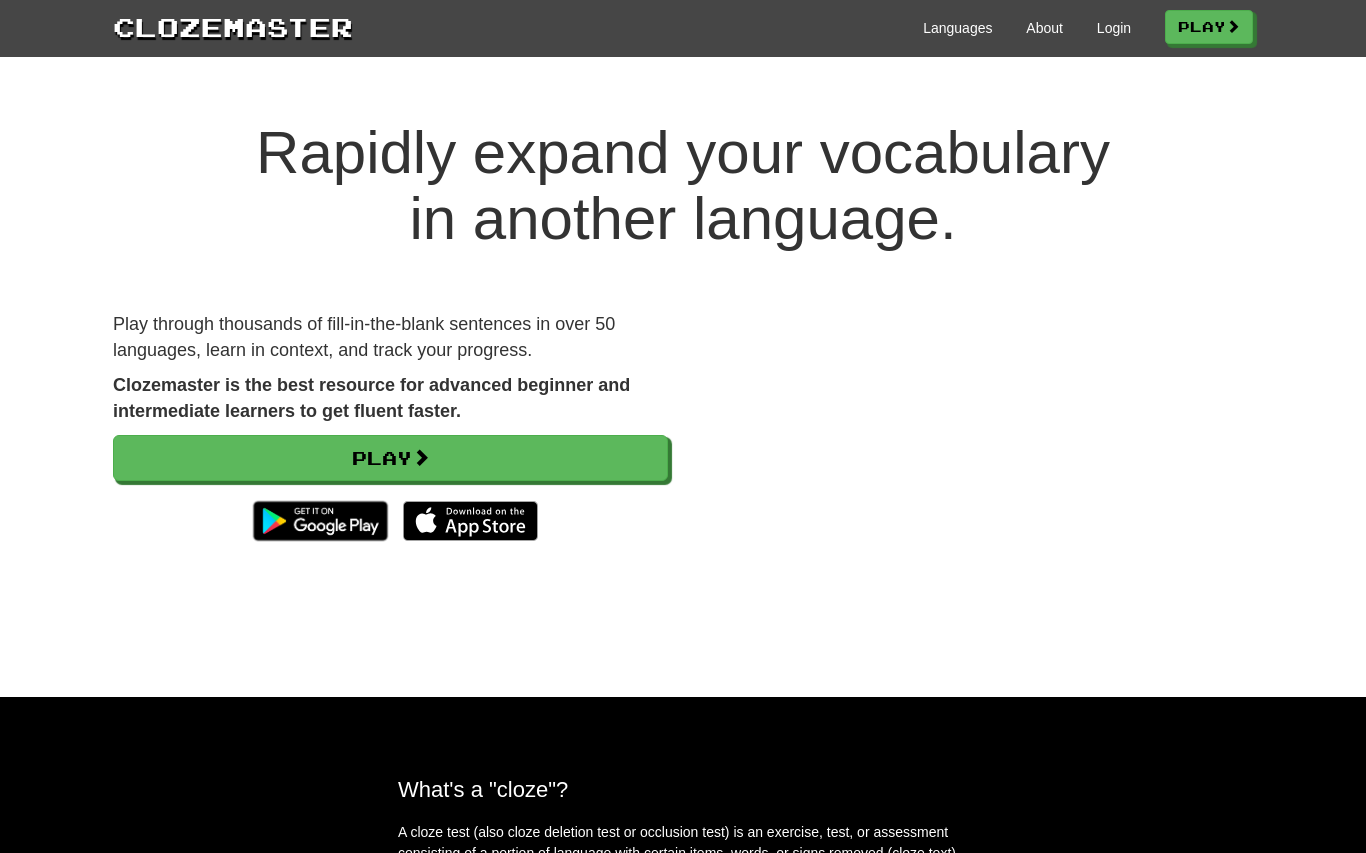 scroll, scrollTop: 0, scrollLeft: 0, axis: both 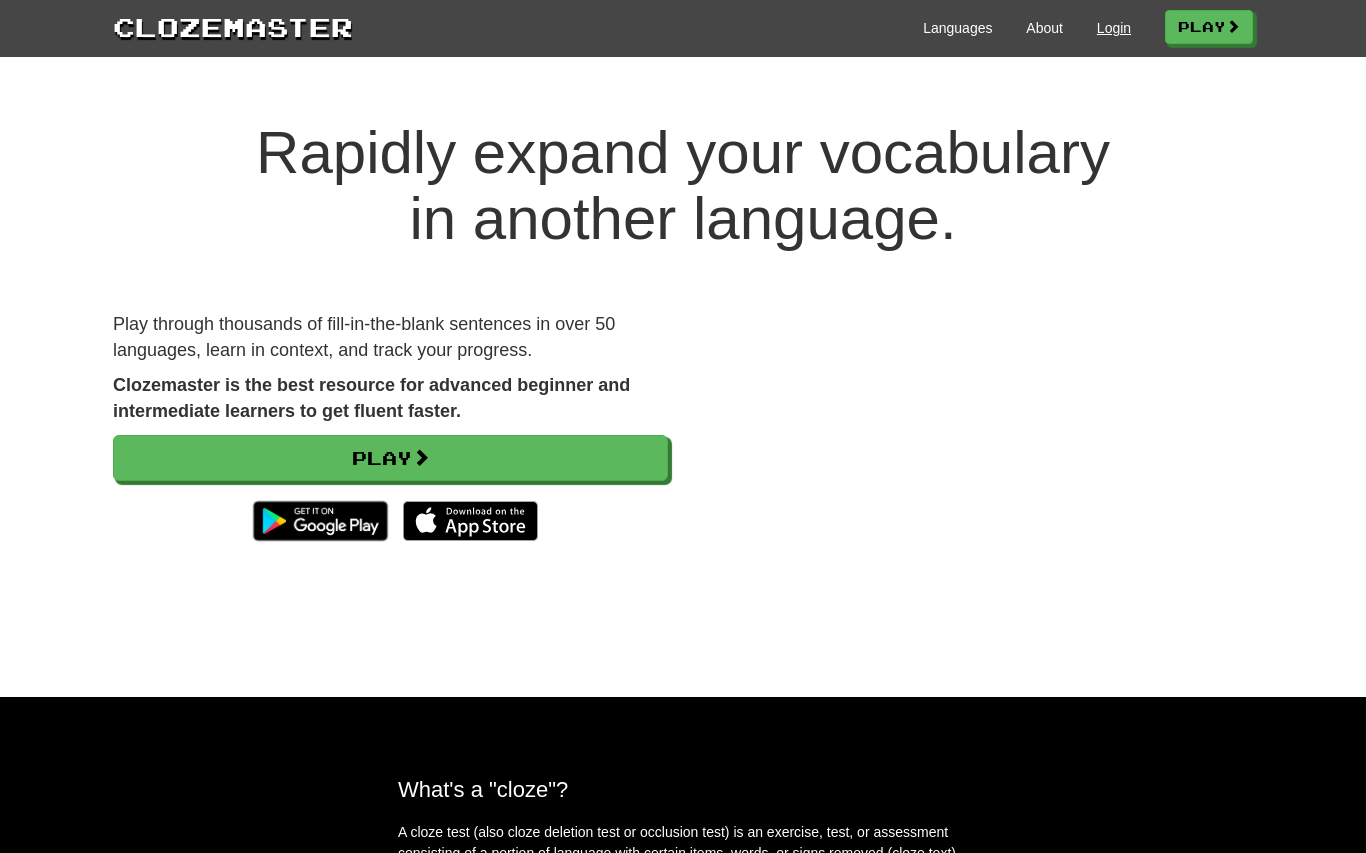 click on "Login" at bounding box center (1114, 28) 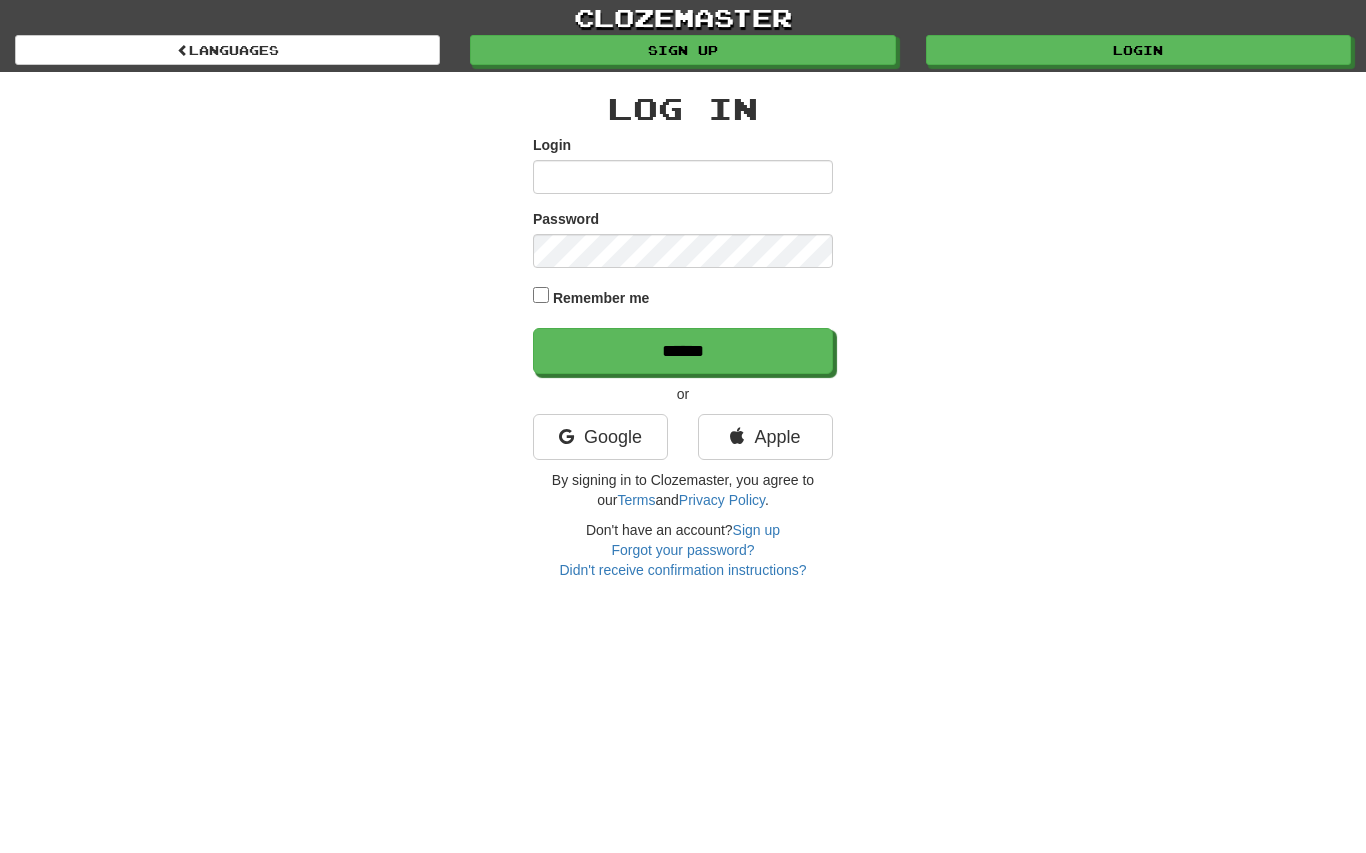 scroll, scrollTop: 0, scrollLeft: 0, axis: both 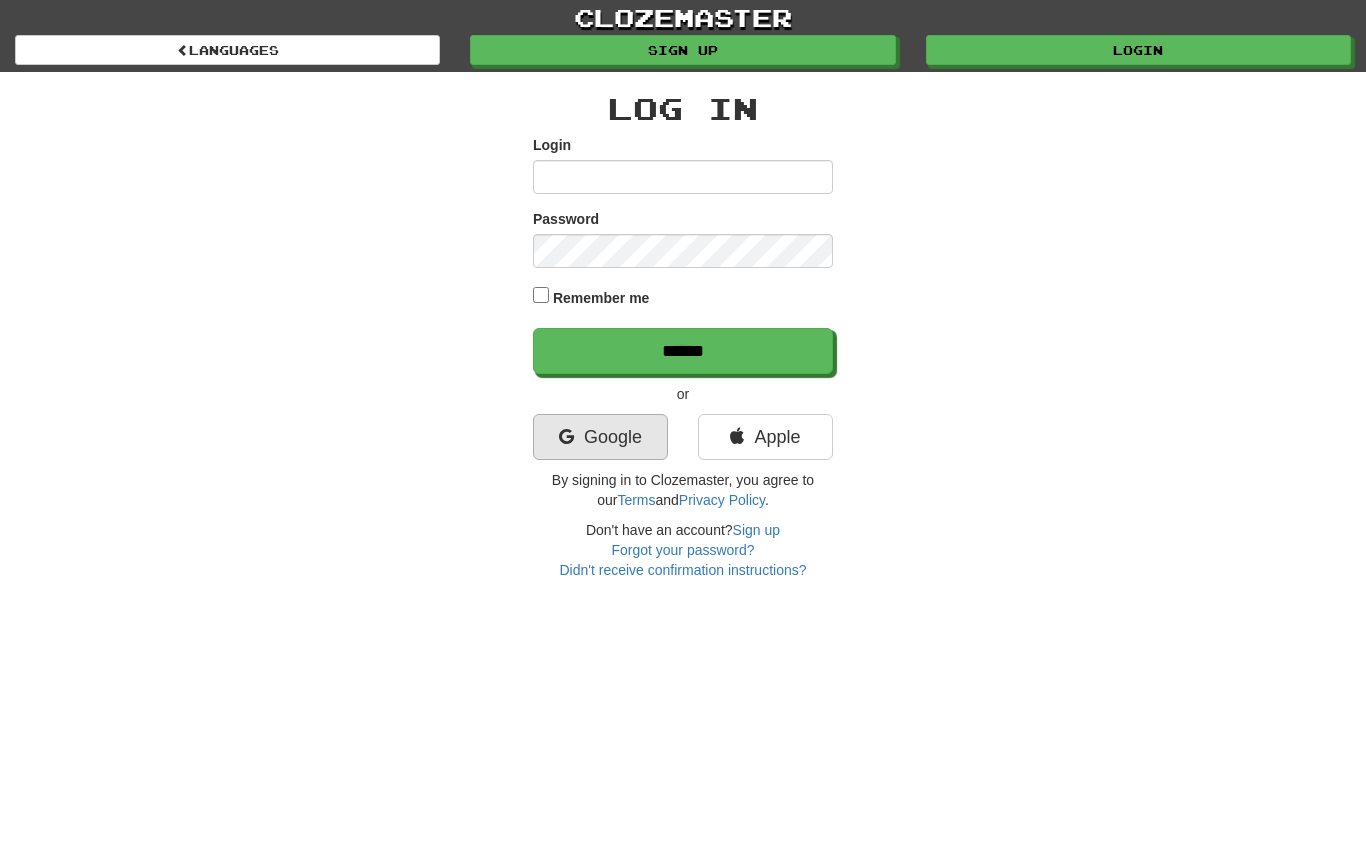 click on "Google" at bounding box center (600, 437) 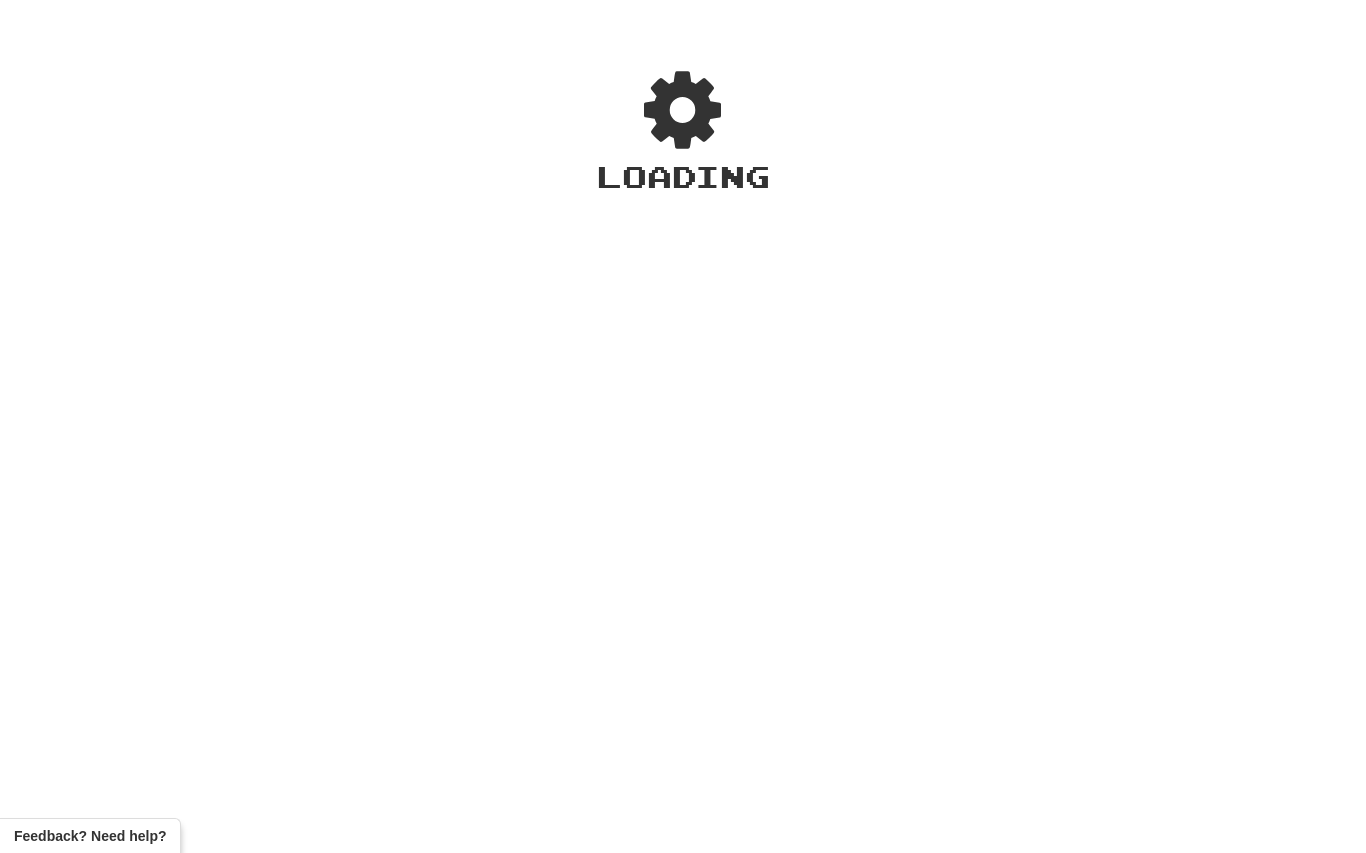 scroll, scrollTop: 0, scrollLeft: 0, axis: both 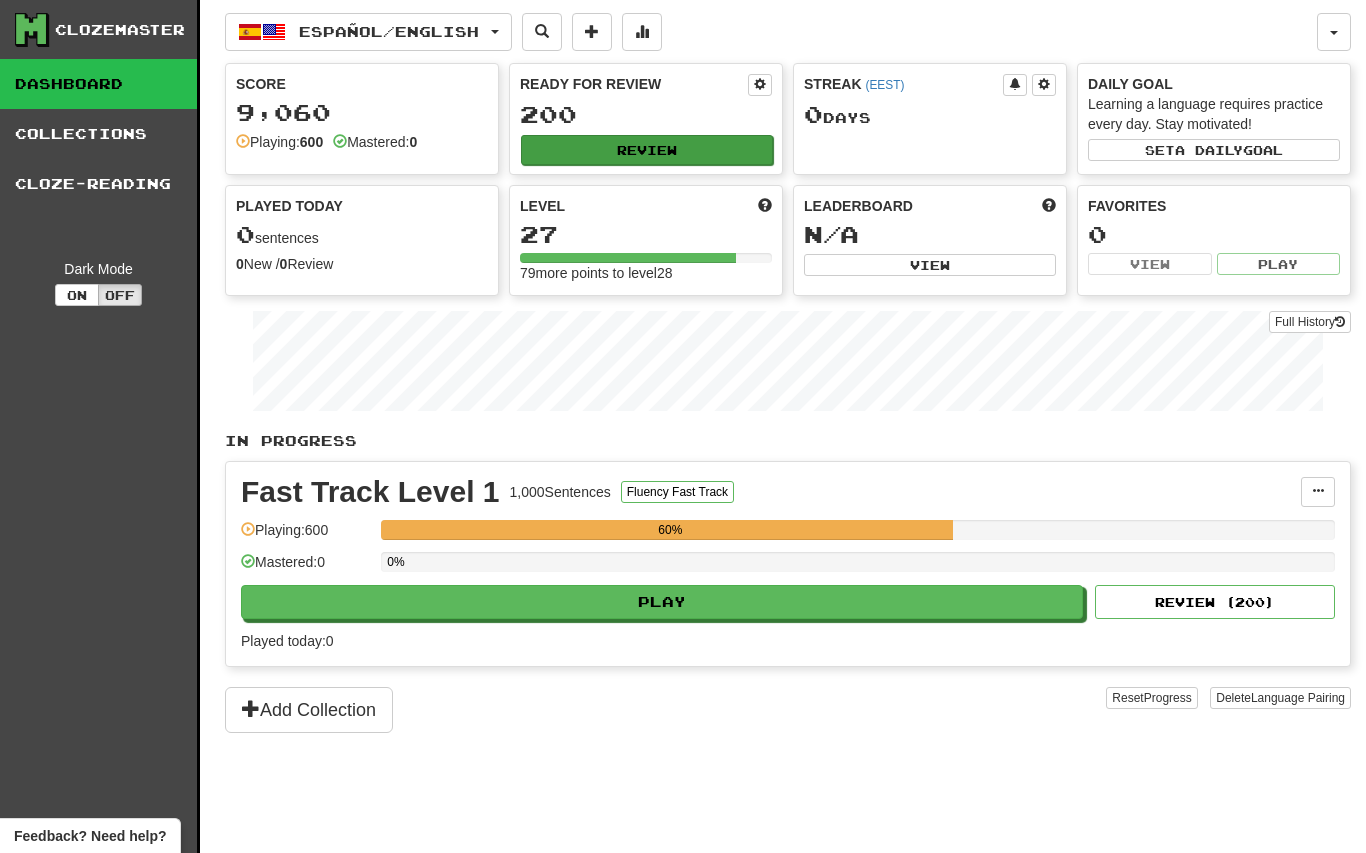 click on "Review" at bounding box center [647, 150] 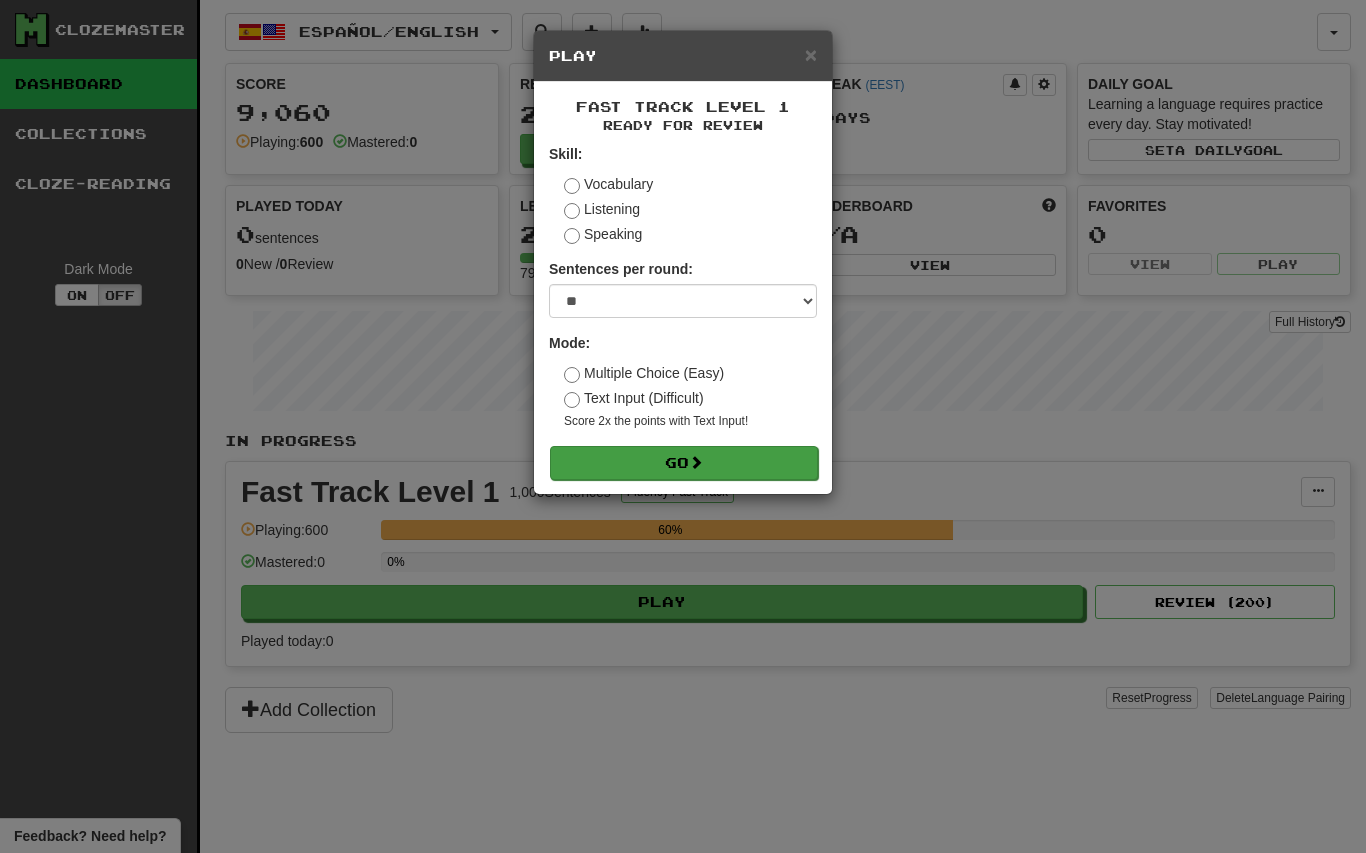 click on "Go" at bounding box center [684, 463] 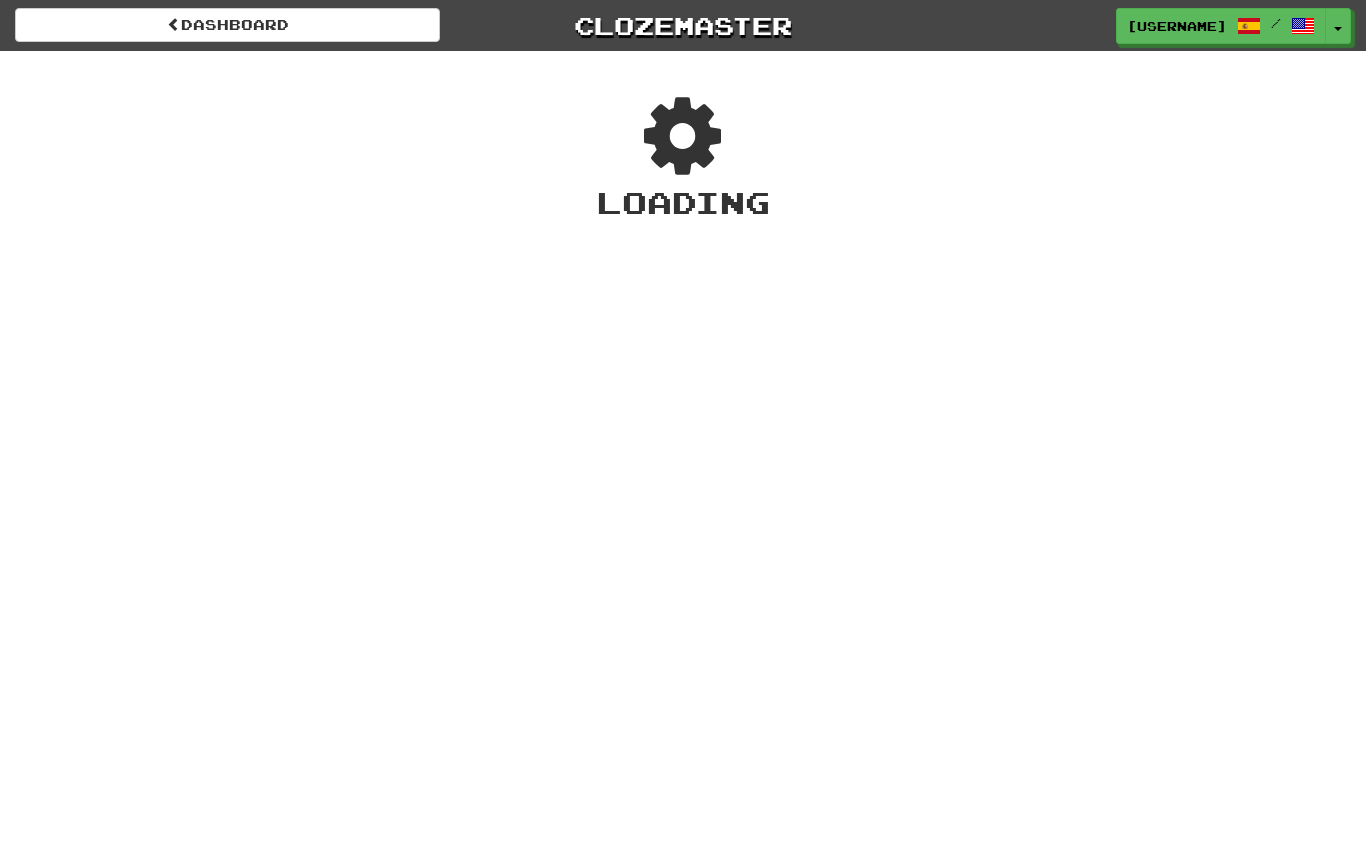 scroll, scrollTop: 0, scrollLeft: 0, axis: both 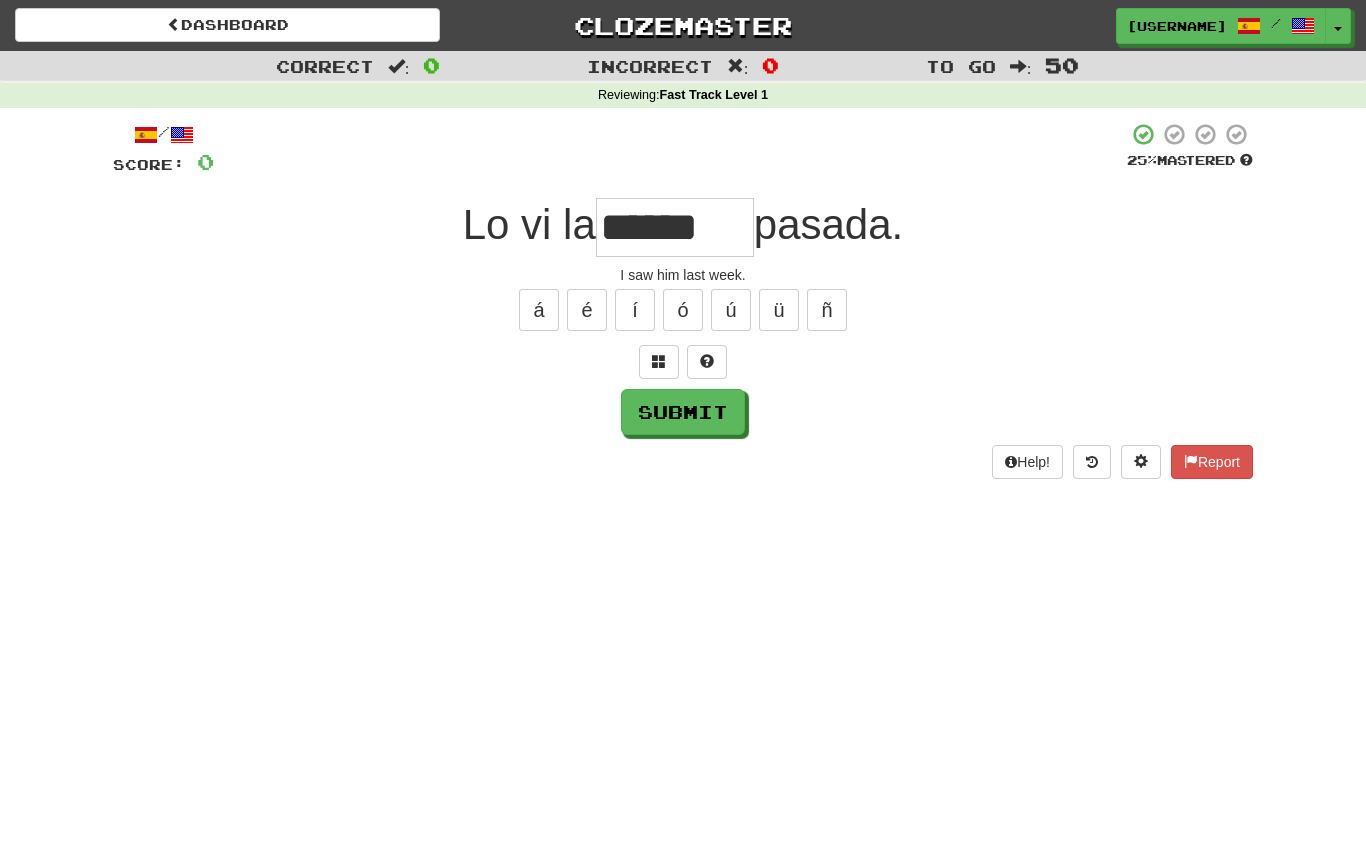 type on "******" 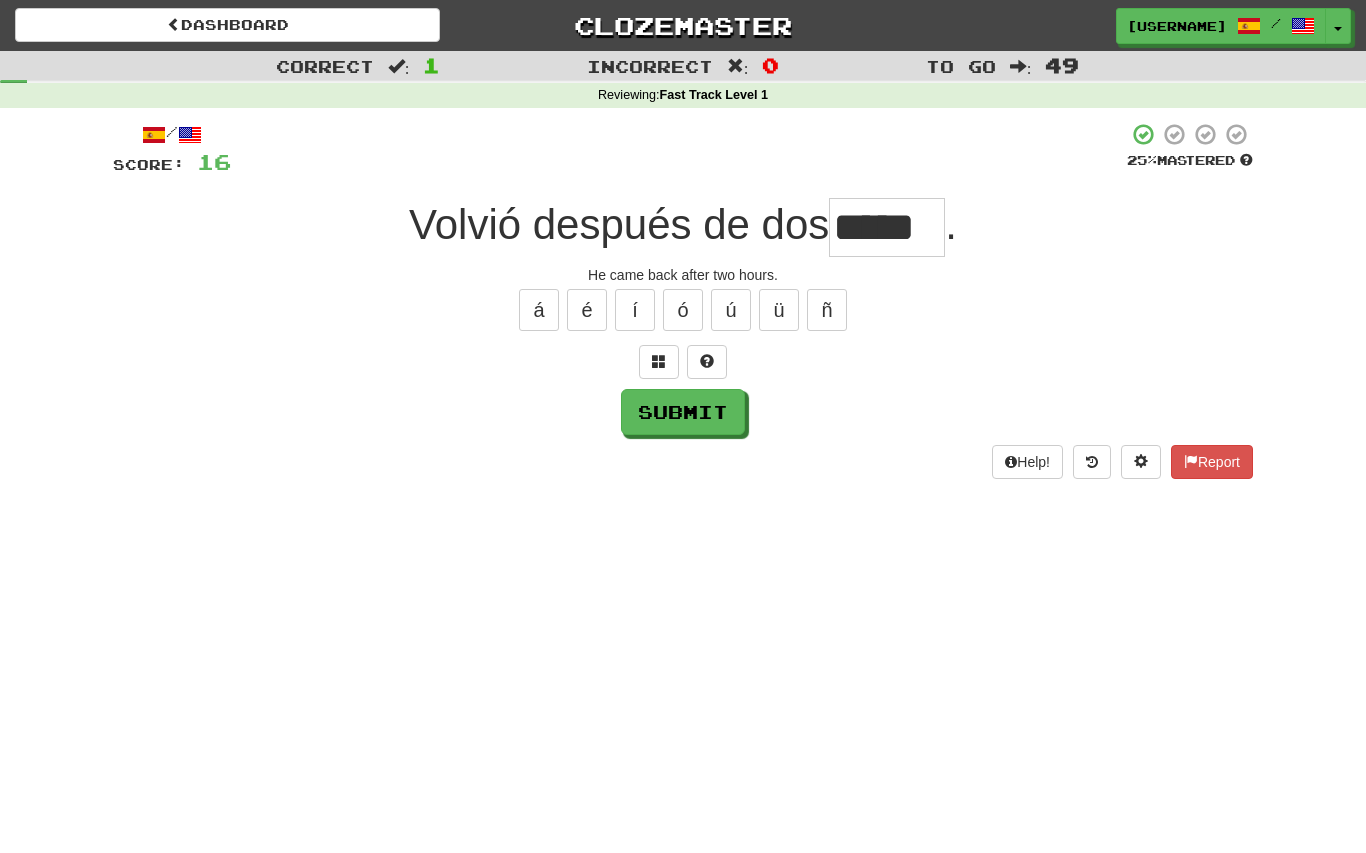 type on "*****" 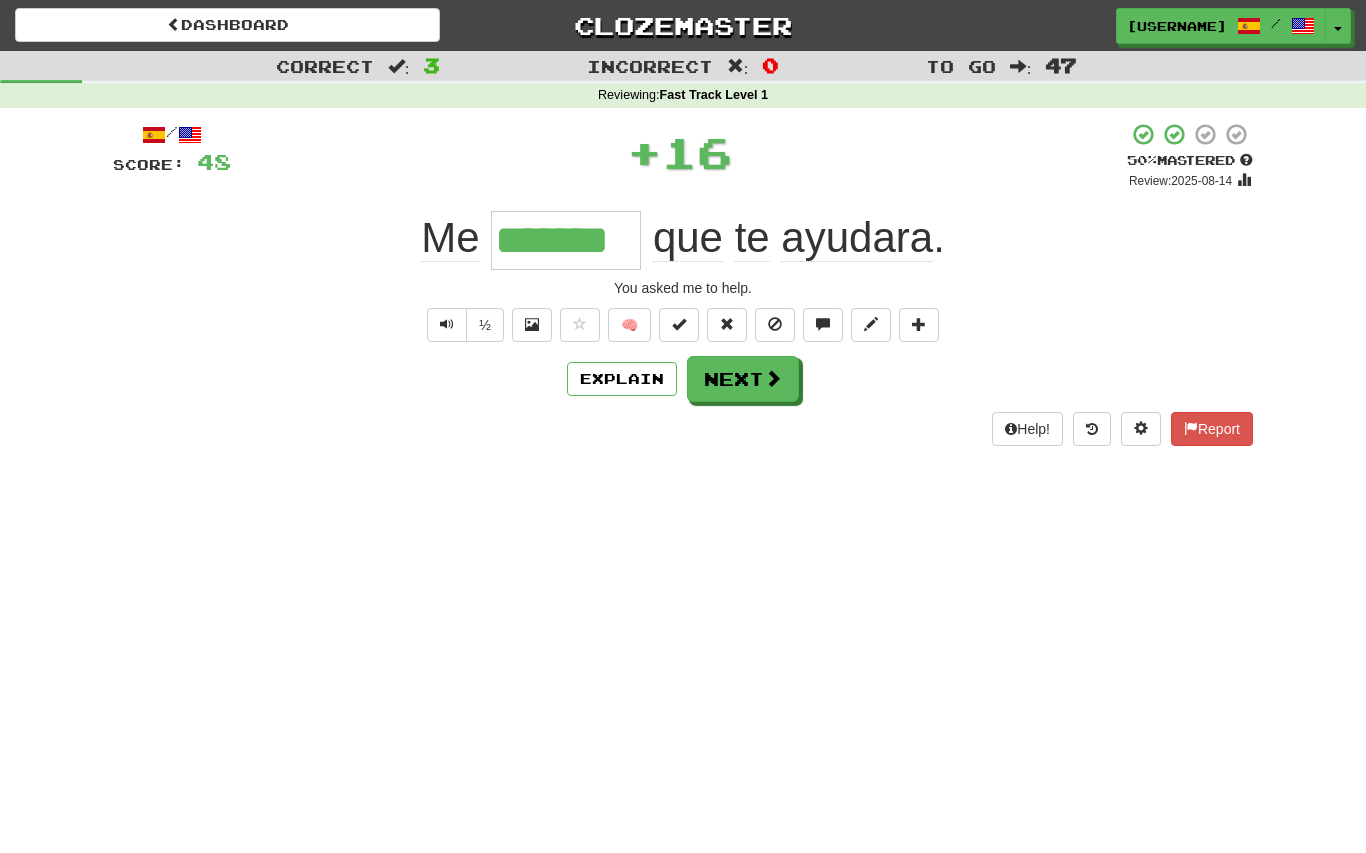 type on "*******" 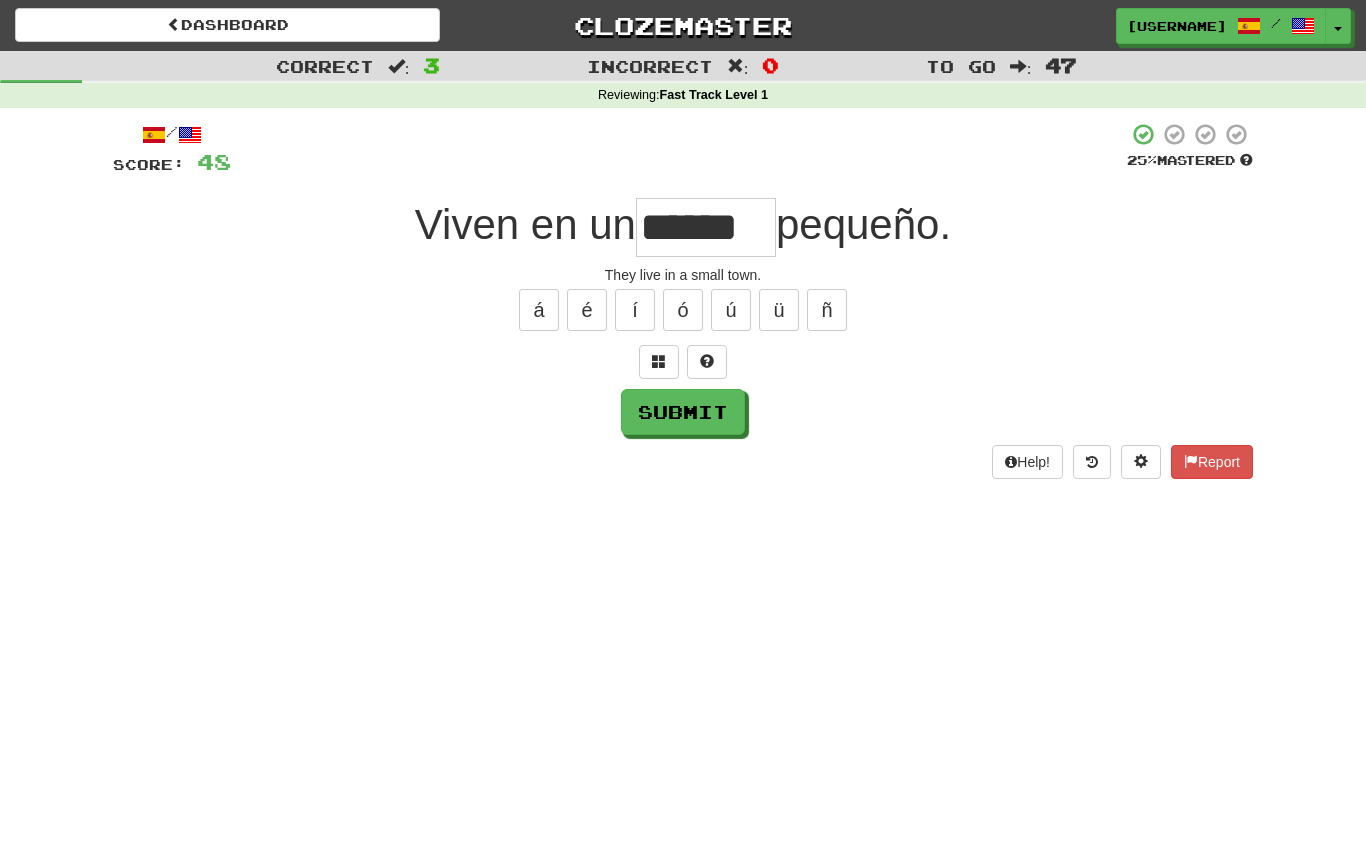 type on "******" 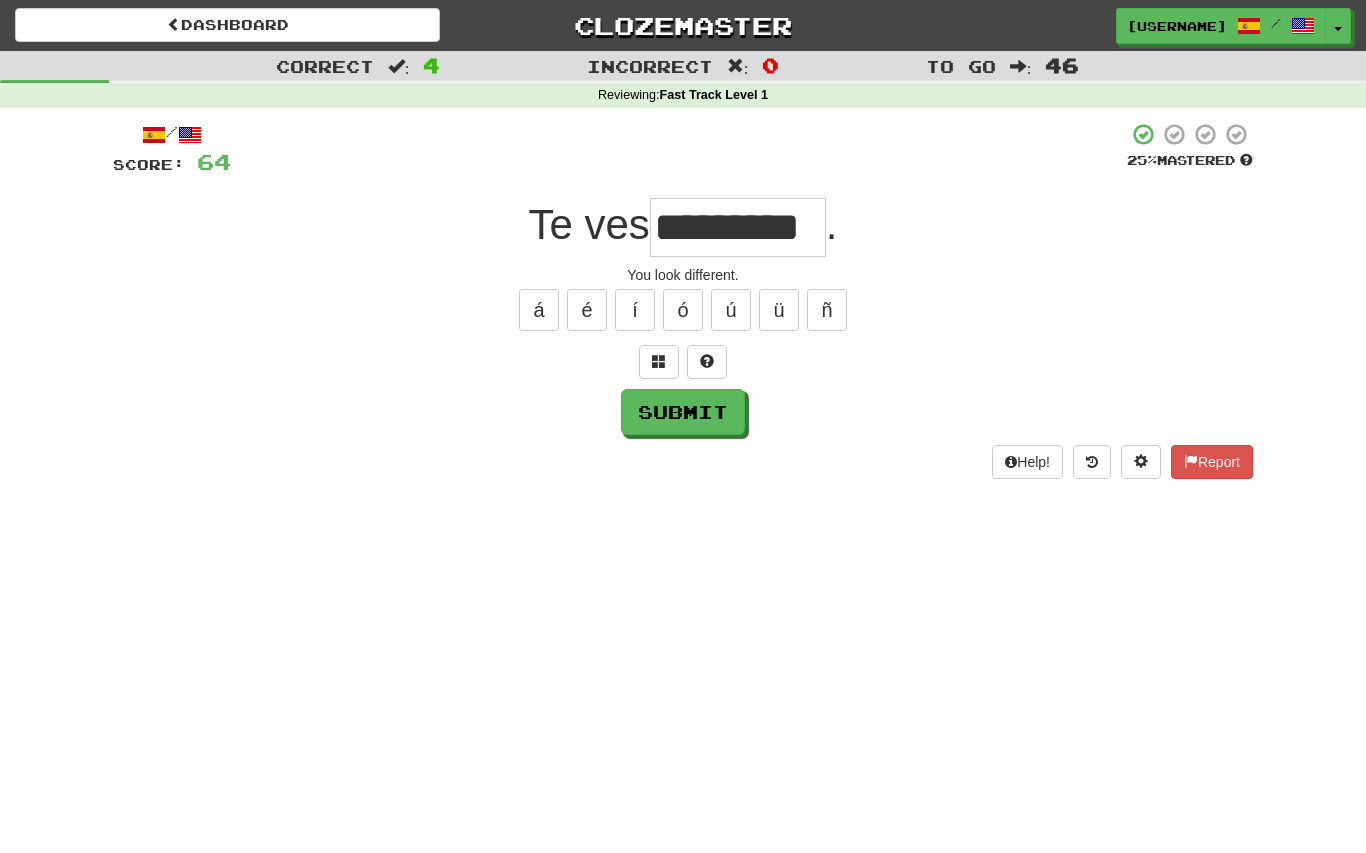 type on "*********" 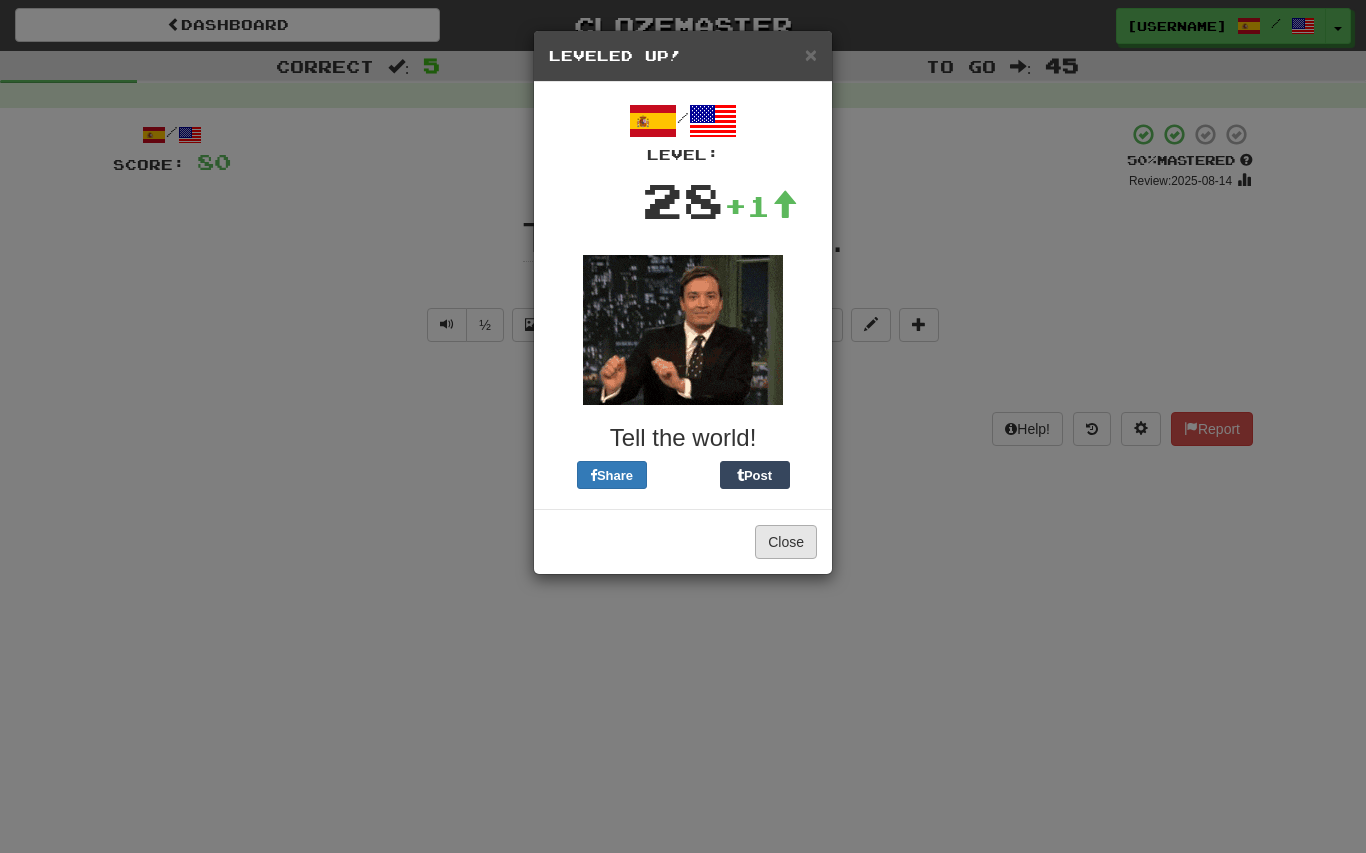 click on "Close" at bounding box center [786, 542] 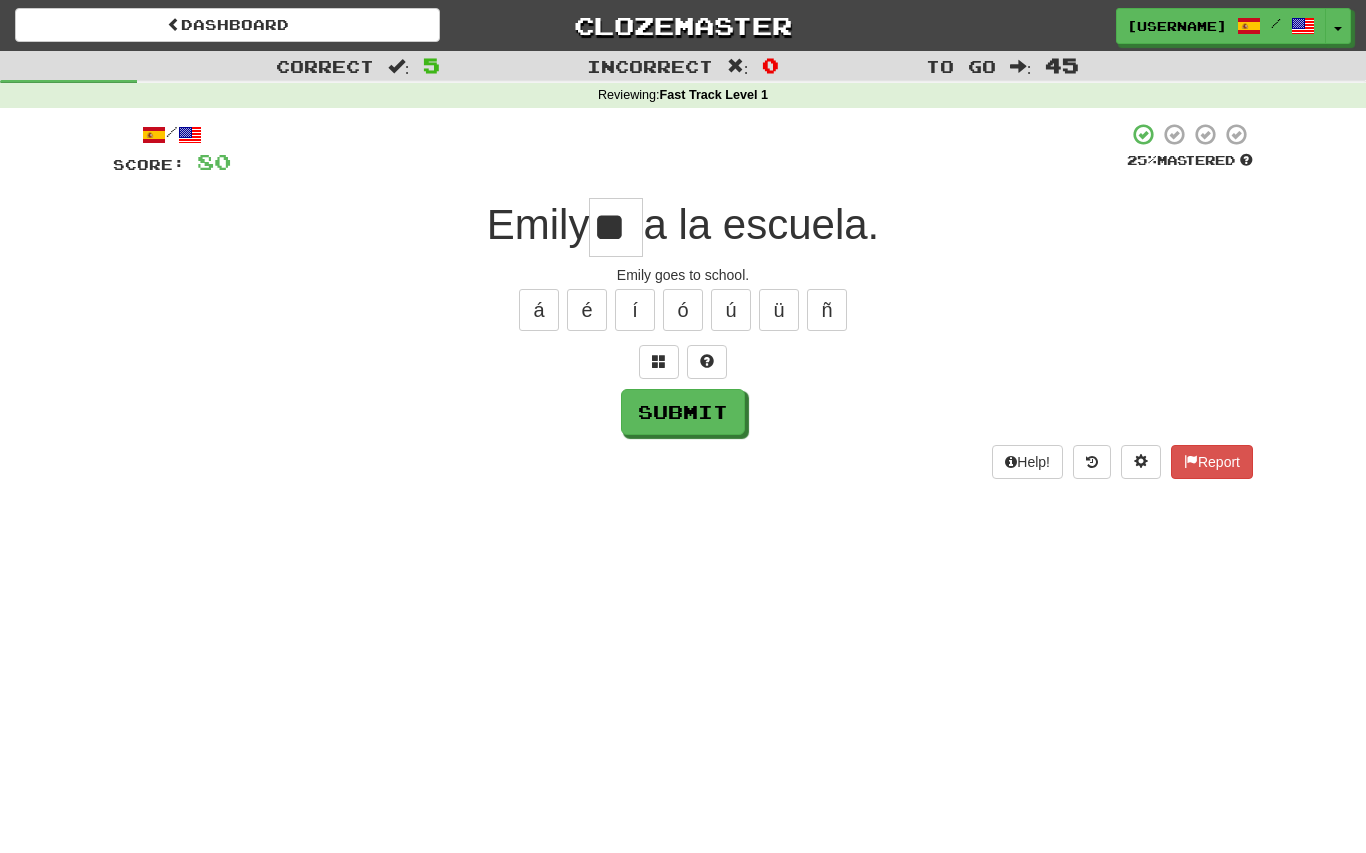 type on "**" 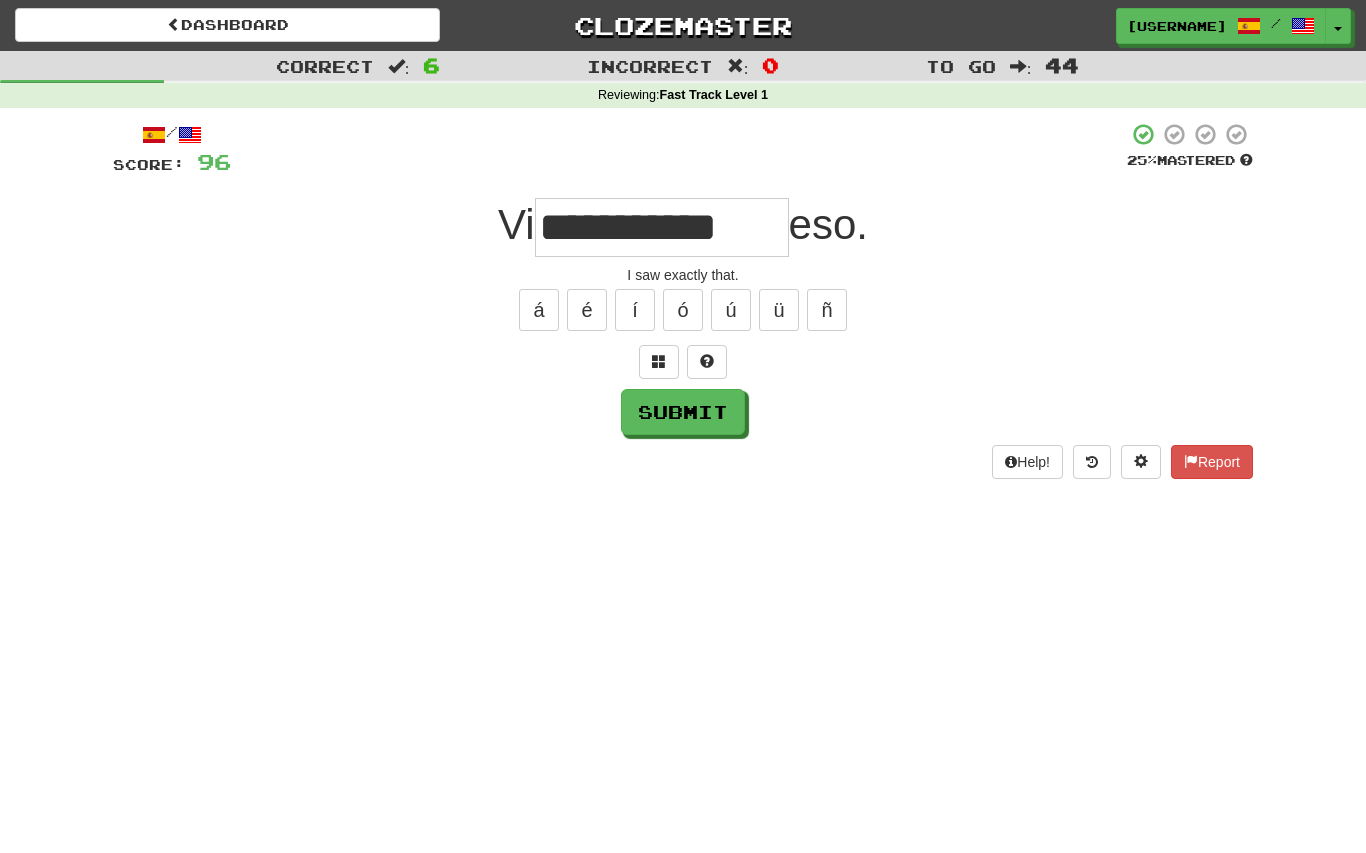 type on "**********" 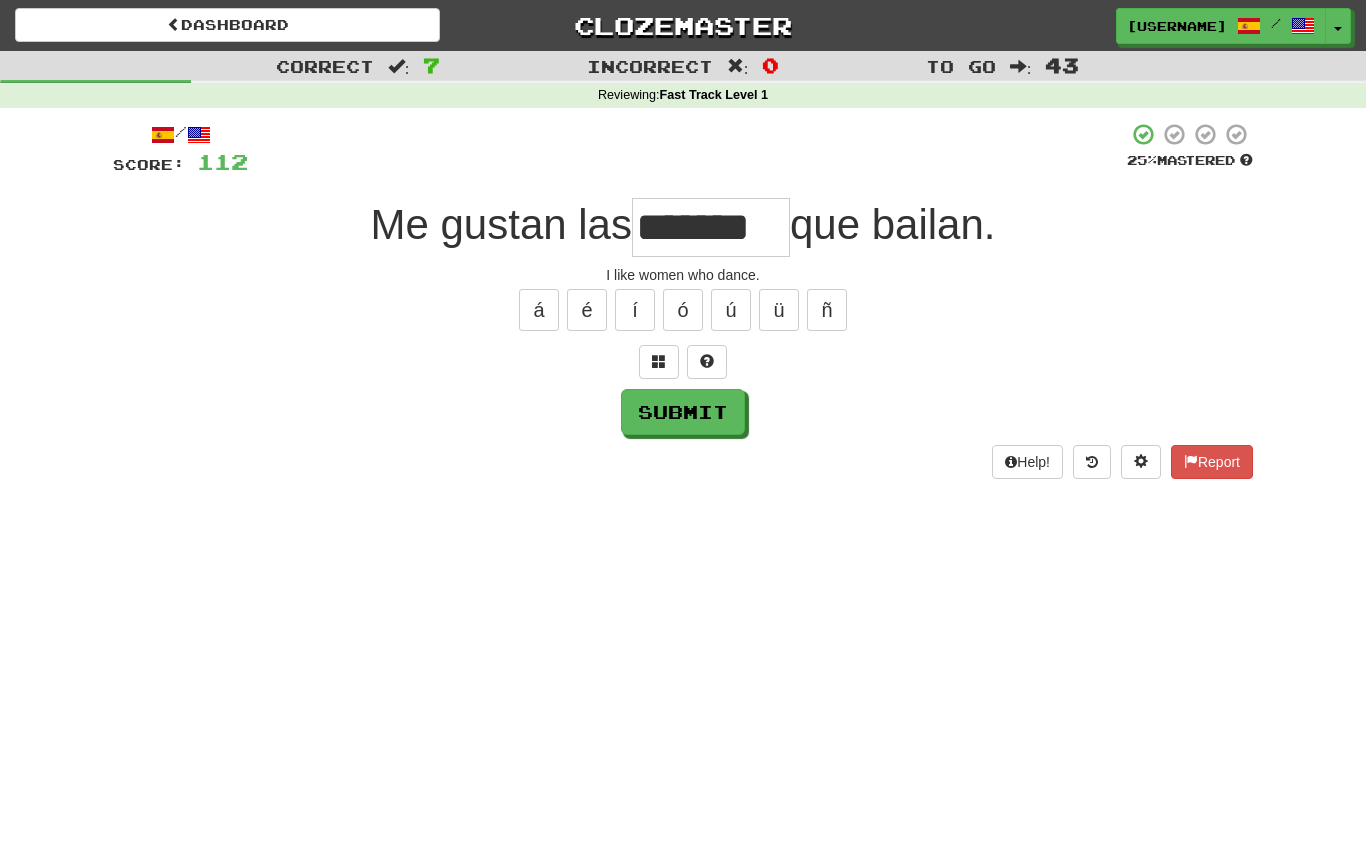 type on "*******" 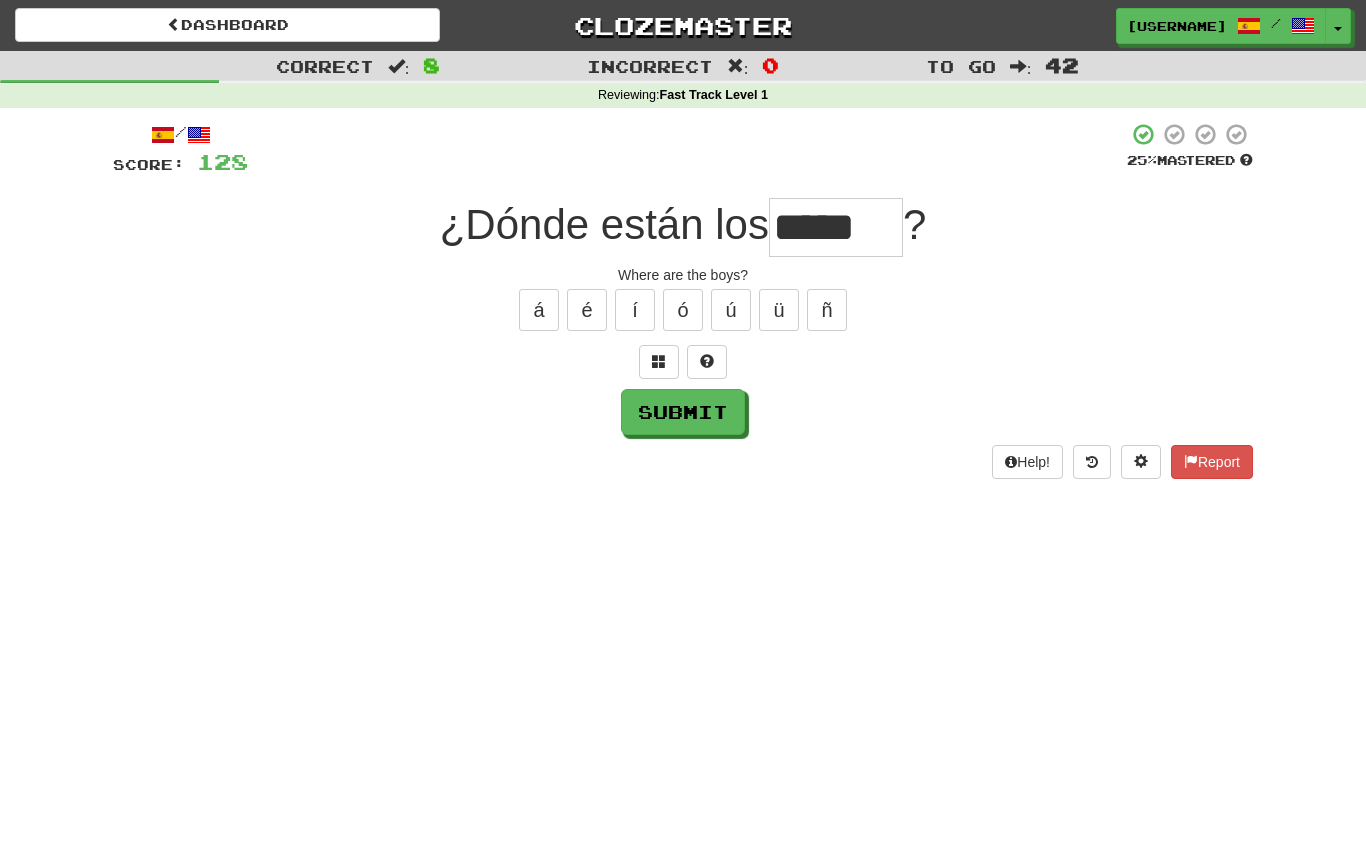 type on "******" 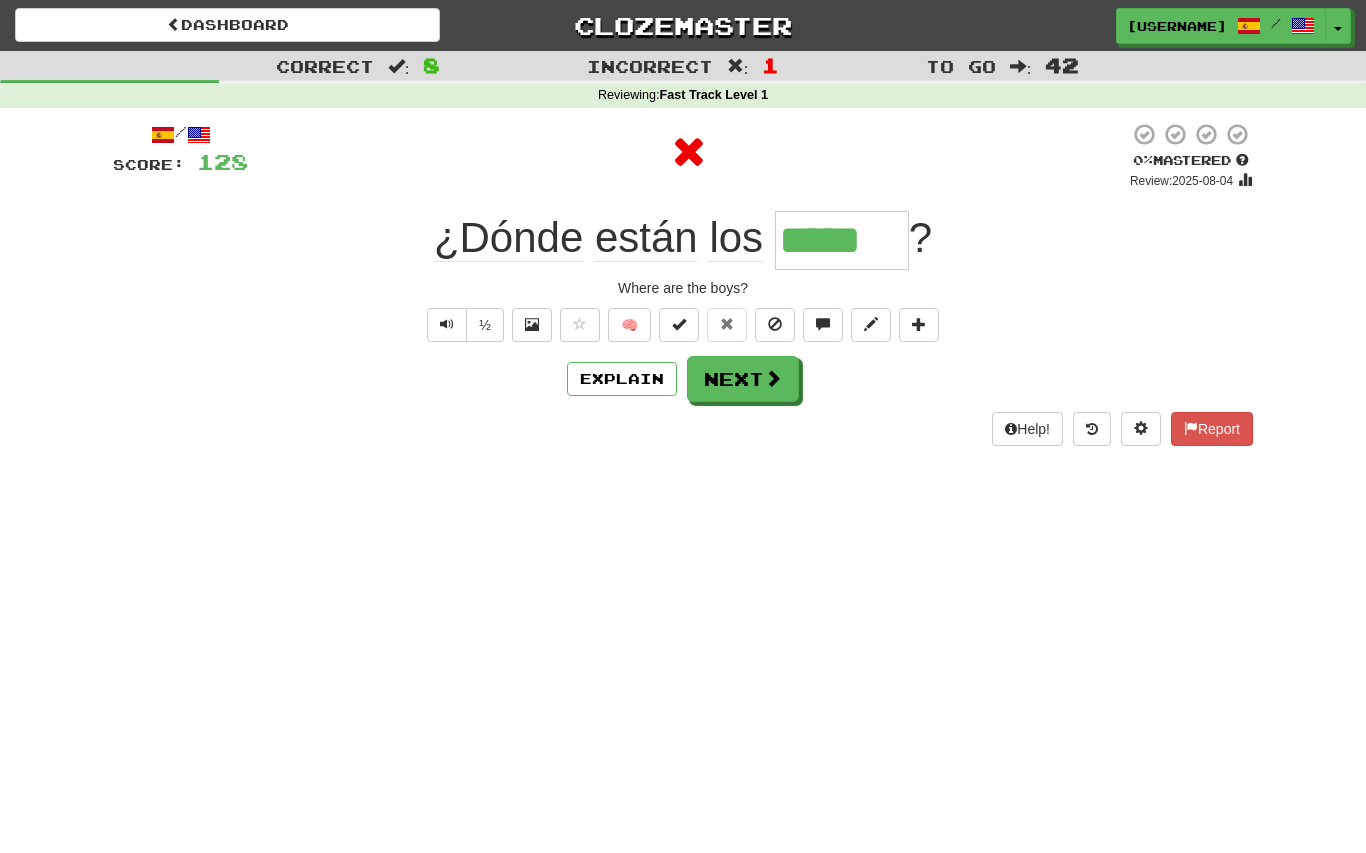 type on "******" 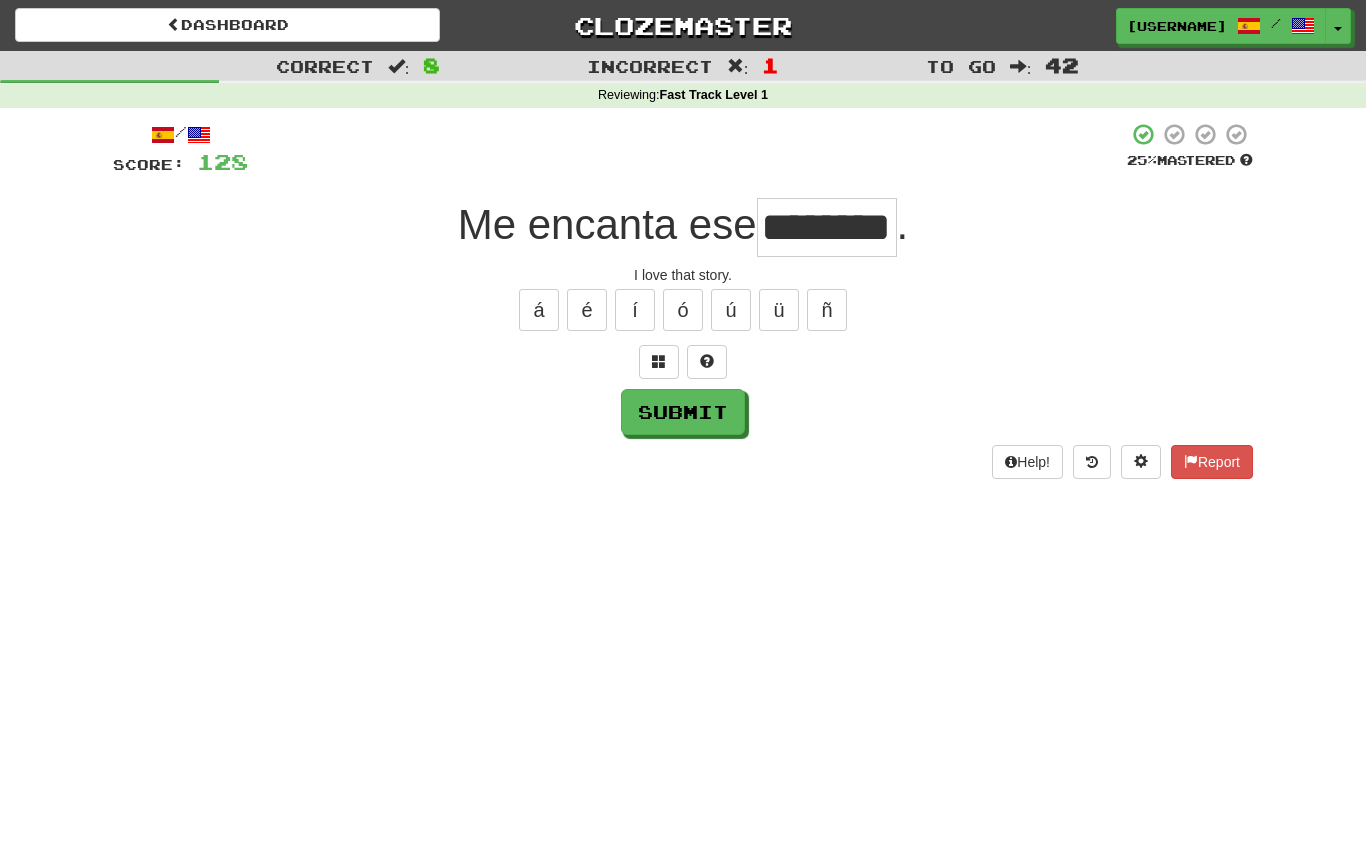type on "******" 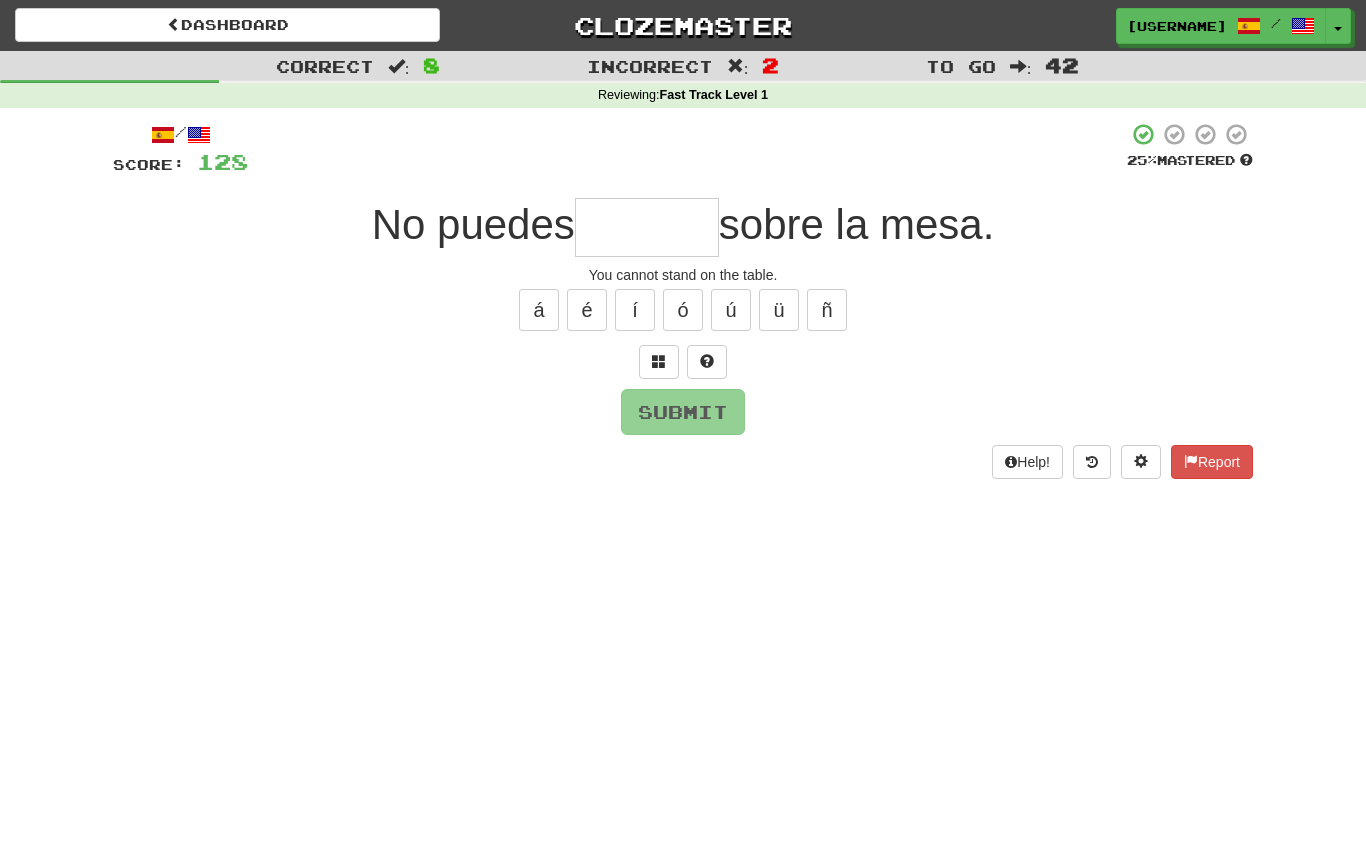 type on "*******" 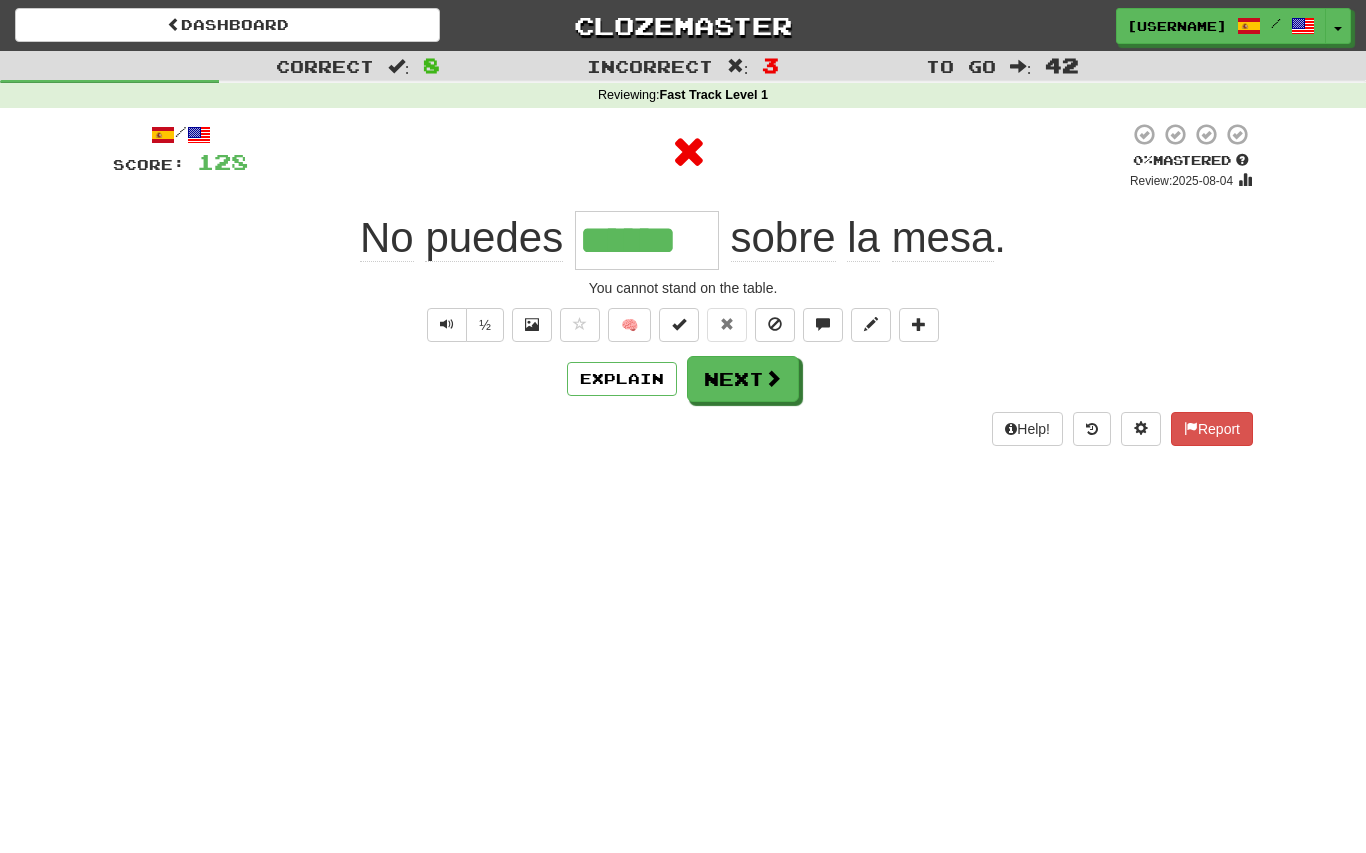 type on "*******" 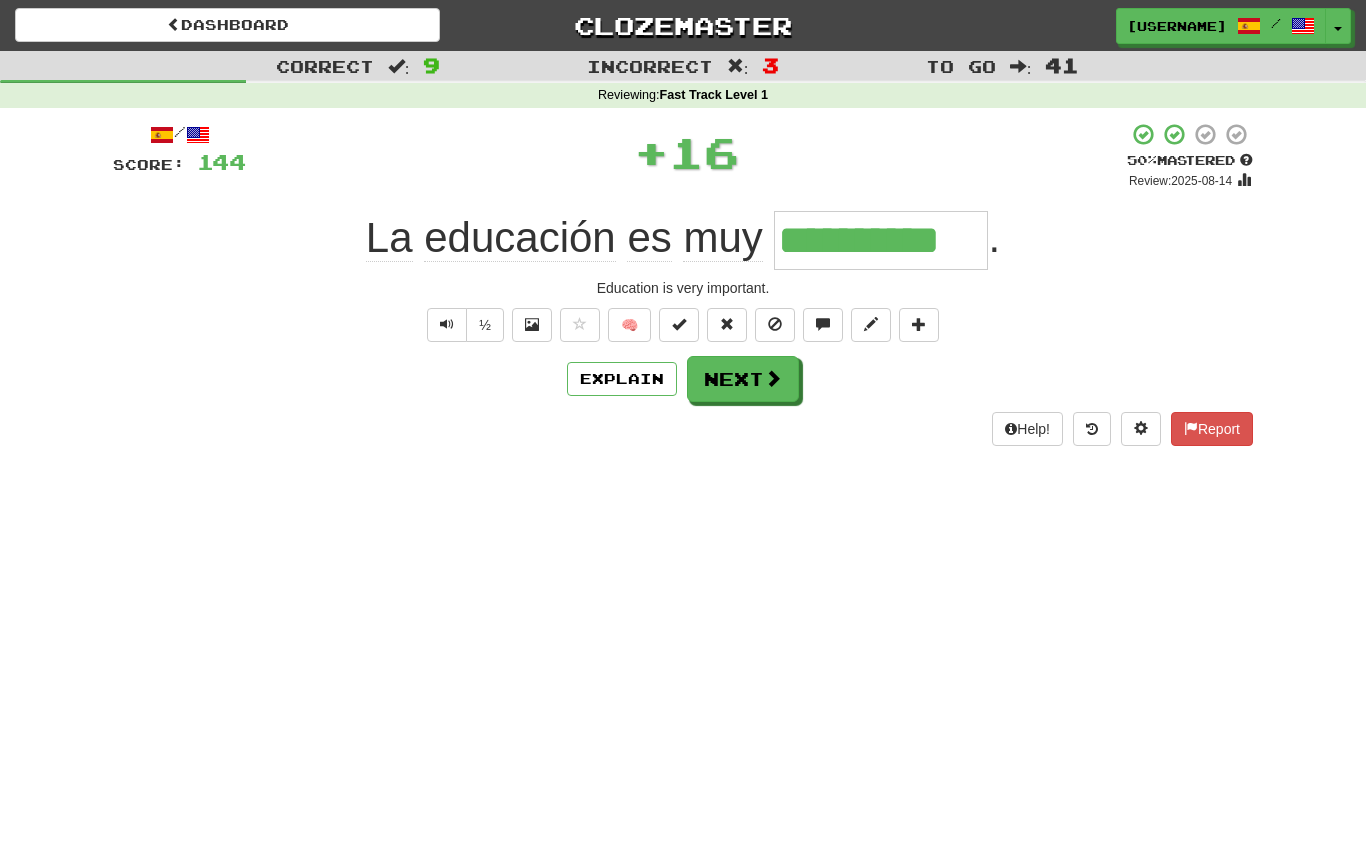 type on "**********" 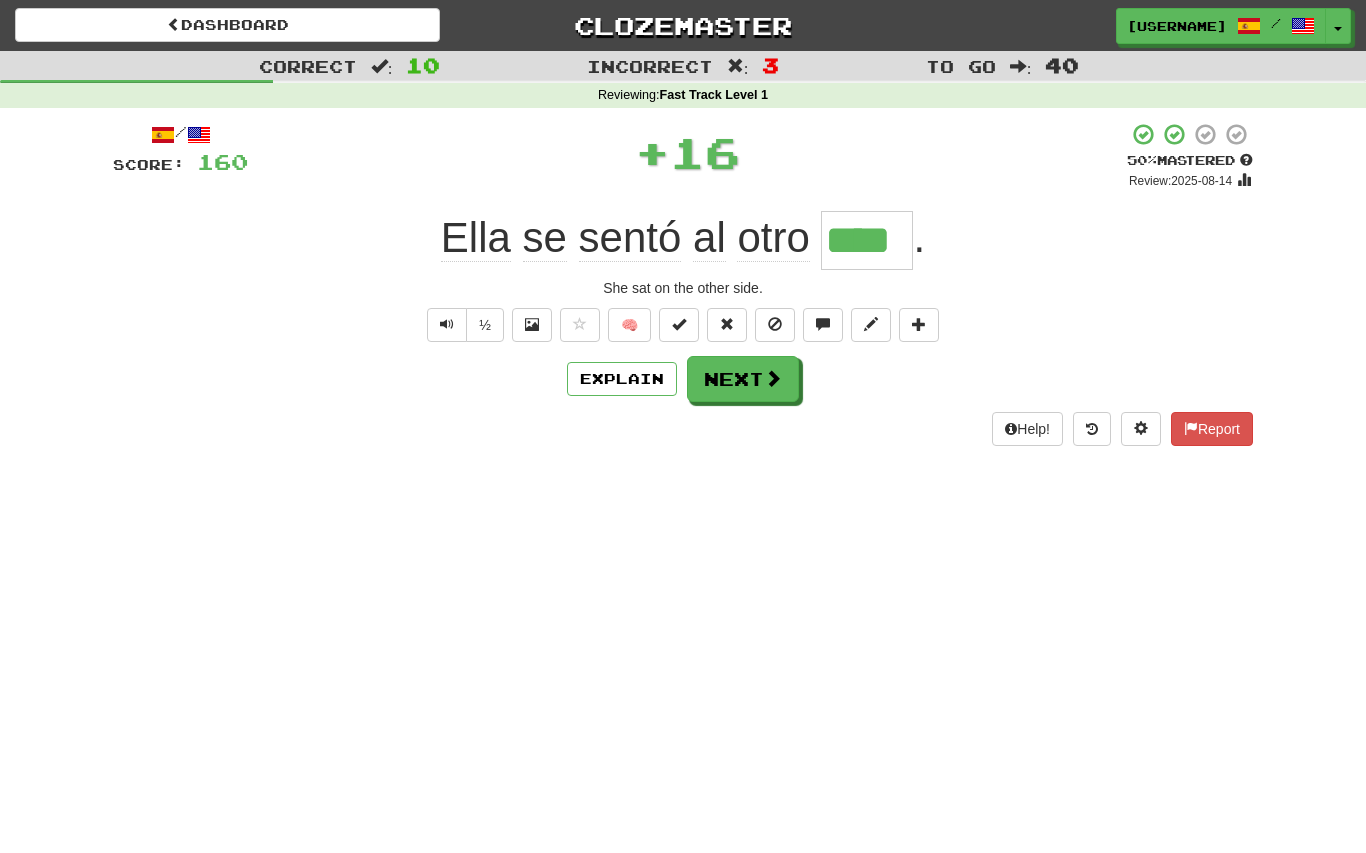 type on "****" 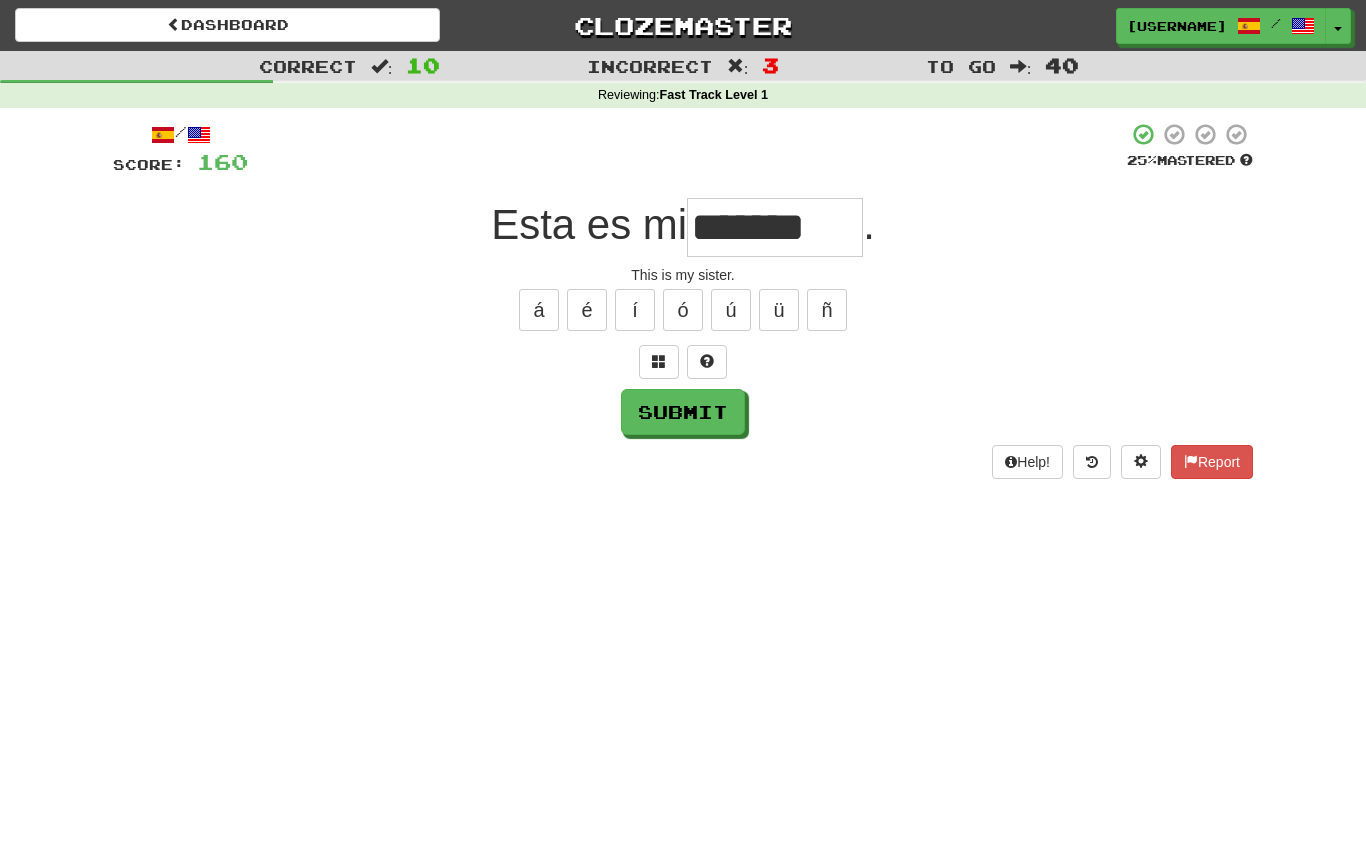 type on "*******" 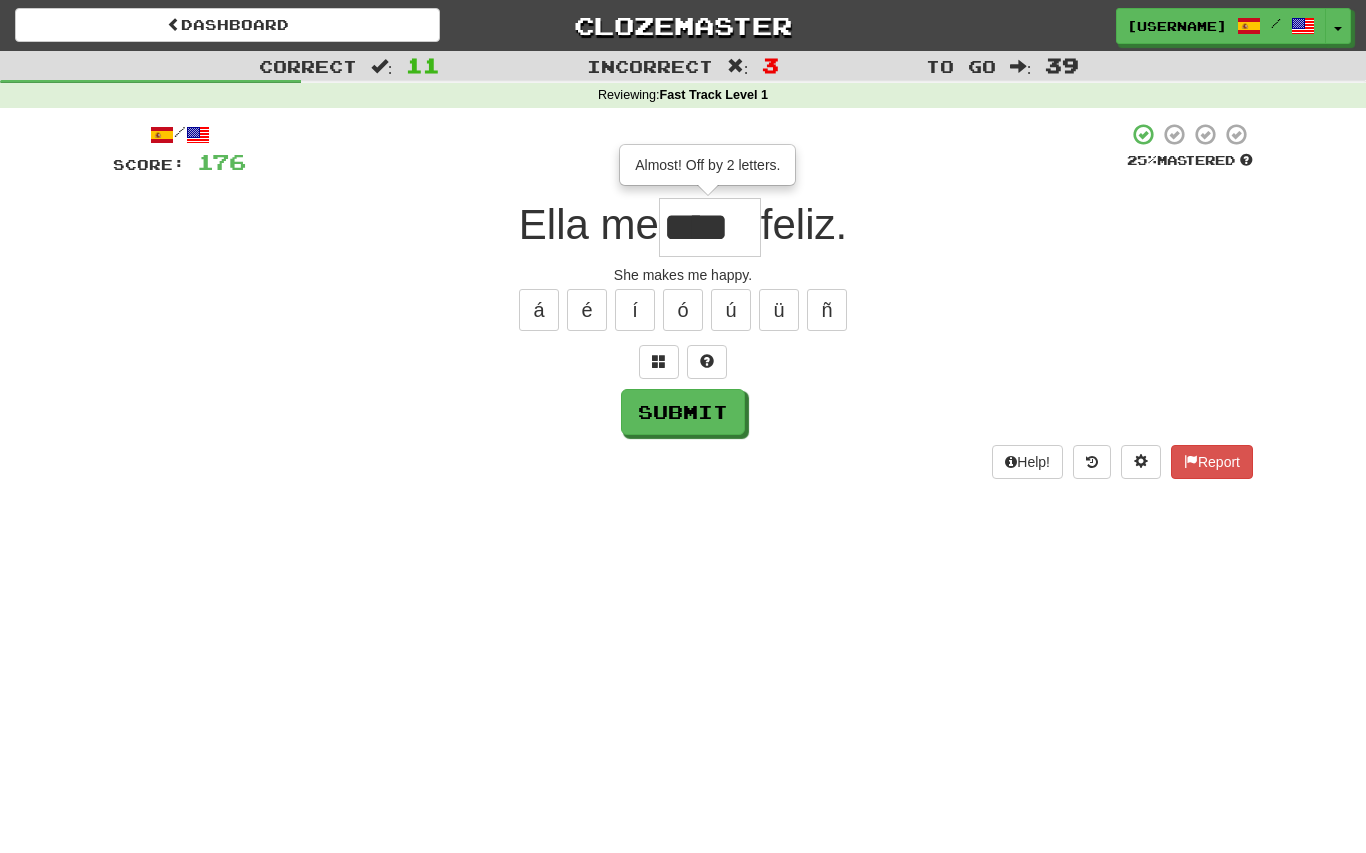 type on "****" 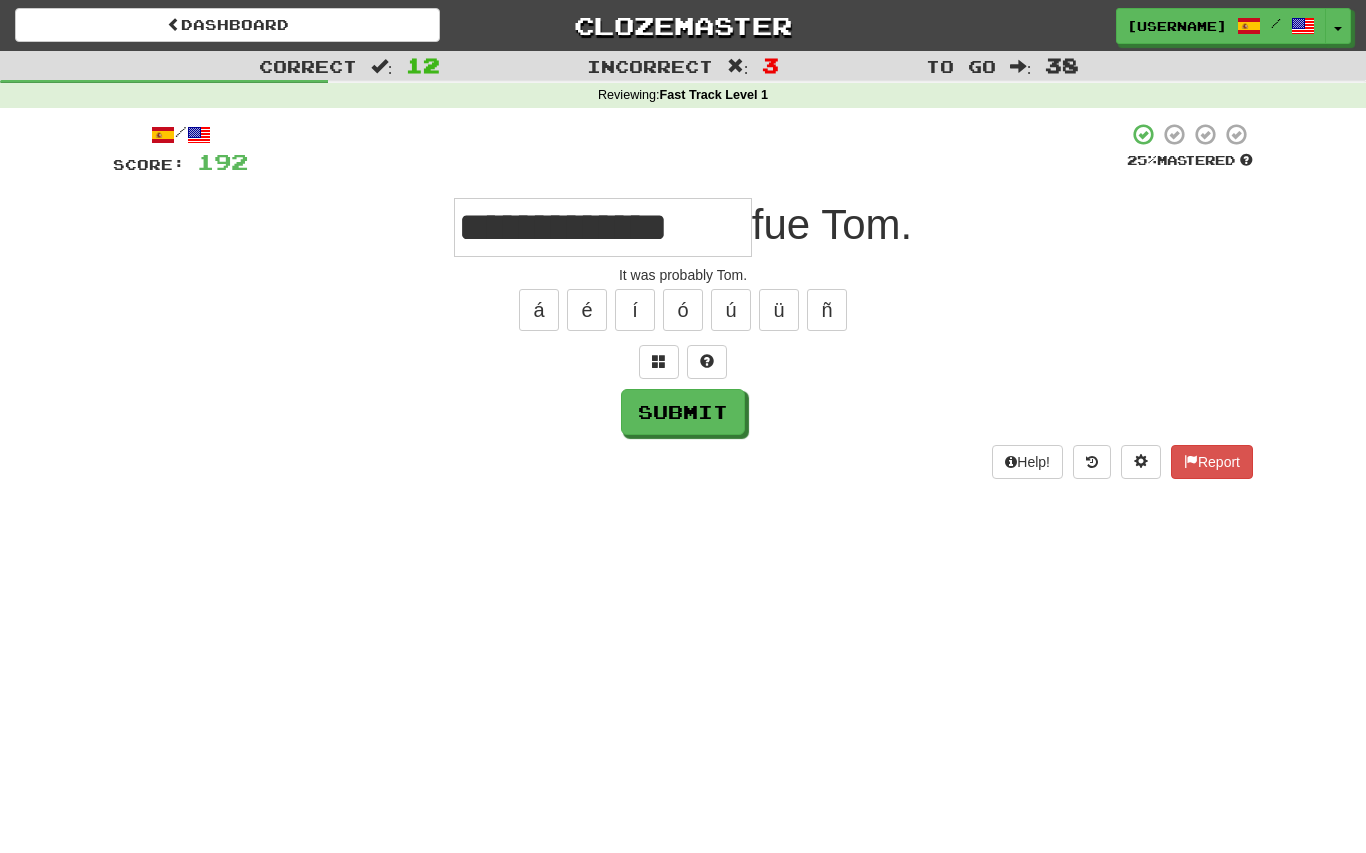 type on "**********" 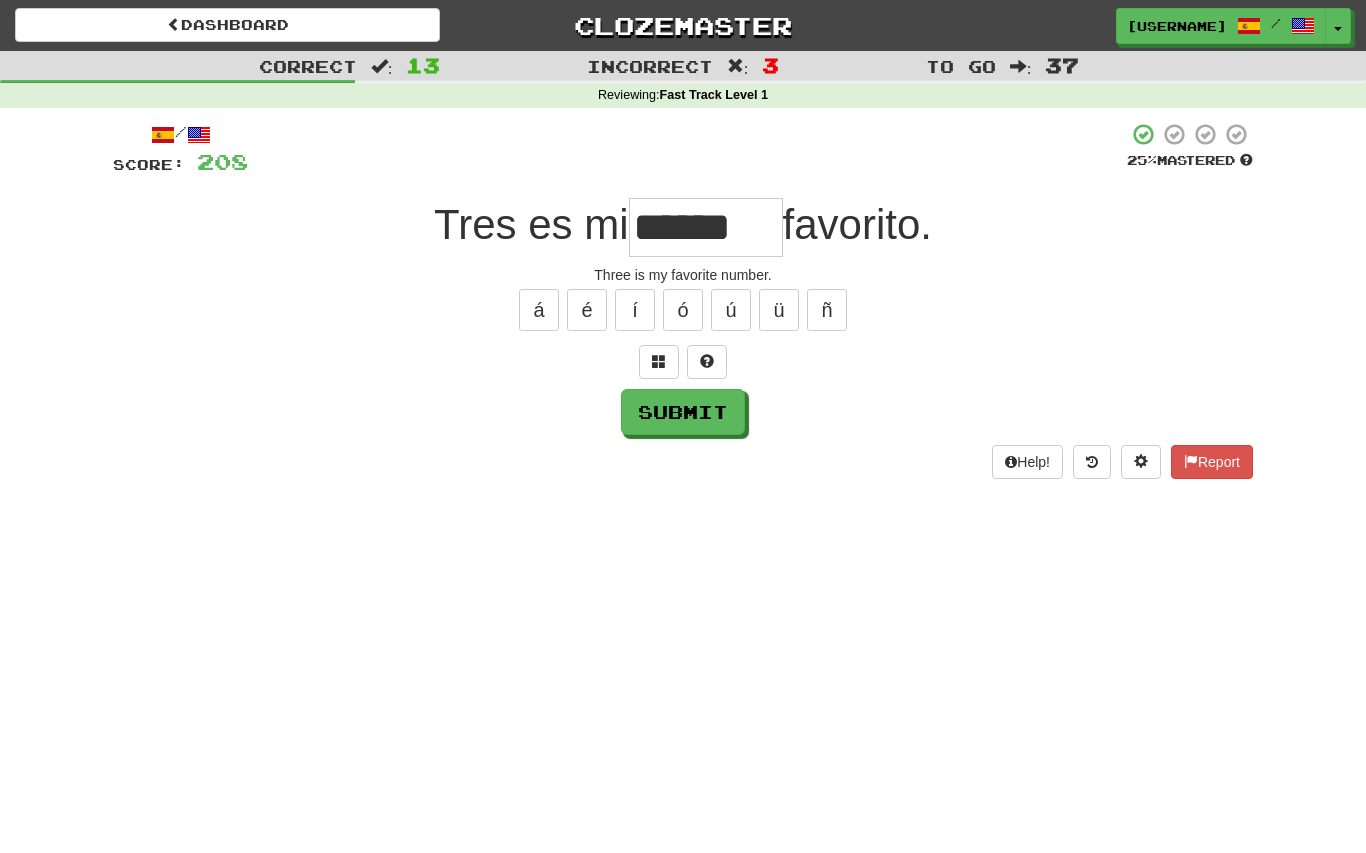 type on "******" 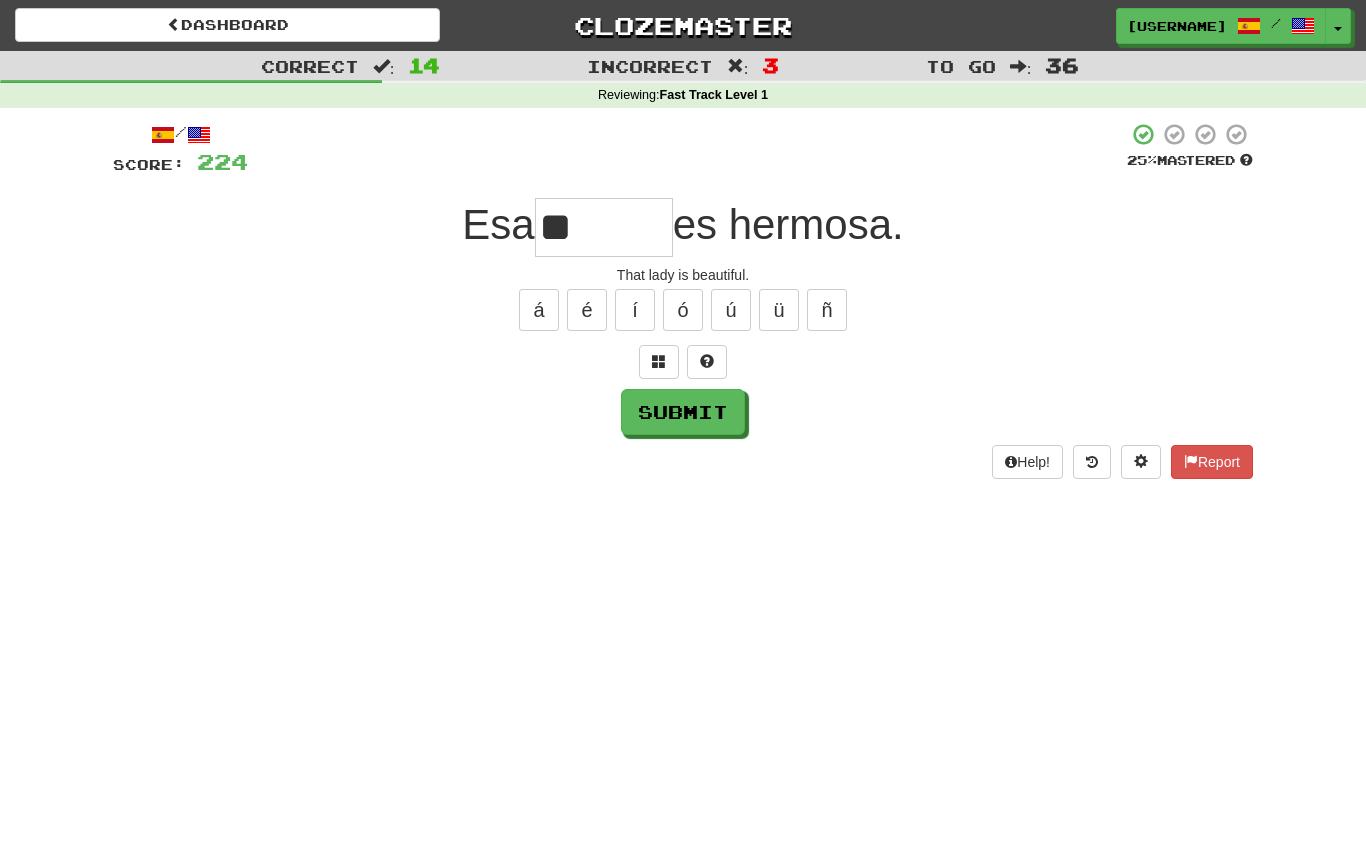type on "*" 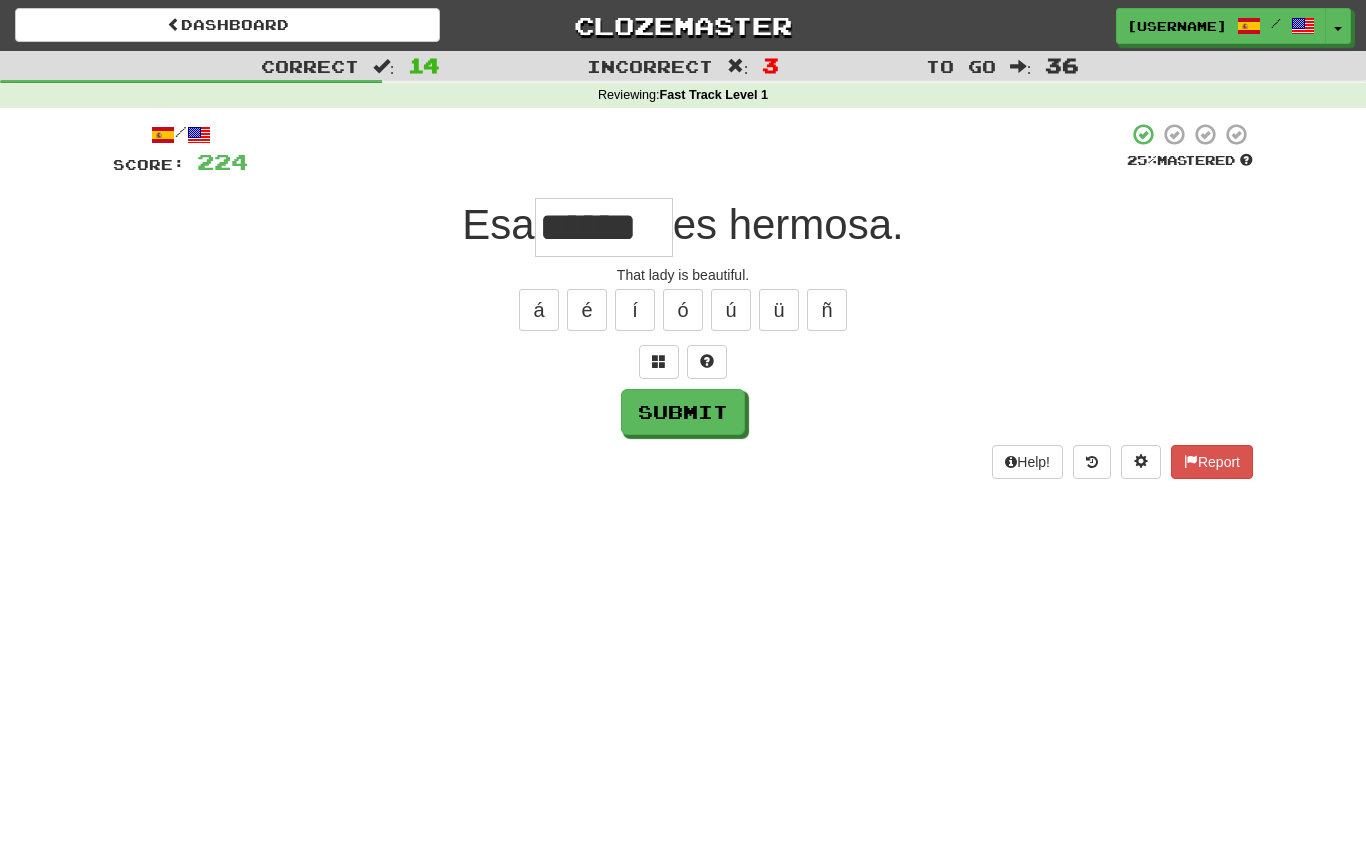 type on "******" 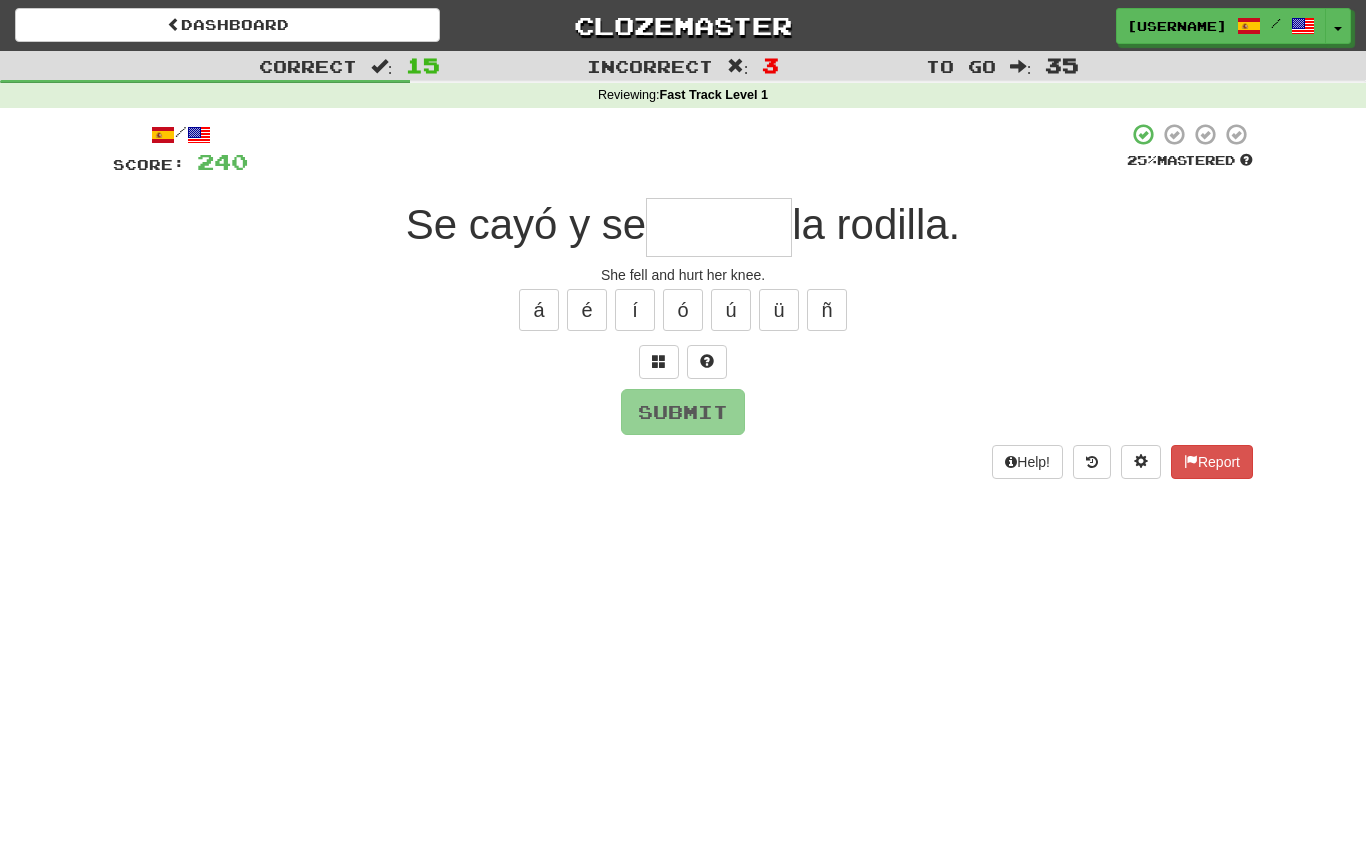 type on "*******" 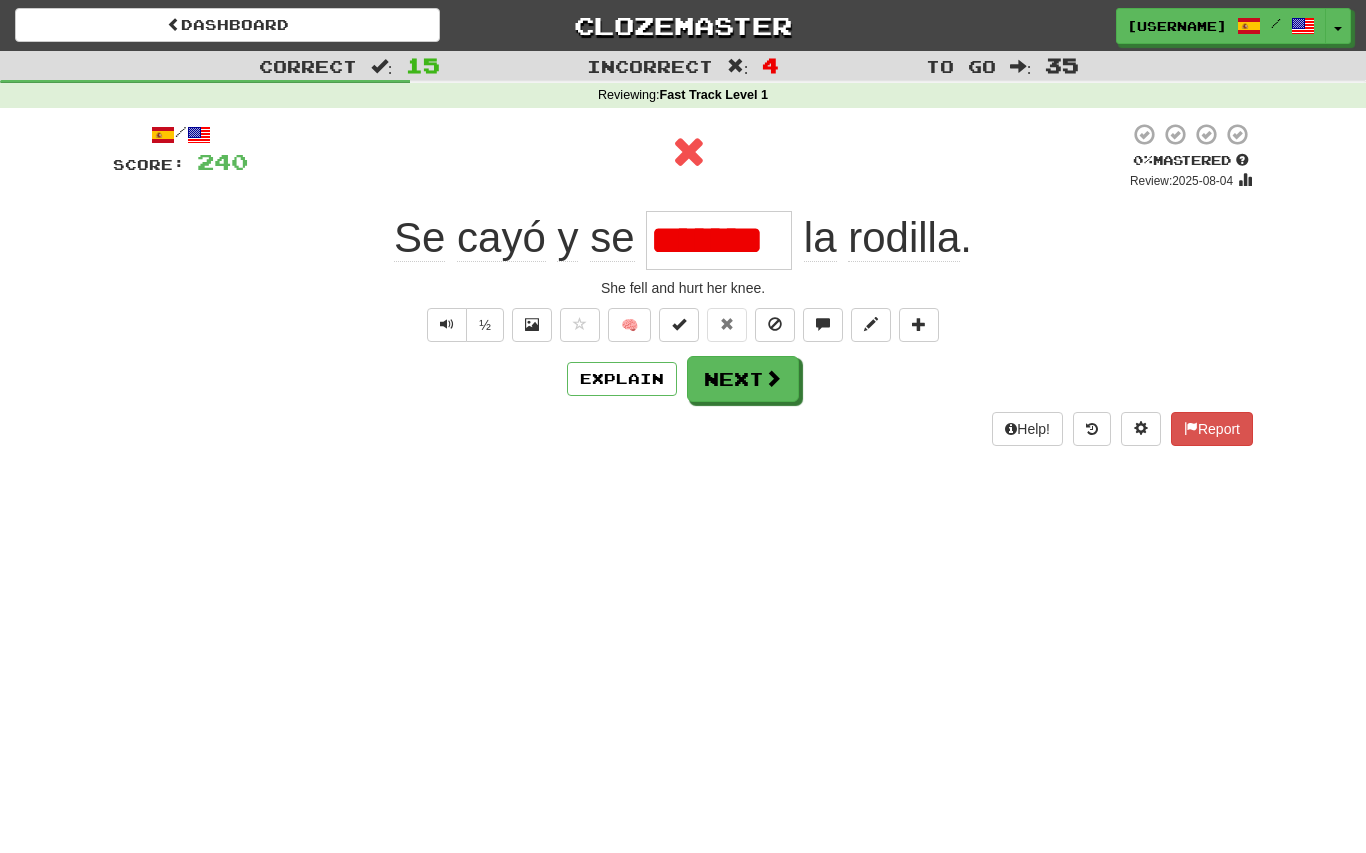 type on "*******" 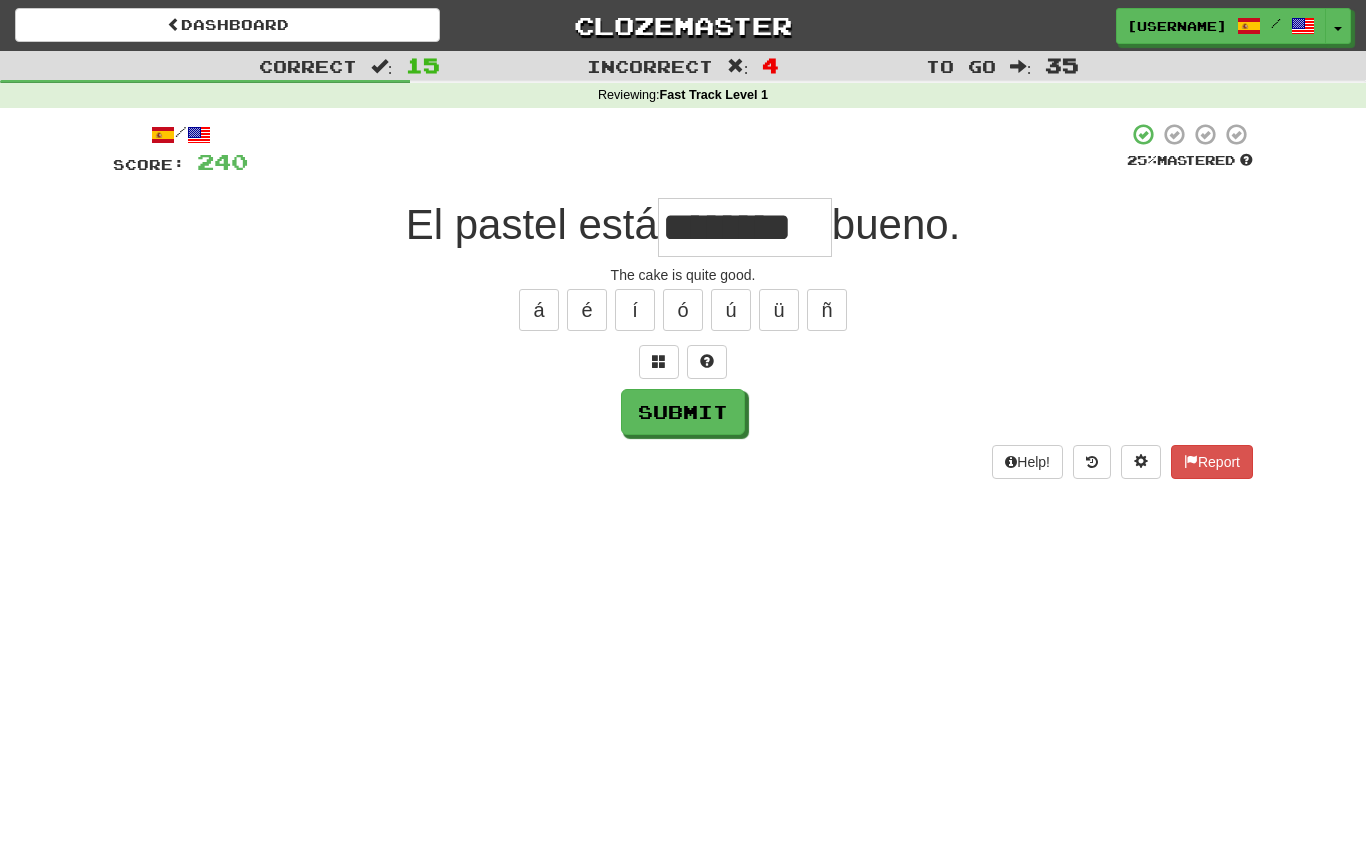 type on "********" 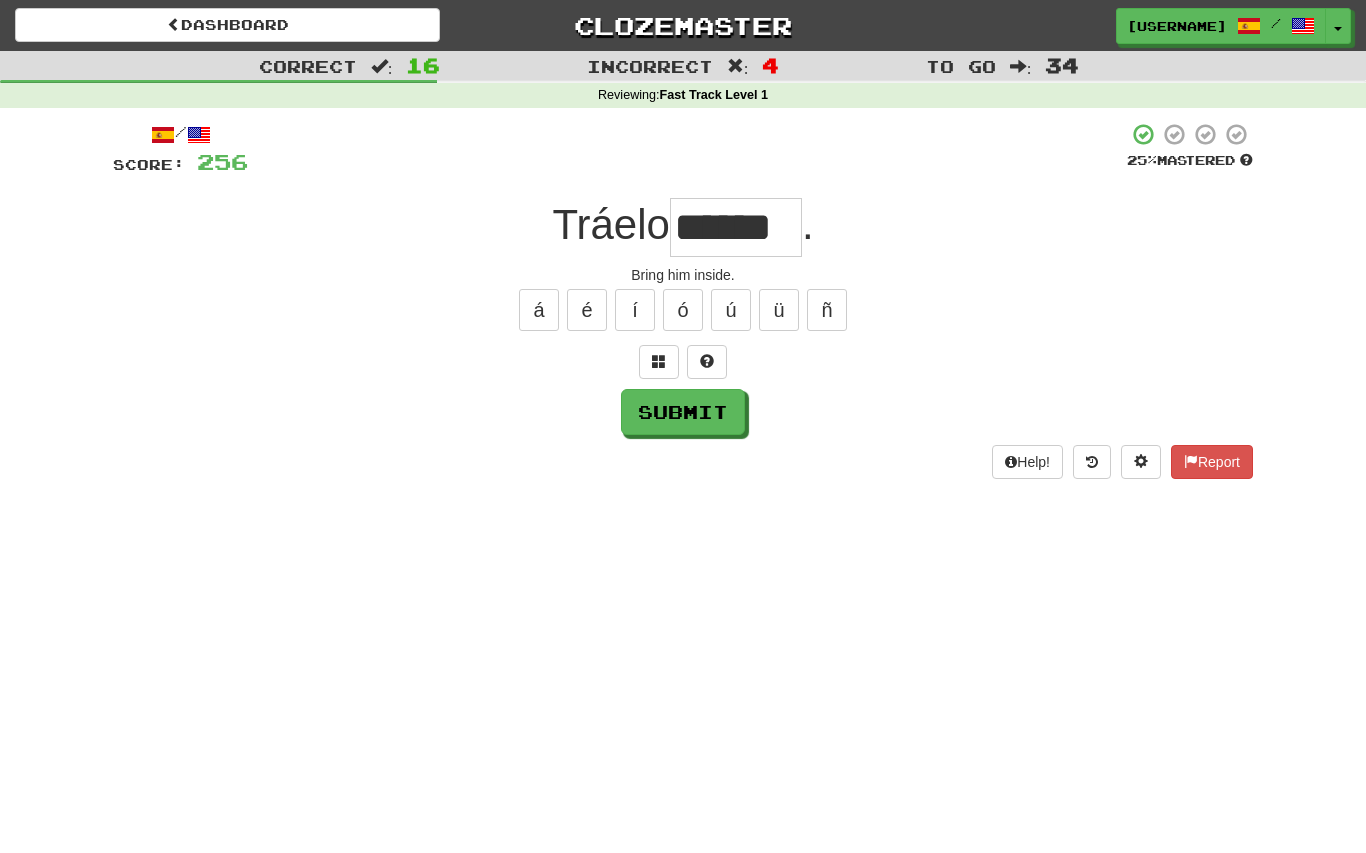 type on "******" 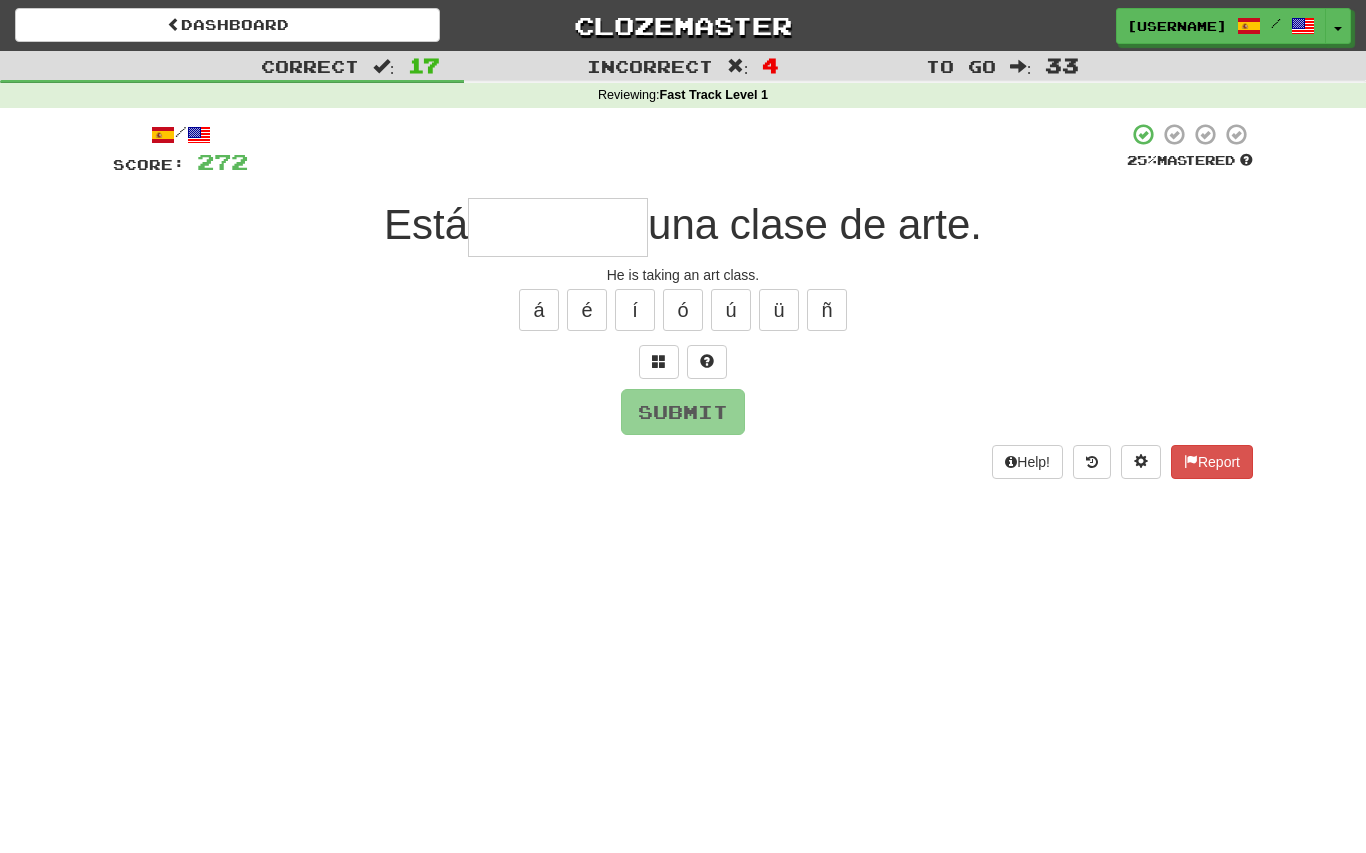 type on "*******" 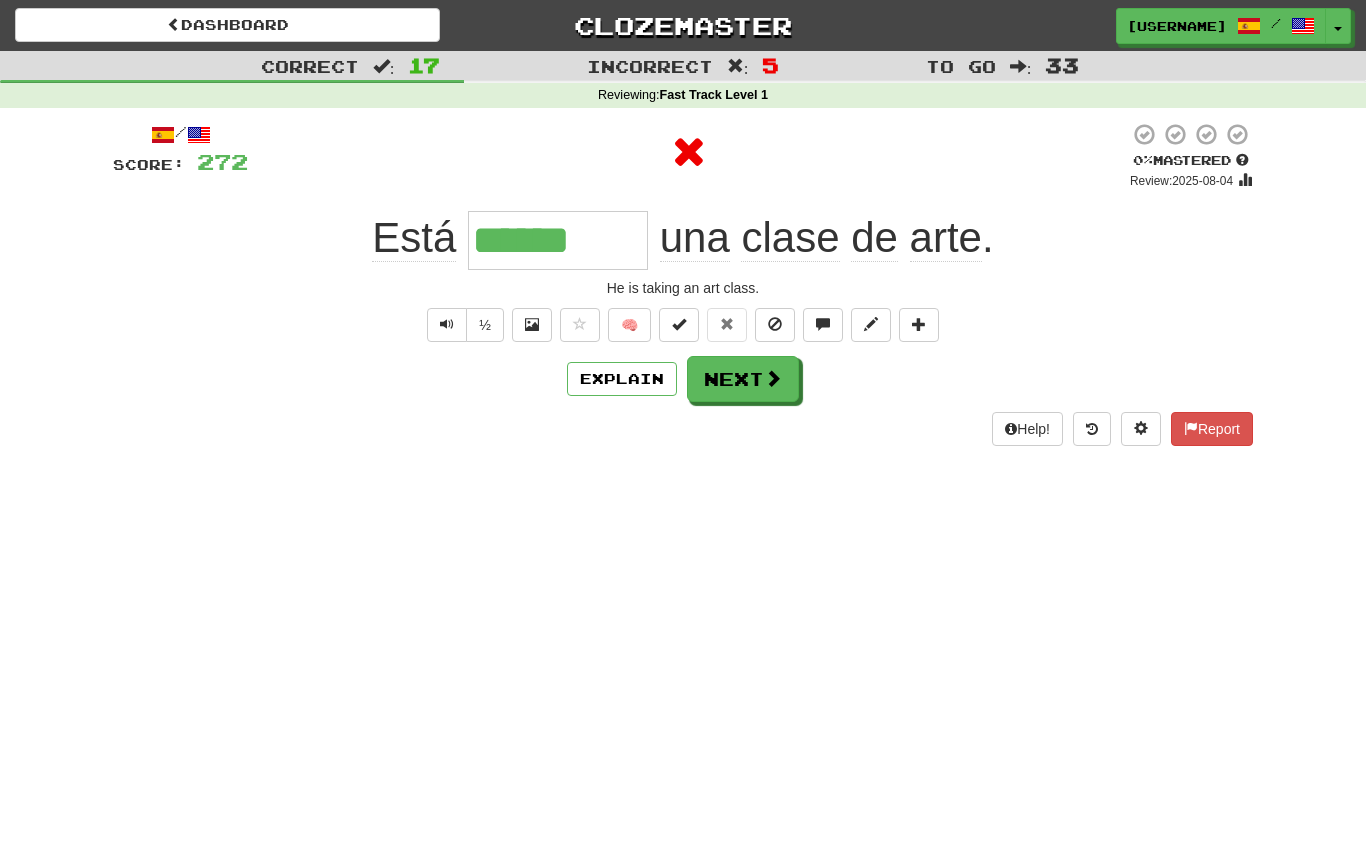 type on "*******" 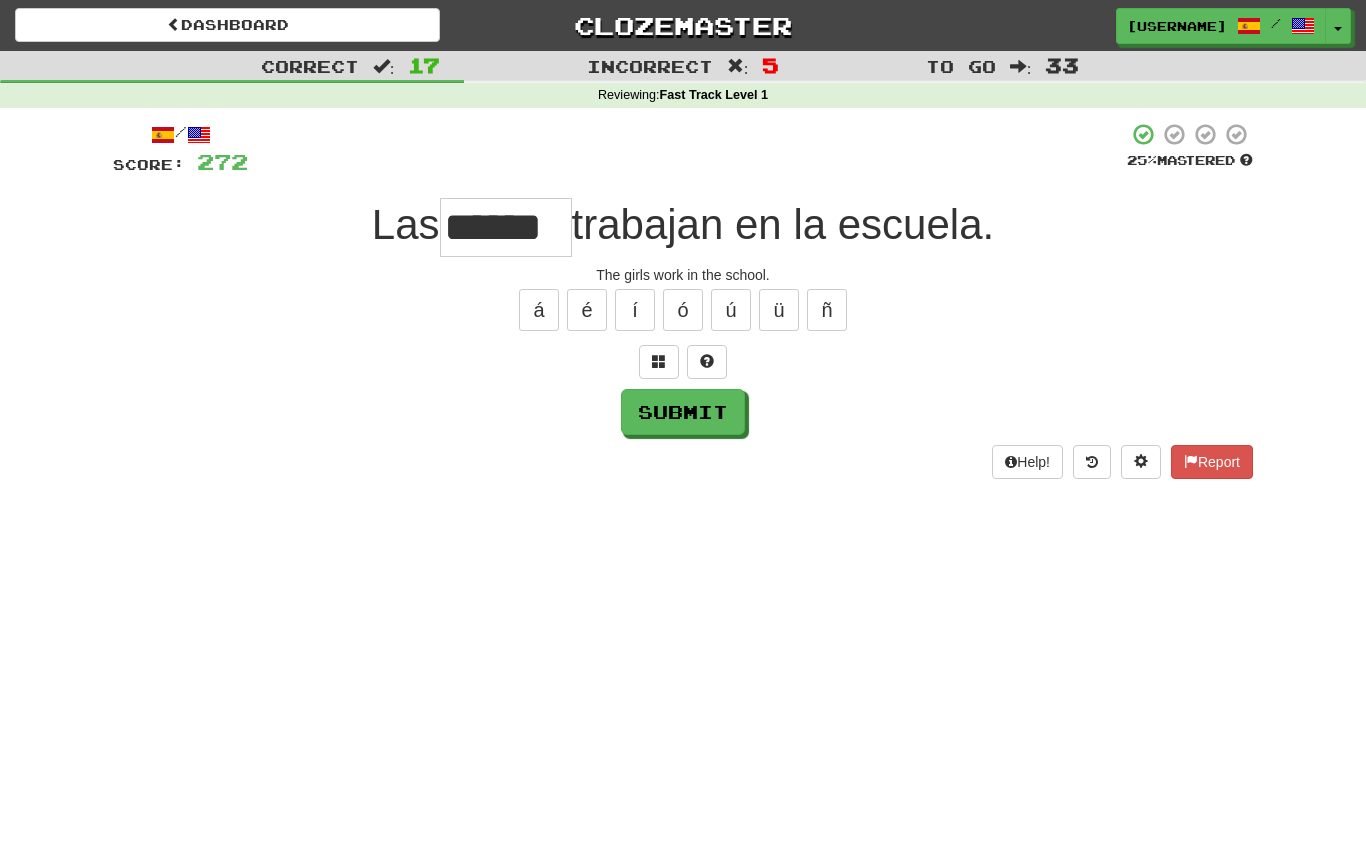 type on "******" 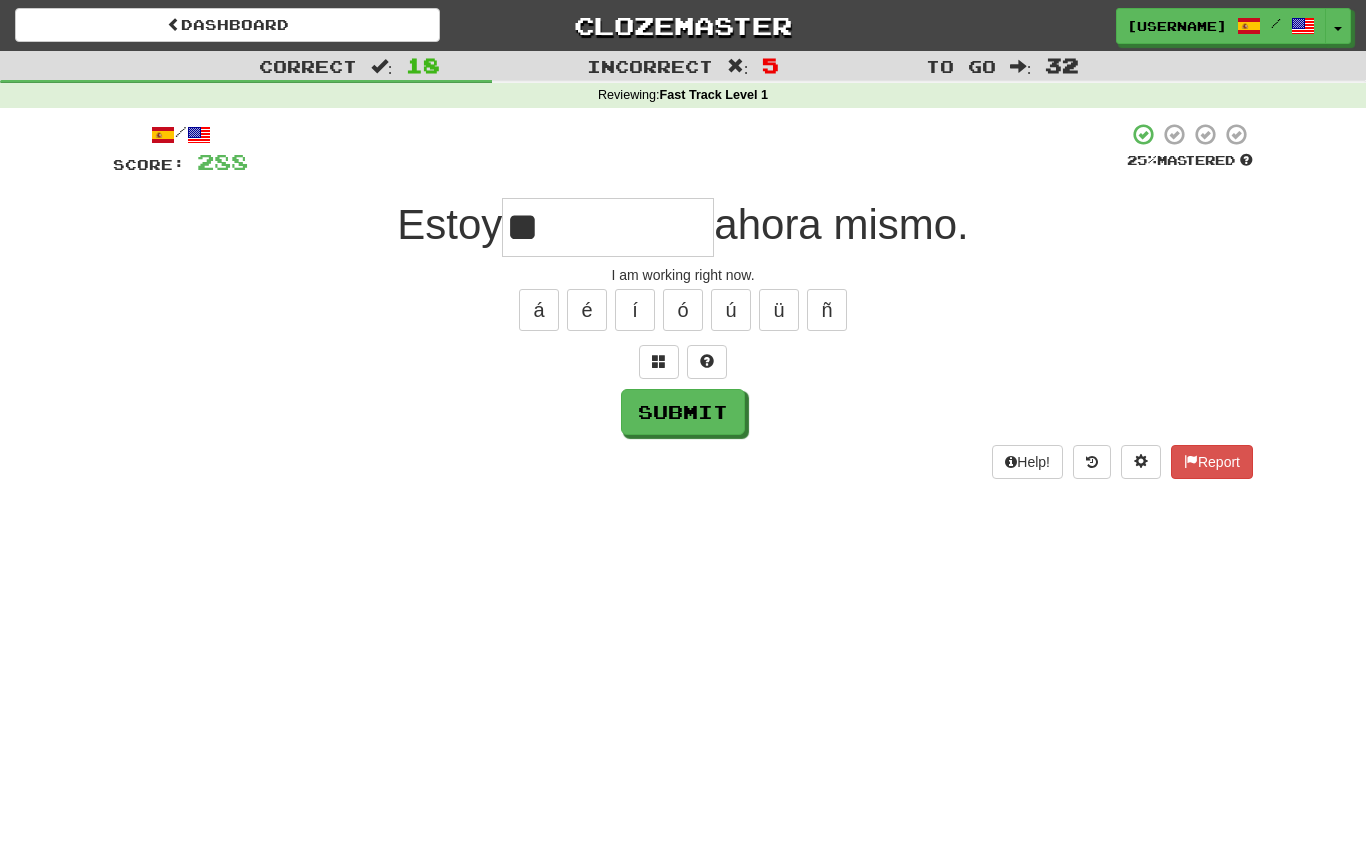 type on "*" 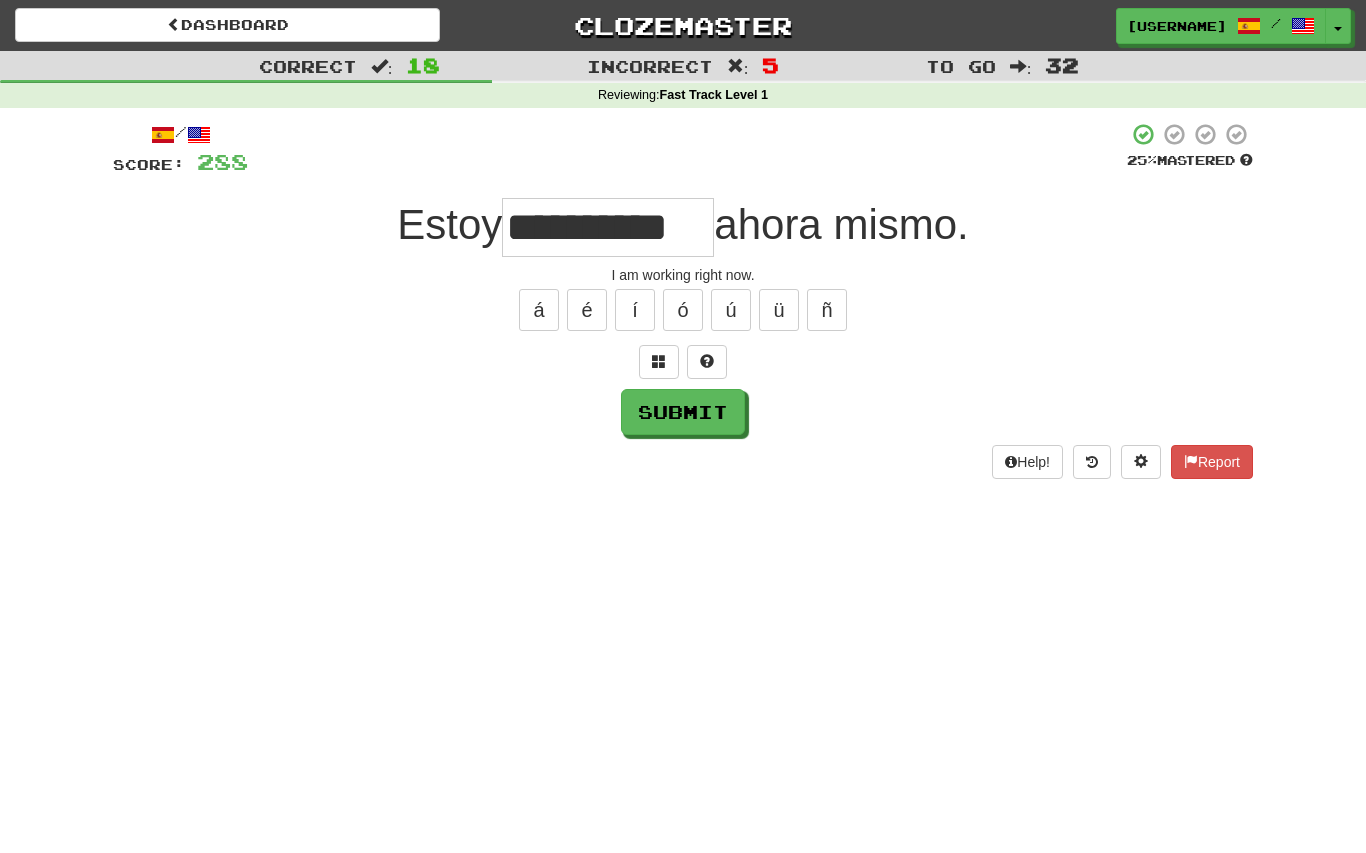 type on "**********" 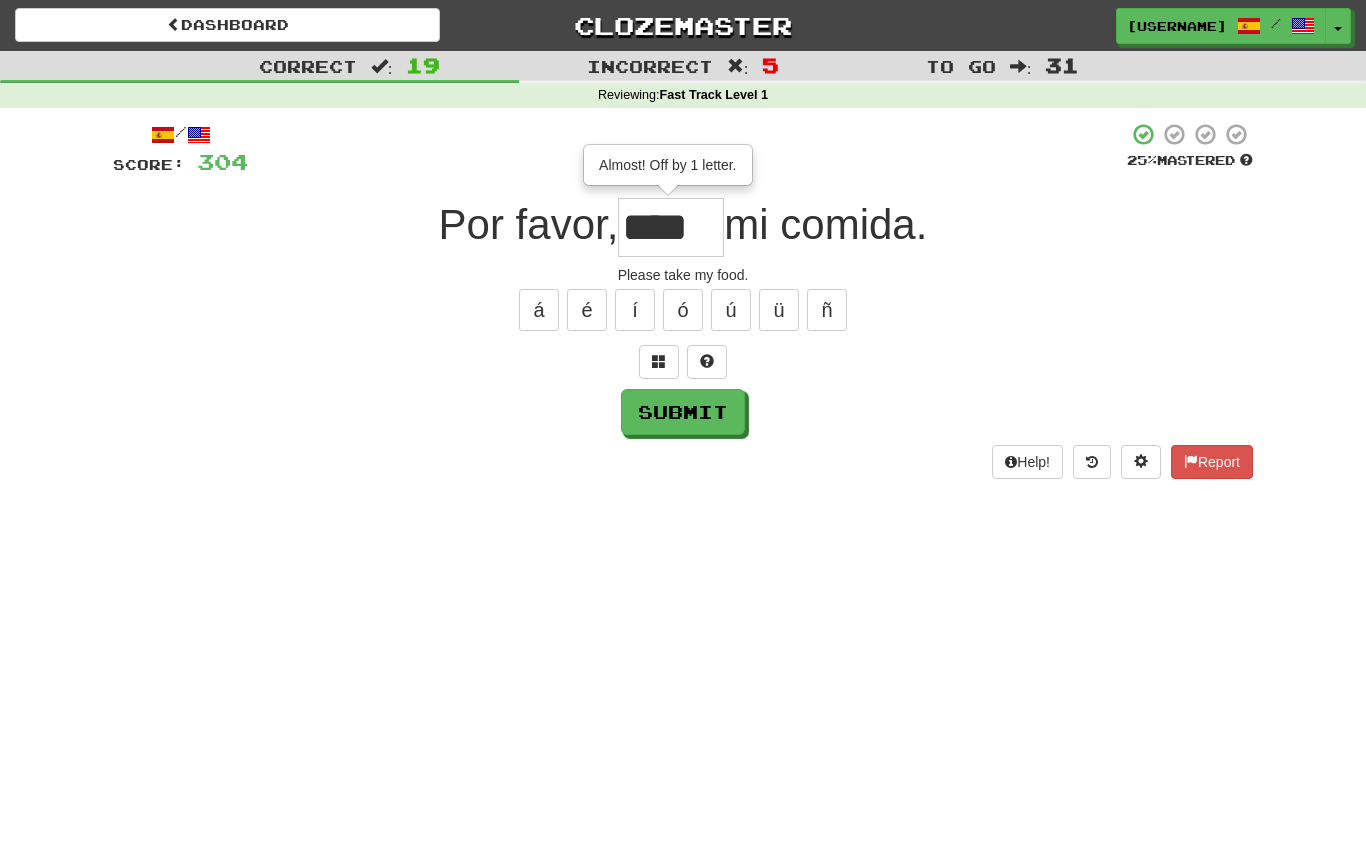 type on "****" 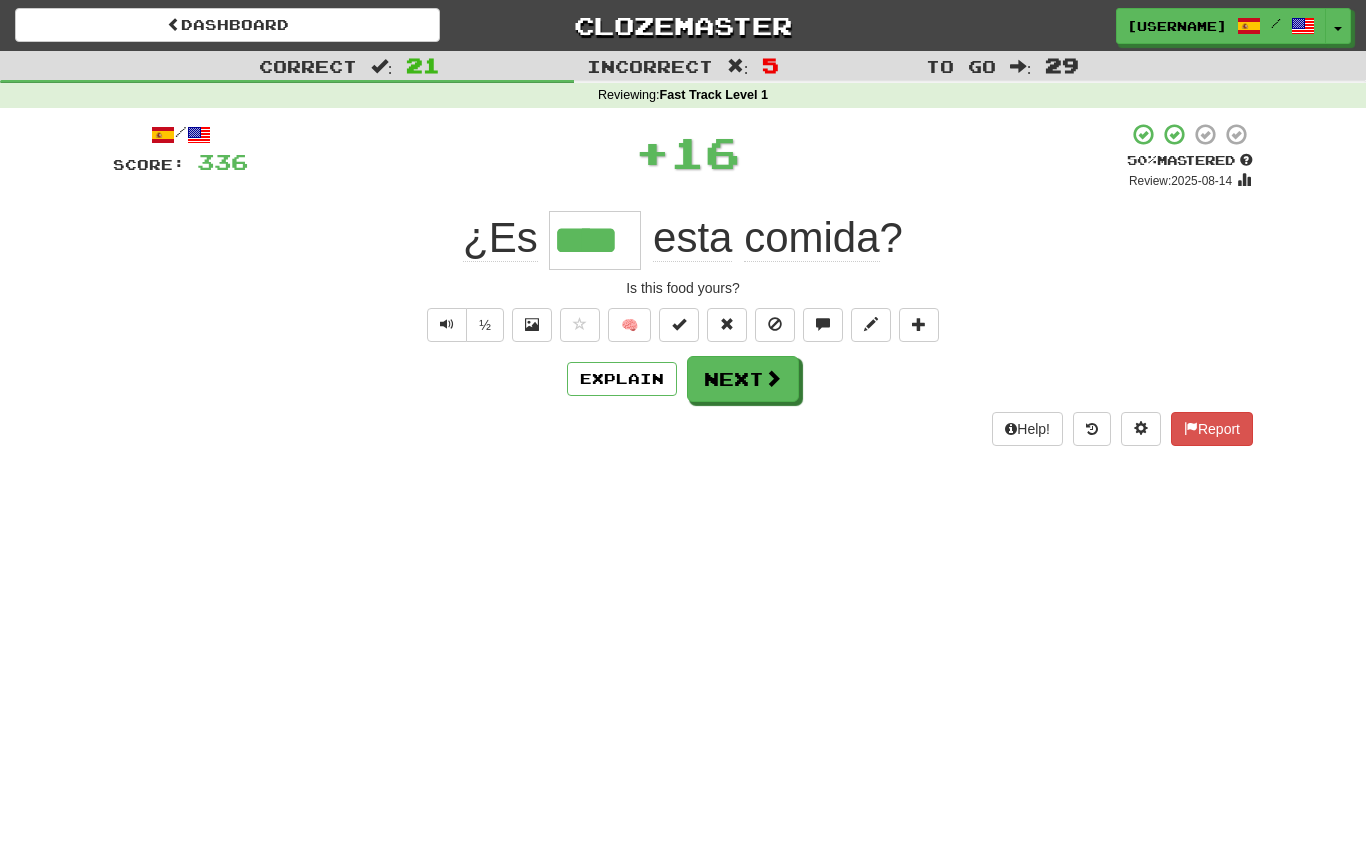 type on "****" 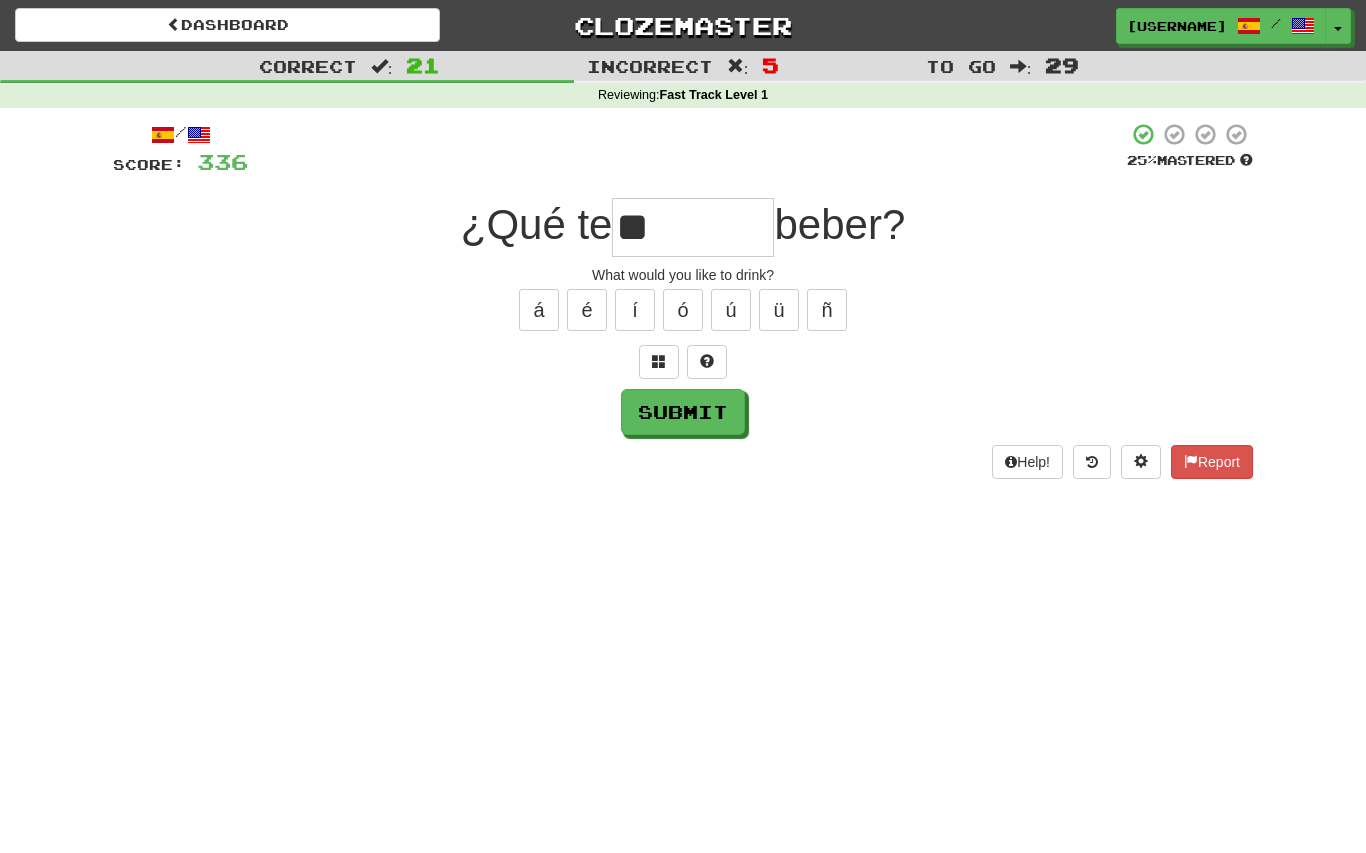 type on "*" 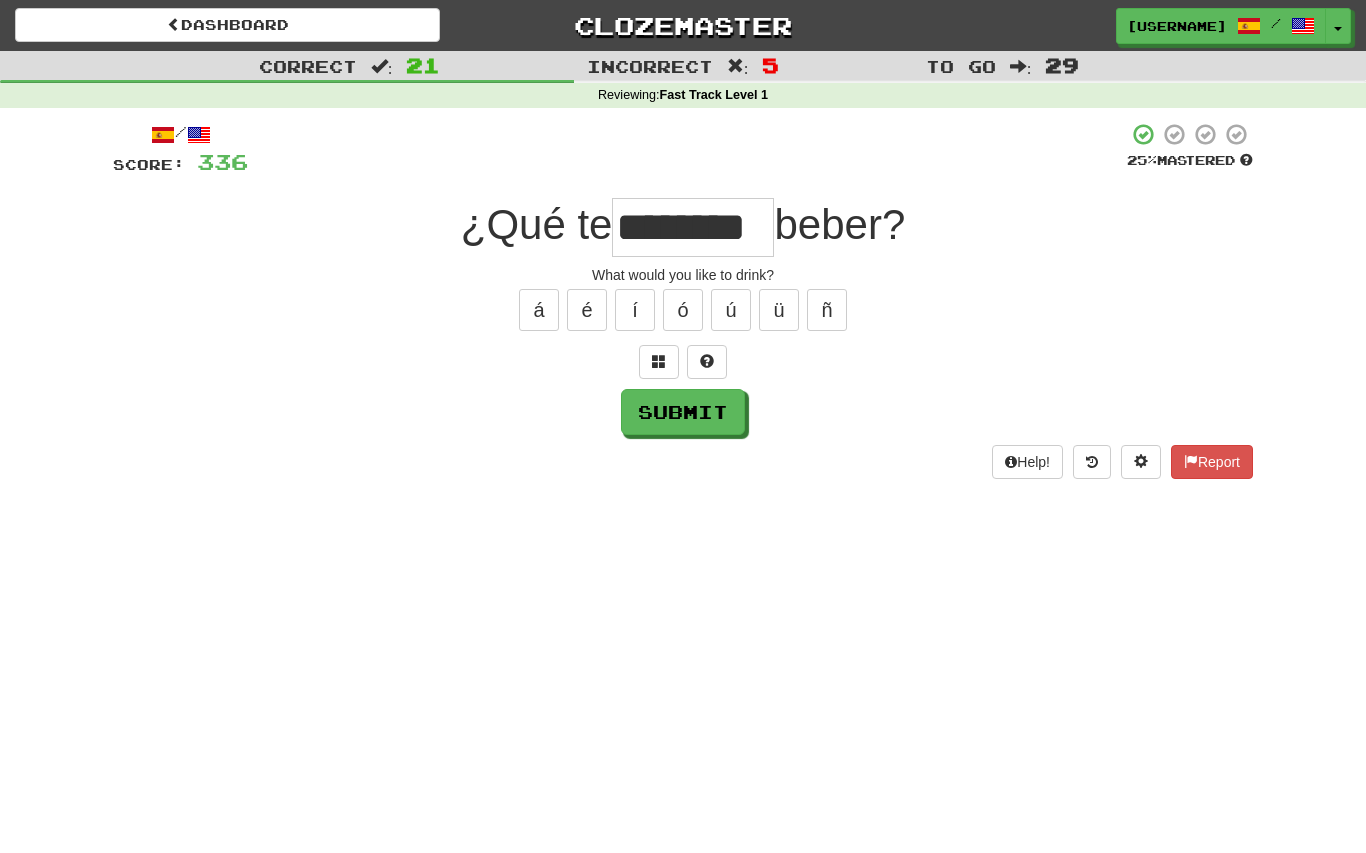 type on "********" 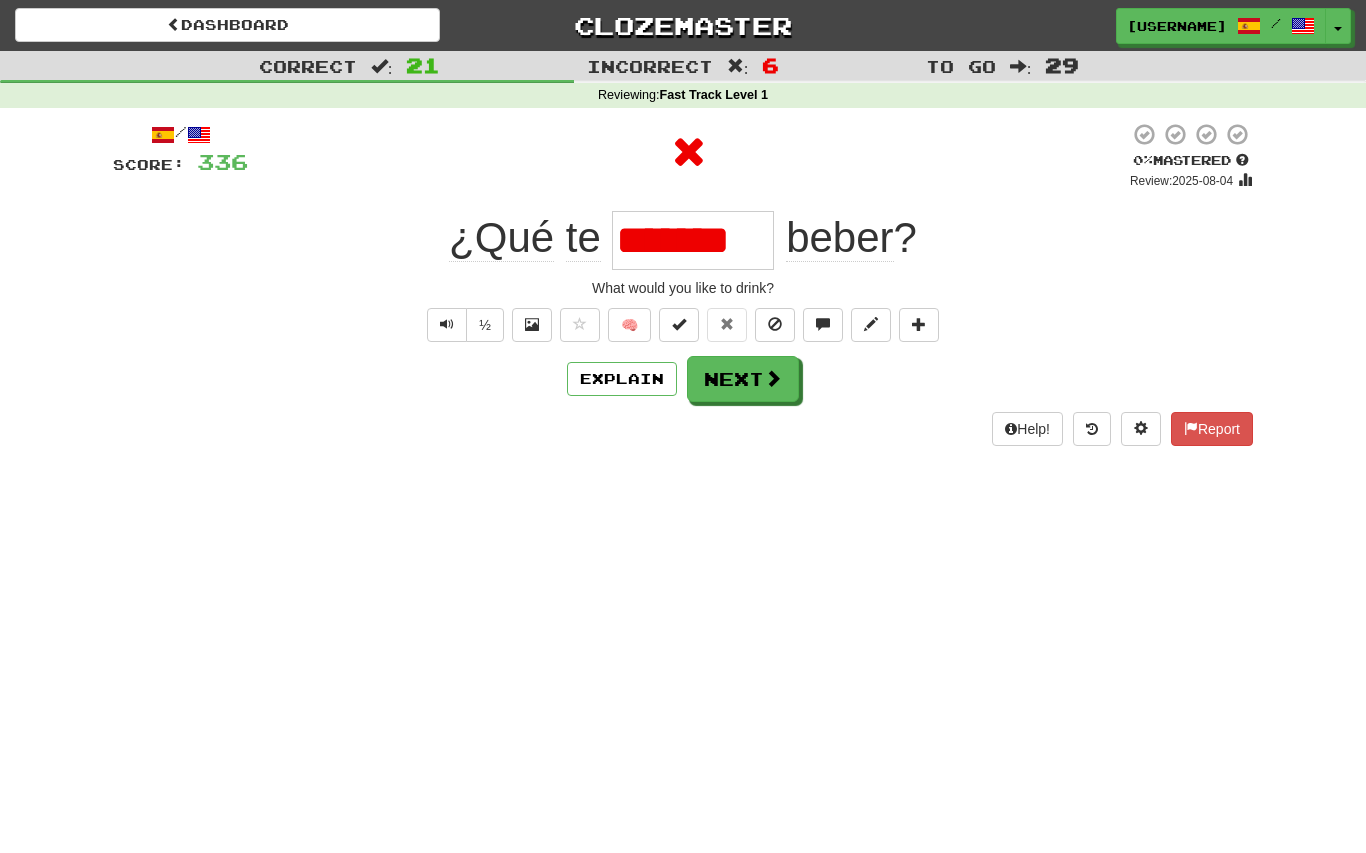 type on "********" 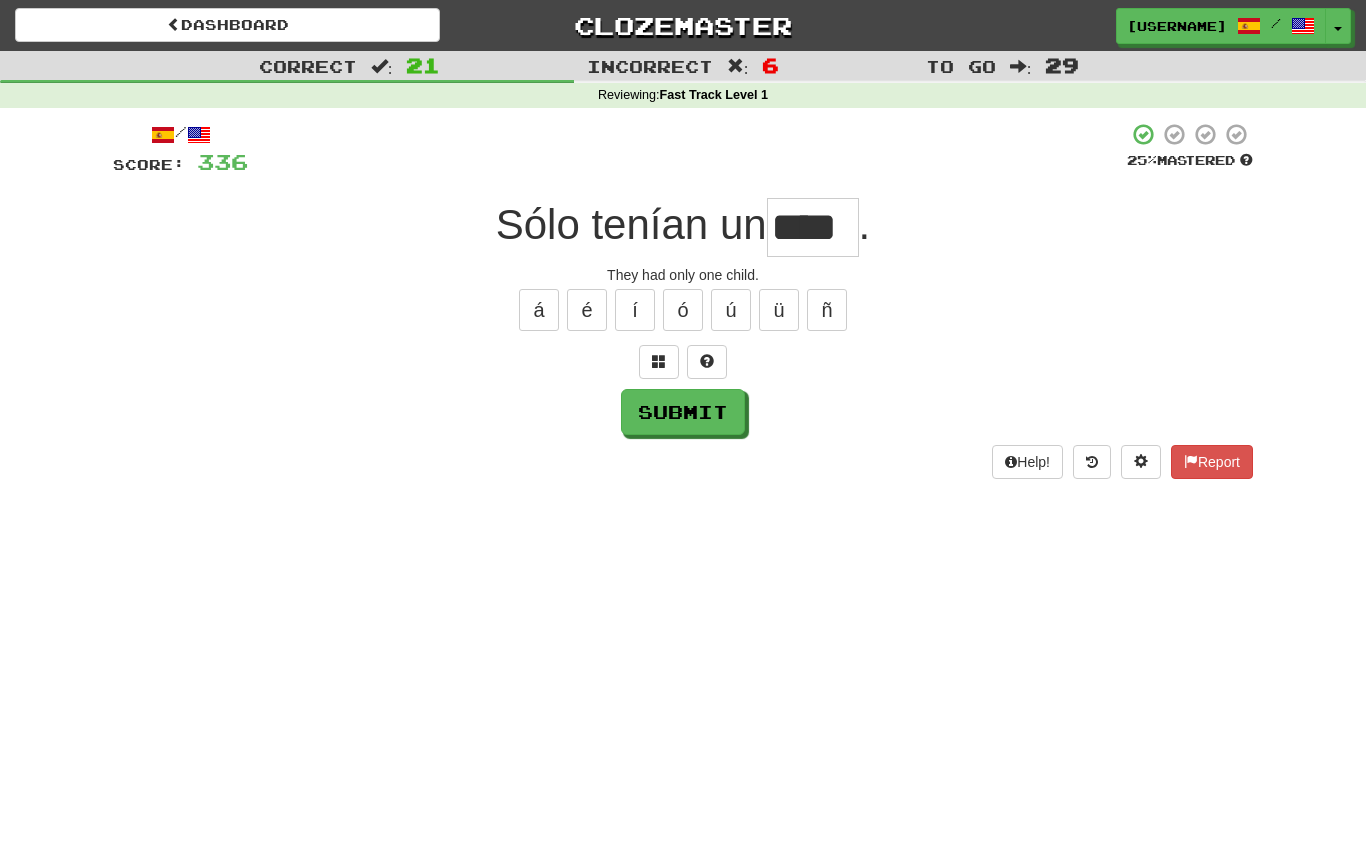 type on "****" 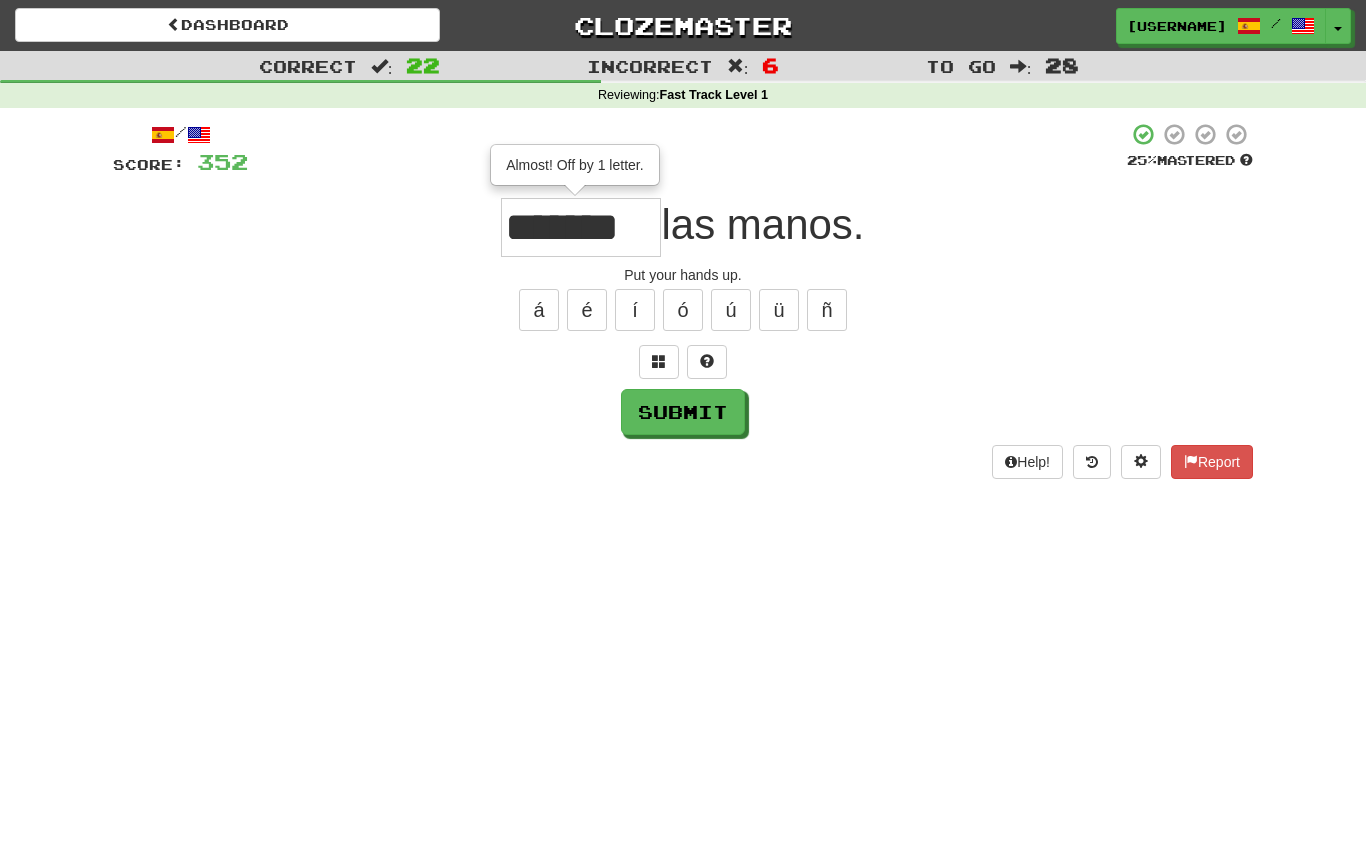 type on "*******" 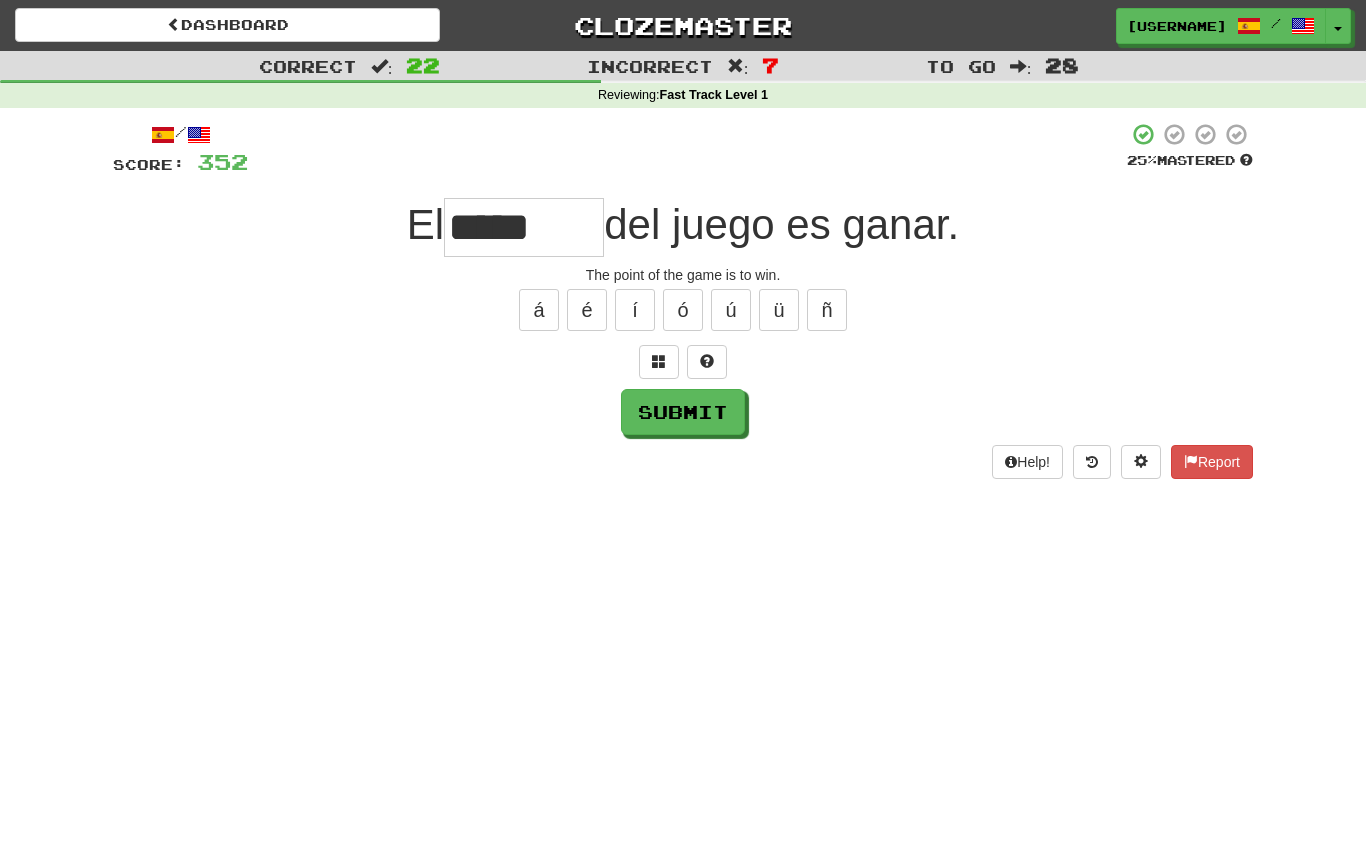 type on "********" 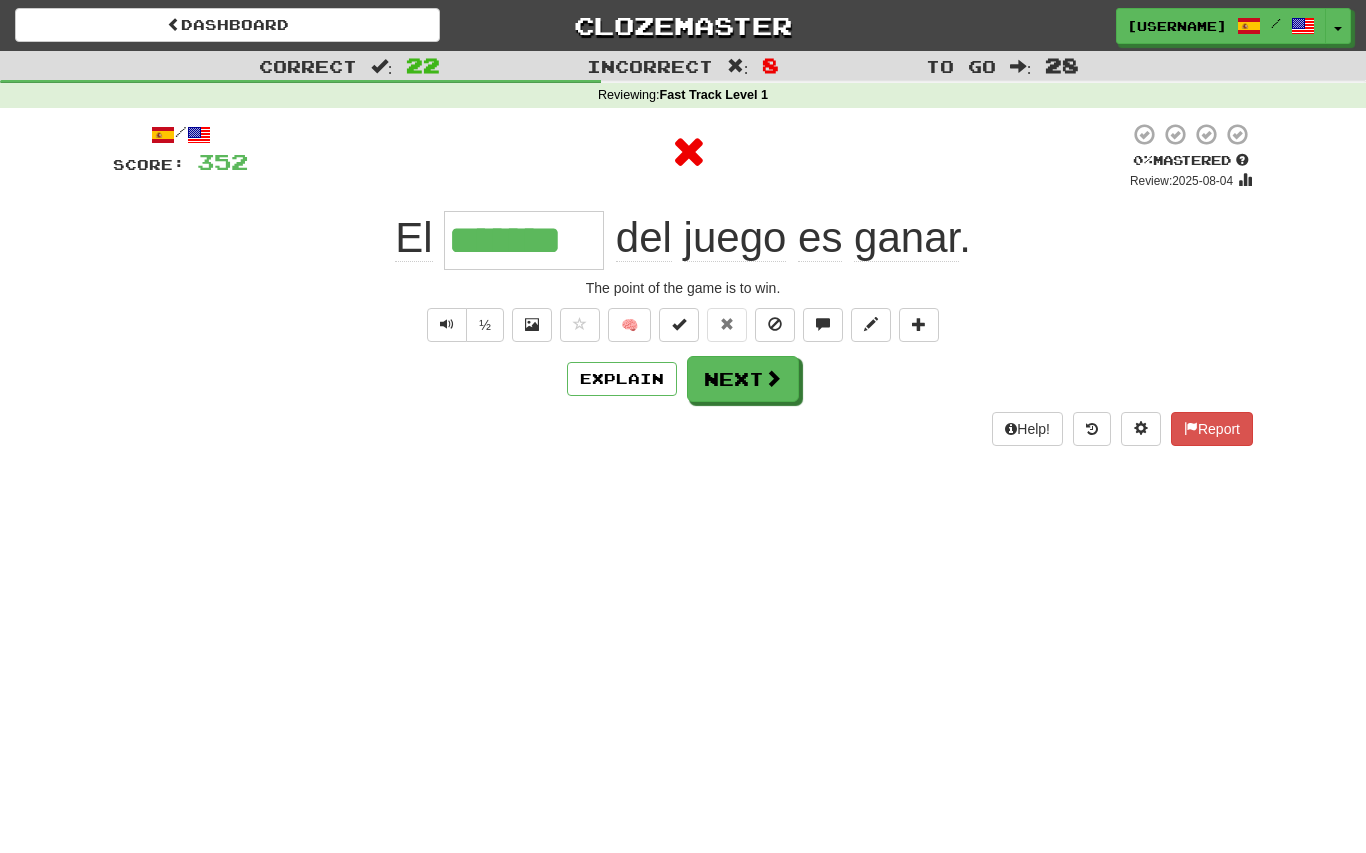 type on "********" 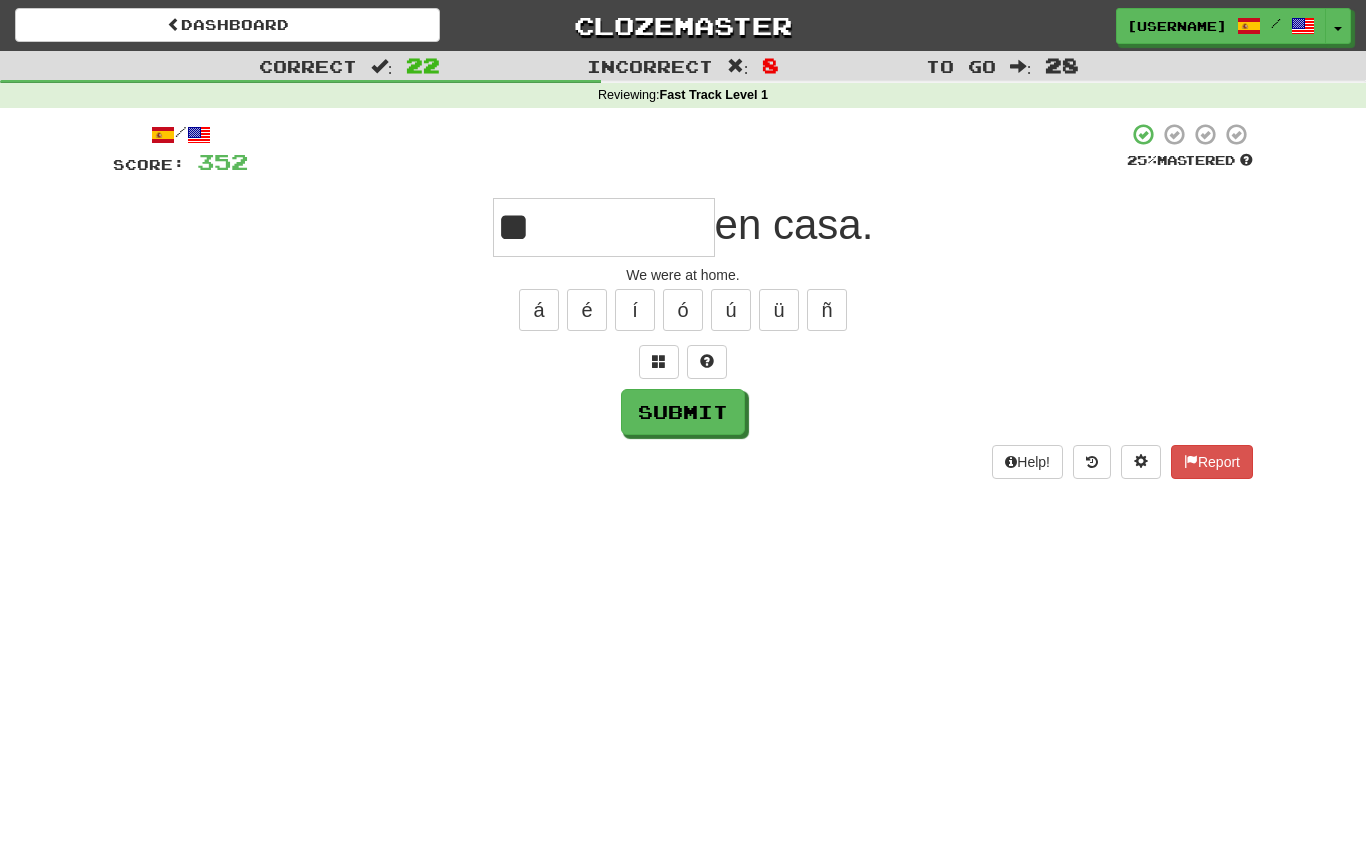 type on "*" 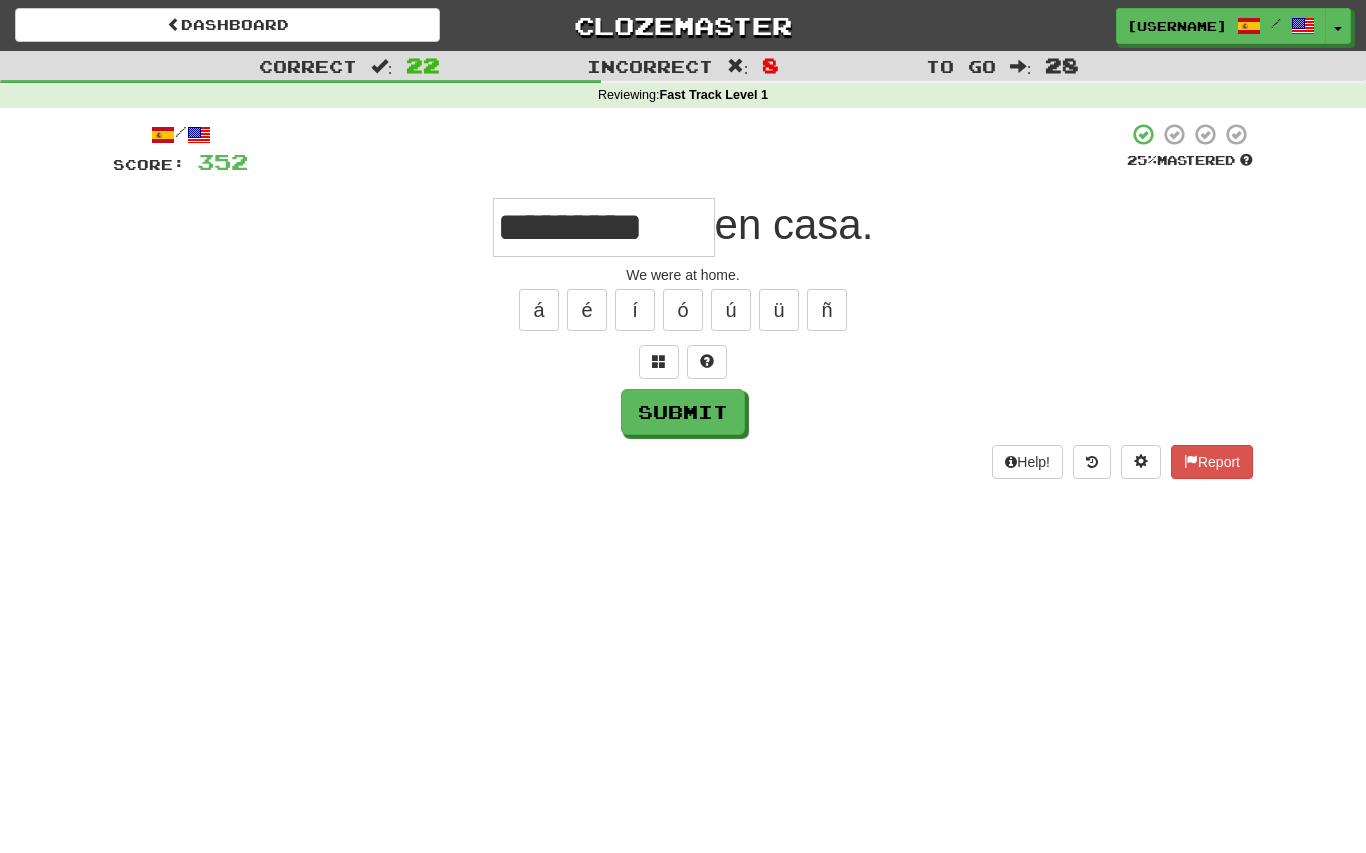 type on "*********" 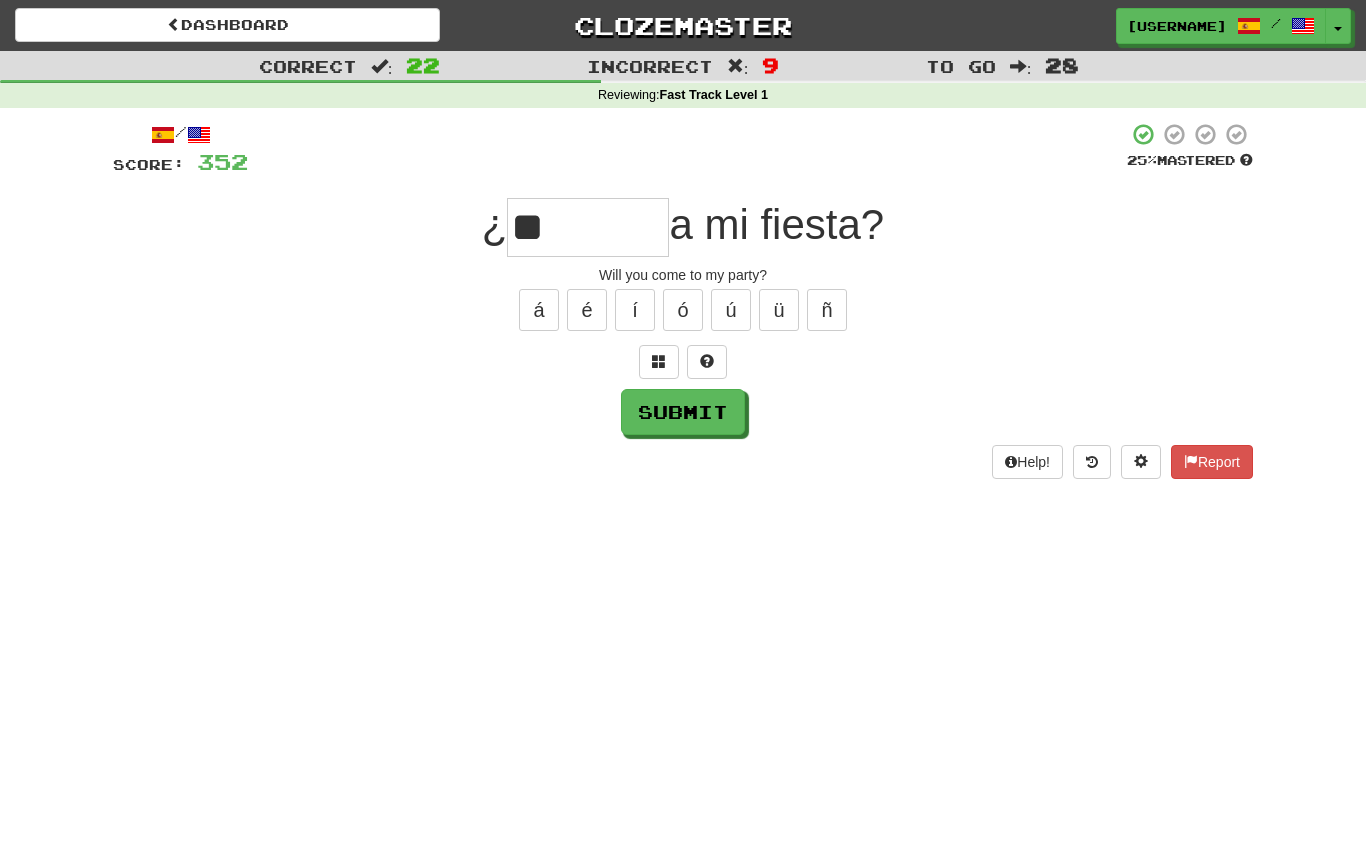 type on "*" 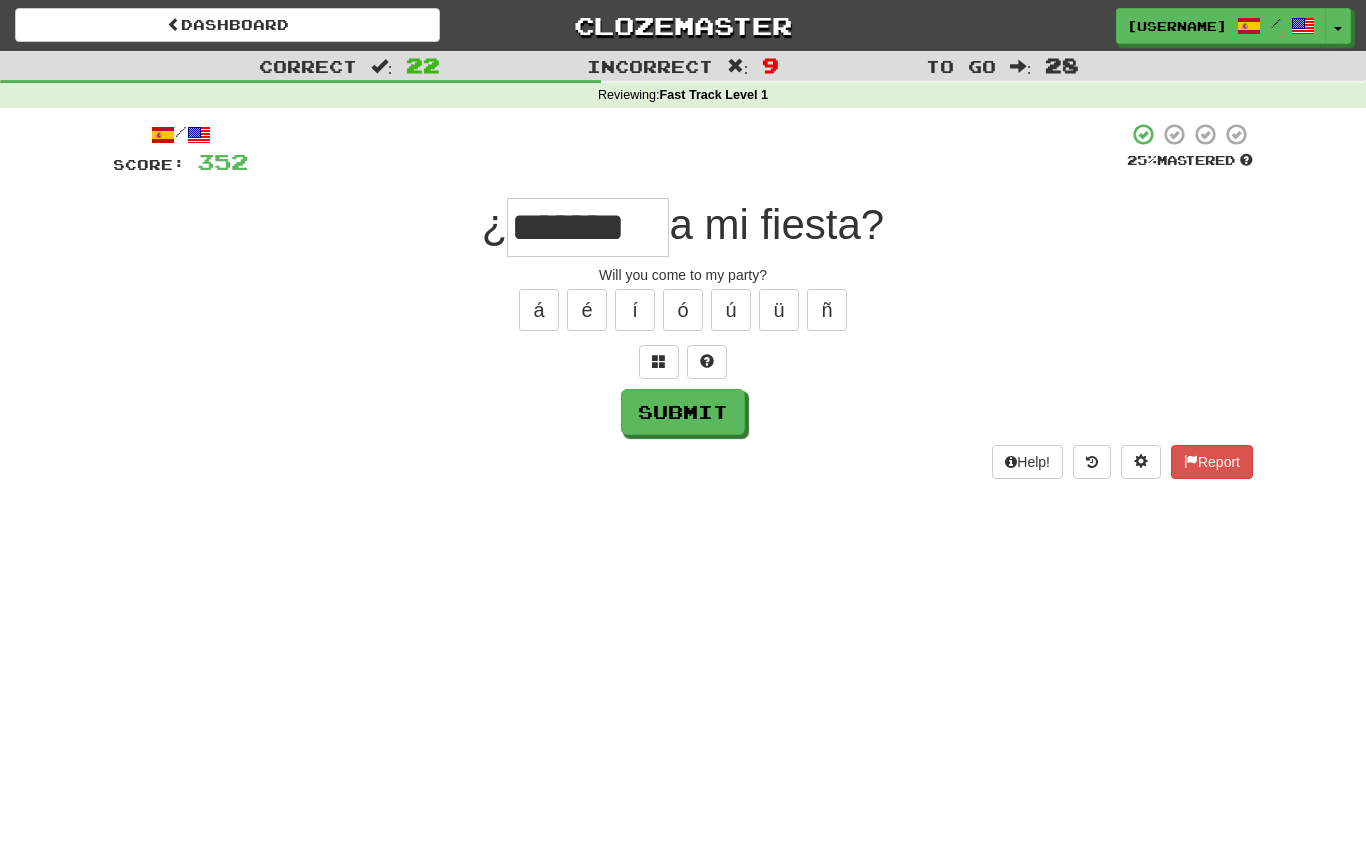 type on "*******" 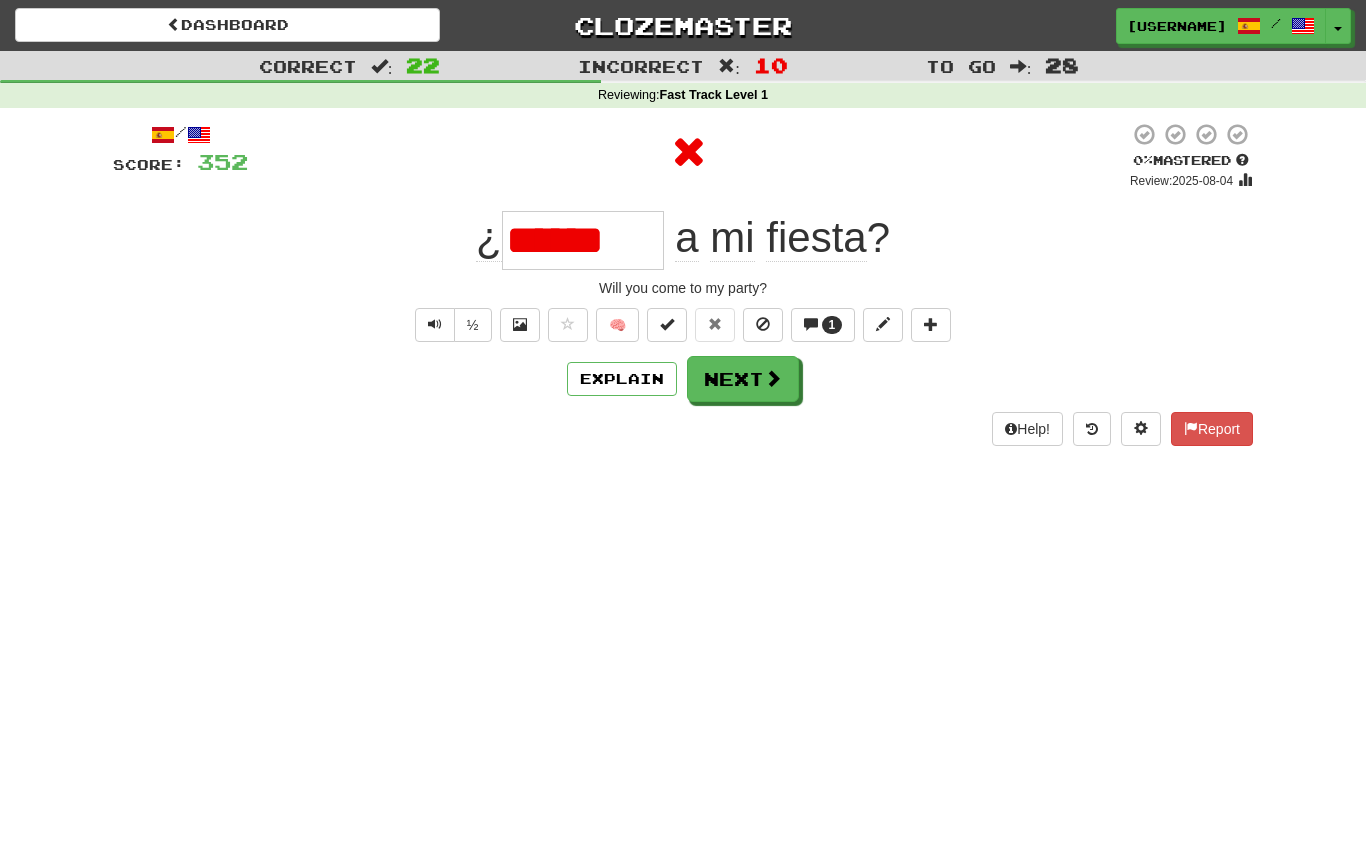 type on "*******" 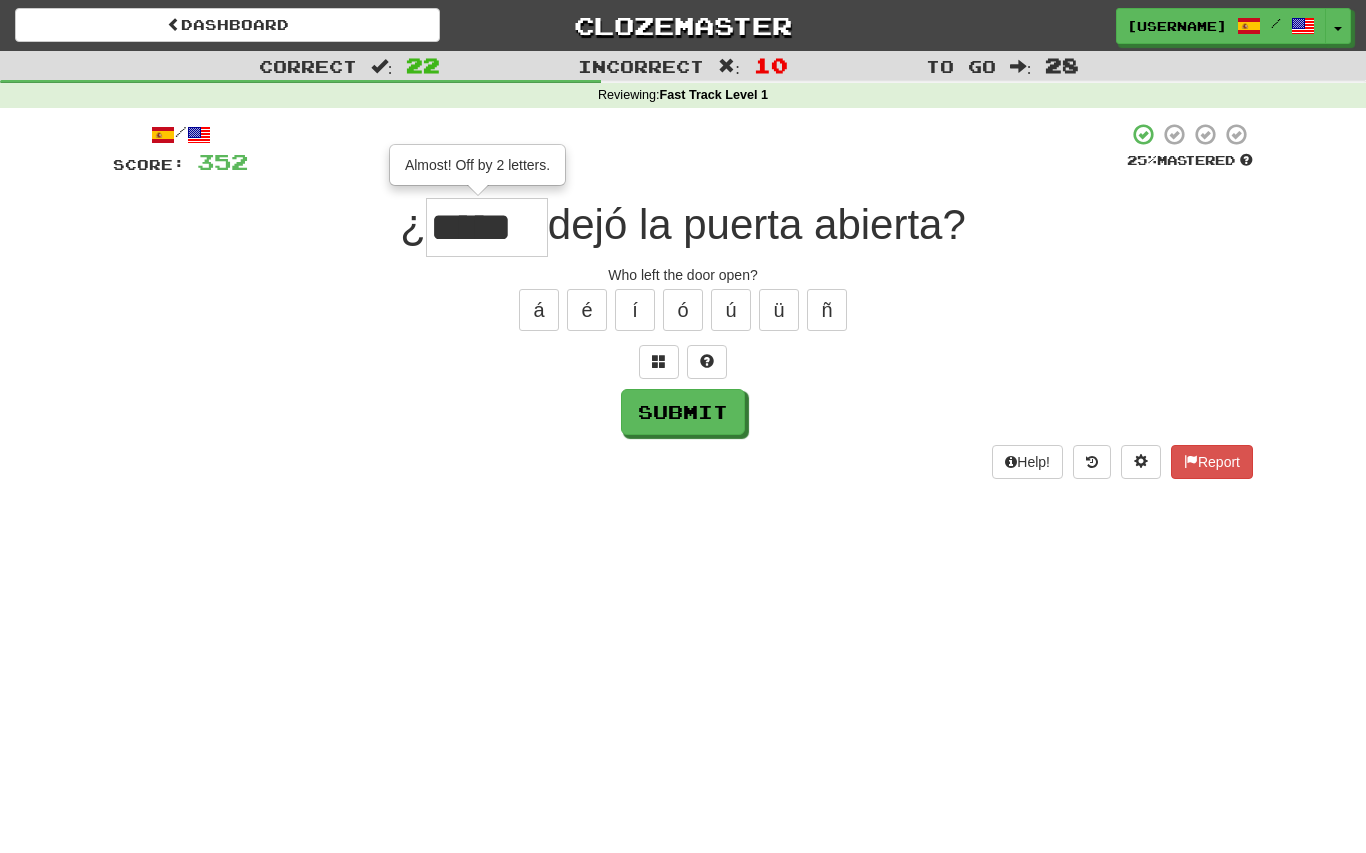 type on "*****" 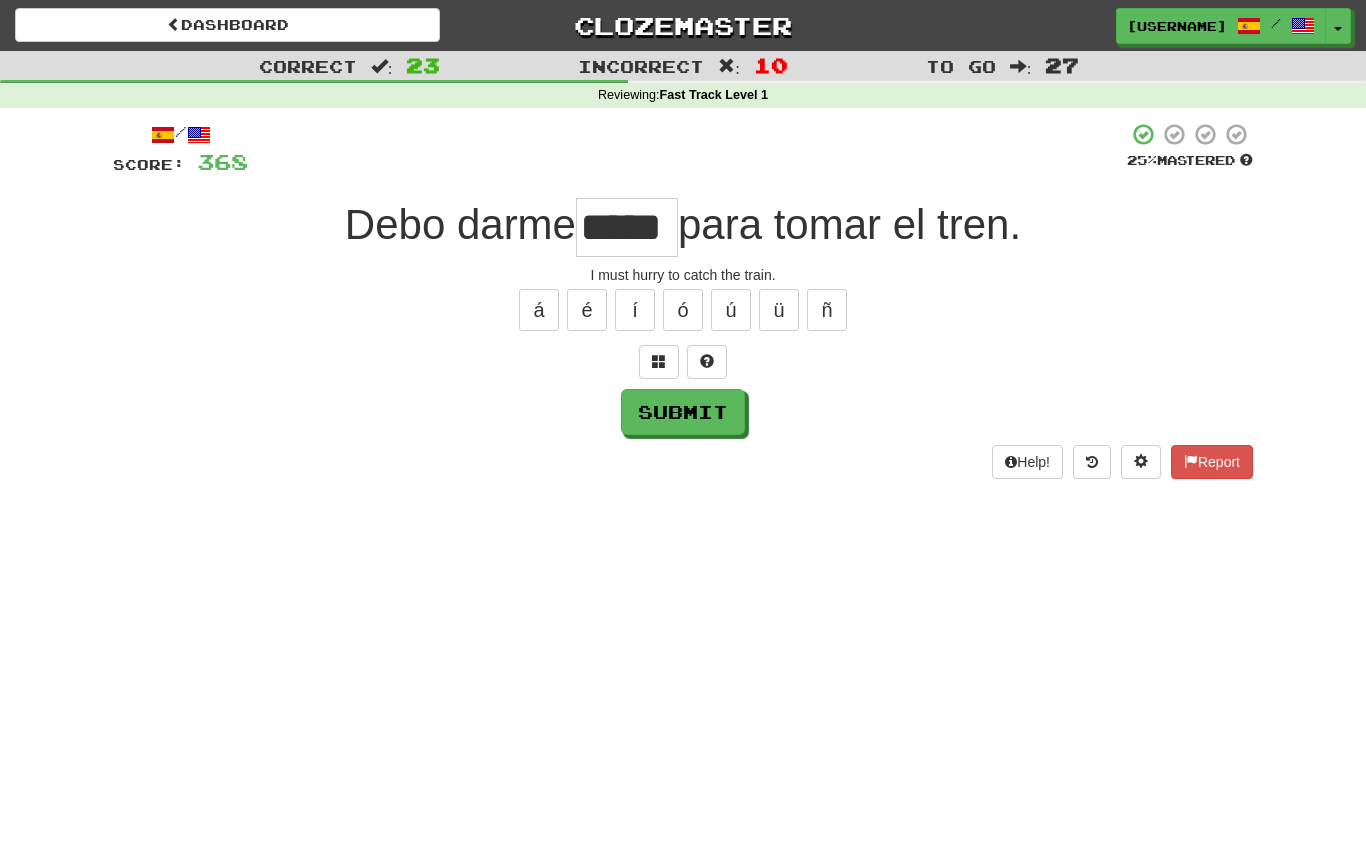type on "*****" 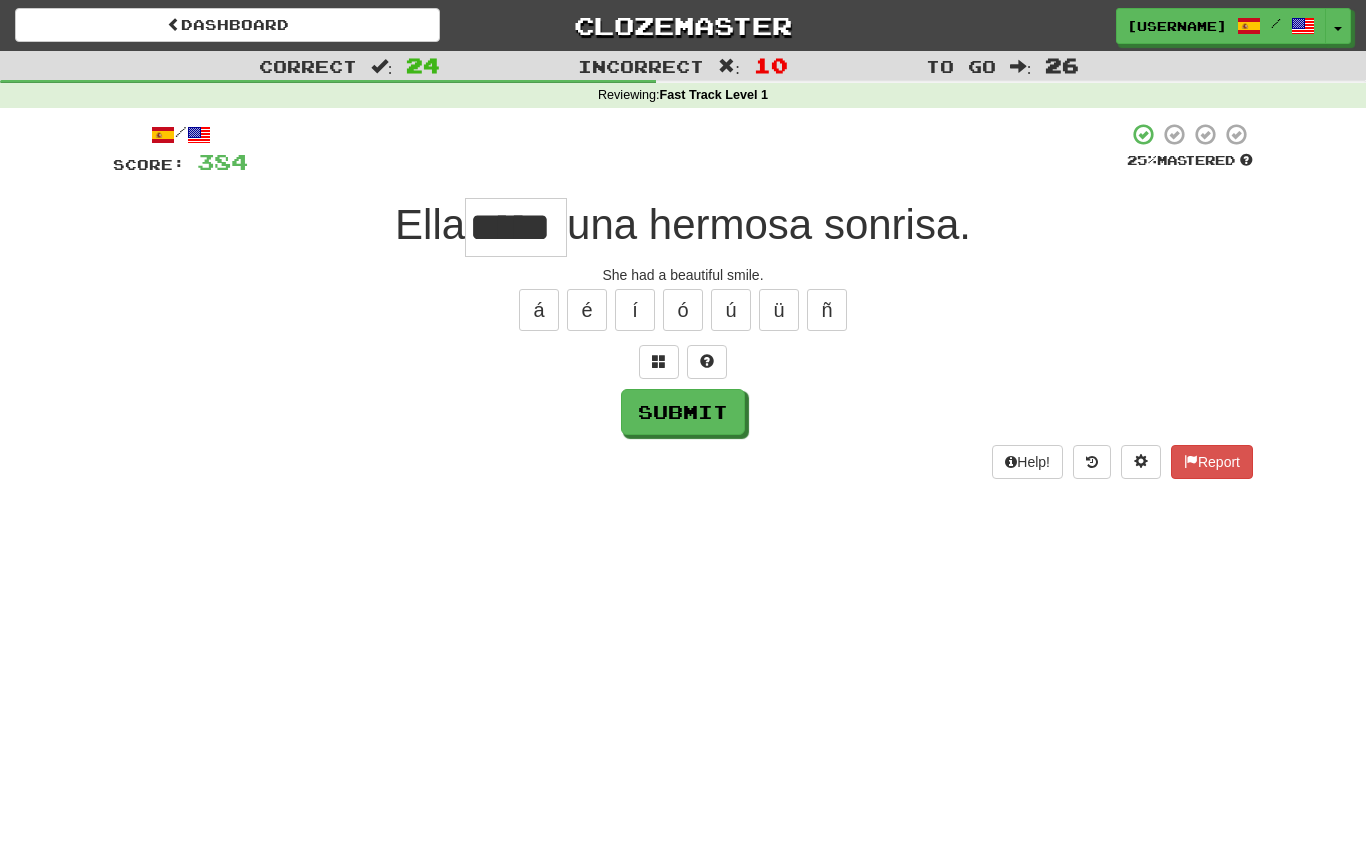 type on "*****" 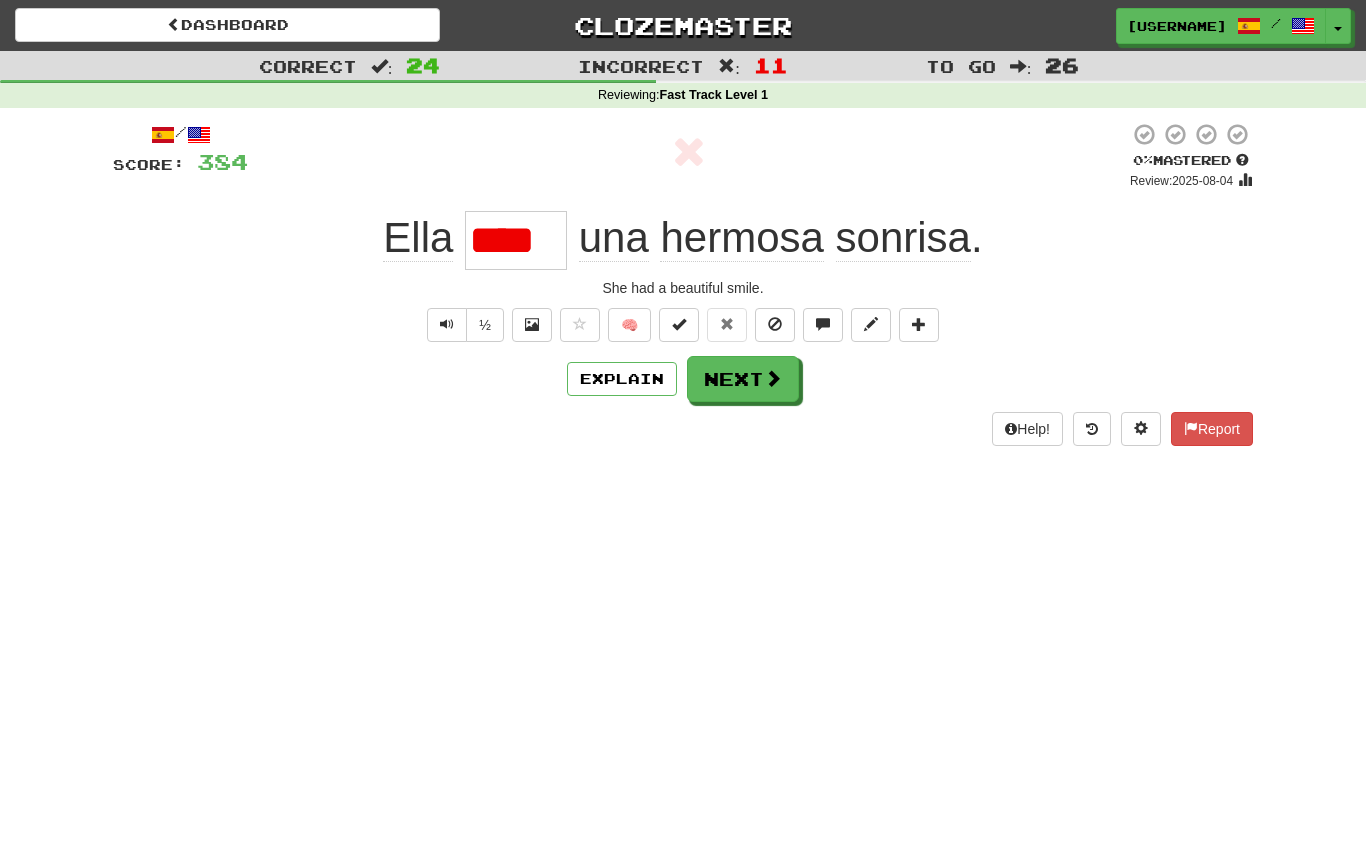 type on "*****" 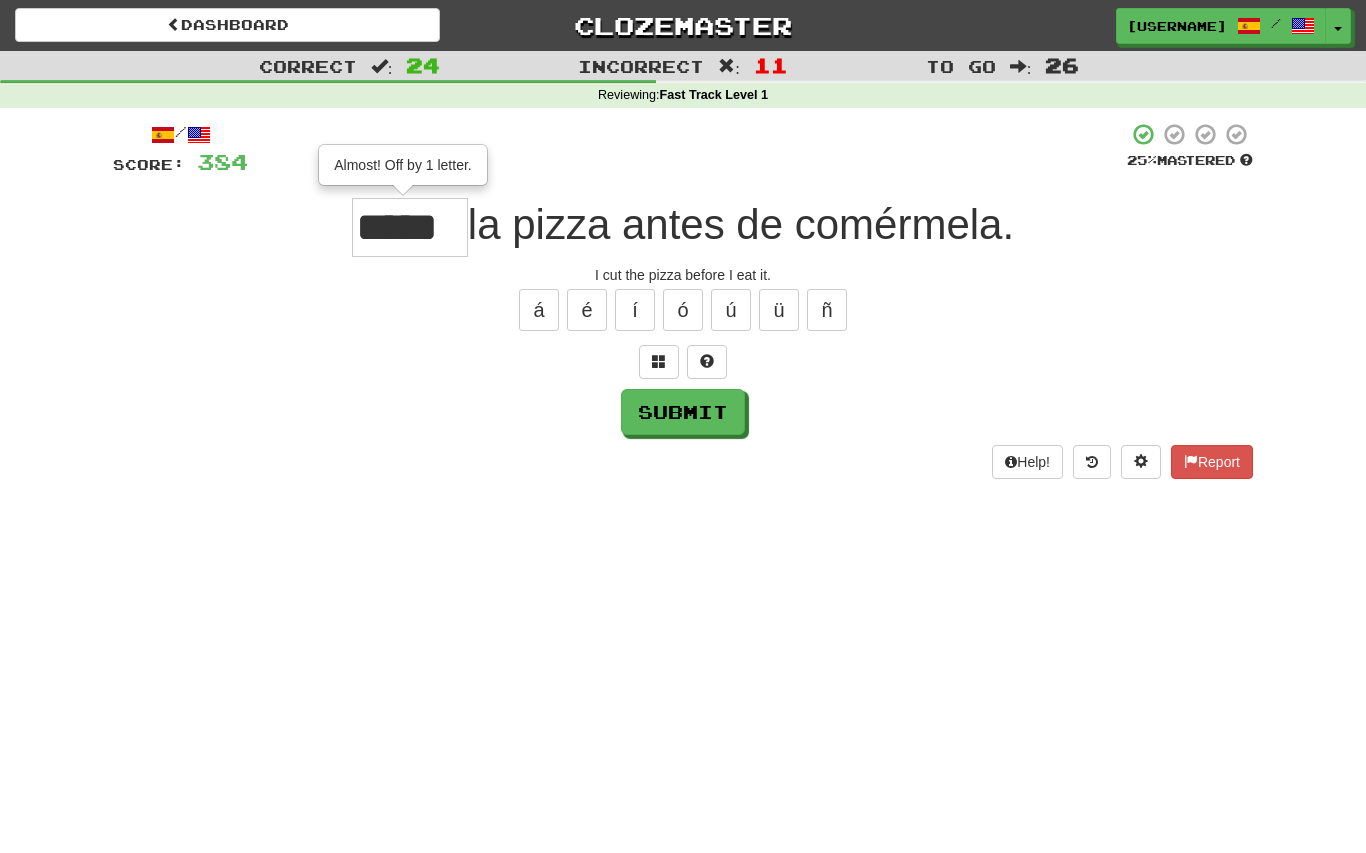 type on "*****" 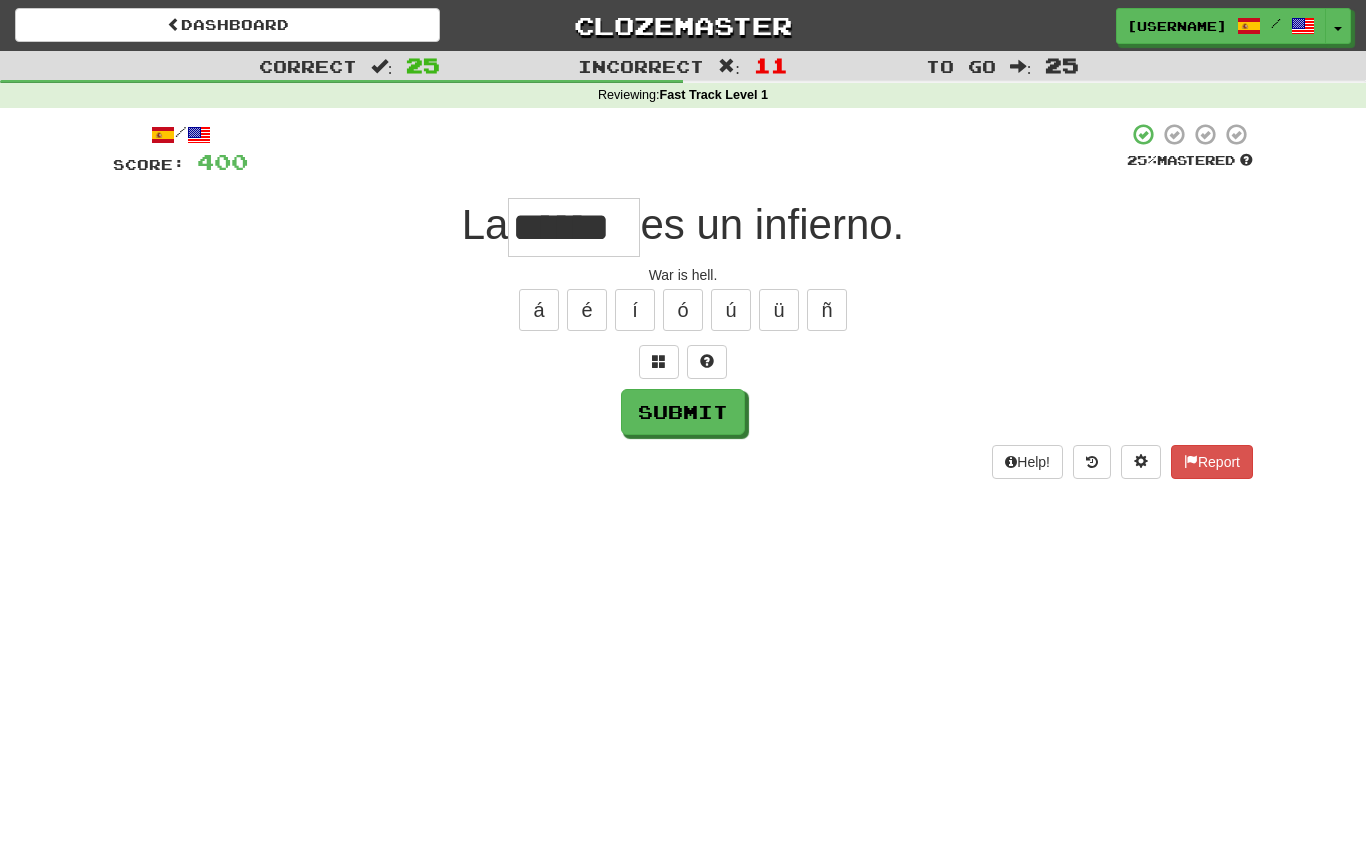 type on "******" 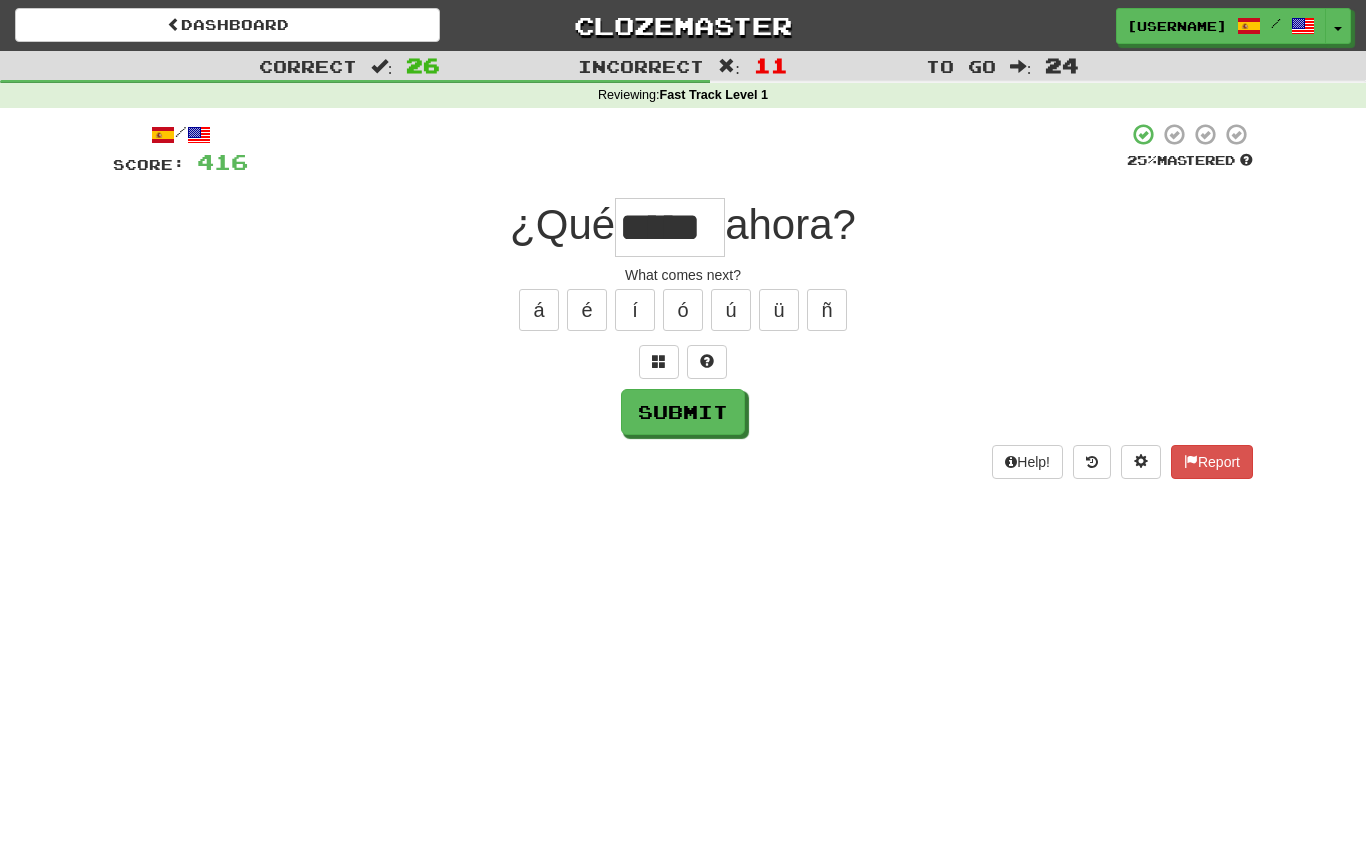 type on "*****" 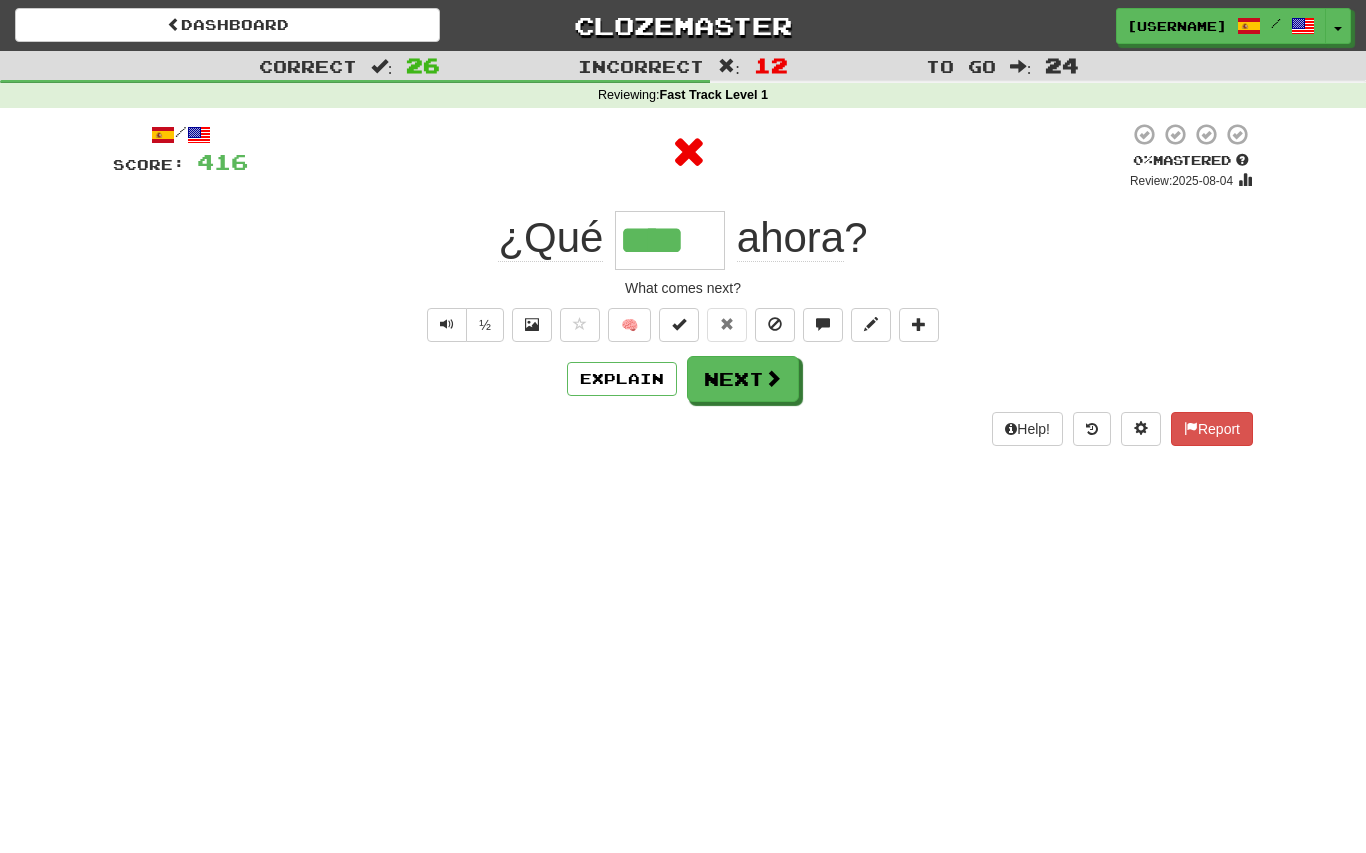 type on "*****" 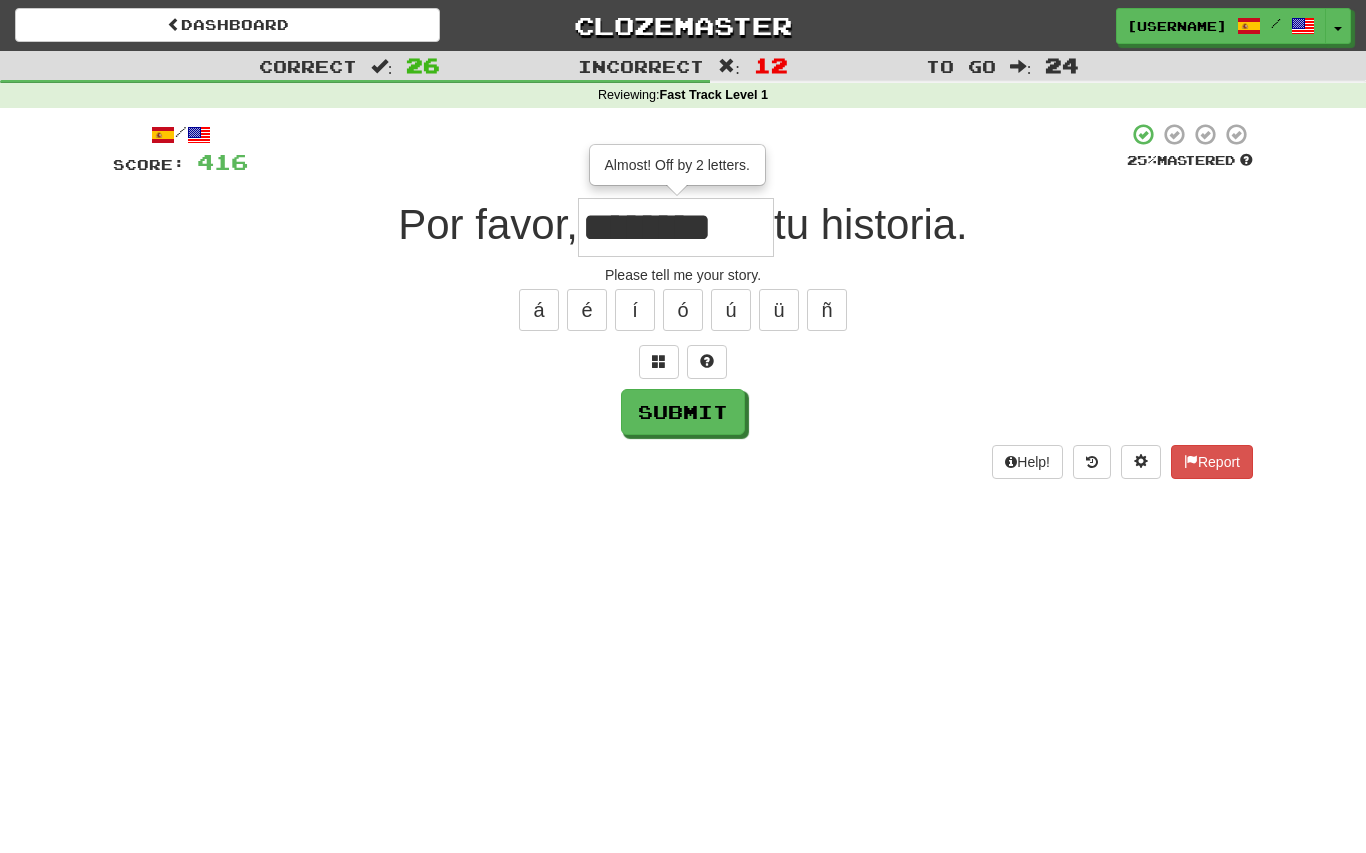 type on "********" 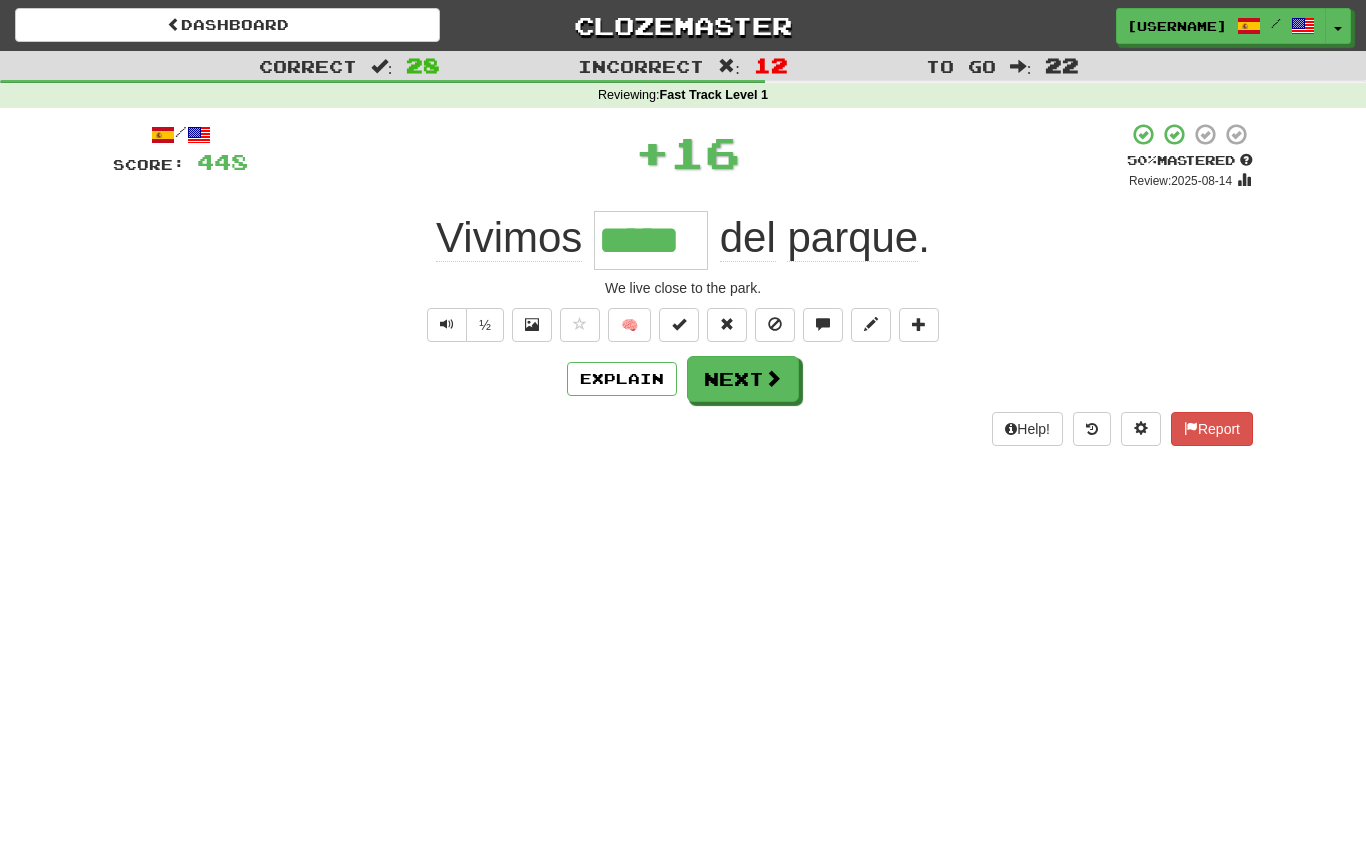 type on "*****" 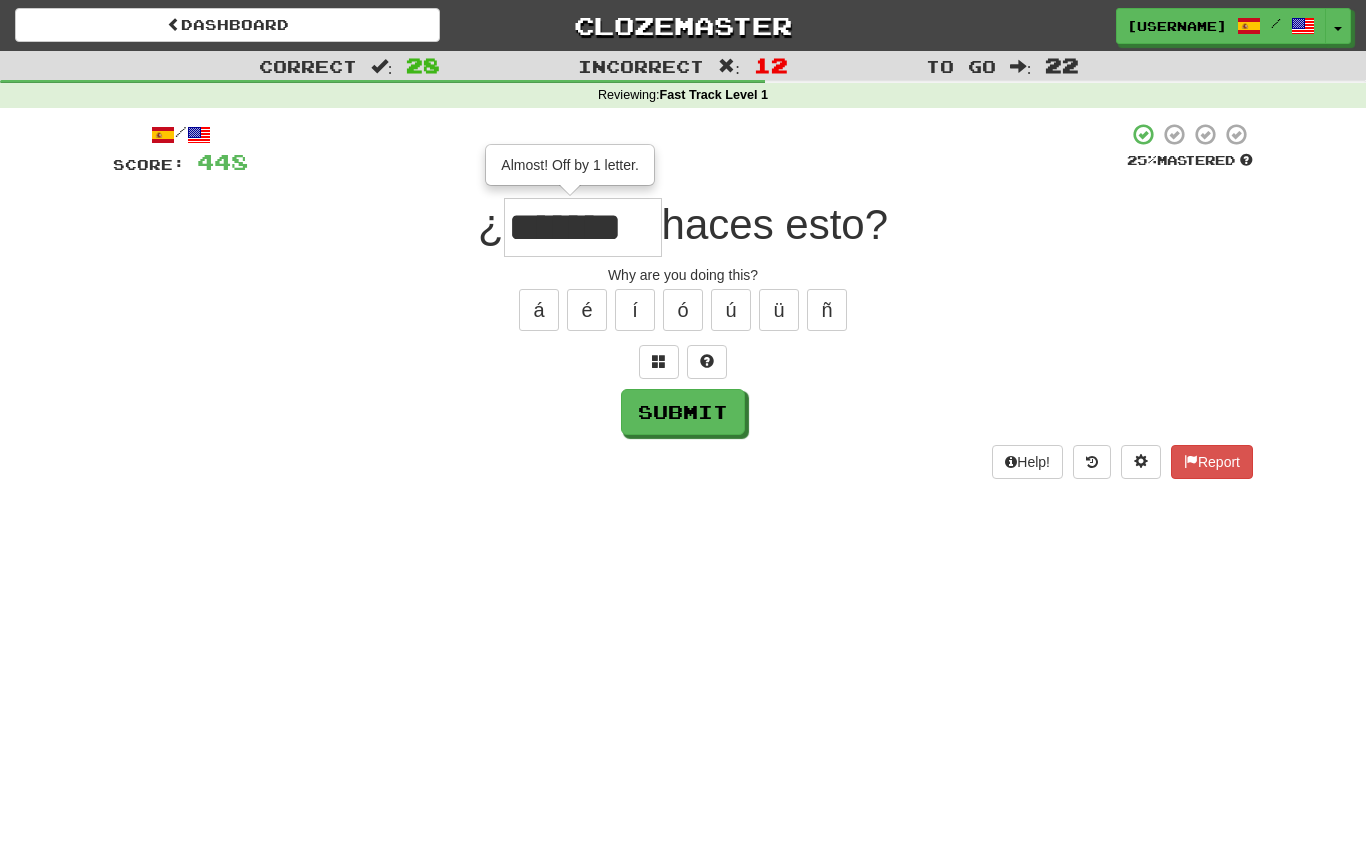 type on "*******" 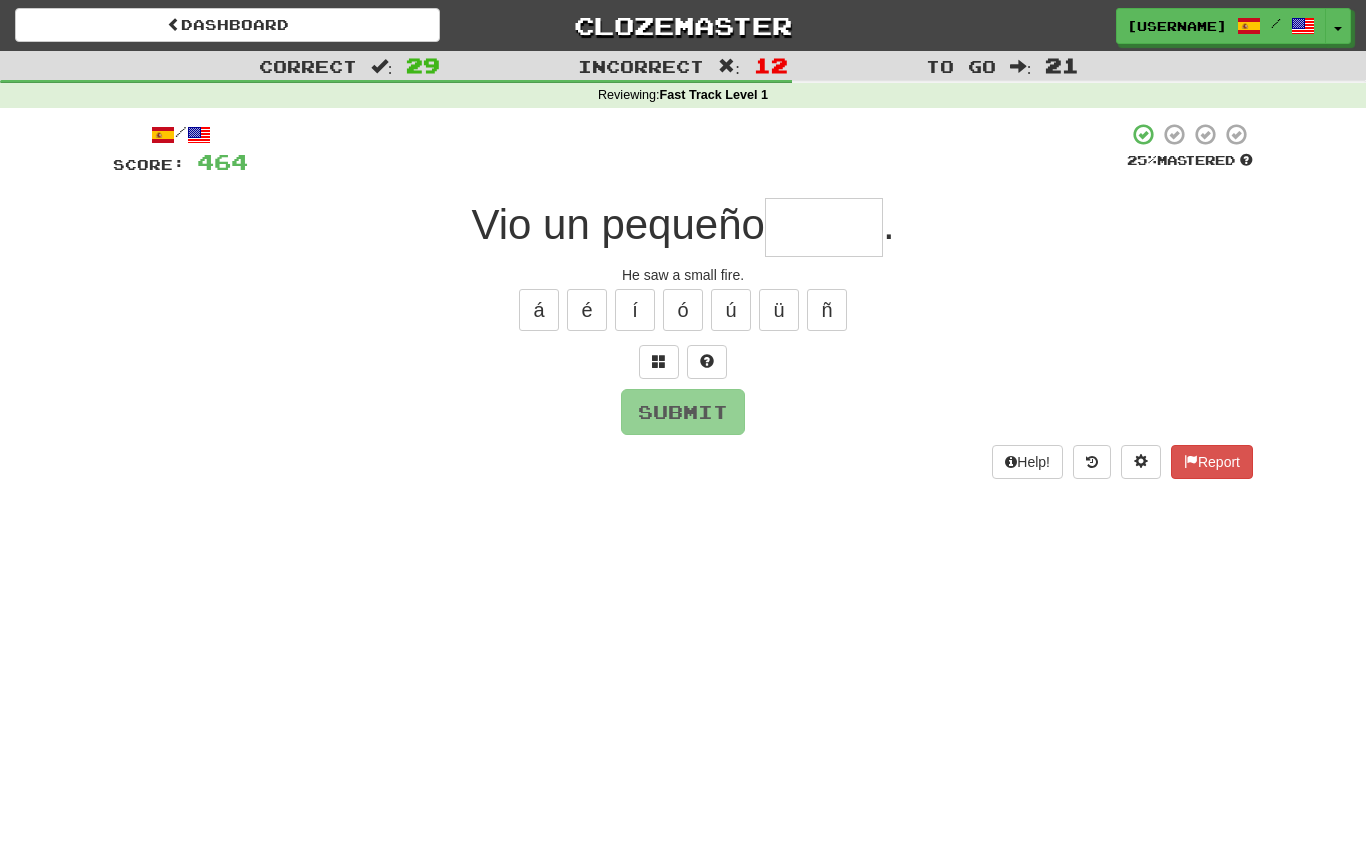 click at bounding box center [824, 227] 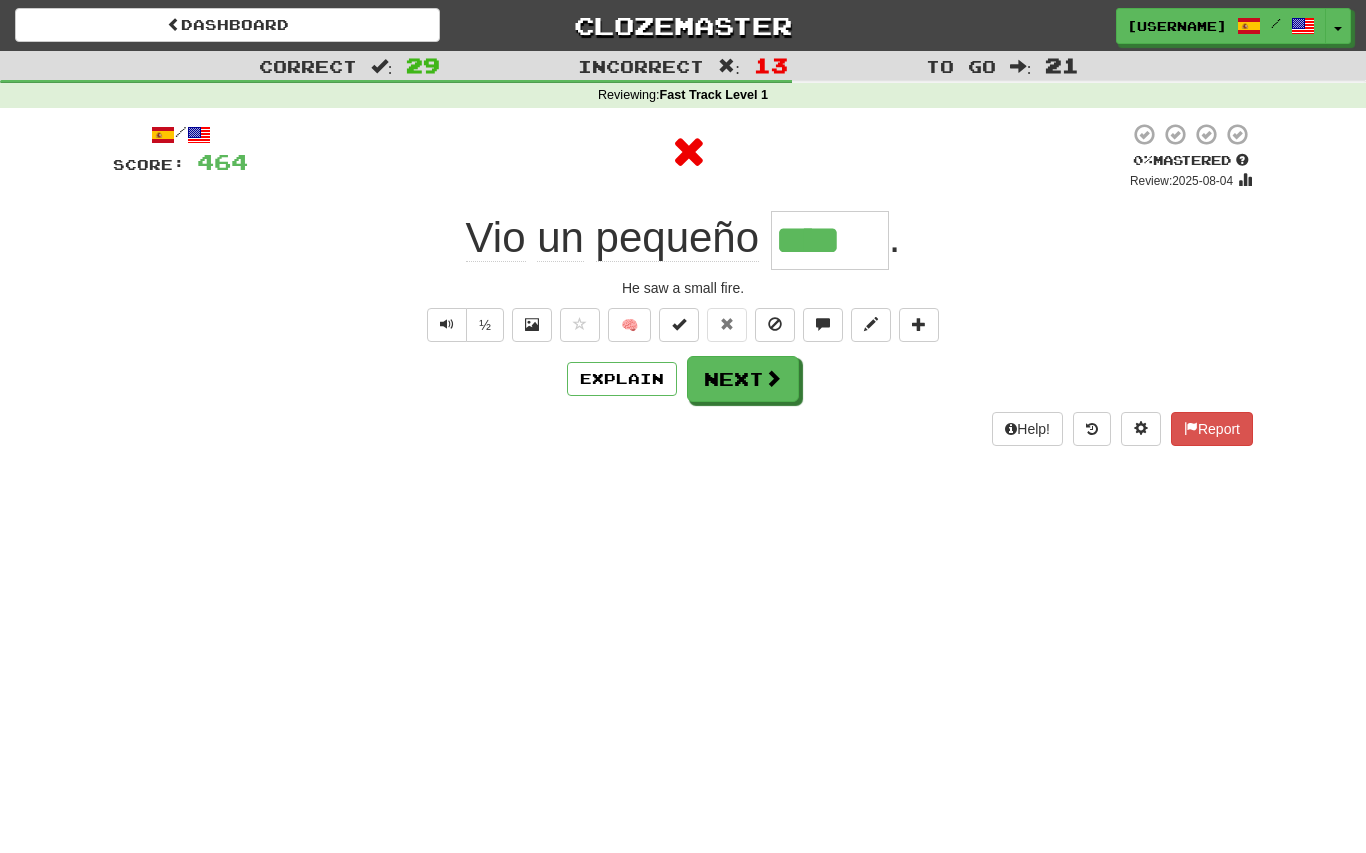 type on "*****" 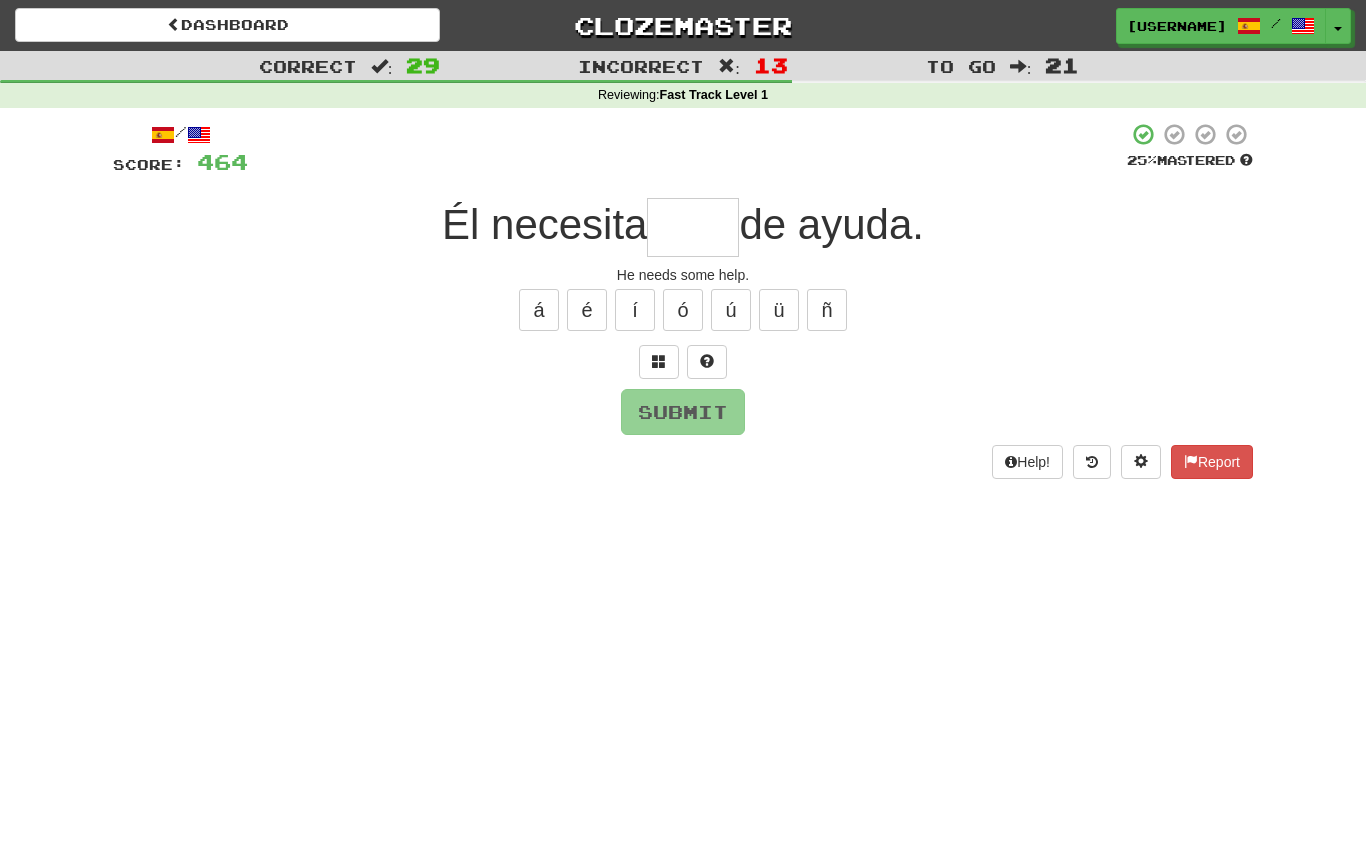 type on "****" 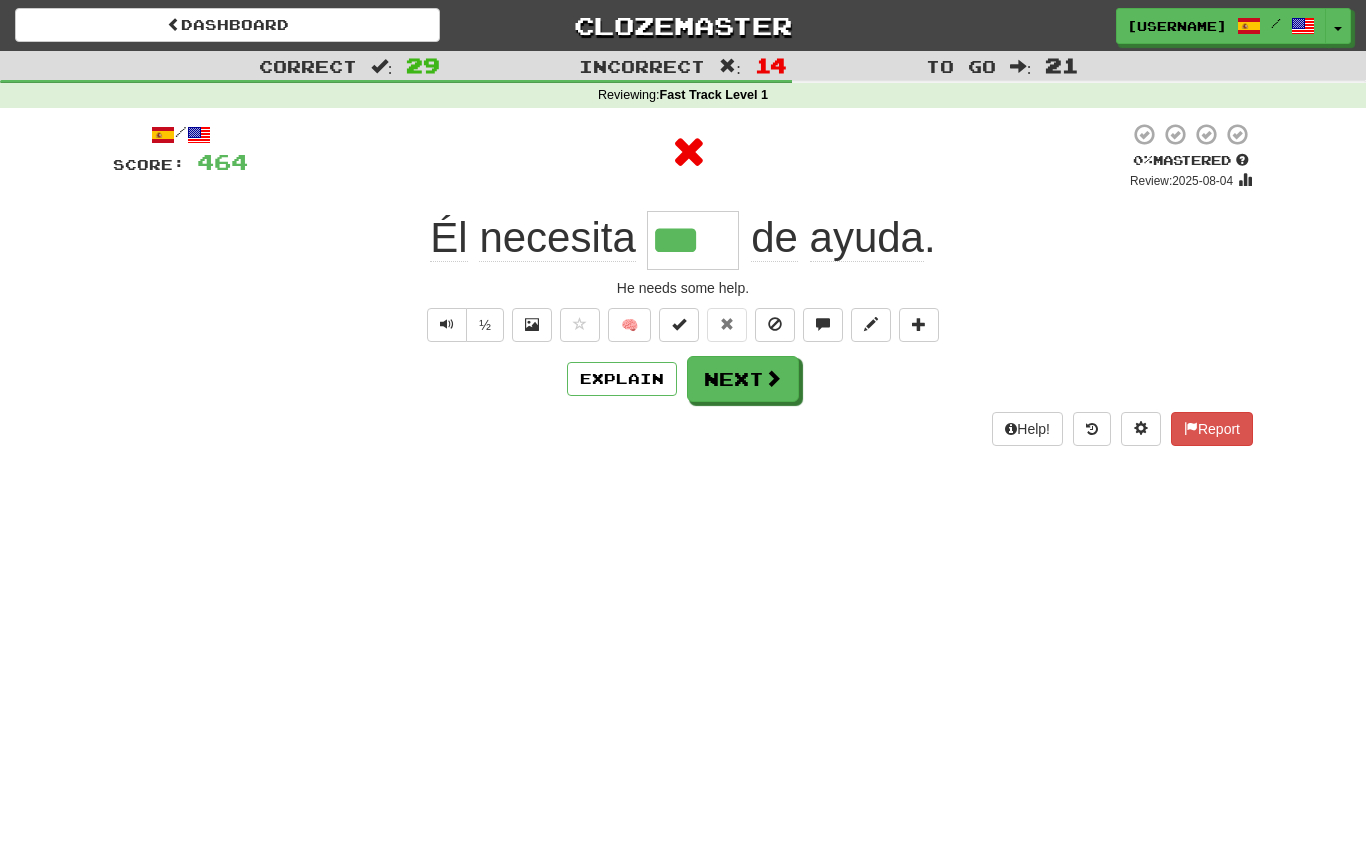 type on "****" 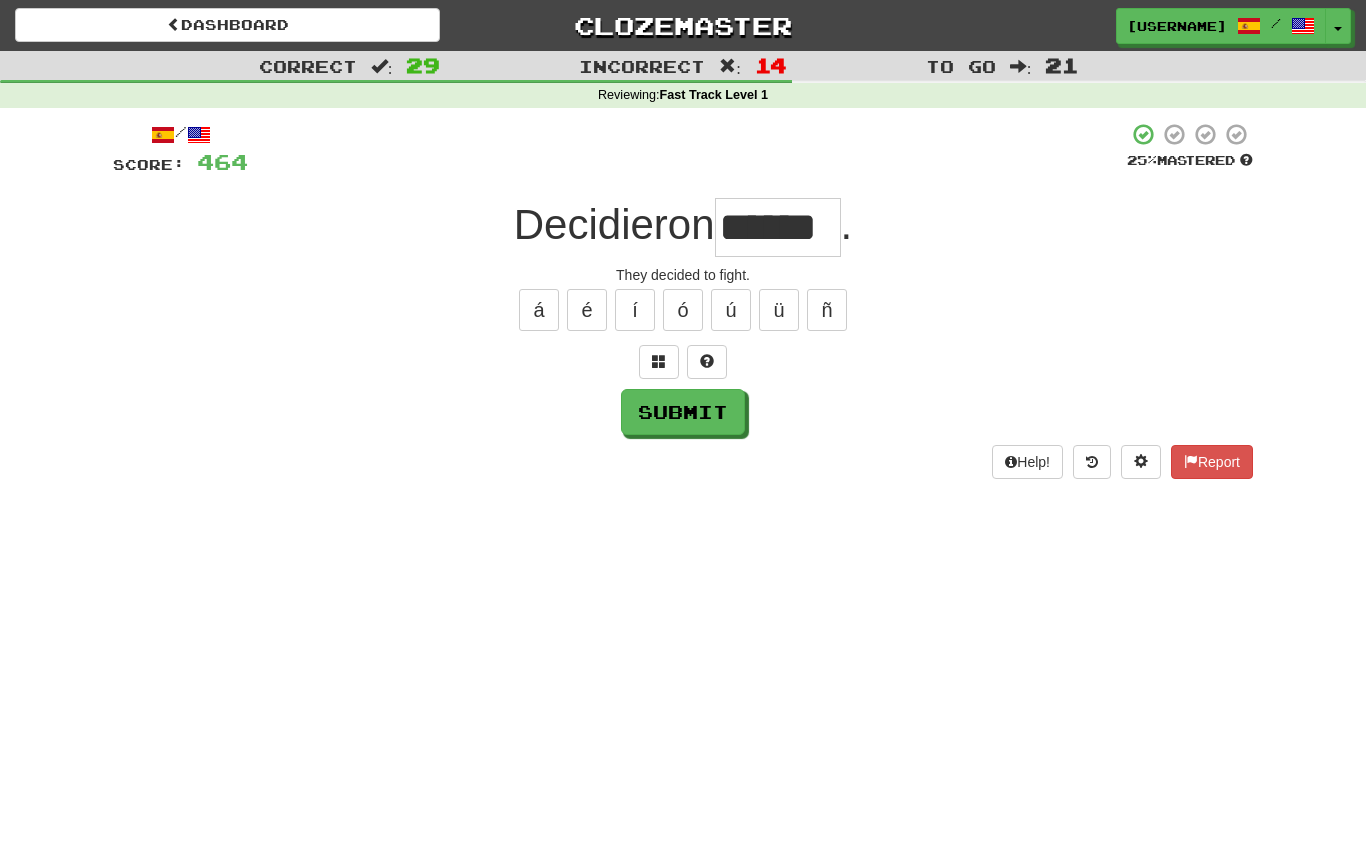 type on "******" 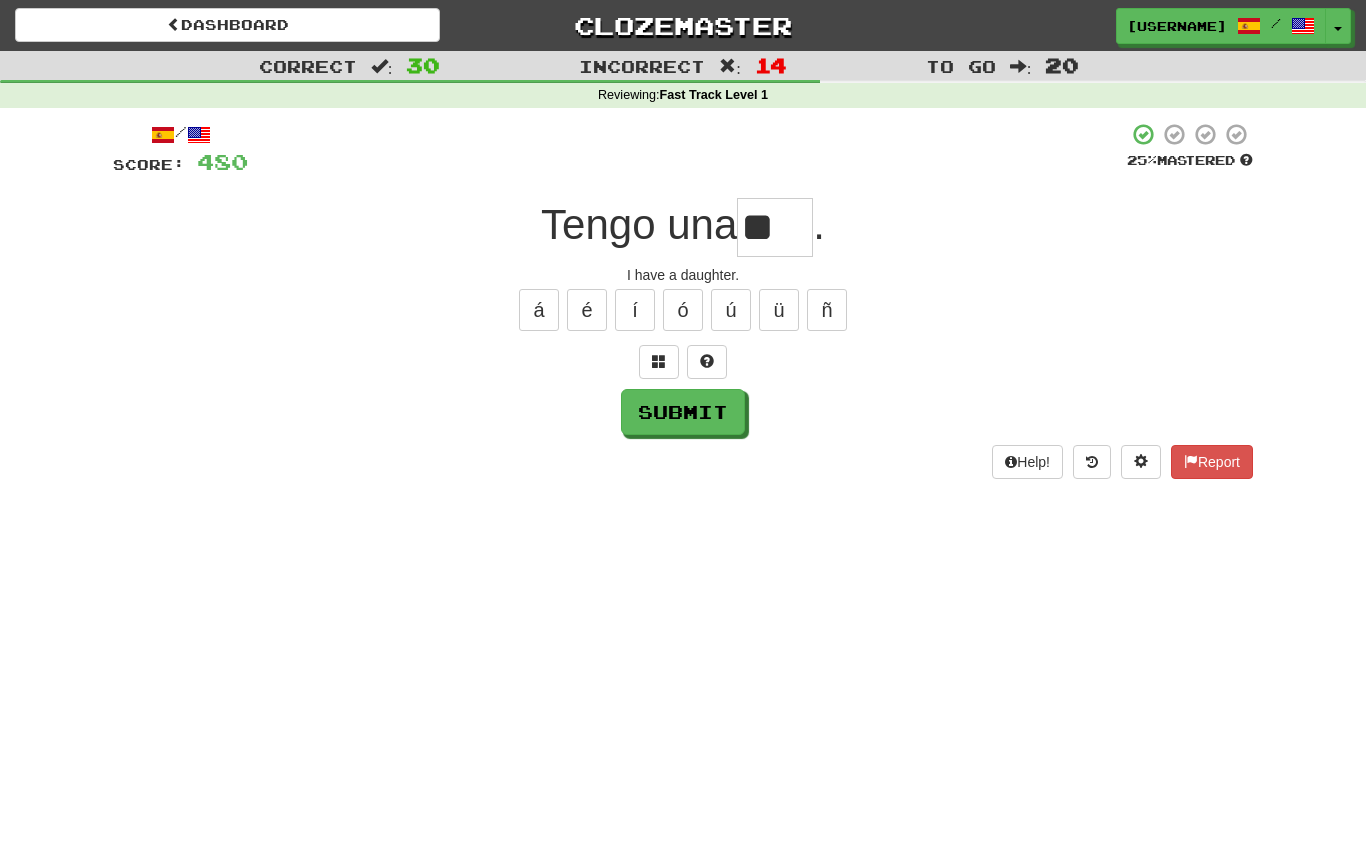type on "*" 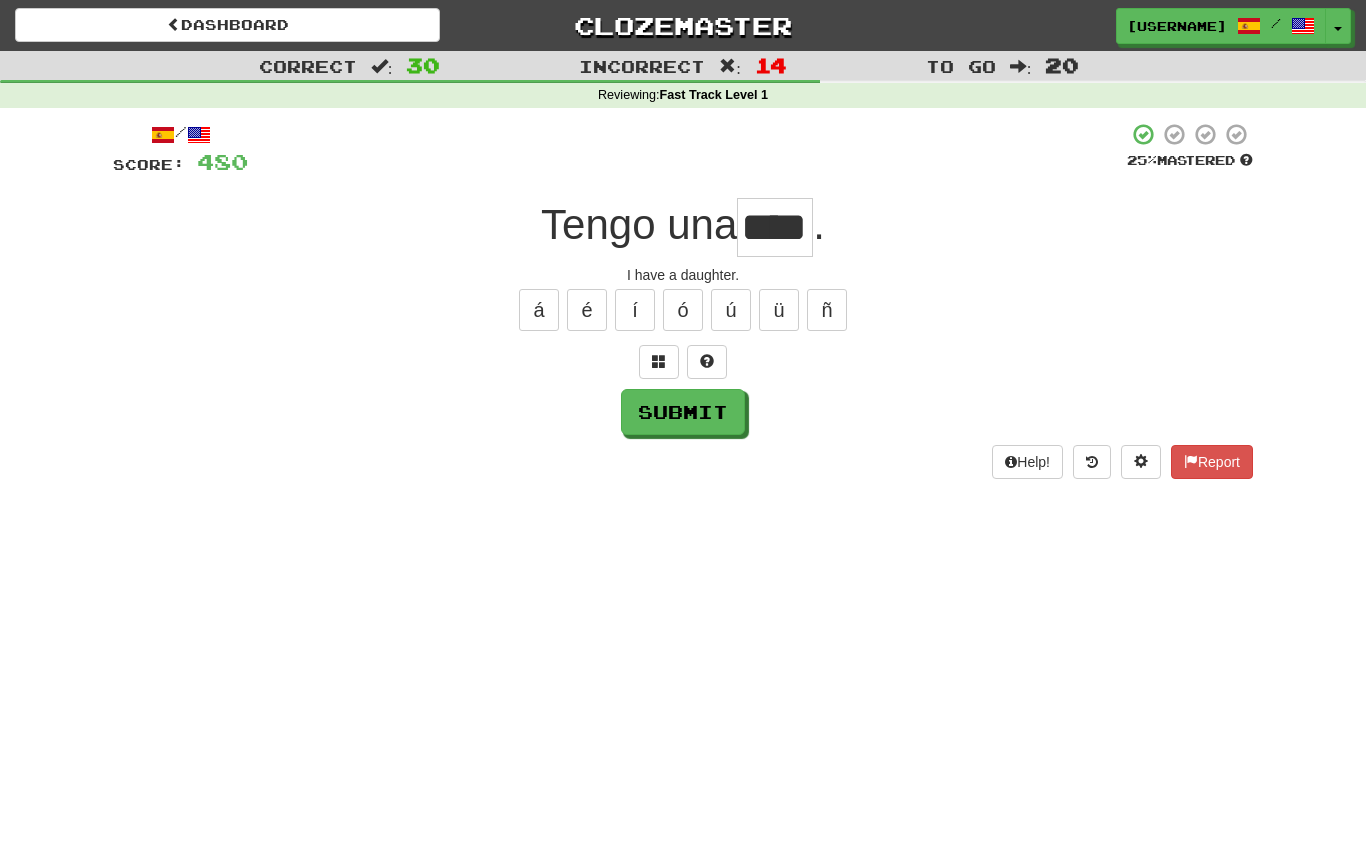 type on "****" 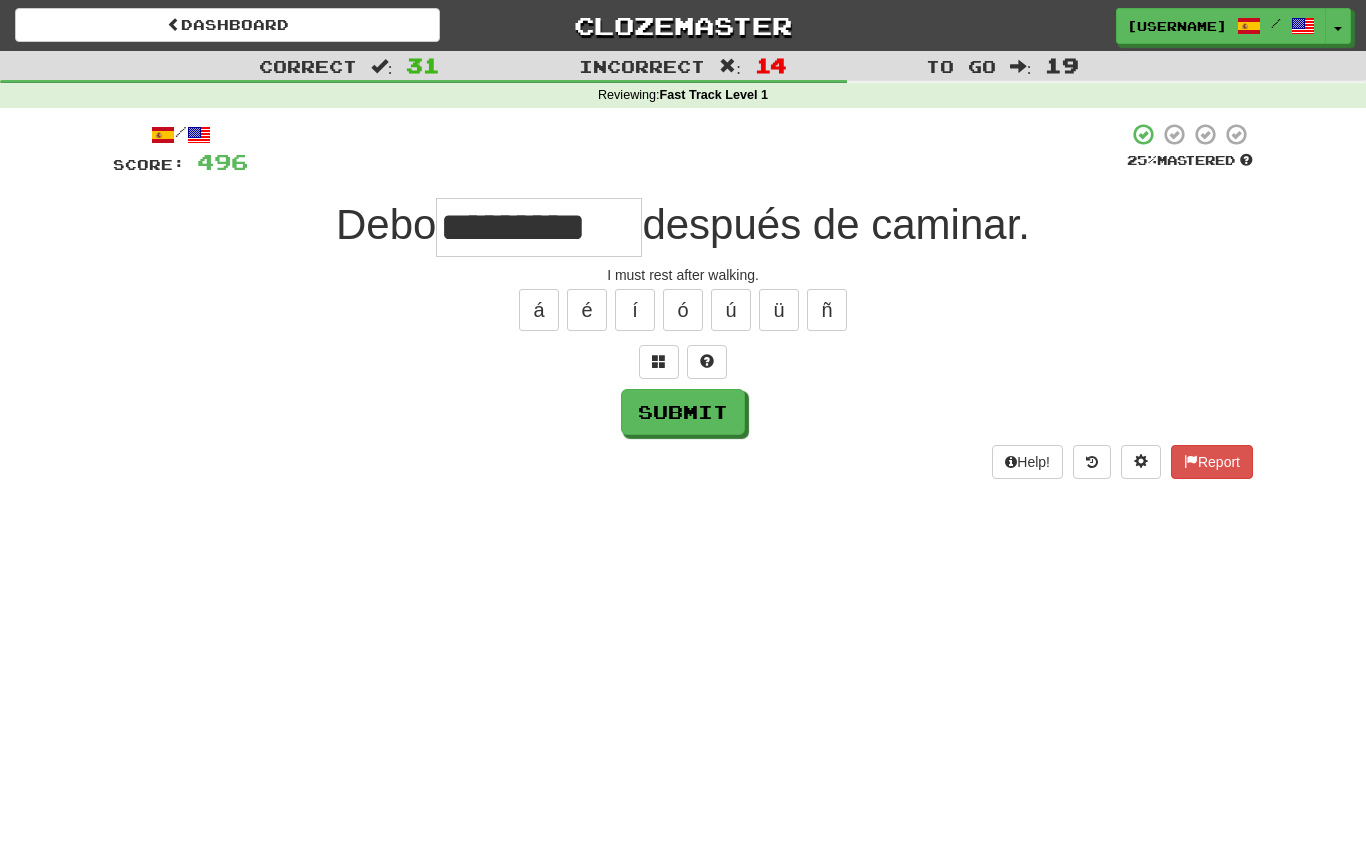 type on "*********" 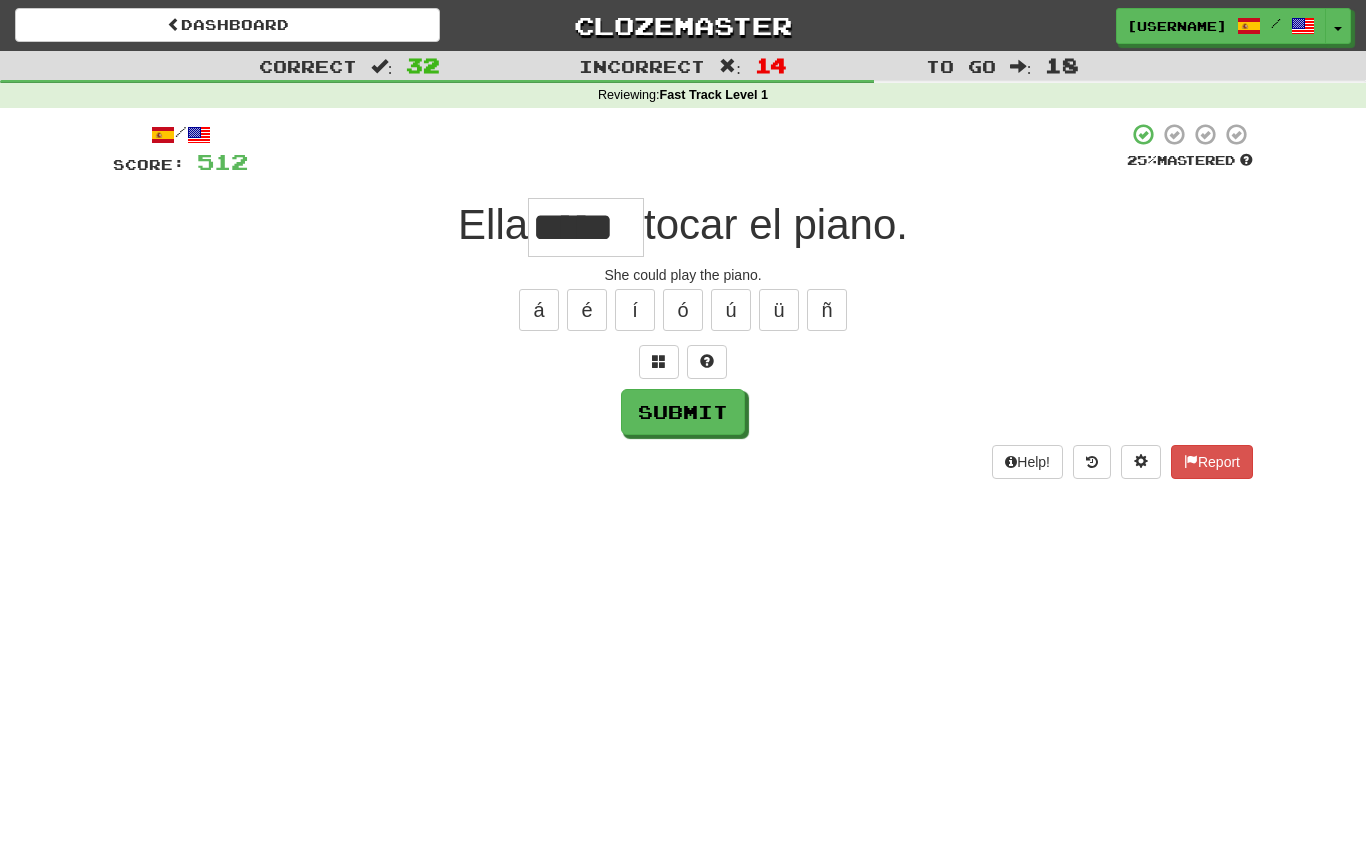 type on "*****" 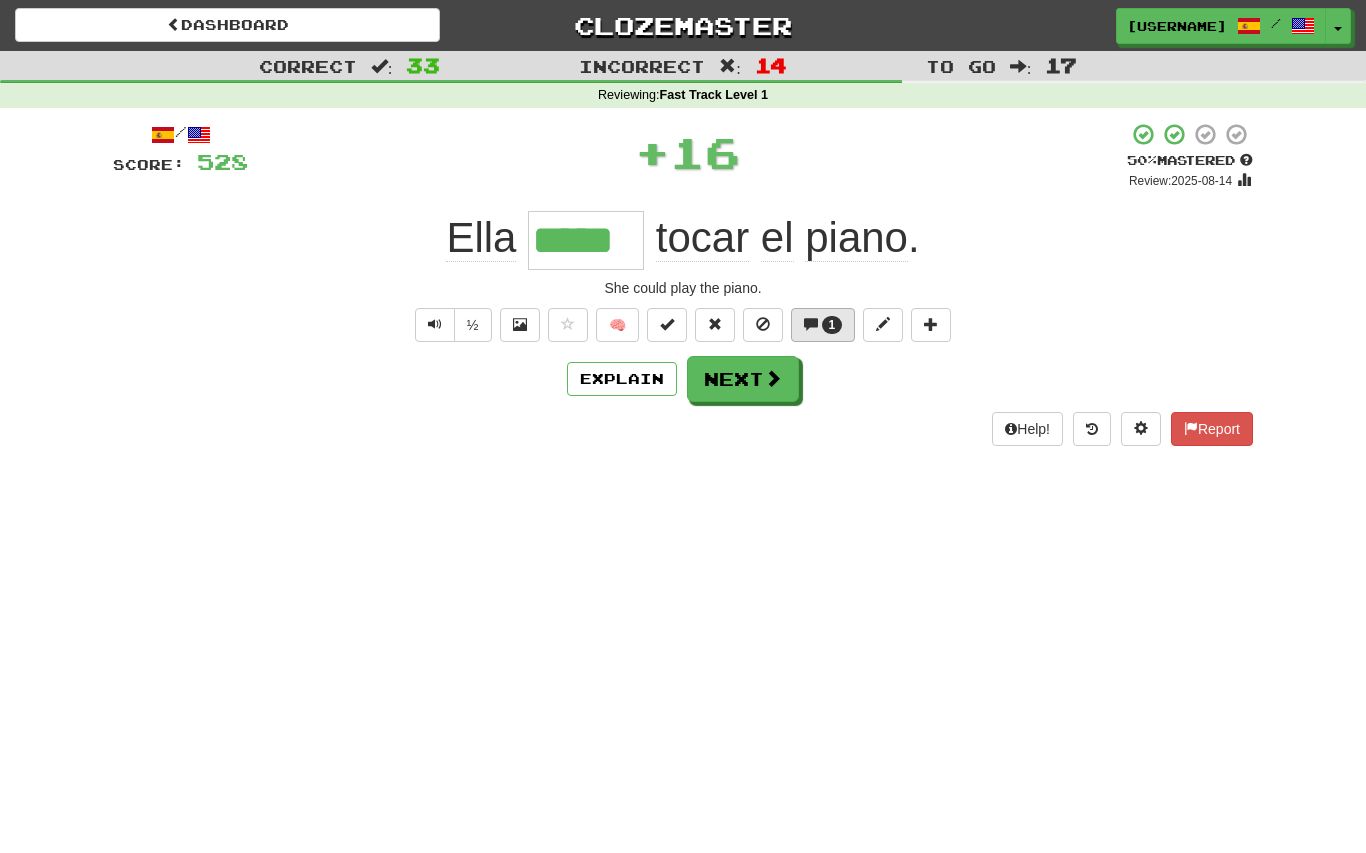 click on "1" at bounding box center (823, 325) 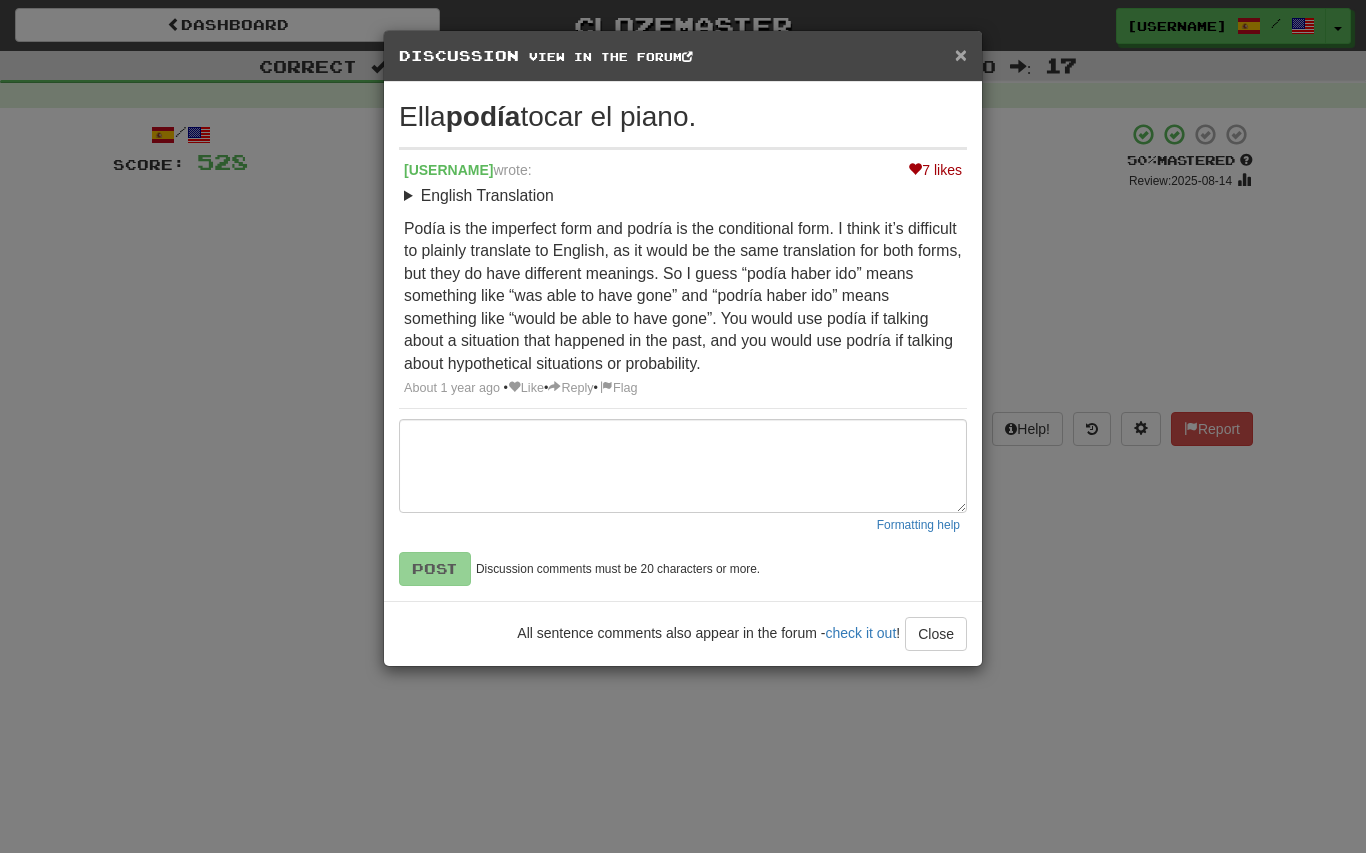 click on "×" at bounding box center (961, 54) 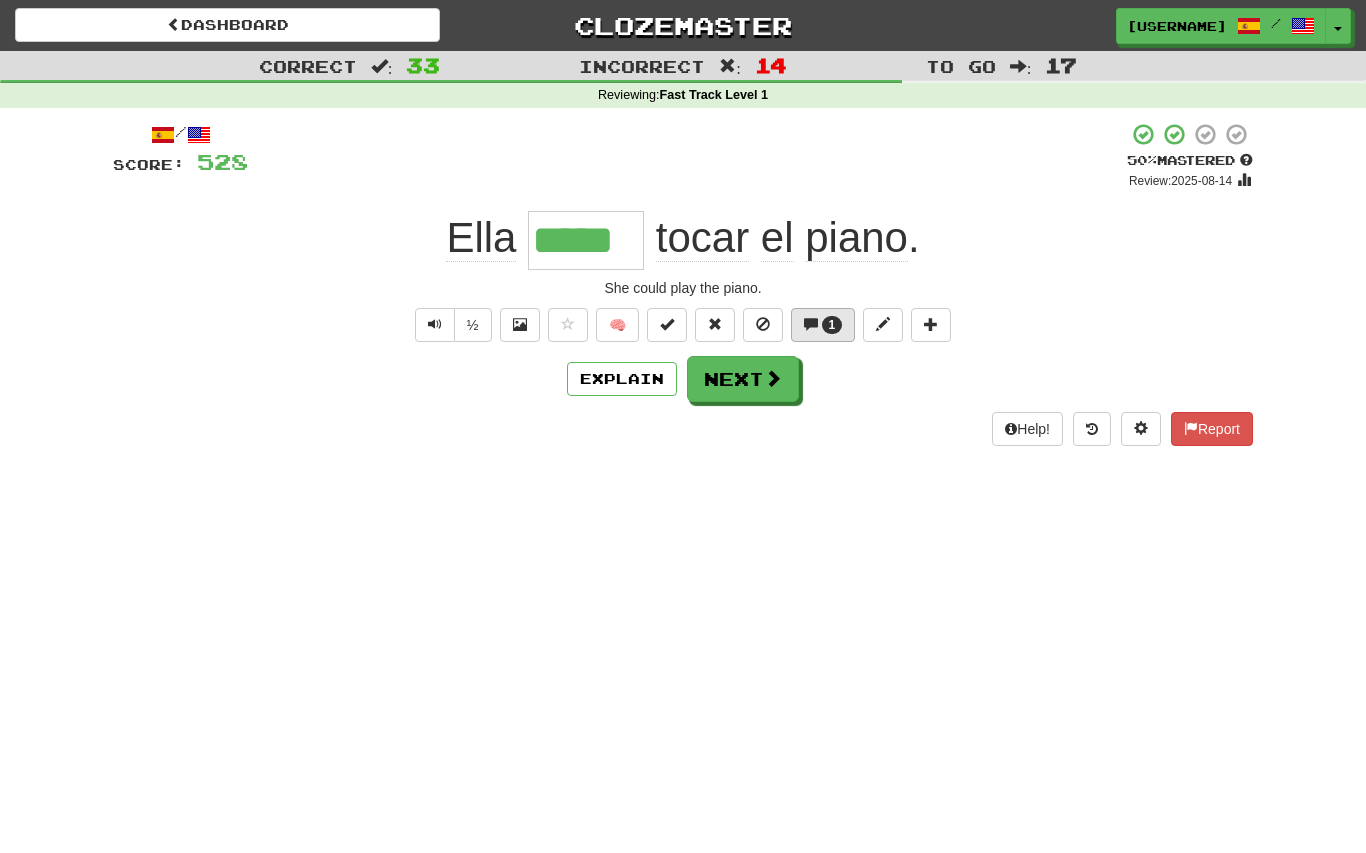 click on "1" at bounding box center [823, 325] 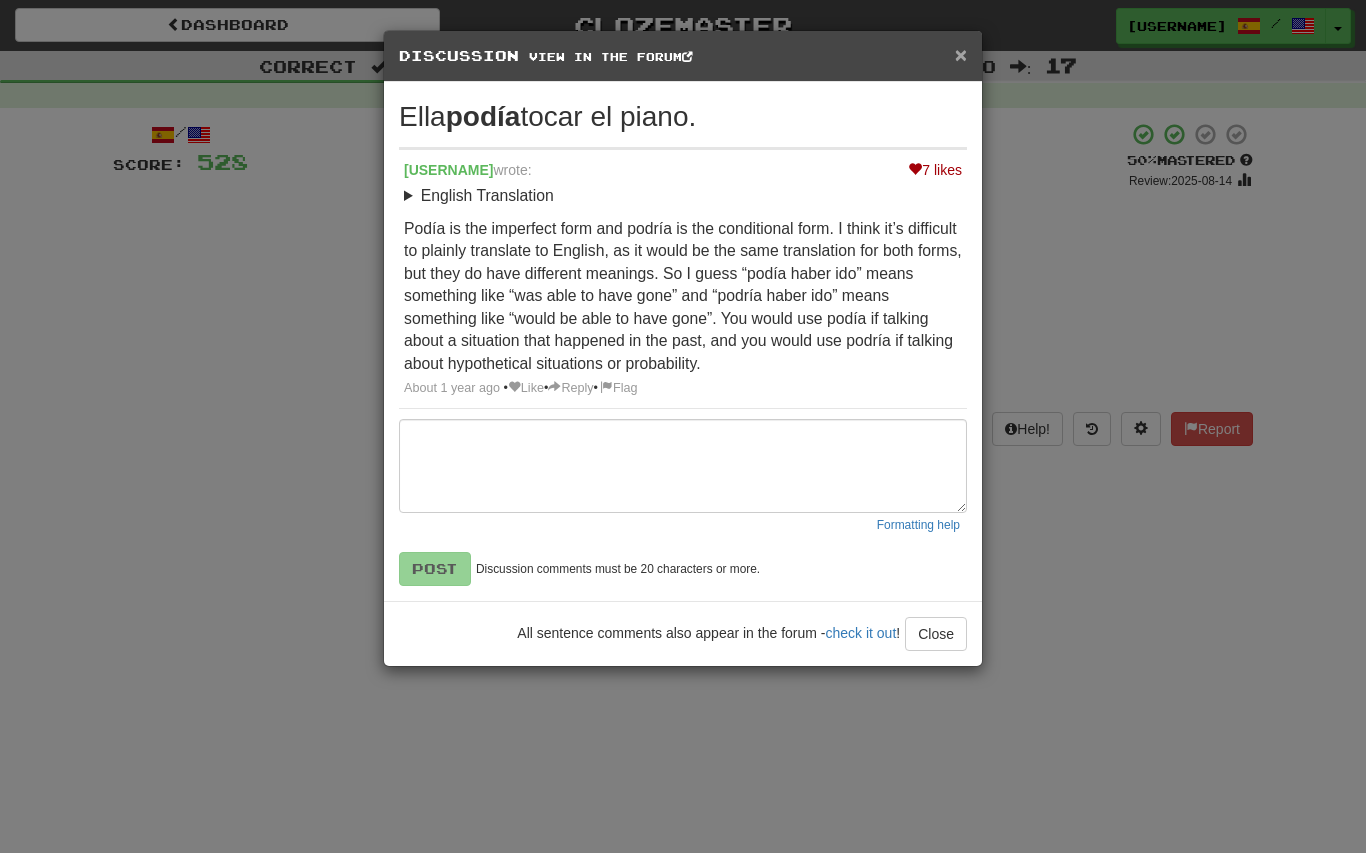 click on "×" at bounding box center (961, 54) 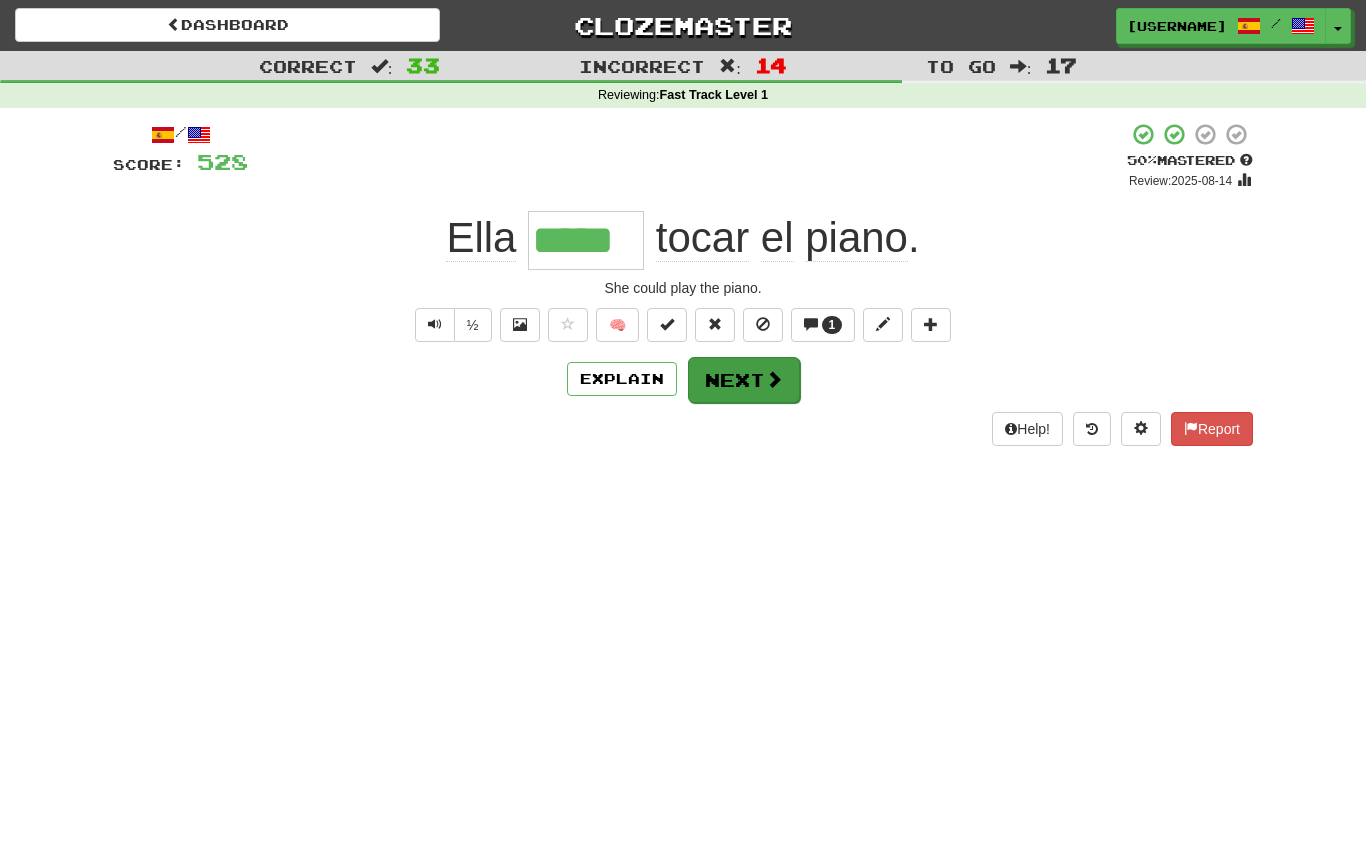 click at bounding box center [774, 379] 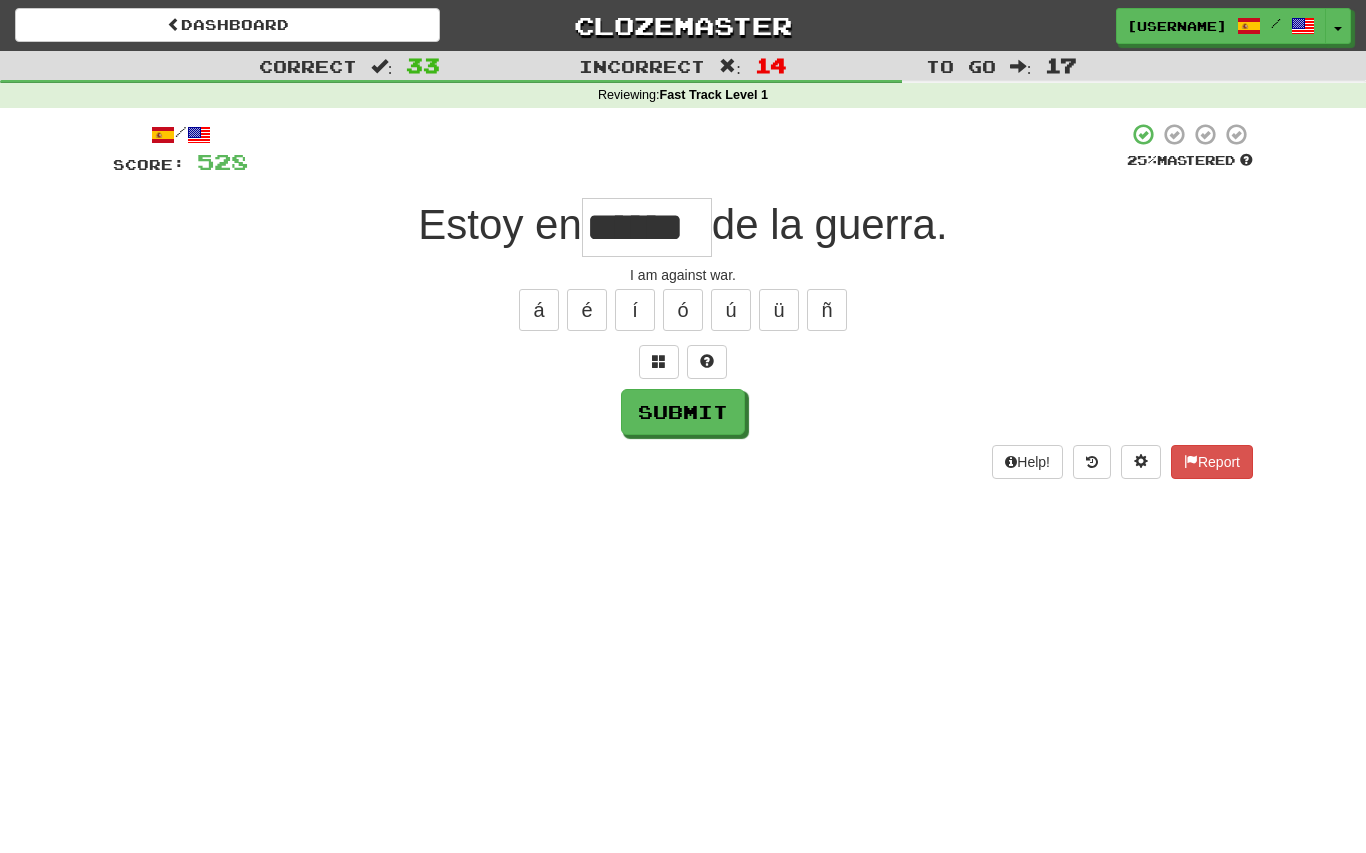 type on "******" 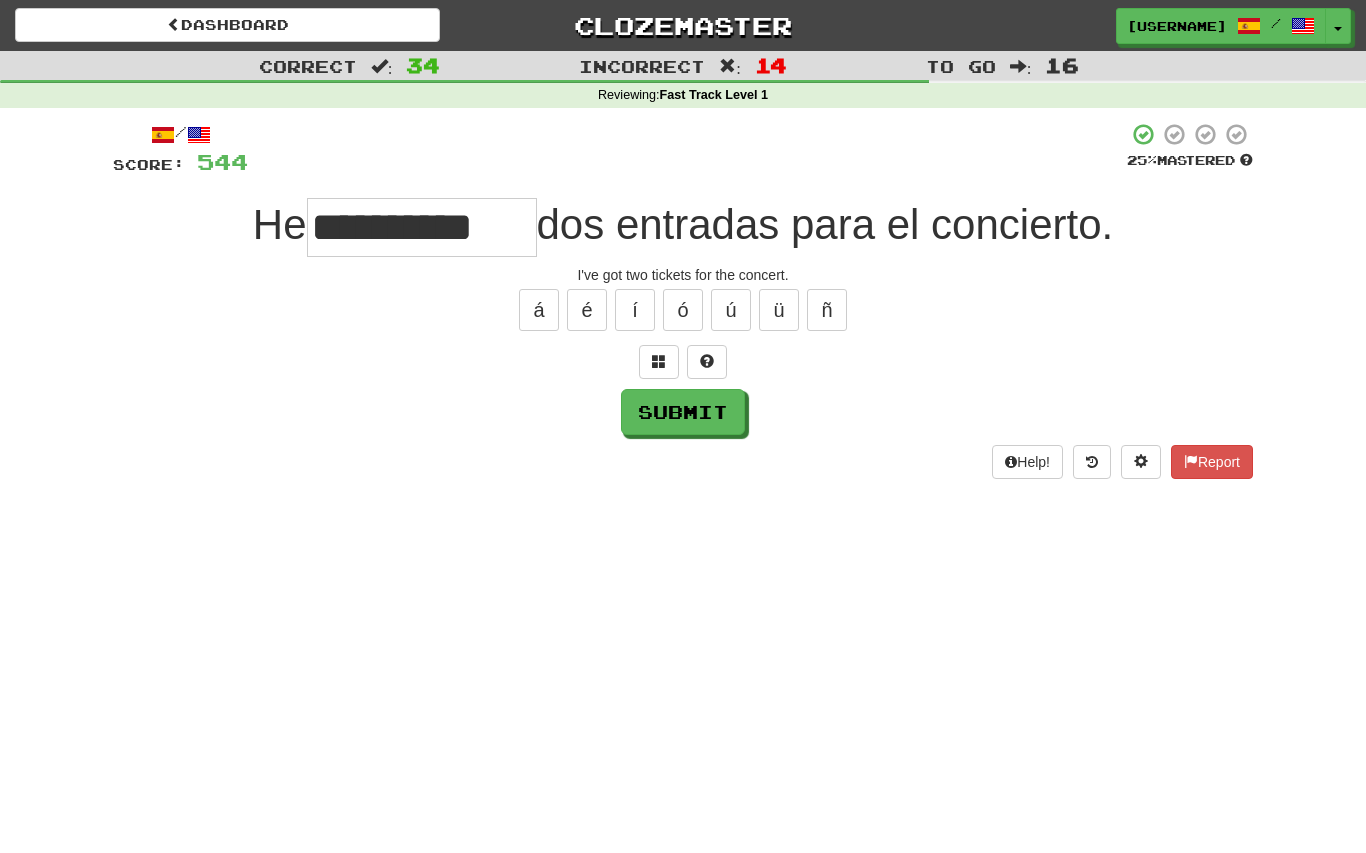type on "**********" 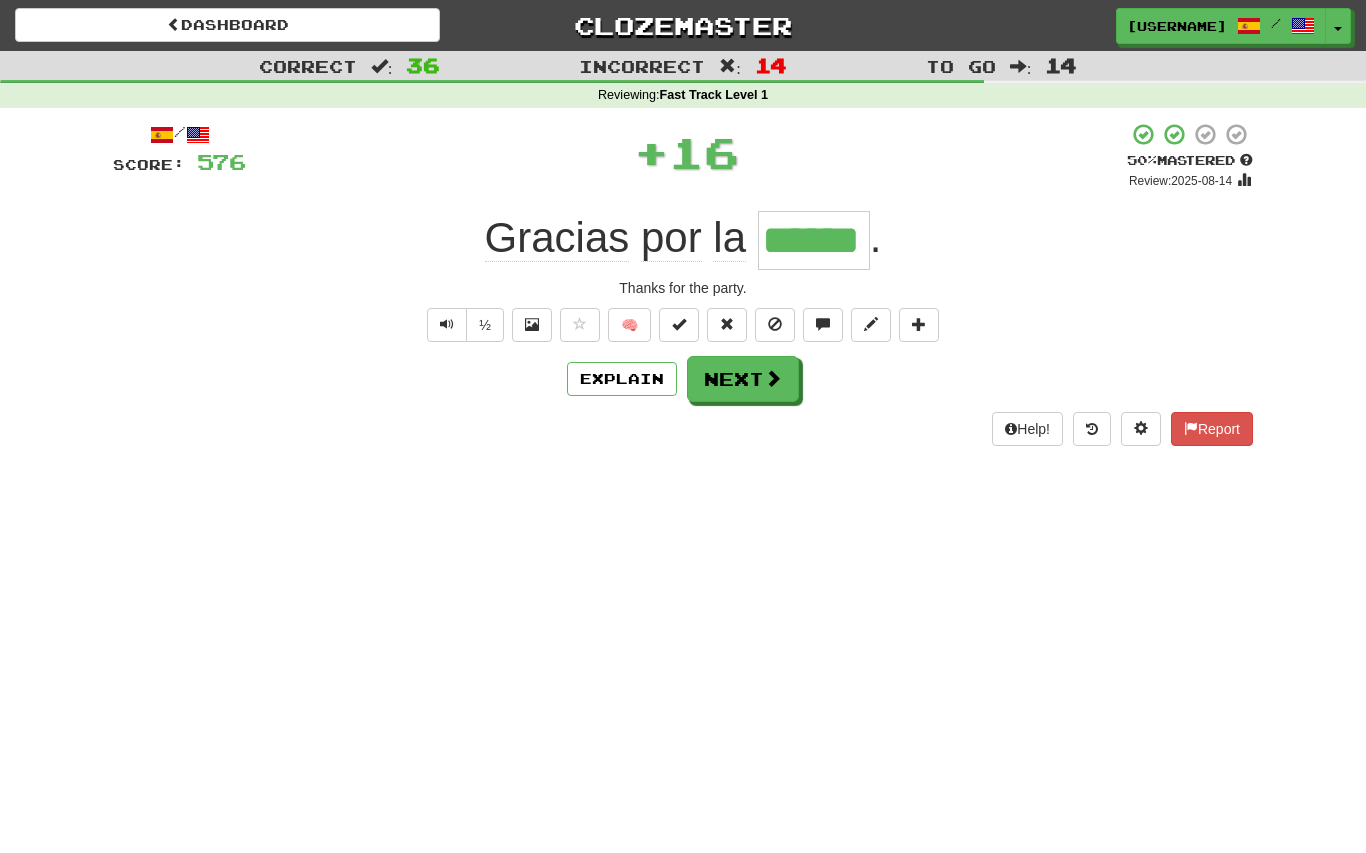type on "******" 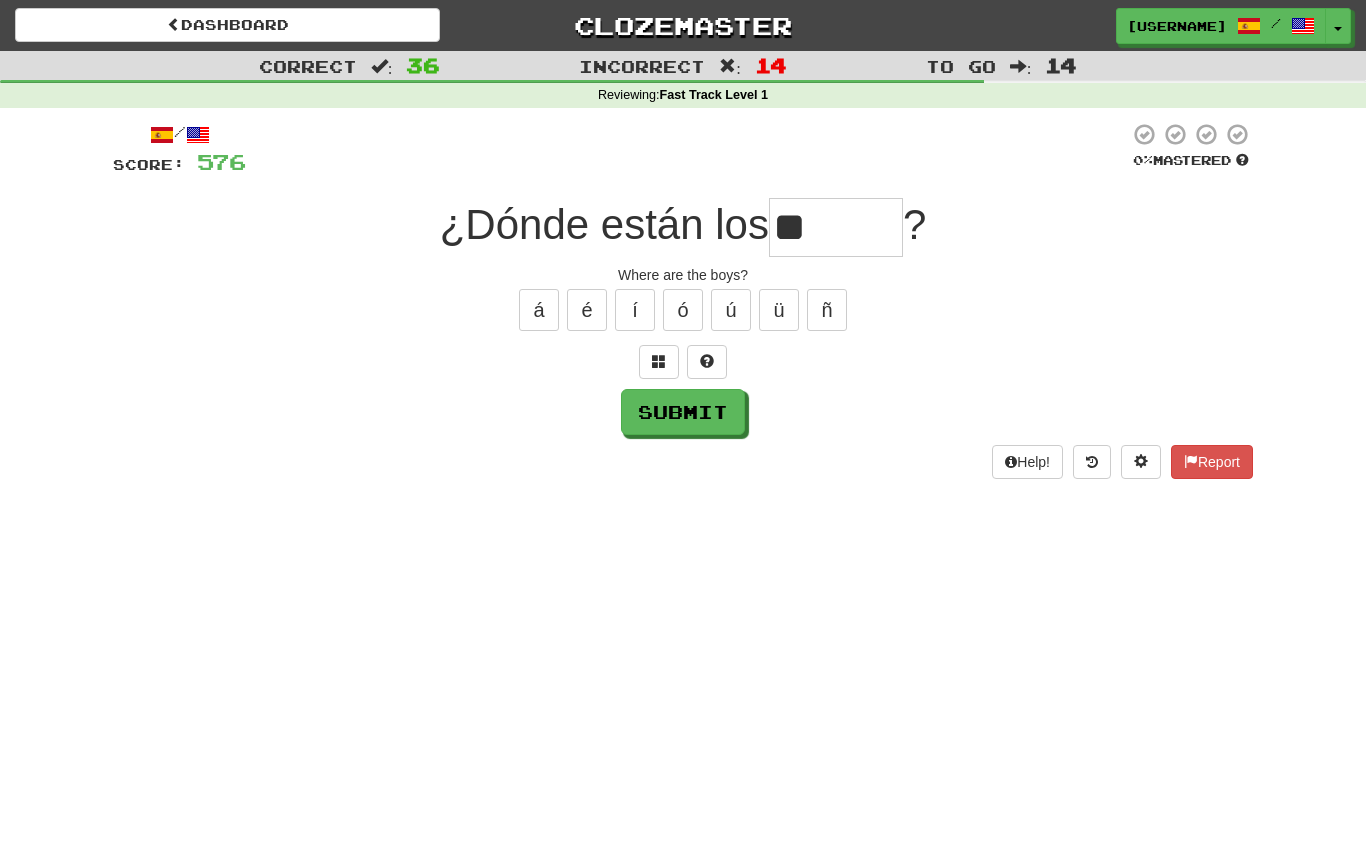 type on "*" 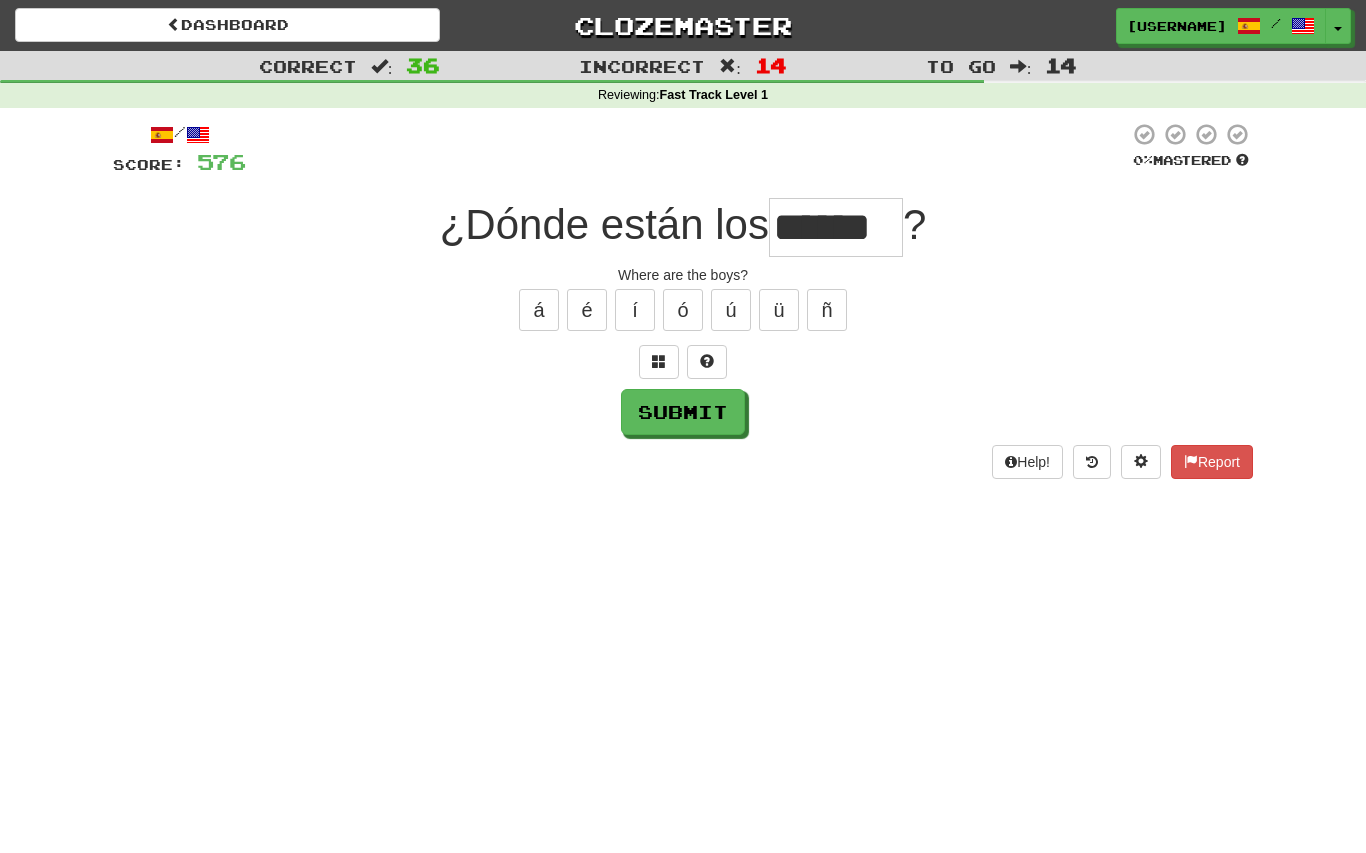 type on "******" 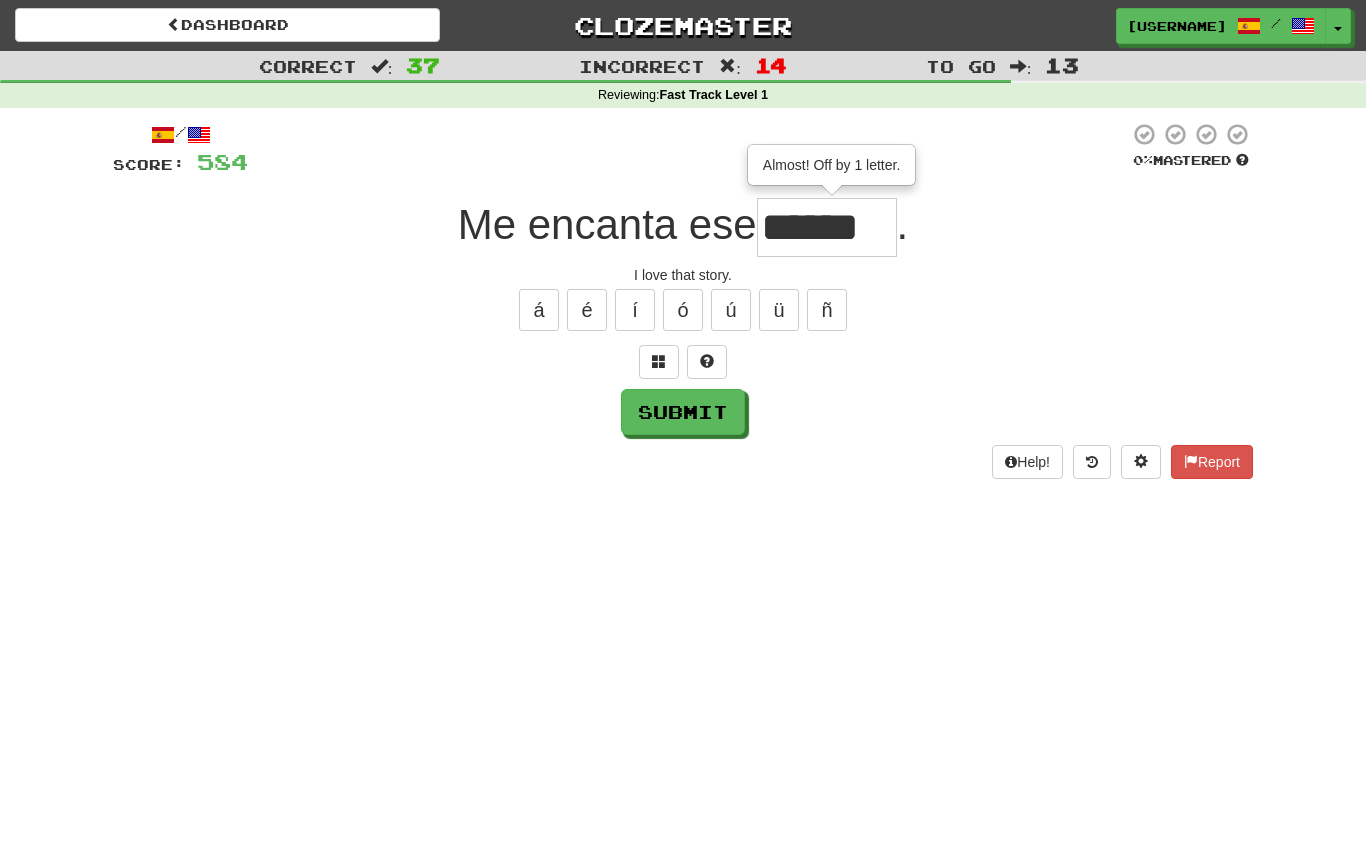 type on "******" 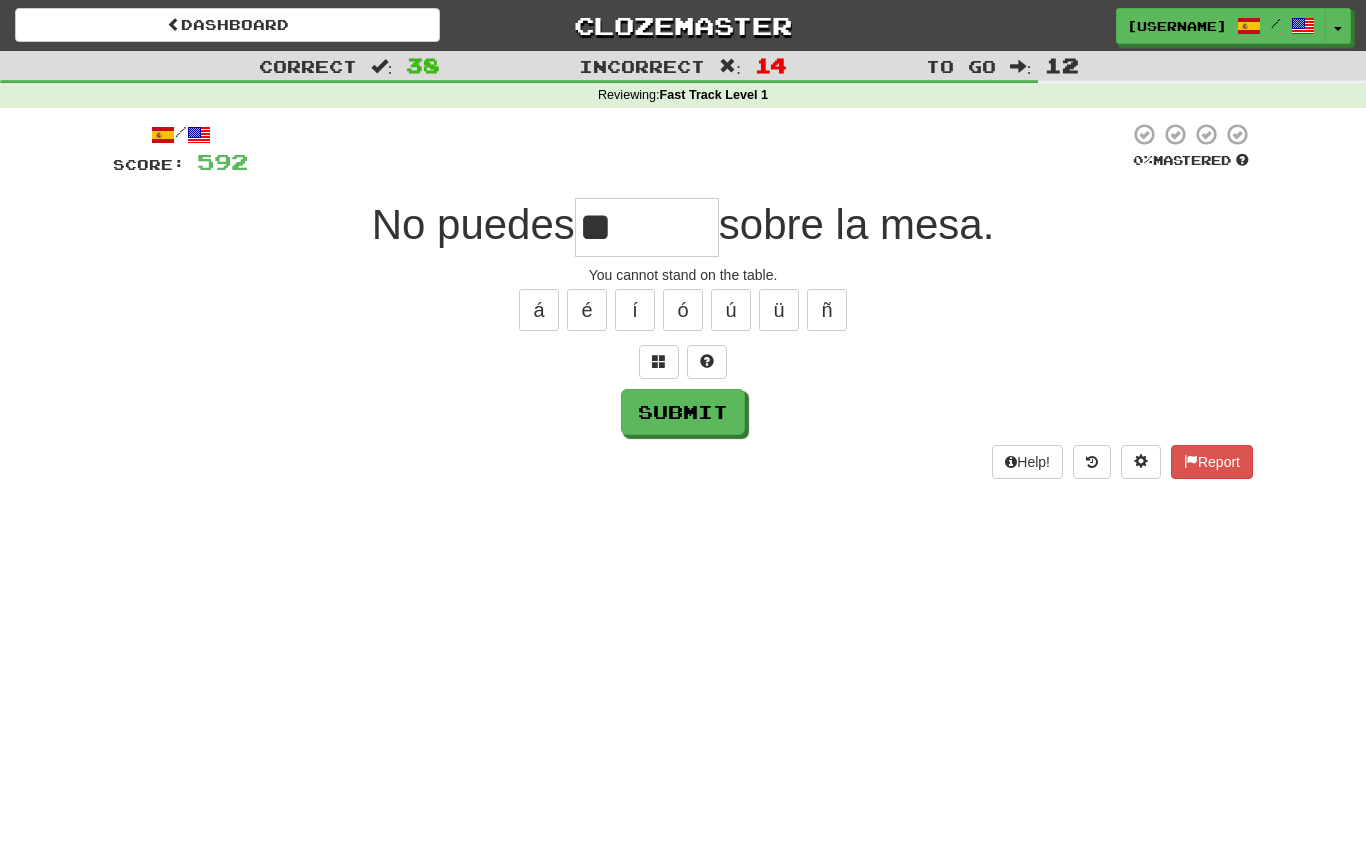 type on "*" 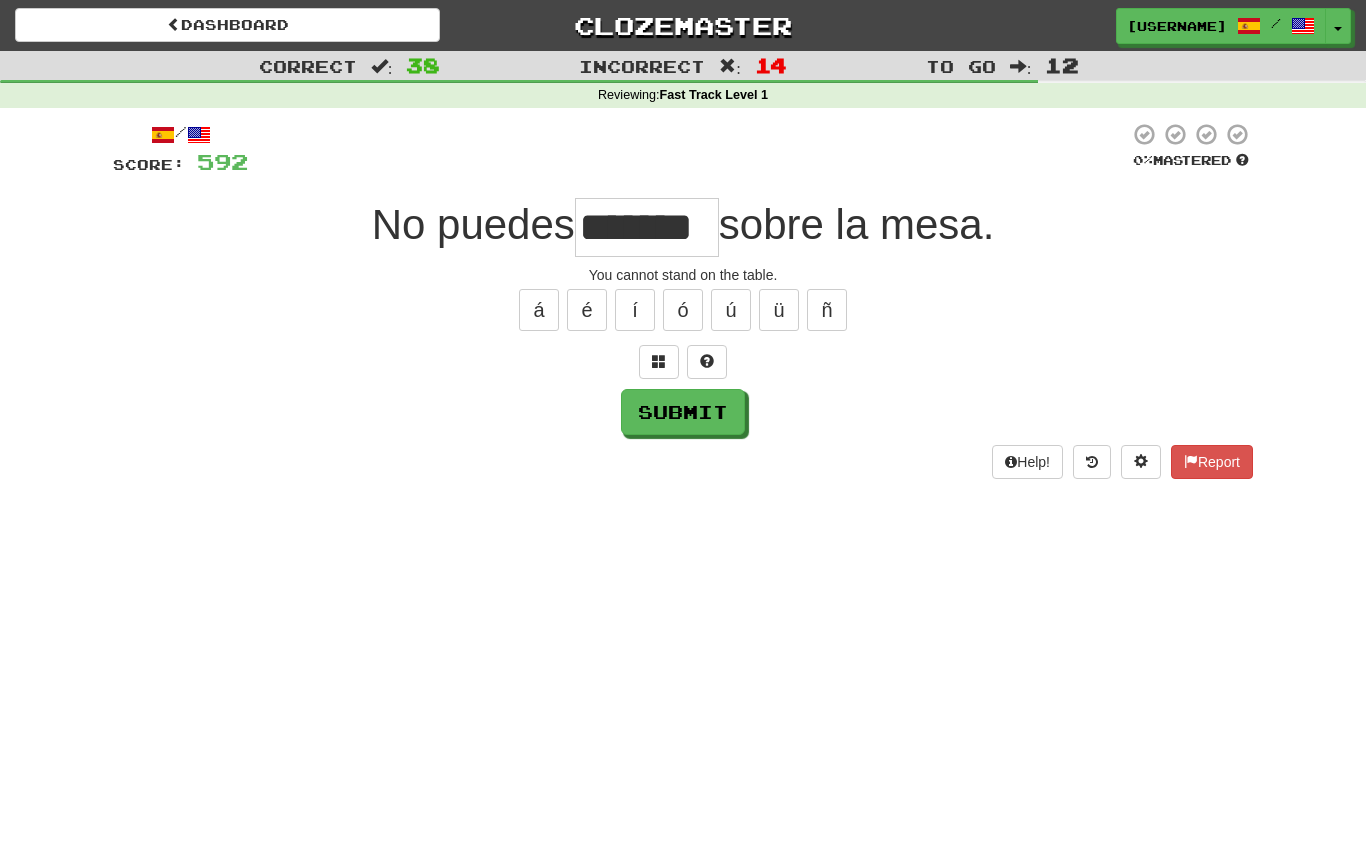 type on "*******" 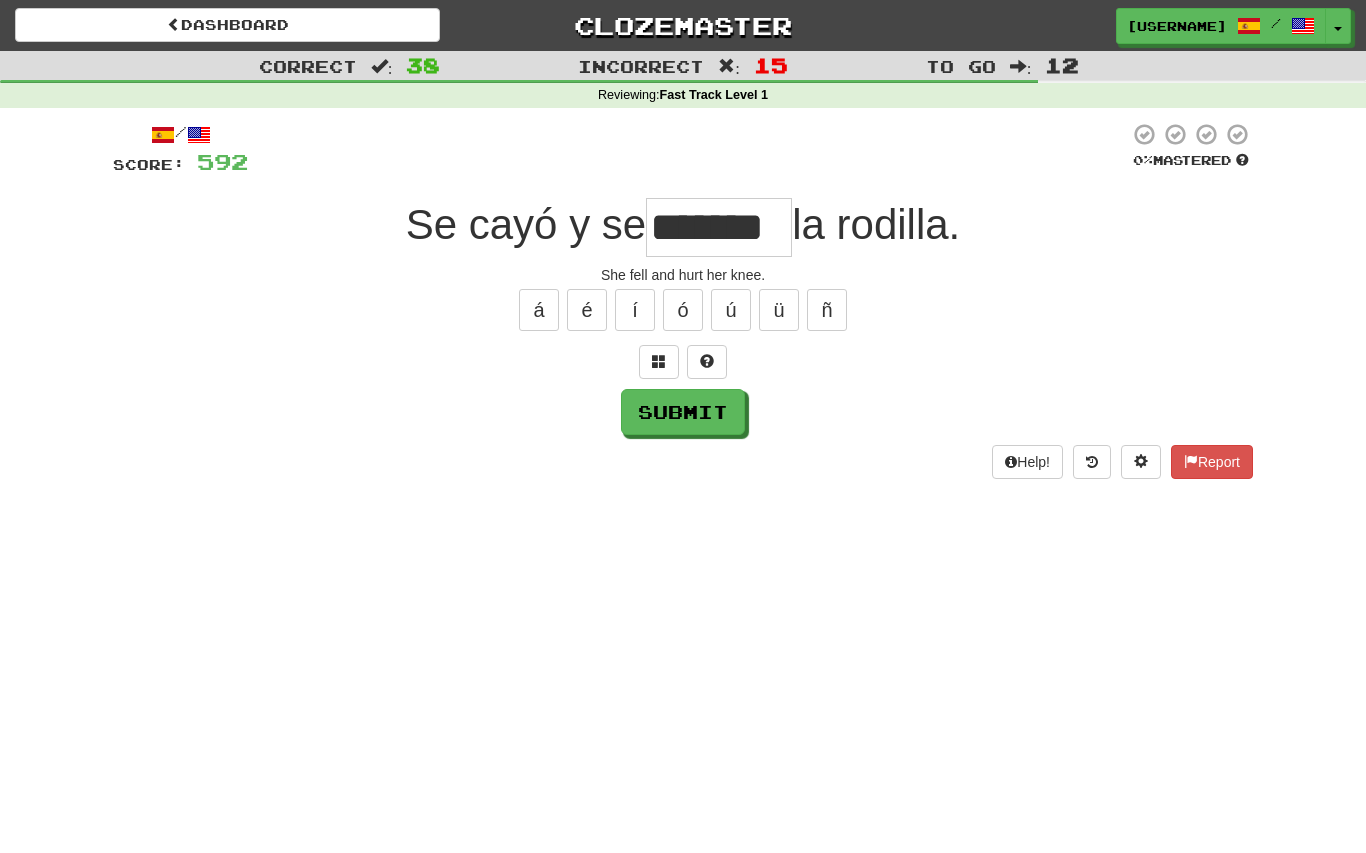 type on "*******" 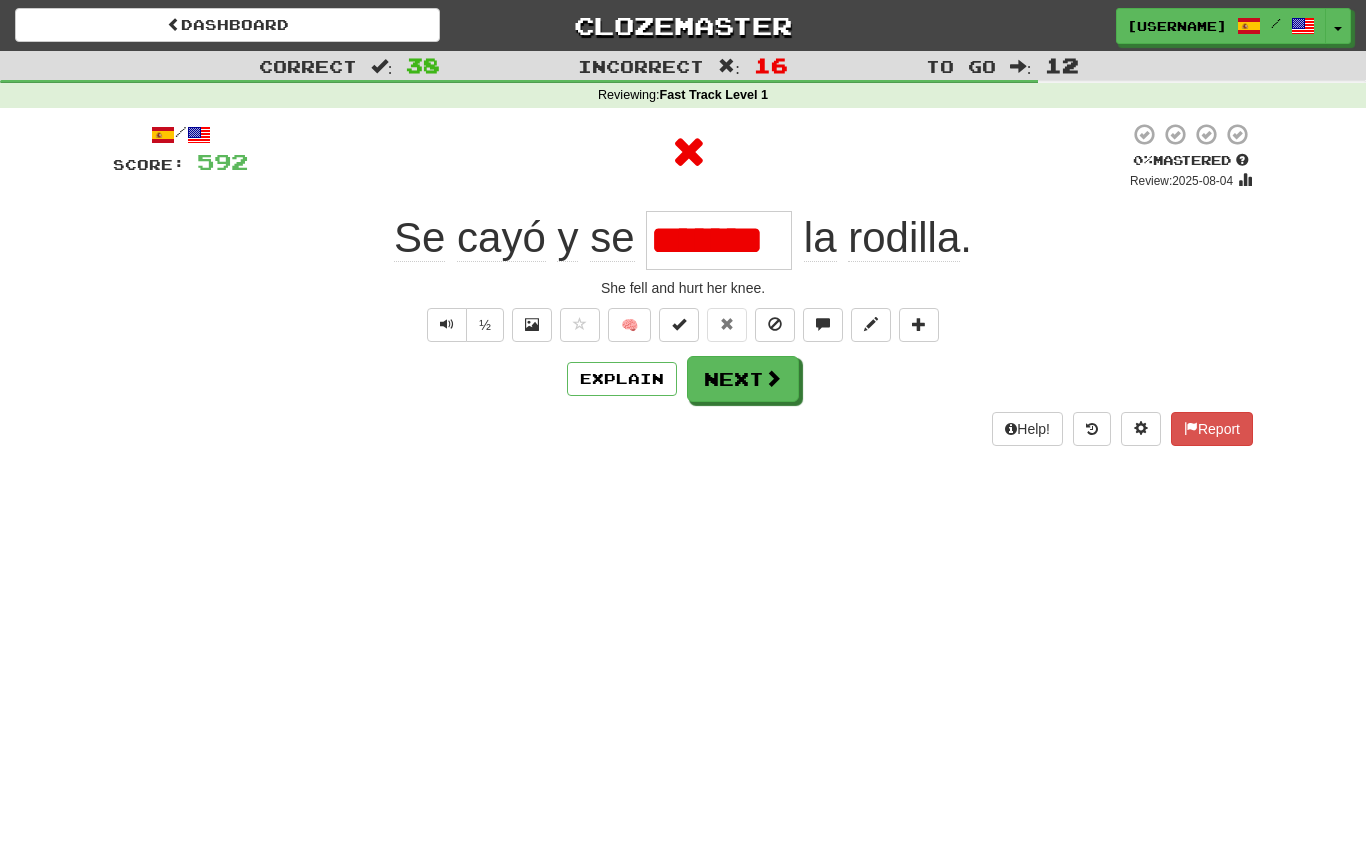 type on "*******" 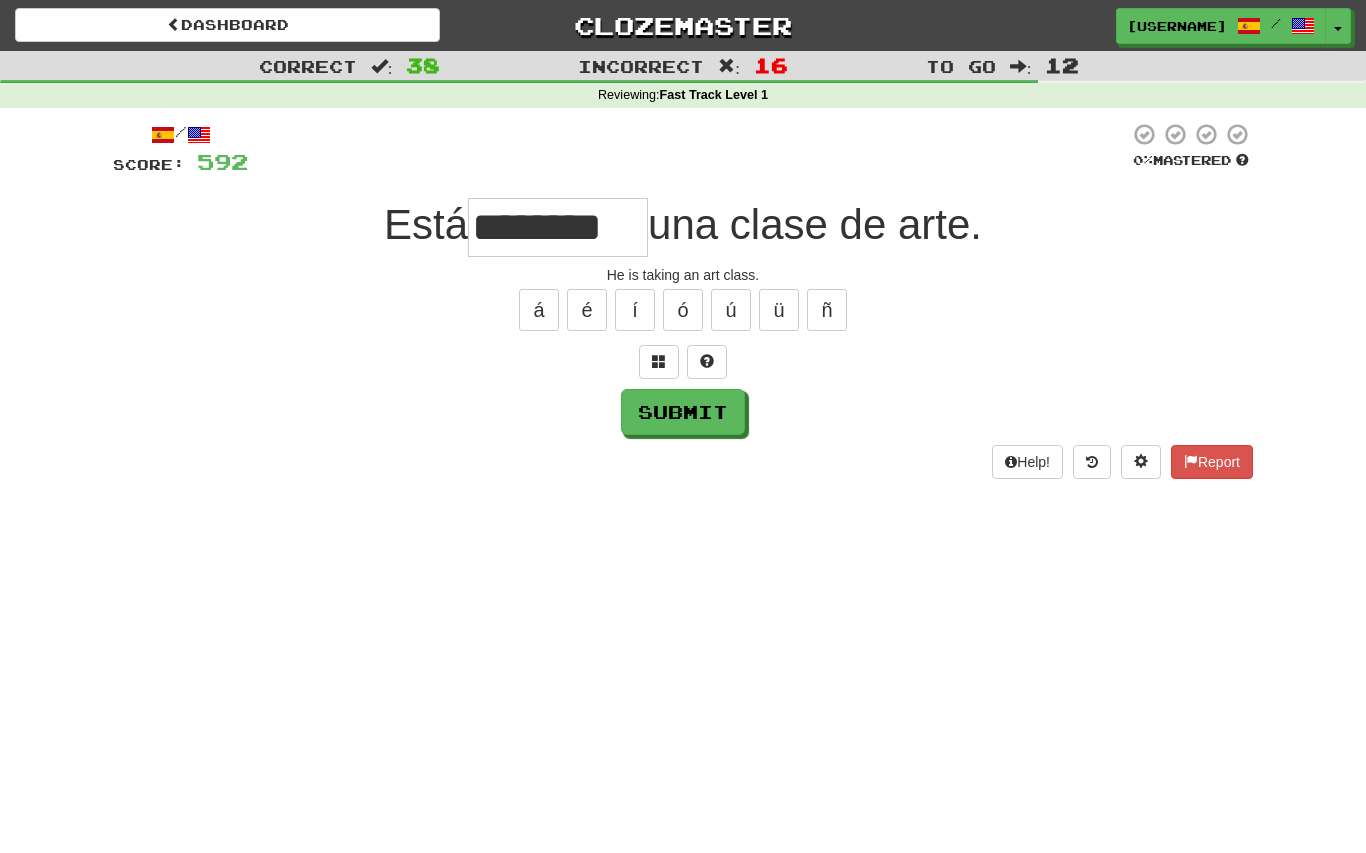 type on "*******" 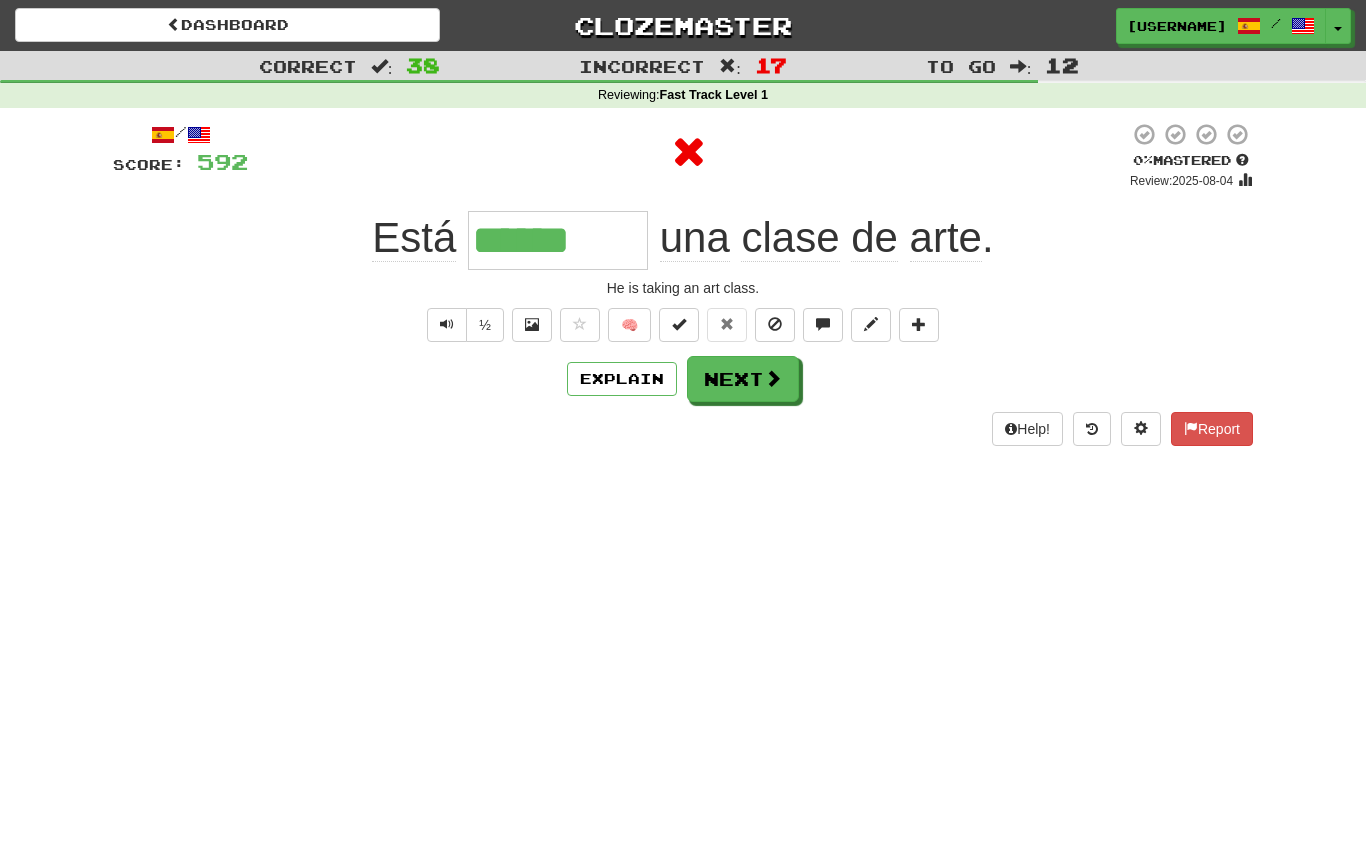 type on "*******" 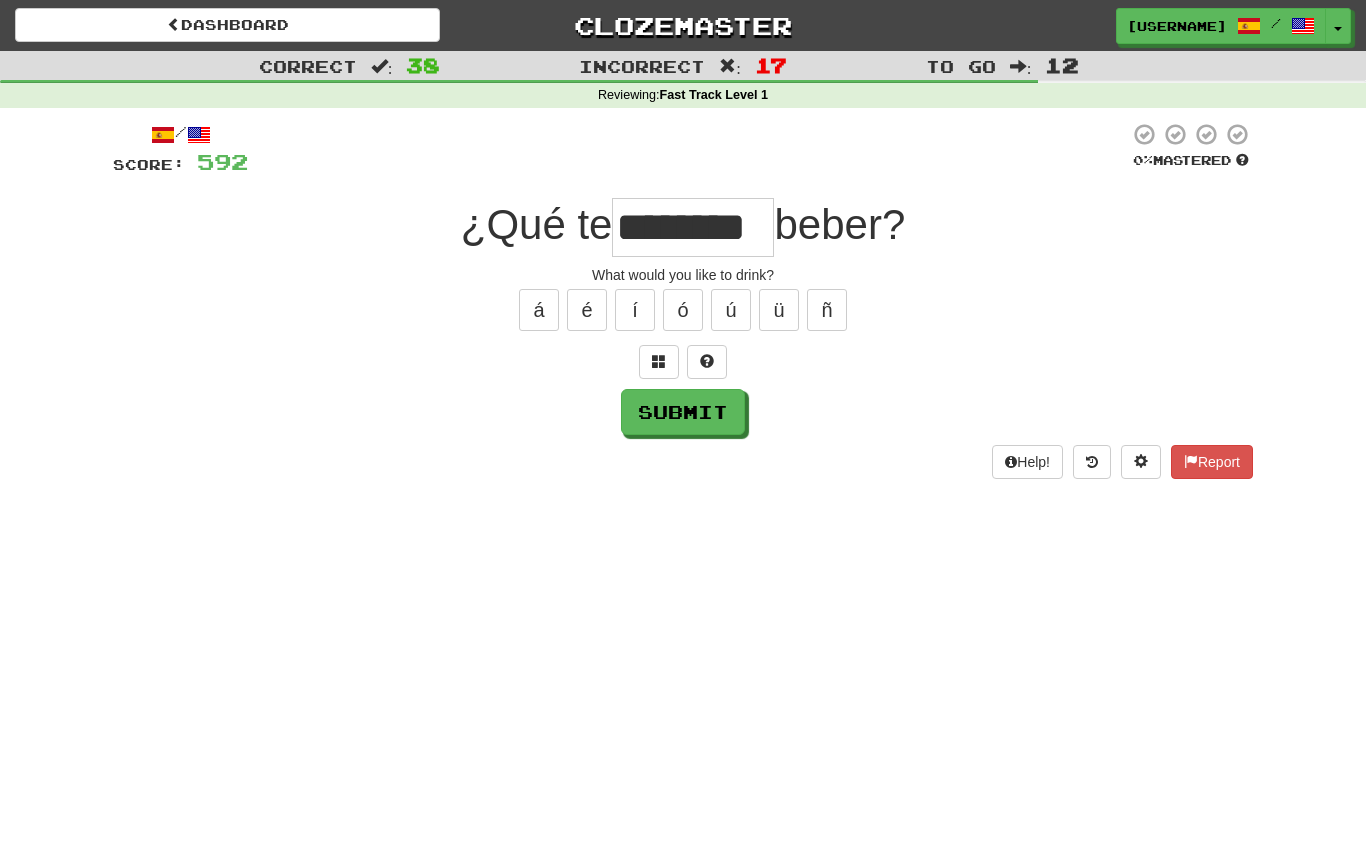 type on "********" 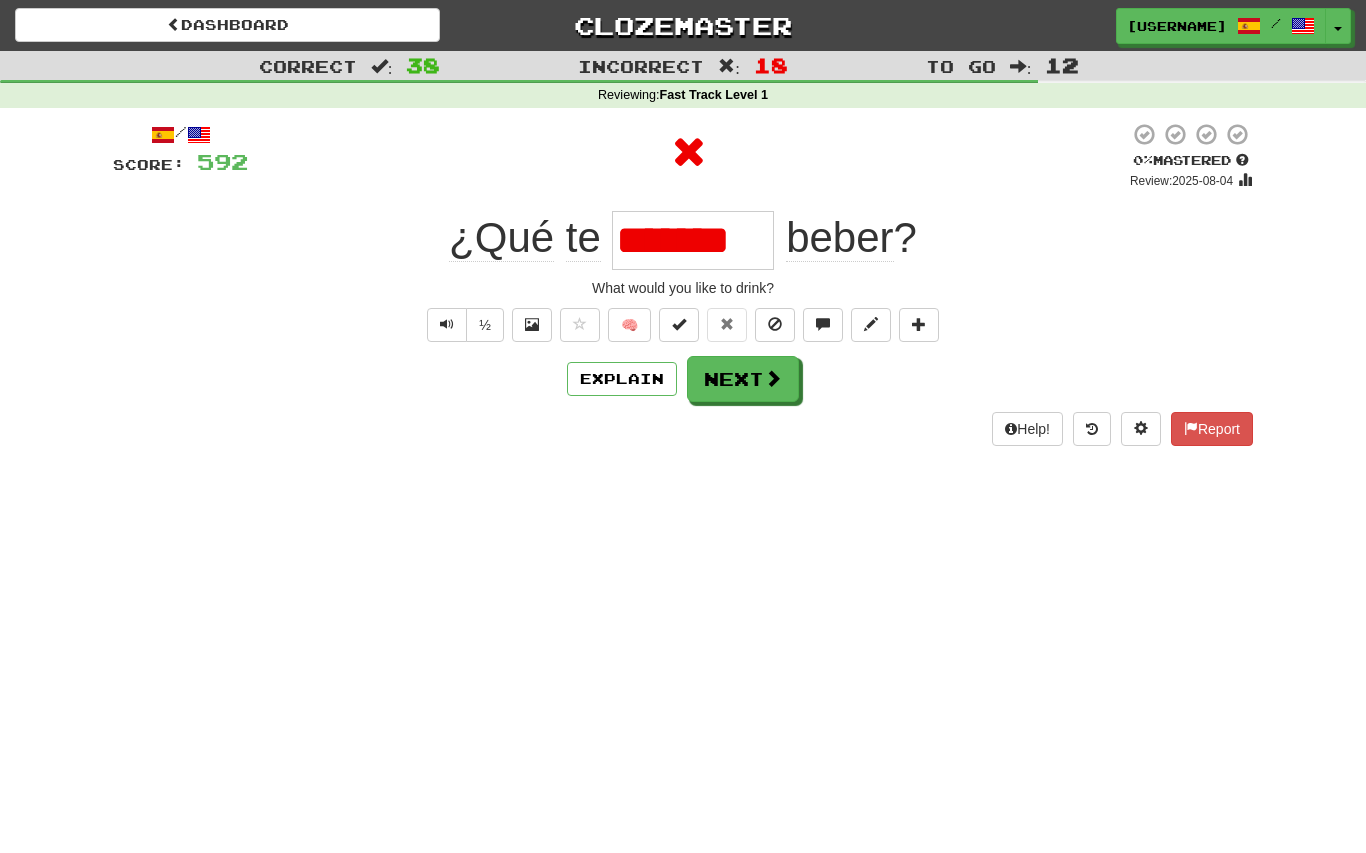 type on "********" 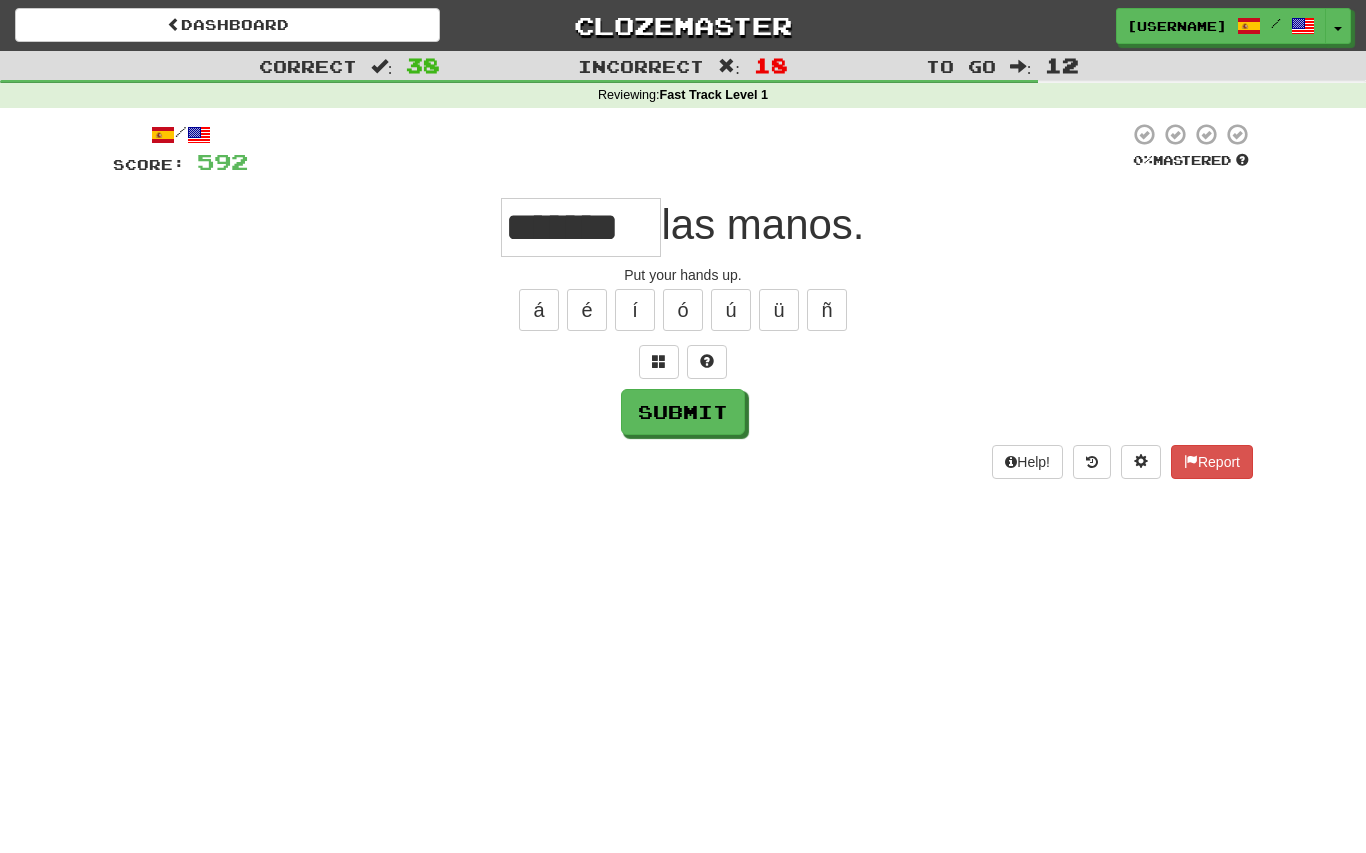 type on "*******" 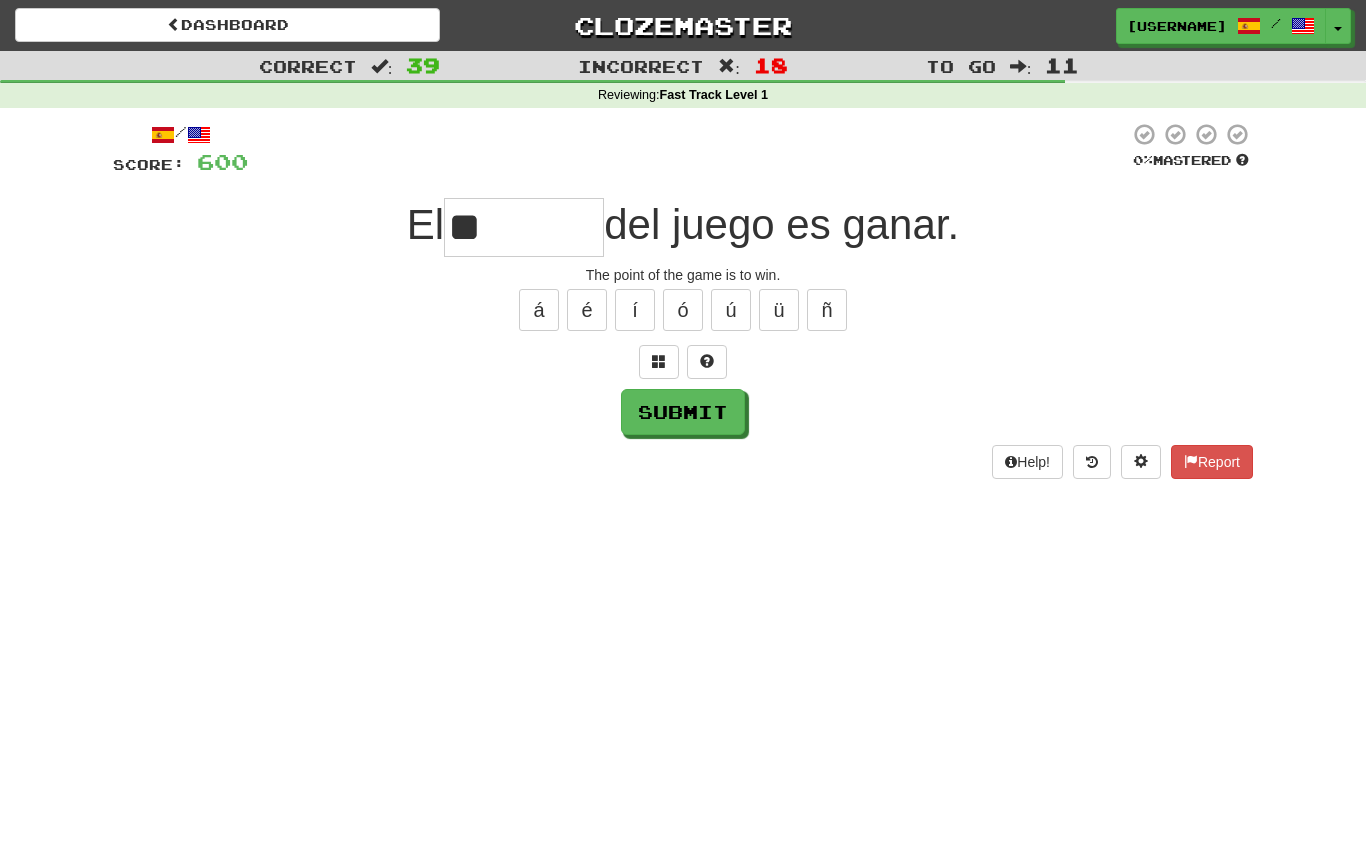 type on "*" 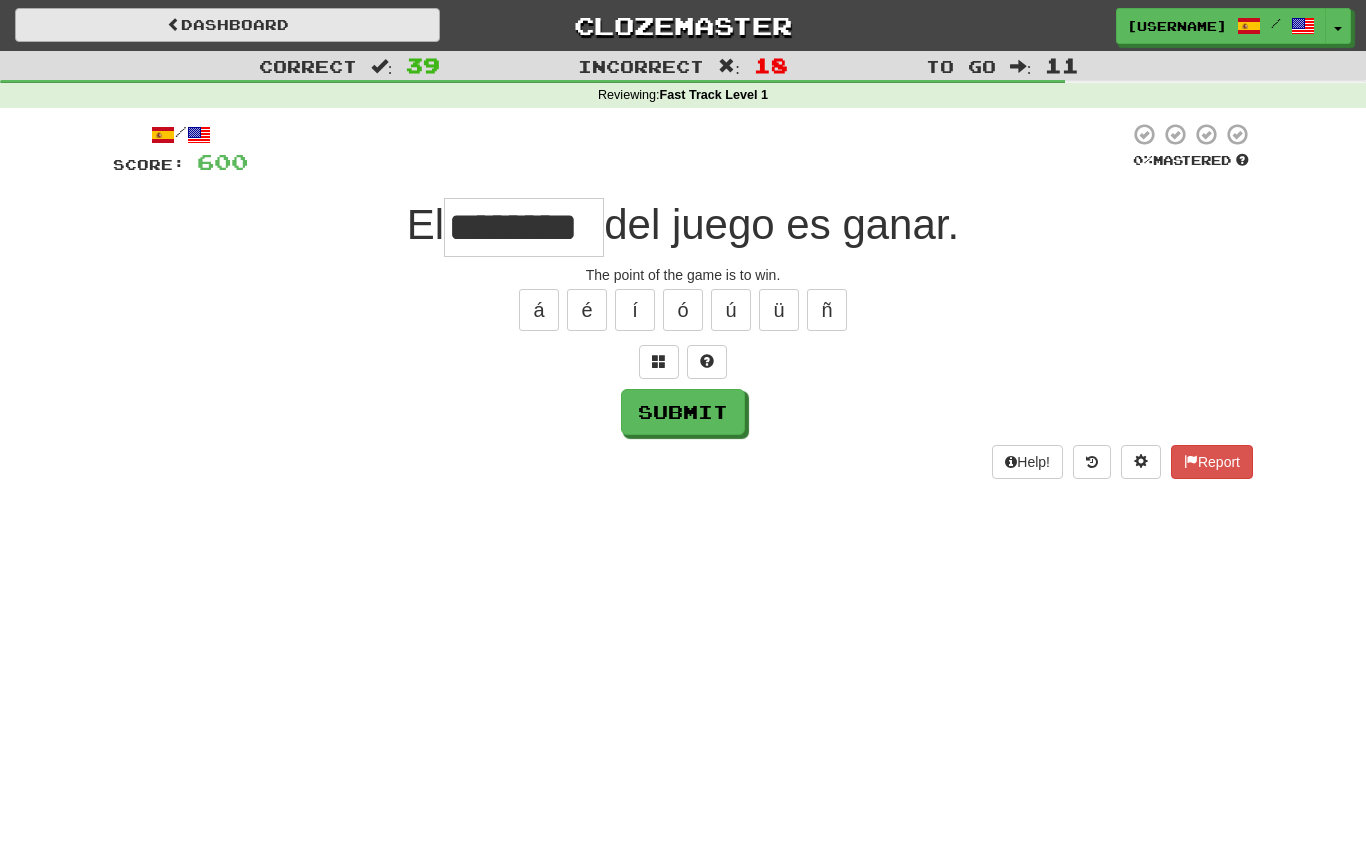 type on "********" 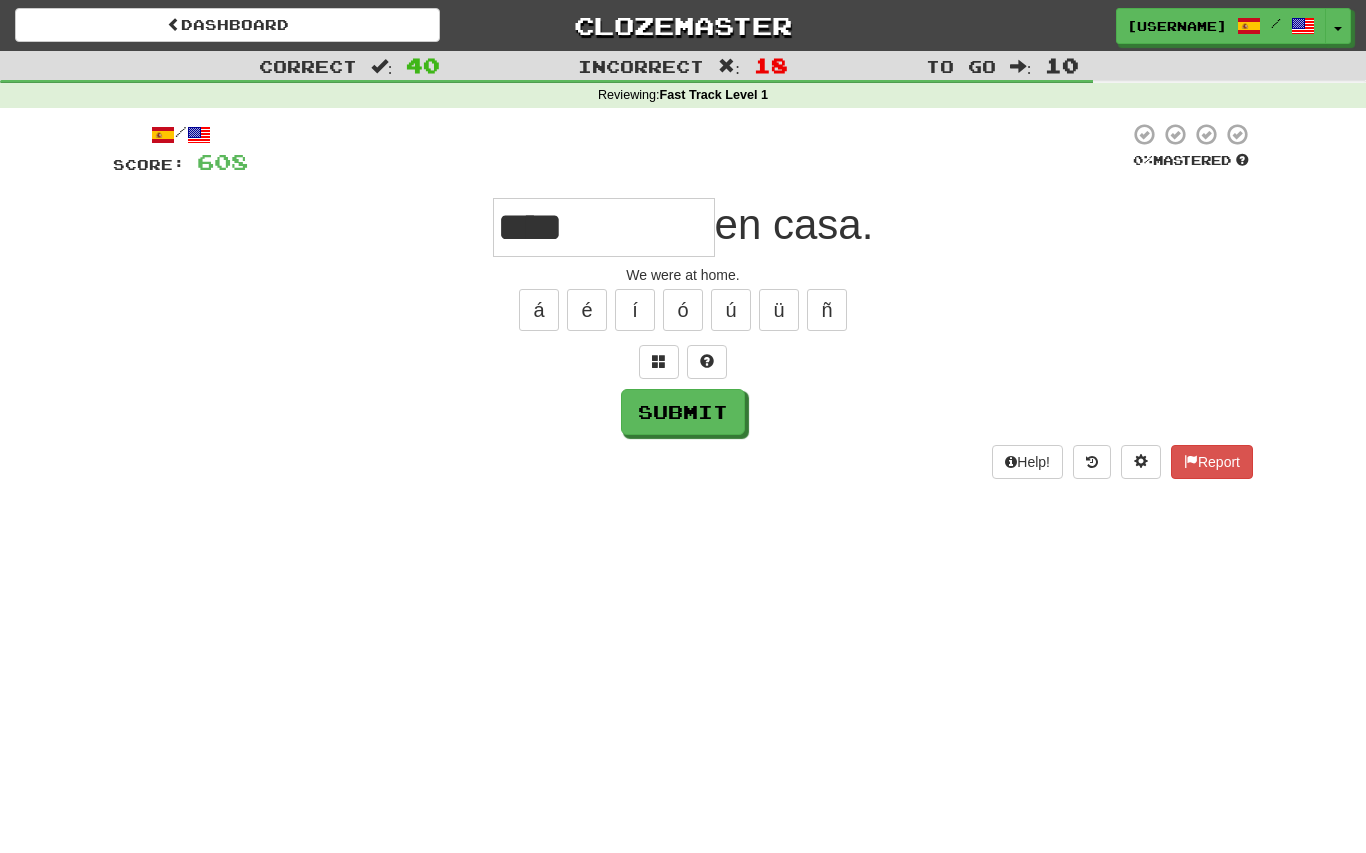 type on "*********" 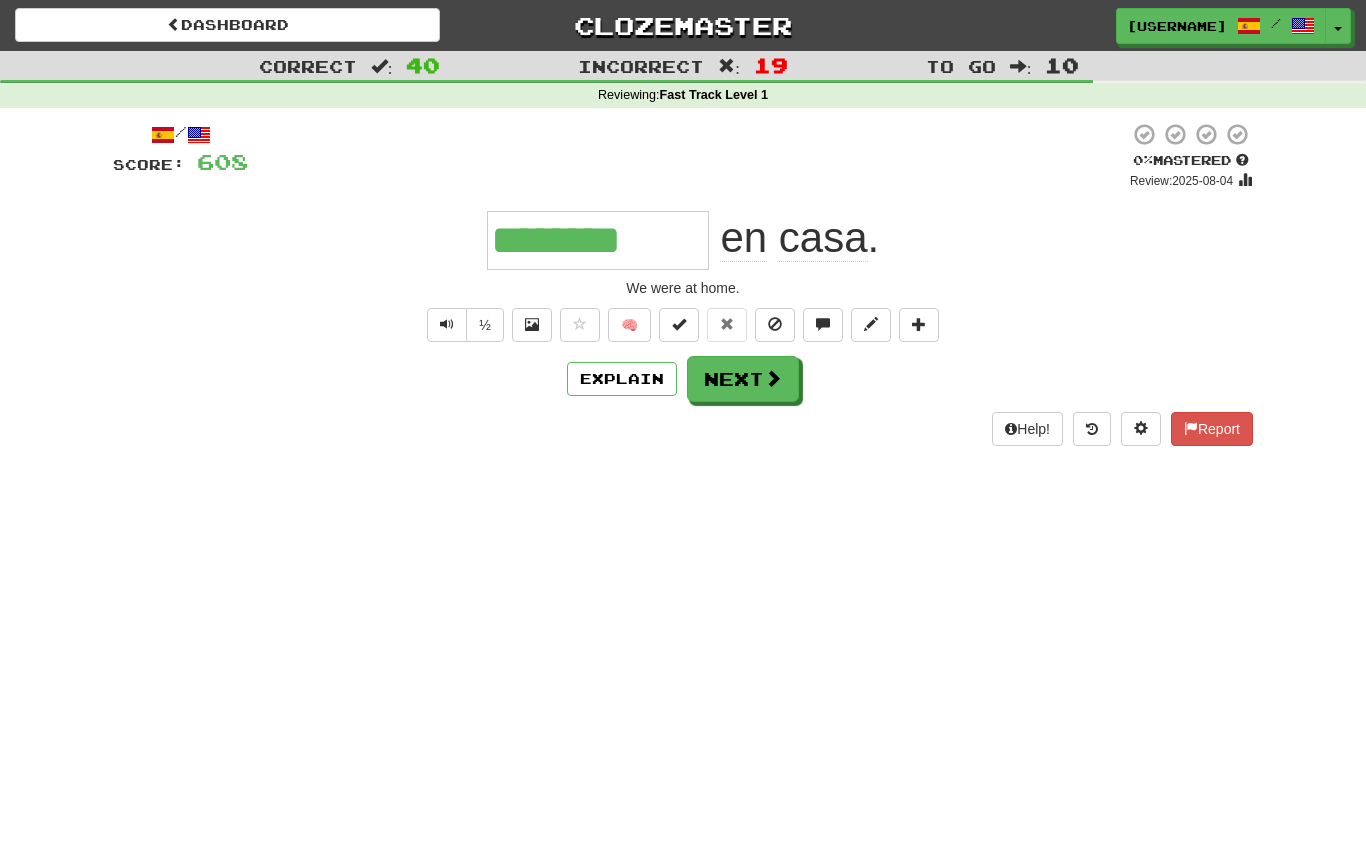 type on "*********" 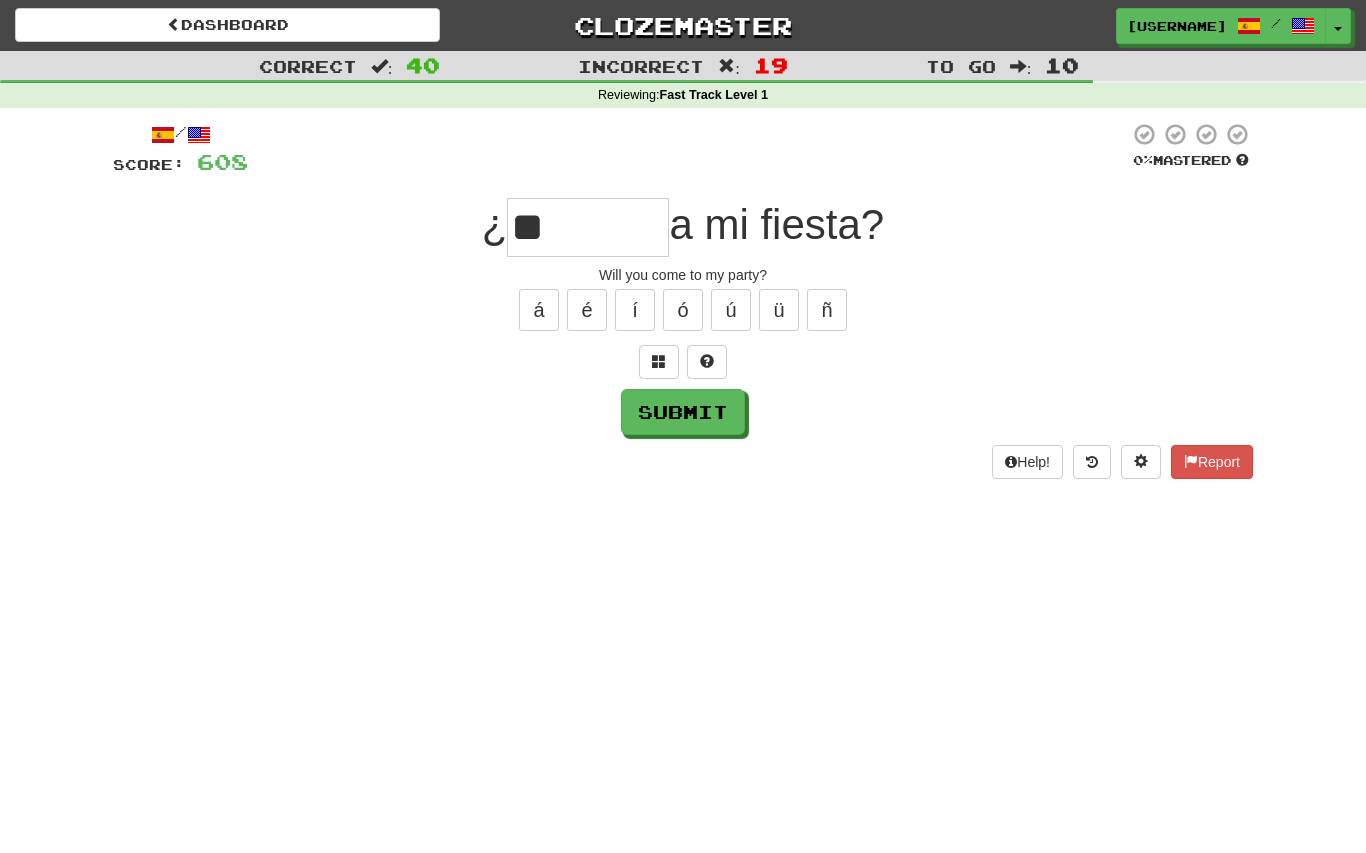 type on "*" 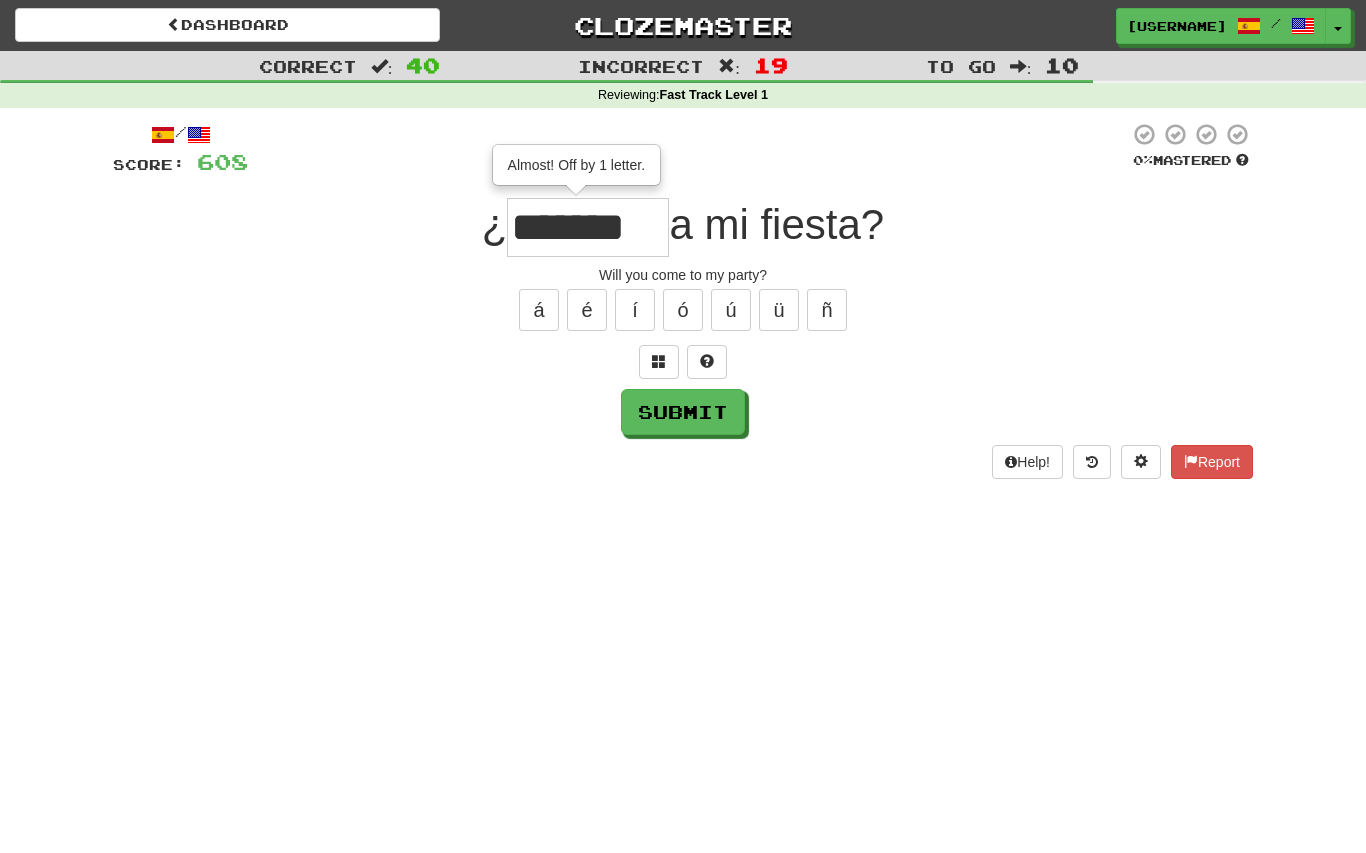 type on "*******" 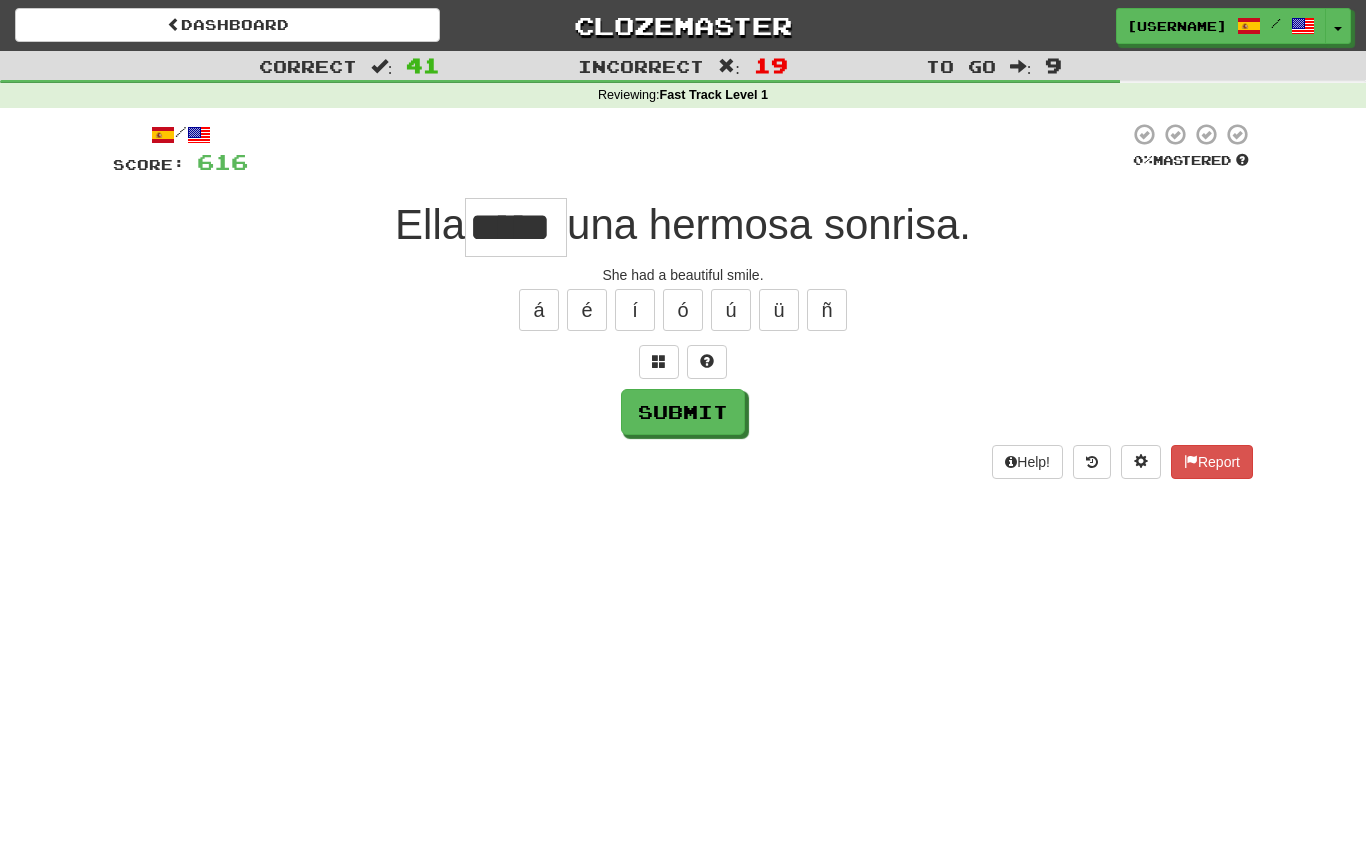 type on "*****" 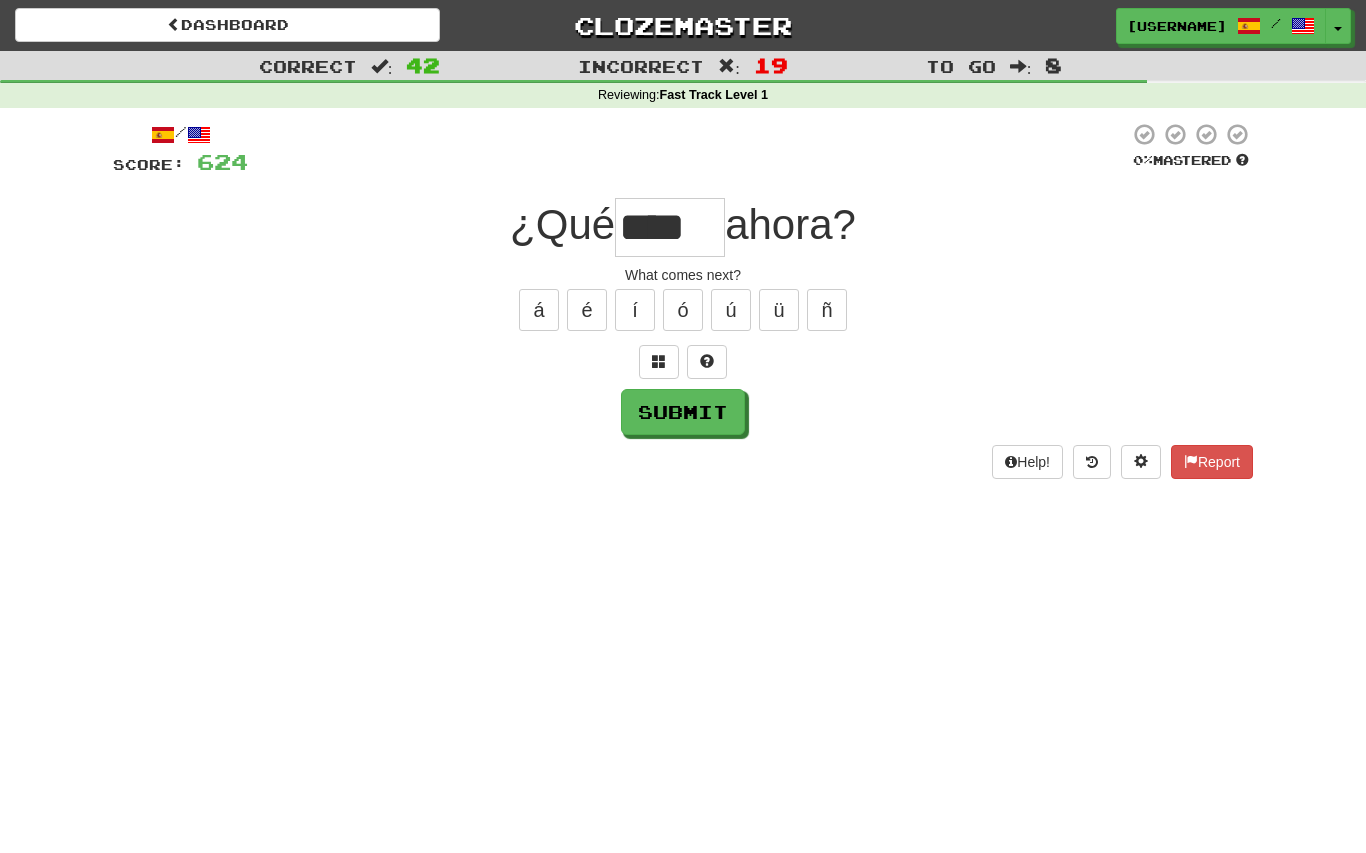 type on "*****" 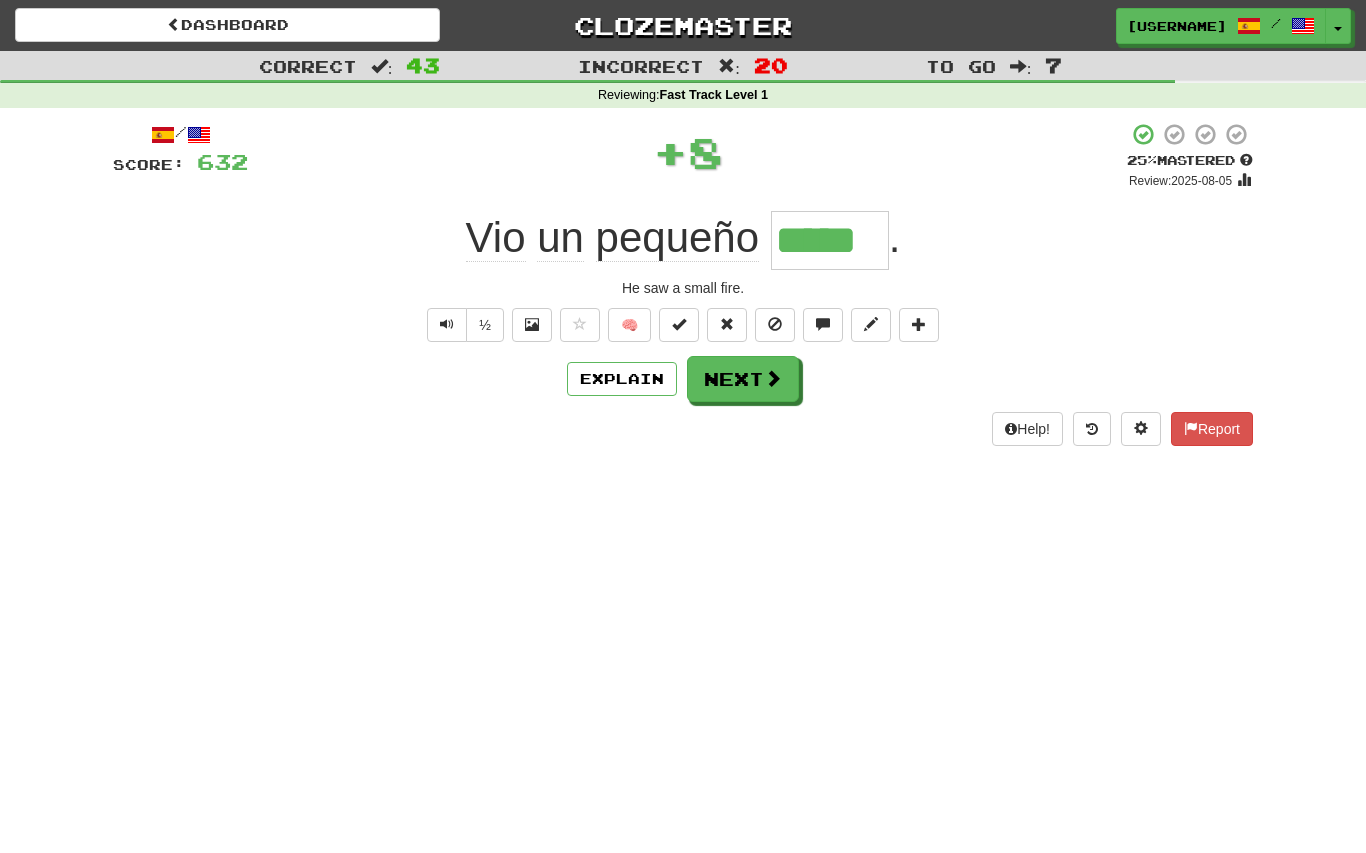 type on "*****" 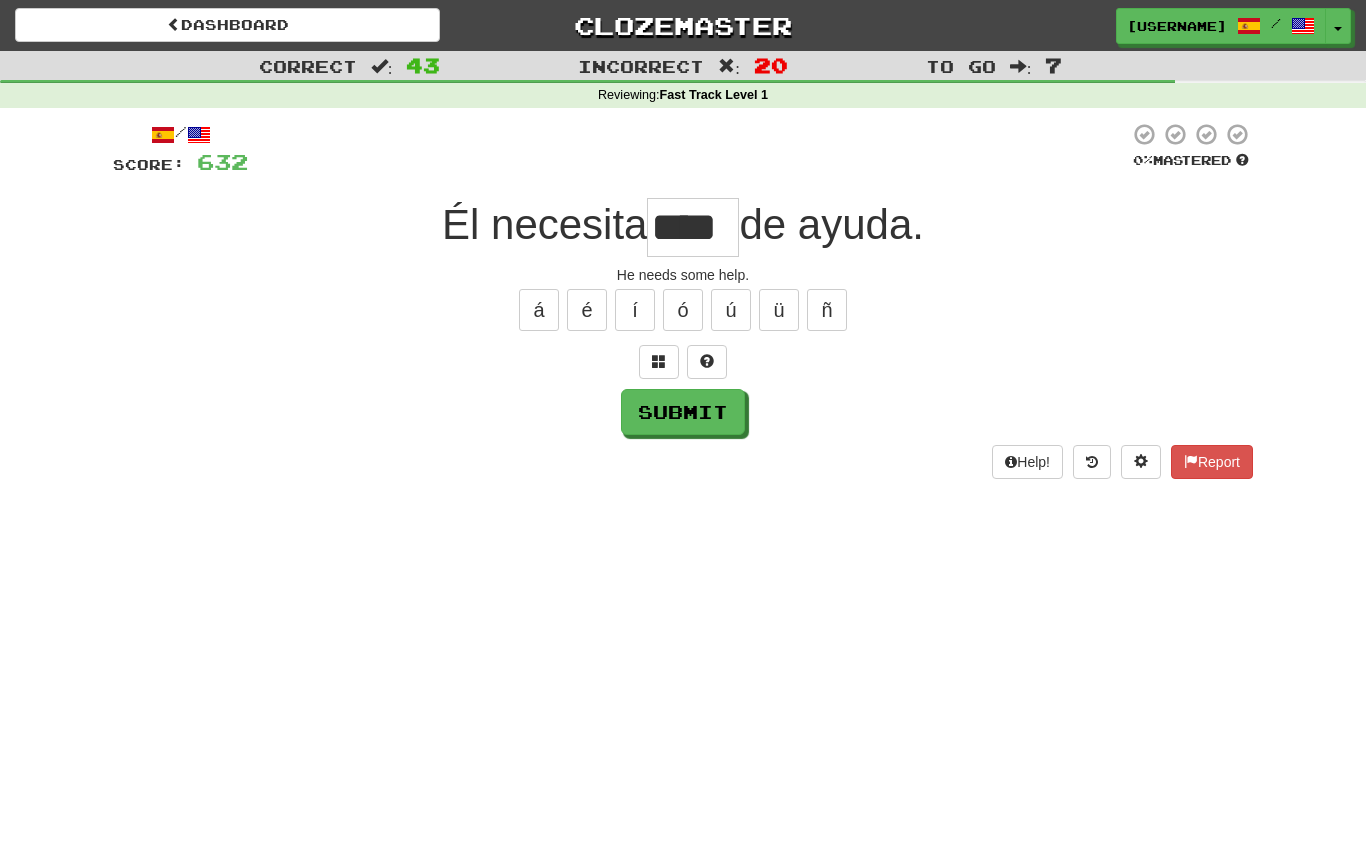 type on "****" 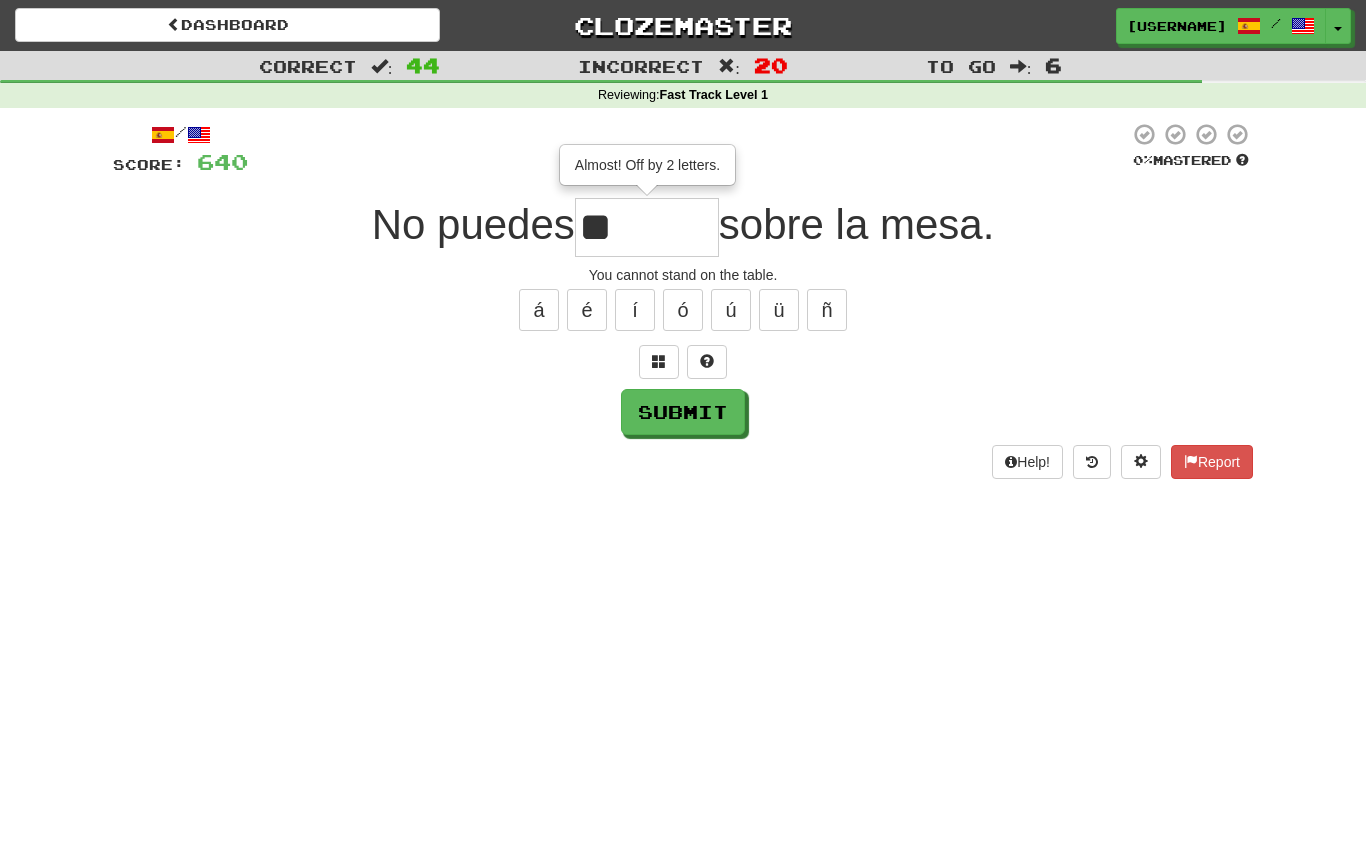 type on "*" 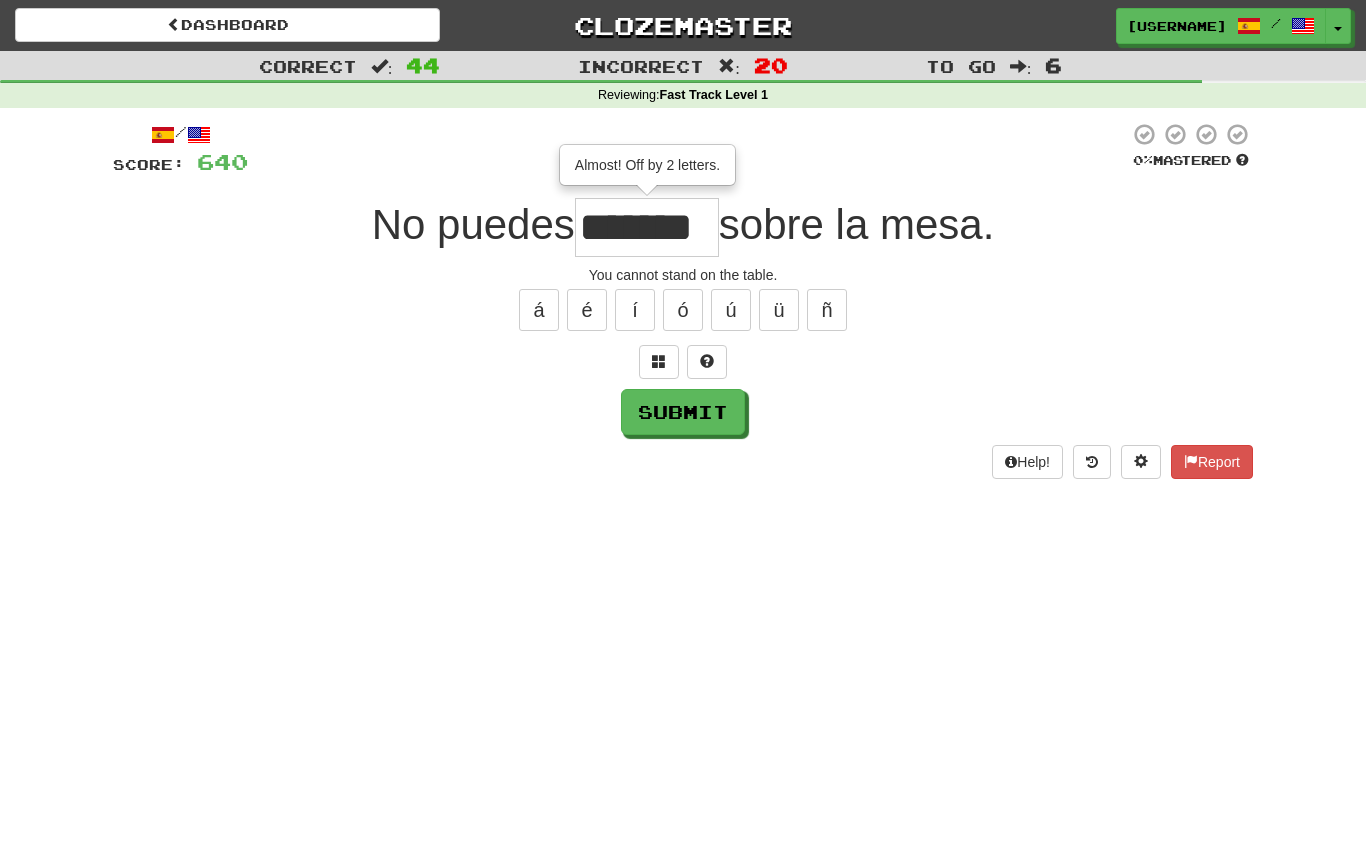 type on "*******" 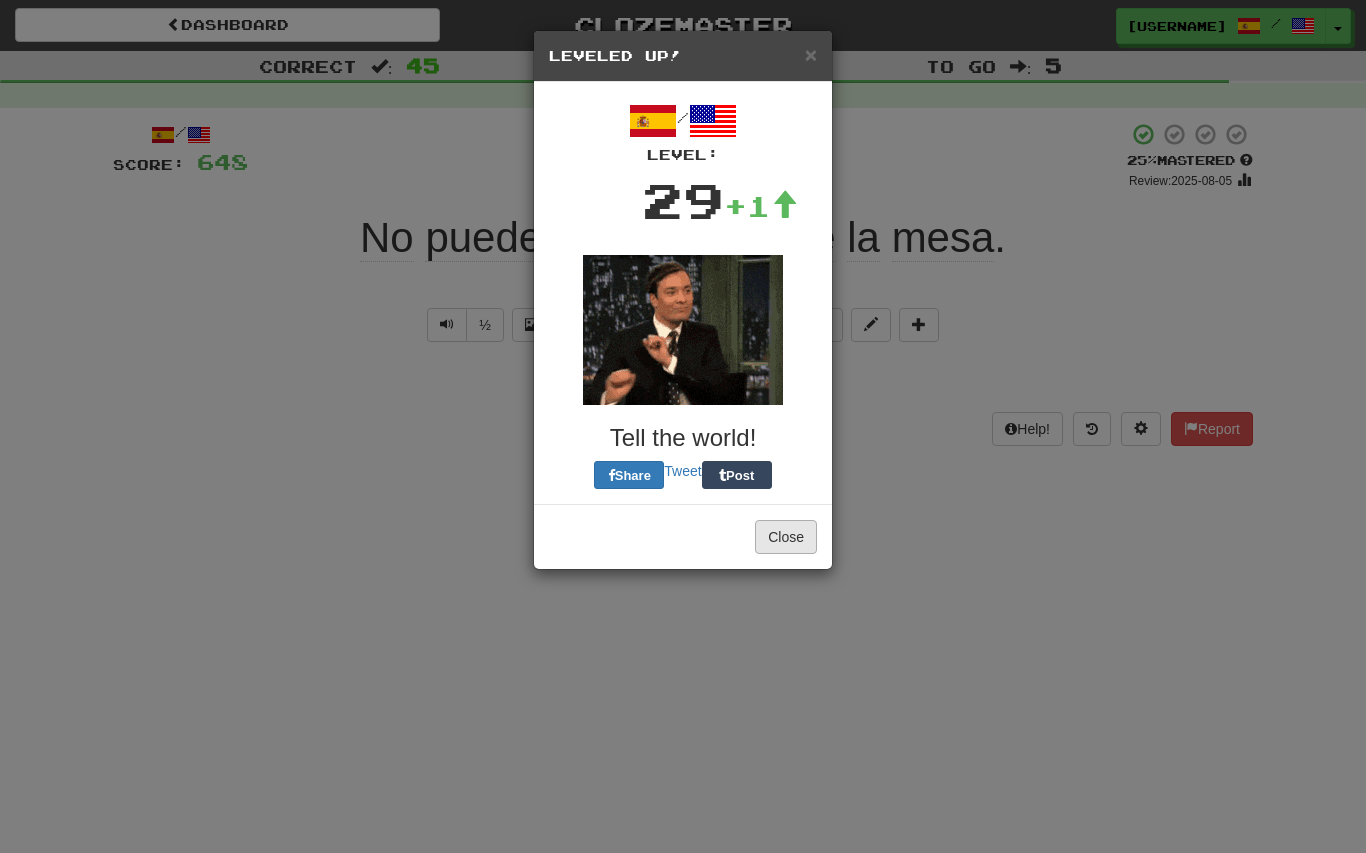 click on "Close" at bounding box center (786, 537) 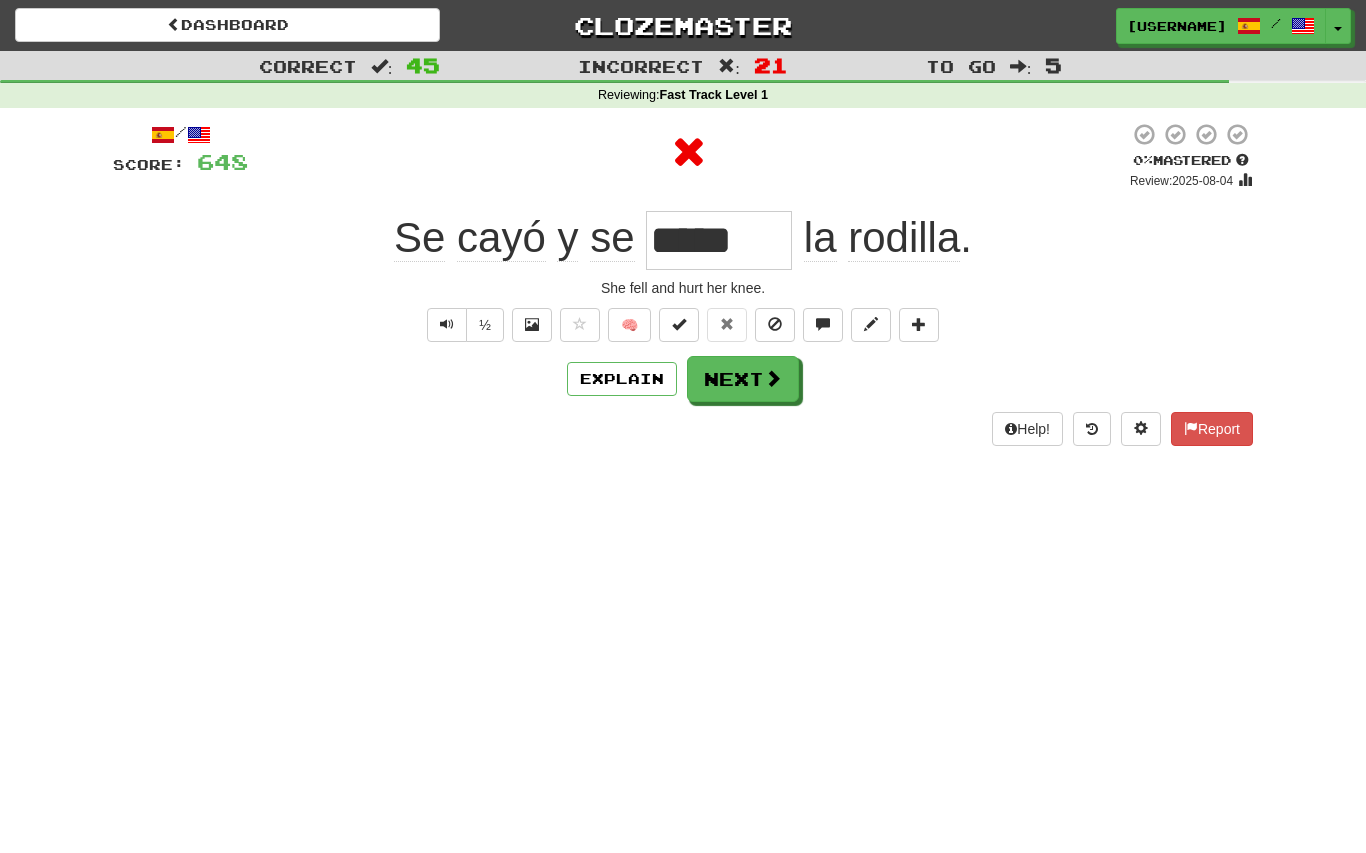 type on "*******" 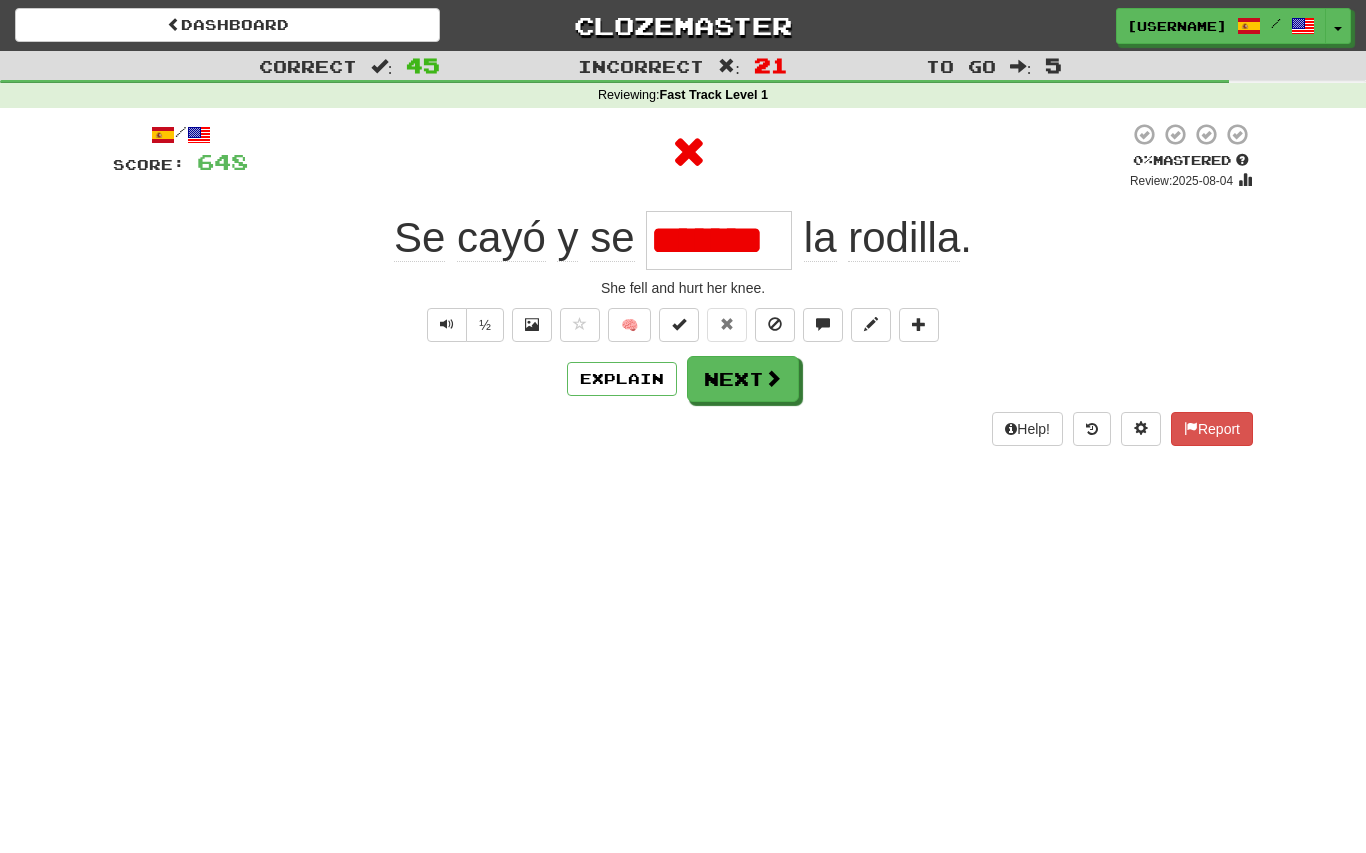 type on "*******" 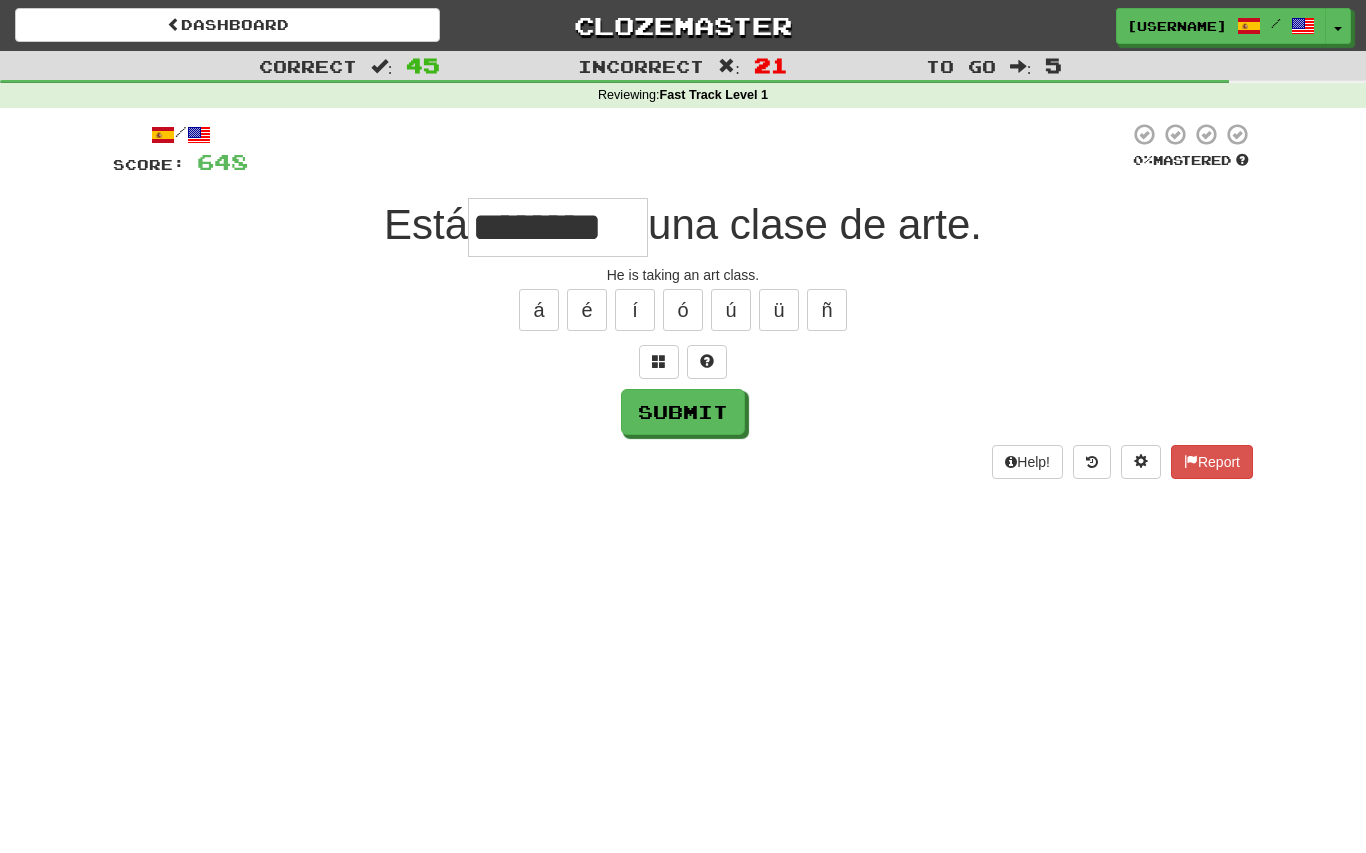 type on "*******" 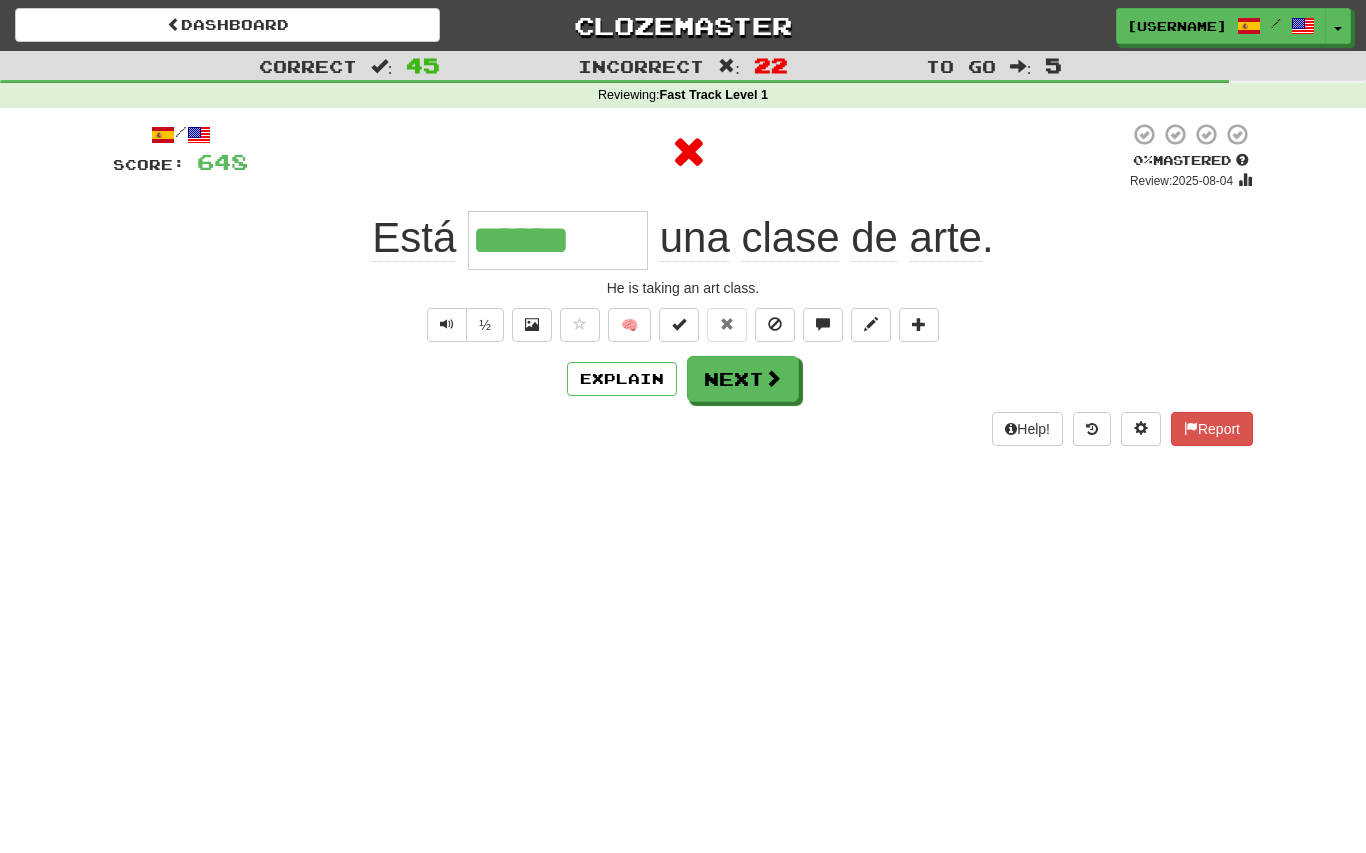 type on "*******" 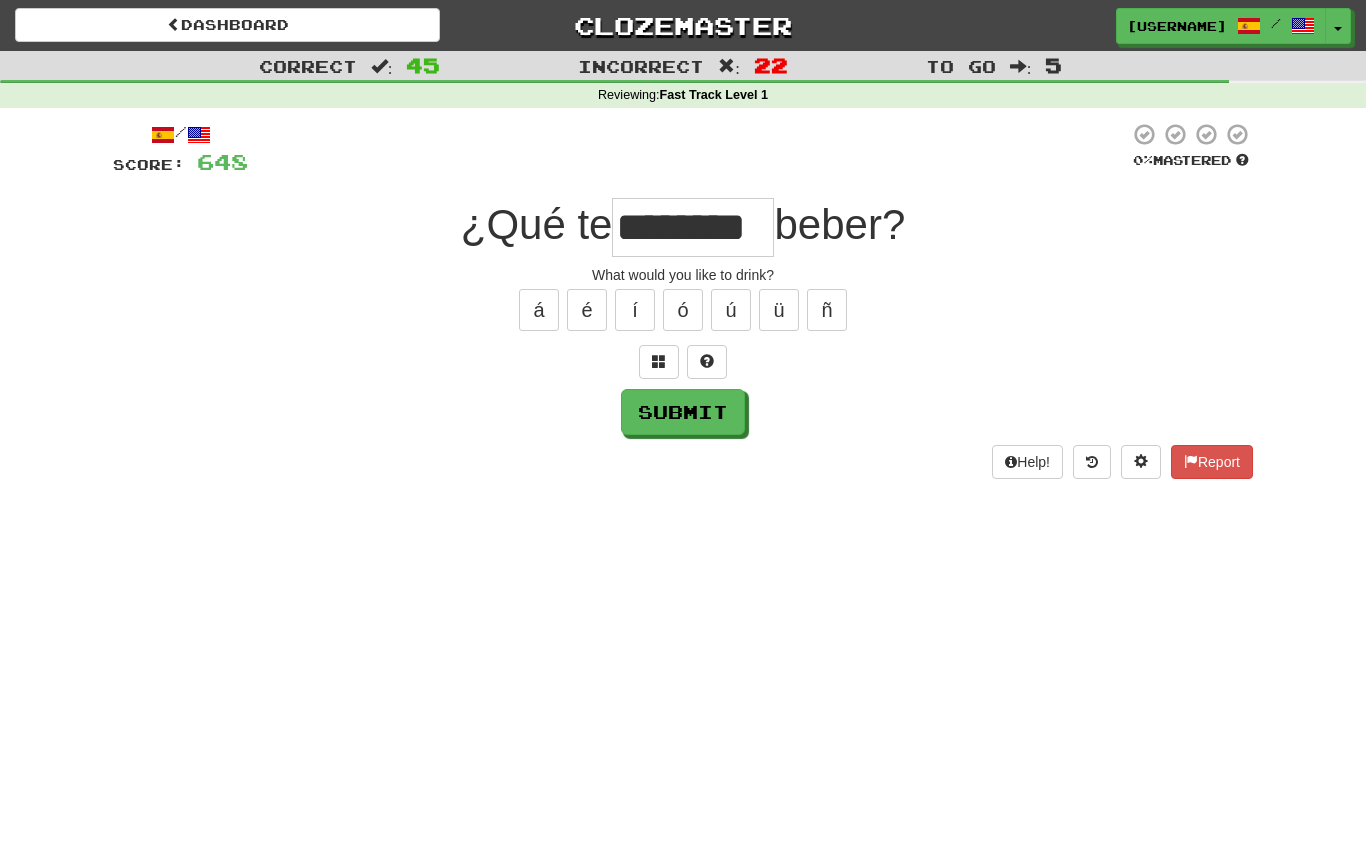 type on "********" 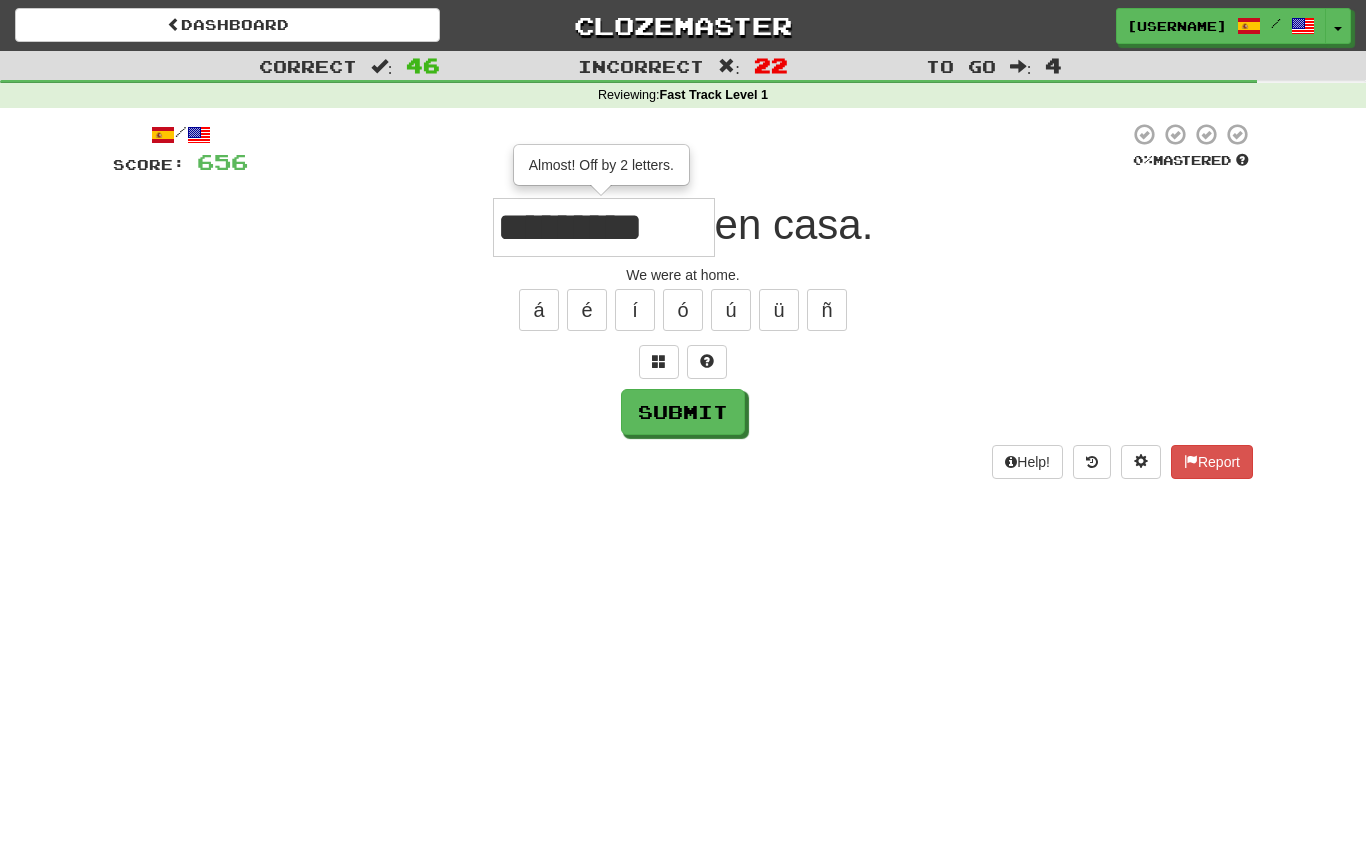 type on "*********" 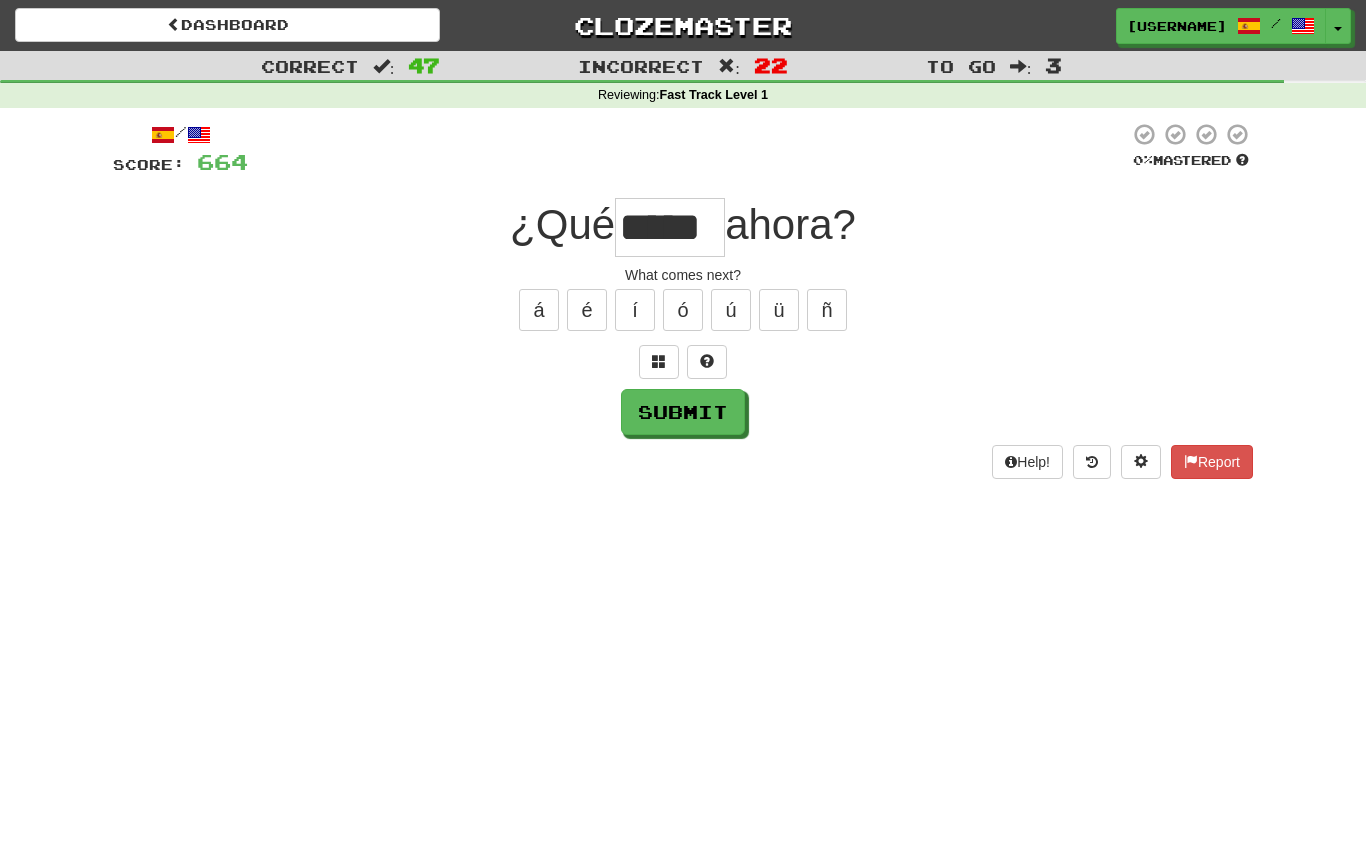 type on "*****" 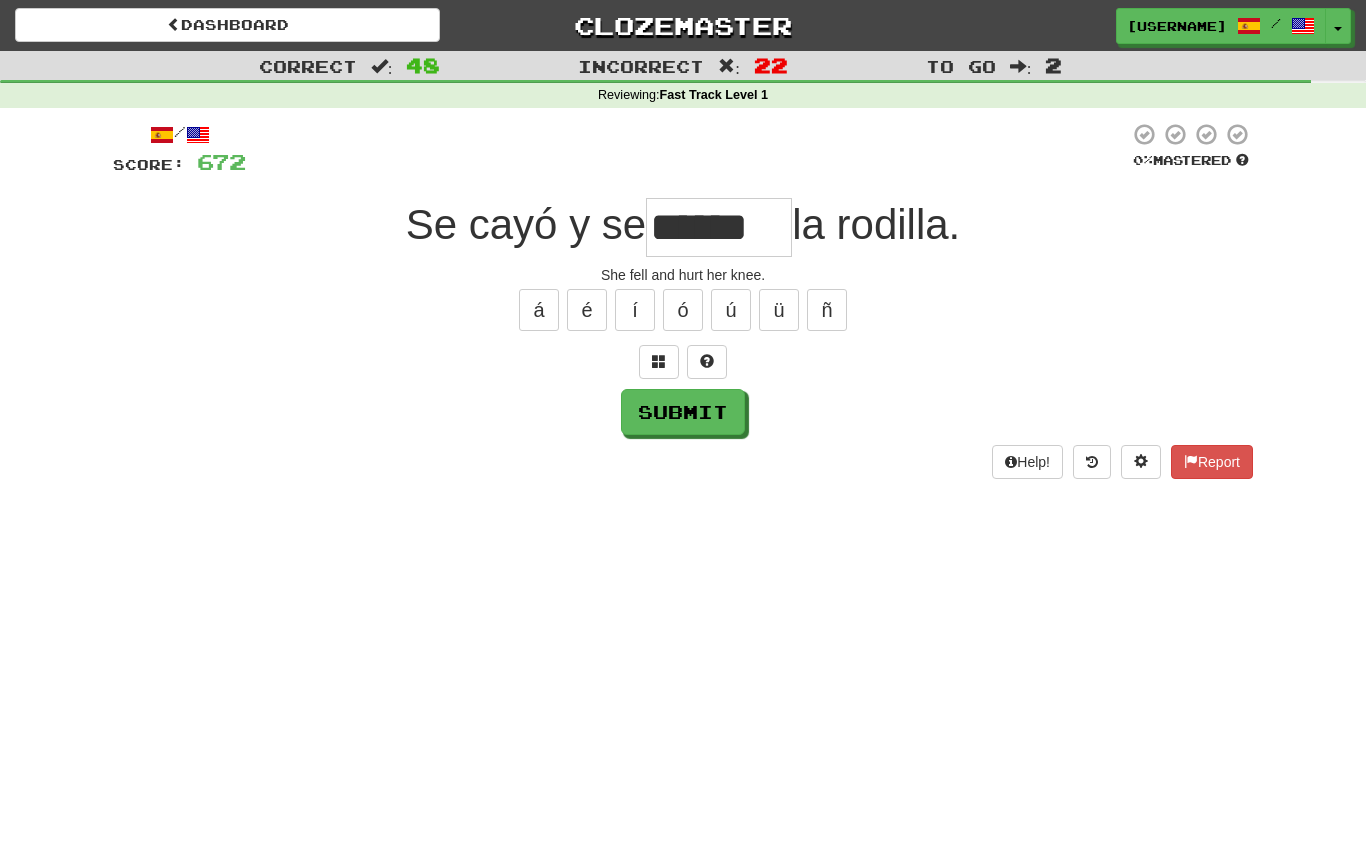 type on "*******" 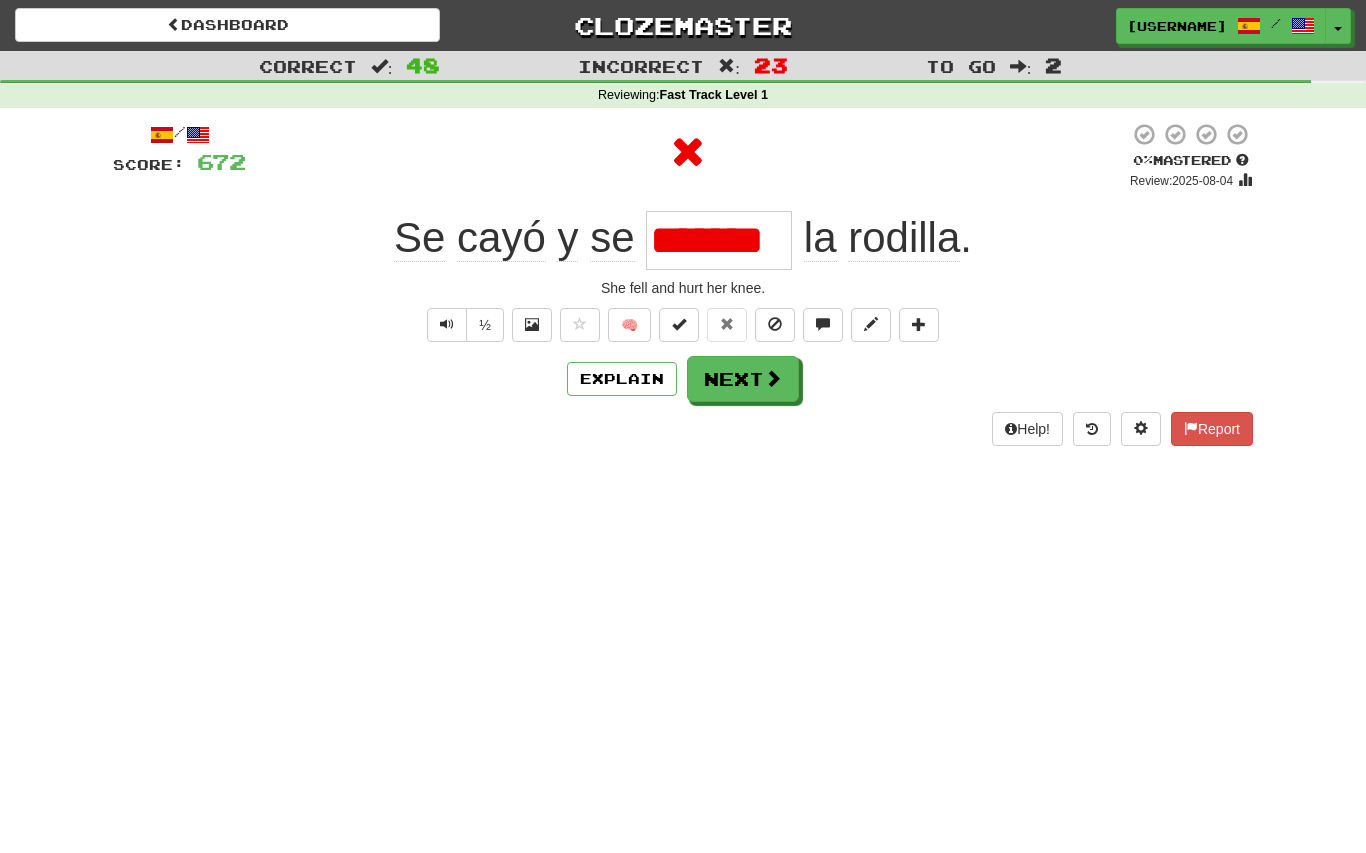type on "*******" 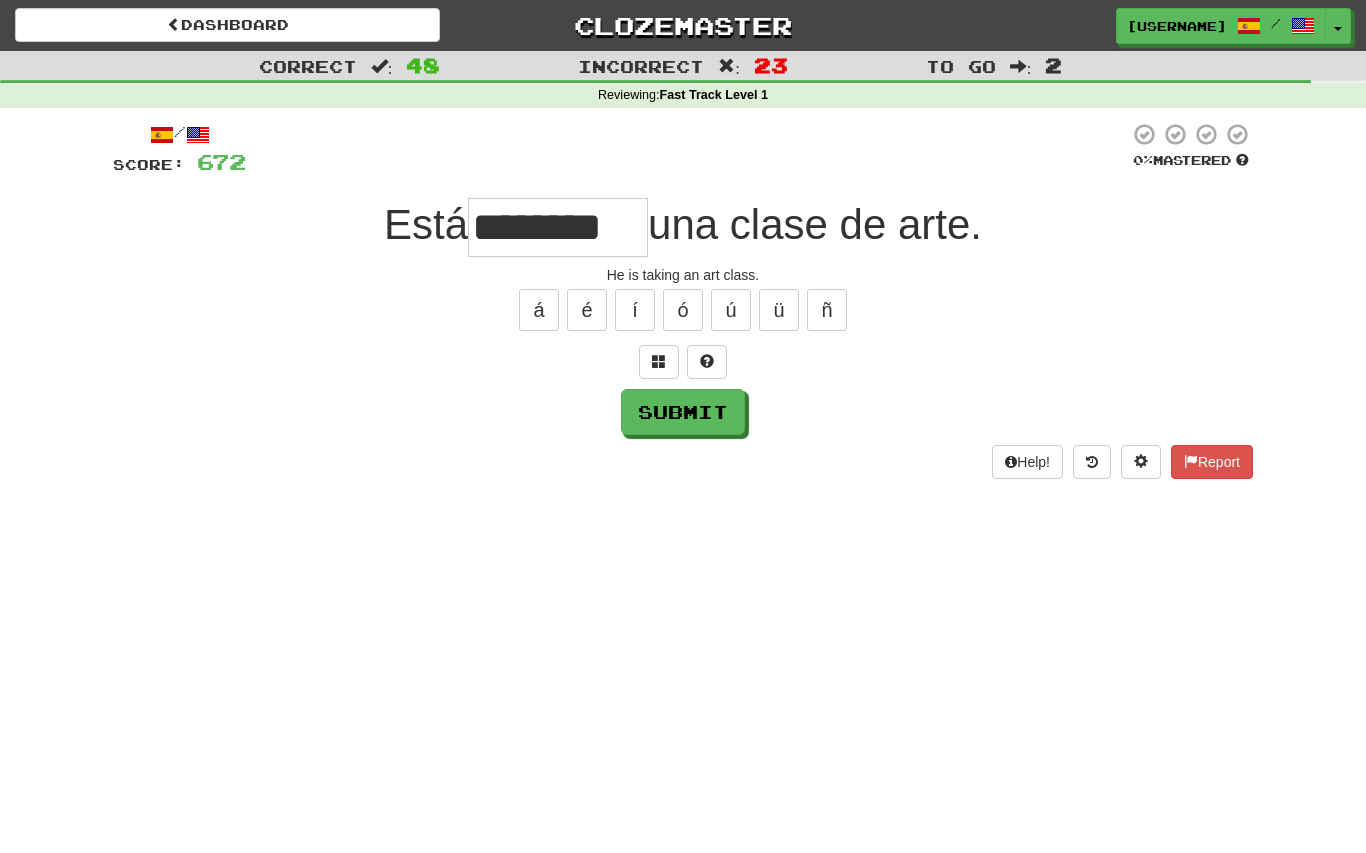 type on "*******" 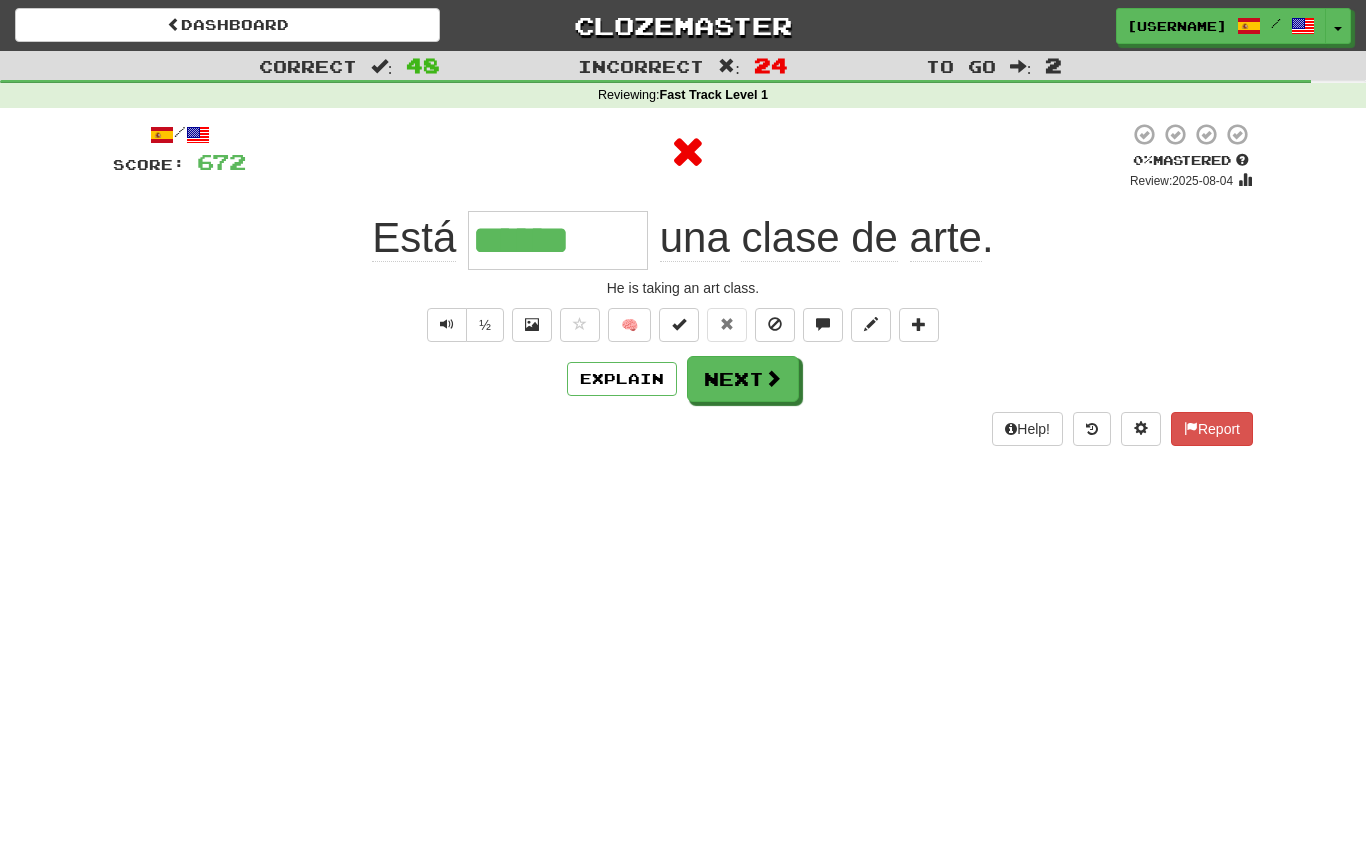 type on "*******" 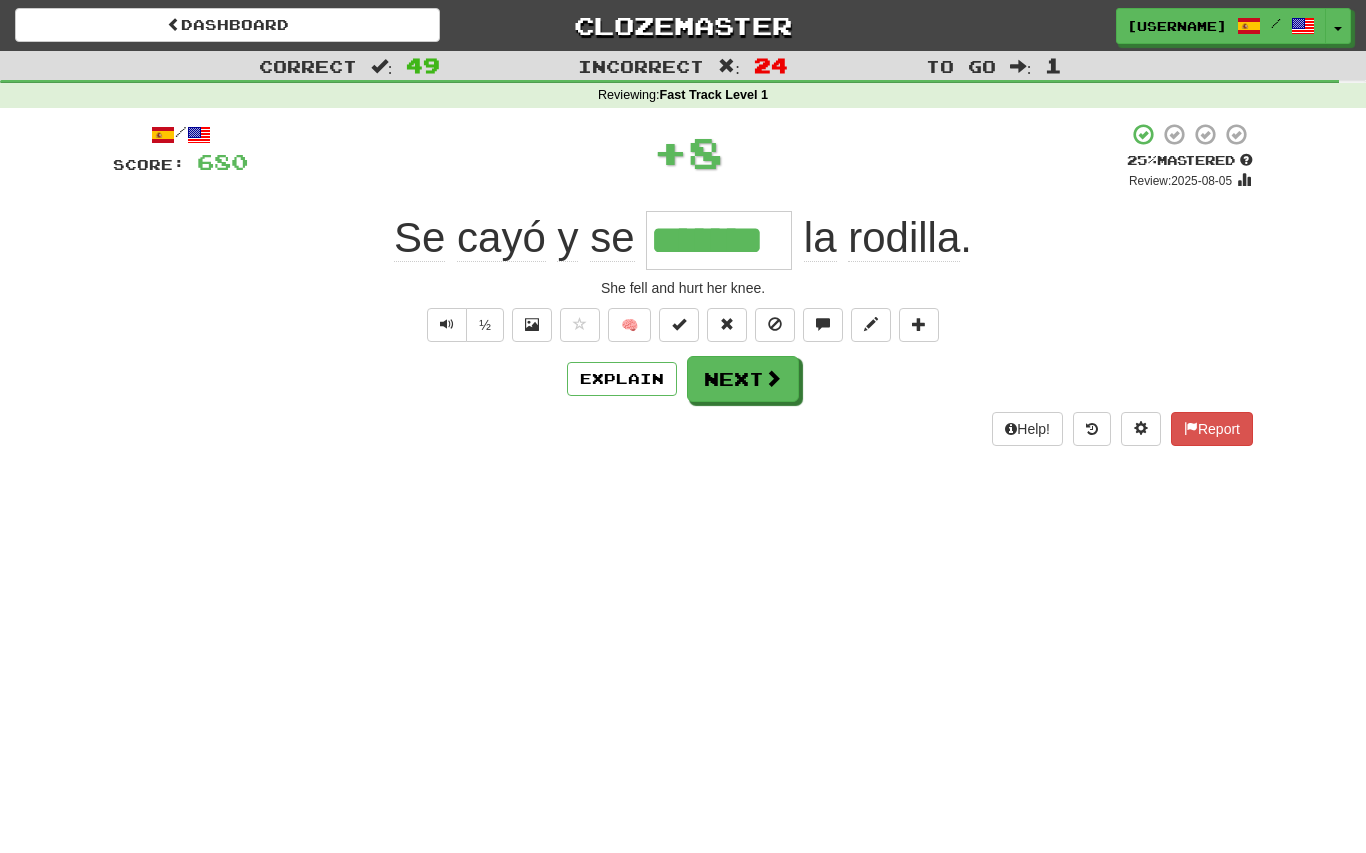 type on "*******" 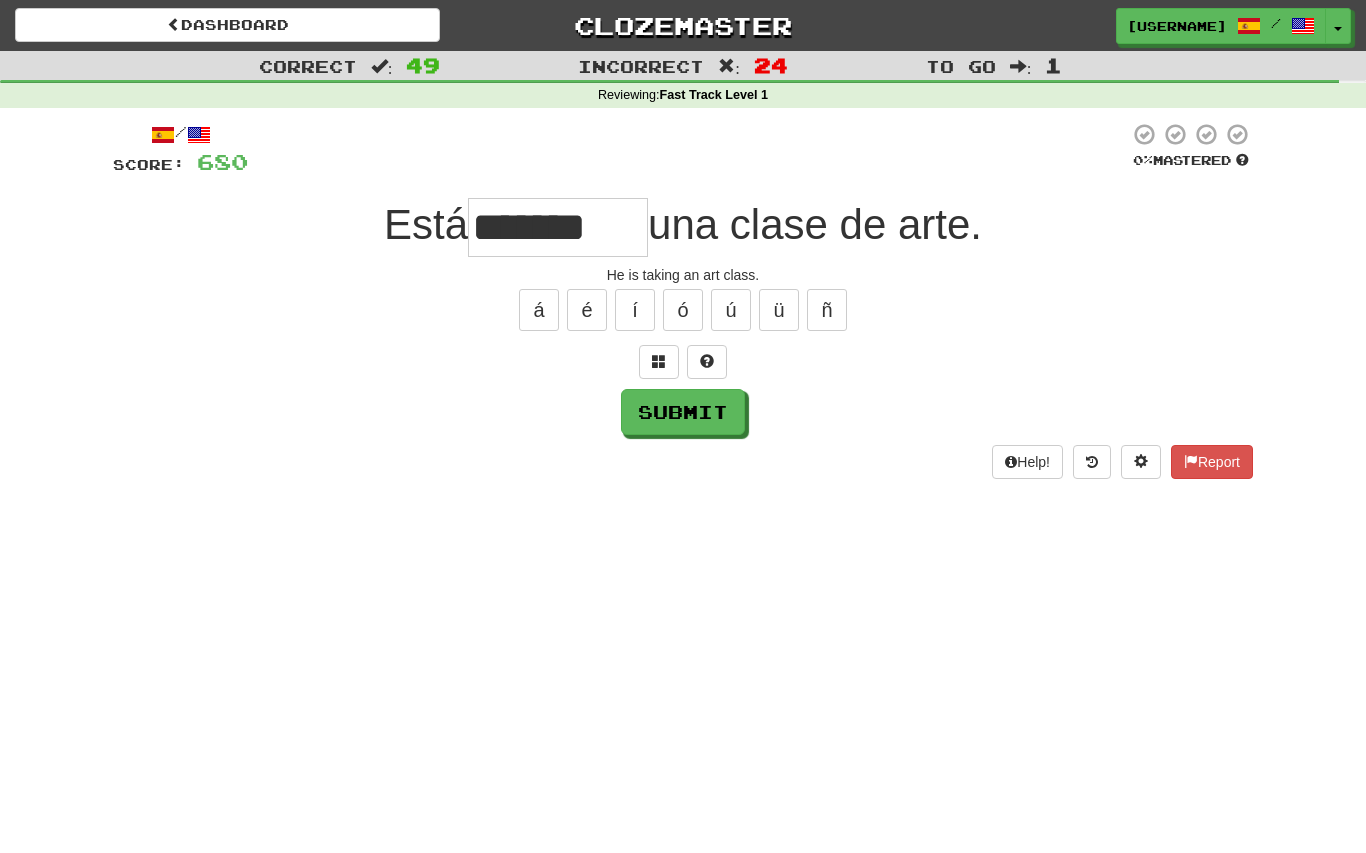 type on "*******" 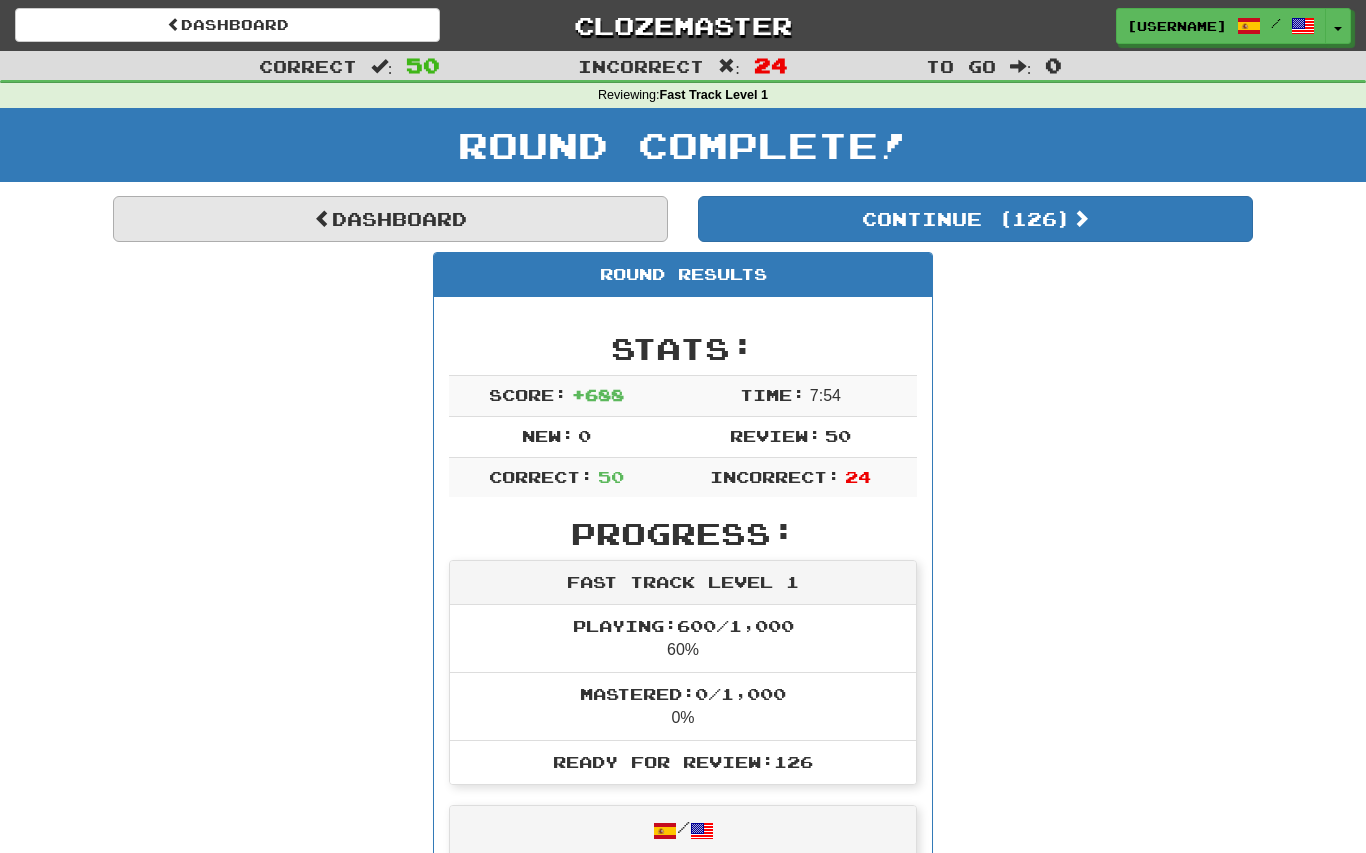 click on "Dashboard" at bounding box center [390, 219] 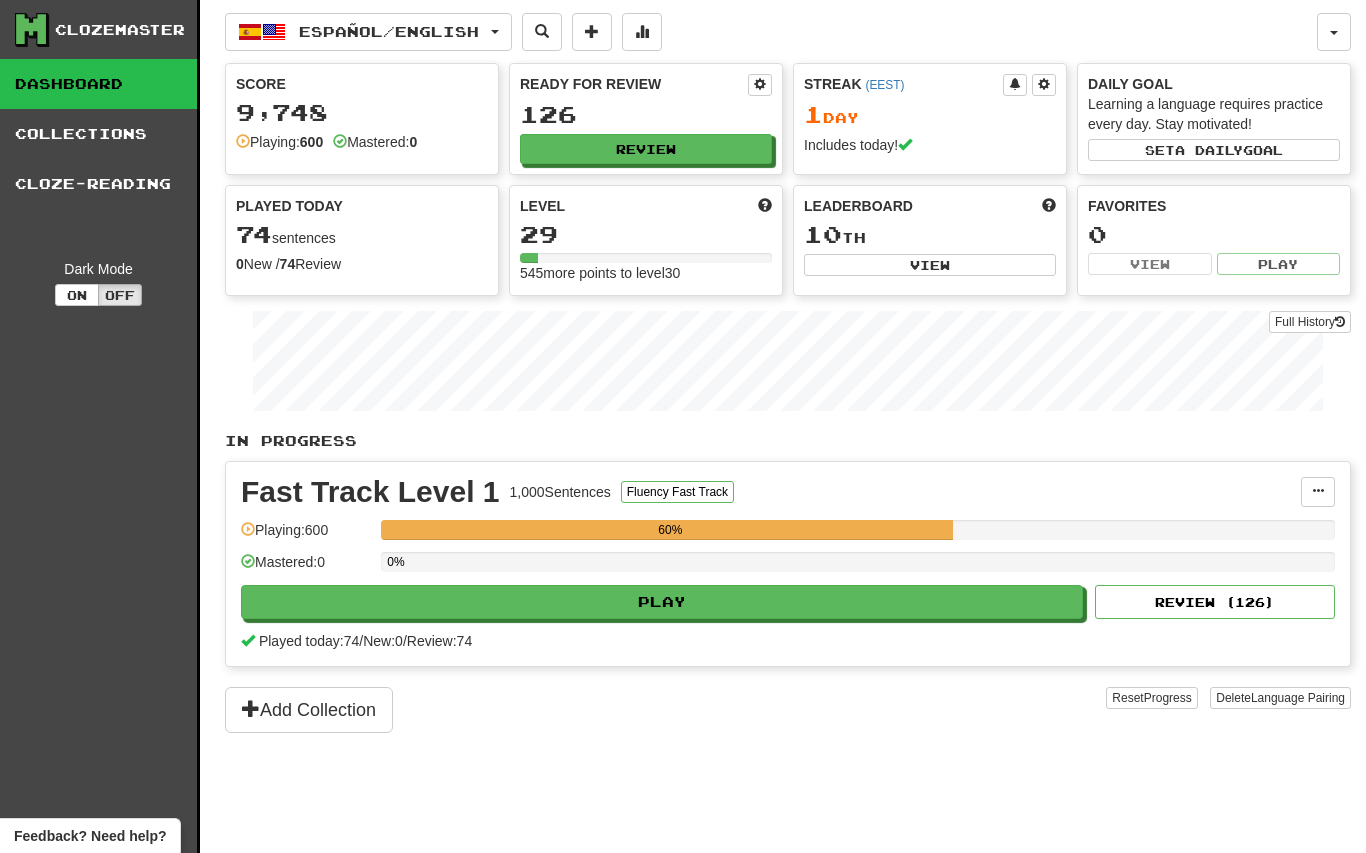 scroll, scrollTop: 0, scrollLeft: 0, axis: both 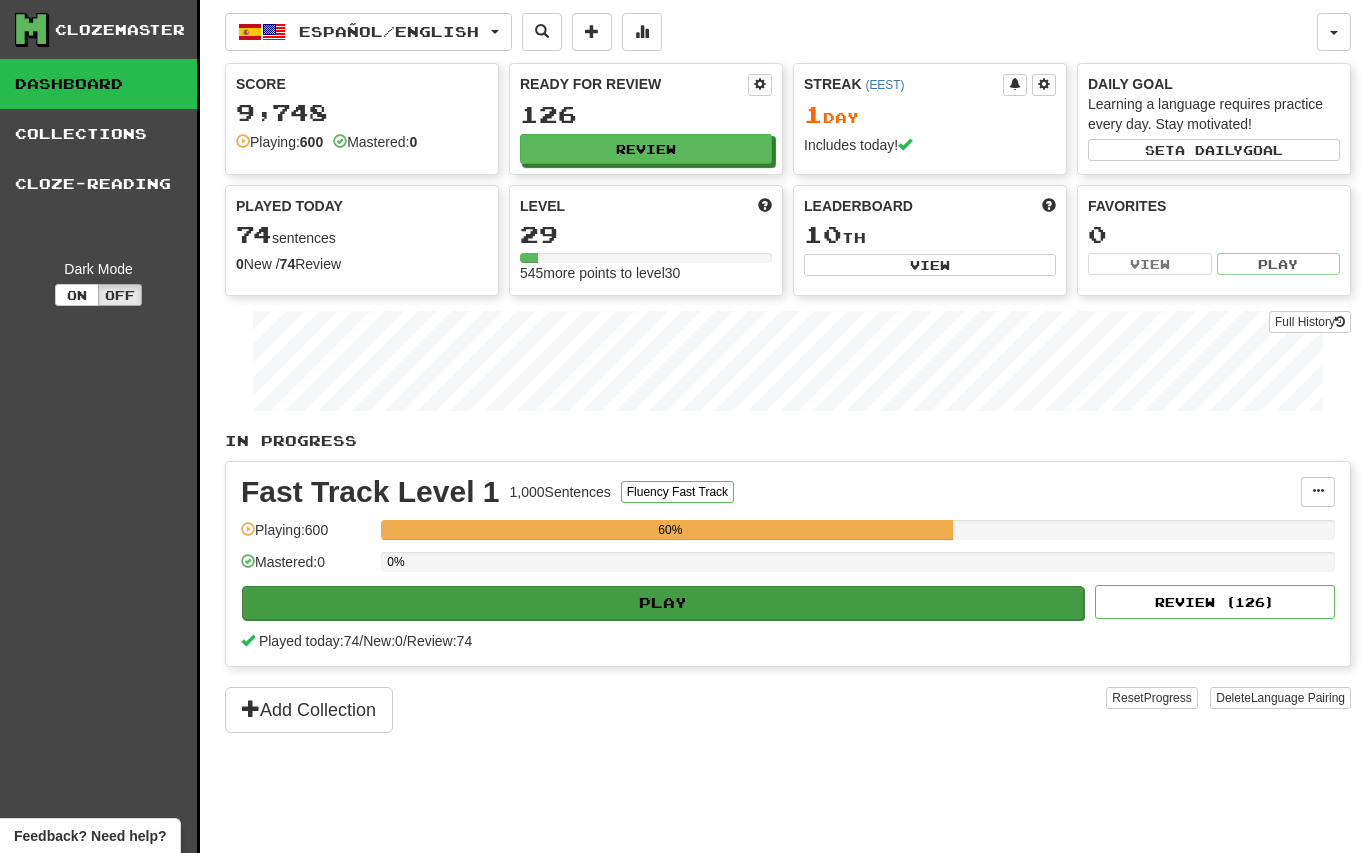 click on "Play" at bounding box center [663, 603] 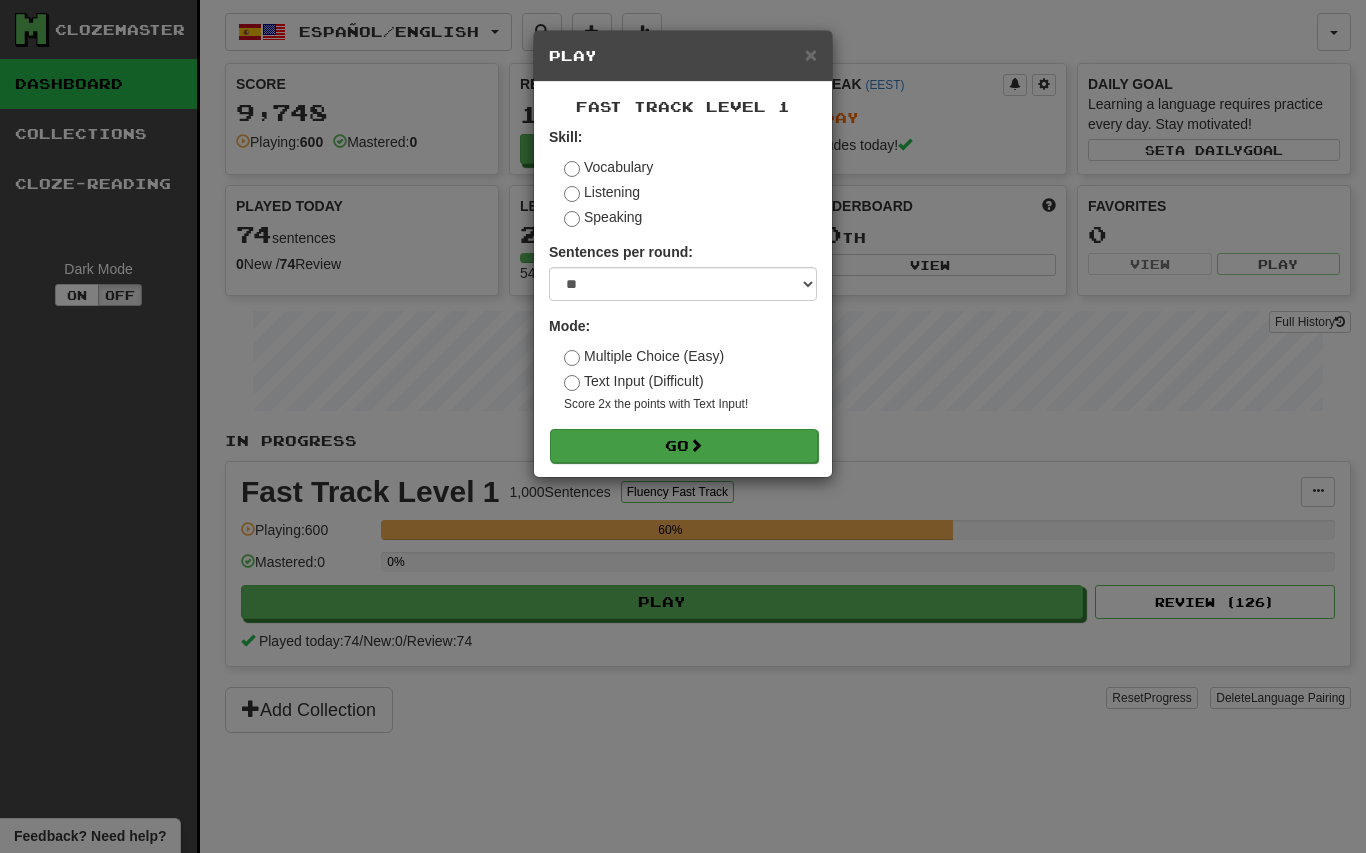 click on "Go" at bounding box center [684, 446] 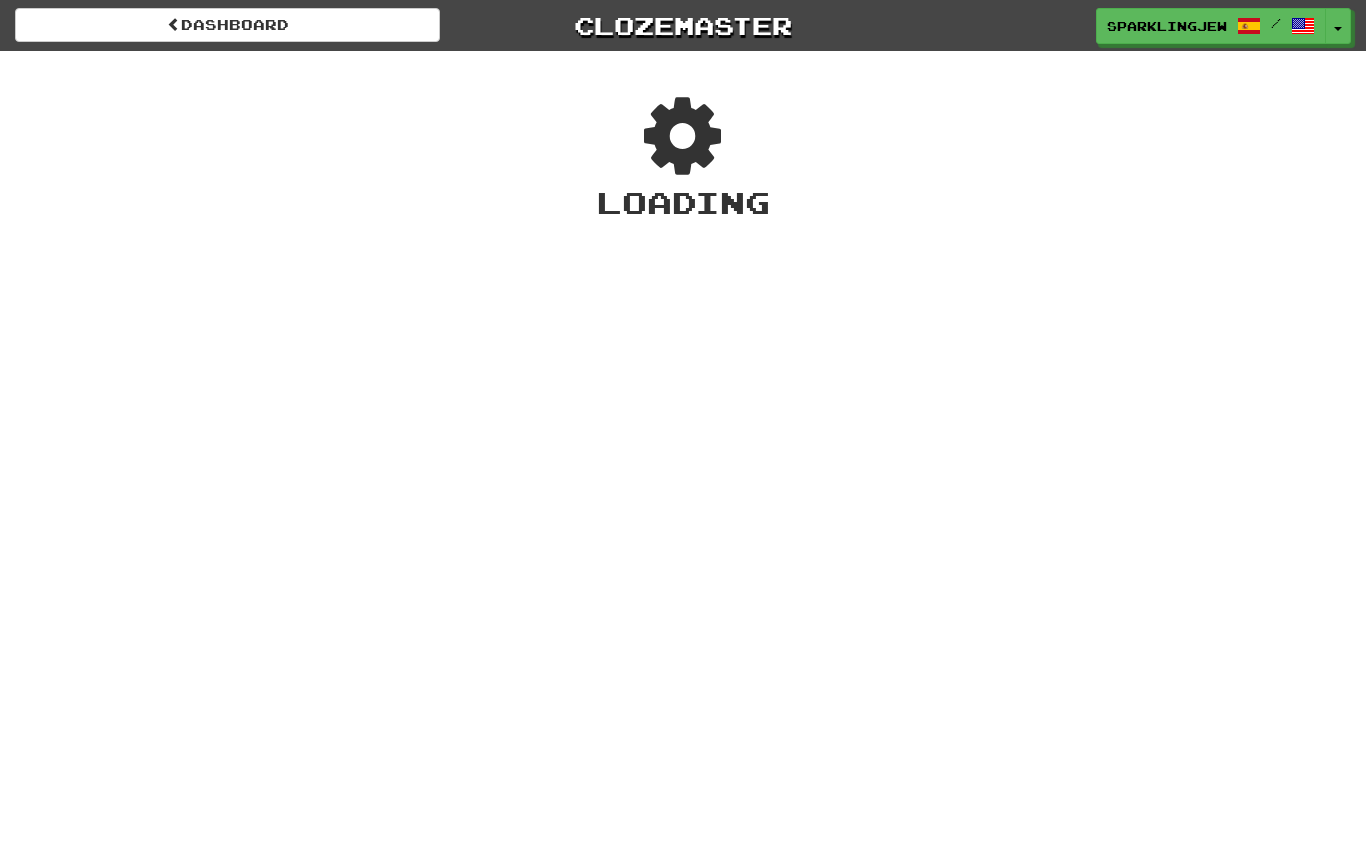 scroll, scrollTop: 0, scrollLeft: 0, axis: both 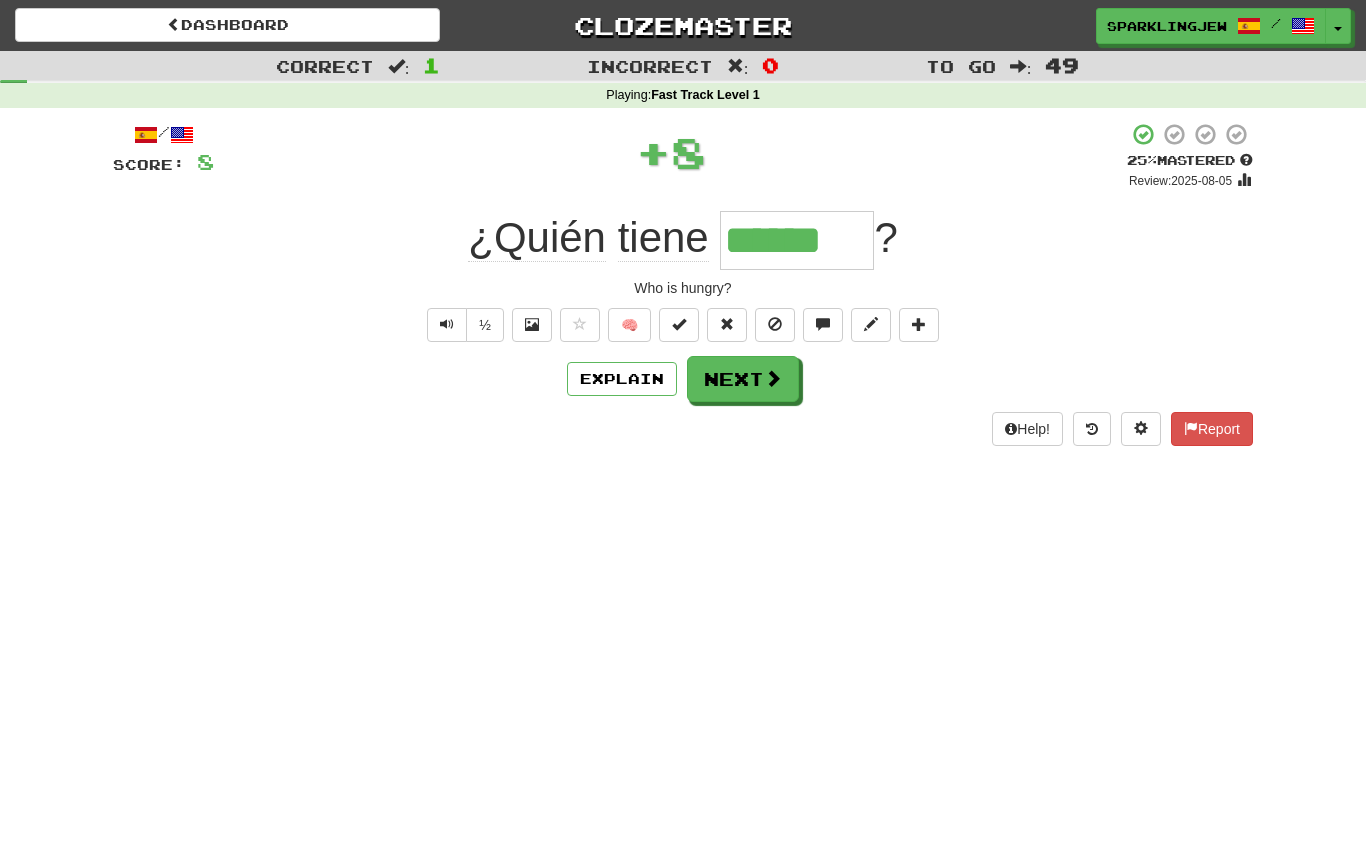 type on "******" 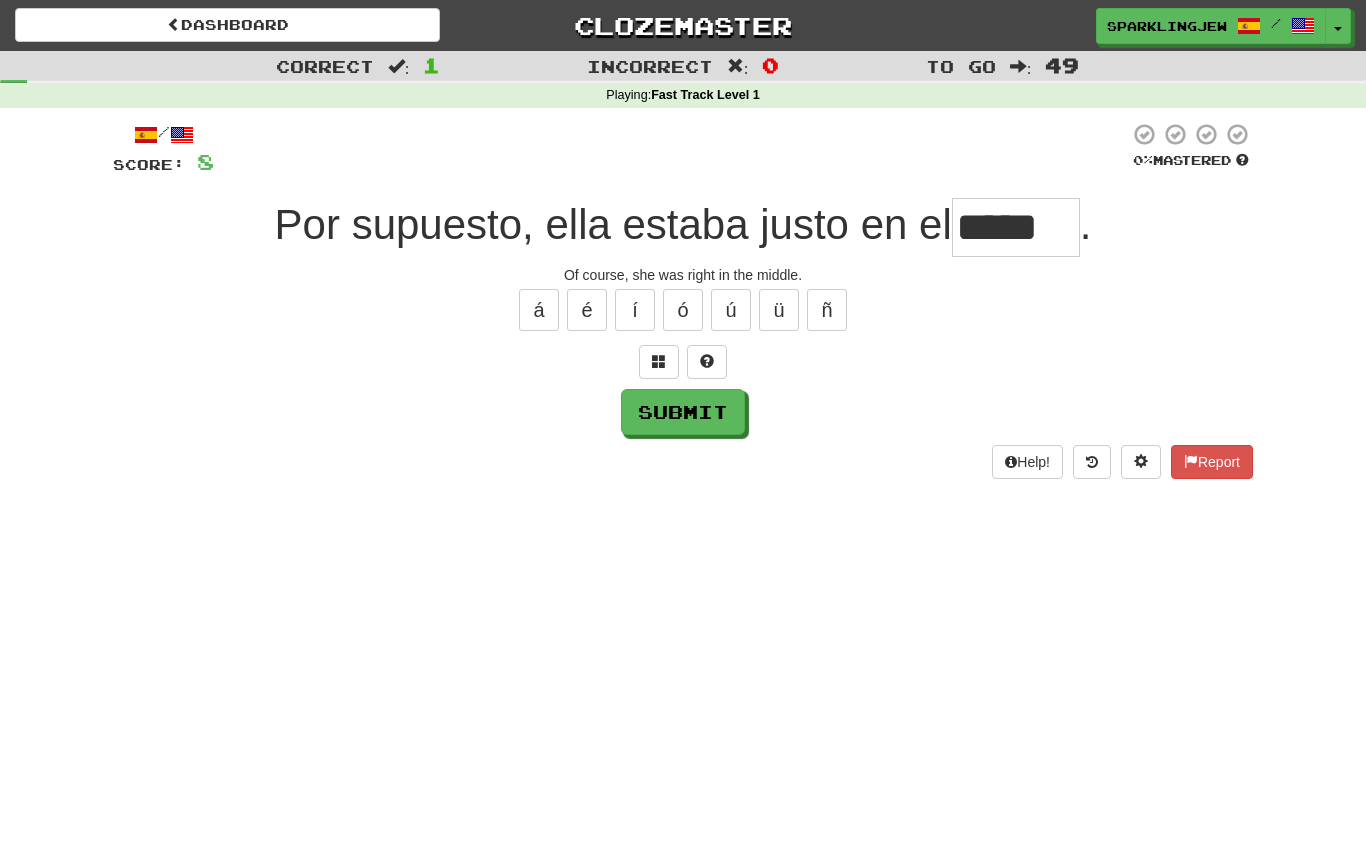 type on "*****" 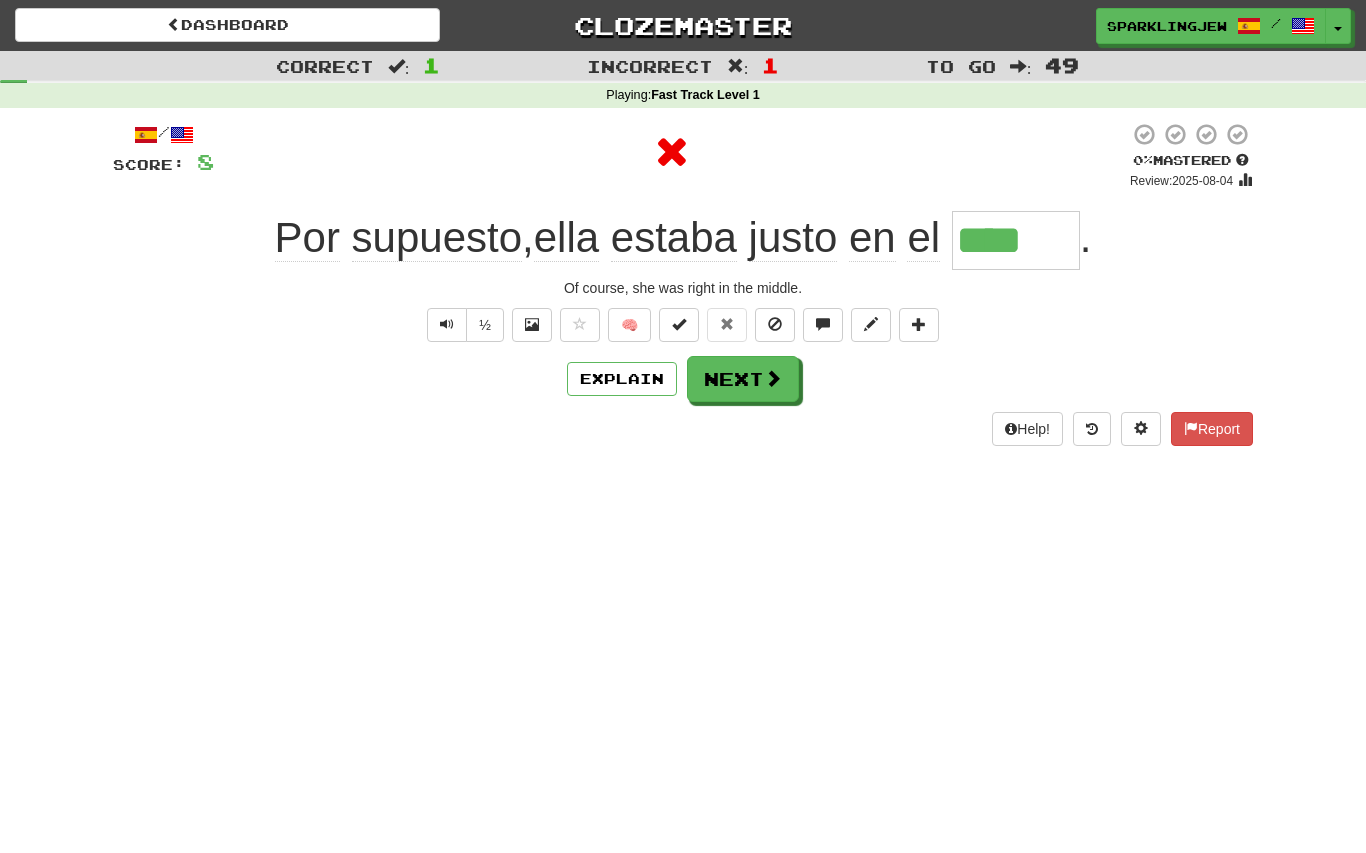 type on "*****" 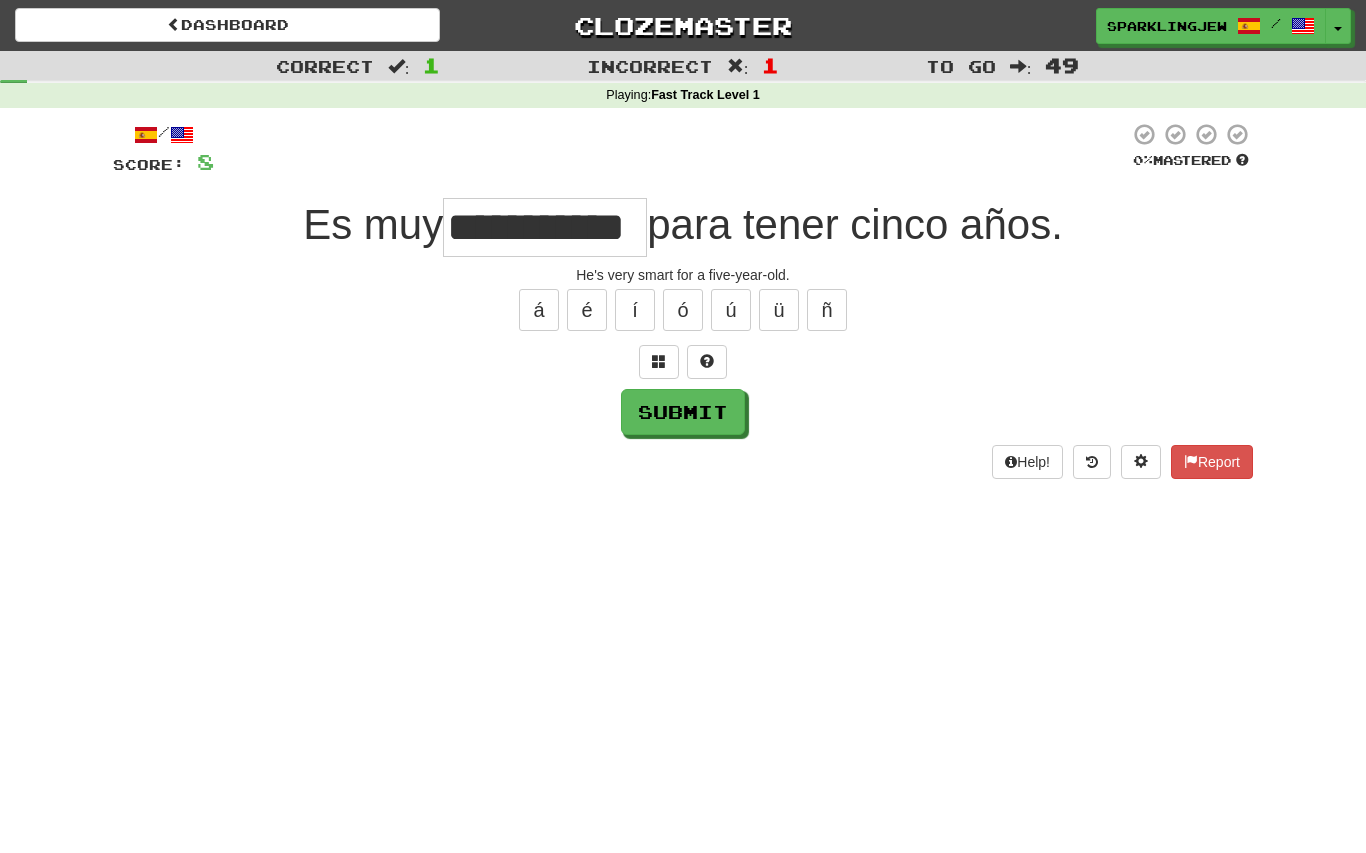 type on "**********" 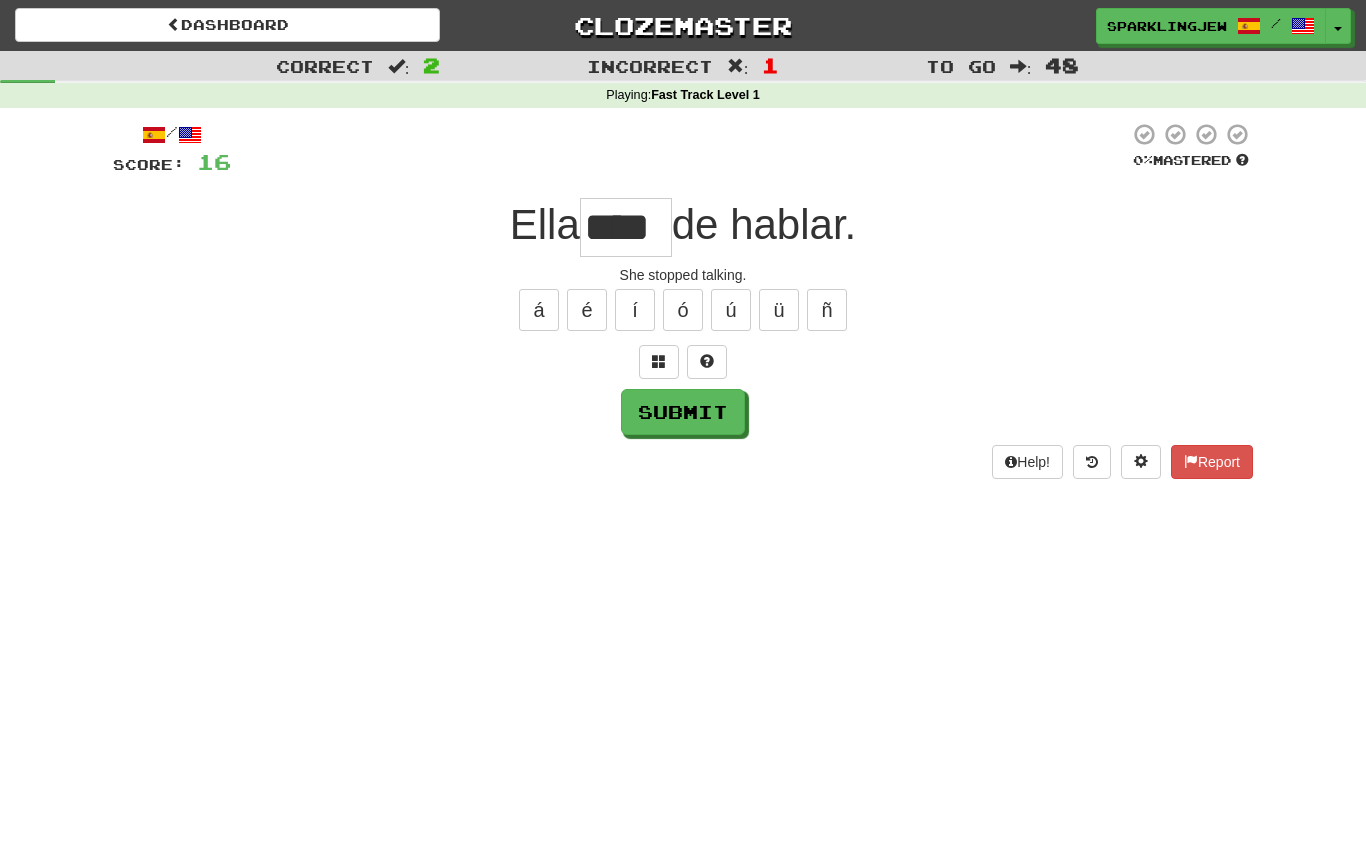 type on "****" 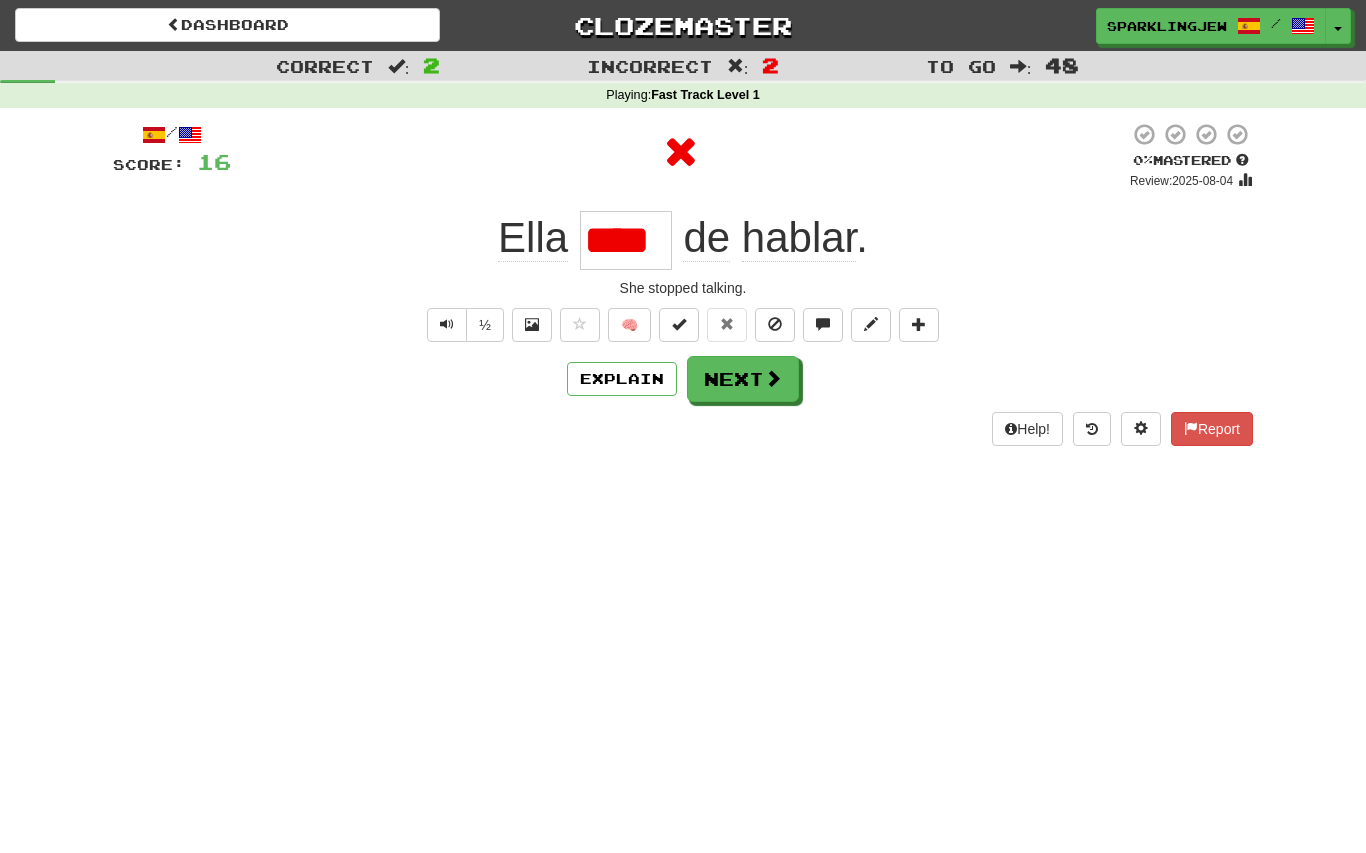 type on "****" 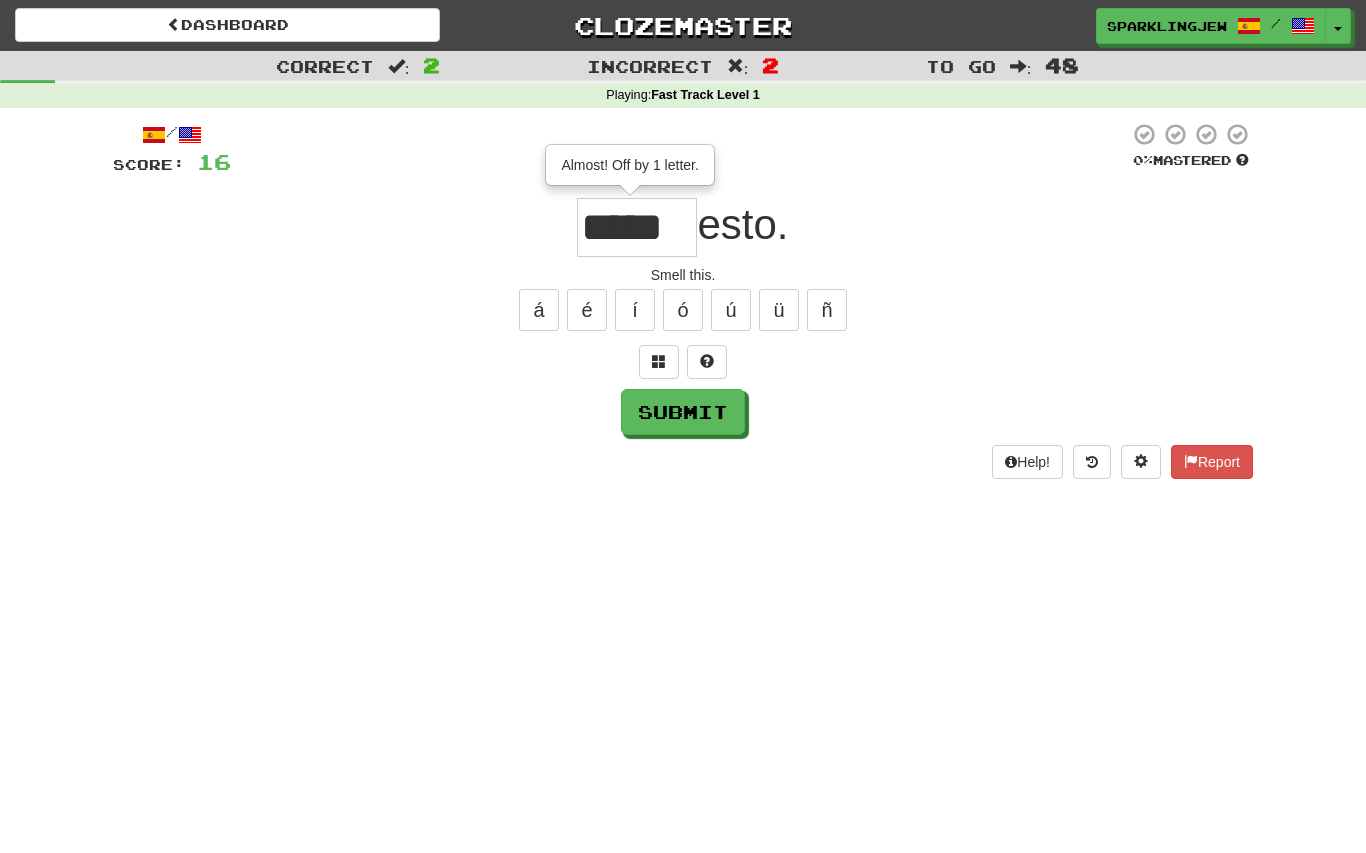 type on "*****" 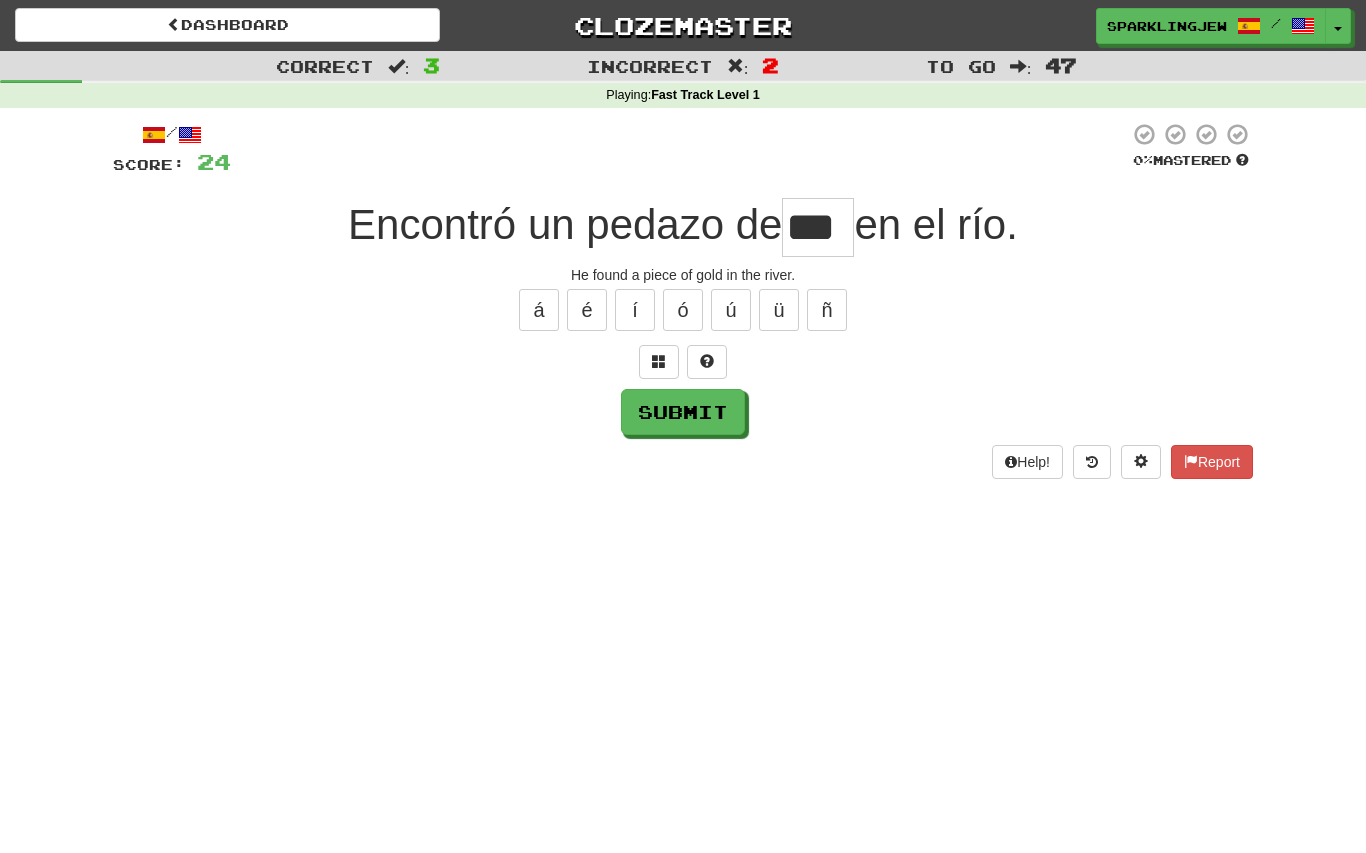 type on "***" 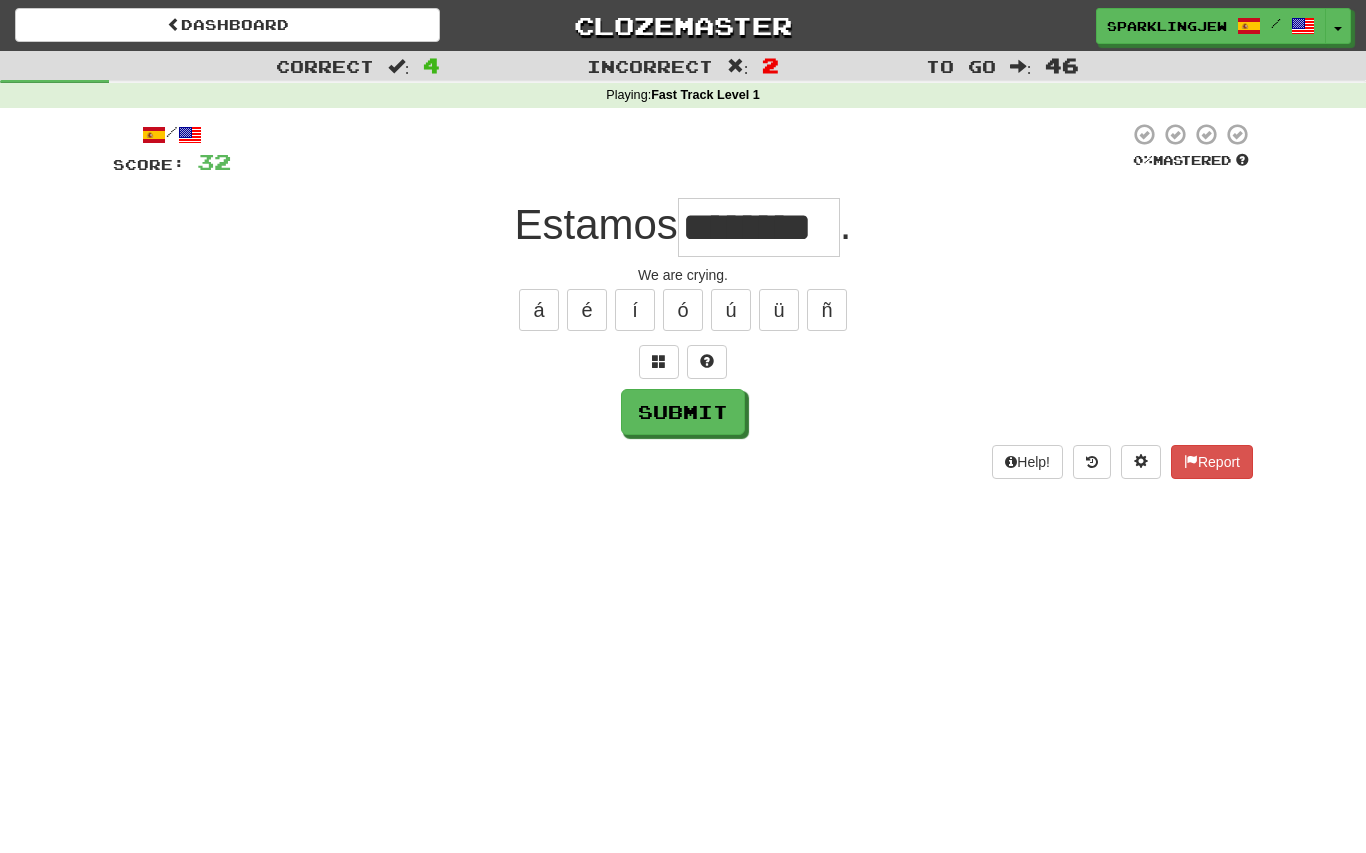 type on "********" 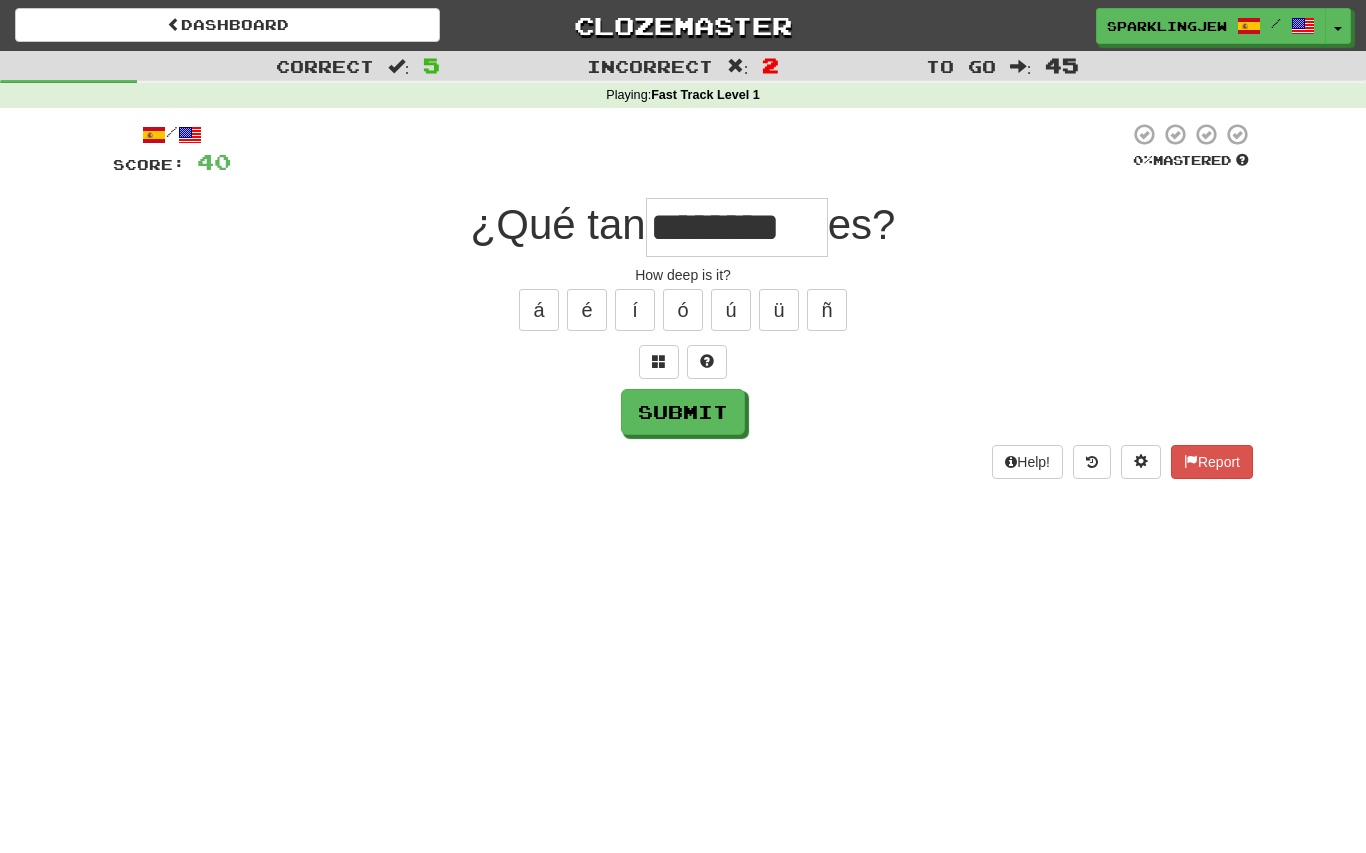 type on "********" 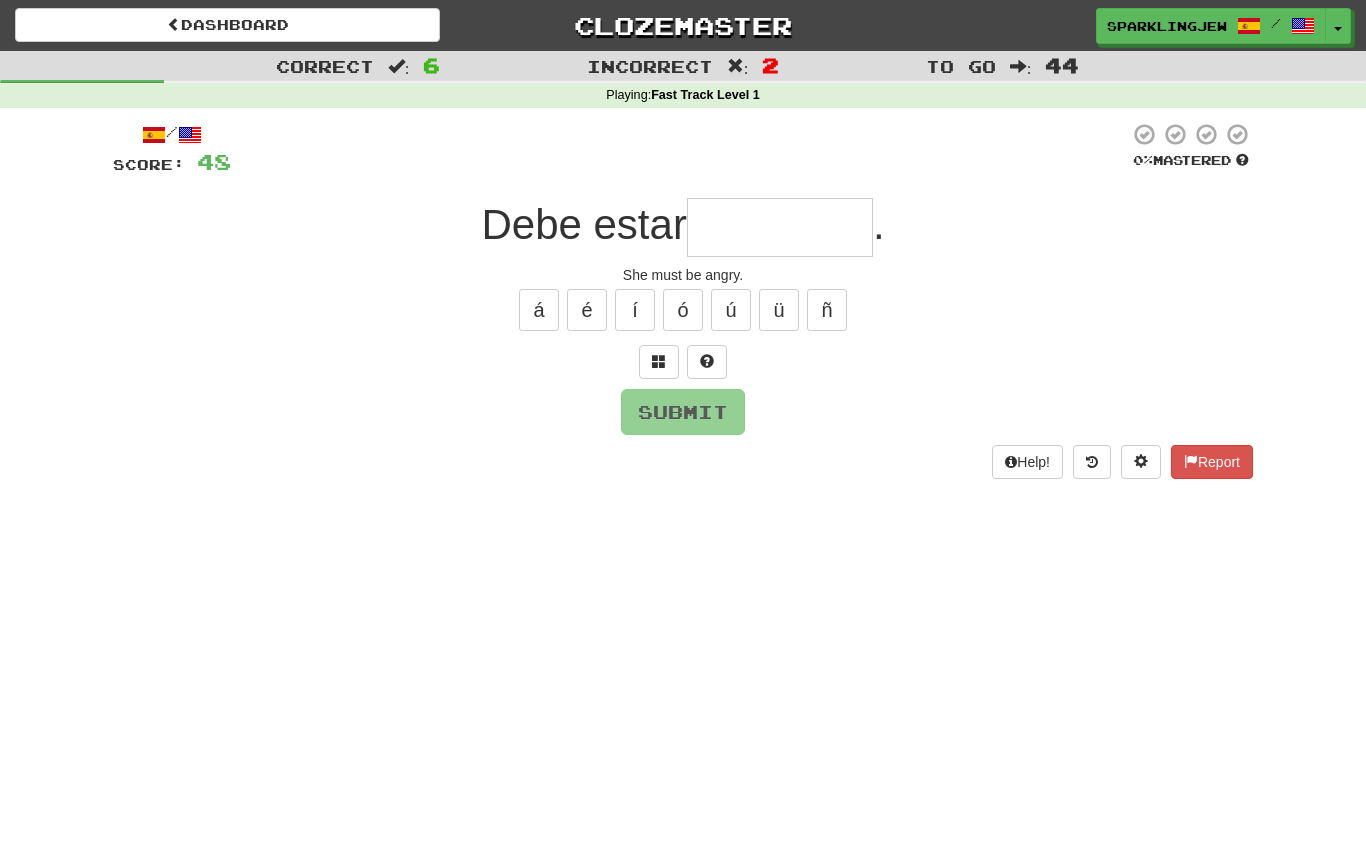 type on "********" 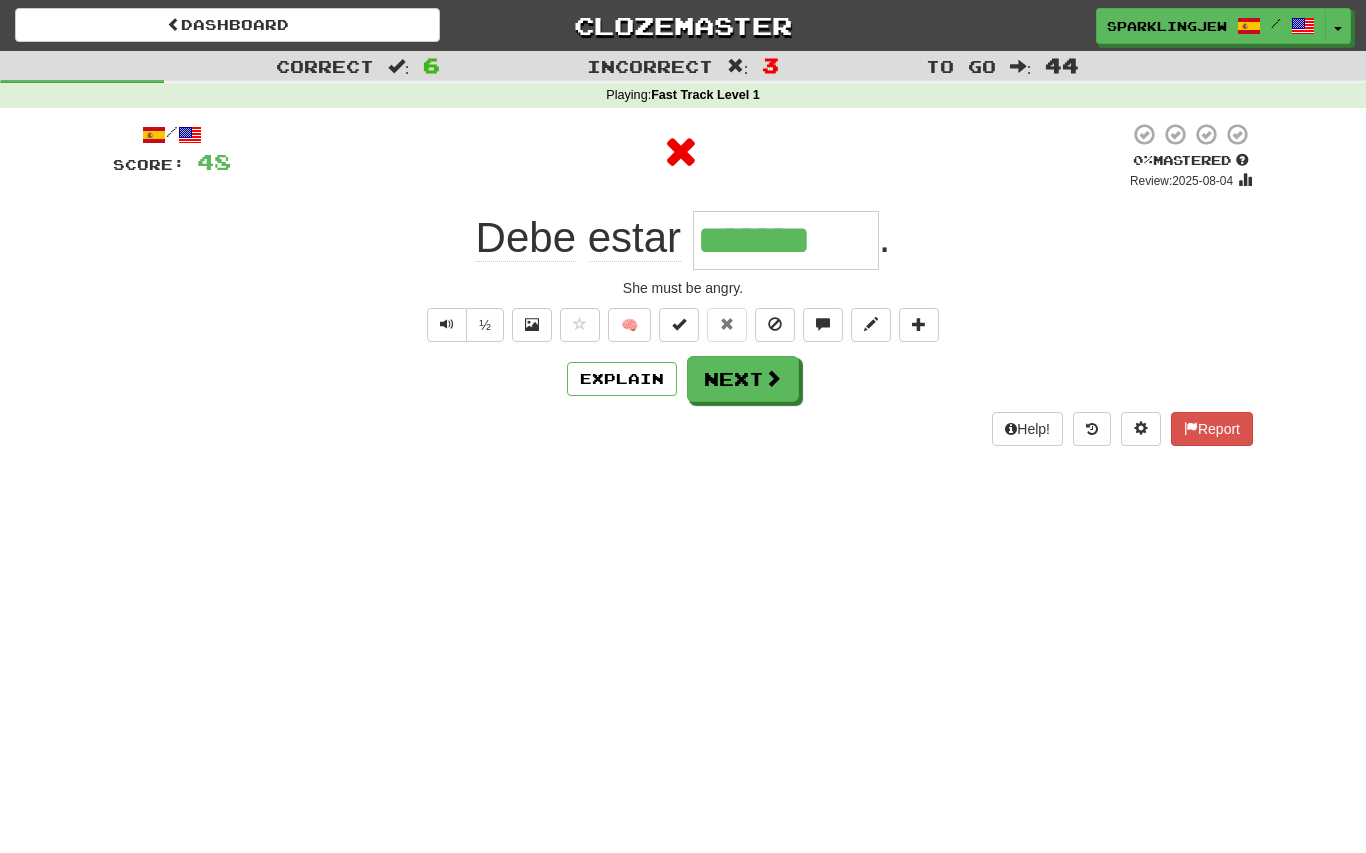 type on "********" 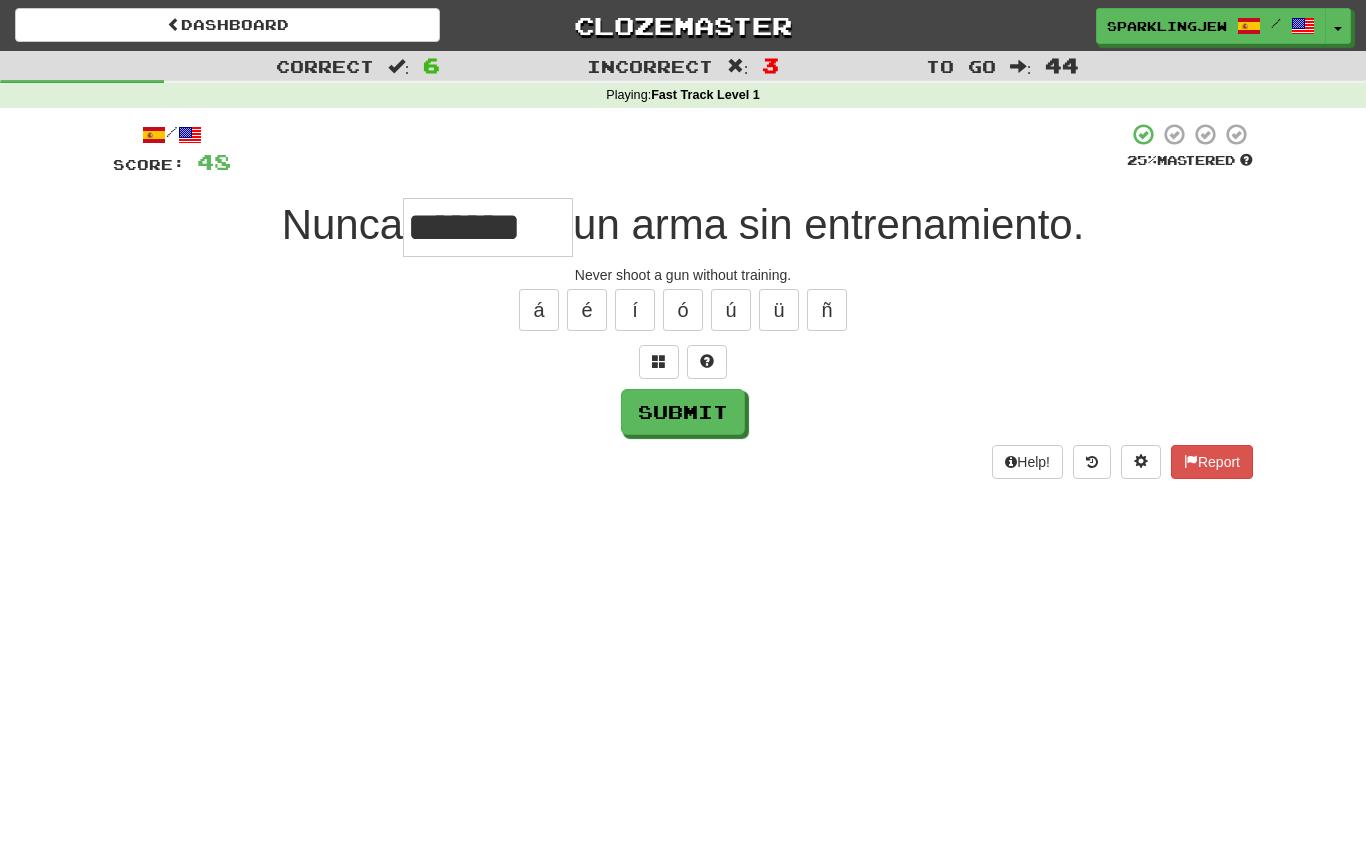 type on "********" 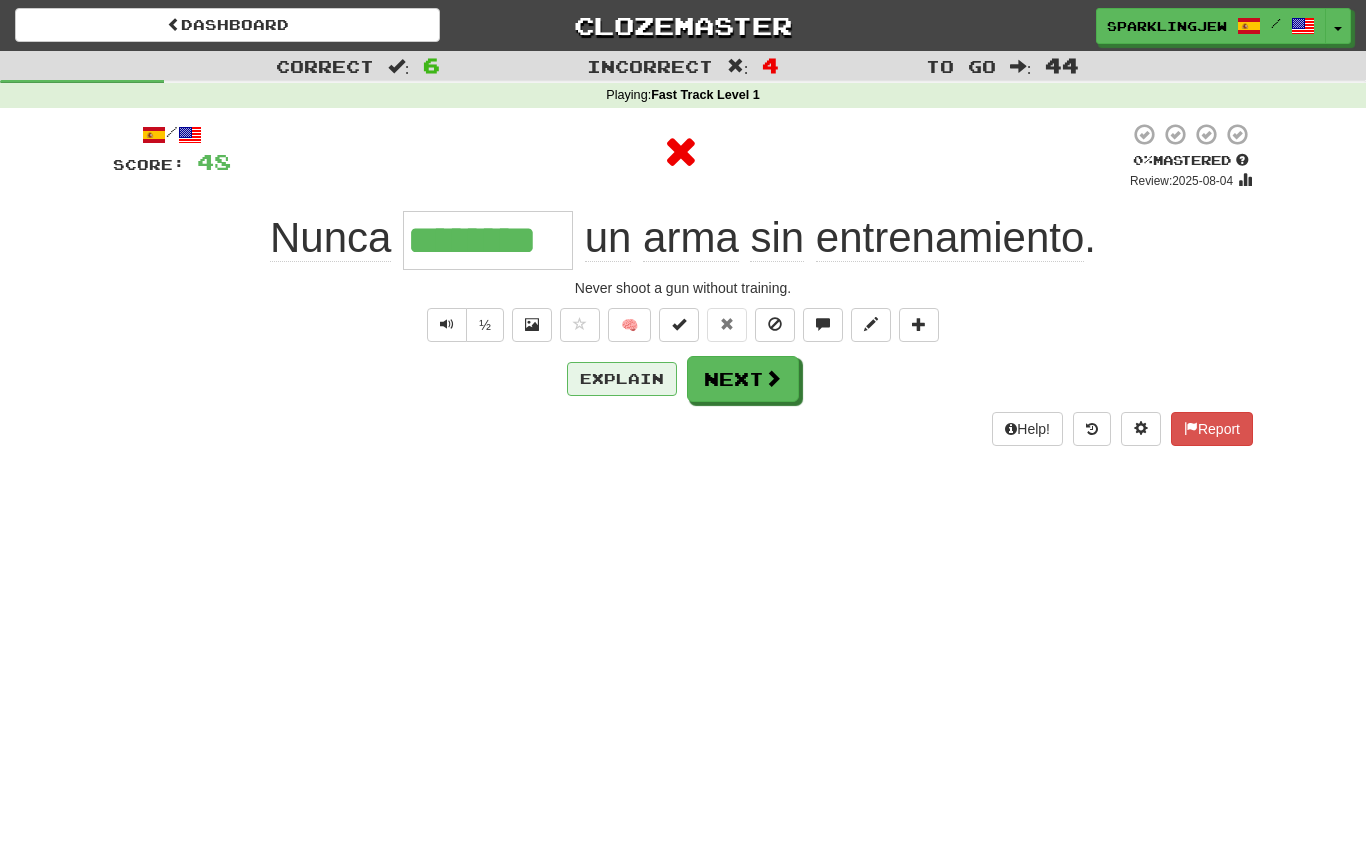 type on "********" 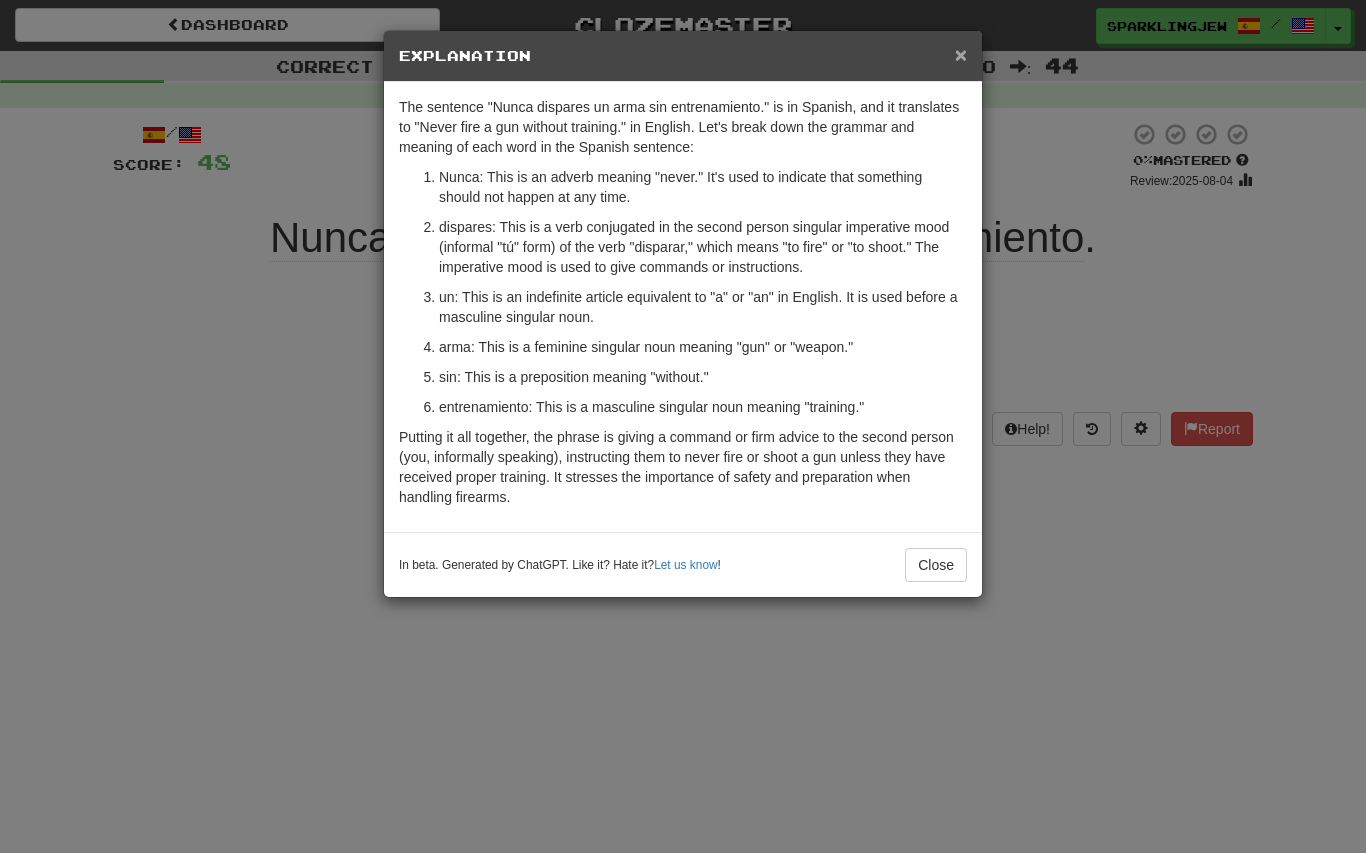 click on "×" at bounding box center (961, 54) 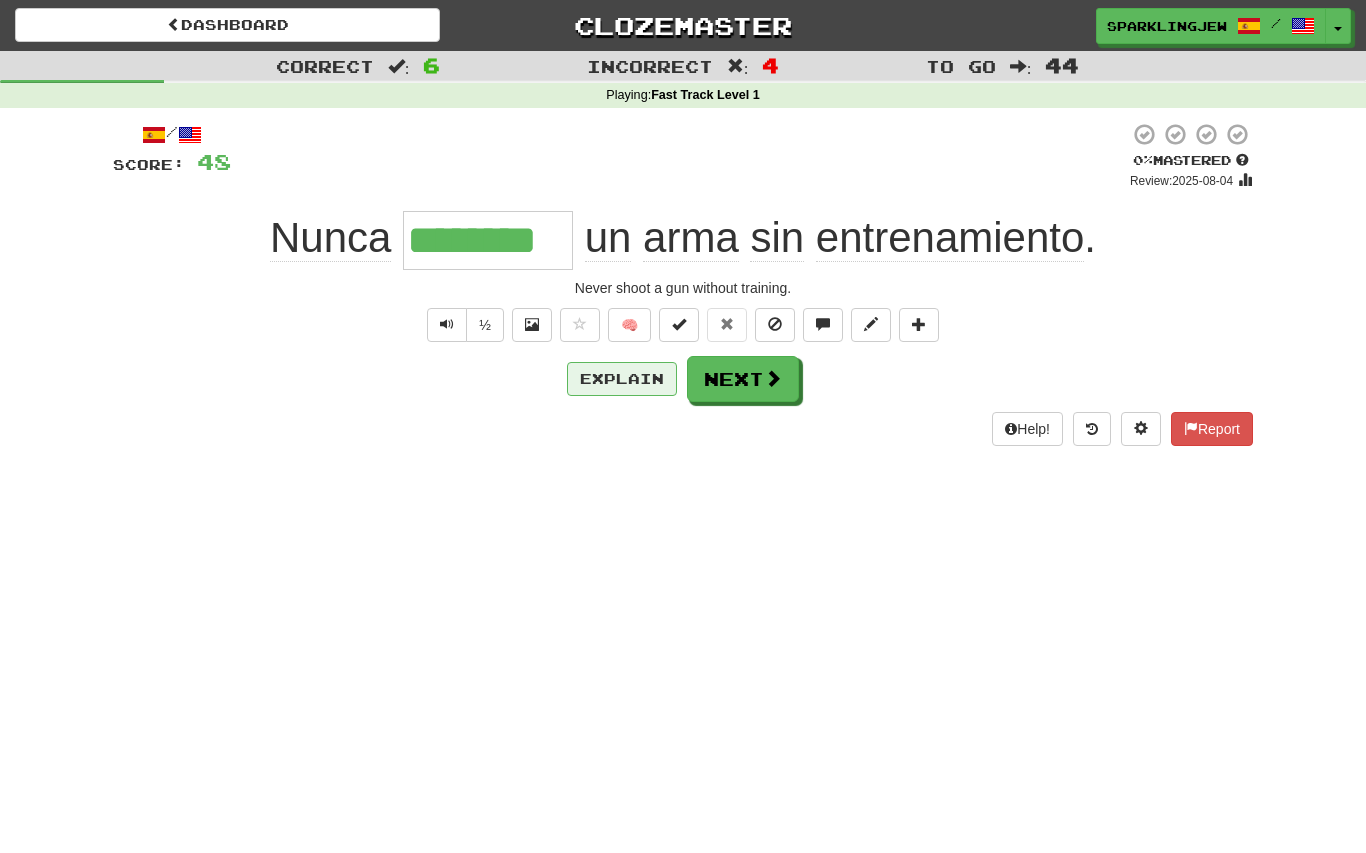 click on "Explain" at bounding box center [622, 379] 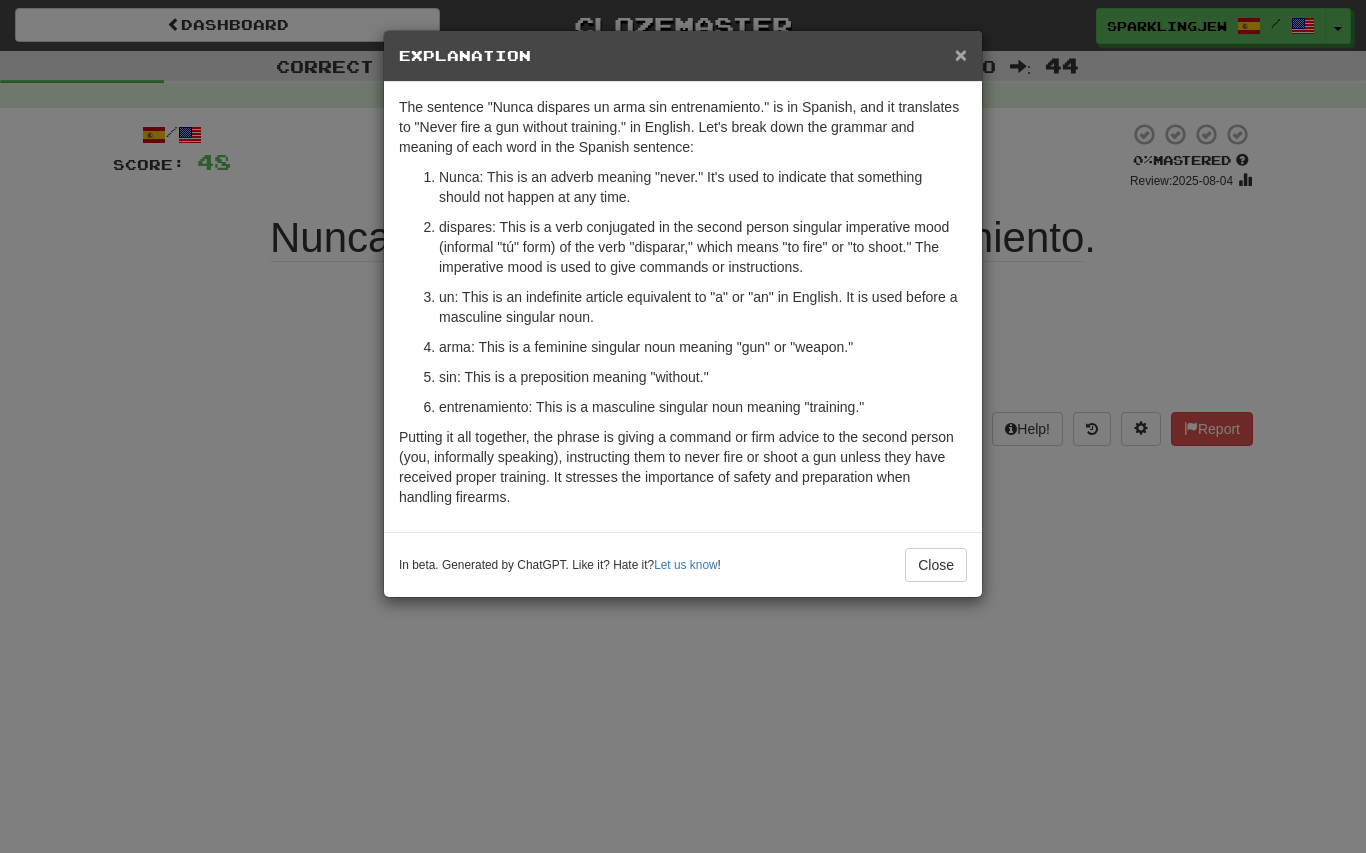 click on "×" at bounding box center [961, 54] 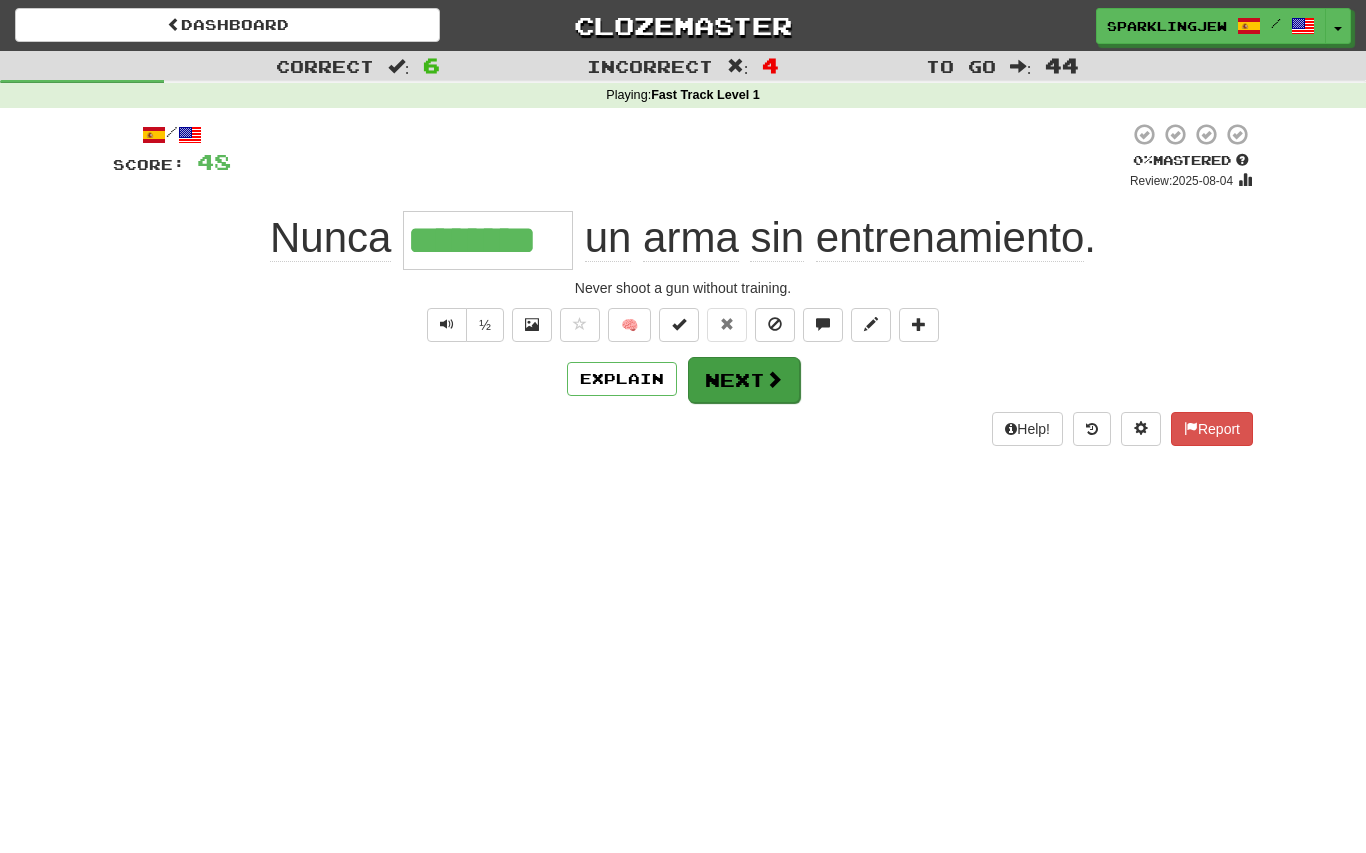 click at bounding box center [774, 379] 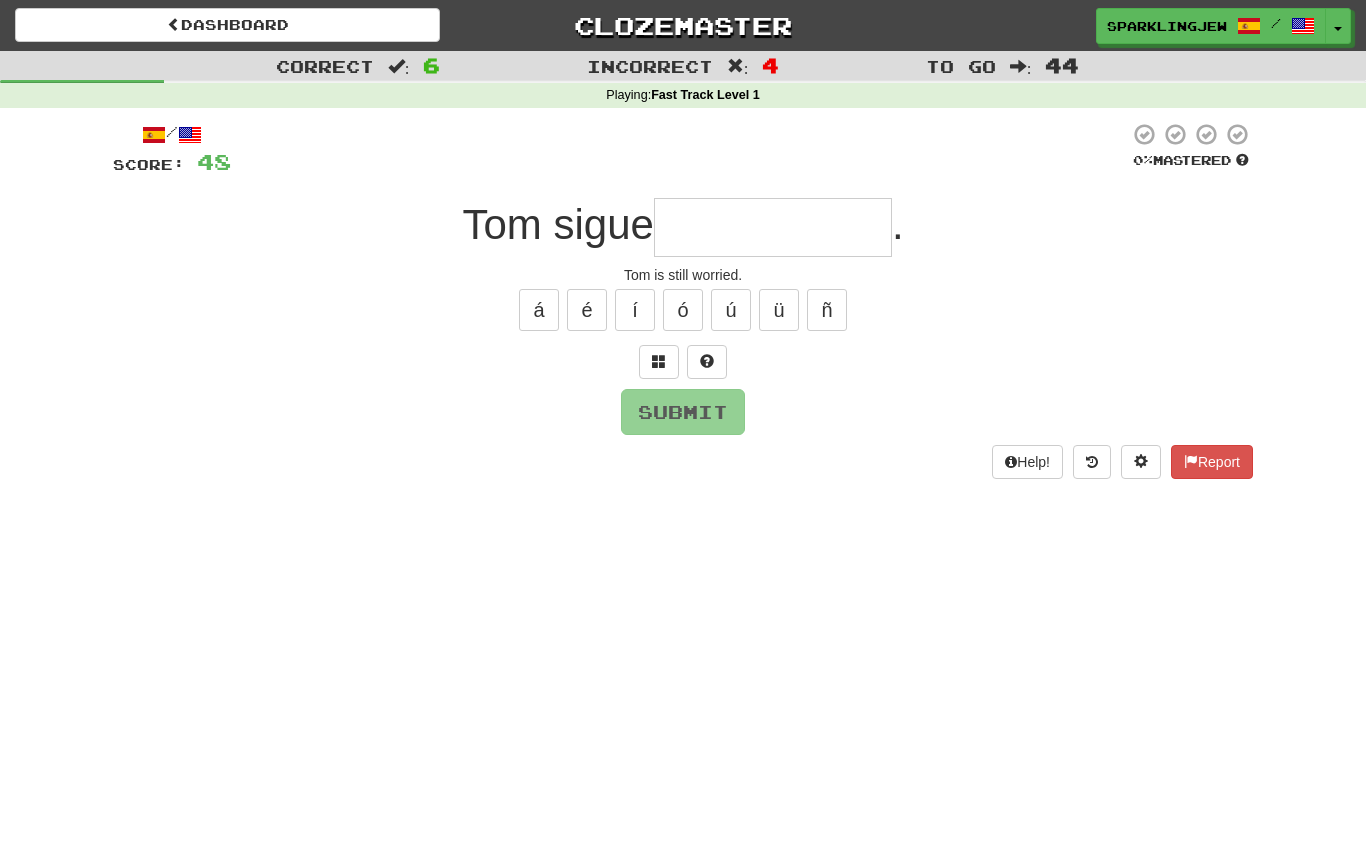 type on "*" 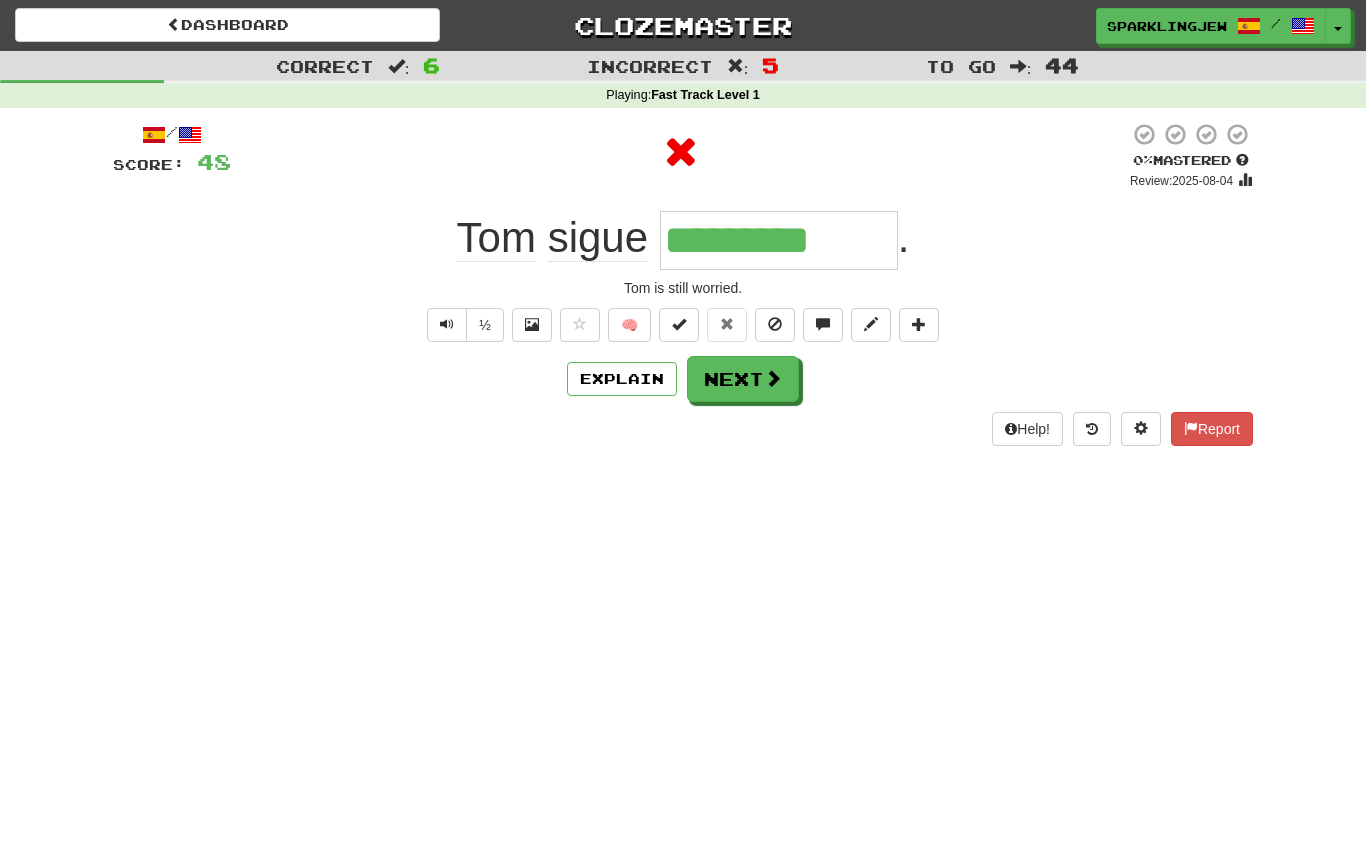 type on "**********" 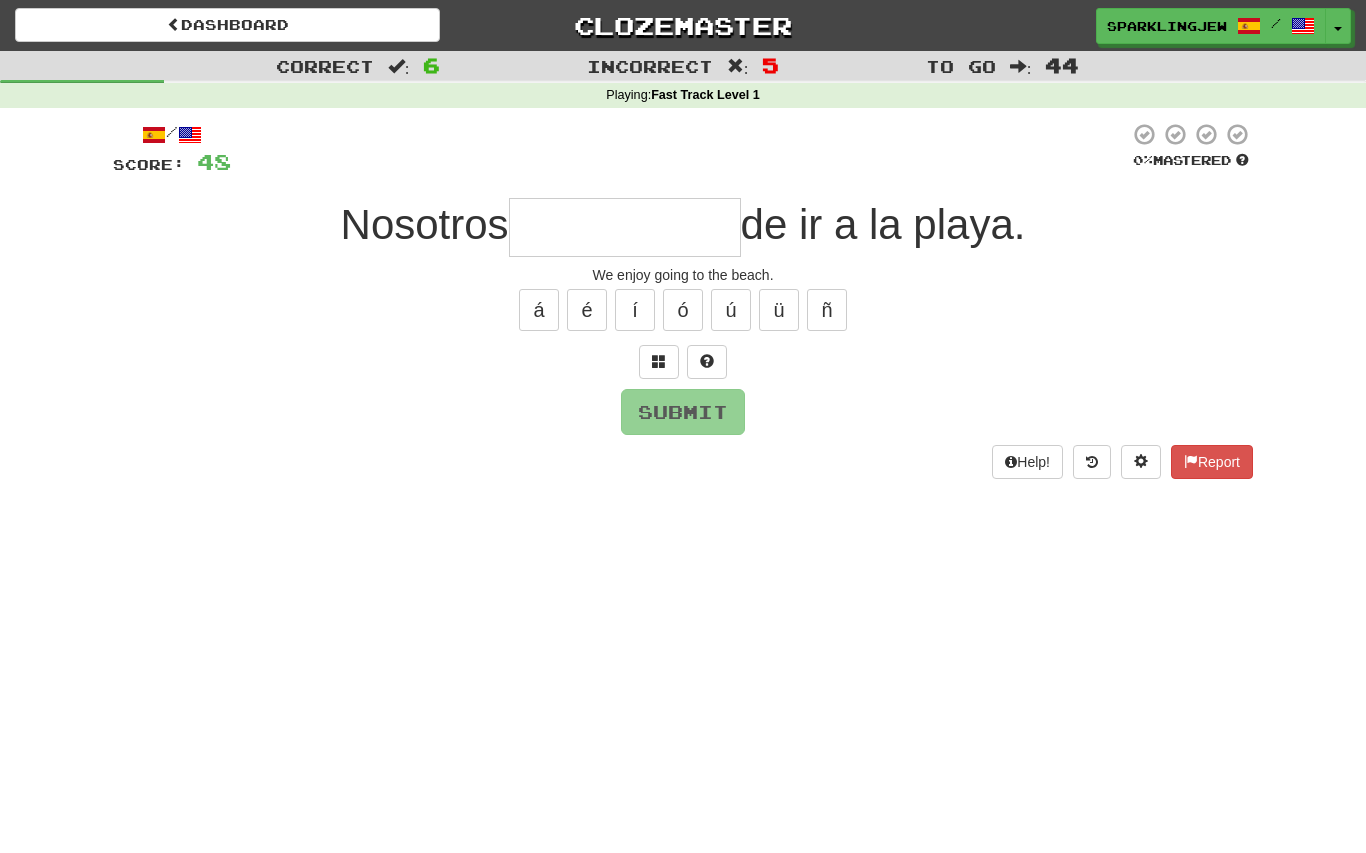type on "**********" 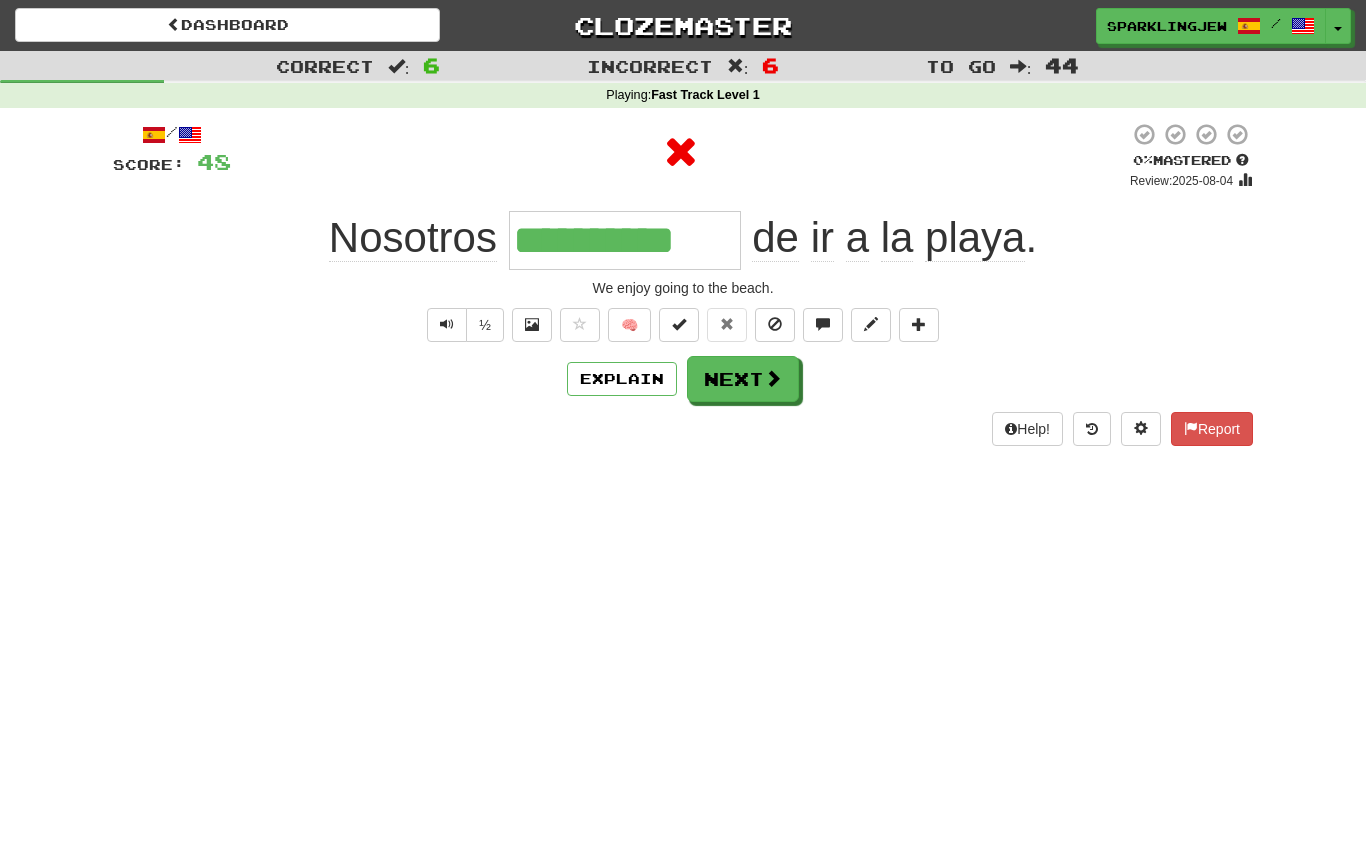 type on "**********" 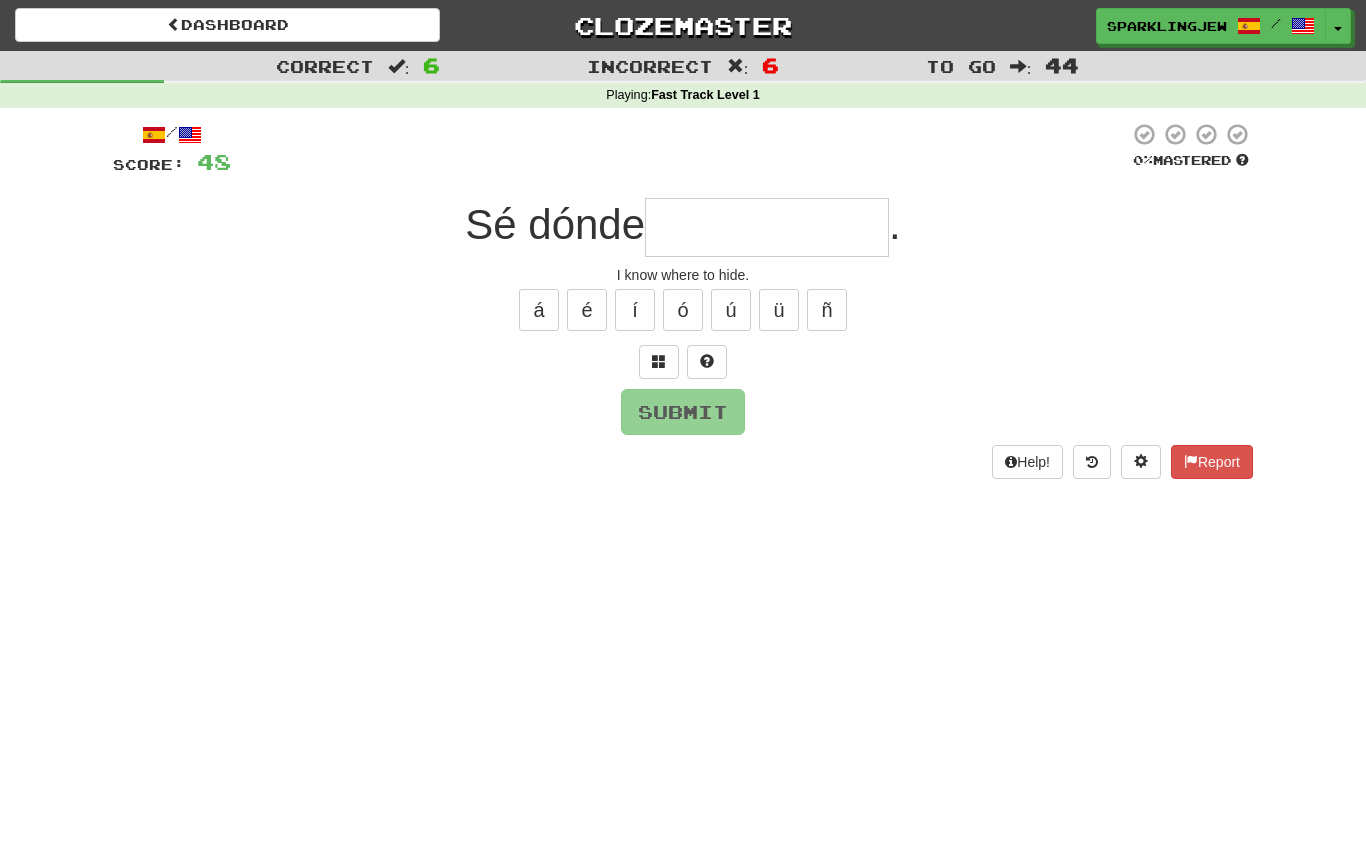 type on "**********" 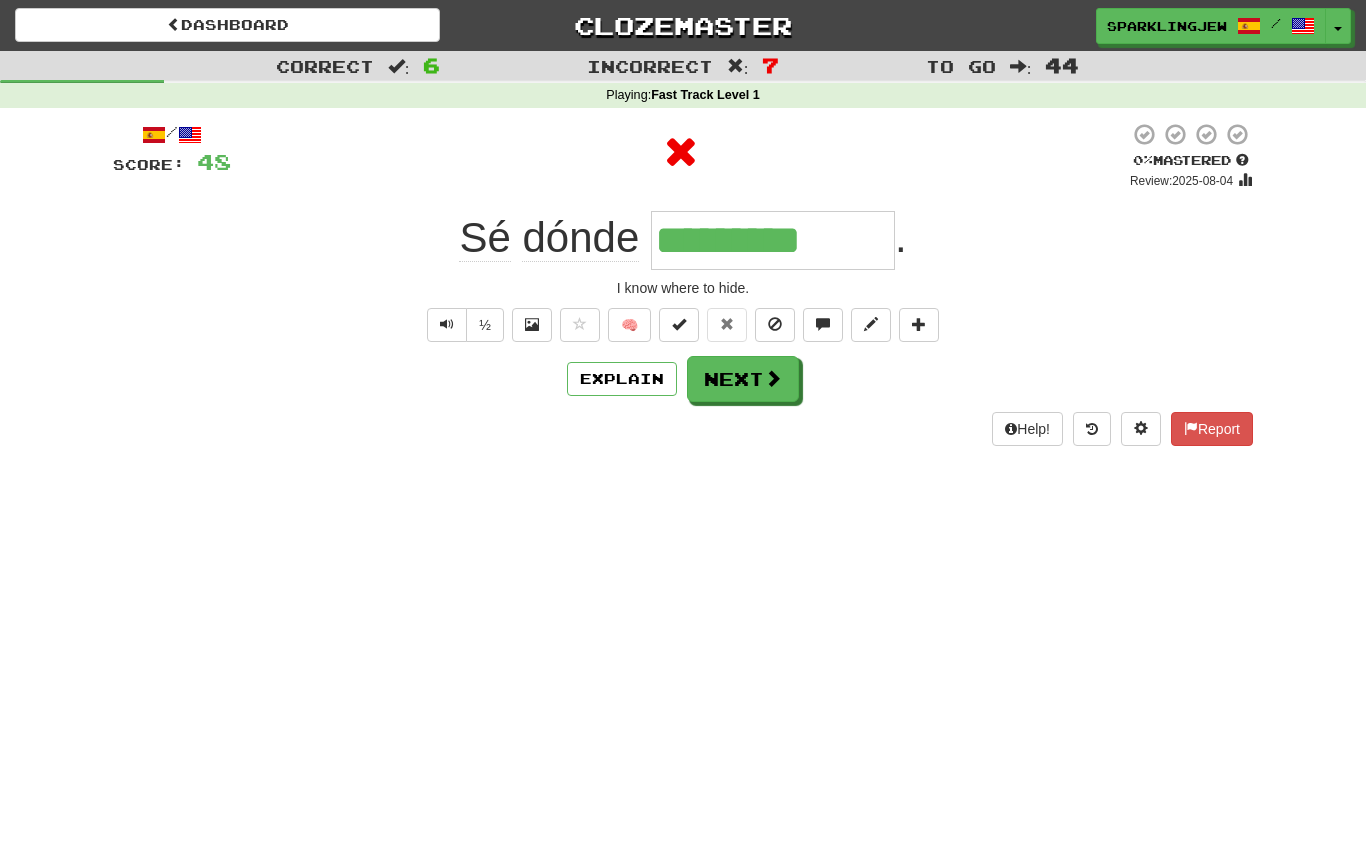 type on "**********" 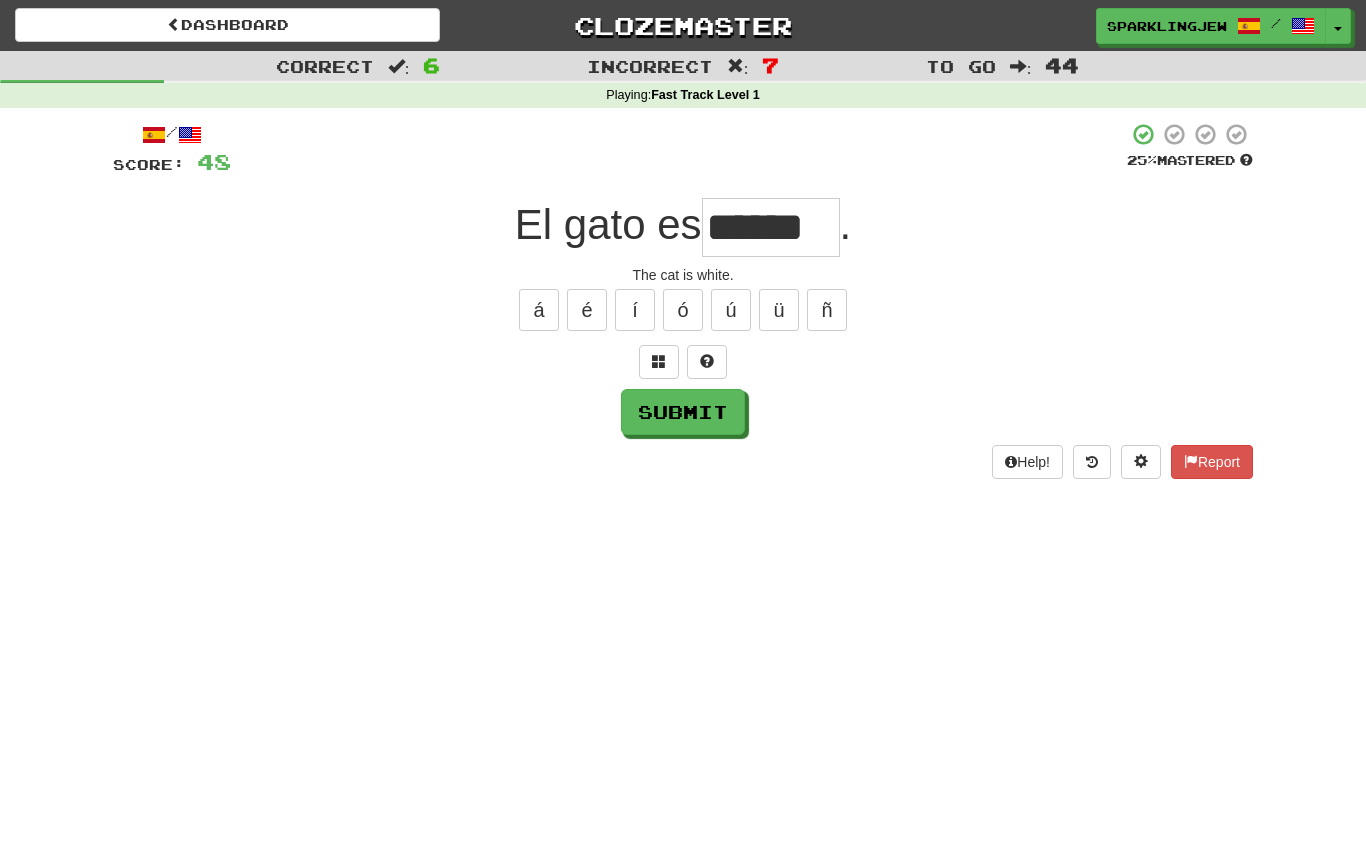 type on "******" 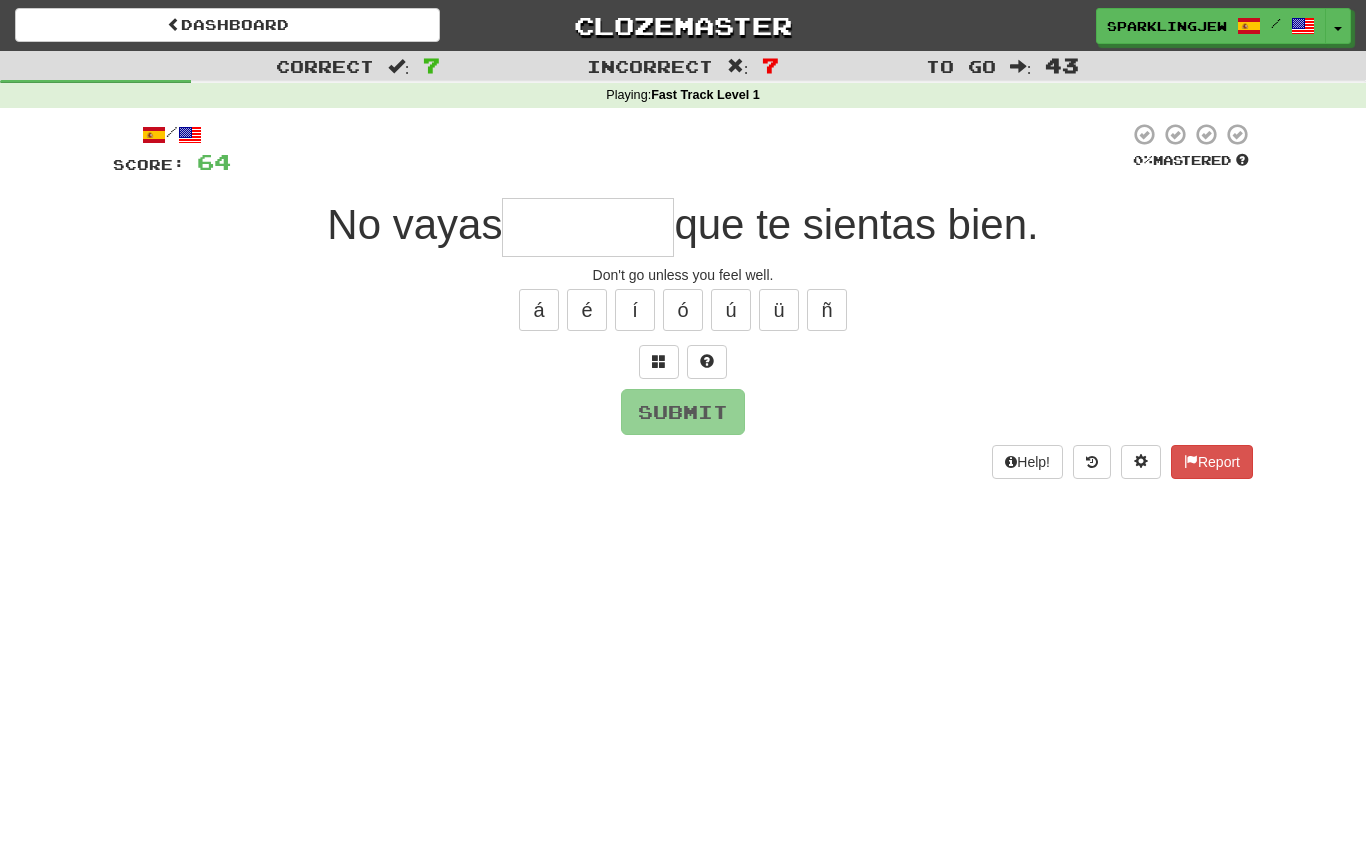 type on "*******" 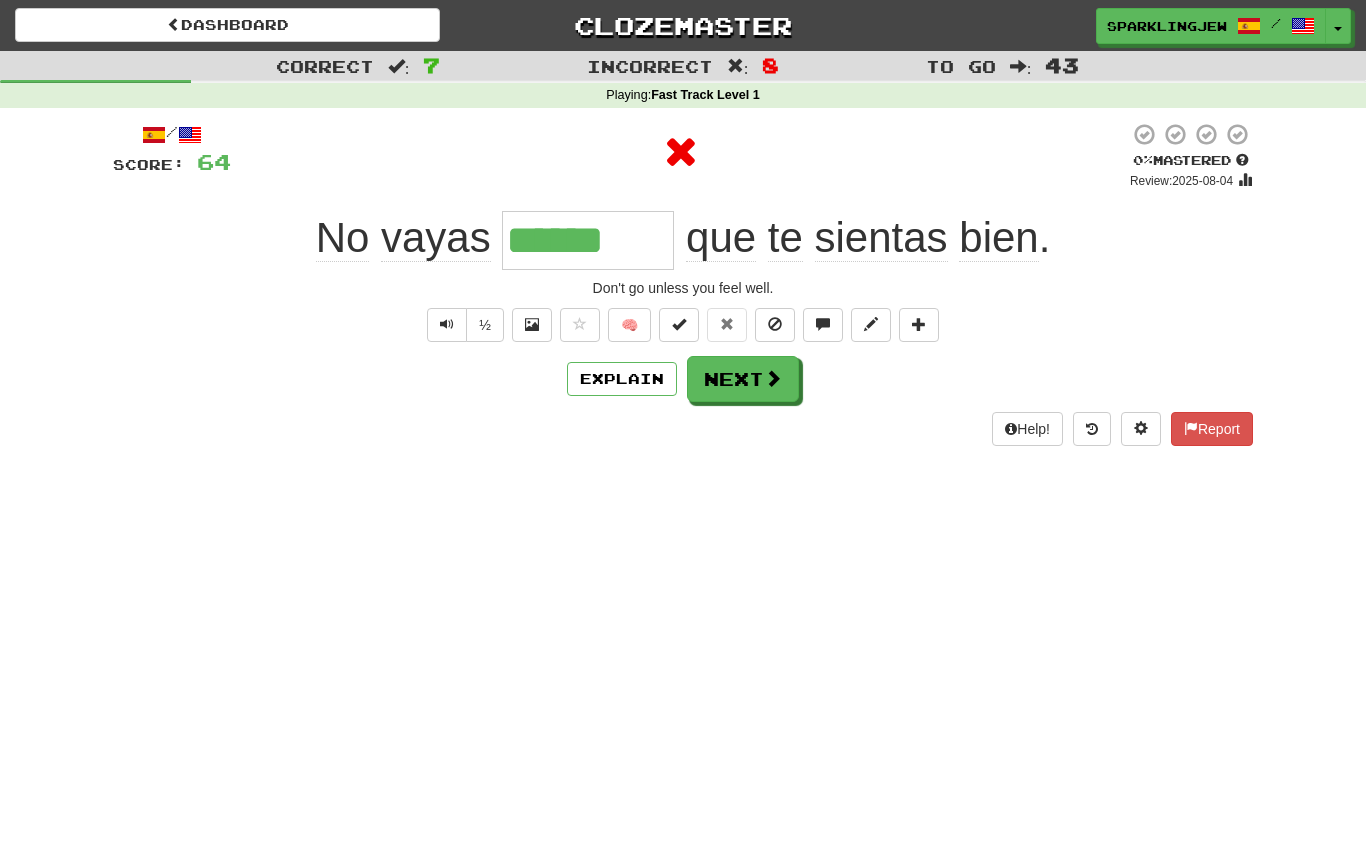 type on "*******" 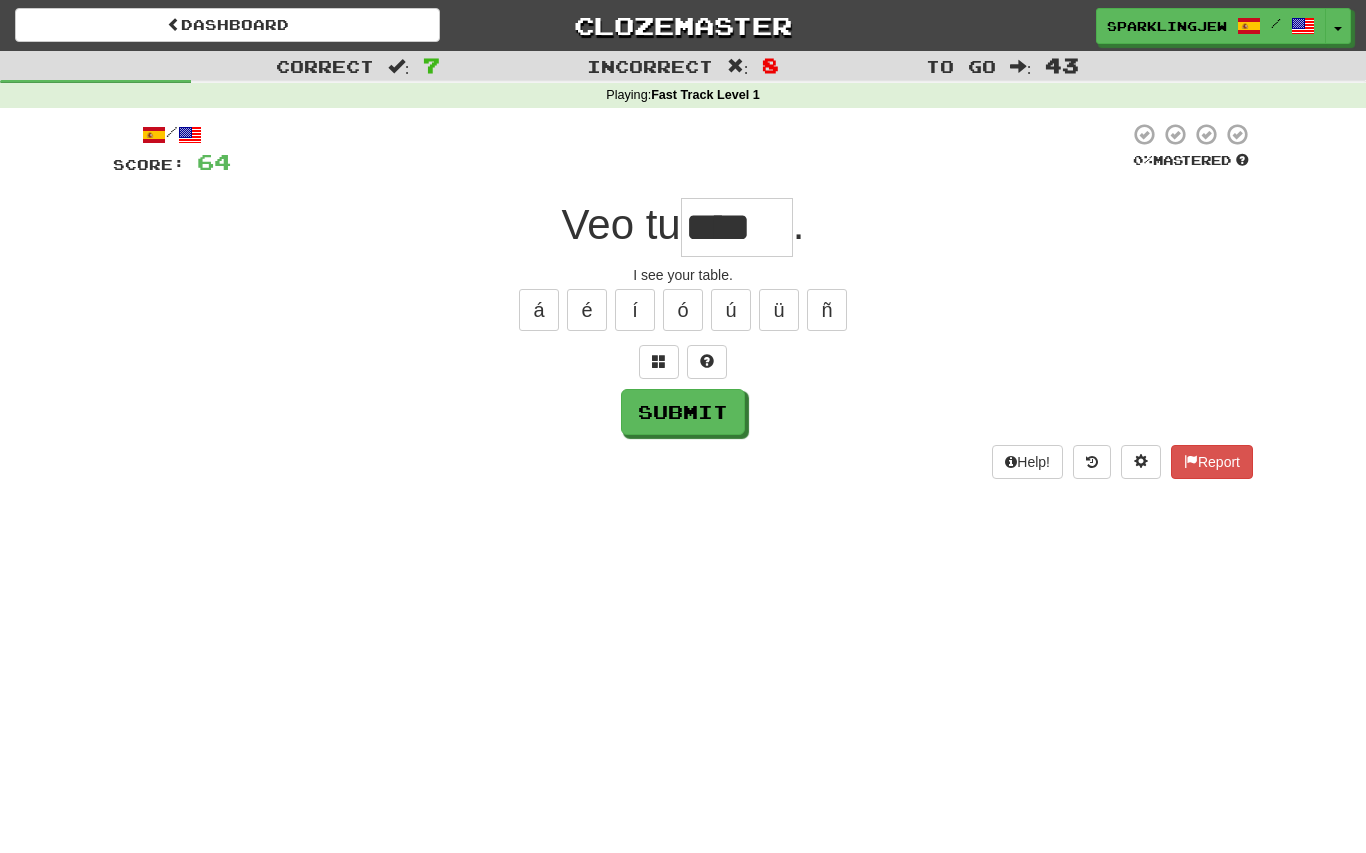 type on "****" 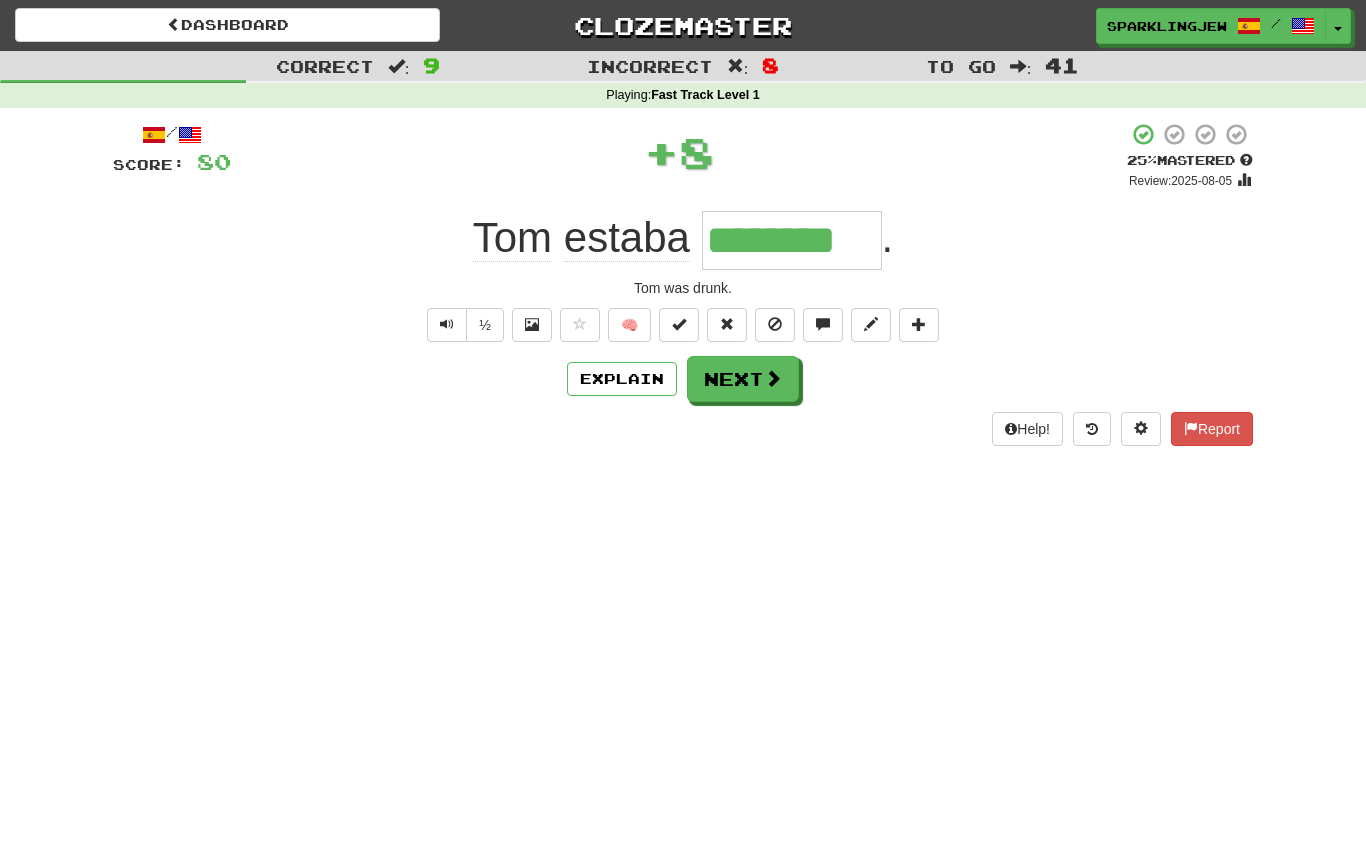 type on "********" 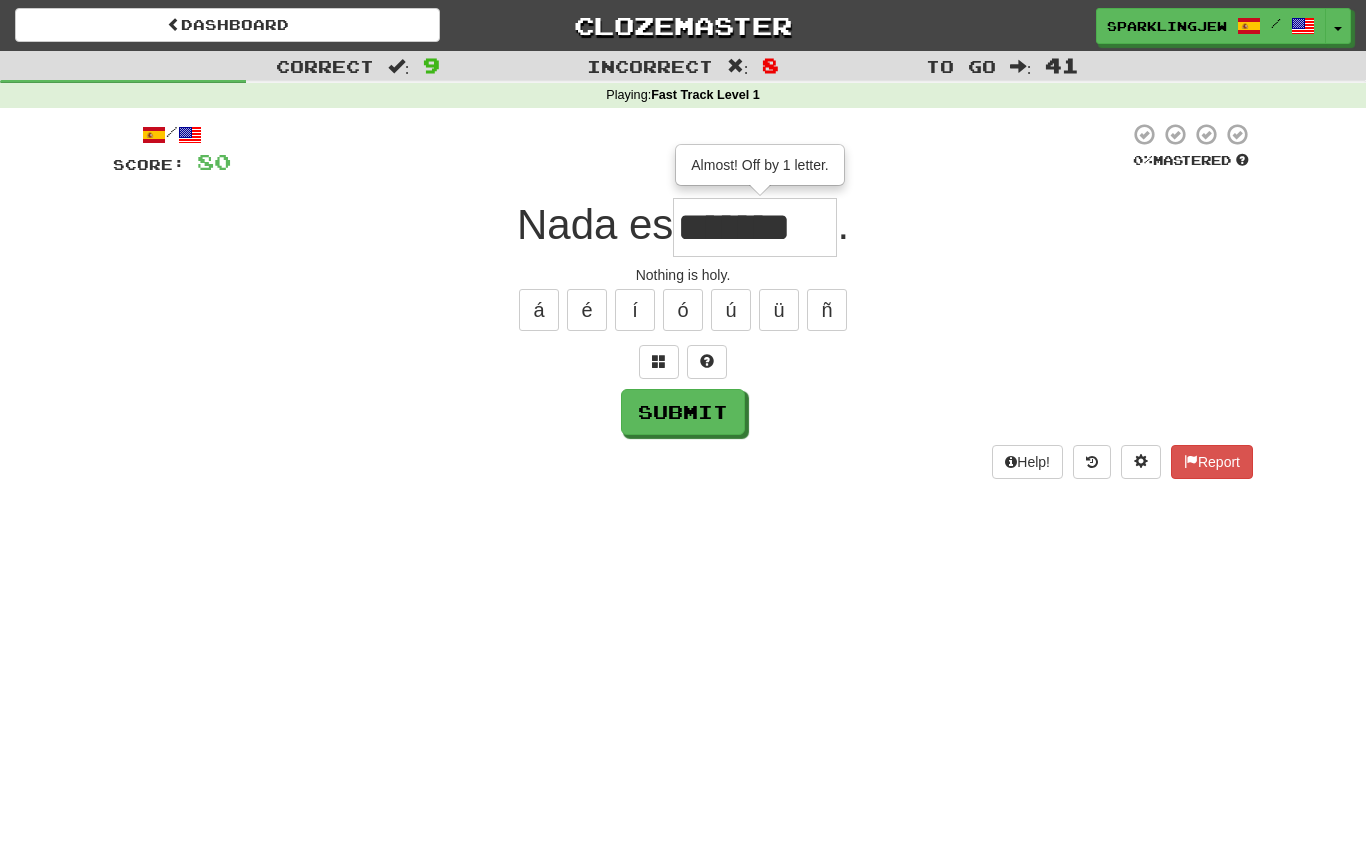 type on "*******" 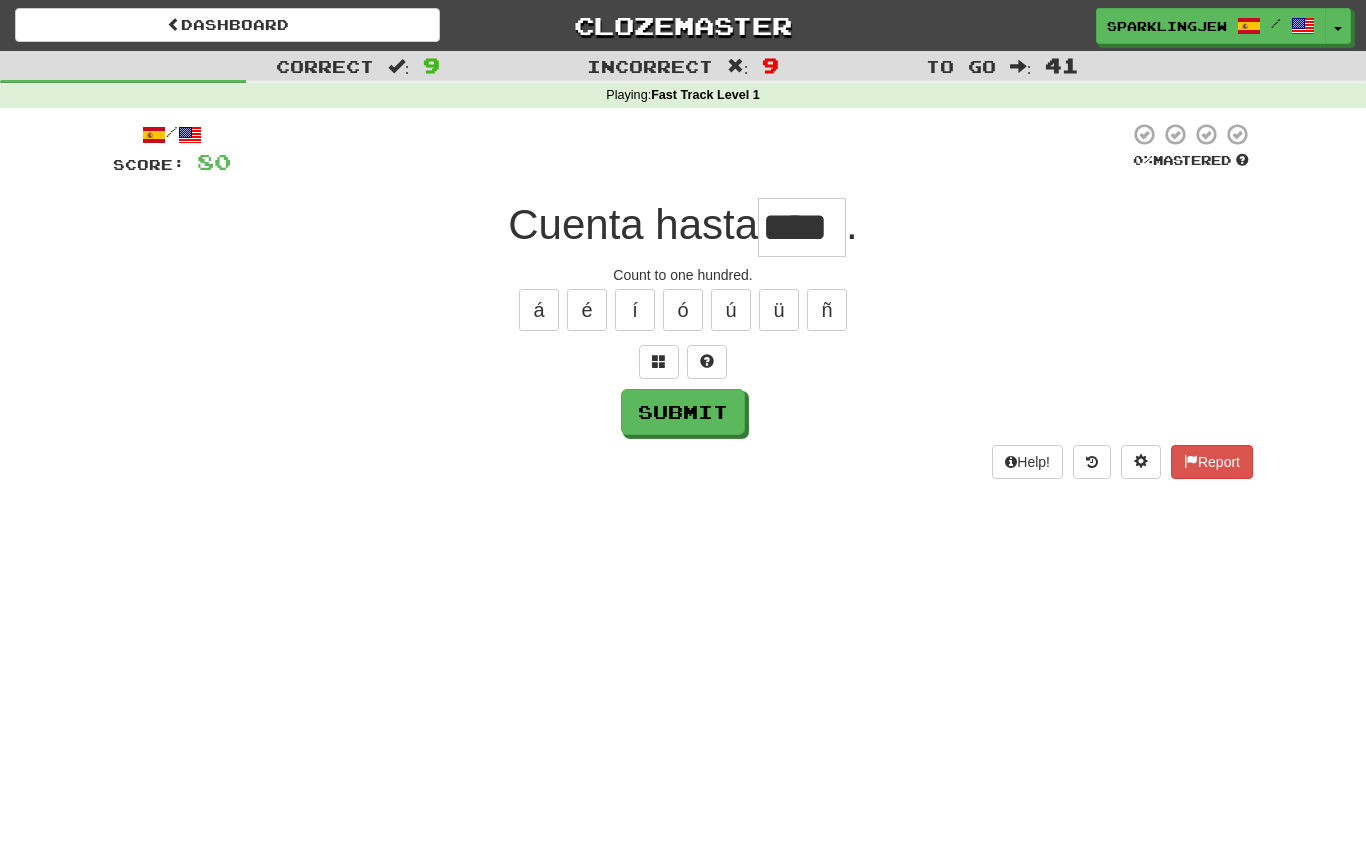 type on "****" 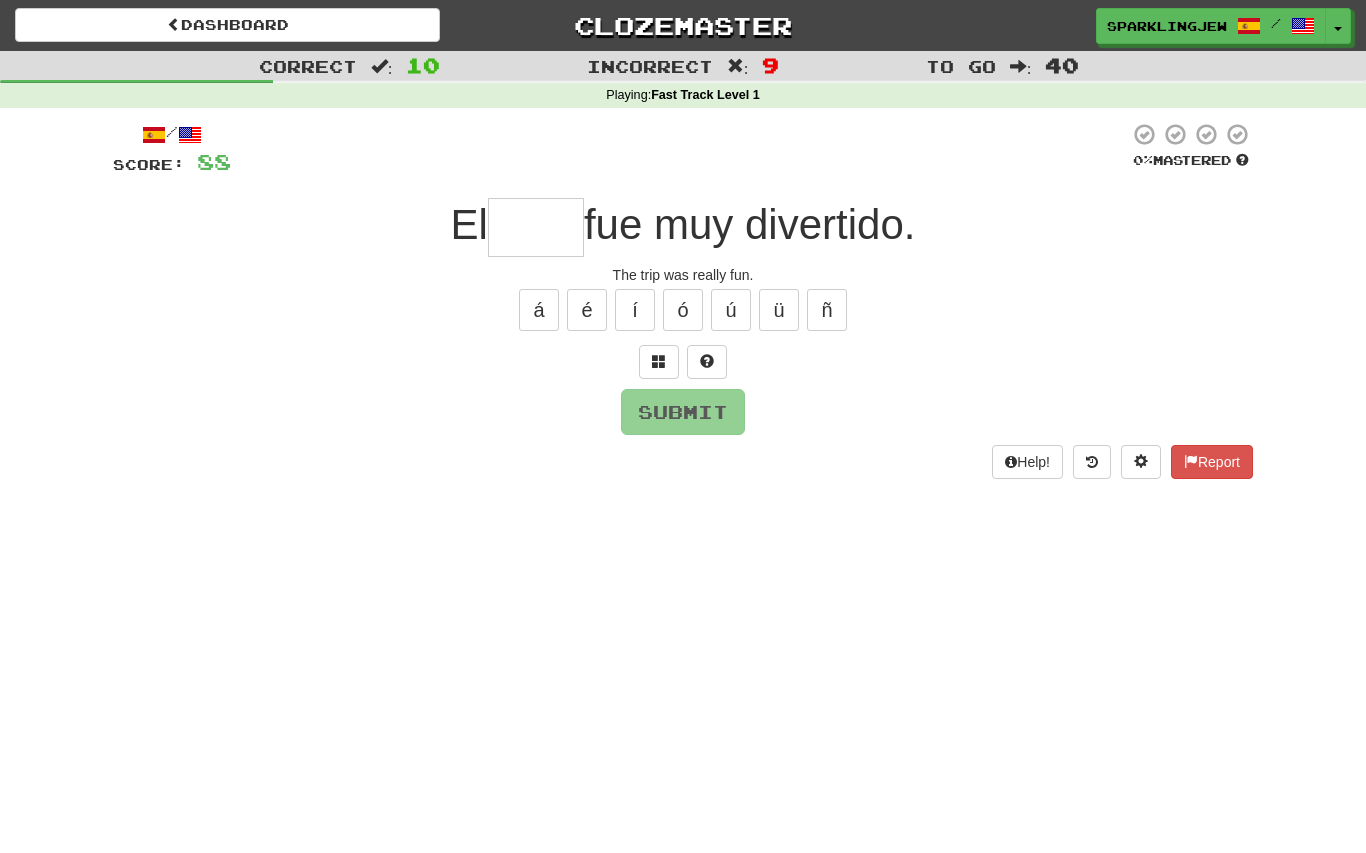 type on "*****" 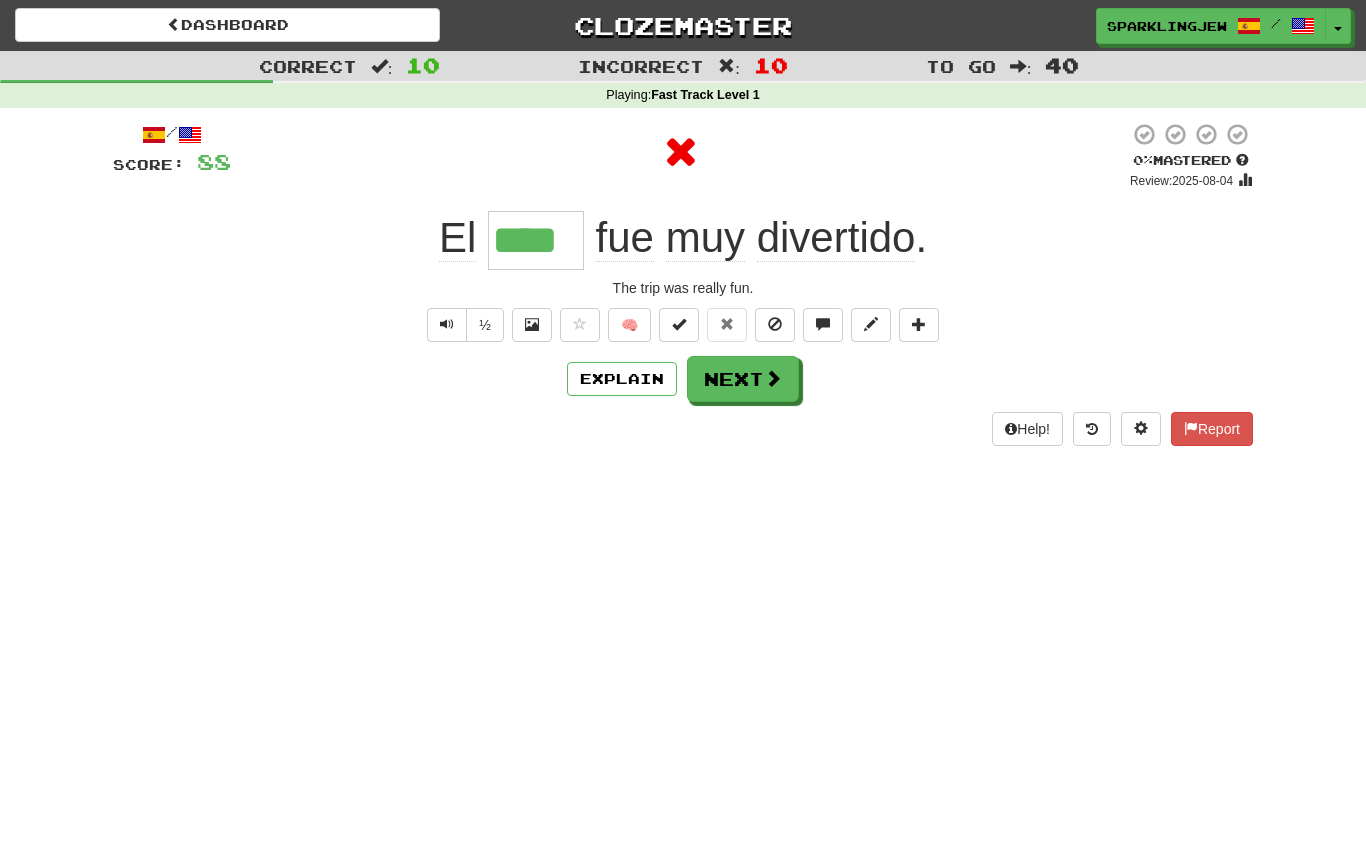 type on "*****" 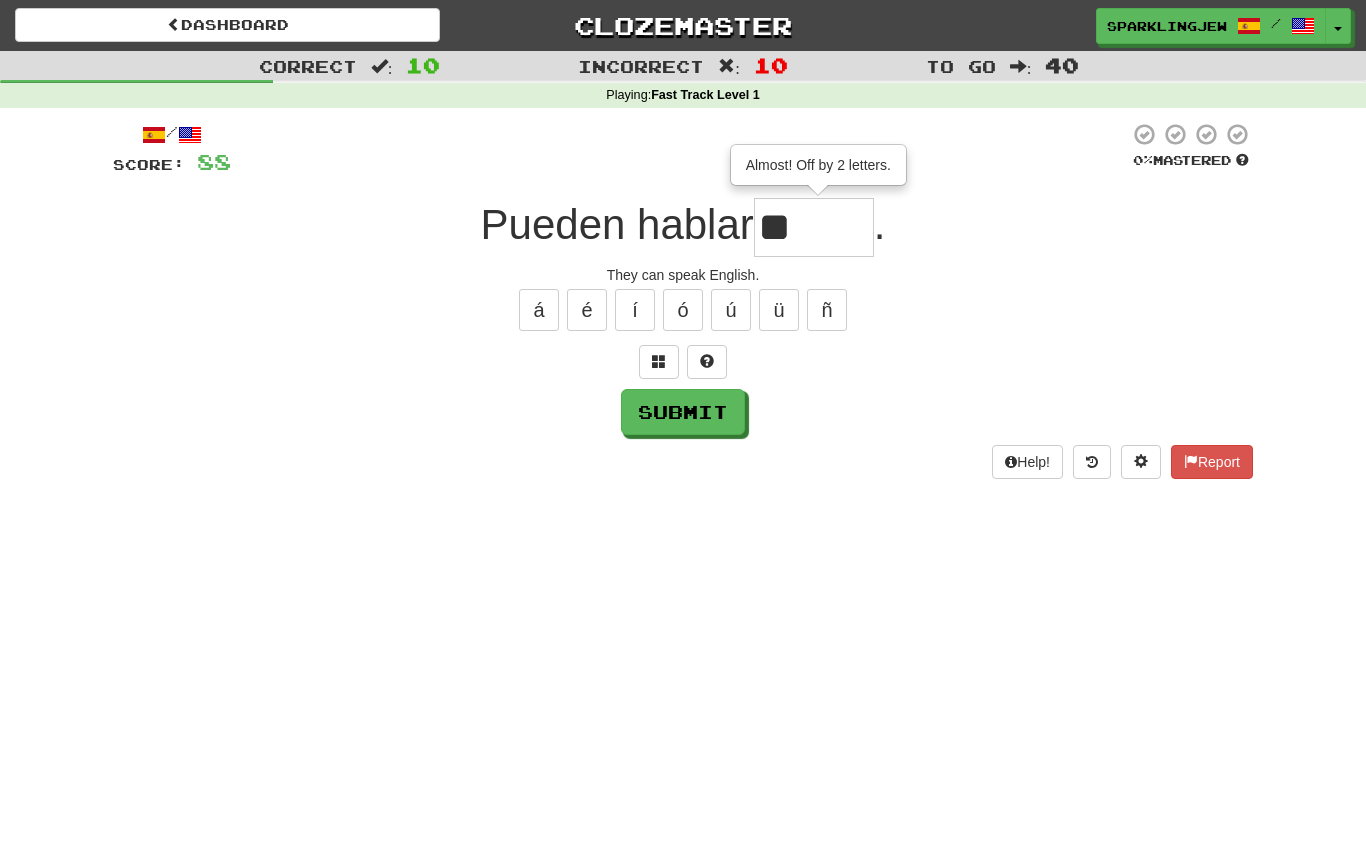 type on "*" 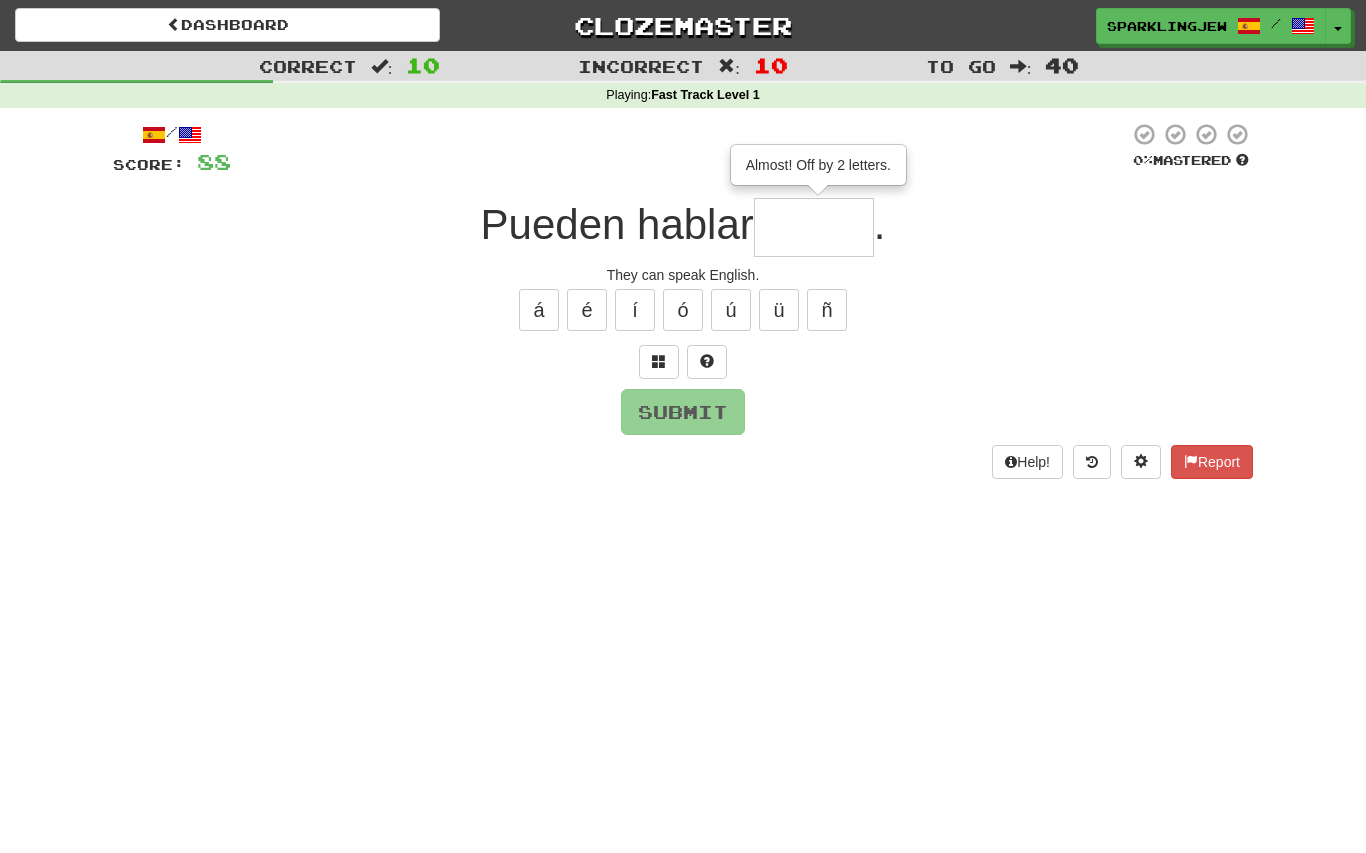 type on "******" 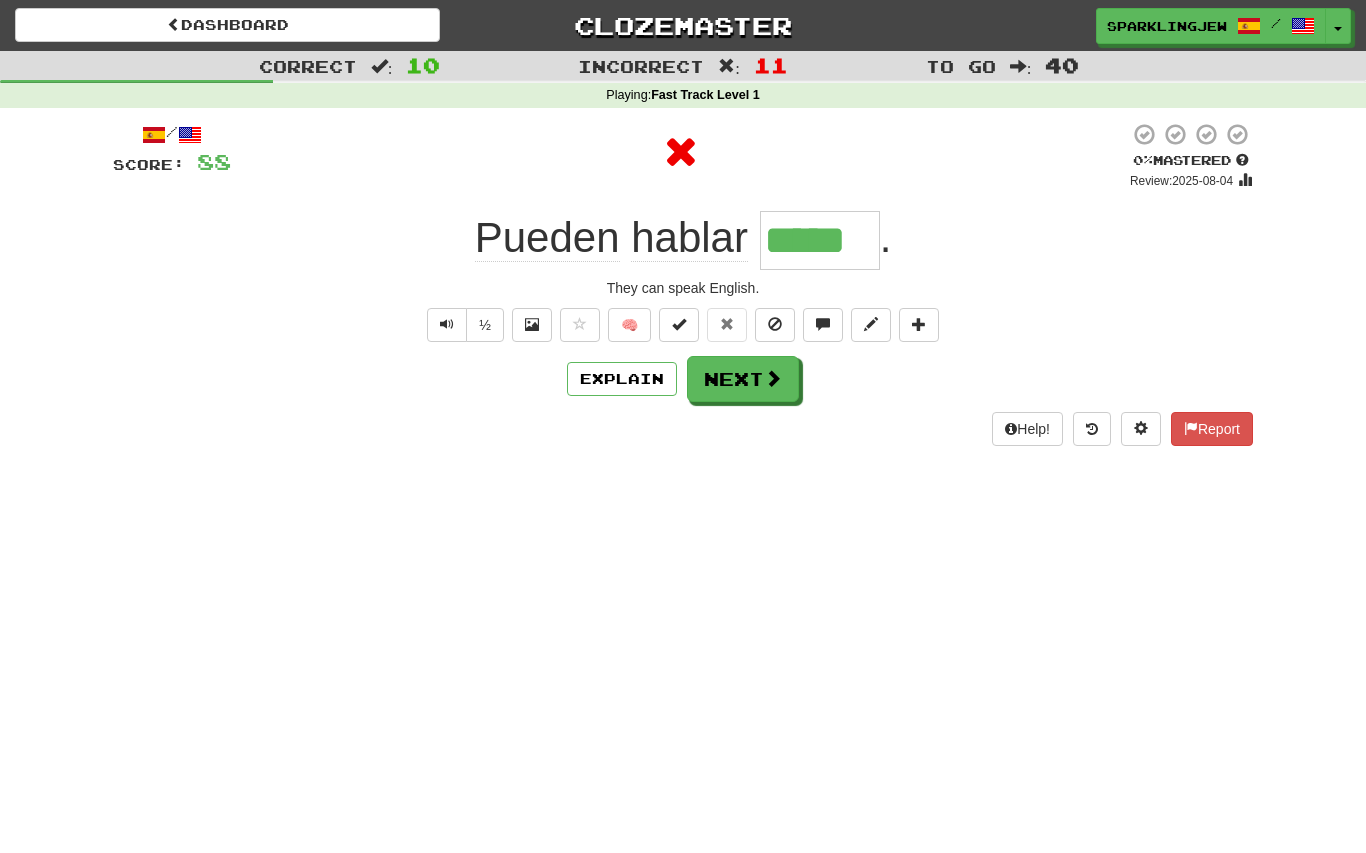 type on "******" 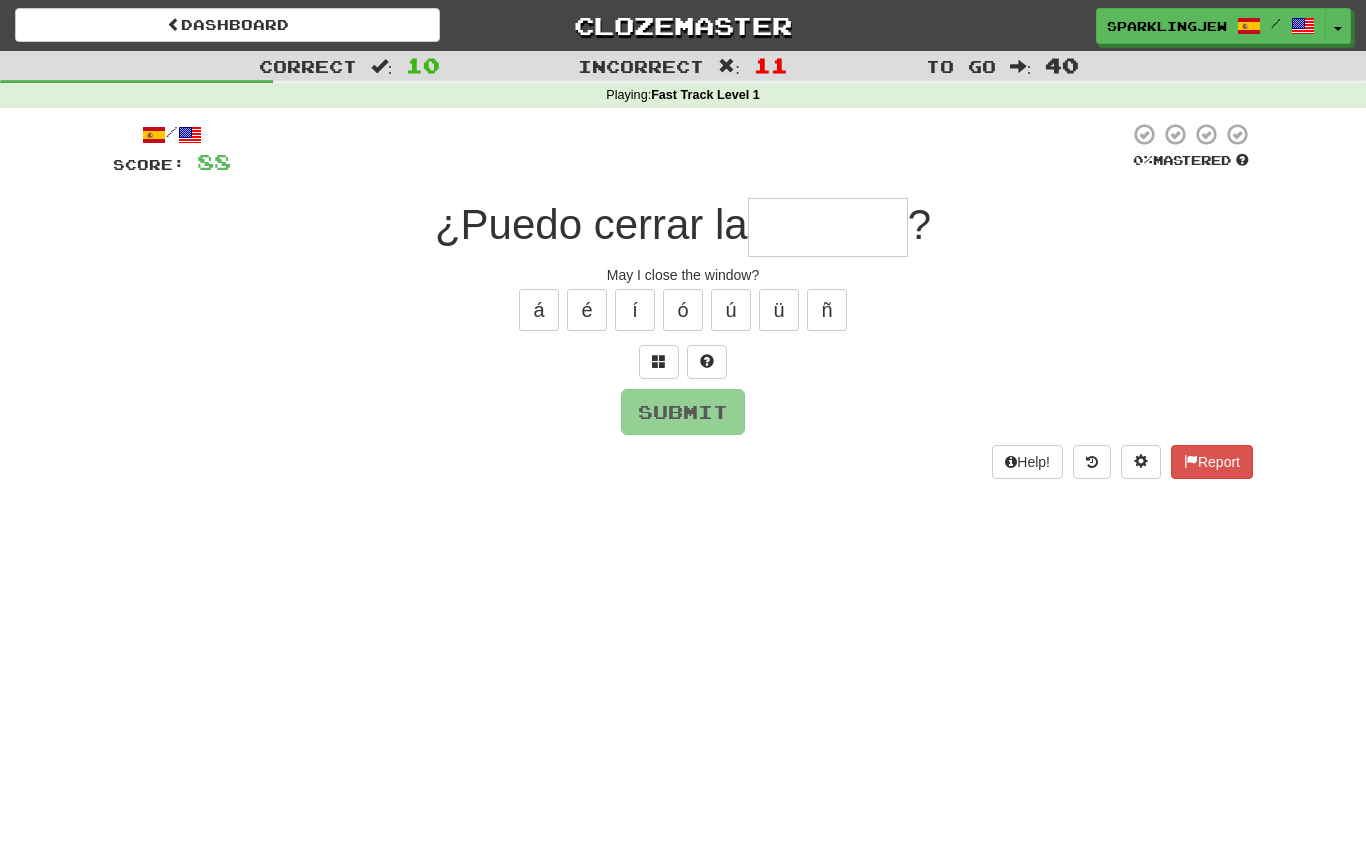 type on "*" 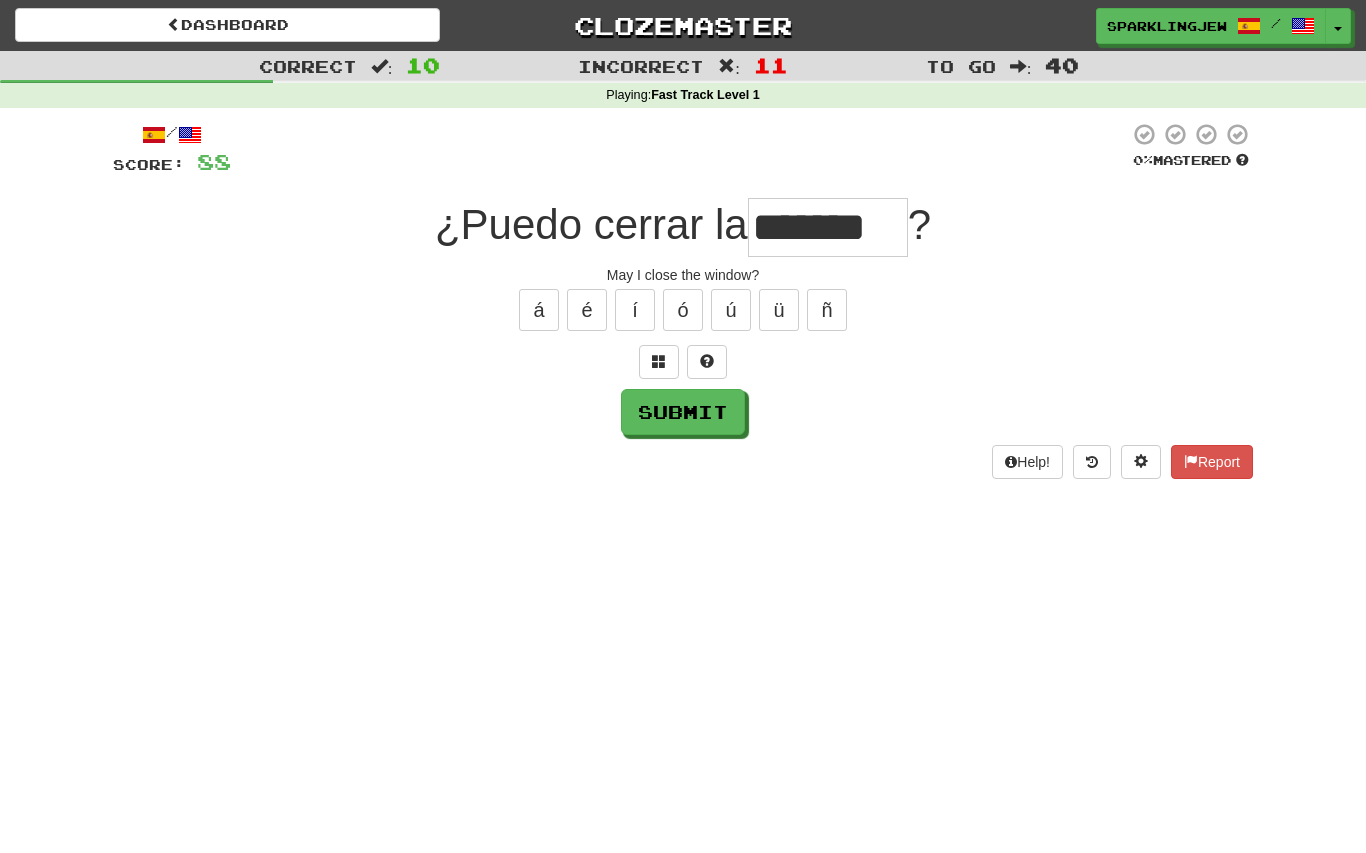 type on "*******" 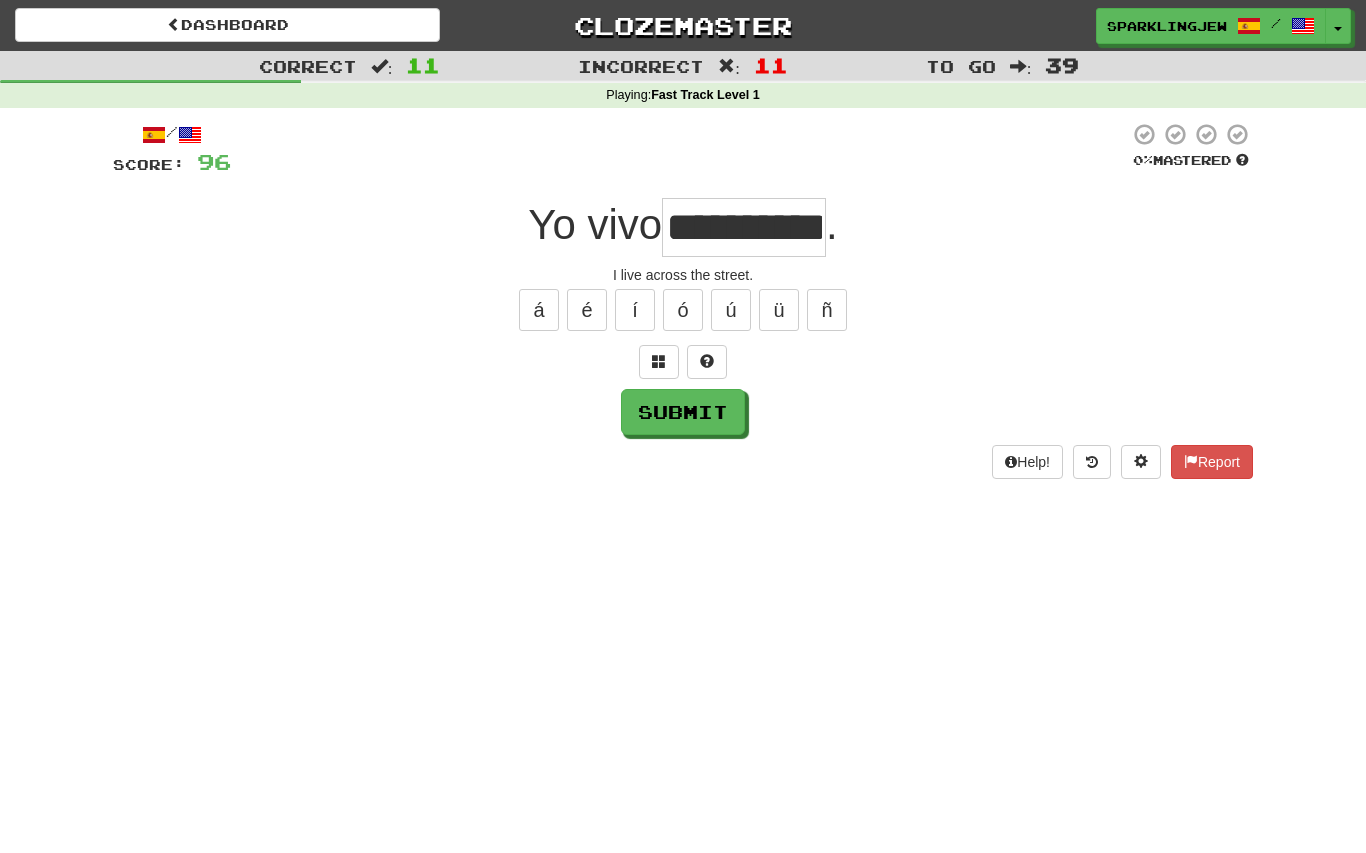 type on "********" 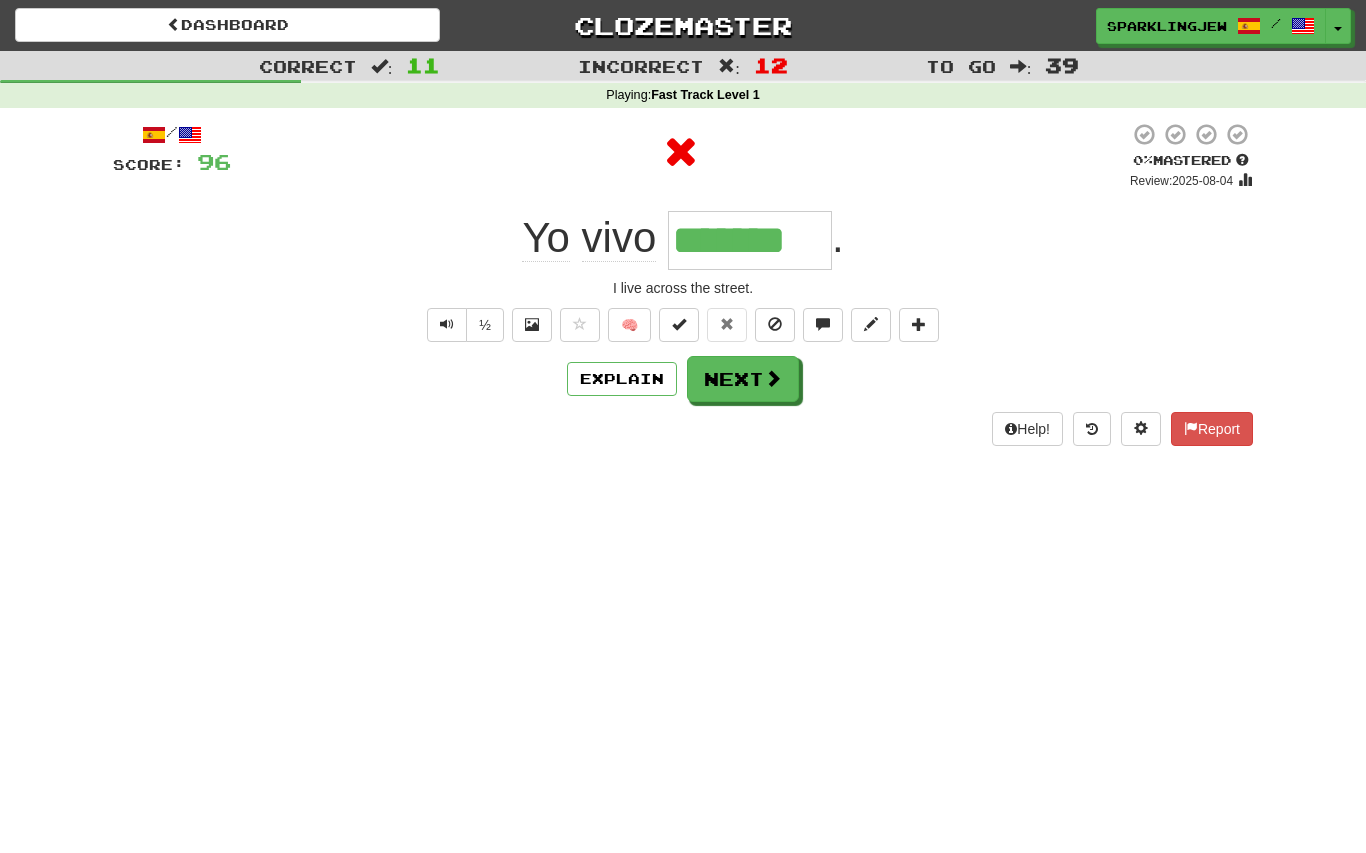 type on "********" 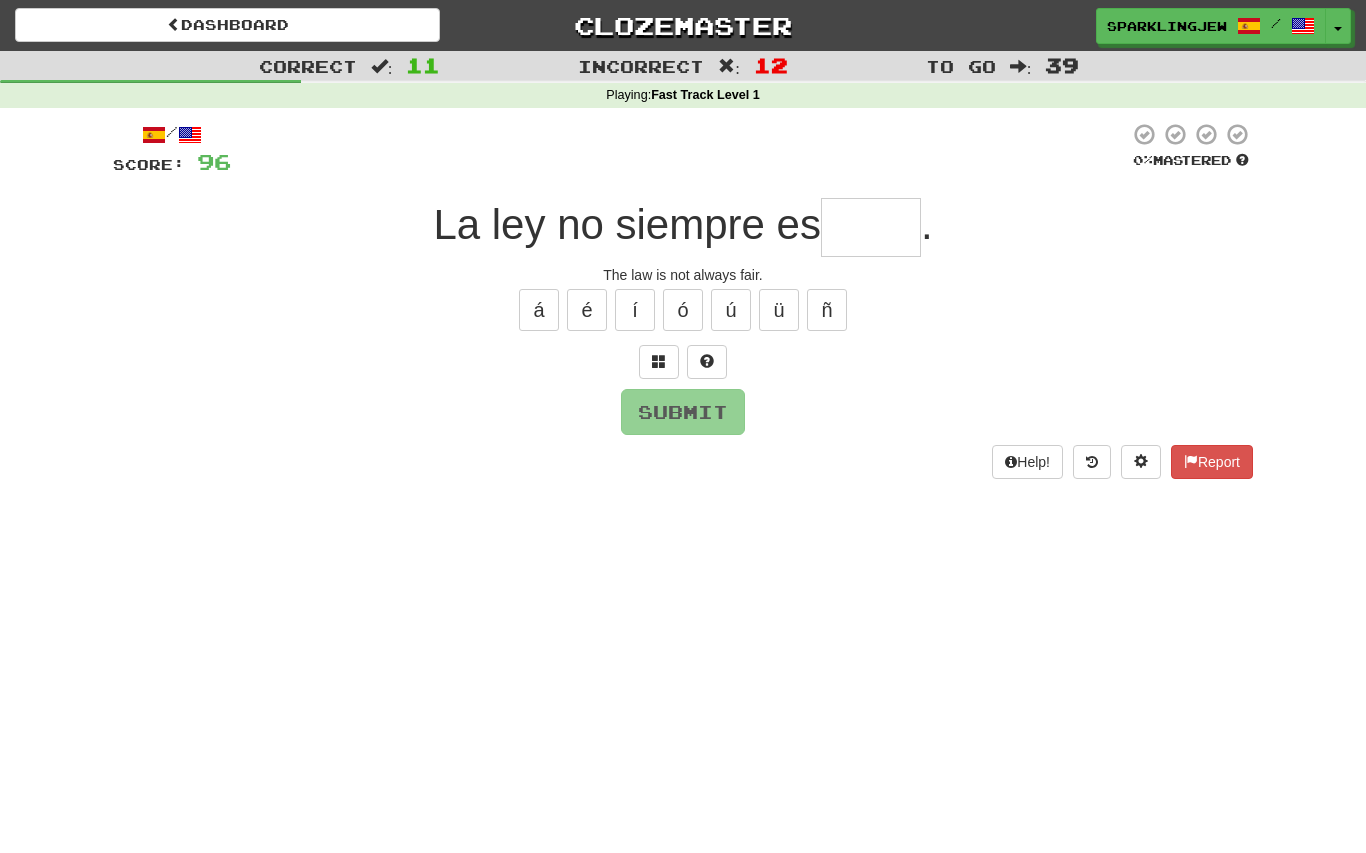 type on "*****" 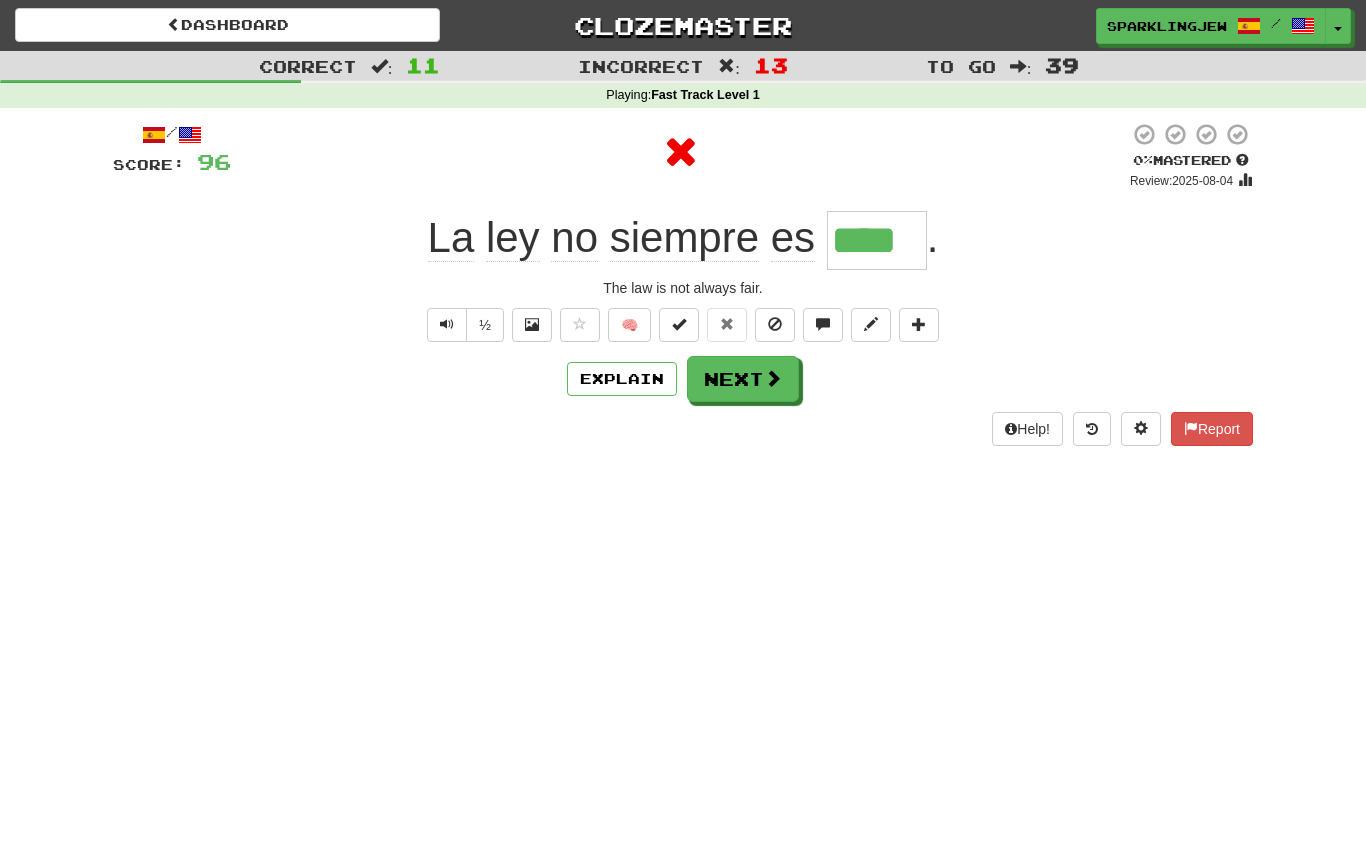 type on "*****" 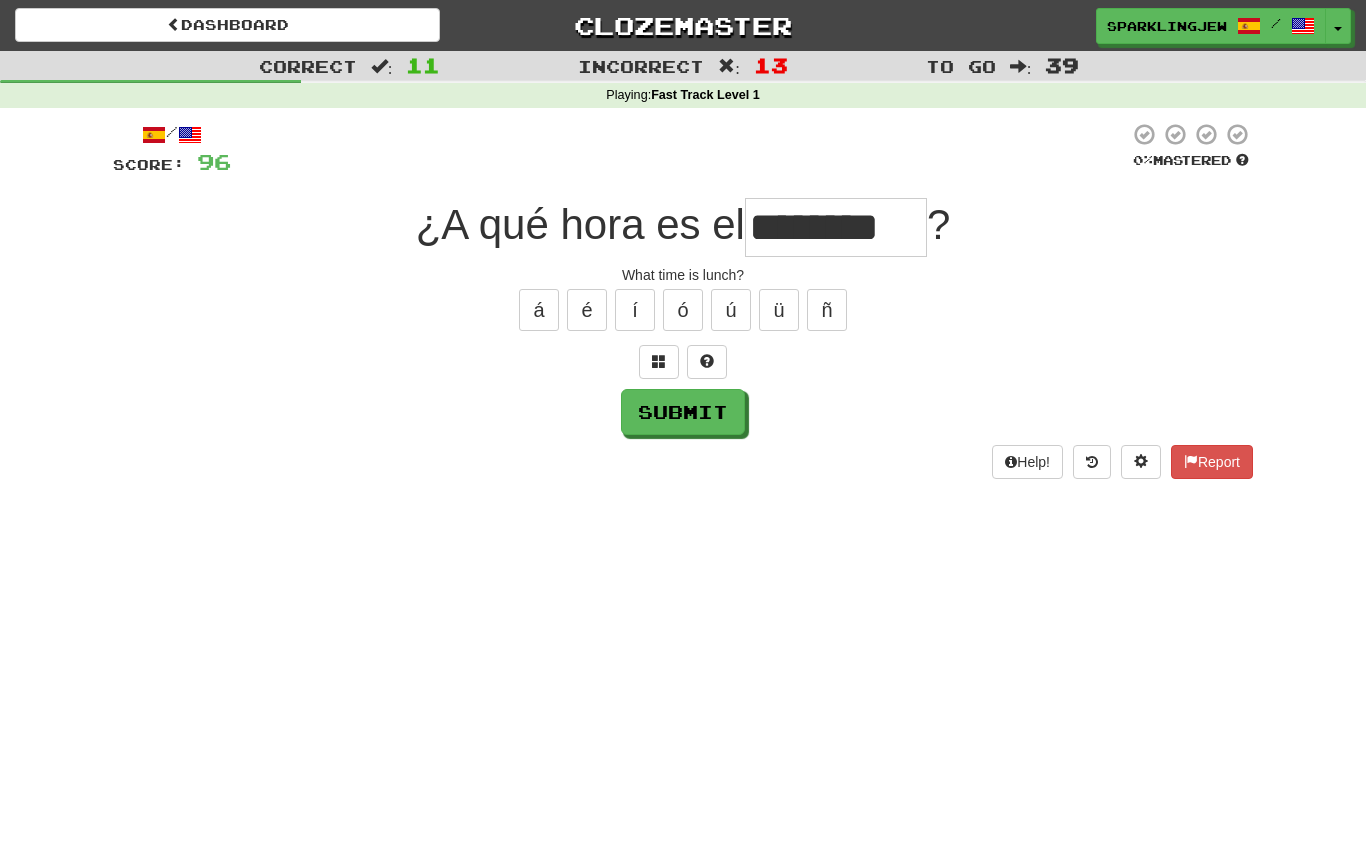 type on "********" 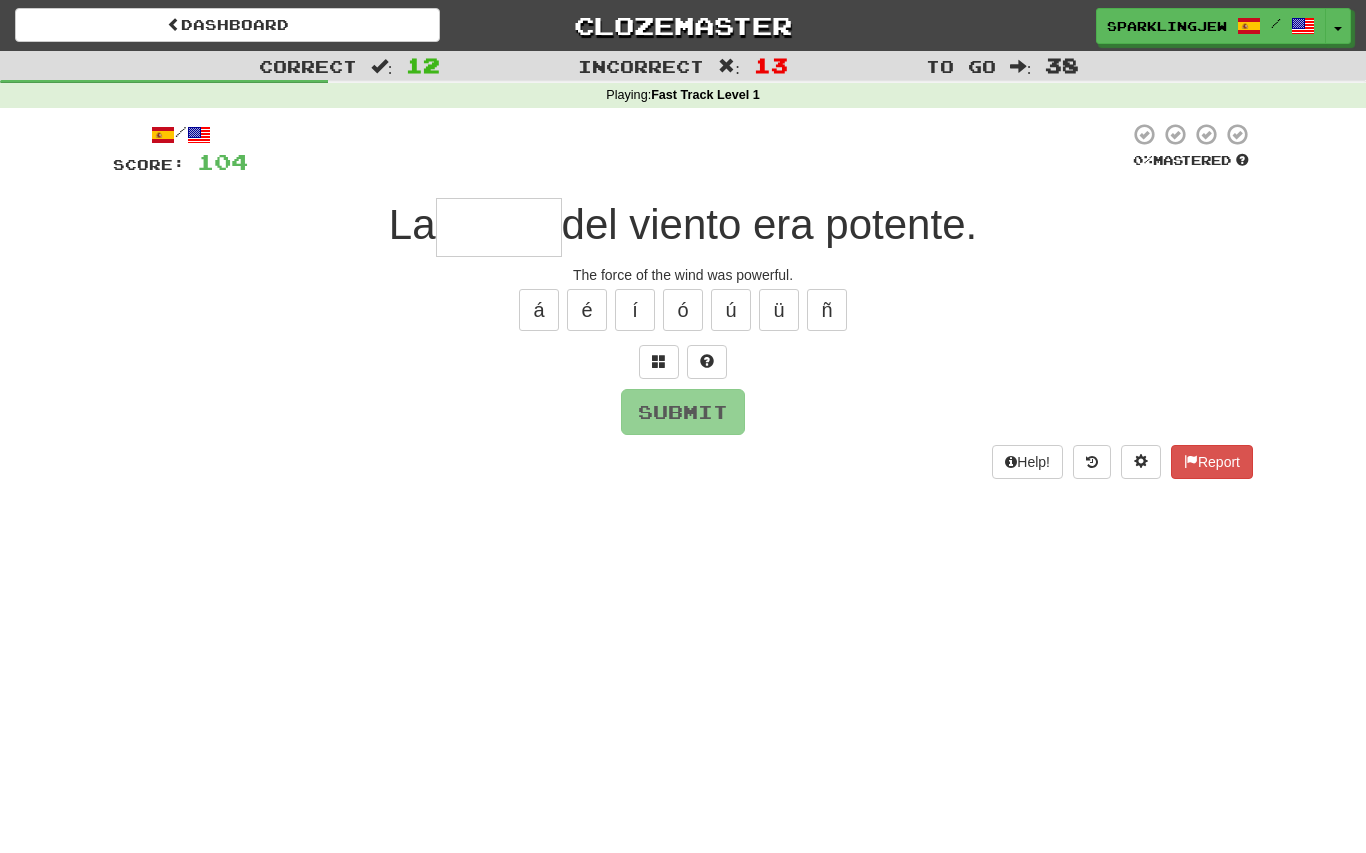 type on "******" 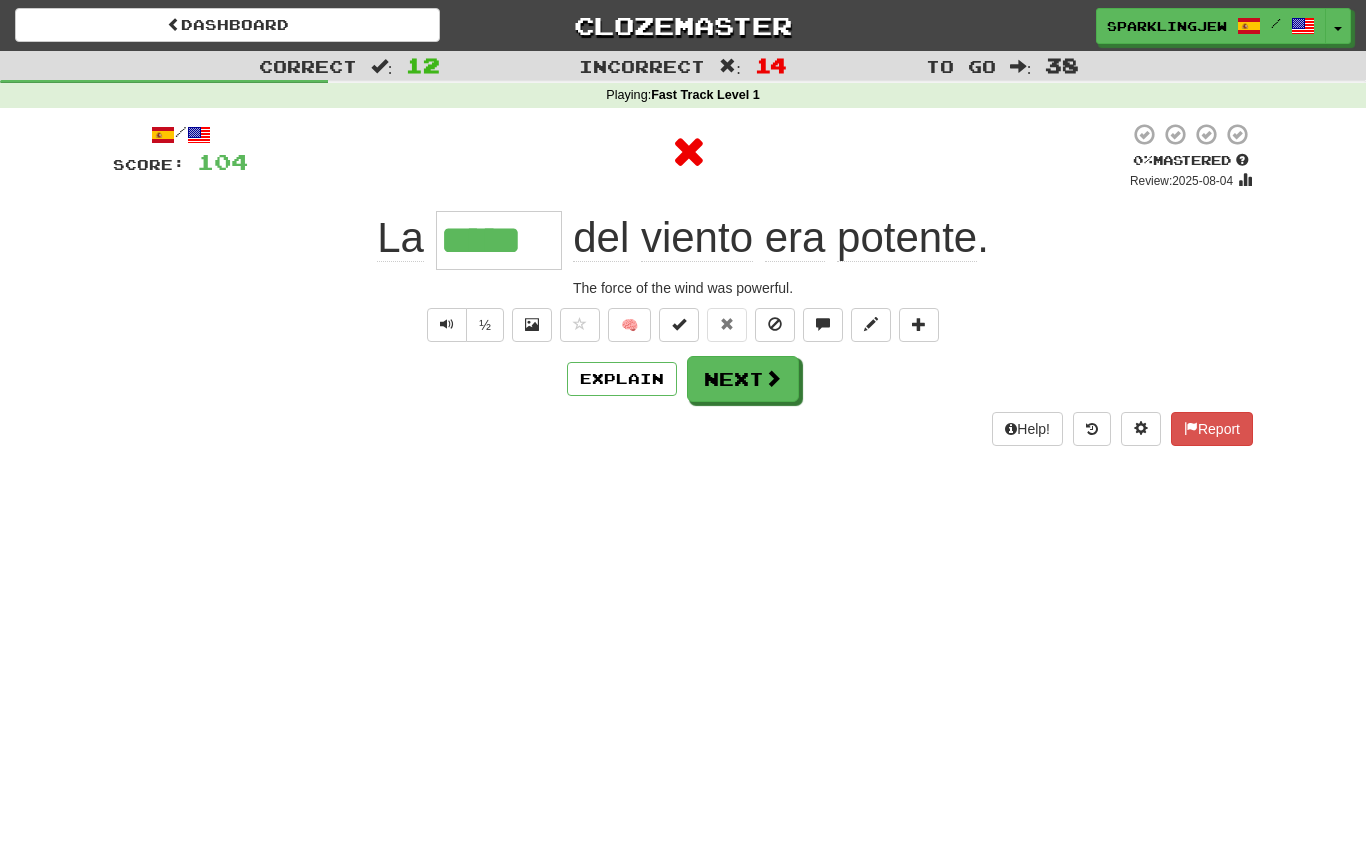 type on "******" 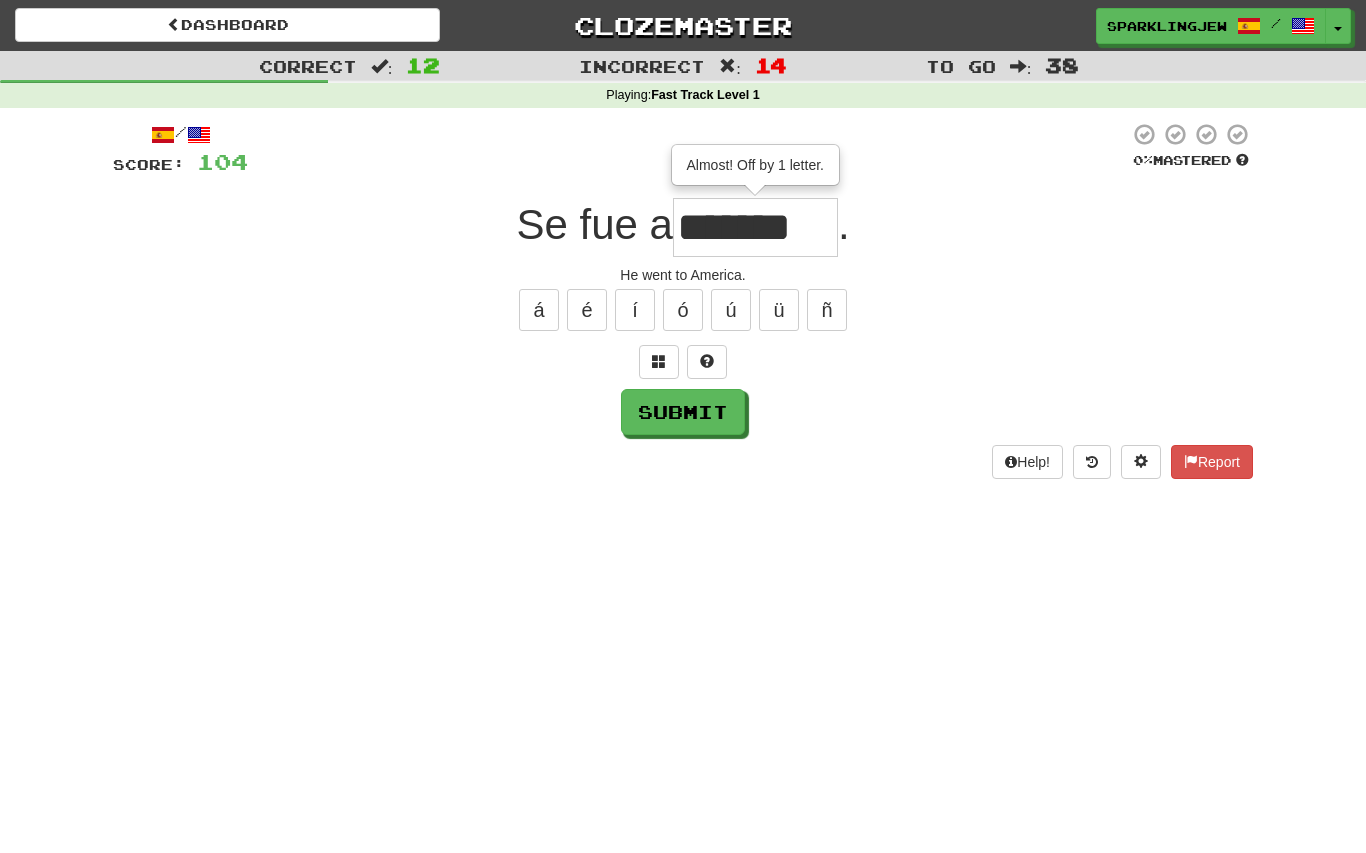 type on "*******" 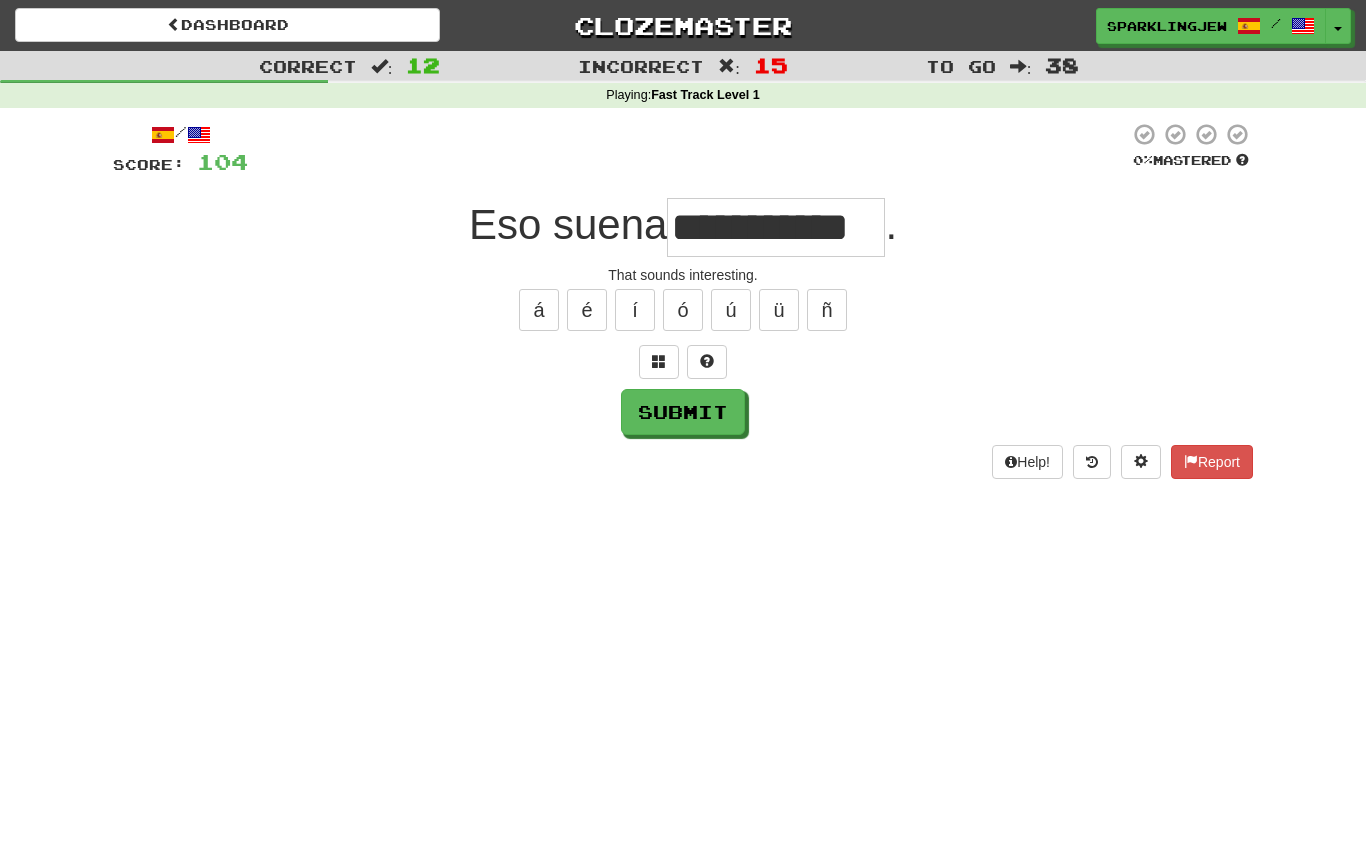 type on "**********" 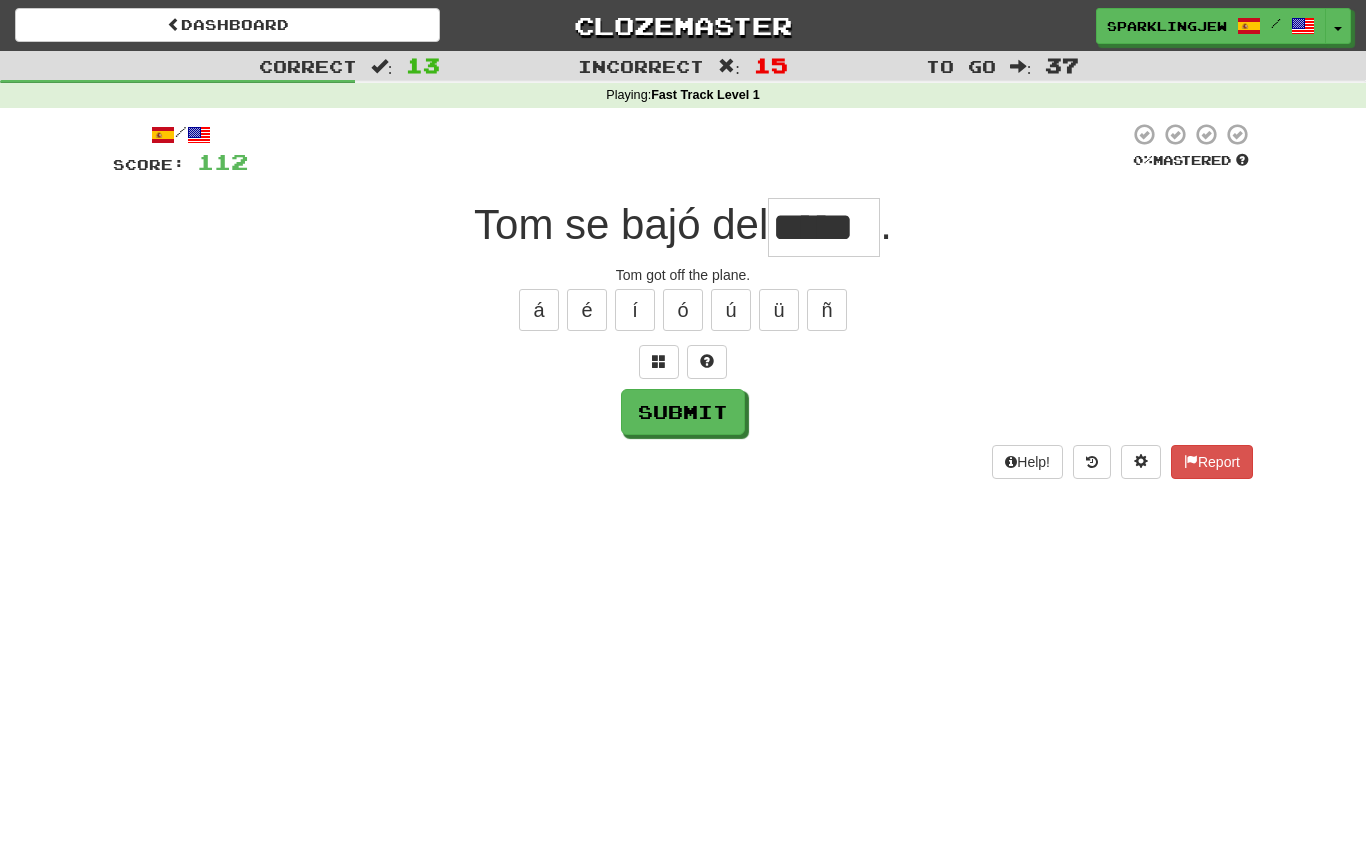 type on "*****" 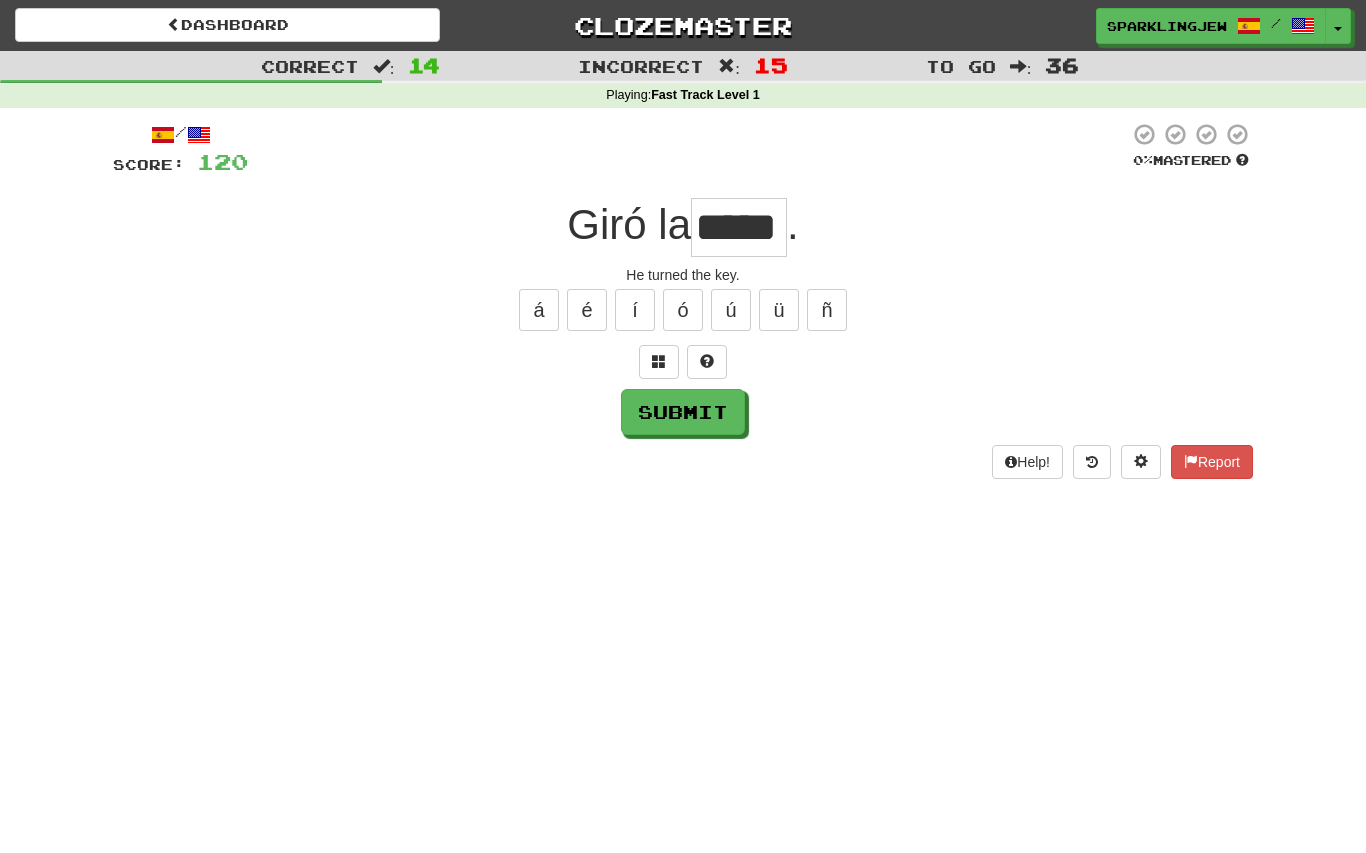 type on "*****" 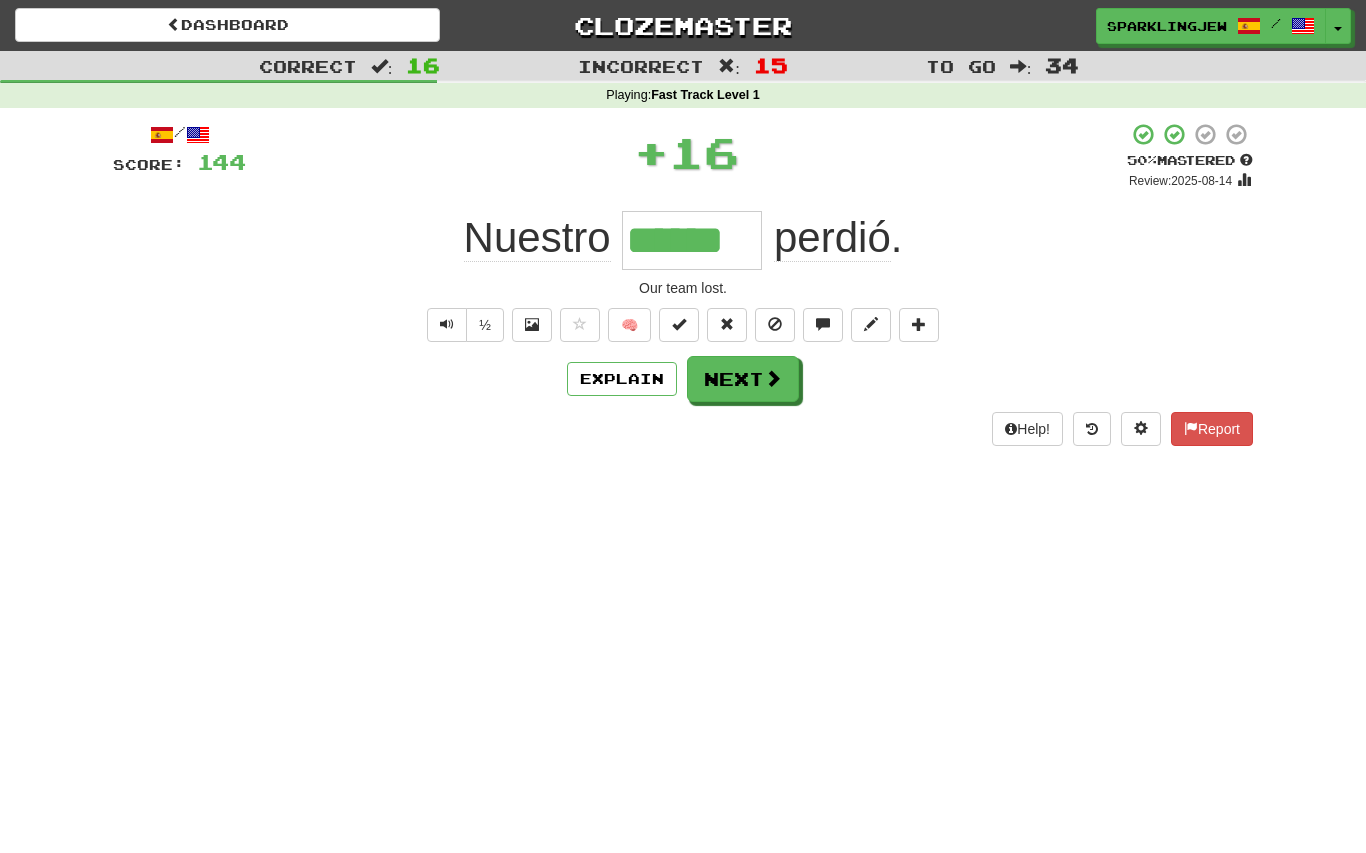 type on "******" 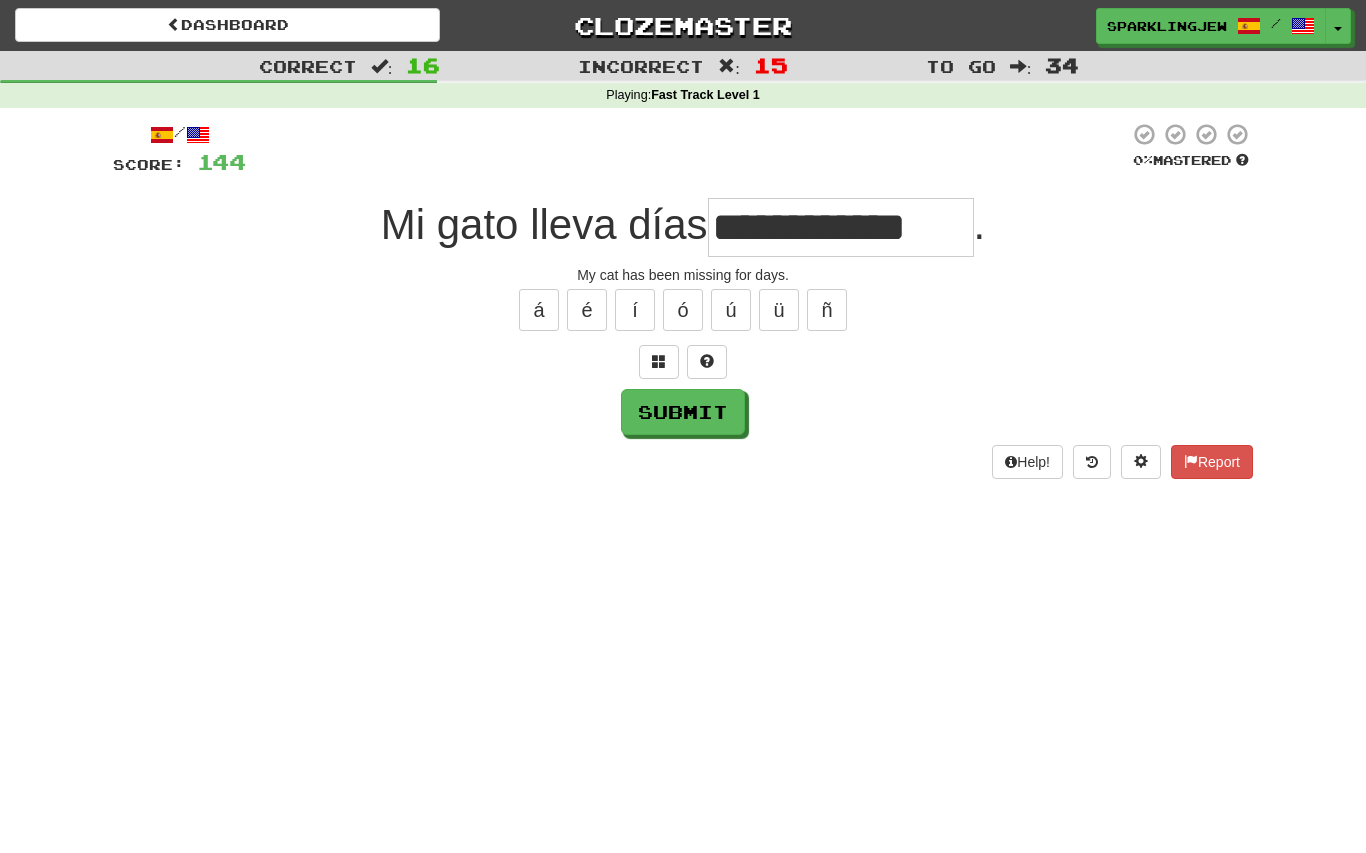 type on "**********" 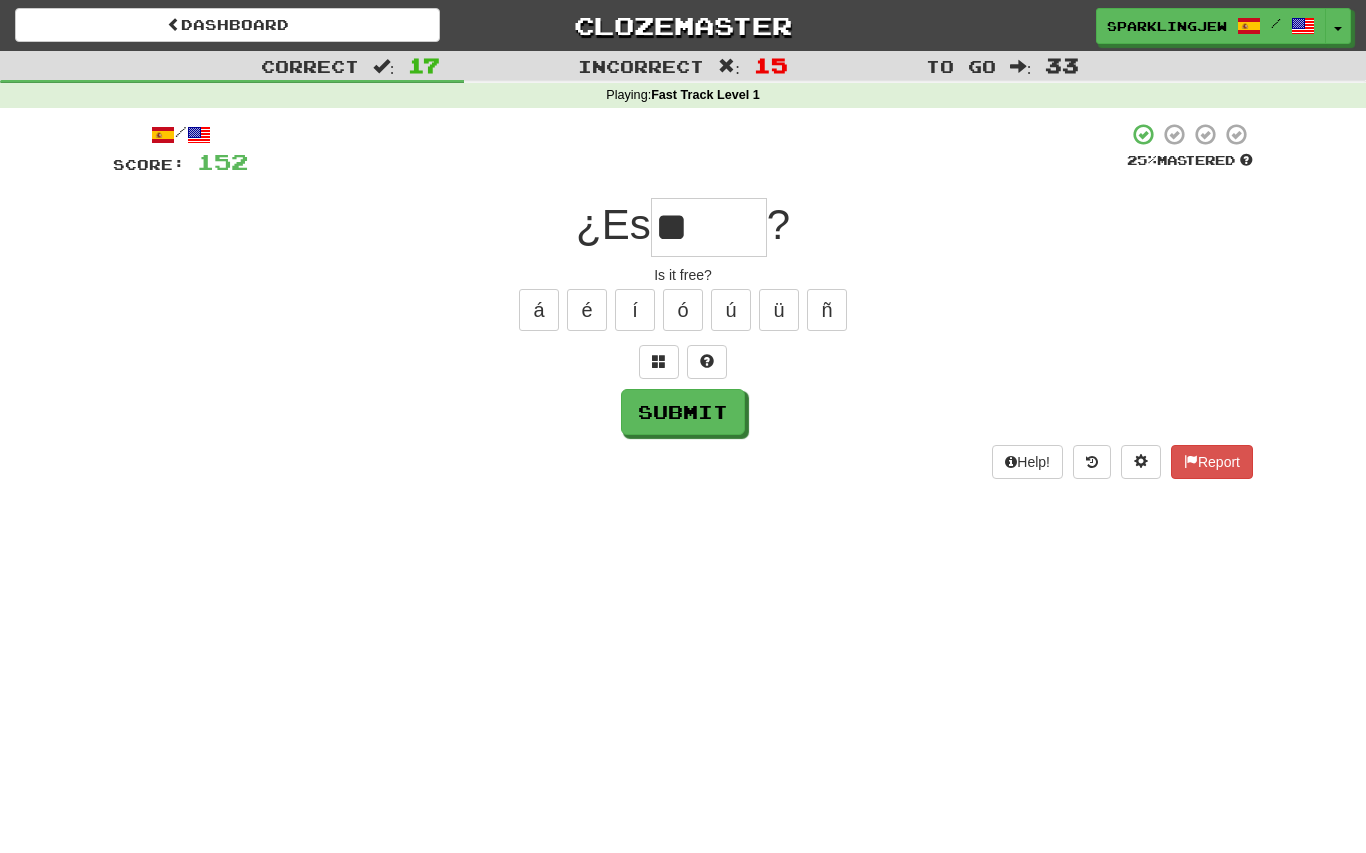 type on "*" 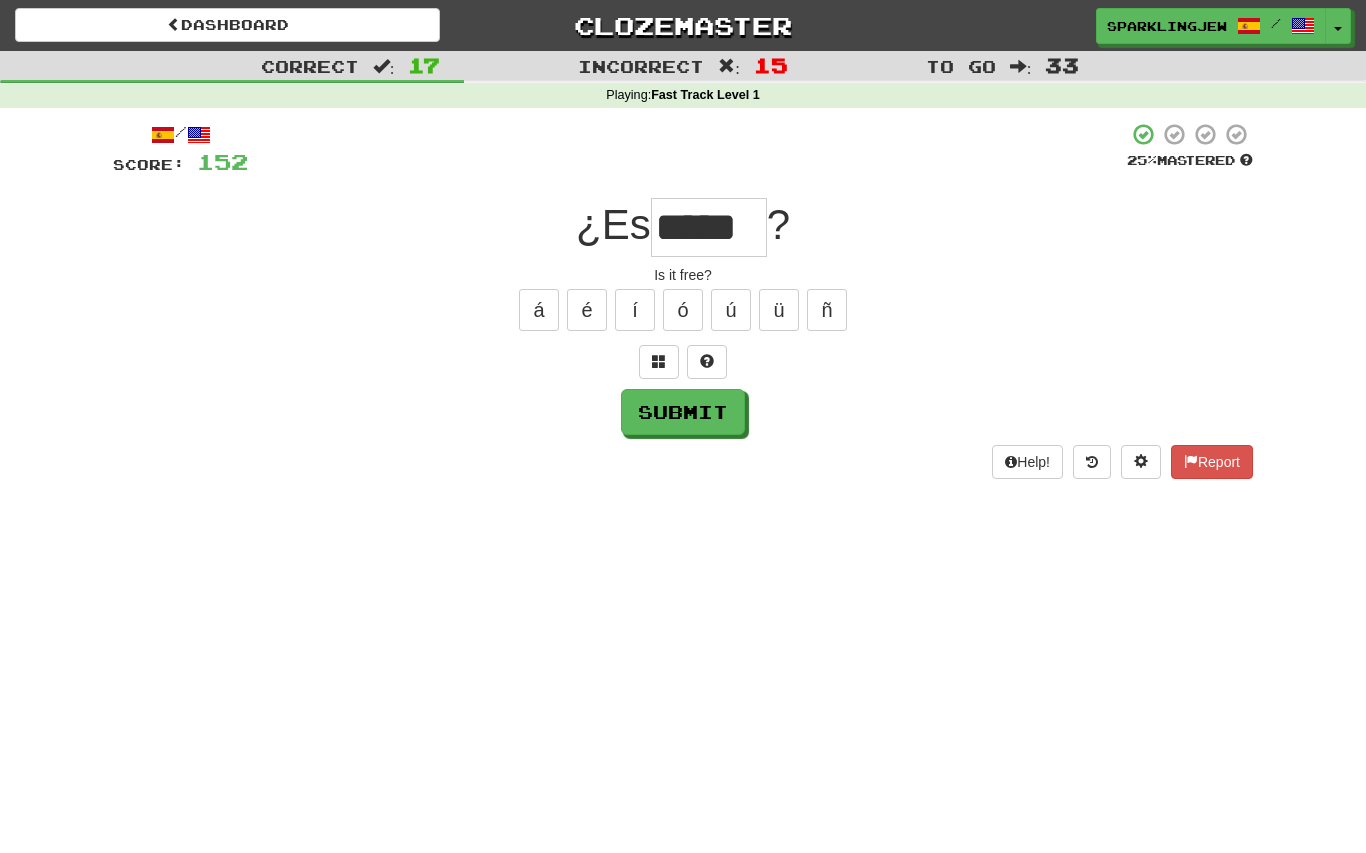 type on "******" 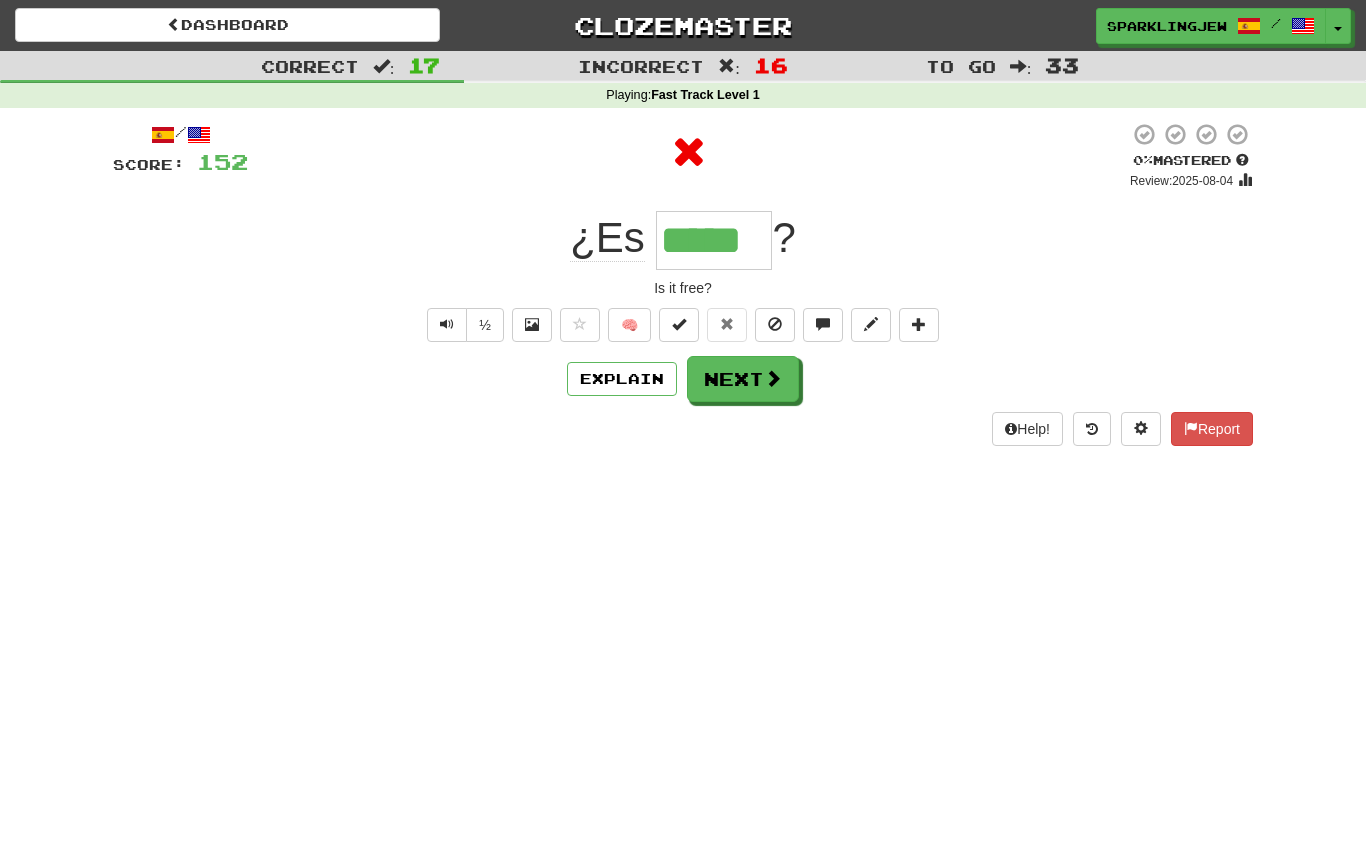 type on "******" 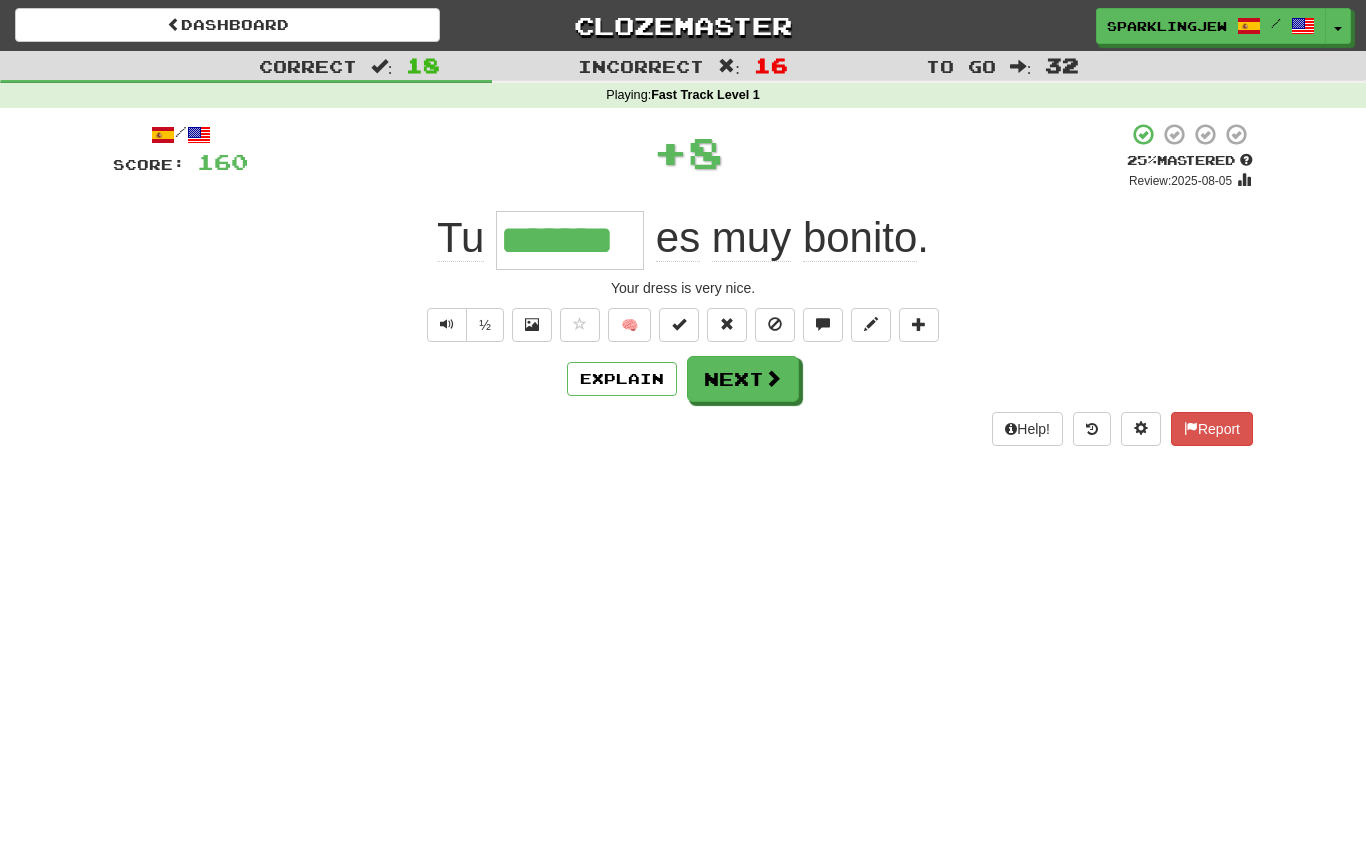 type on "*******" 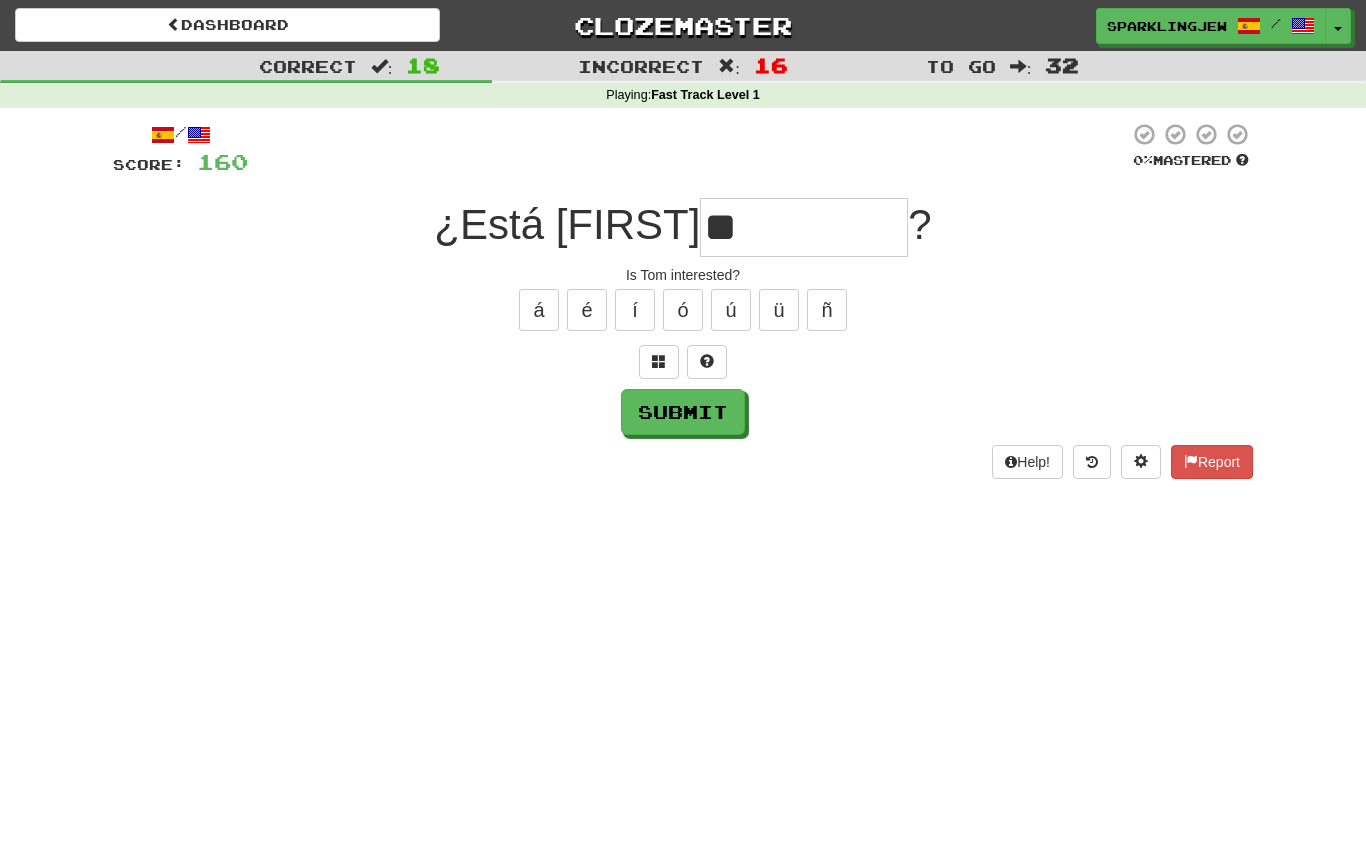 type on "*" 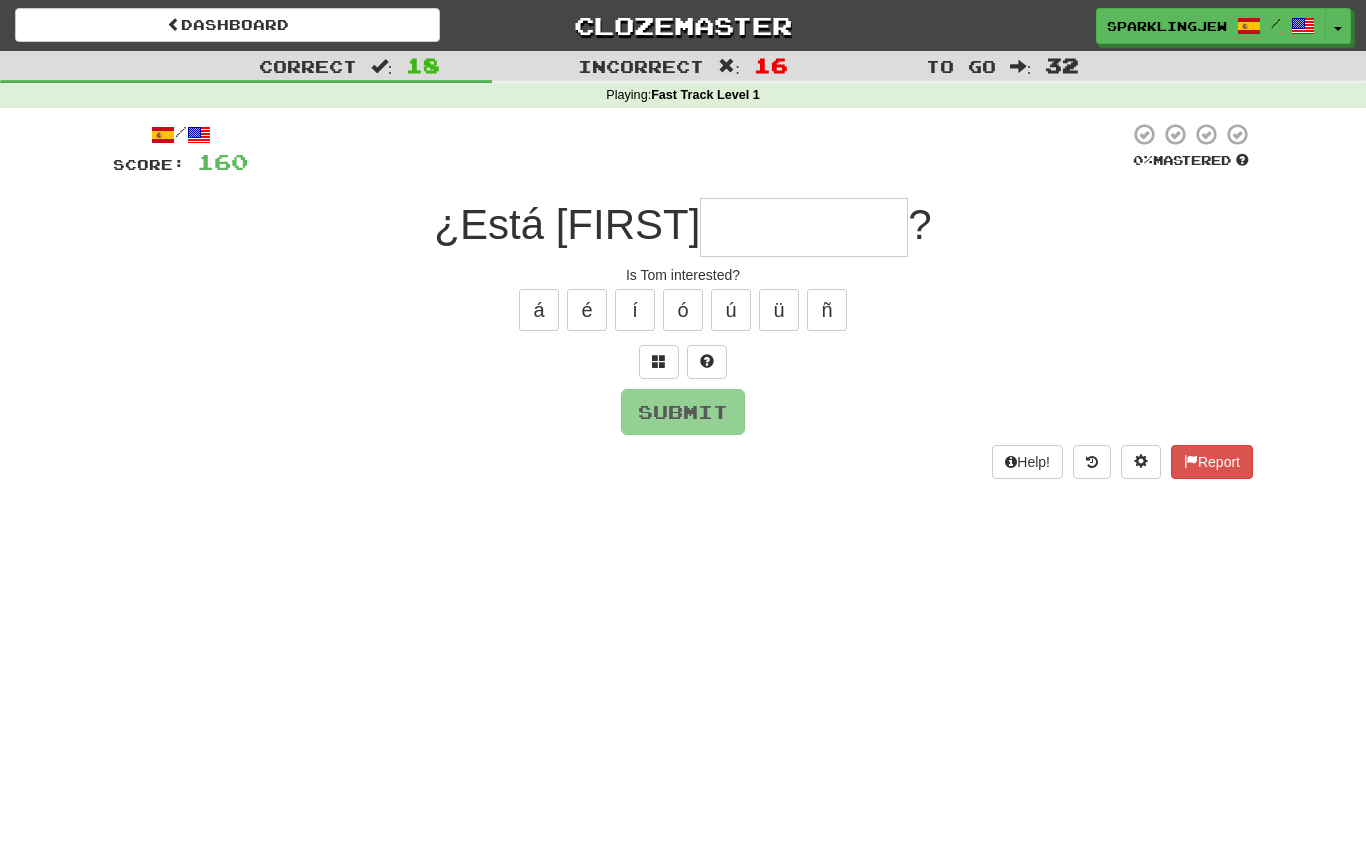 type on "**********" 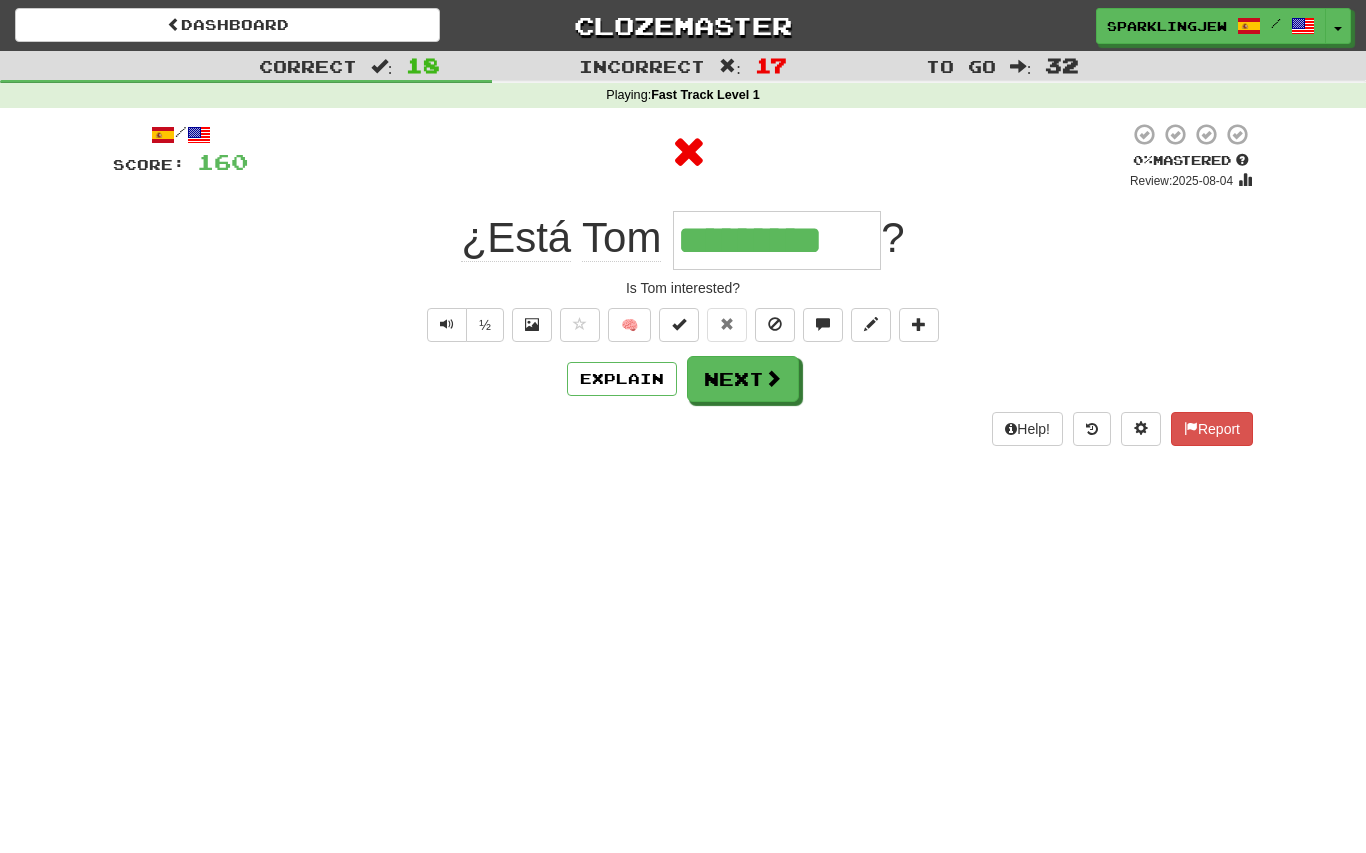 type on "**********" 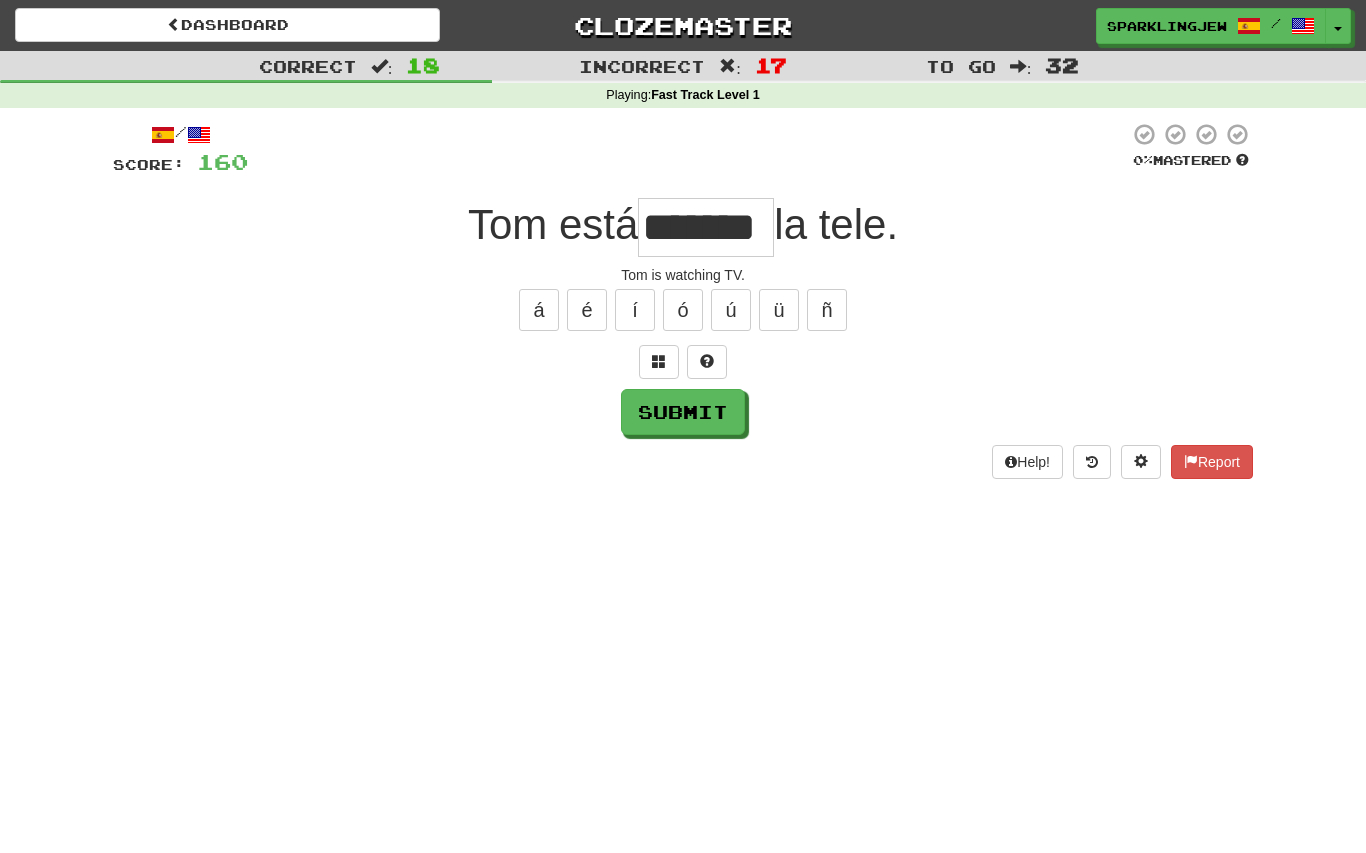 type on "******" 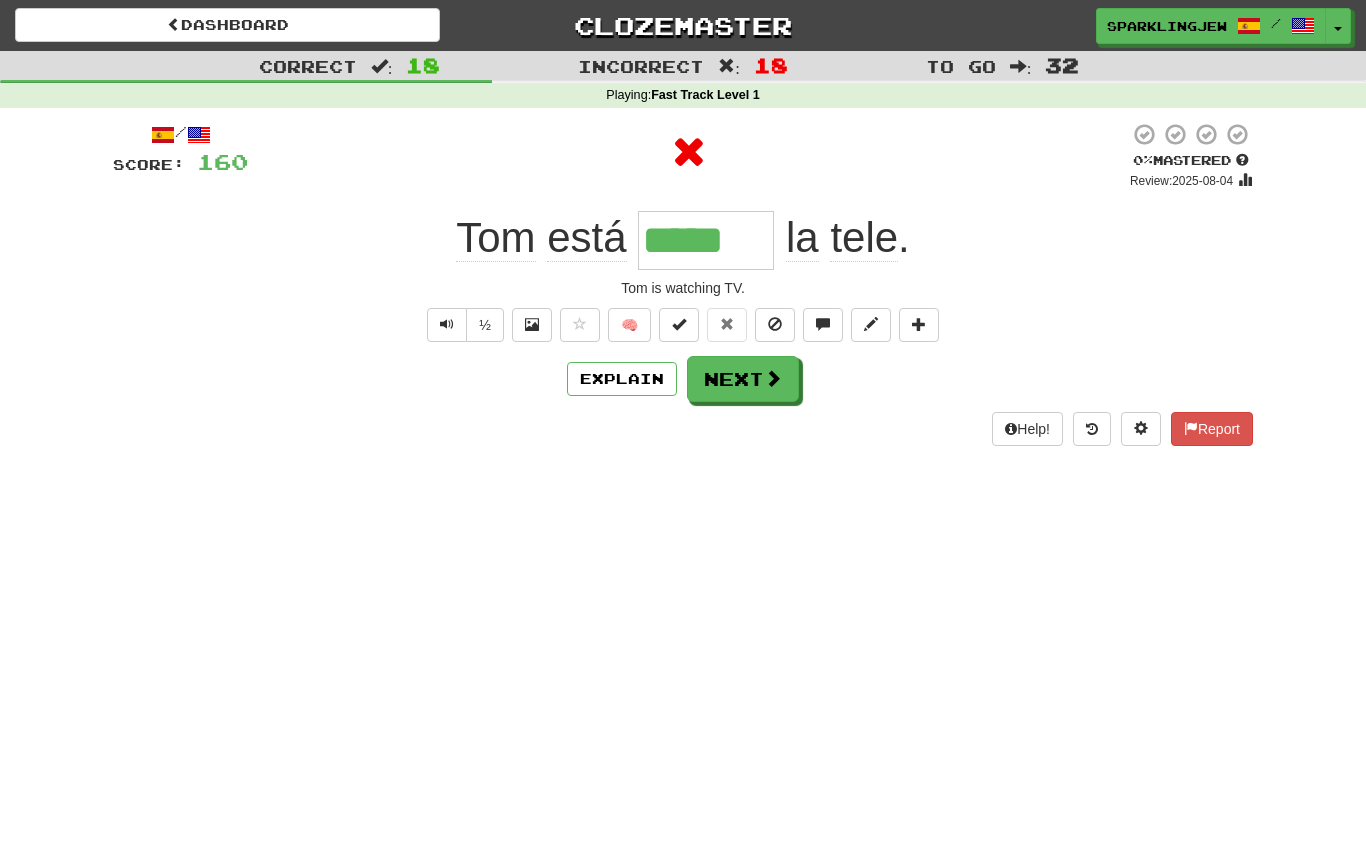 type on "******" 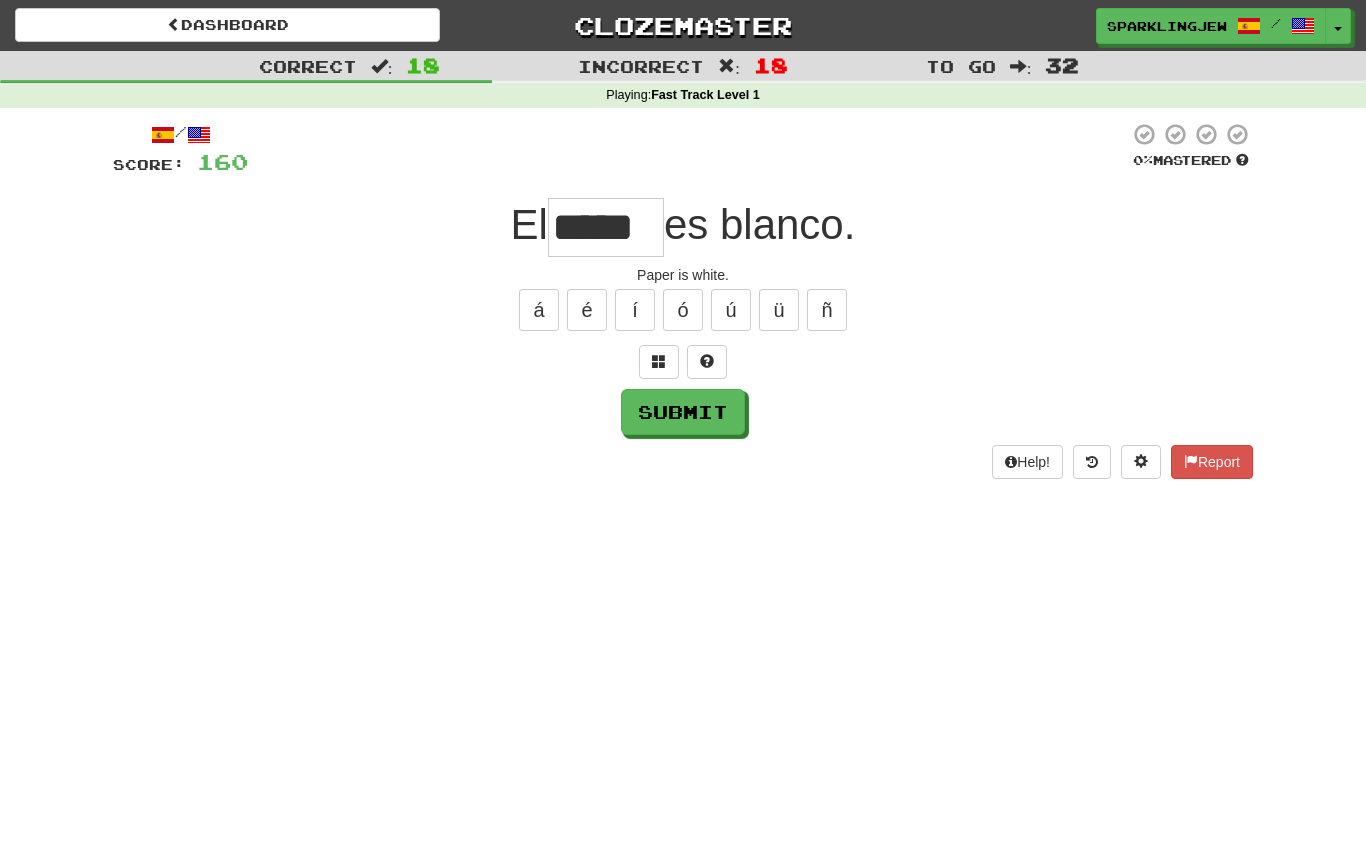 type on "*****" 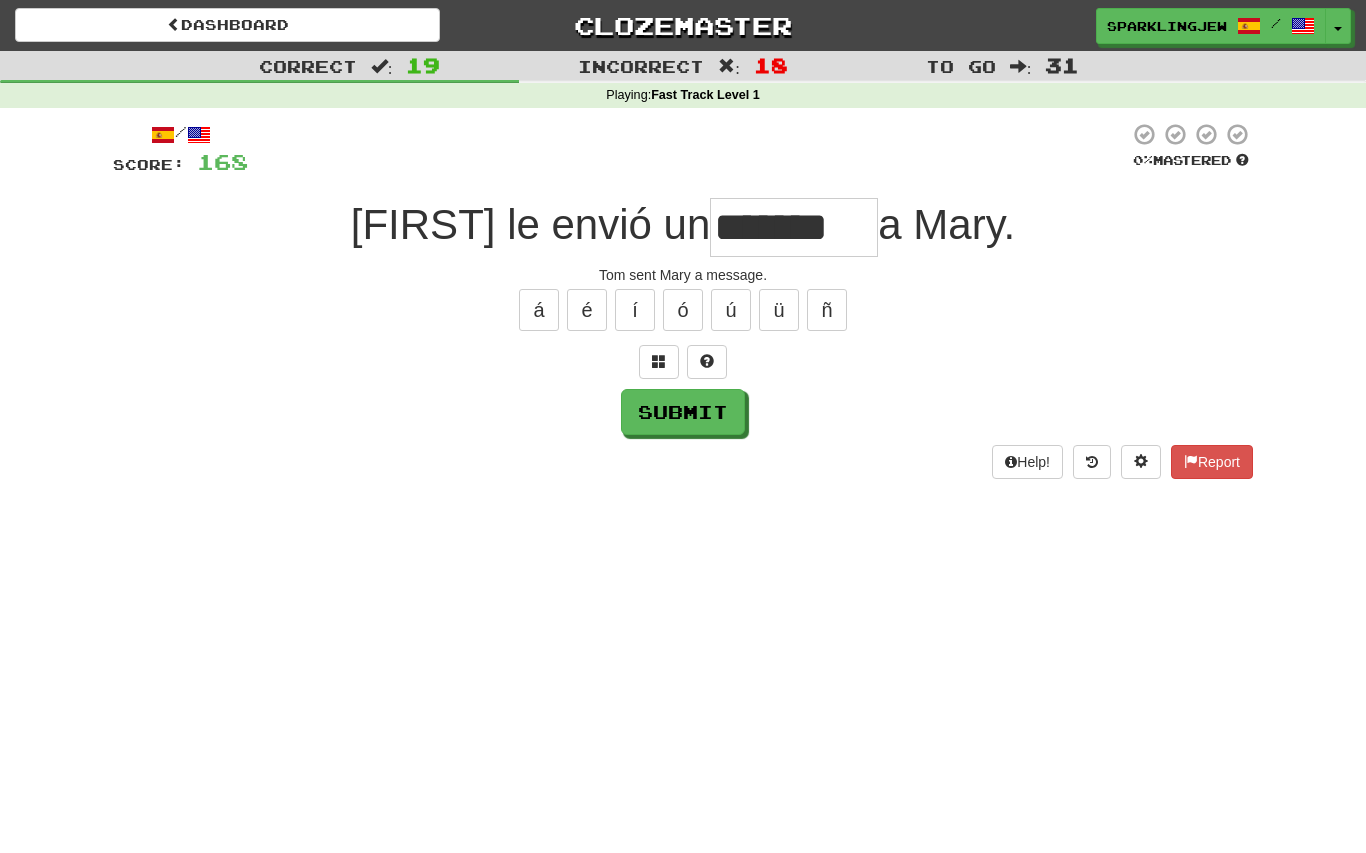 type on "*******" 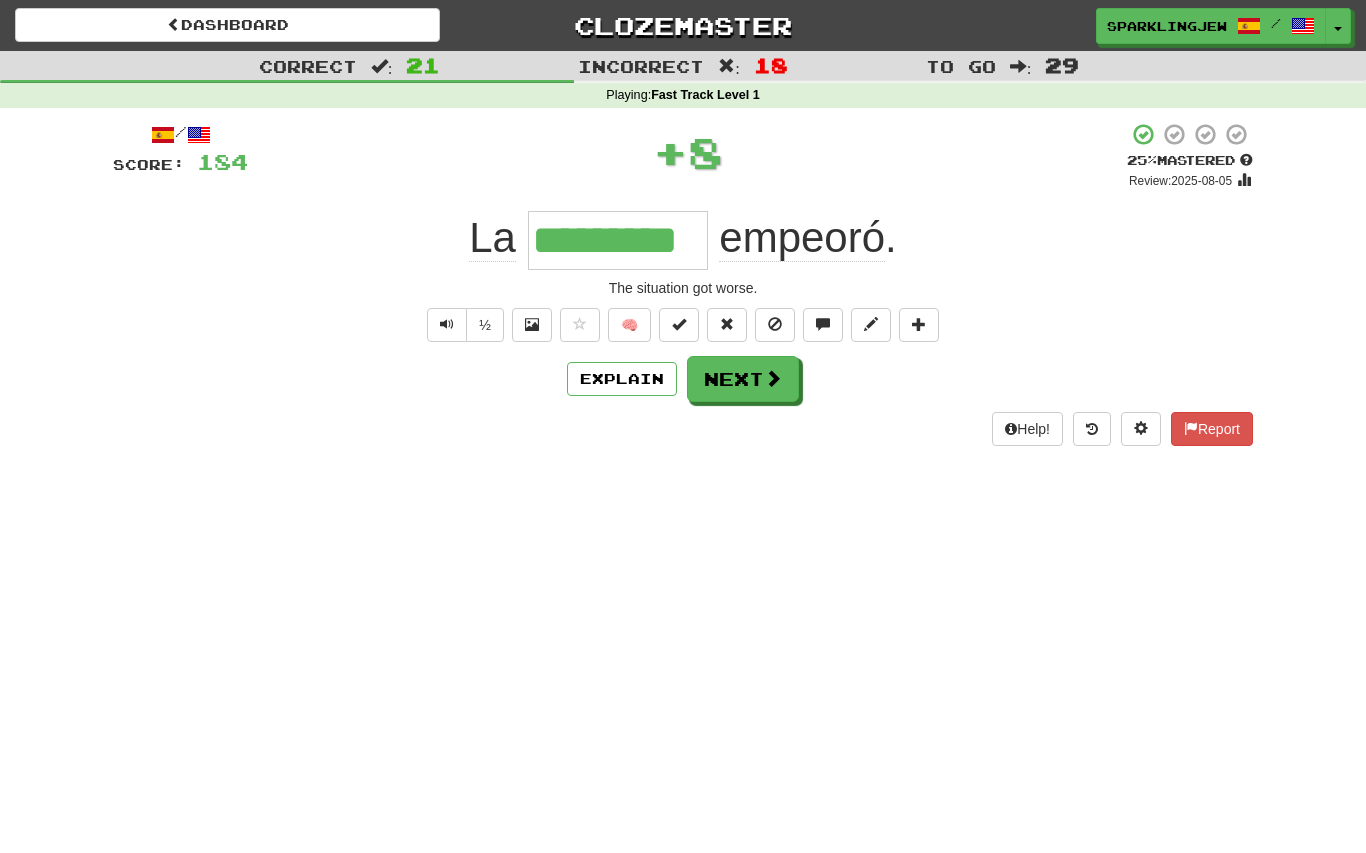 type on "*********" 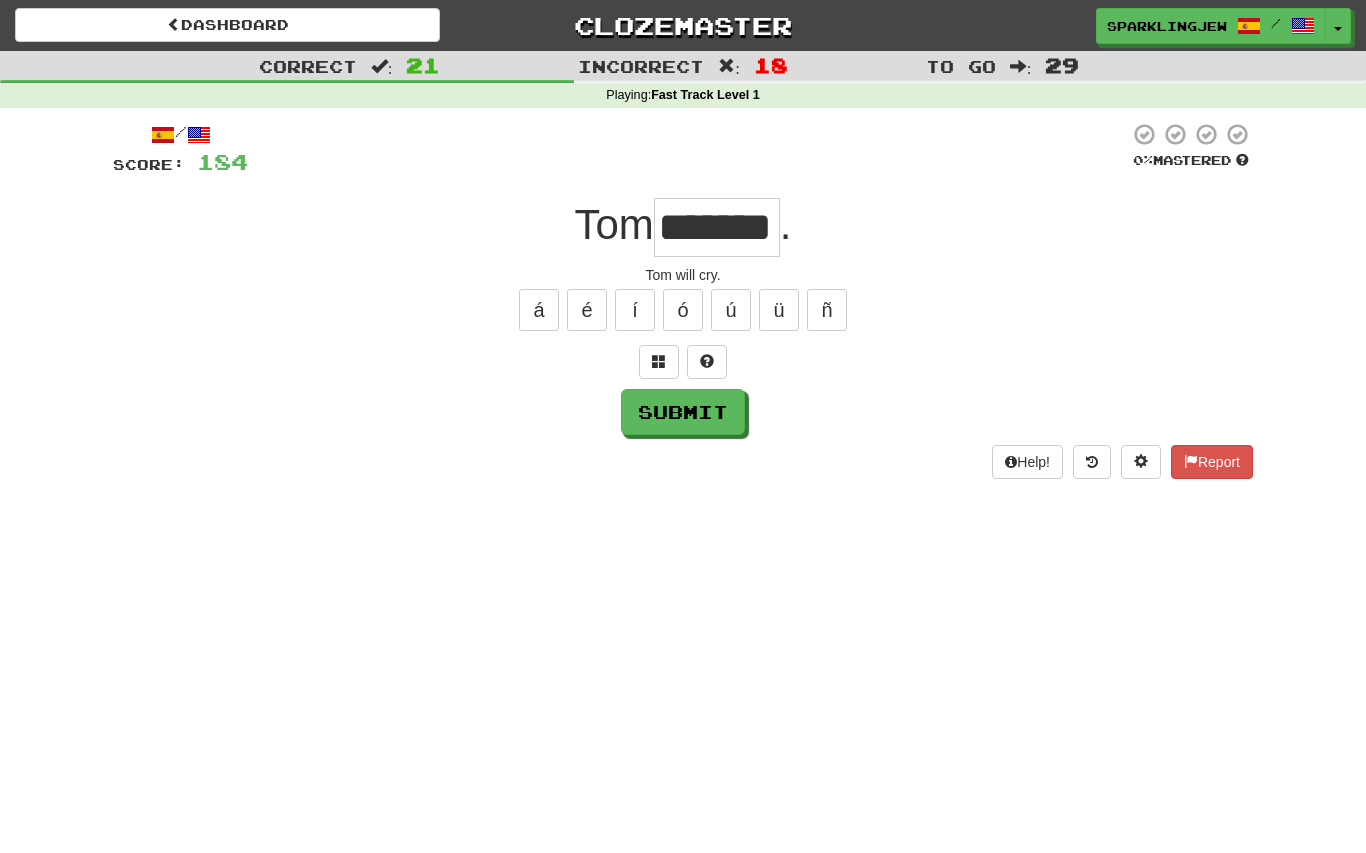 type on "*******" 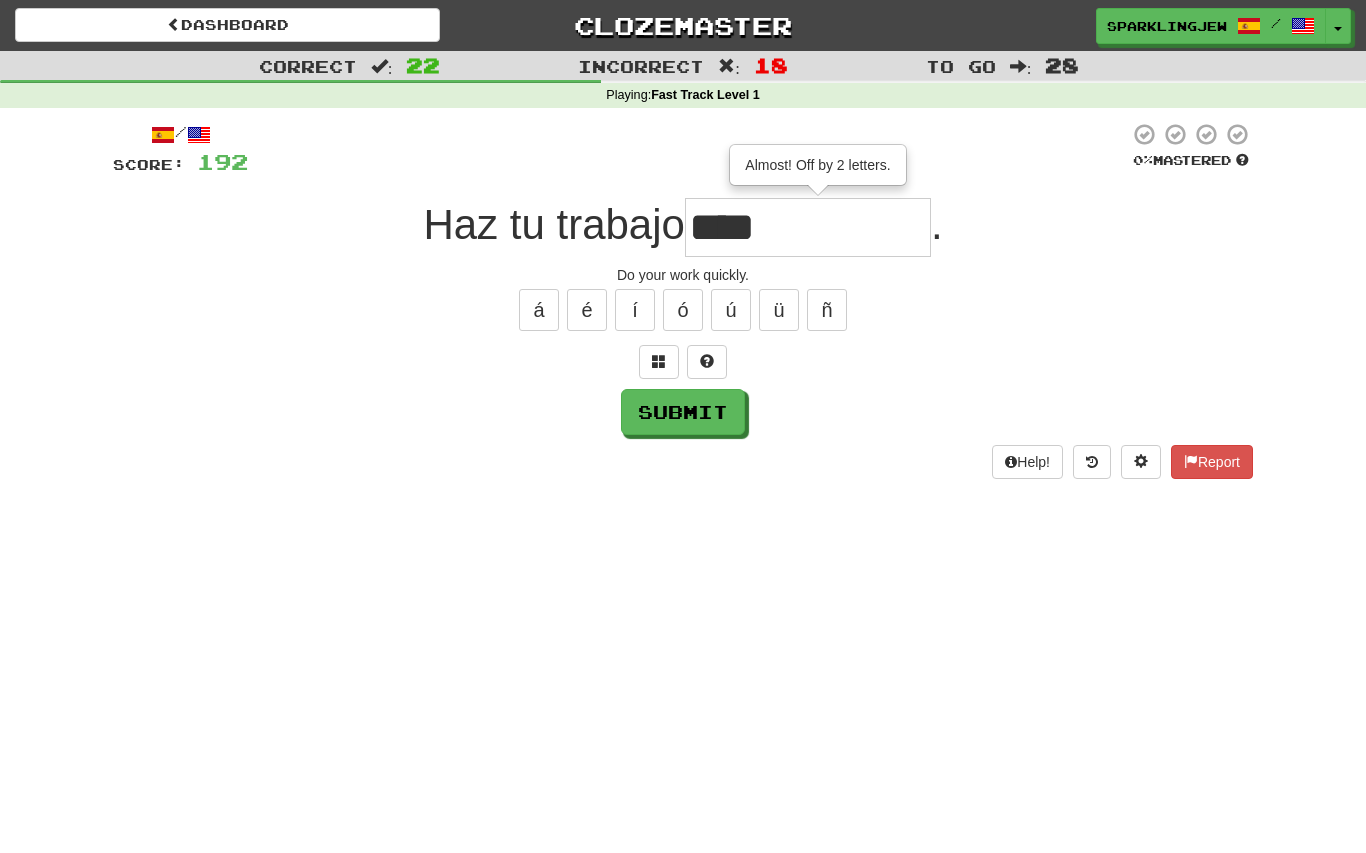 type on "**********" 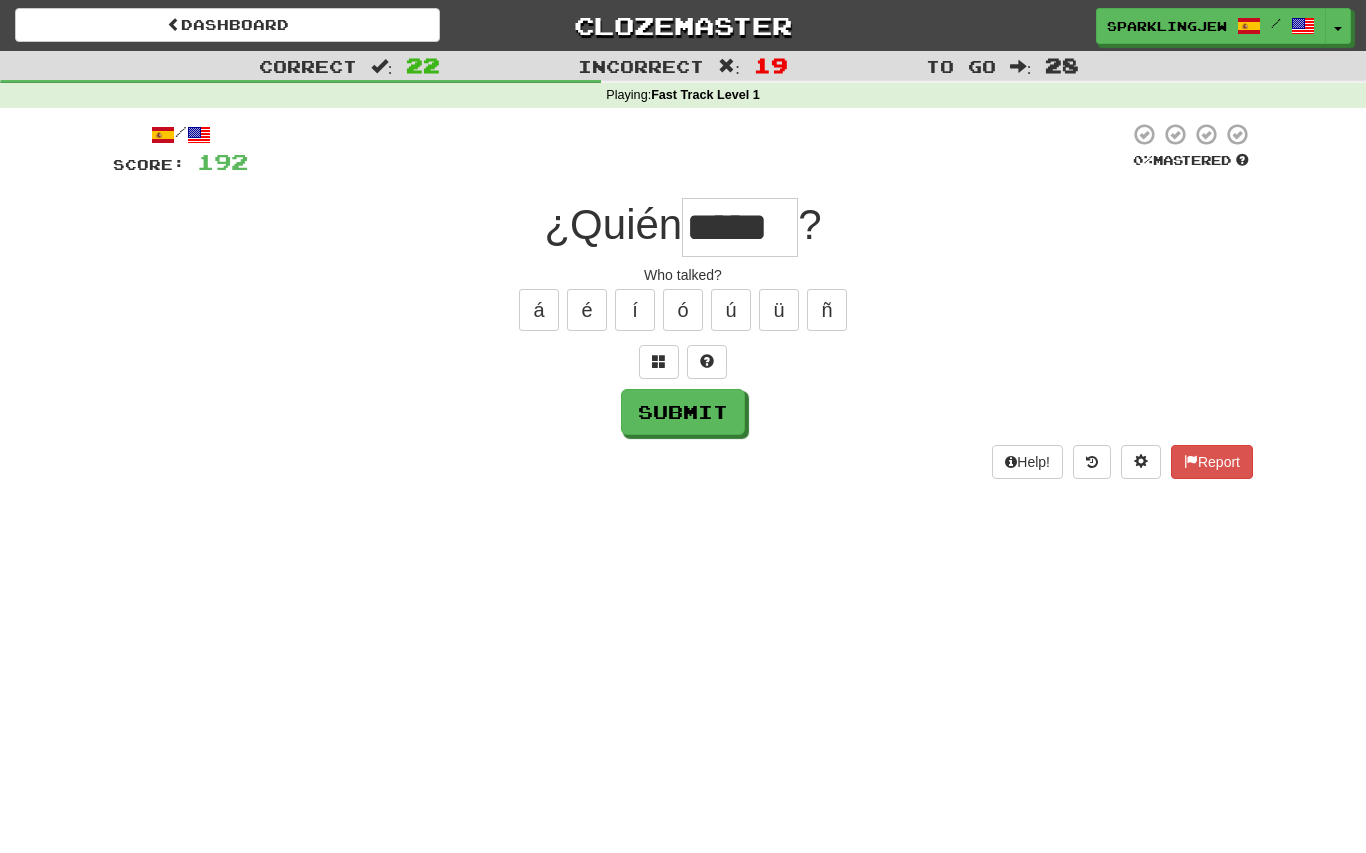 type on "*****" 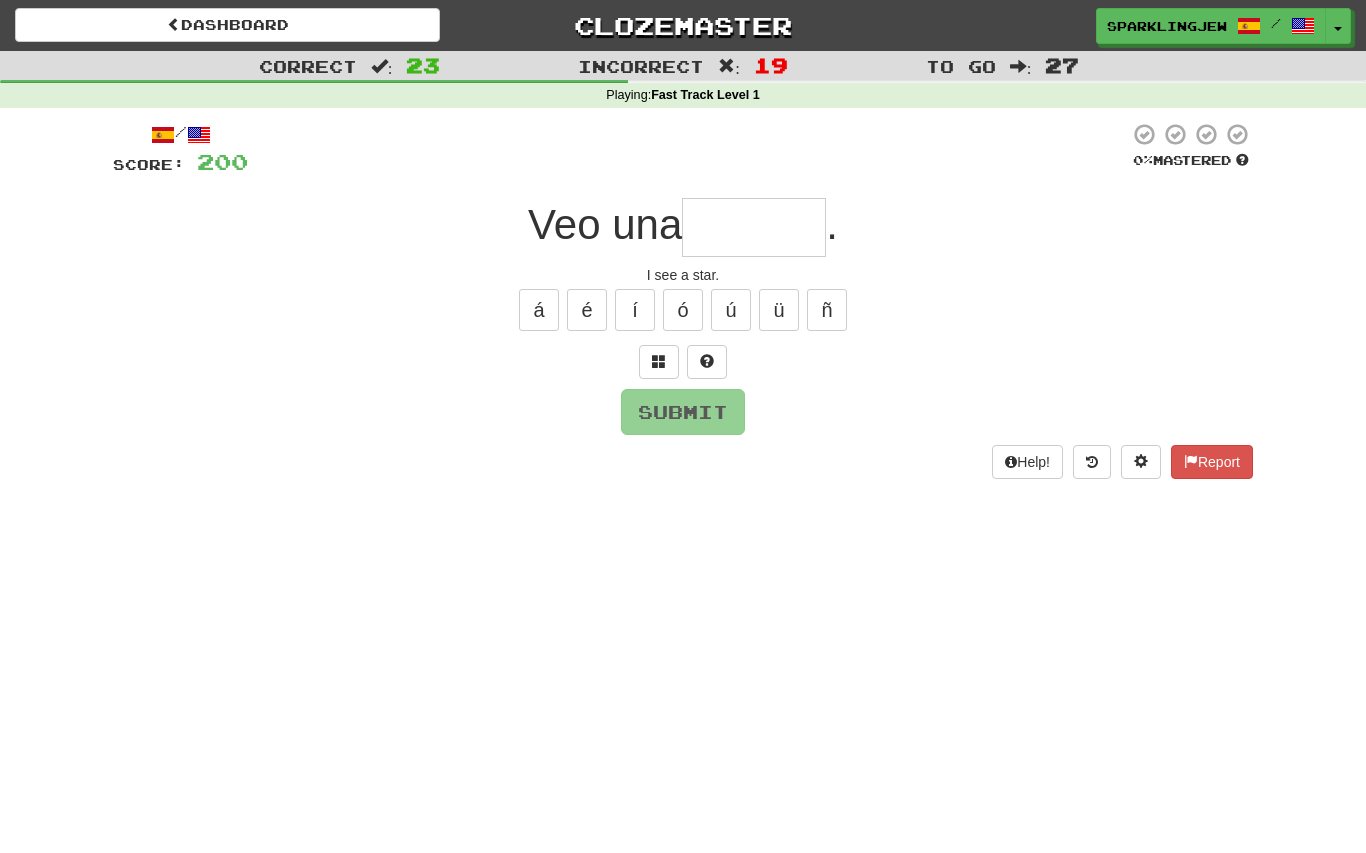 type on "*" 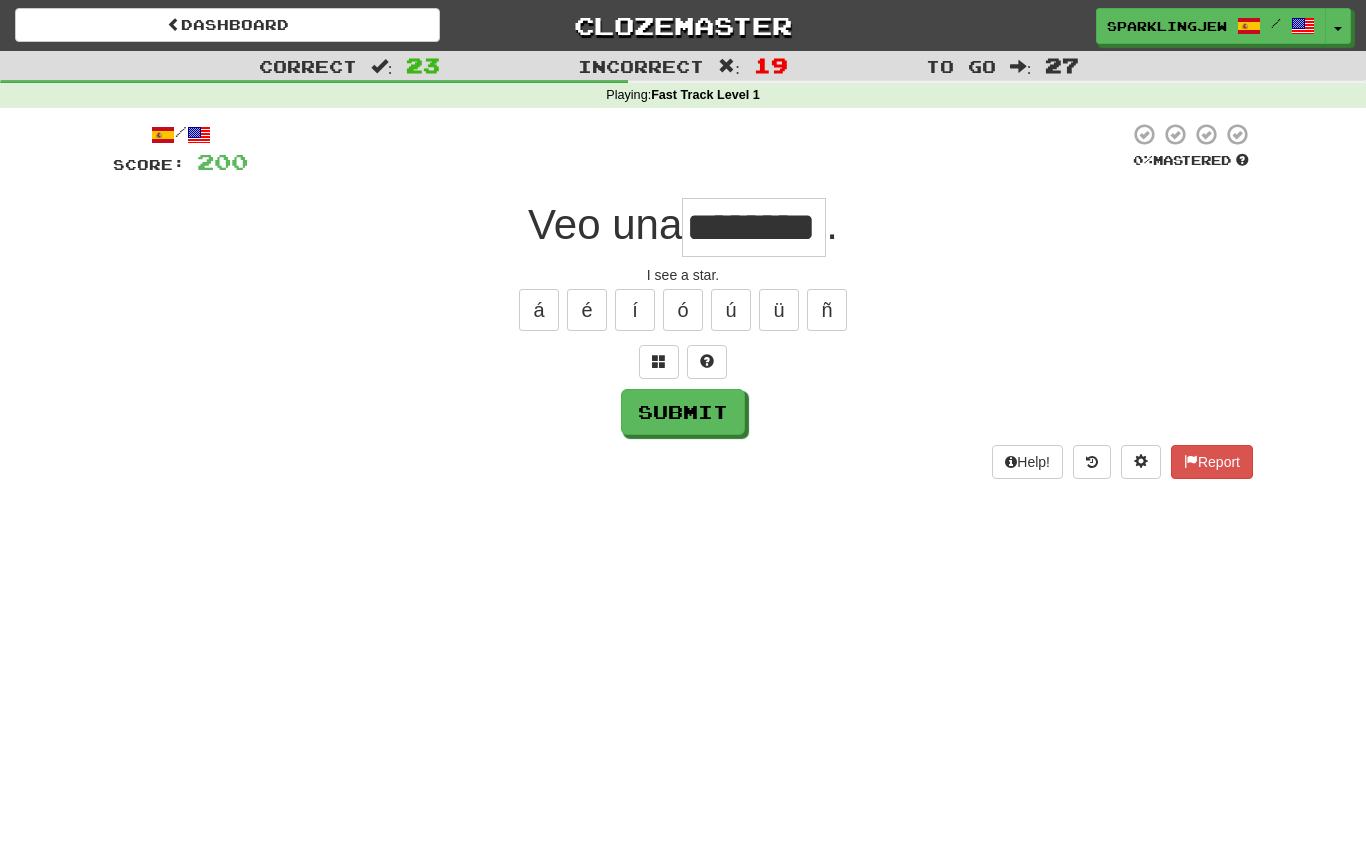 type on "********" 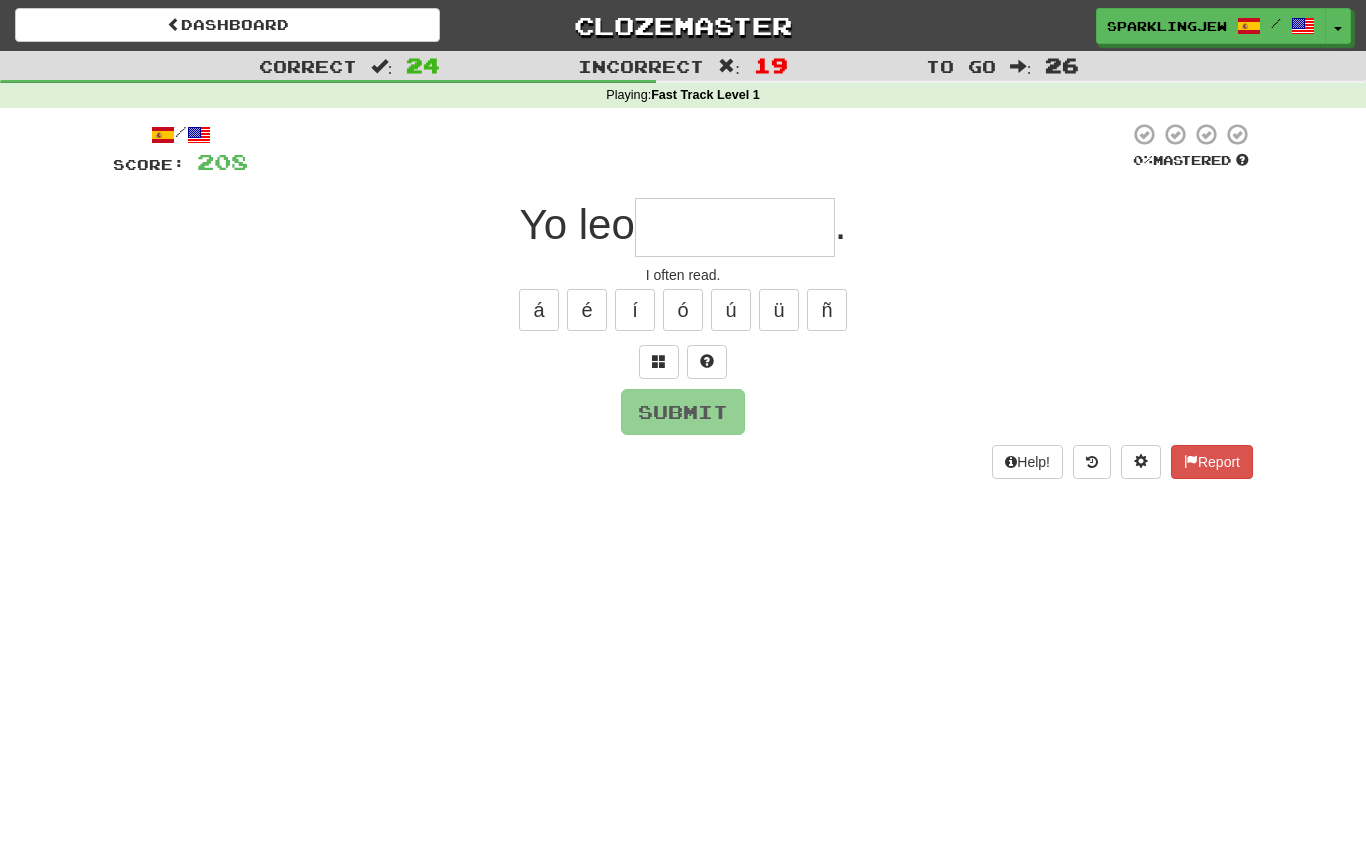 type on "********" 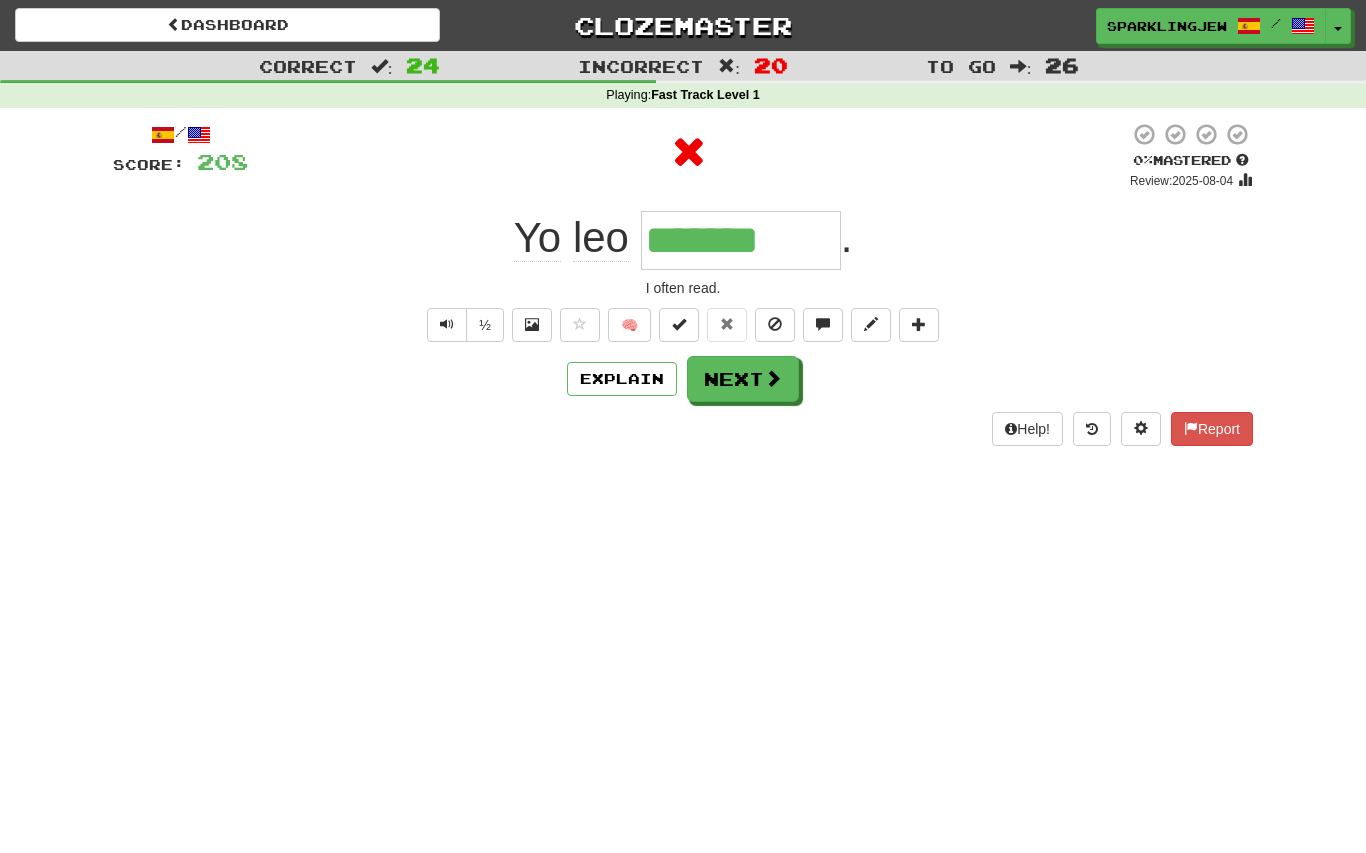 type on "********" 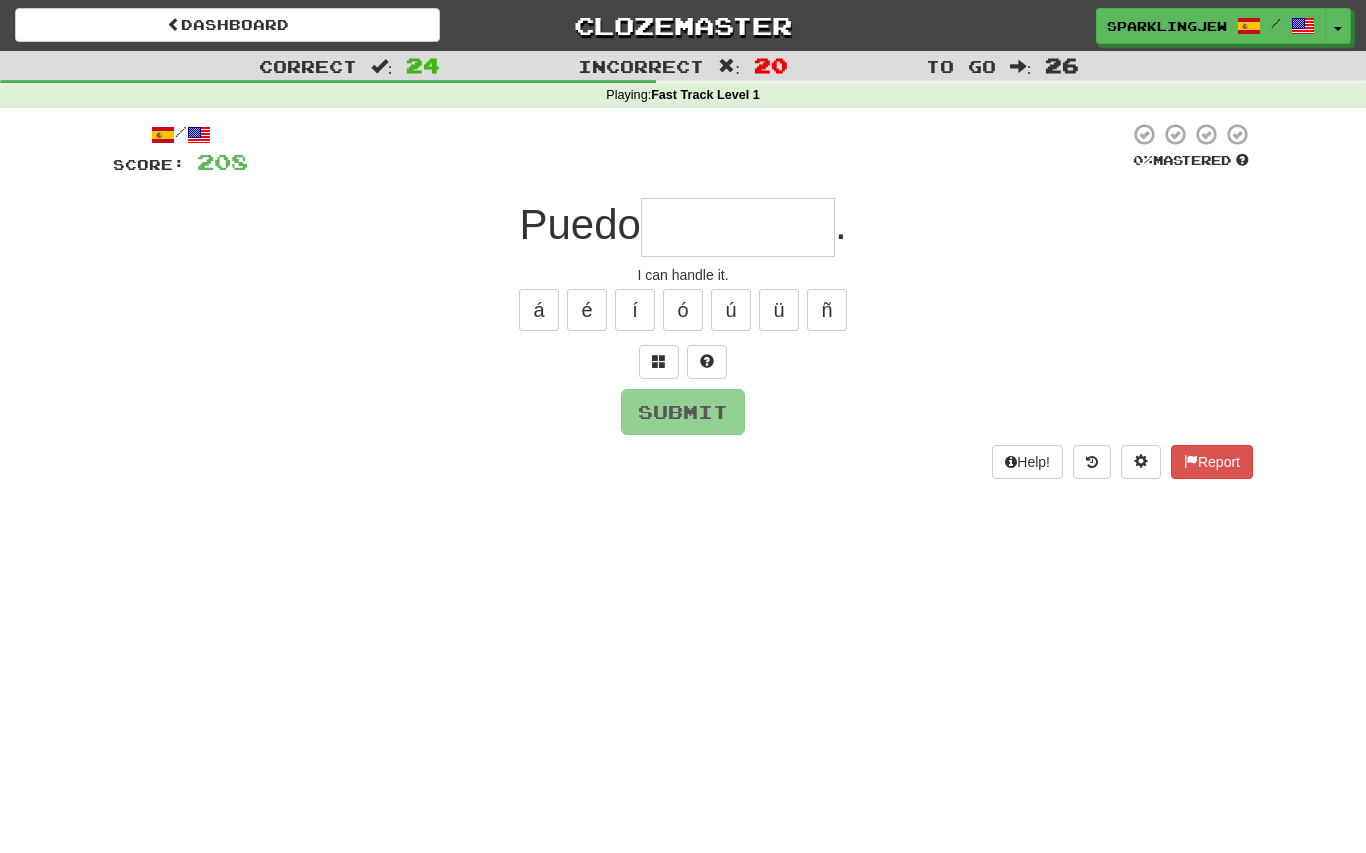 type on "*********" 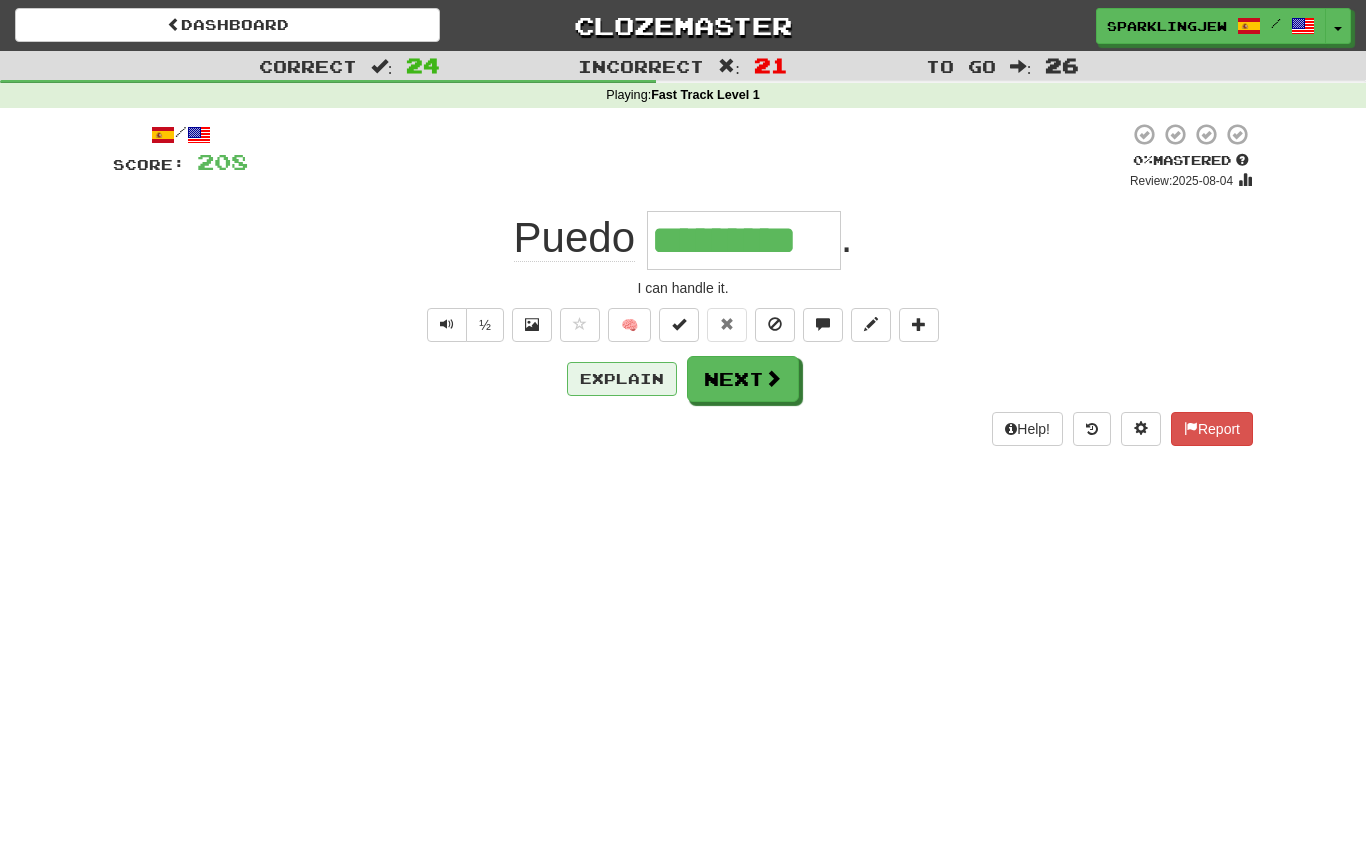 type on "*********" 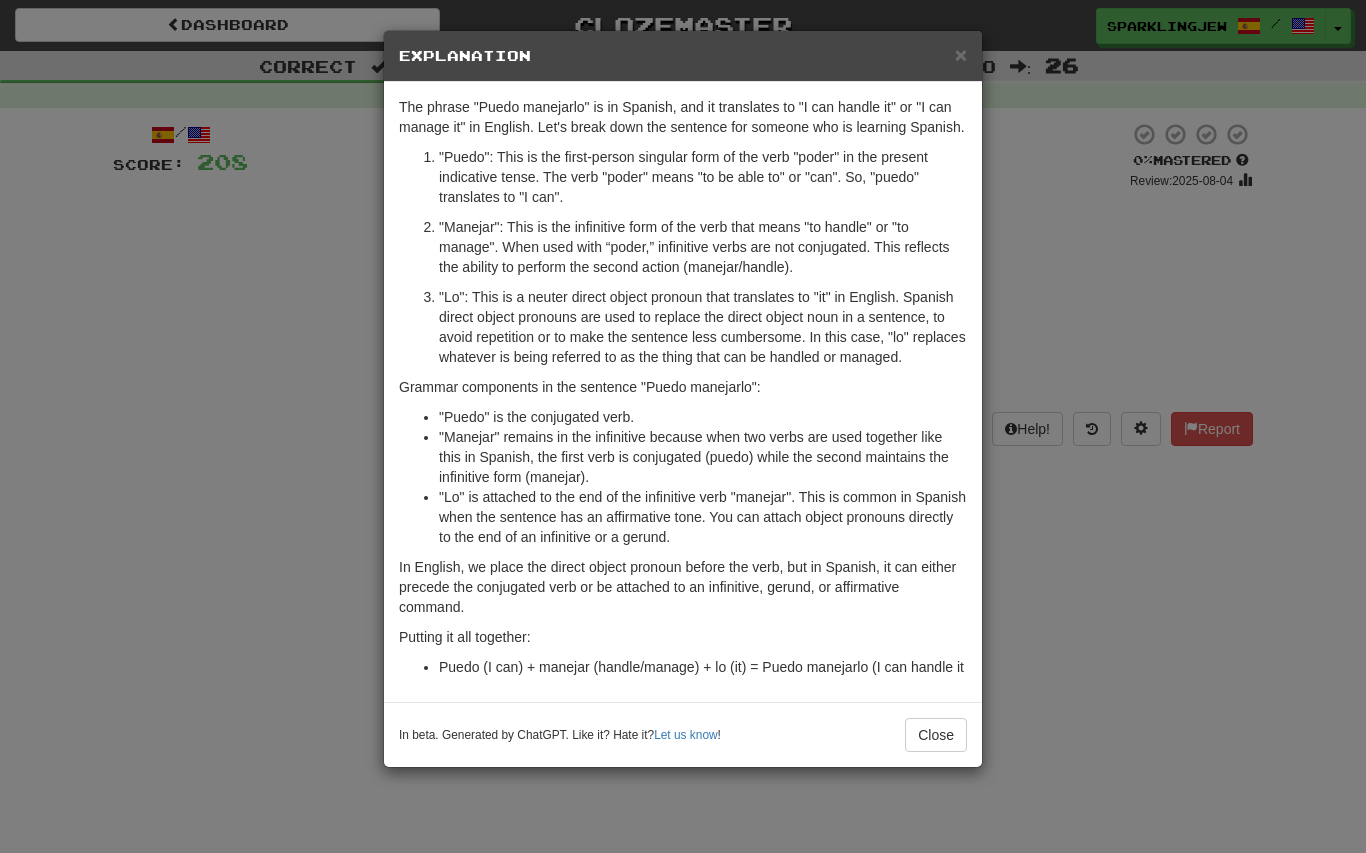 click on "The phrase "Puedo manejarlo" is in Spanish, and it translates to "I can handle it" or "I can manage it" in English. Let's break down the sentence for someone who is learning Spanish.
"Puedo": This is the first-person singular form of the verb "poder" in the present indicative tense. The verb "poder" means "to be able to" or "can". So, "puedo" translates to "I can".
"Manejar": This is the infinitive form of the verb that means "to handle" or "to manage". When used with “poder,” infinitive verbs are not conjugated. This reflects the ability to perform the second action (manejar/handle).
"Lo": This is a neuter direct object pronoun that translates to "it" in English. Spanish direct object pronouns are used to replace the direct object noun in a sentence, to avoid repetition or to make the sentence less cumbersome. In this case, "lo" replaces whatever is being referred to as the thing that can be handled or managed.
Grammar components in the sentence "Puedo manejarlo":" at bounding box center [683, 392] 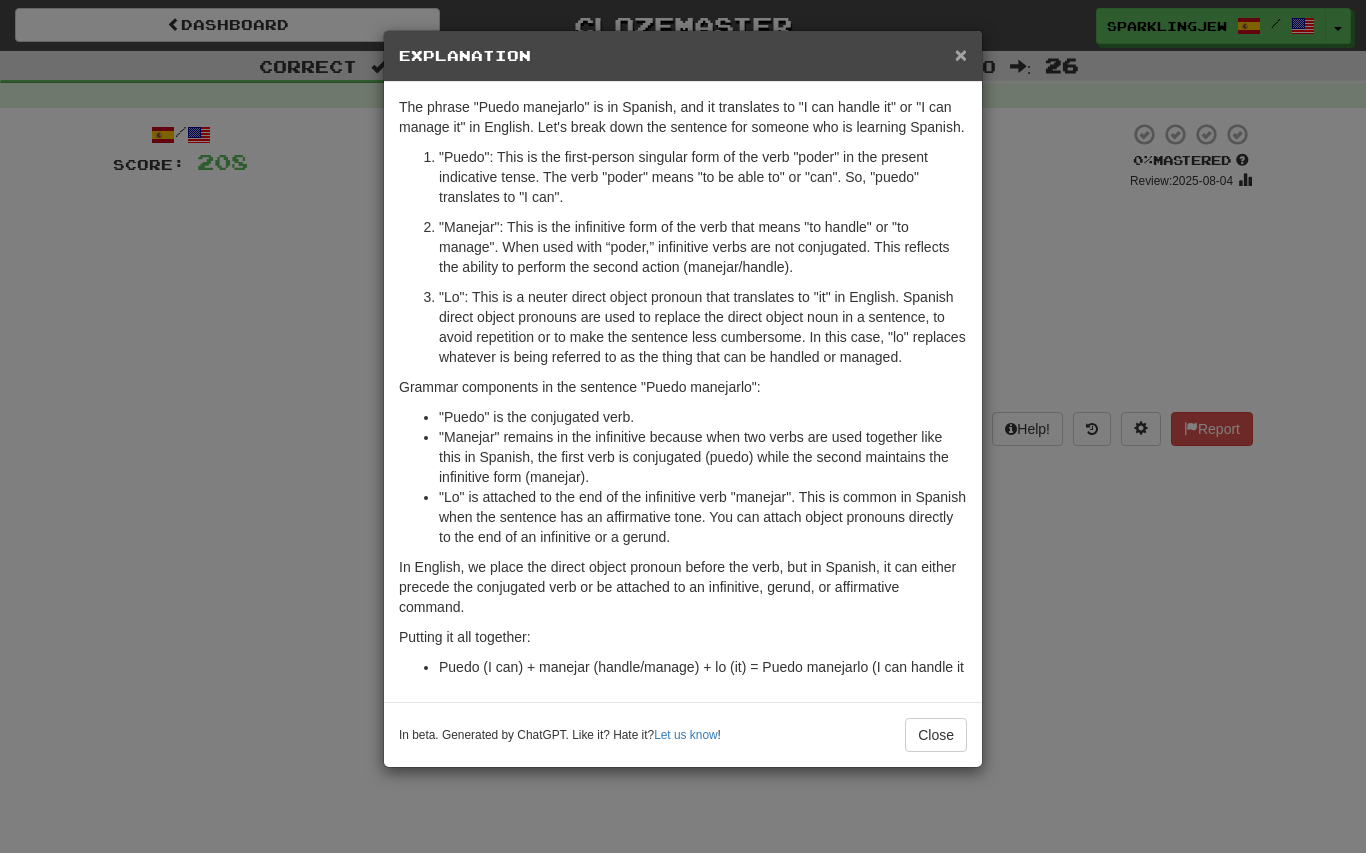 click on "×" at bounding box center [961, 54] 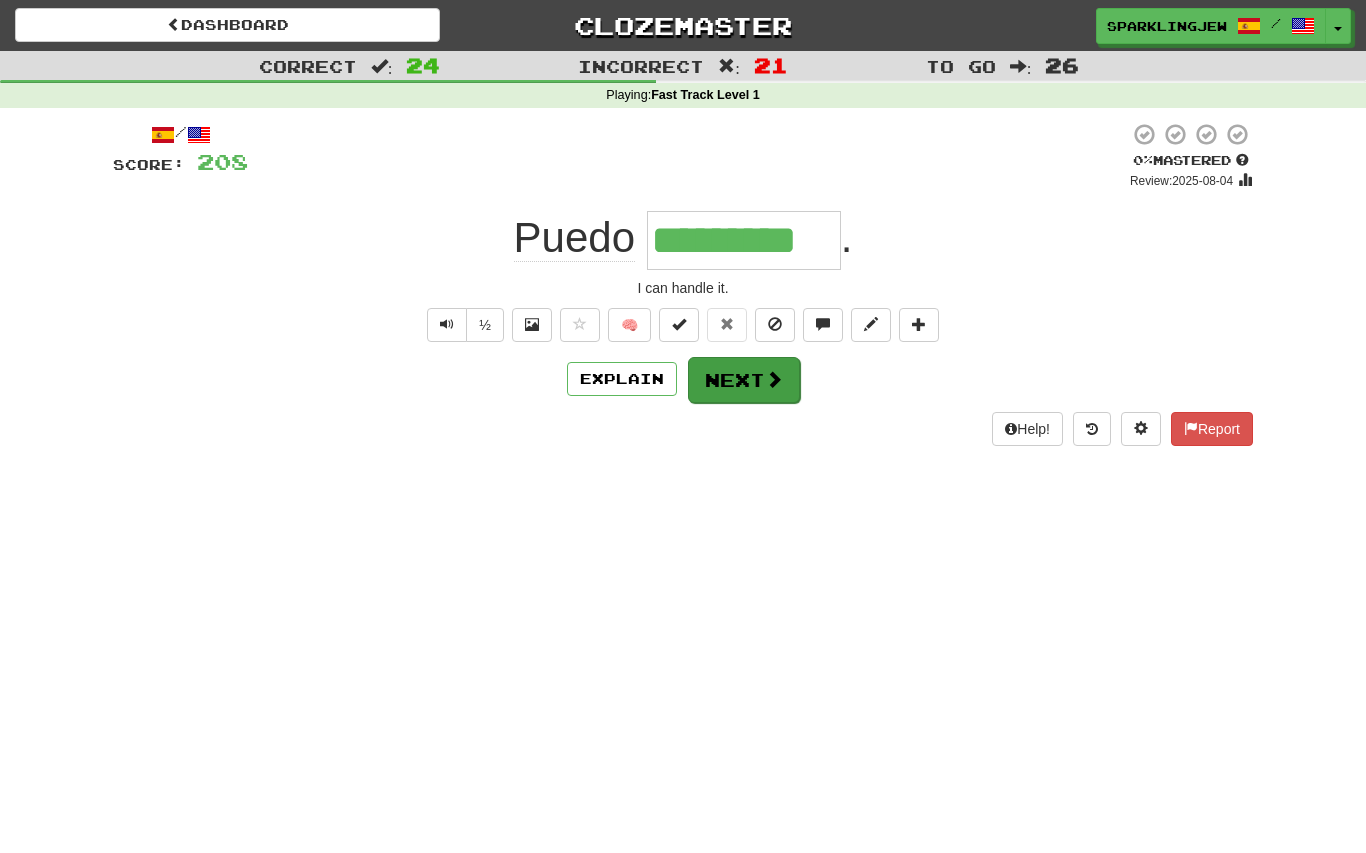 click at bounding box center (774, 379) 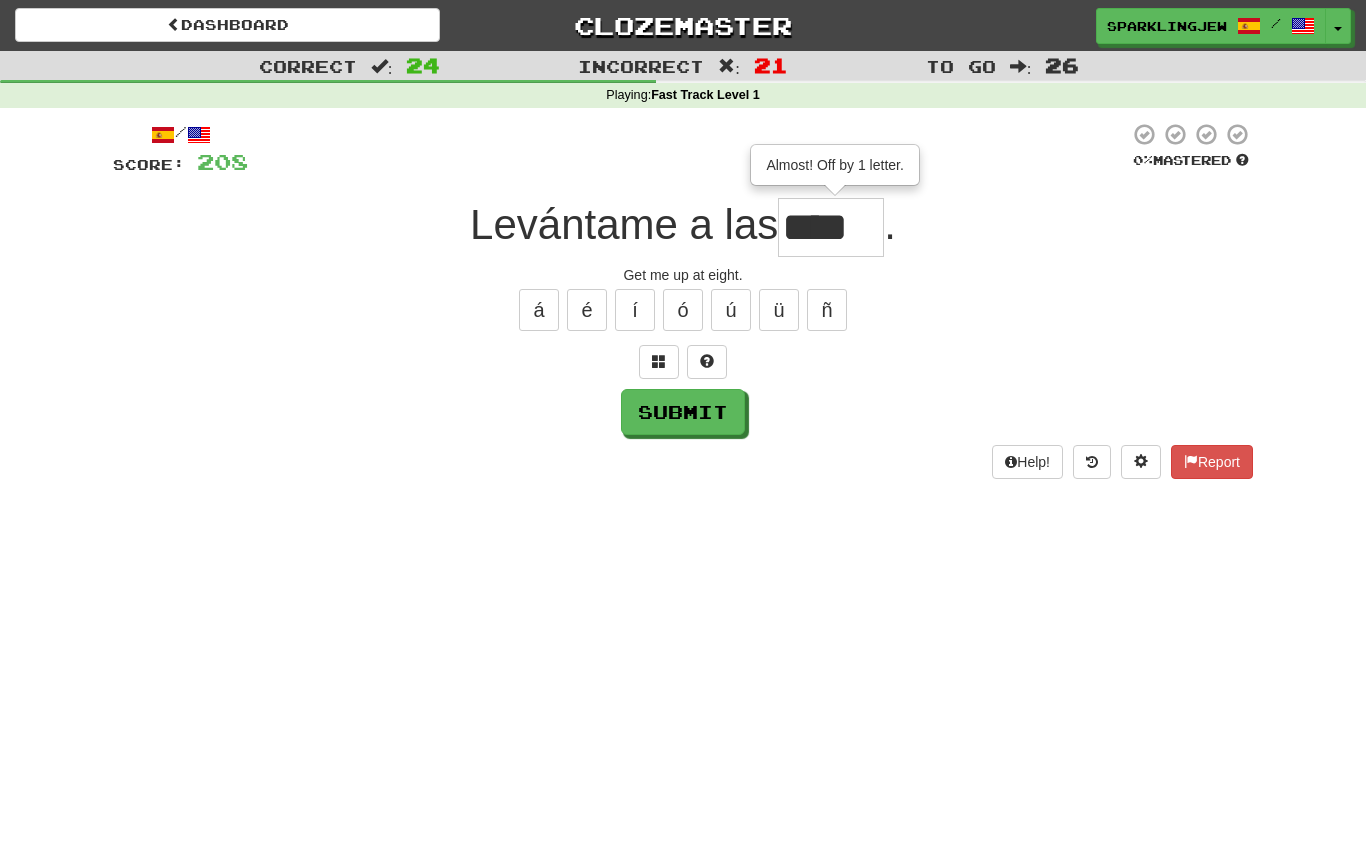 type on "****" 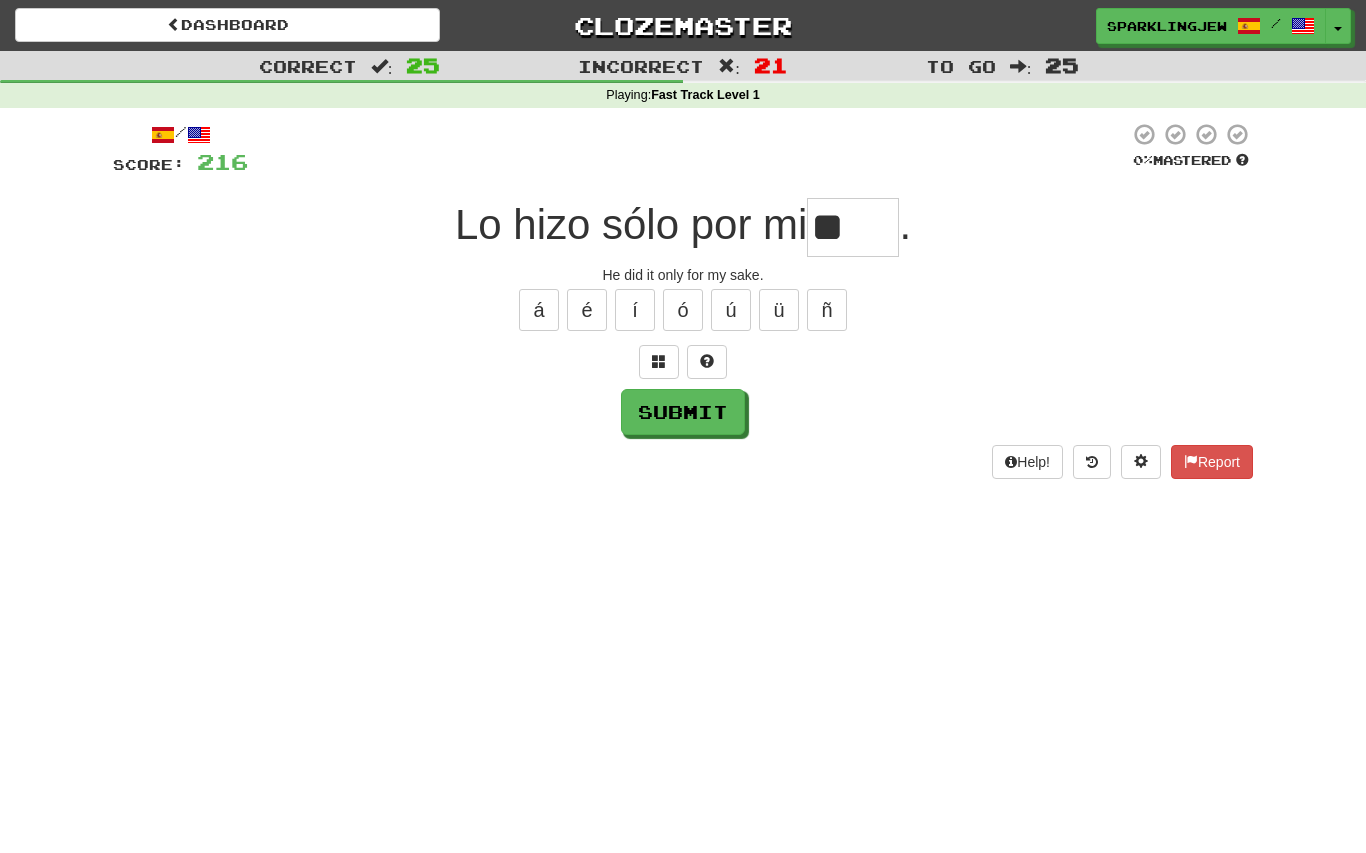 type on "*" 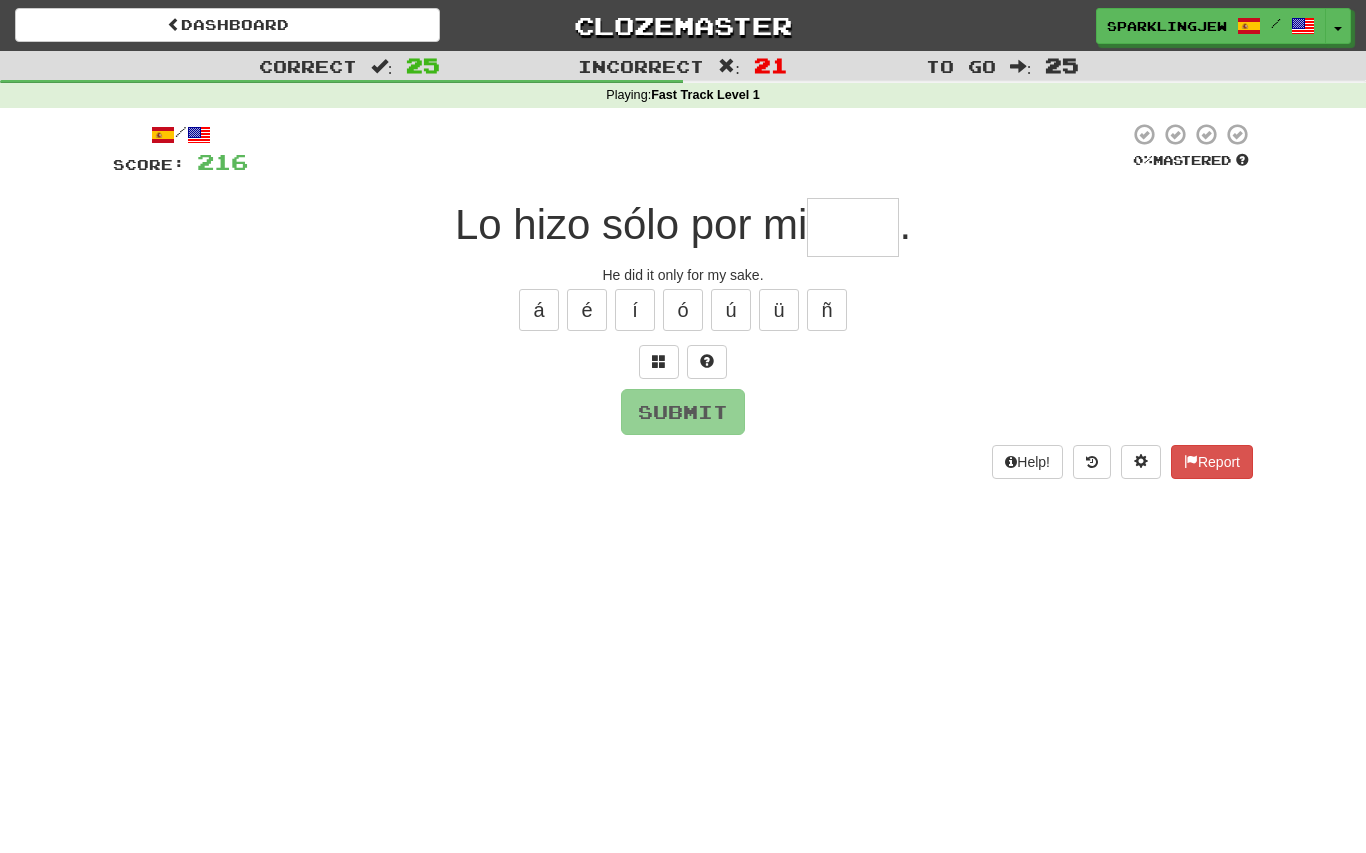 type on "****" 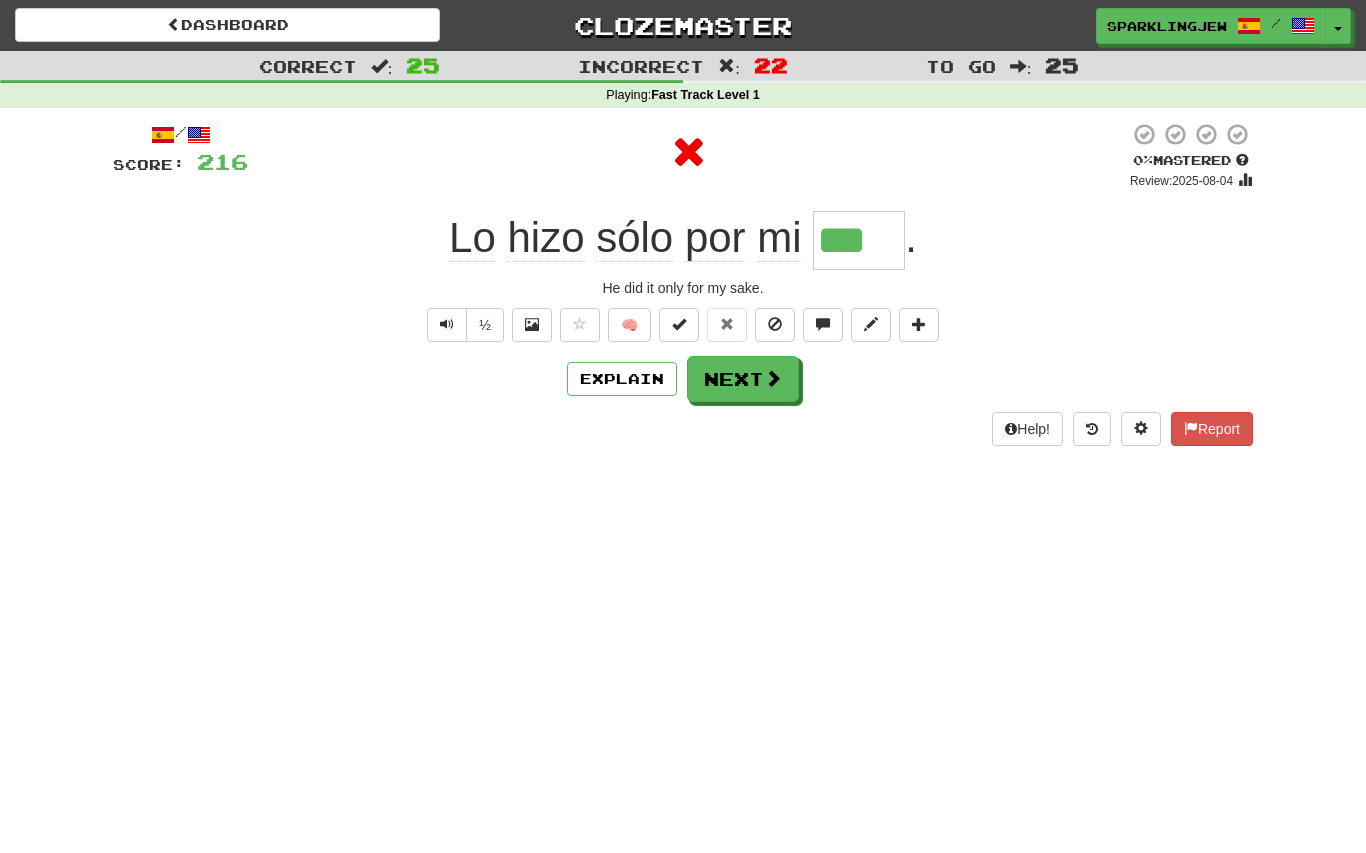 type on "****" 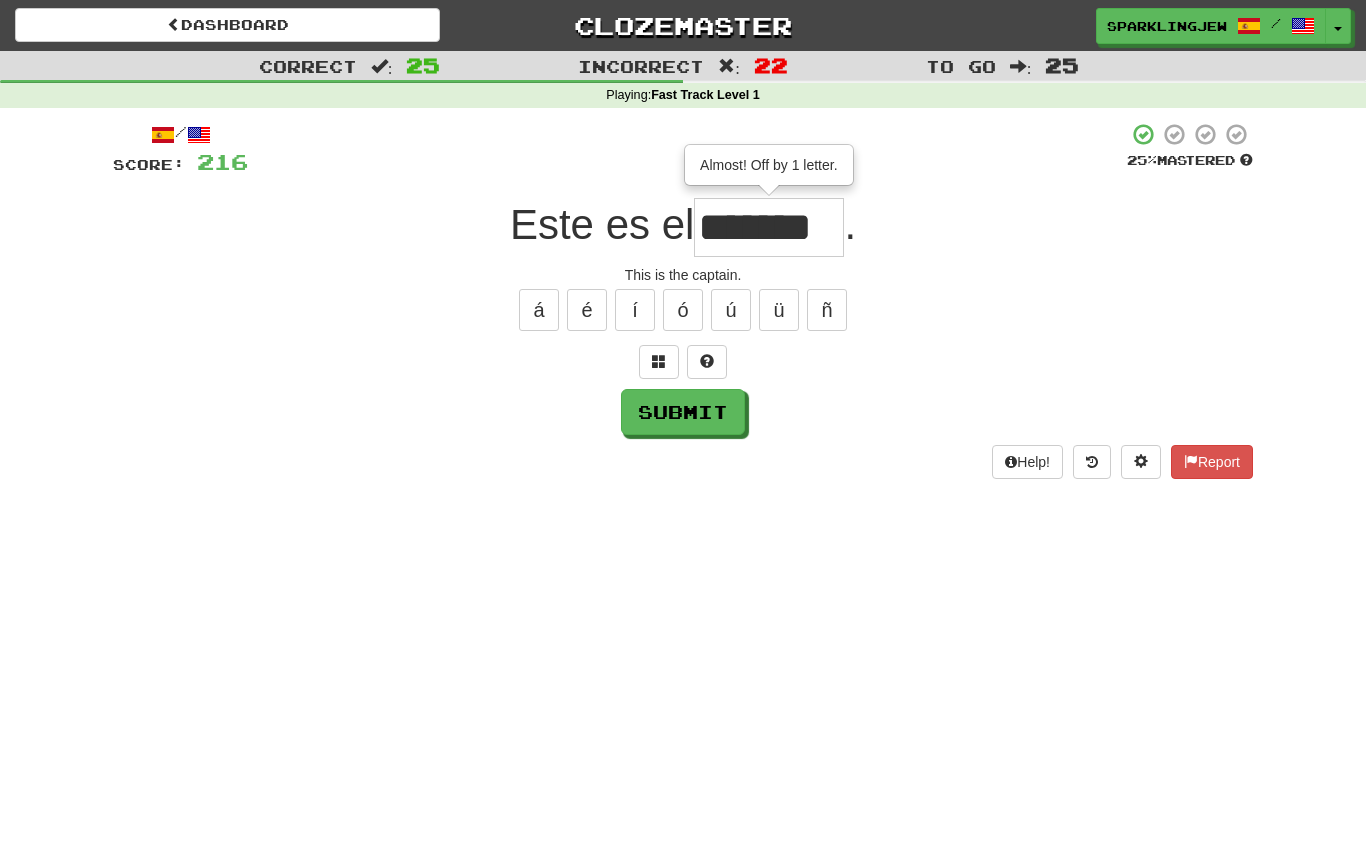 type on "*******" 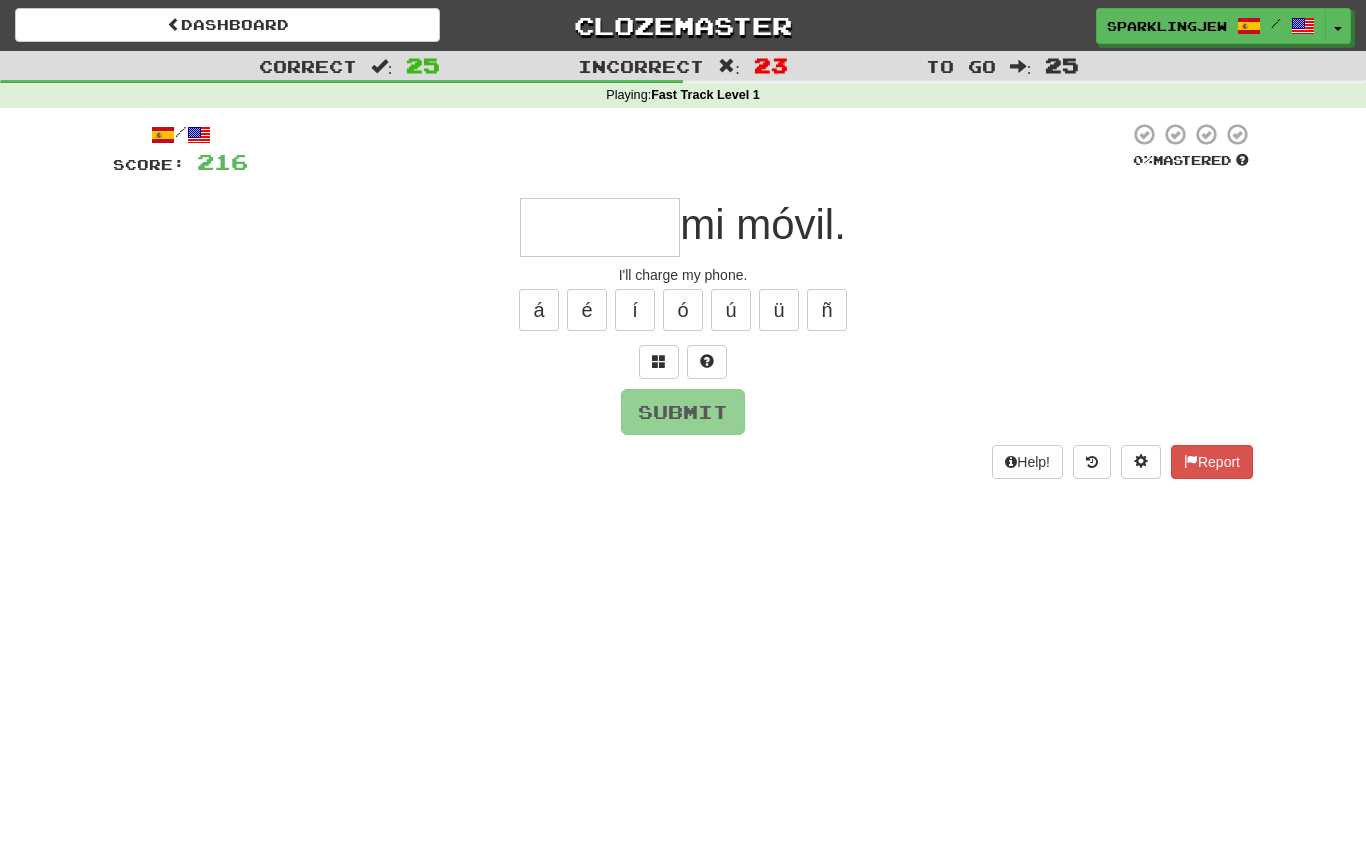 type on "*" 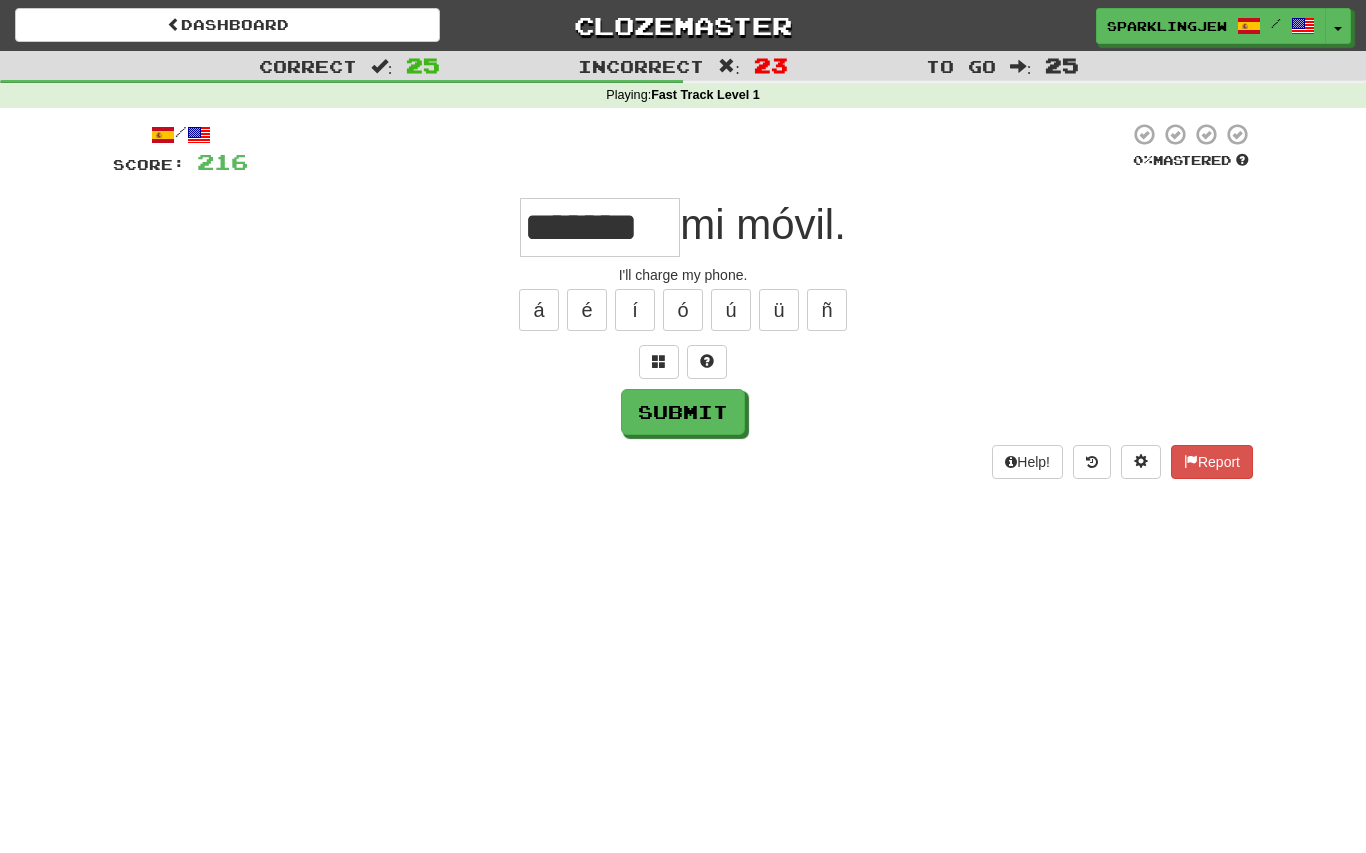 type on "*******" 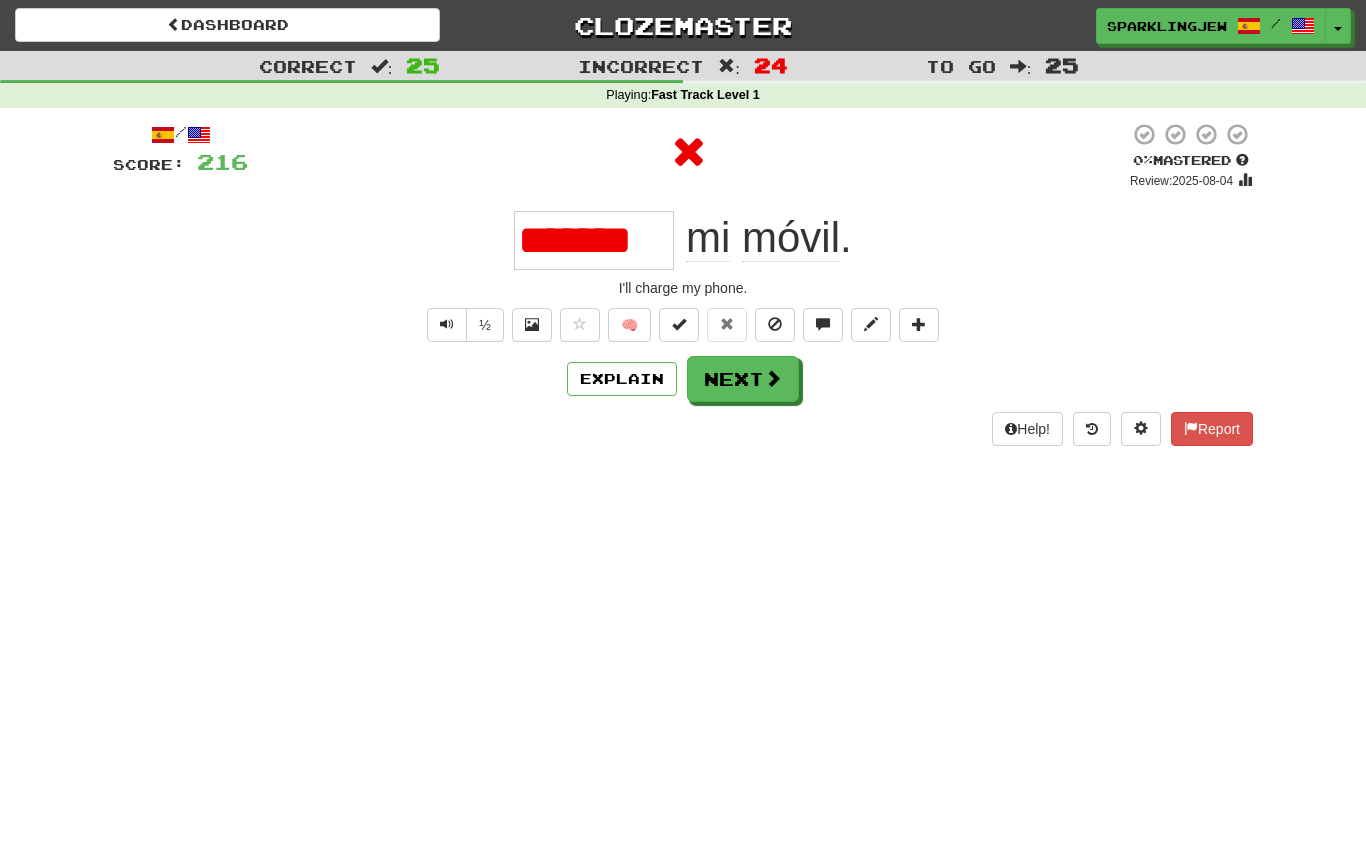 type on "*******" 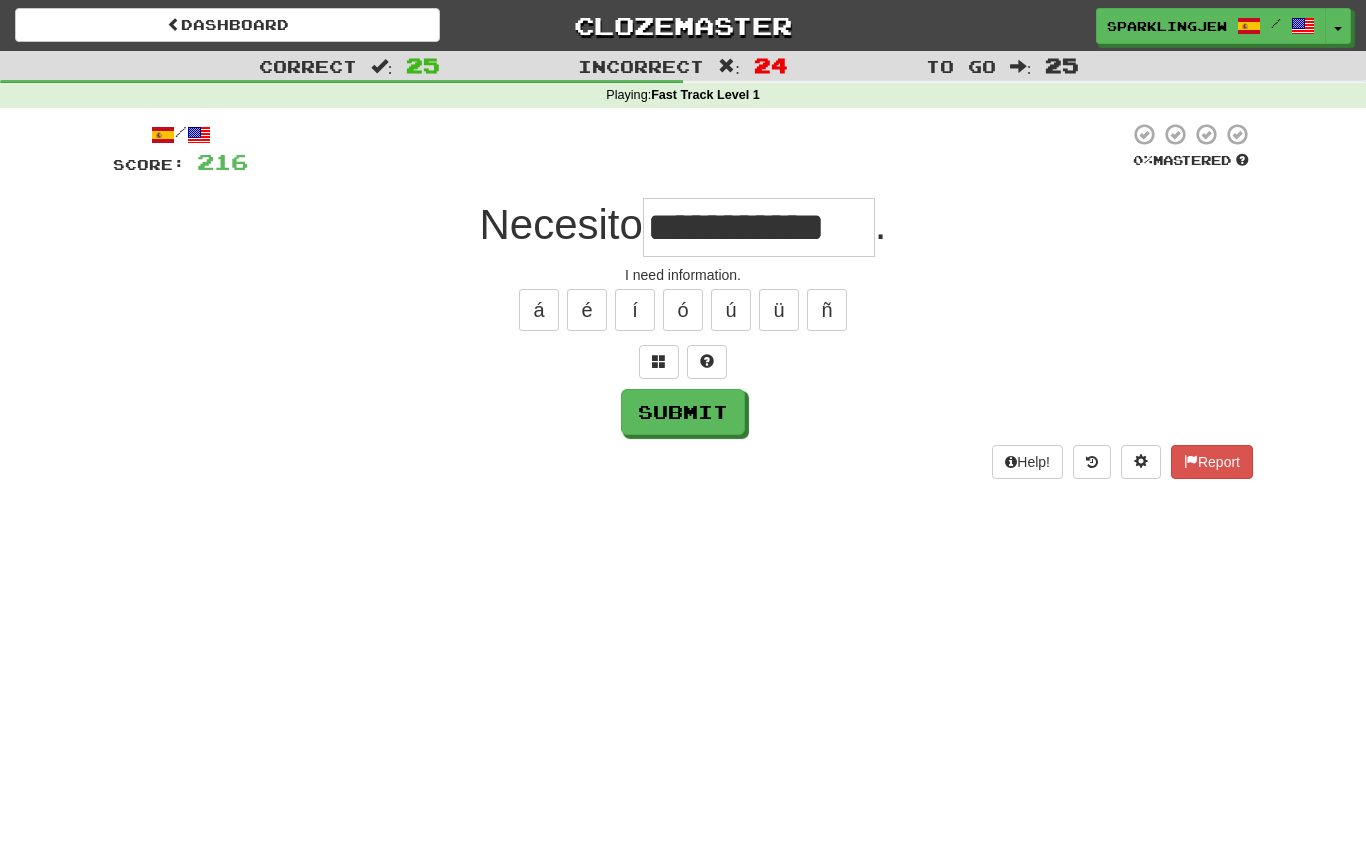 type on "**********" 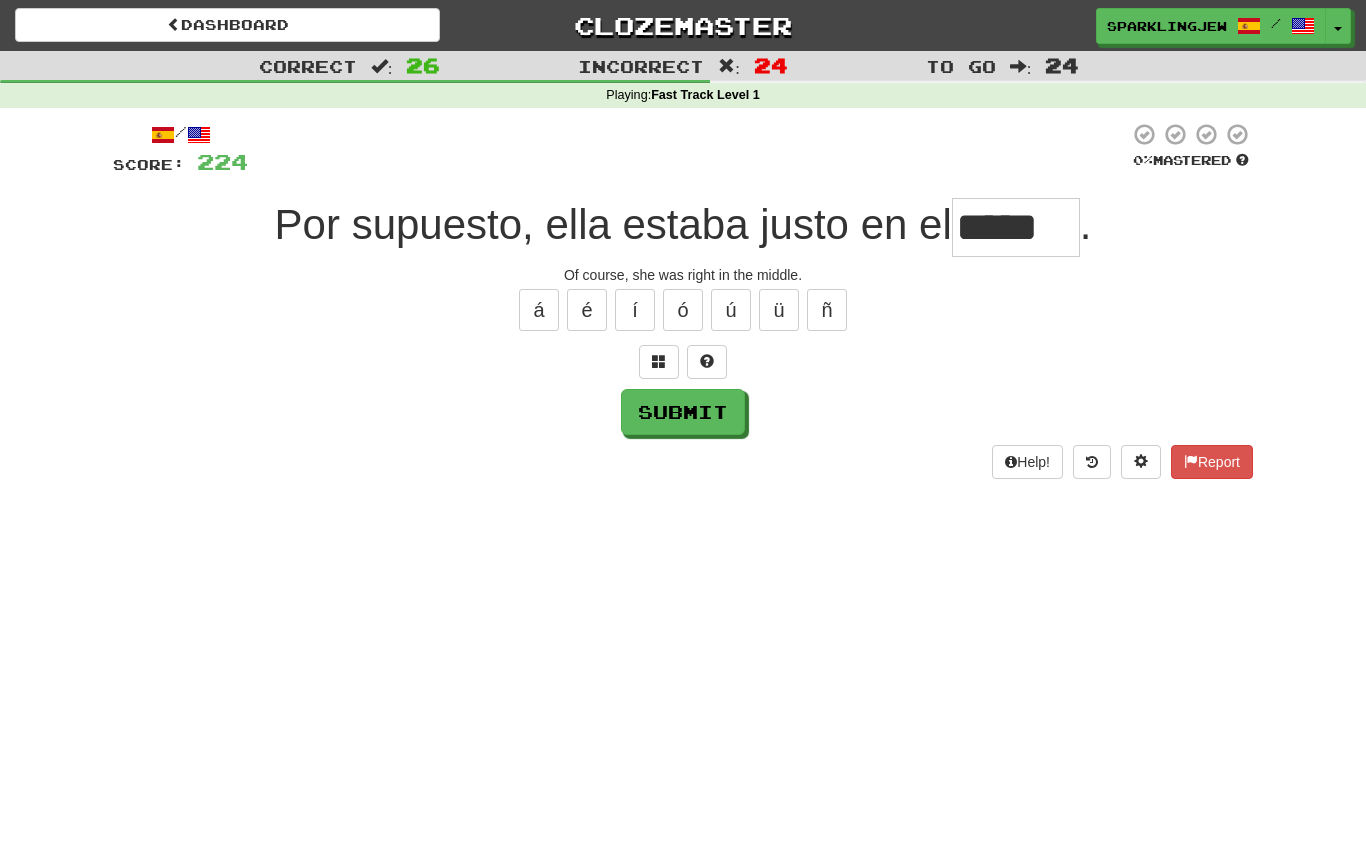 type on "*****" 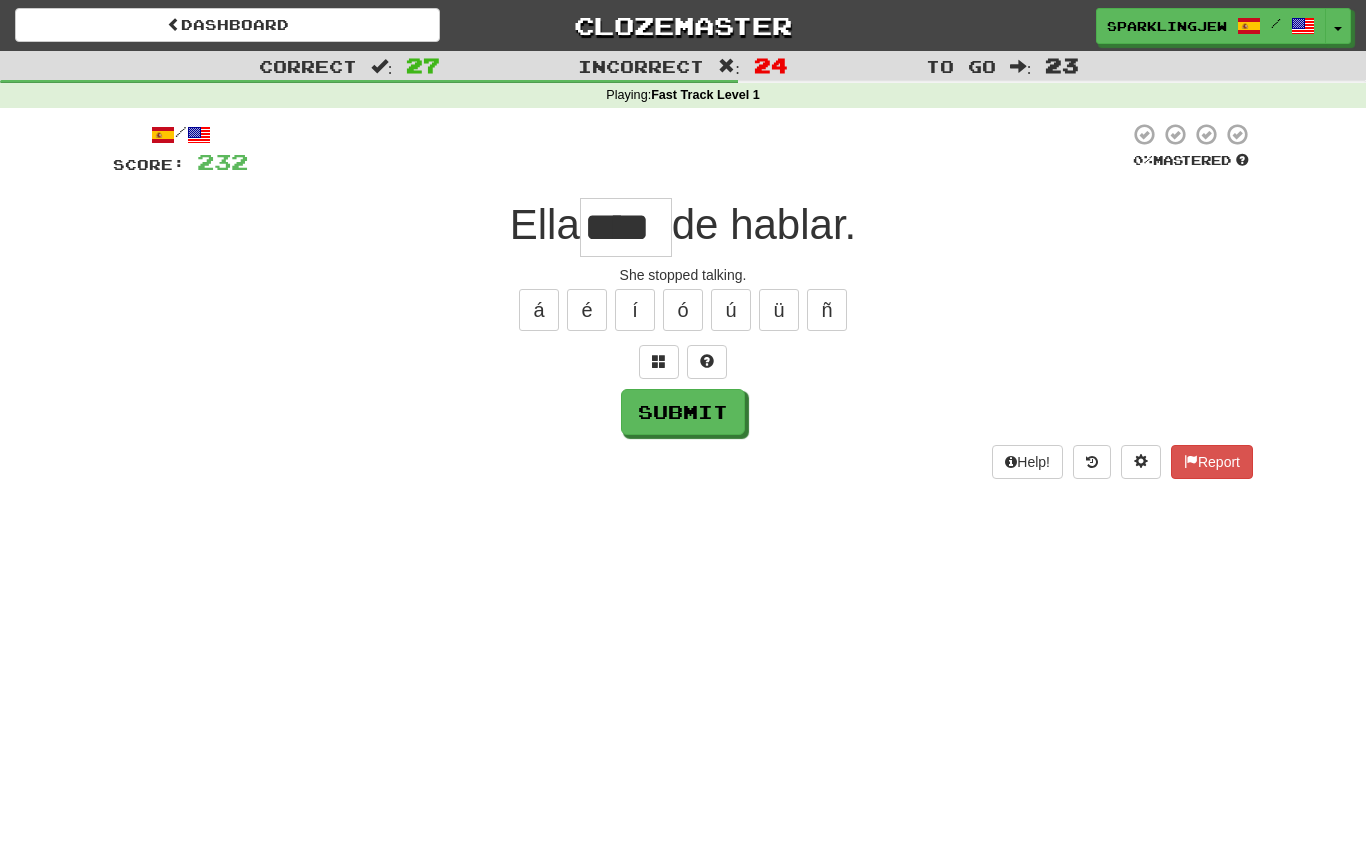 type on "****" 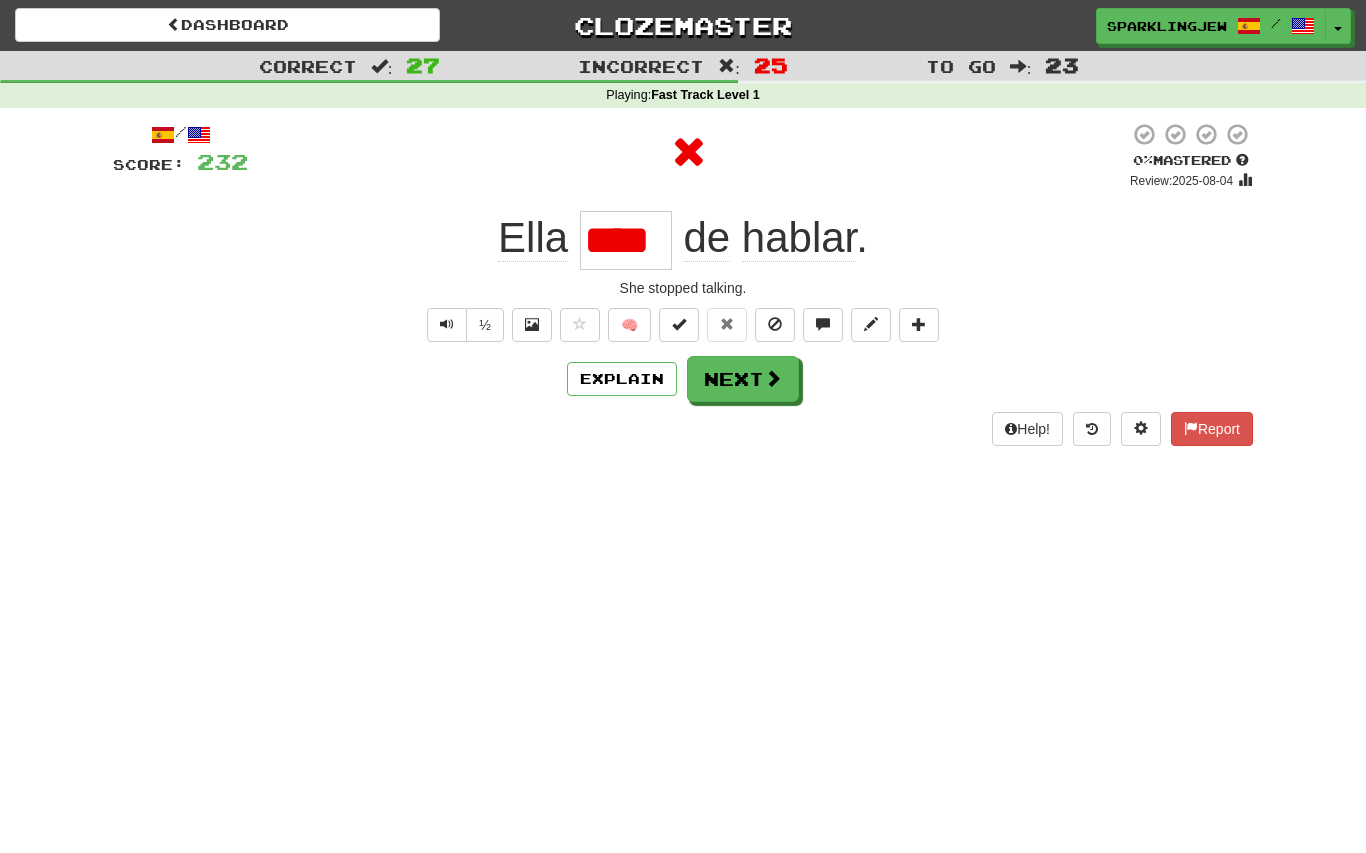 type on "****" 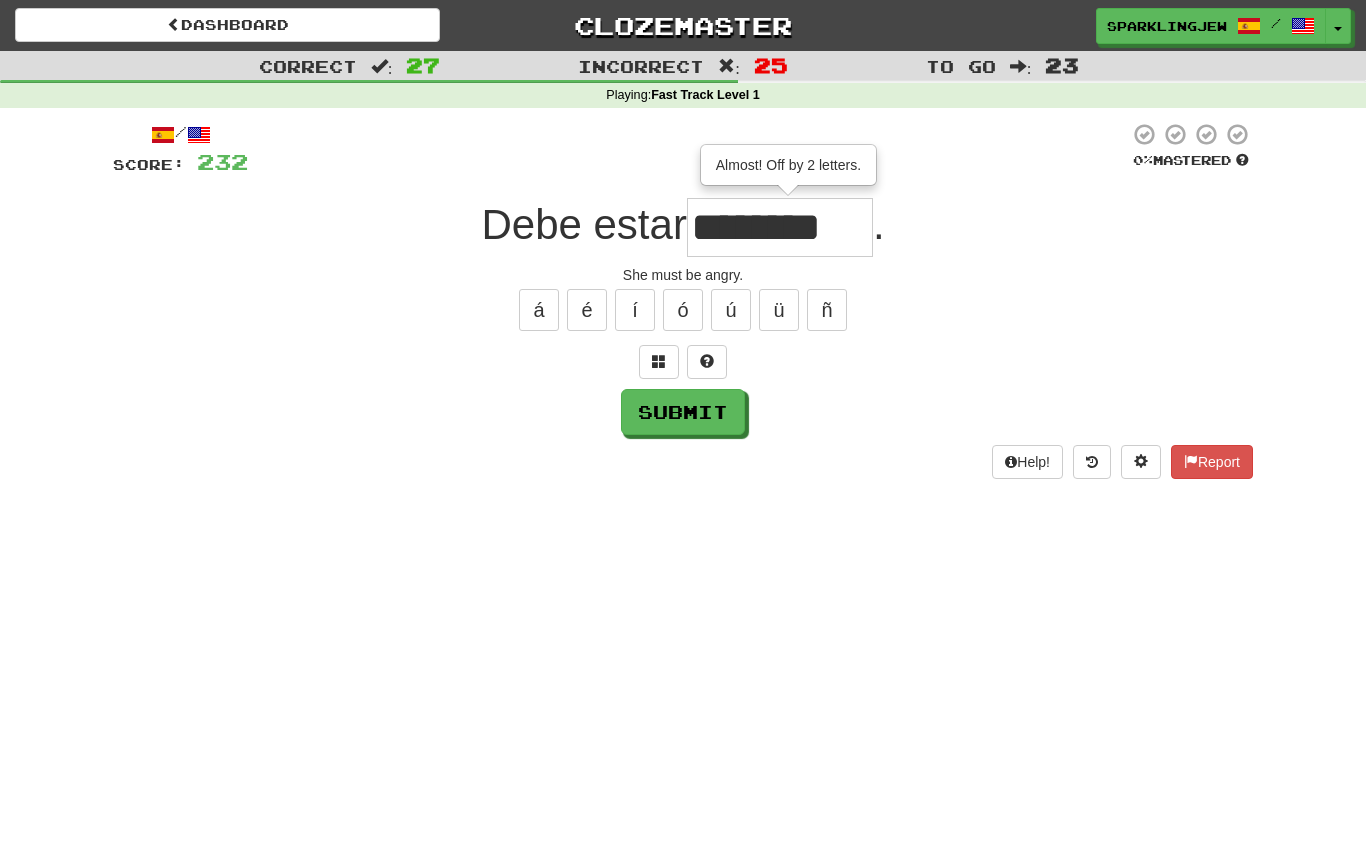 type on "********" 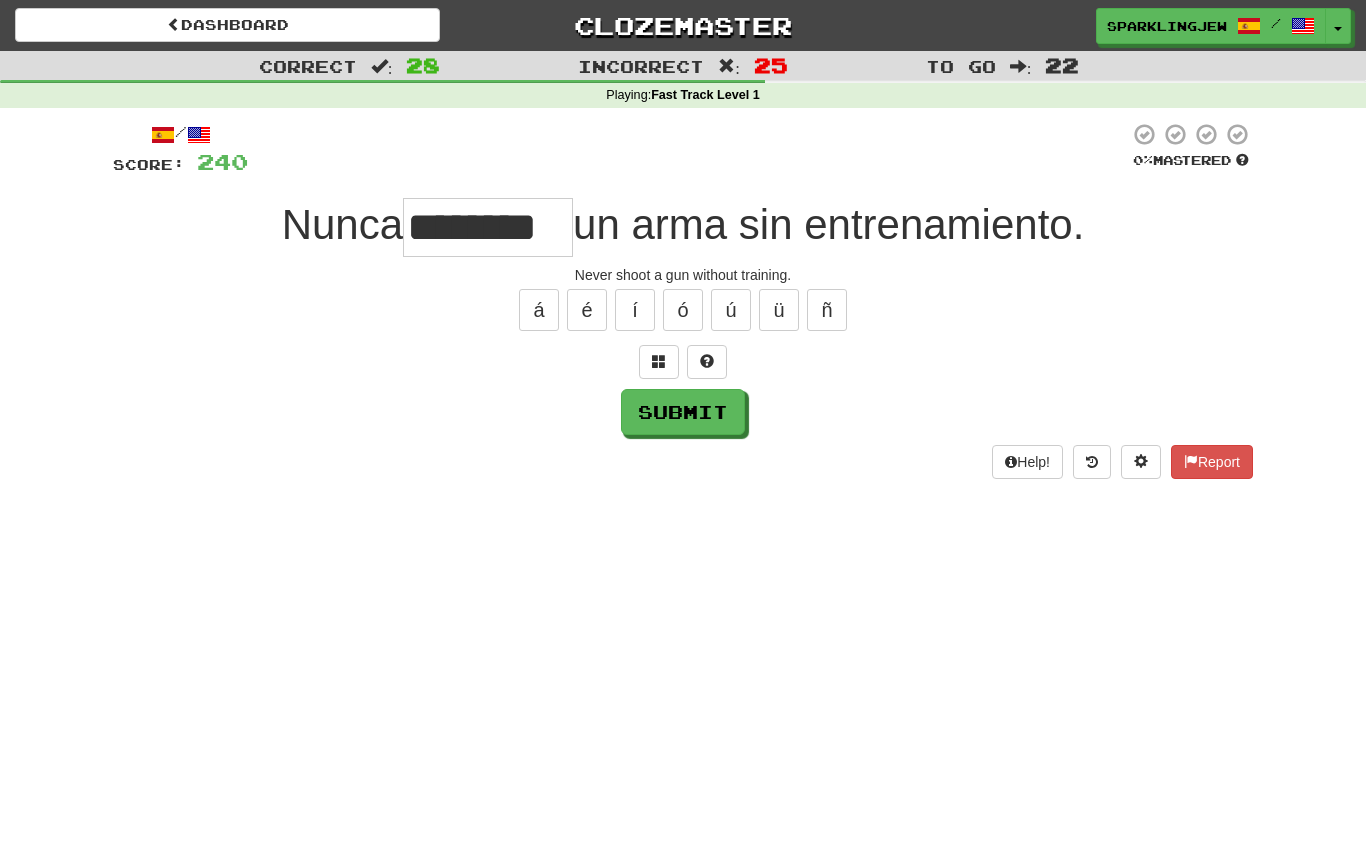 type on "********" 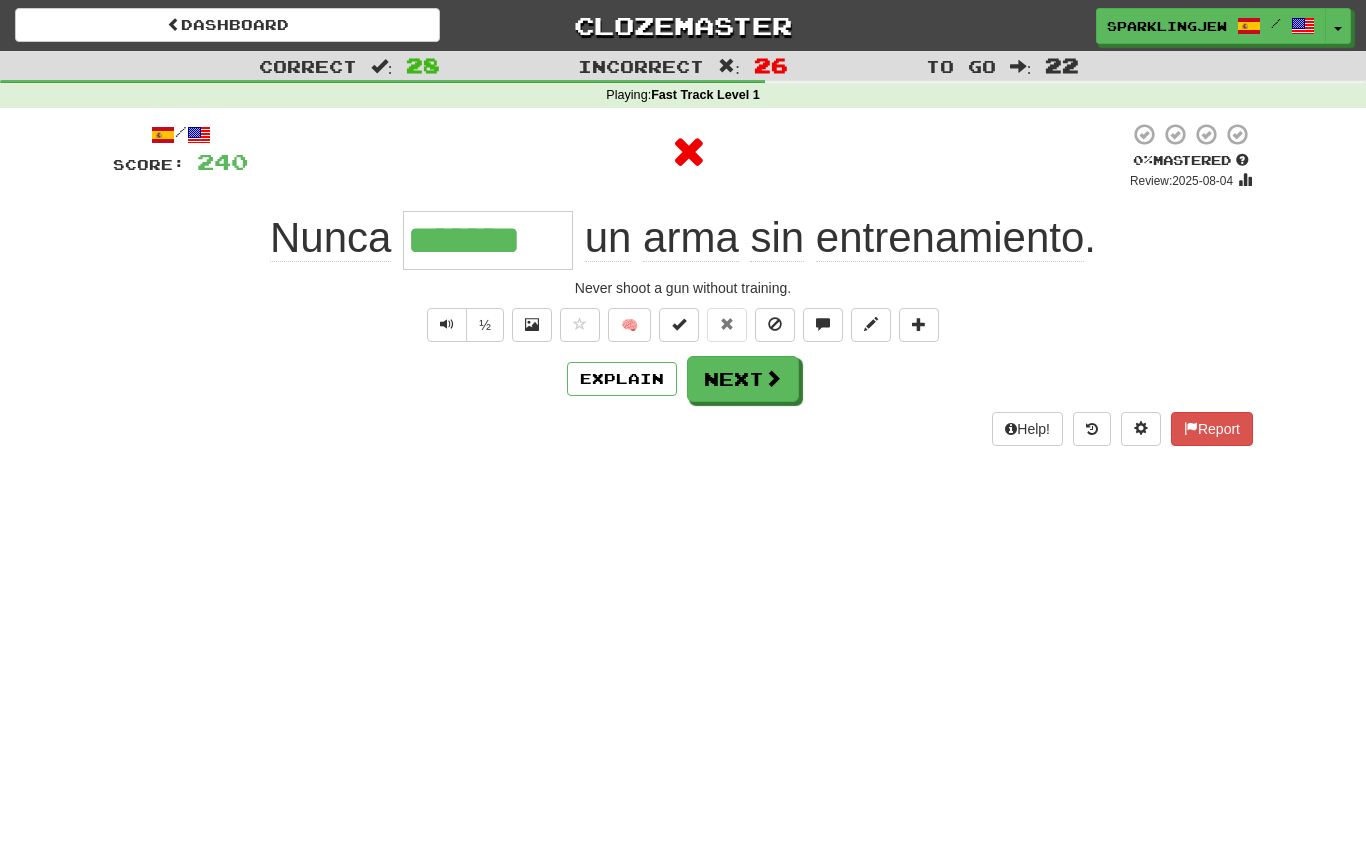 type on "********" 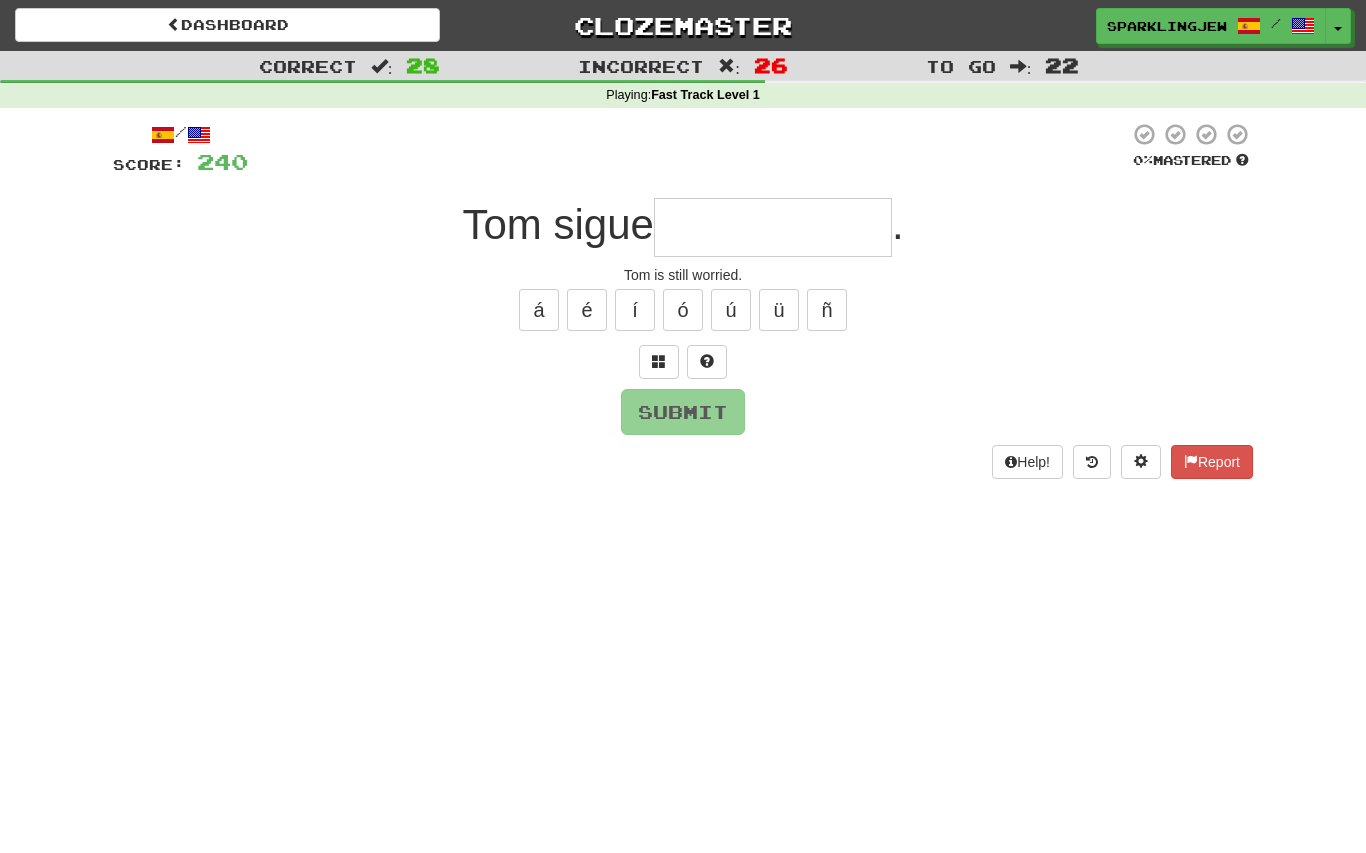 type on "*" 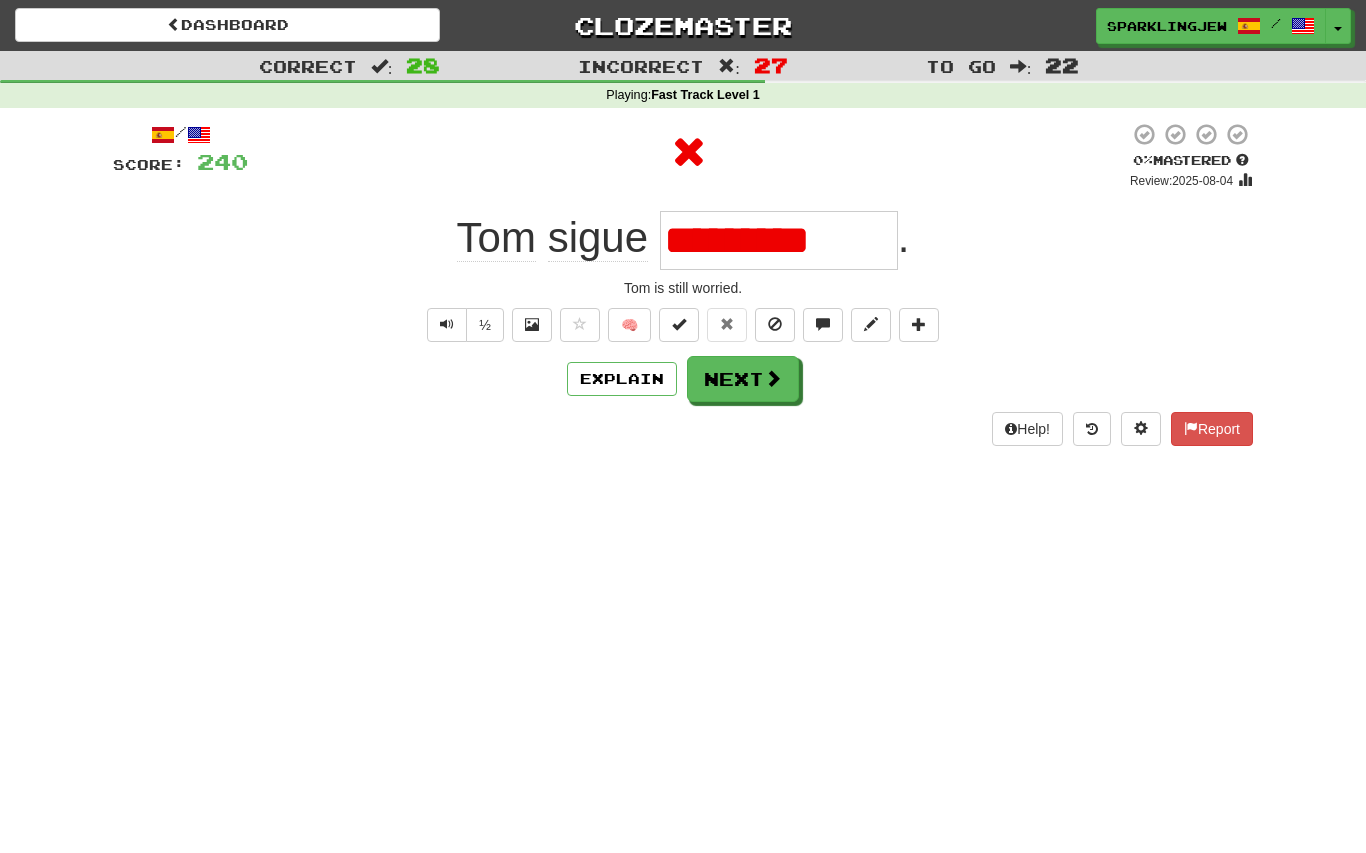 type on "**********" 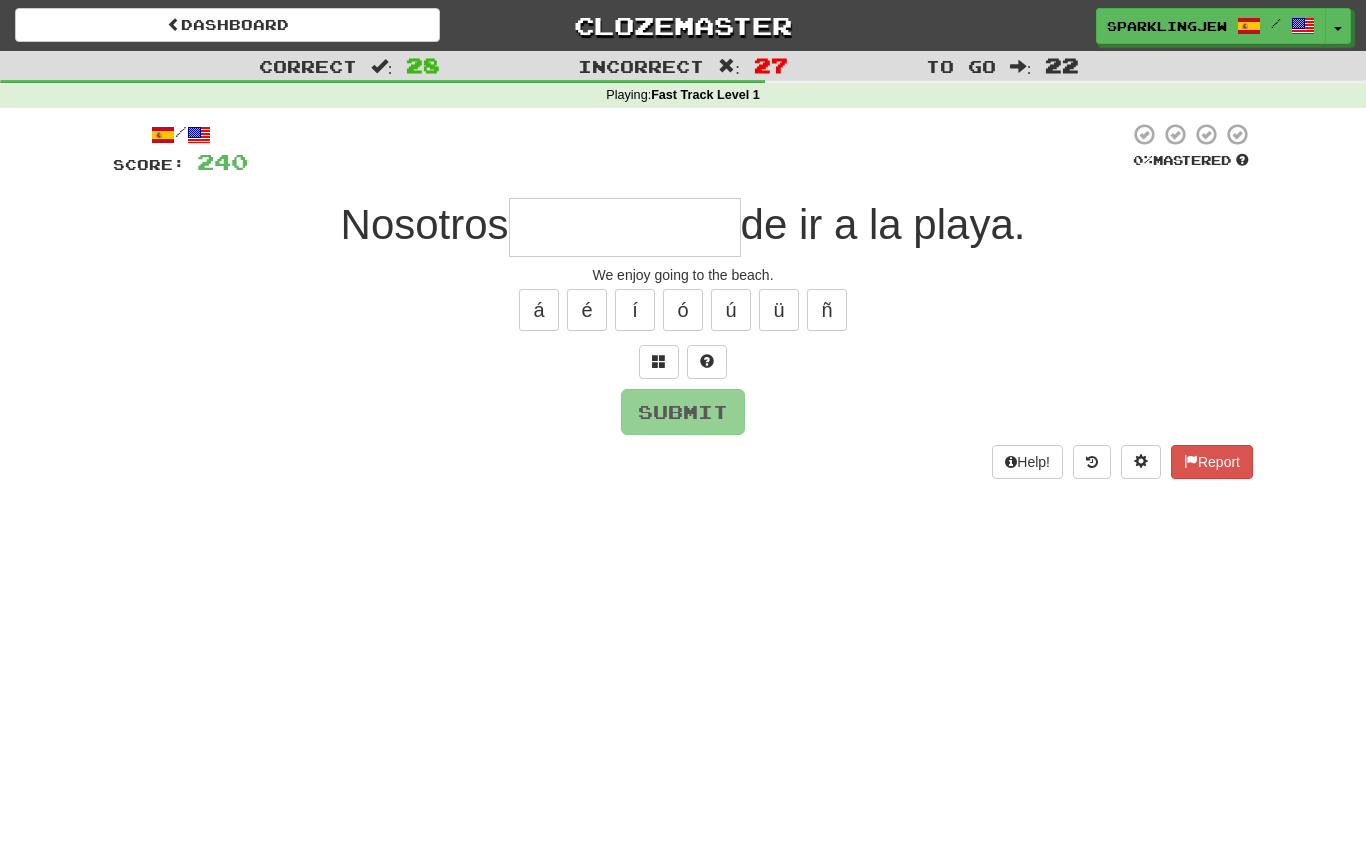 type on "**********" 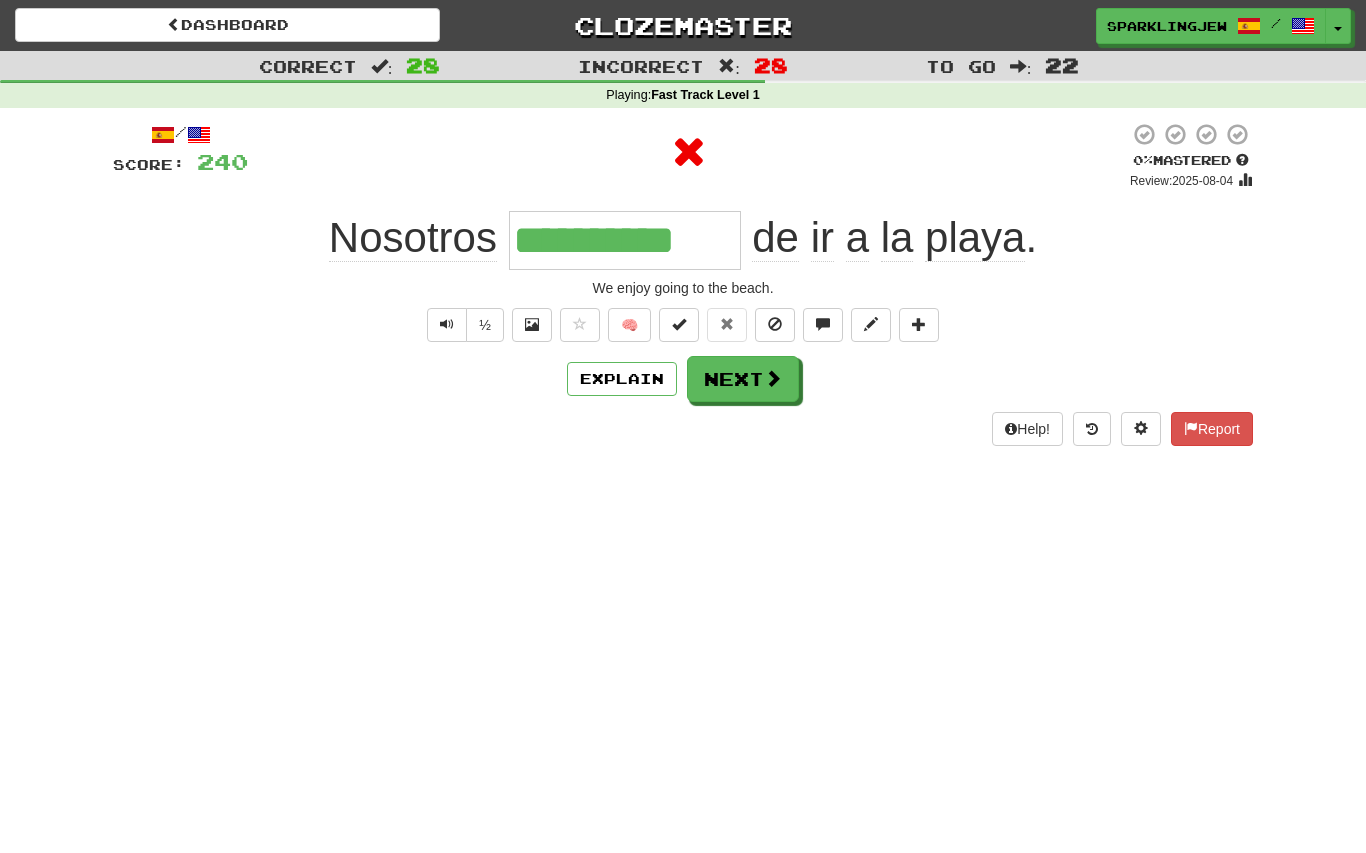 type on "**********" 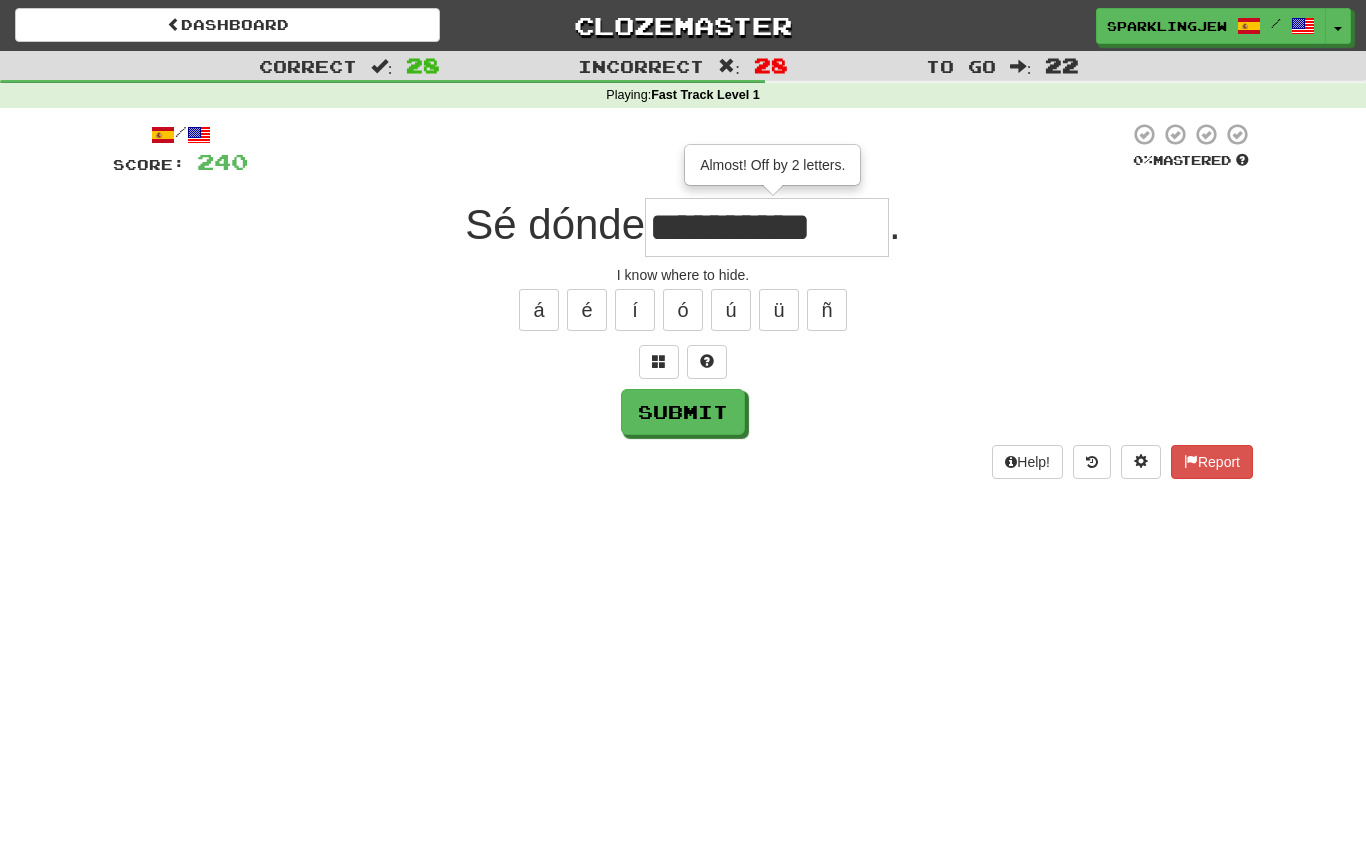 type on "**********" 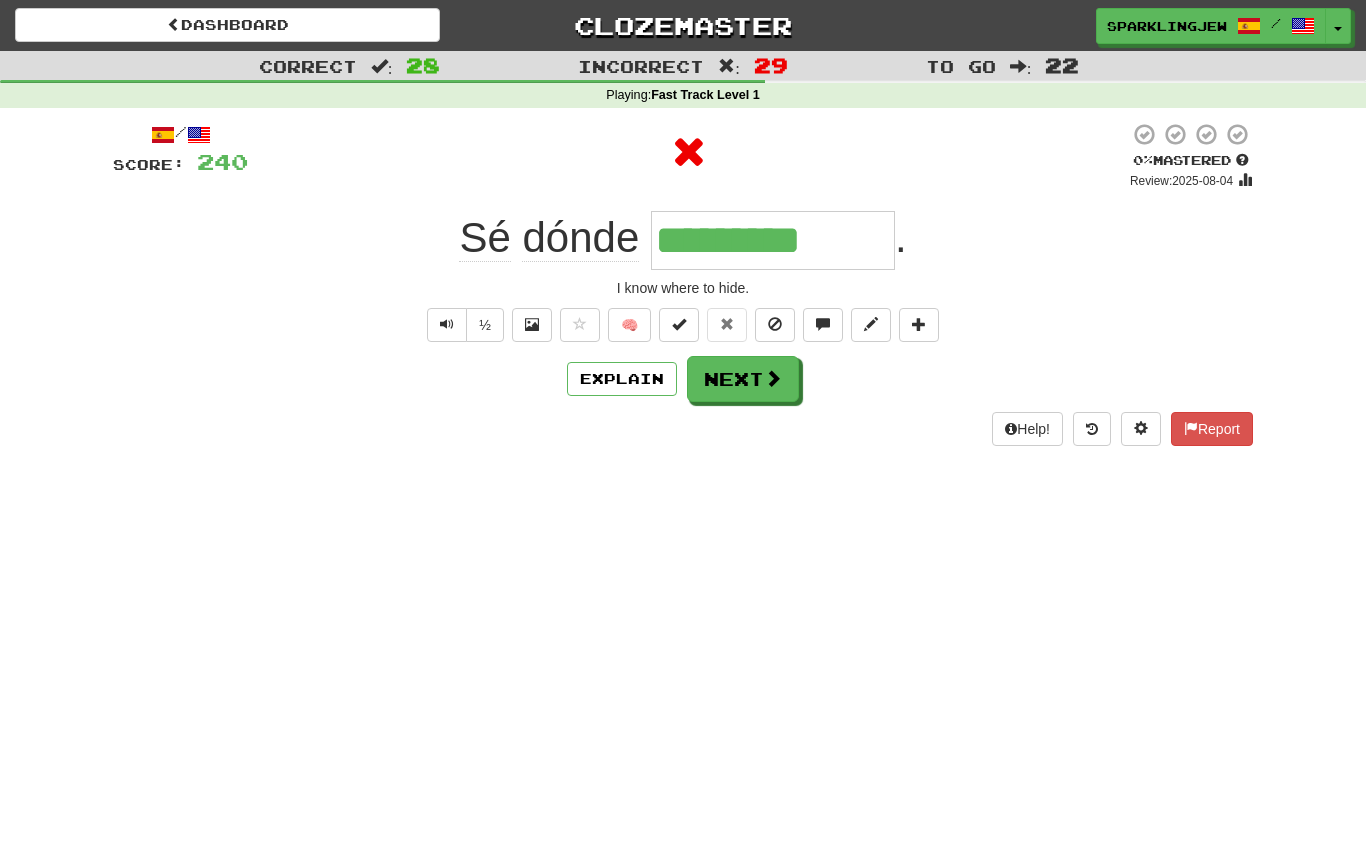 type on "**********" 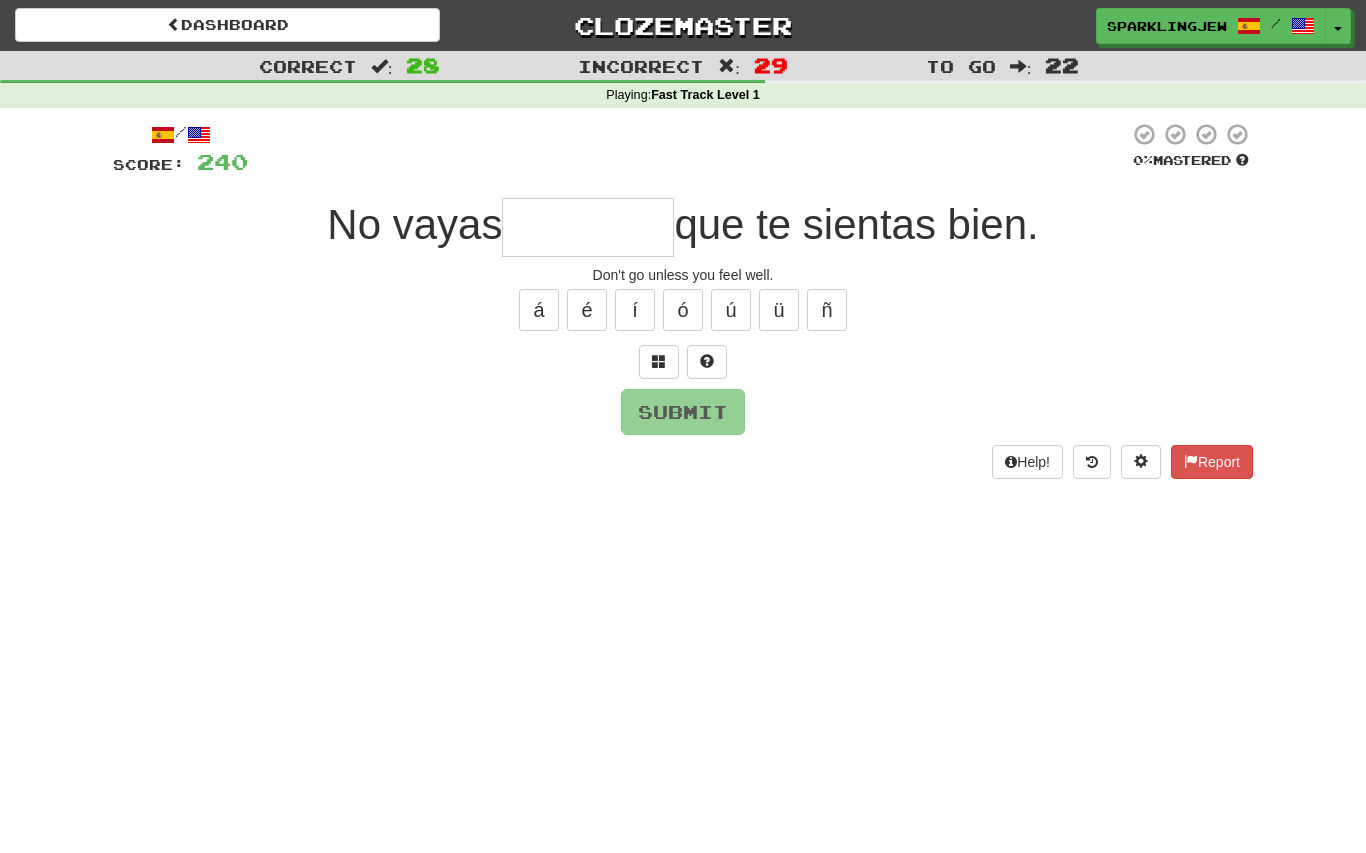 type on "*******" 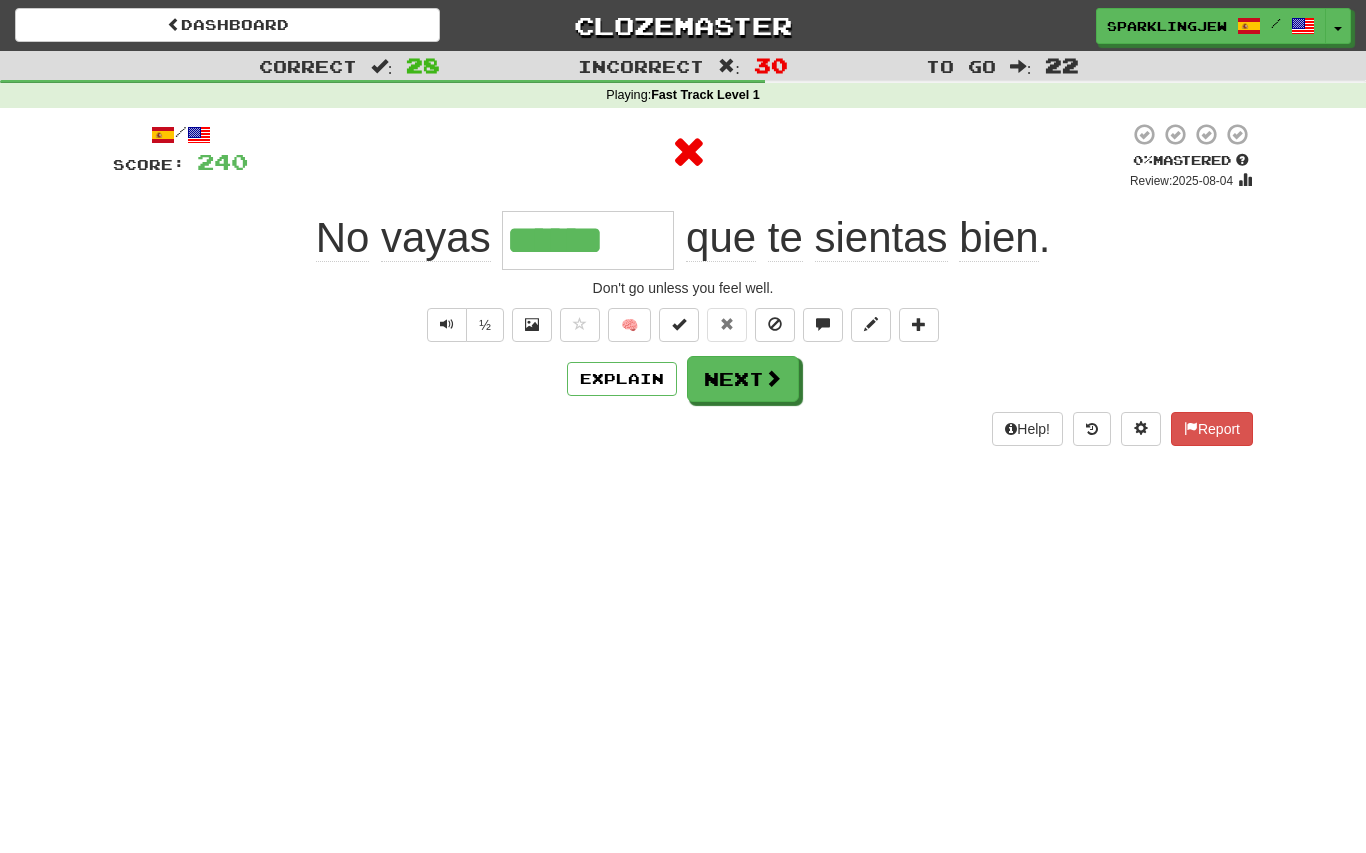 type on "*******" 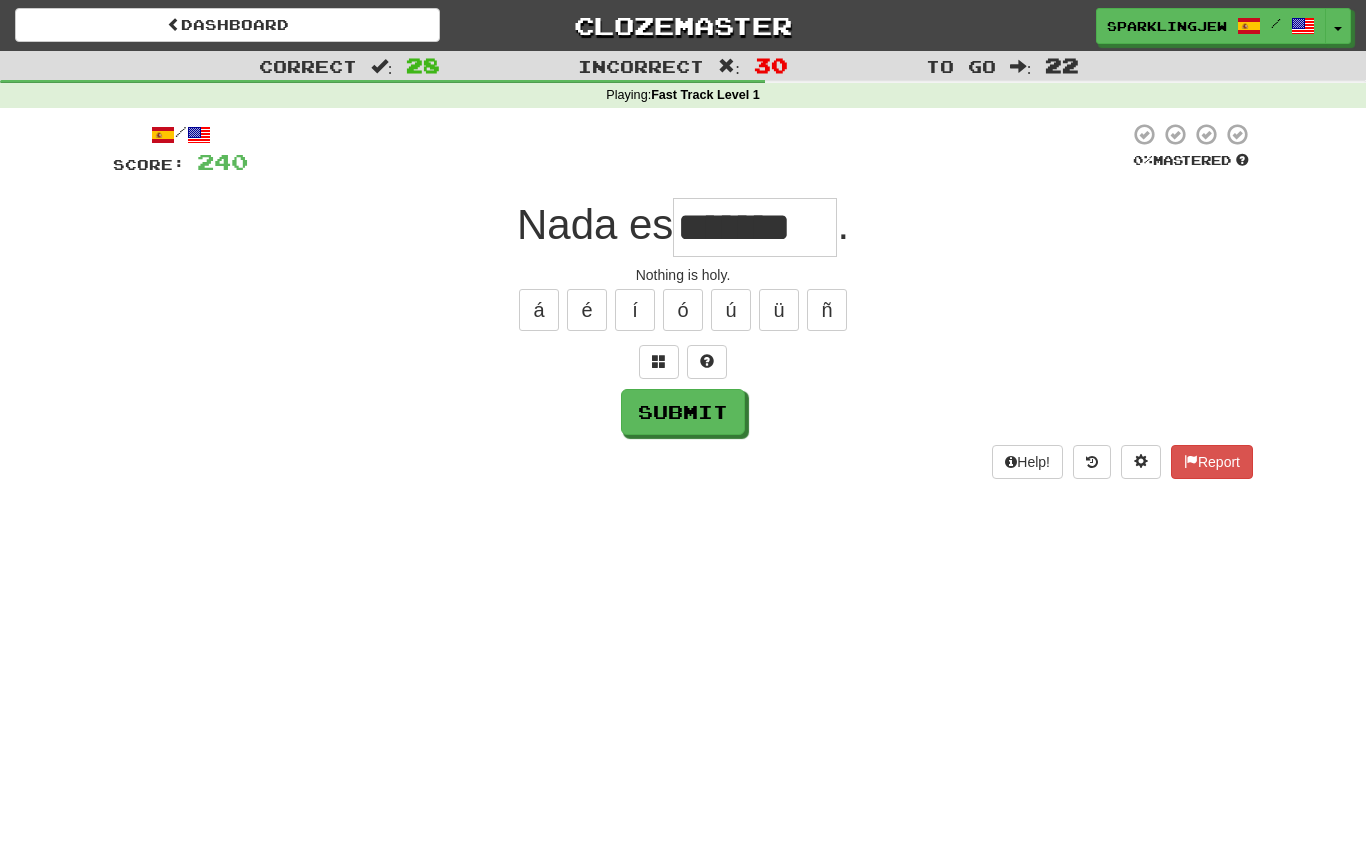 type on "*******" 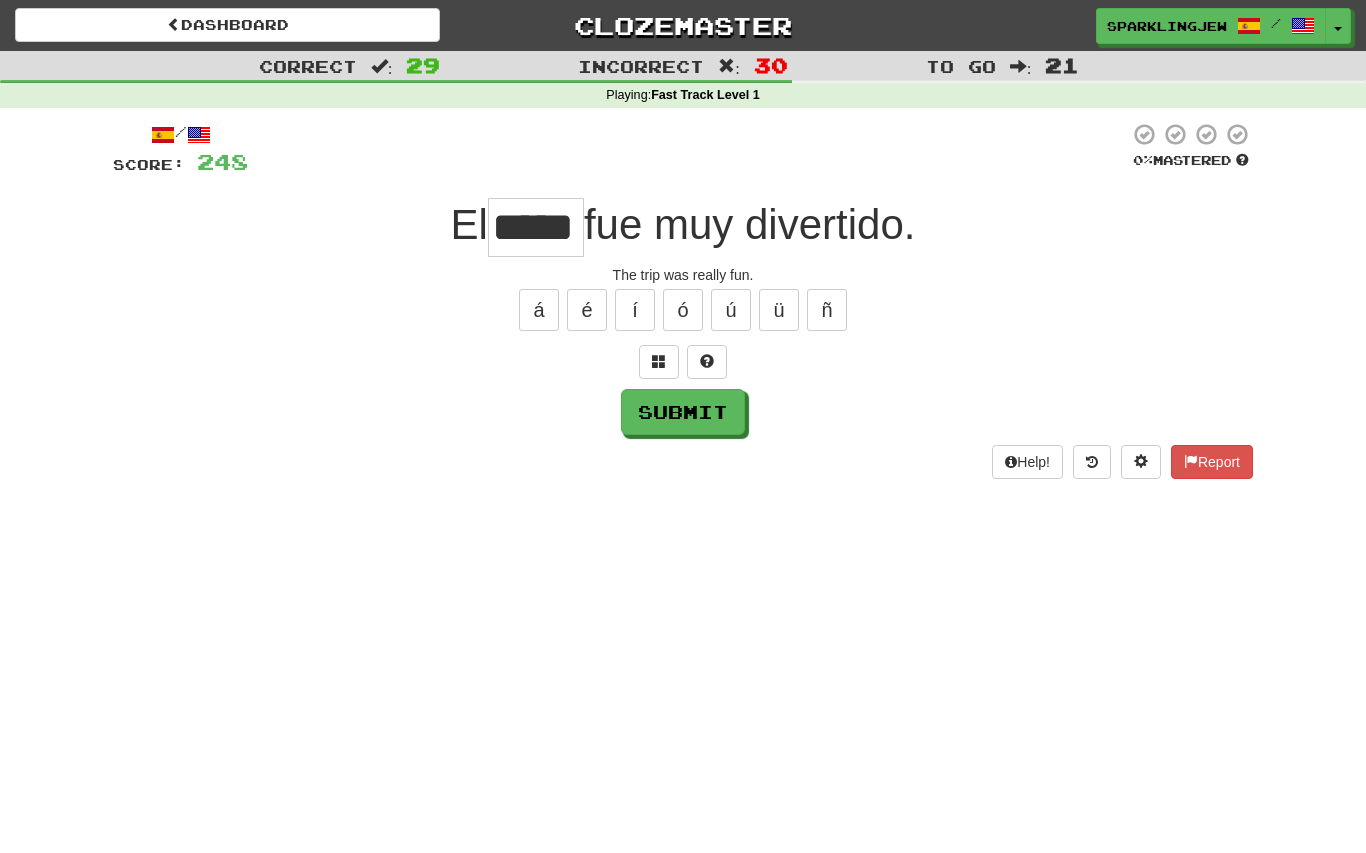 type on "*****" 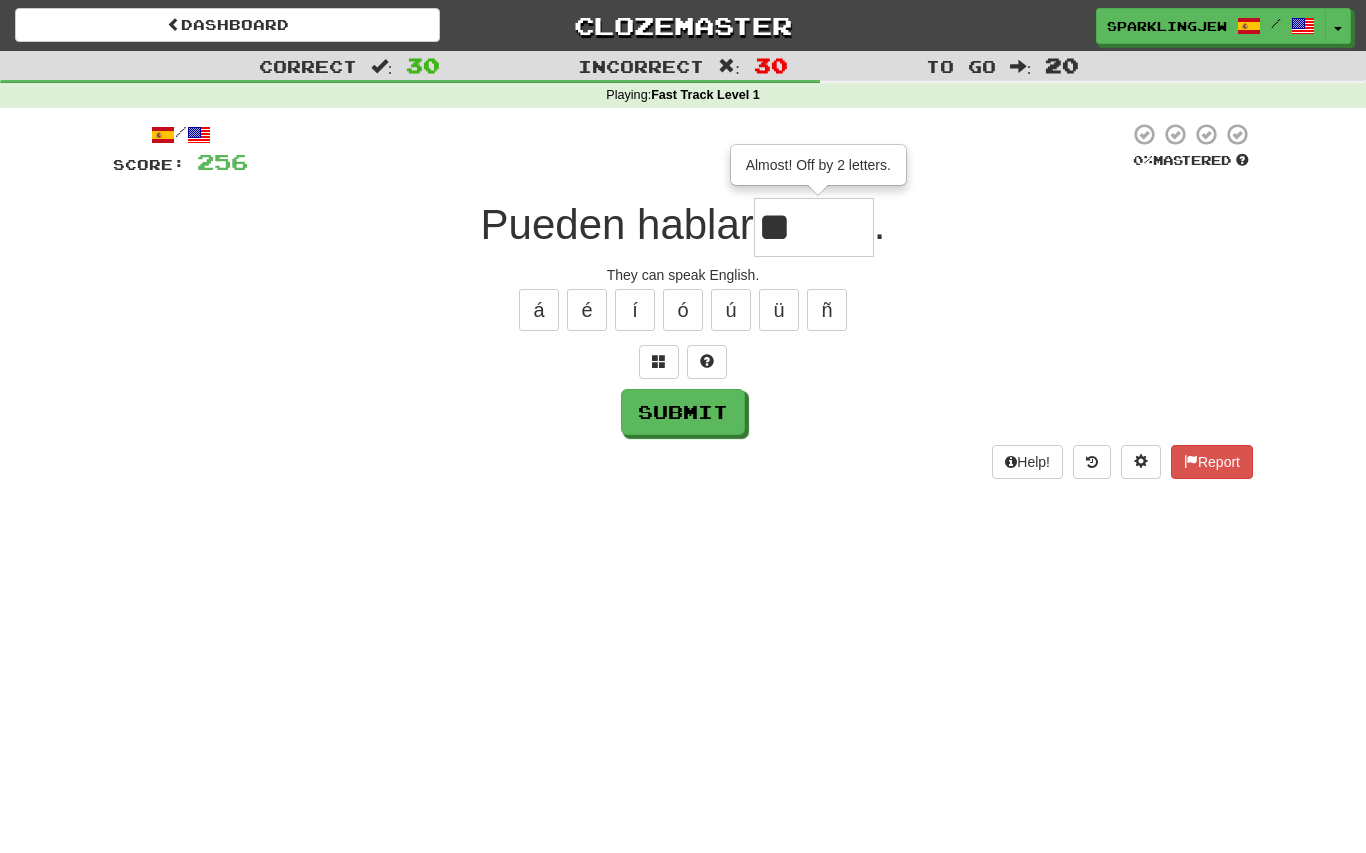 type on "*" 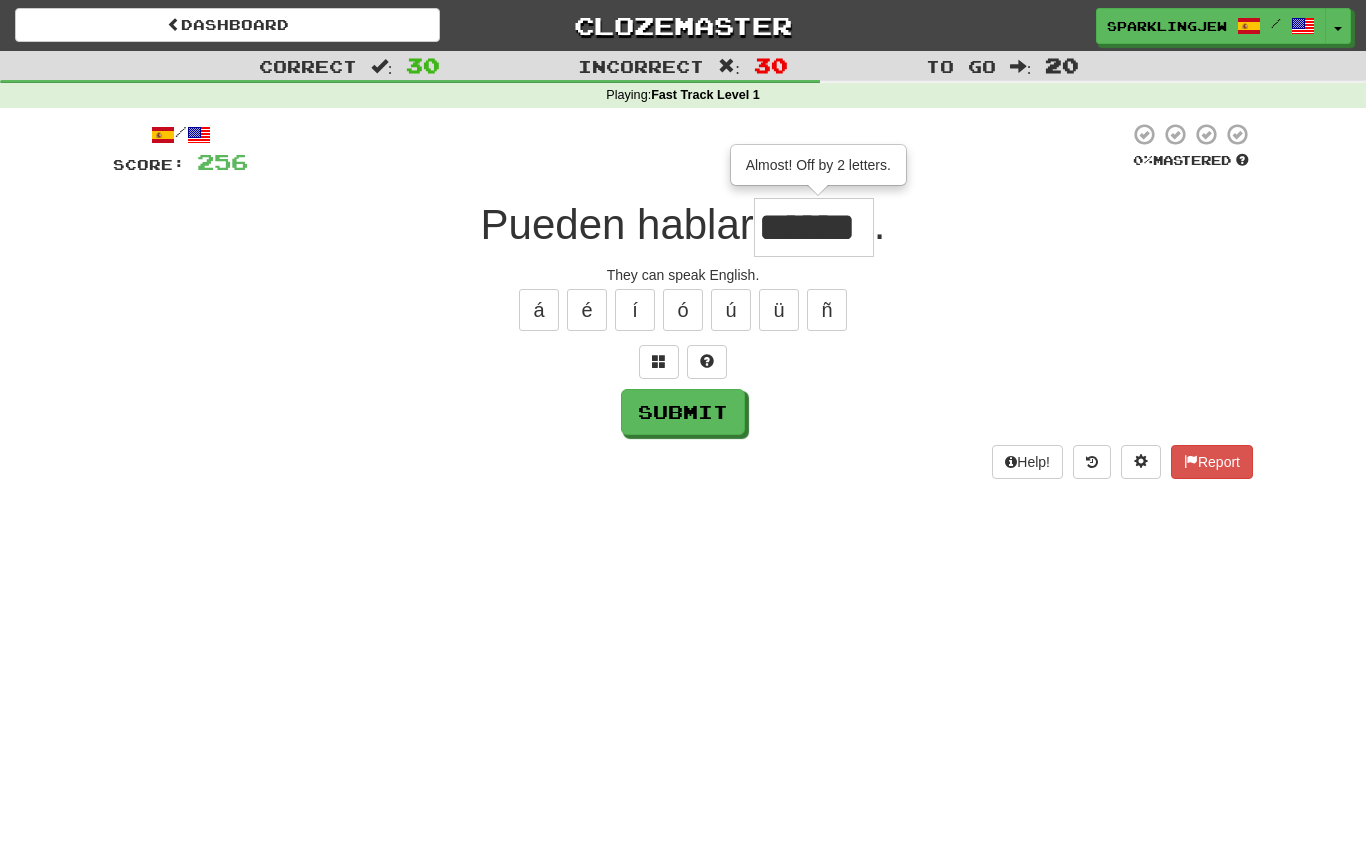 type on "******" 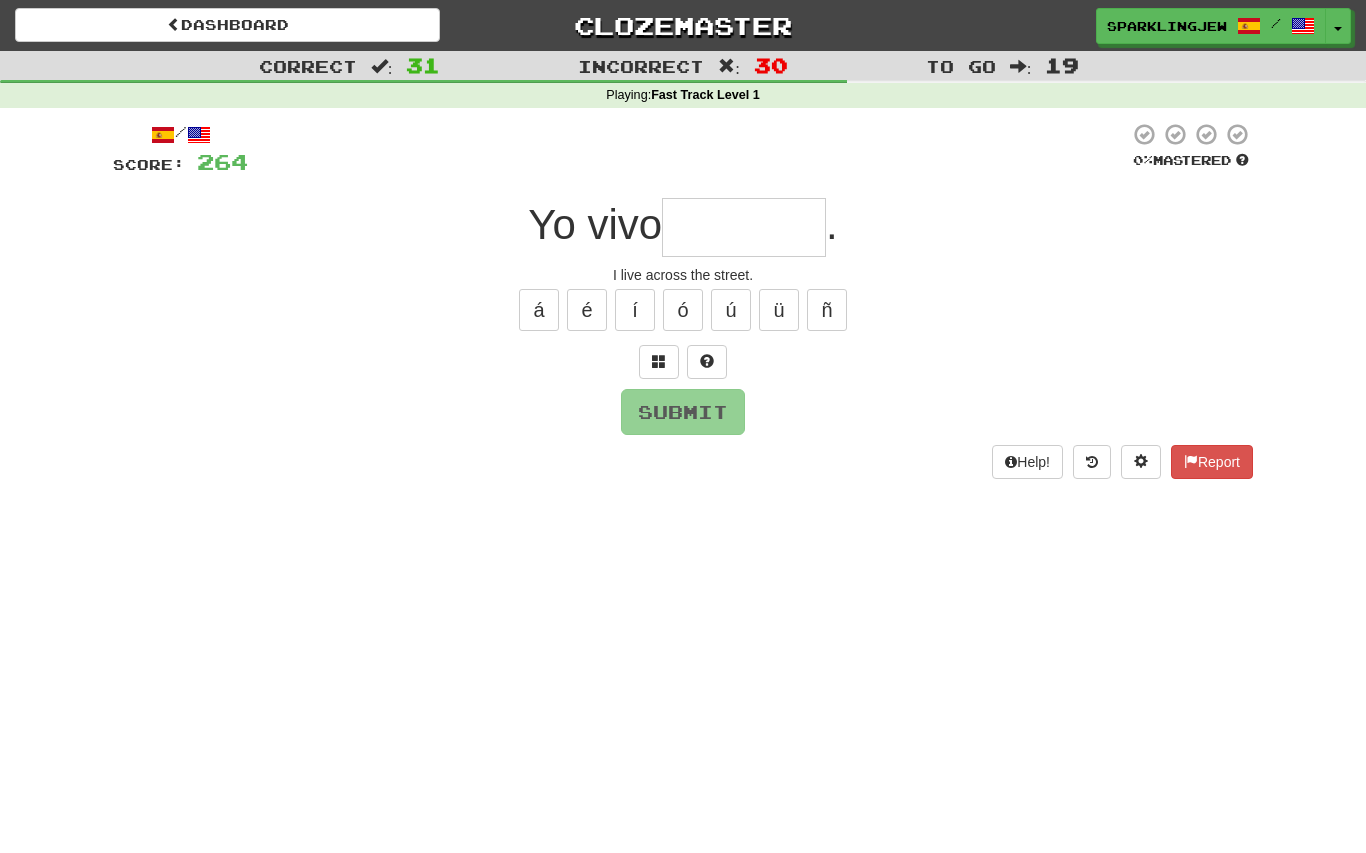 type on "*" 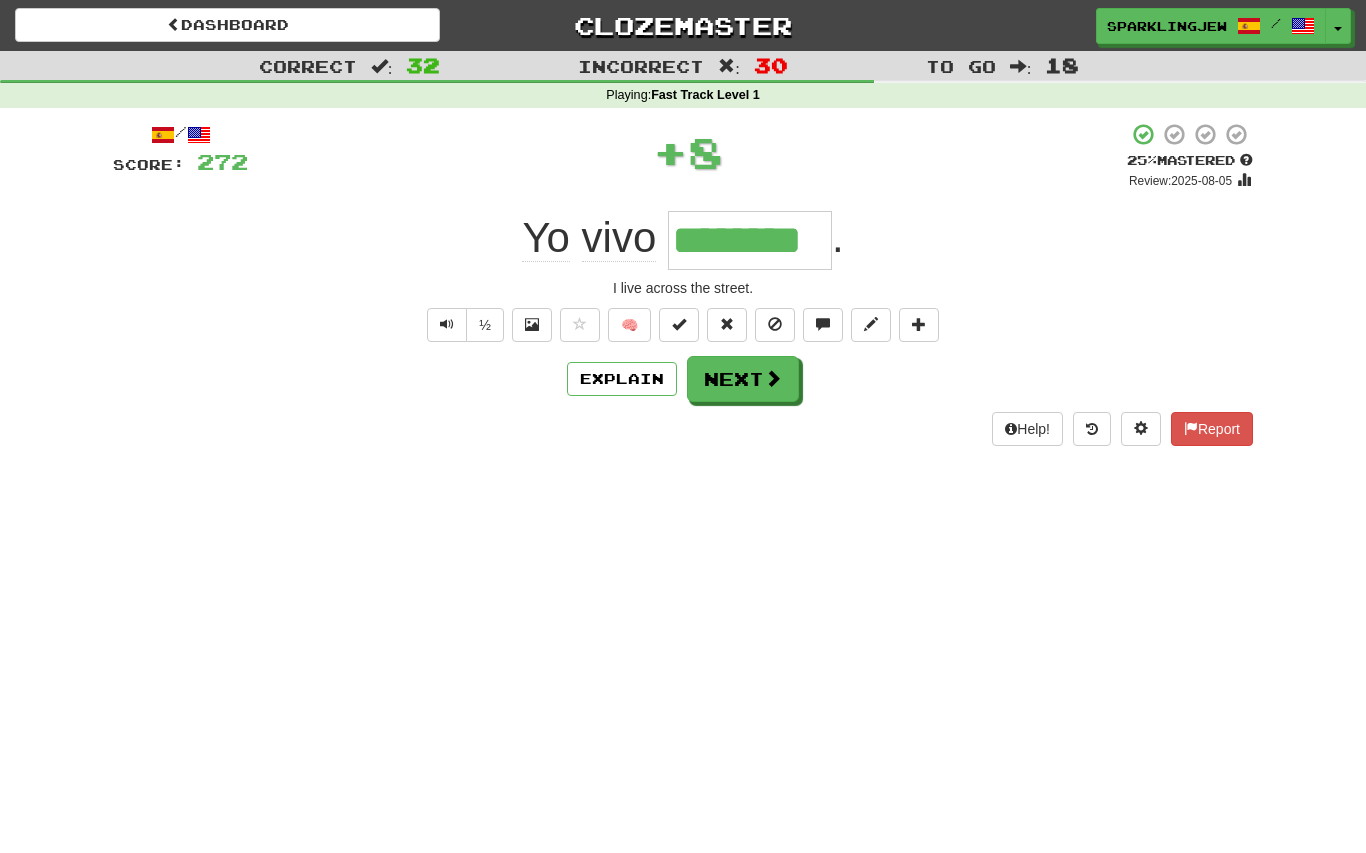 type on "********" 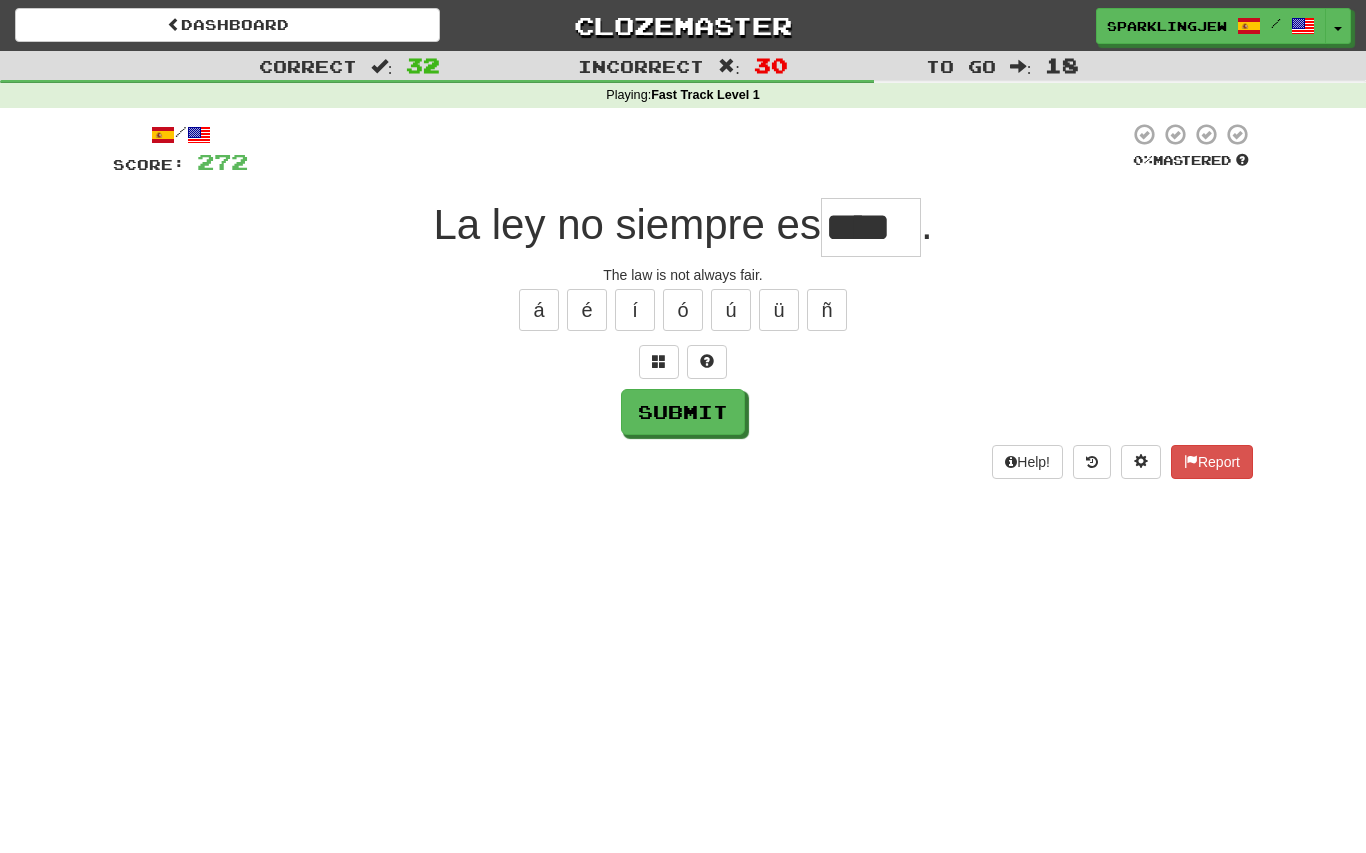 type on "*****" 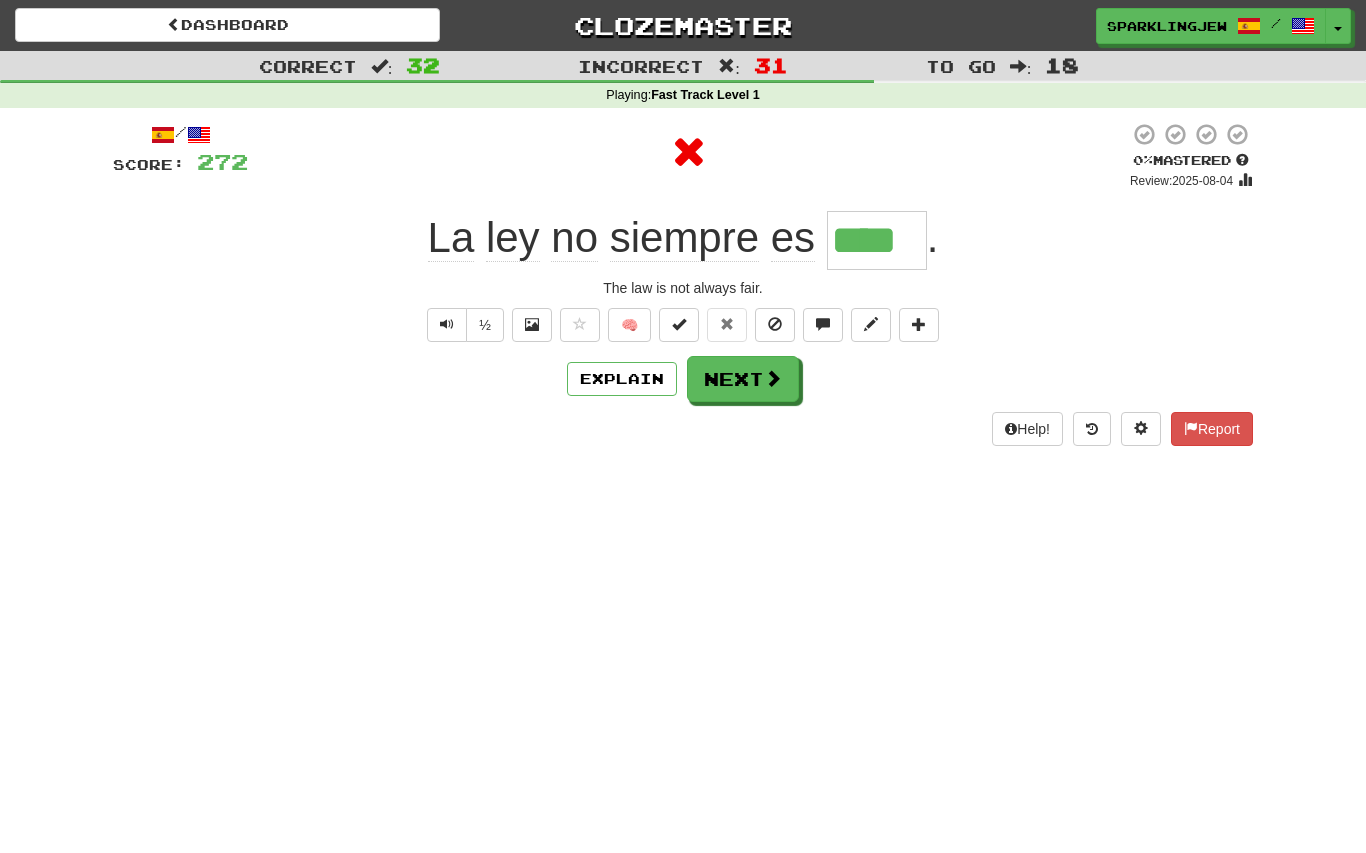 type on "*****" 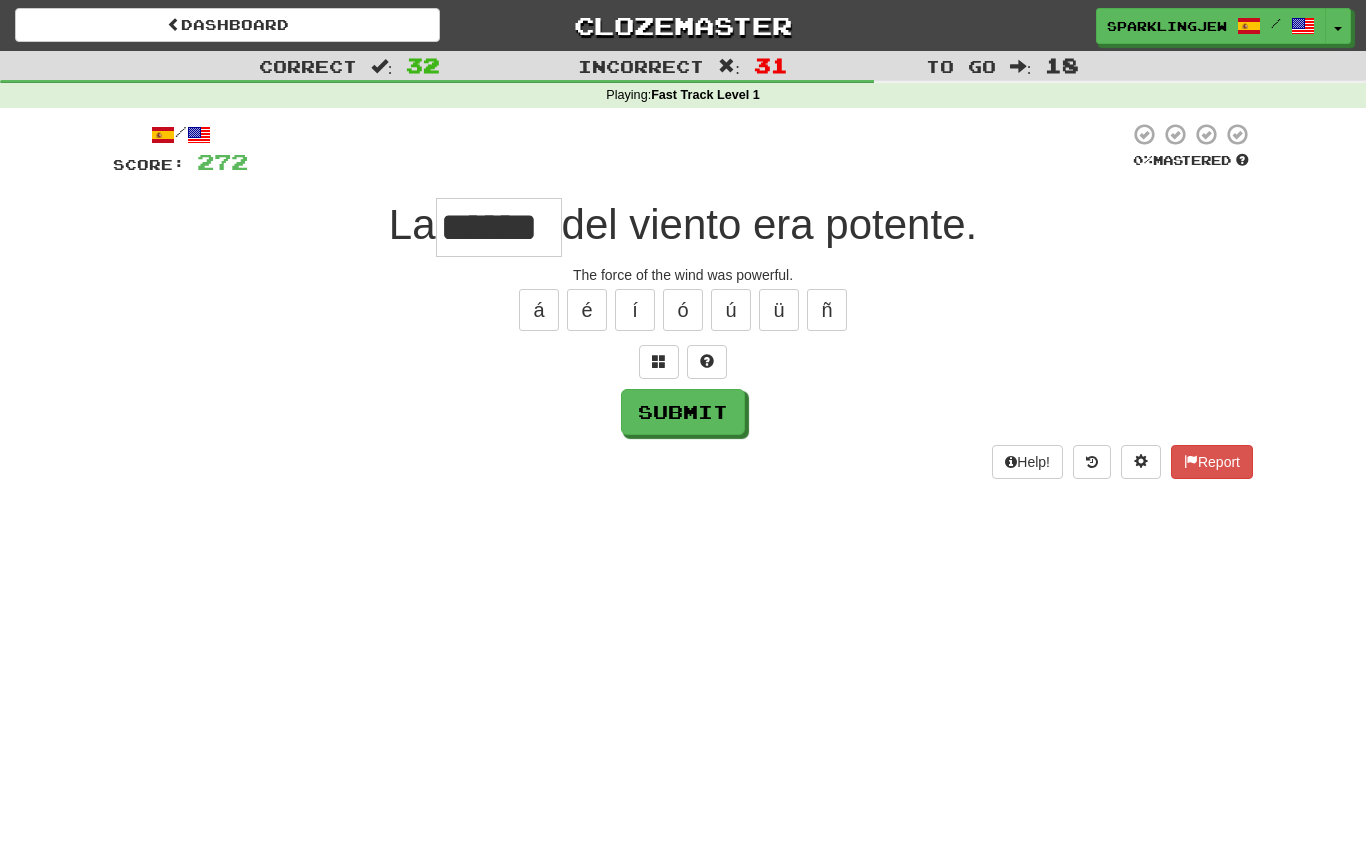 type on "******" 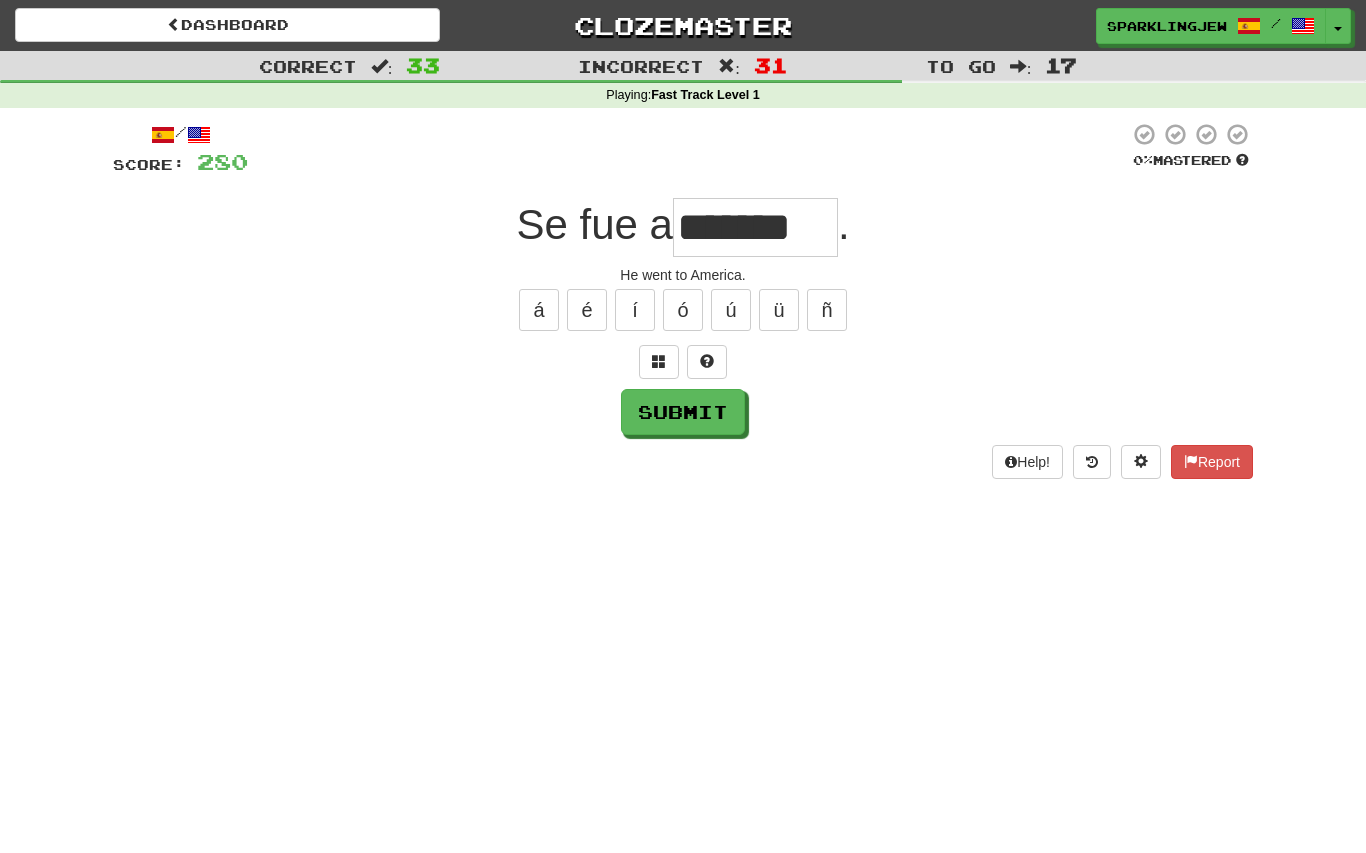 type on "*******" 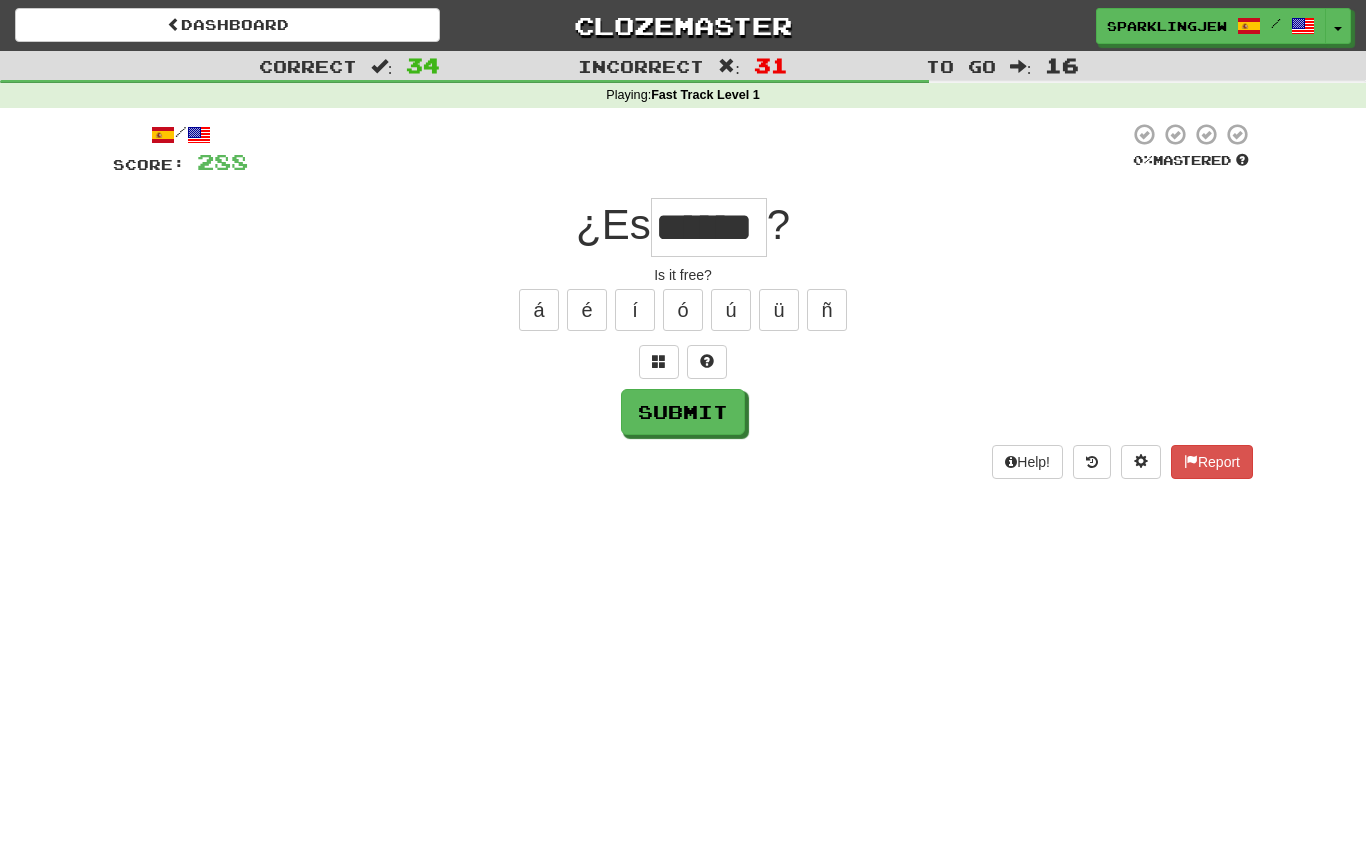 type on "******" 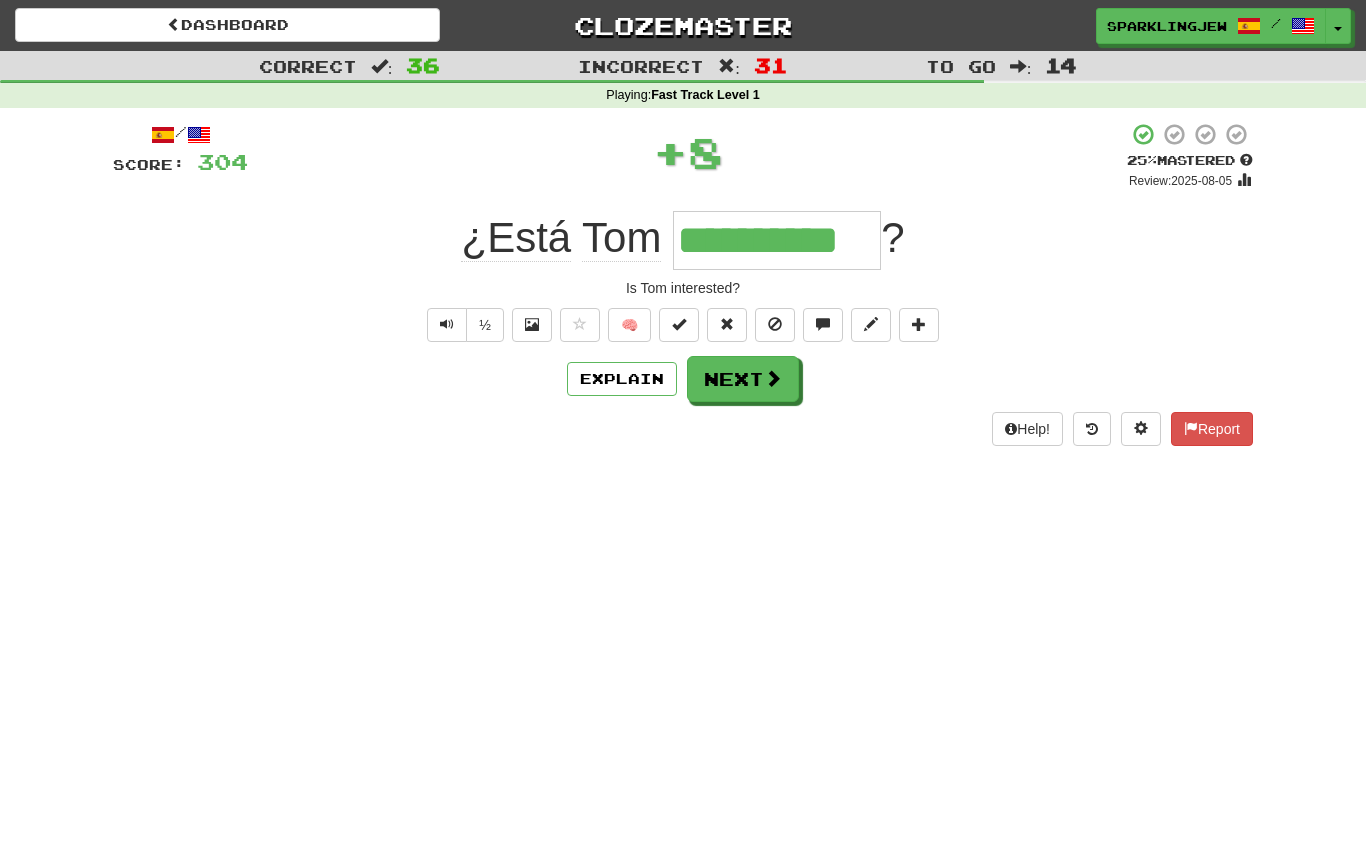 type on "**********" 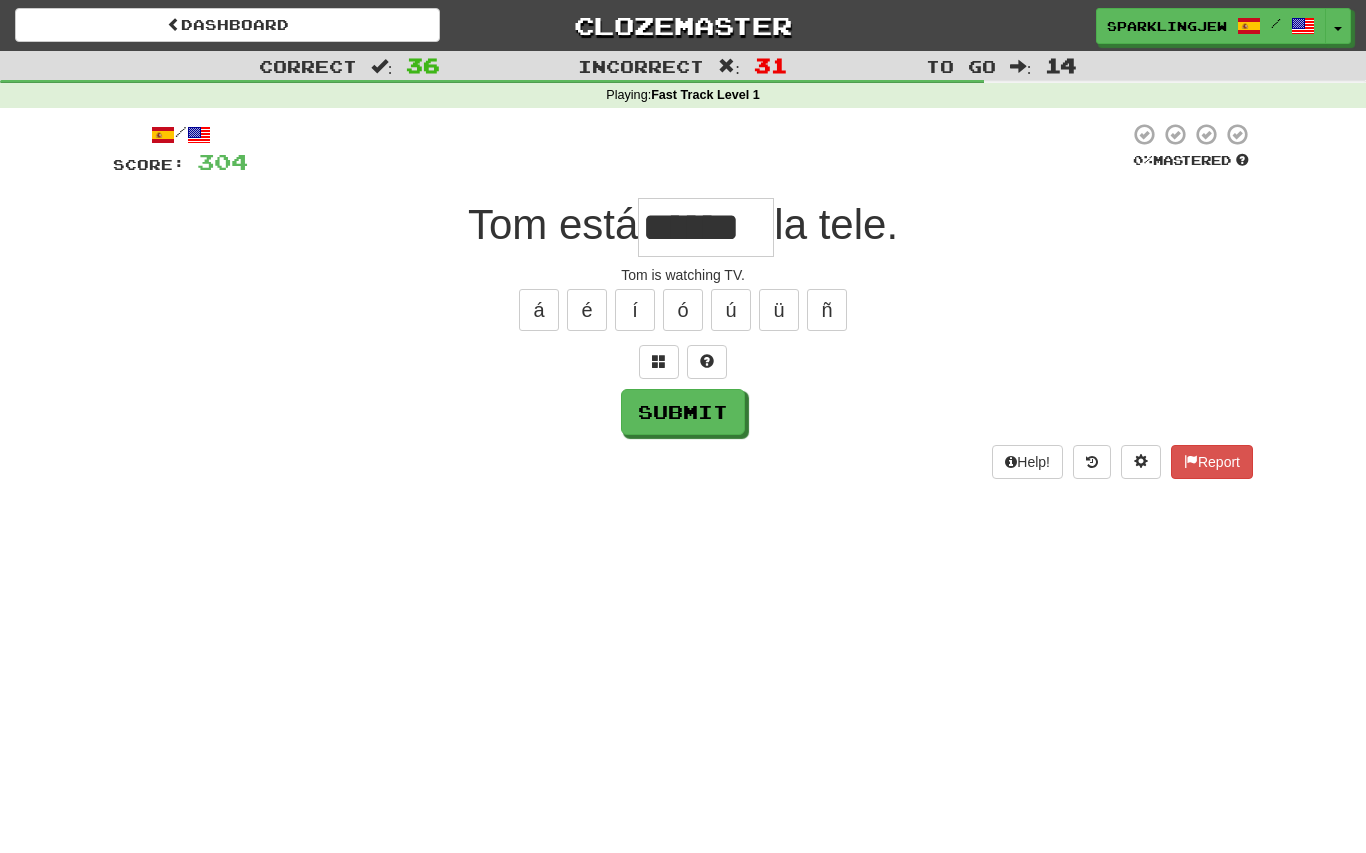 type on "******" 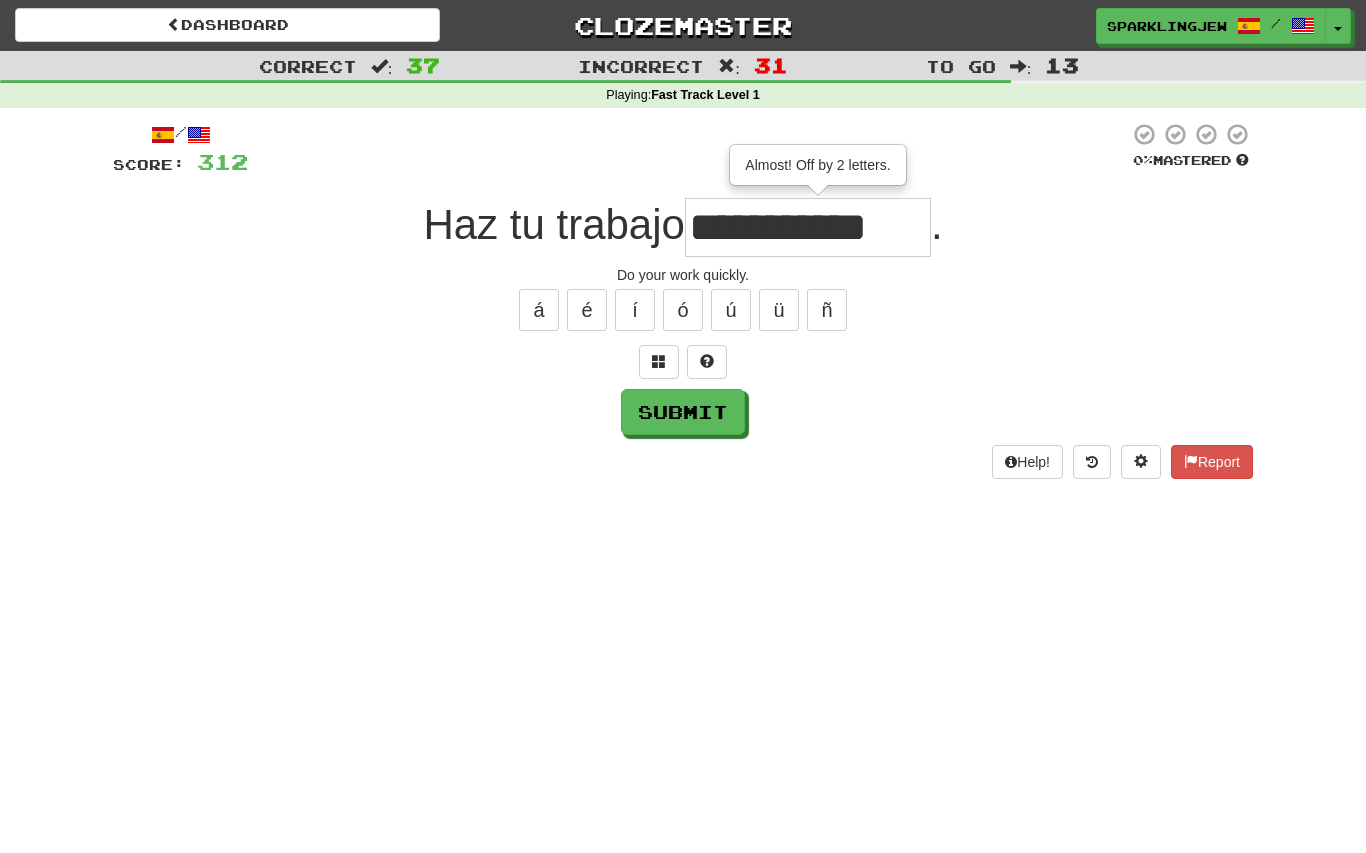type on "**********" 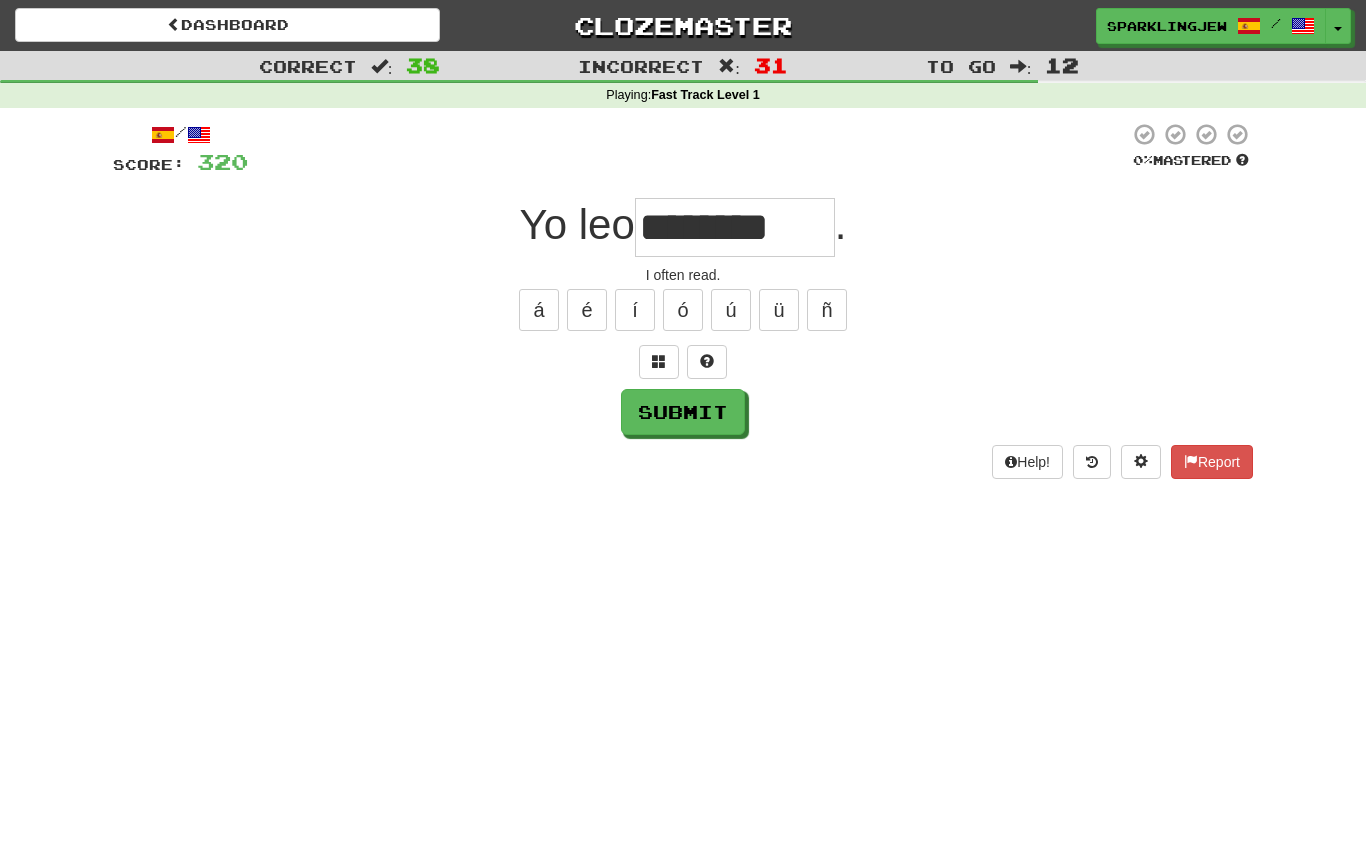 type on "********" 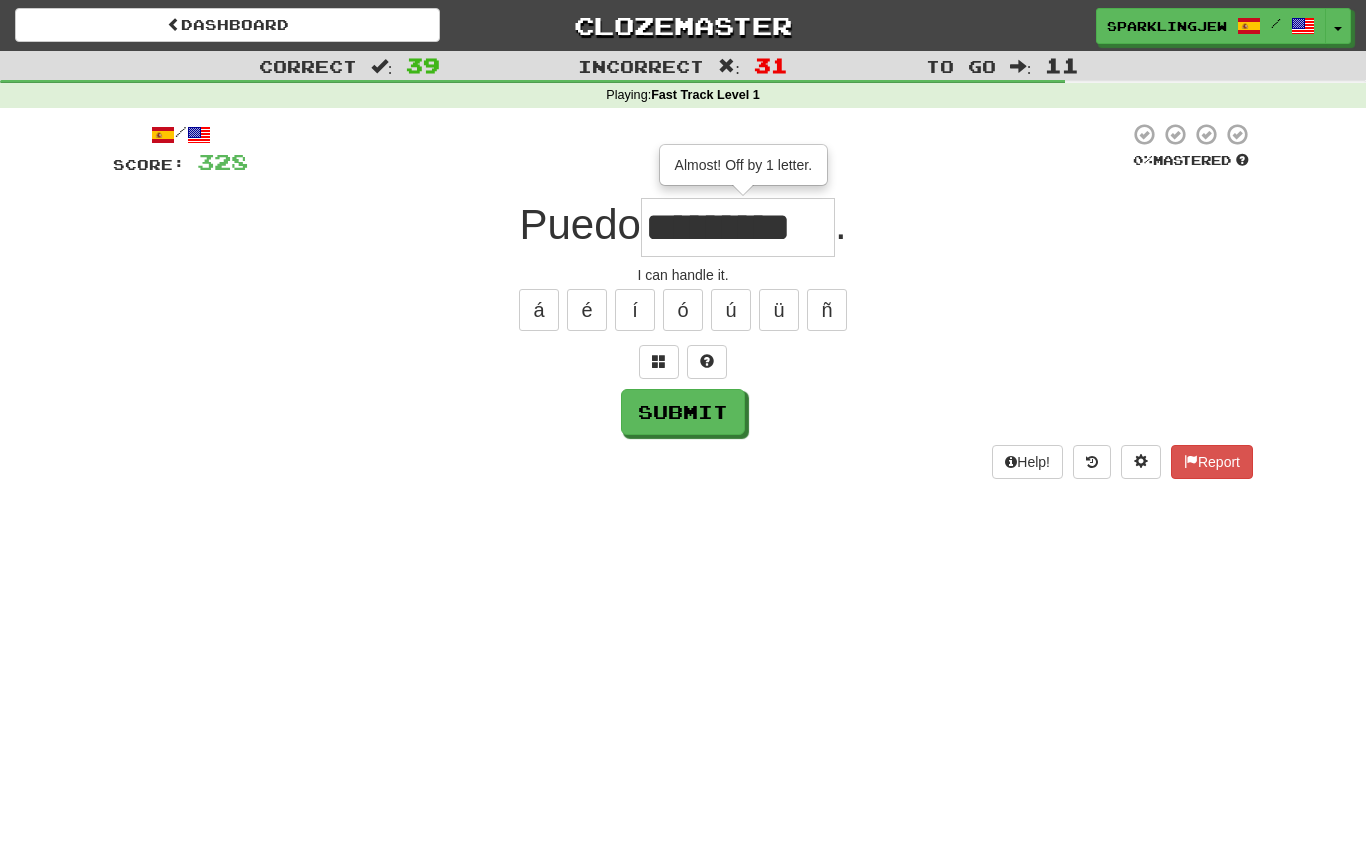 type on "*********" 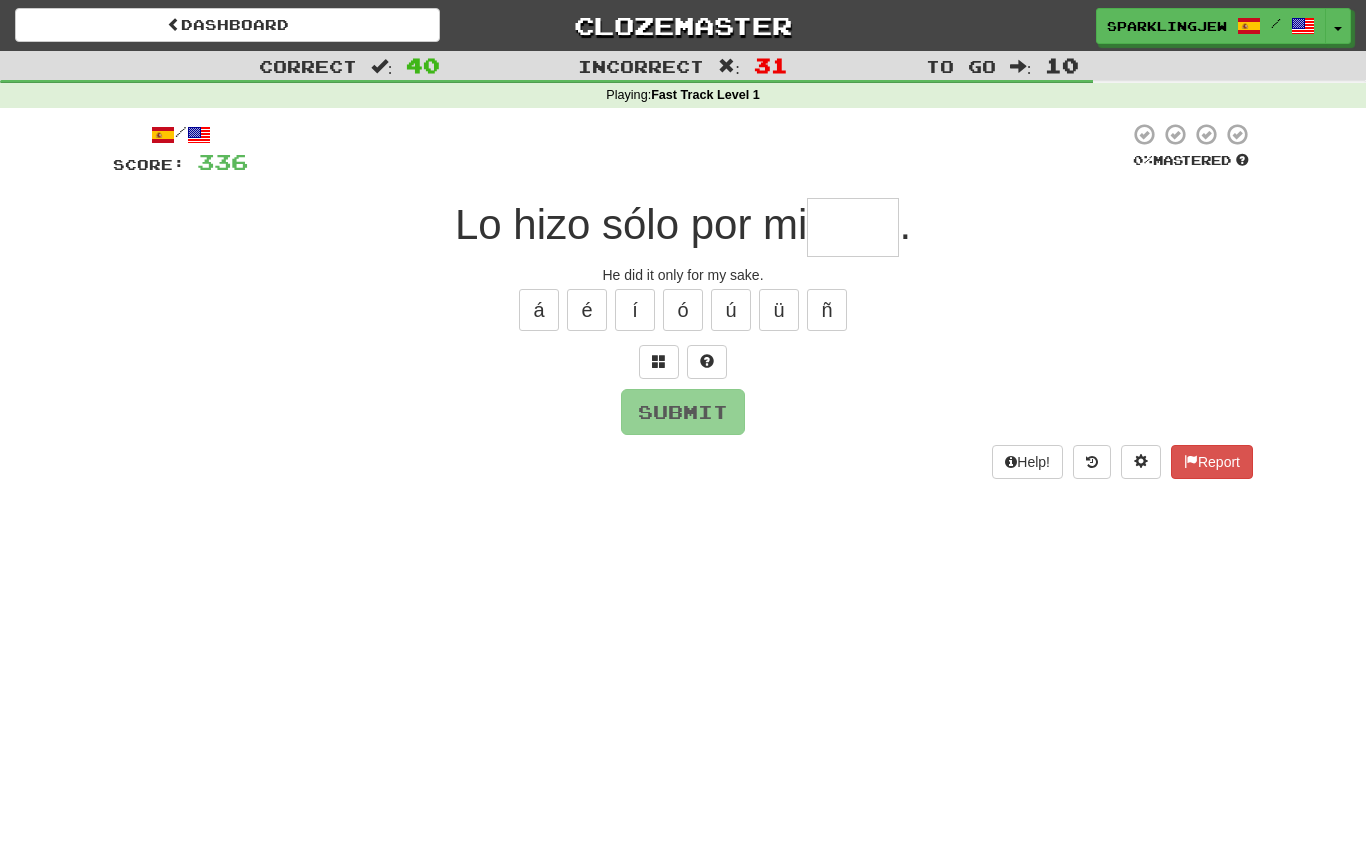 type on "****" 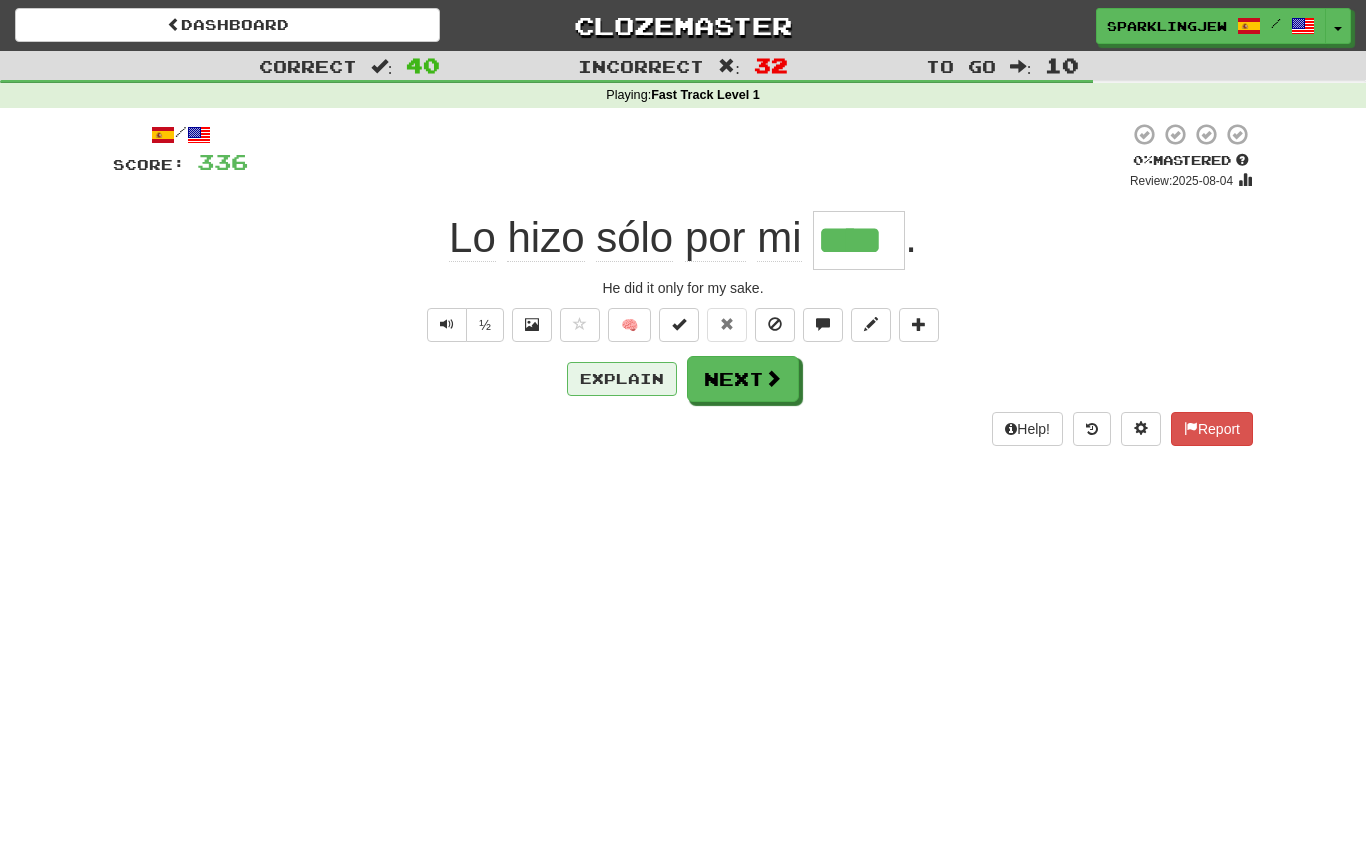 type on "****" 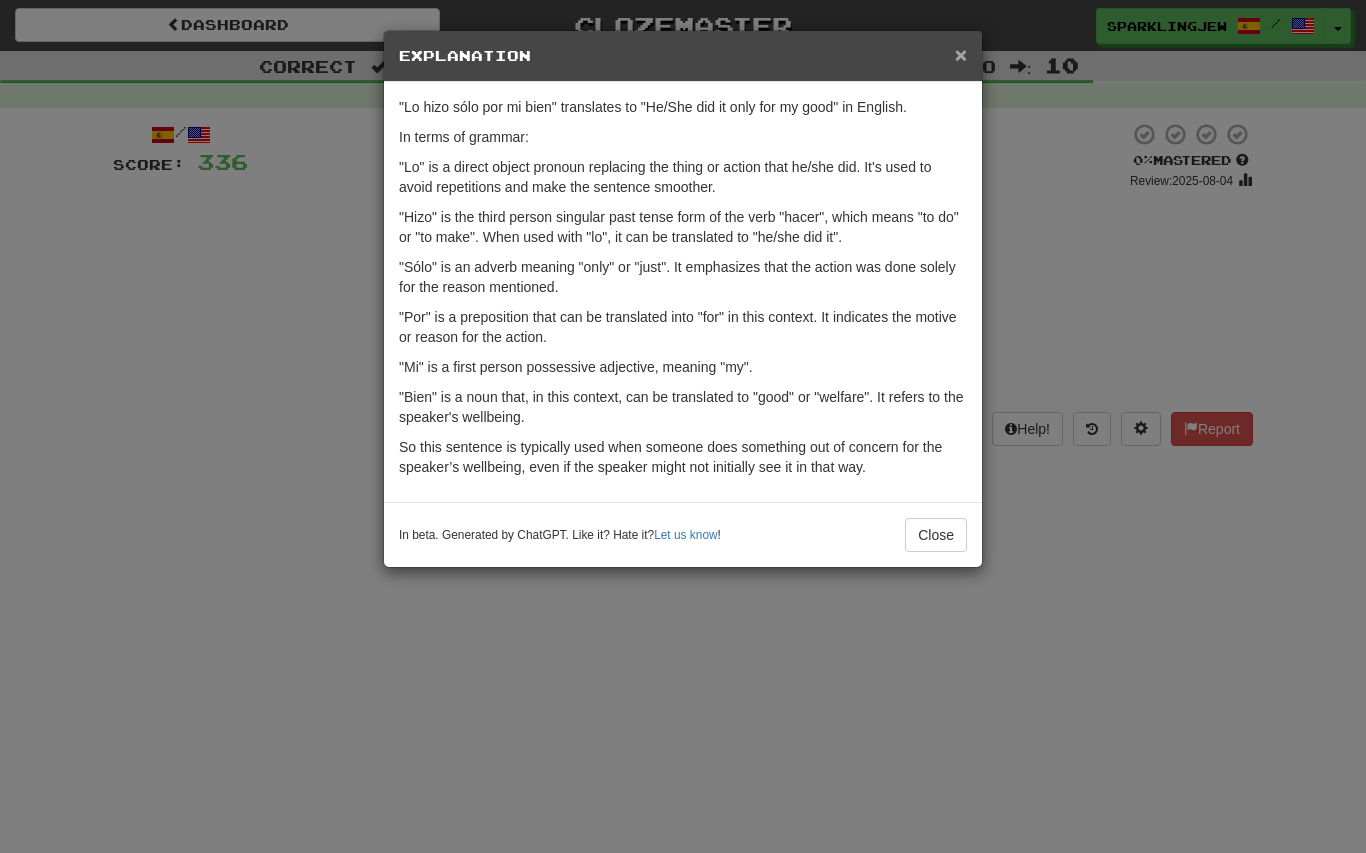 click on "×" at bounding box center (961, 54) 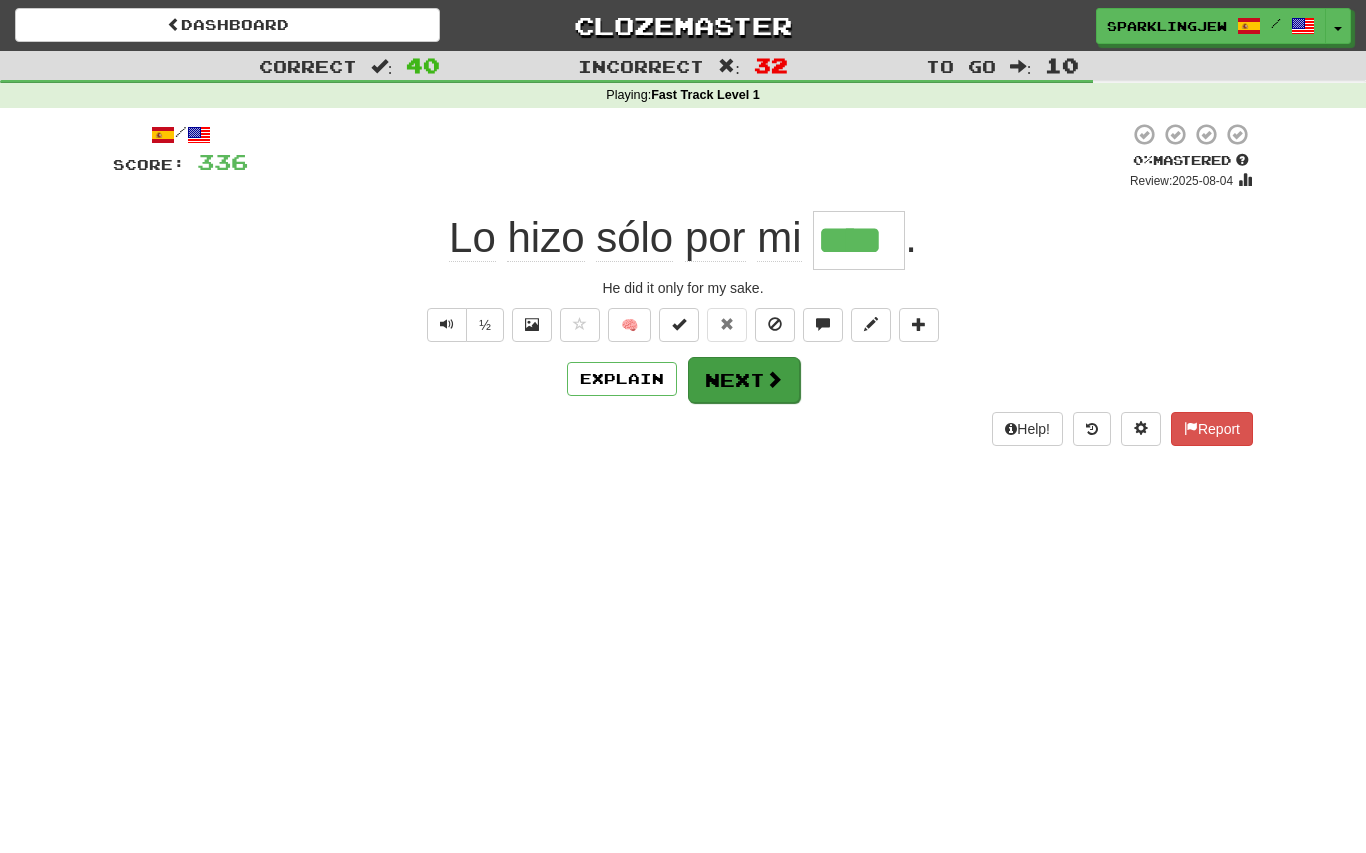 click at bounding box center [774, 379] 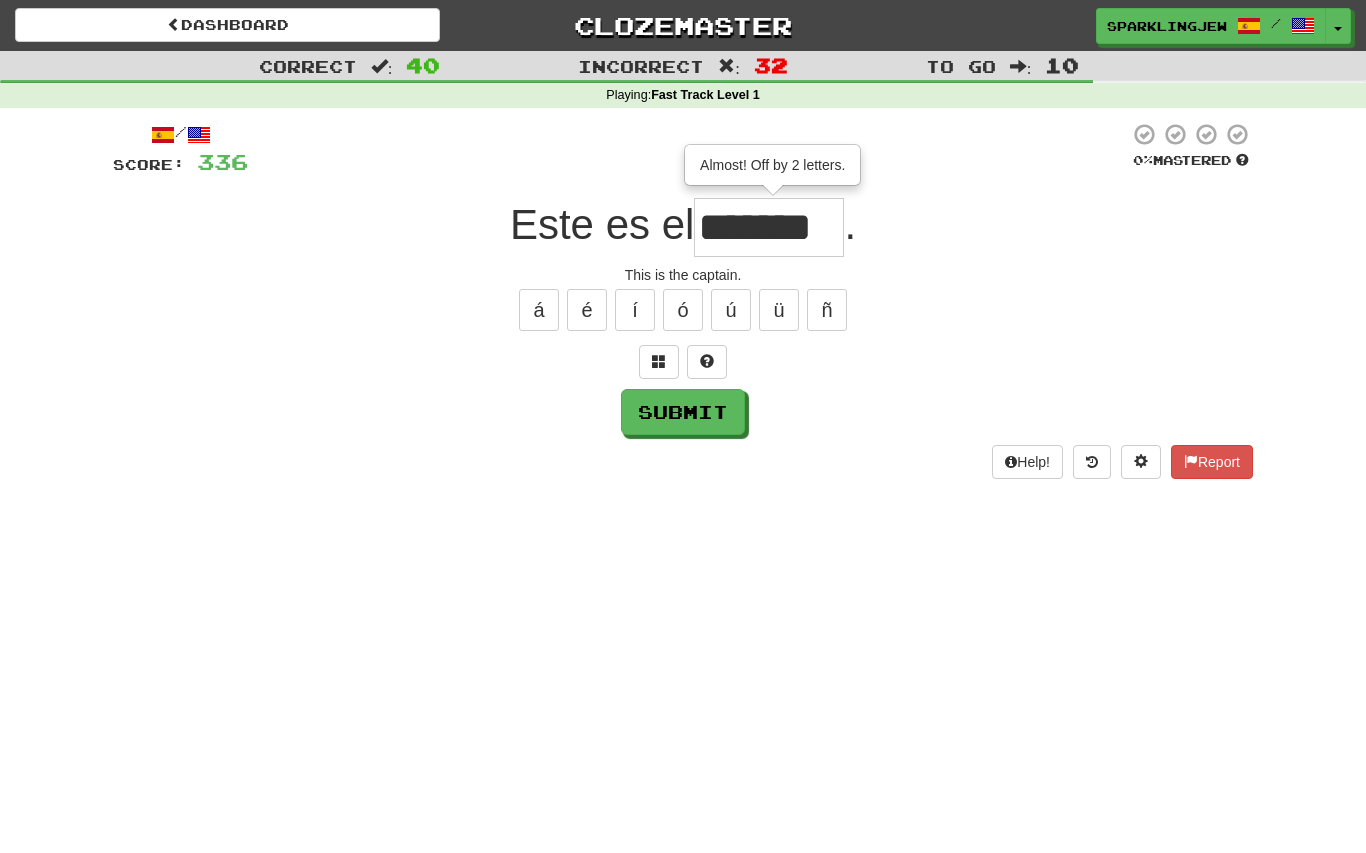 type on "*******" 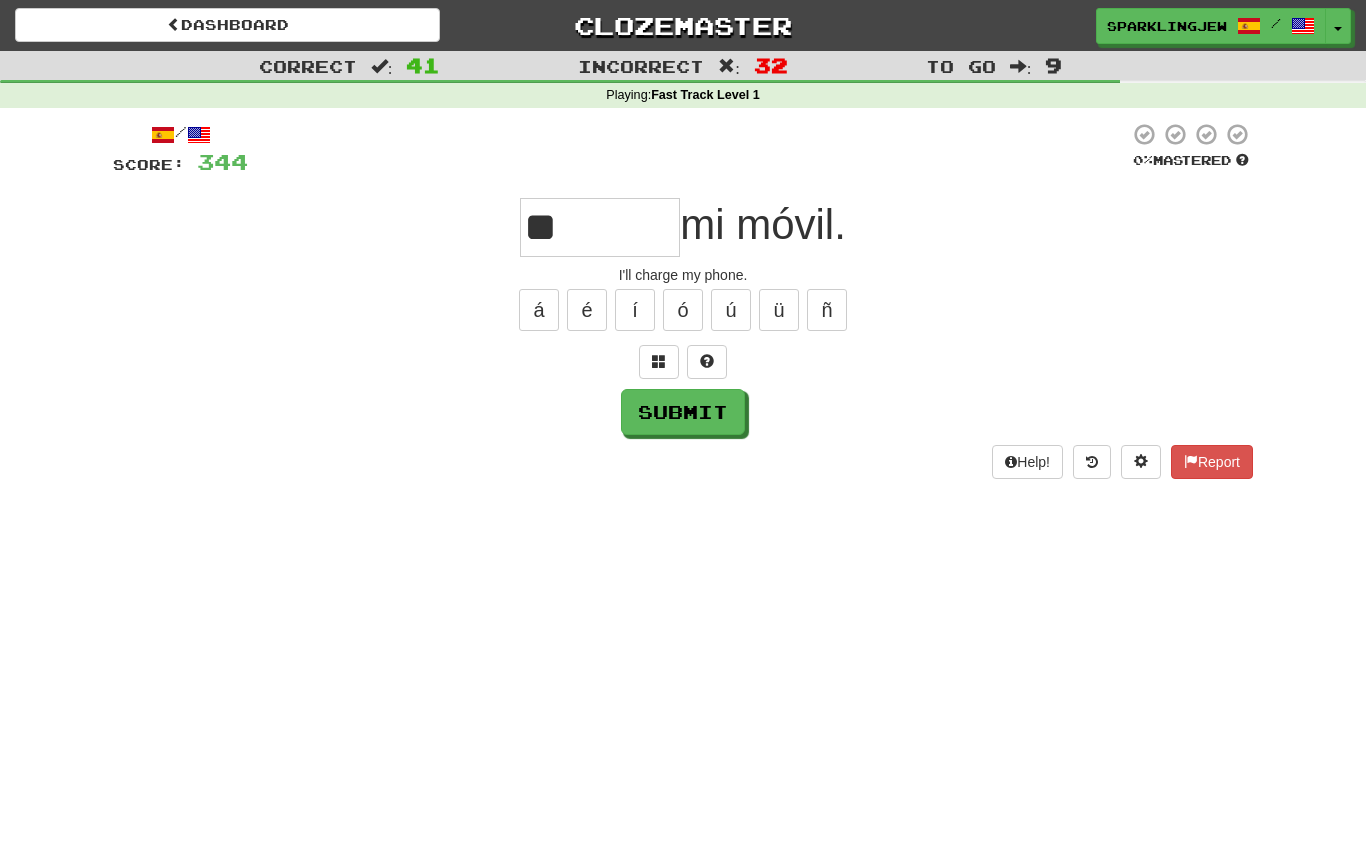 type on "*" 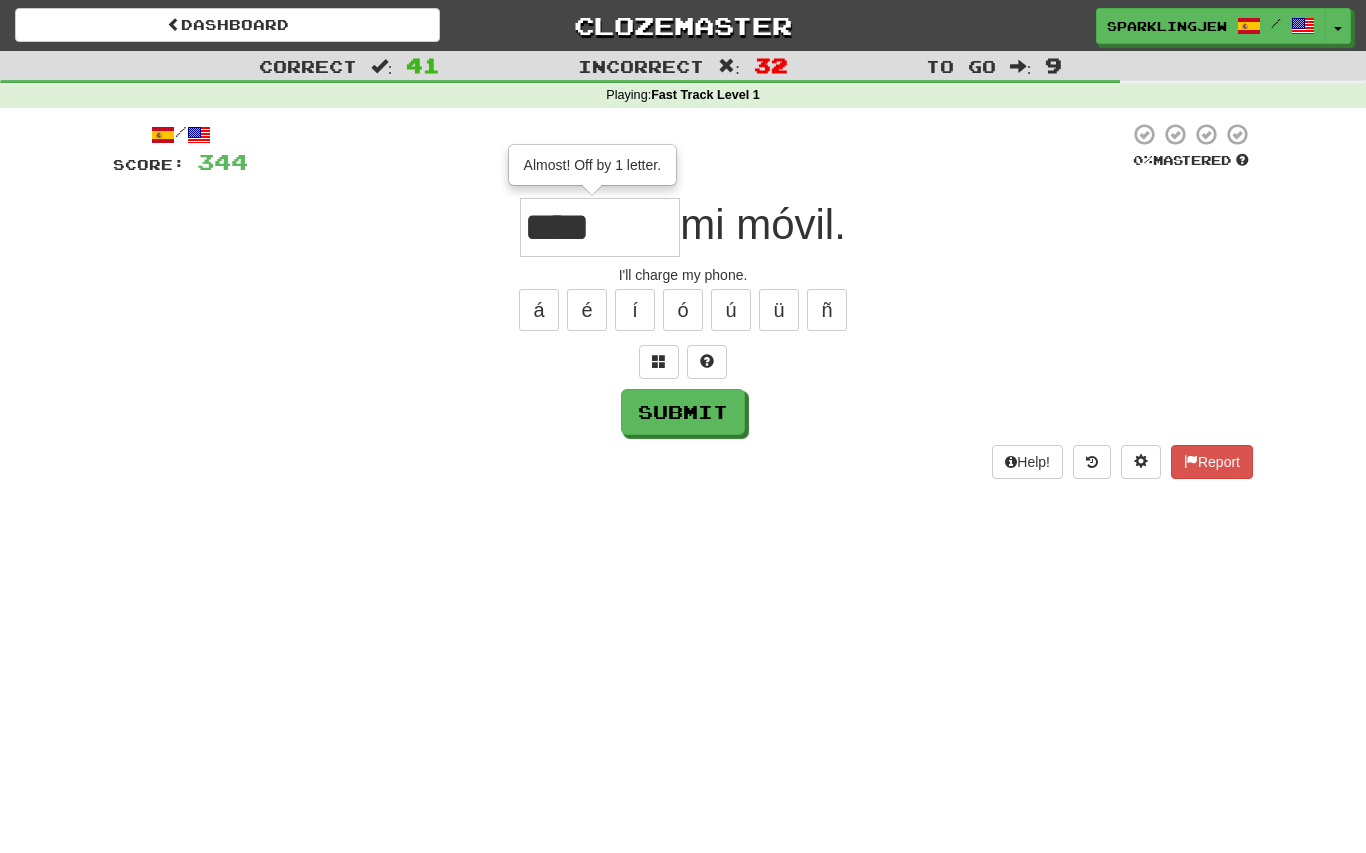 type on "*******" 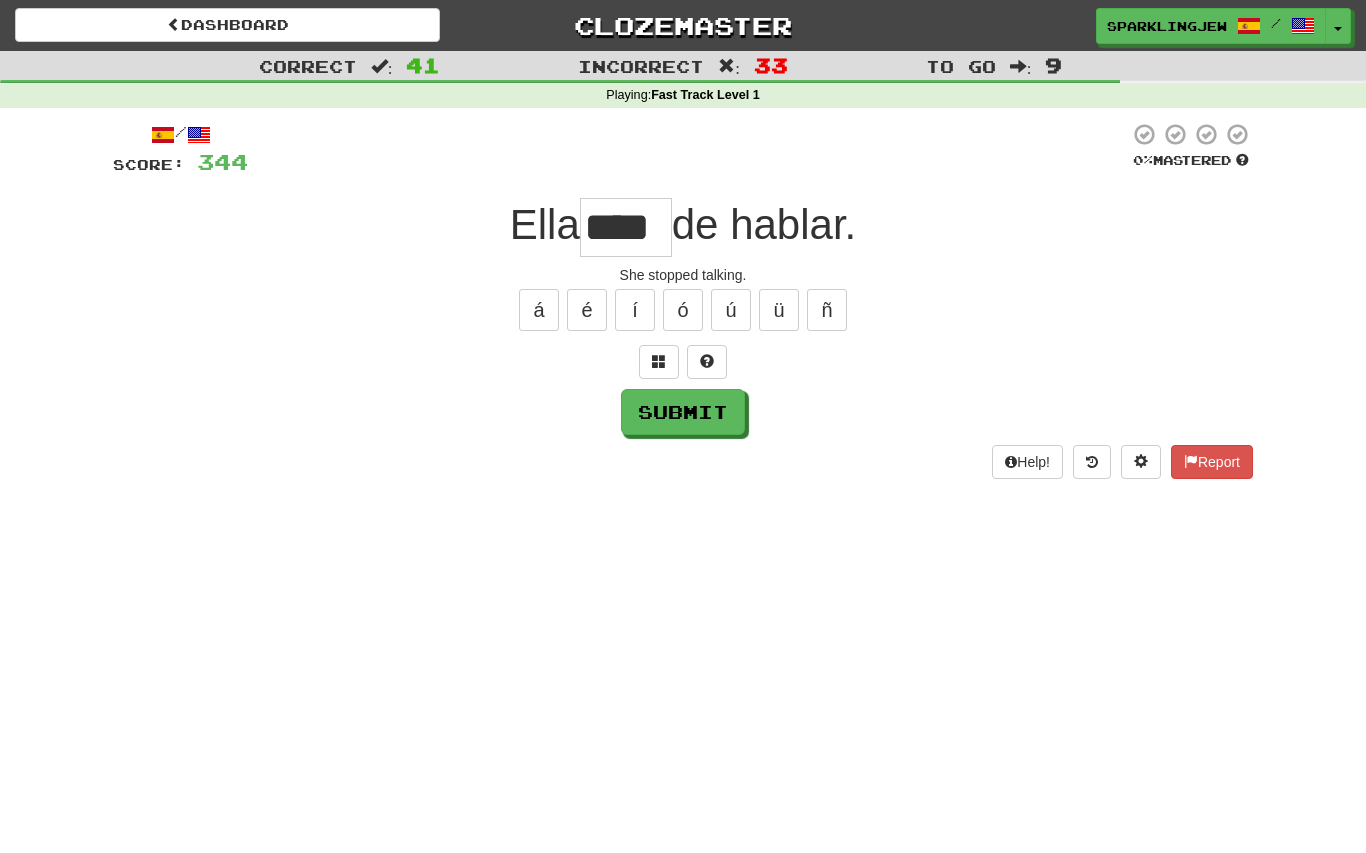 type on "****" 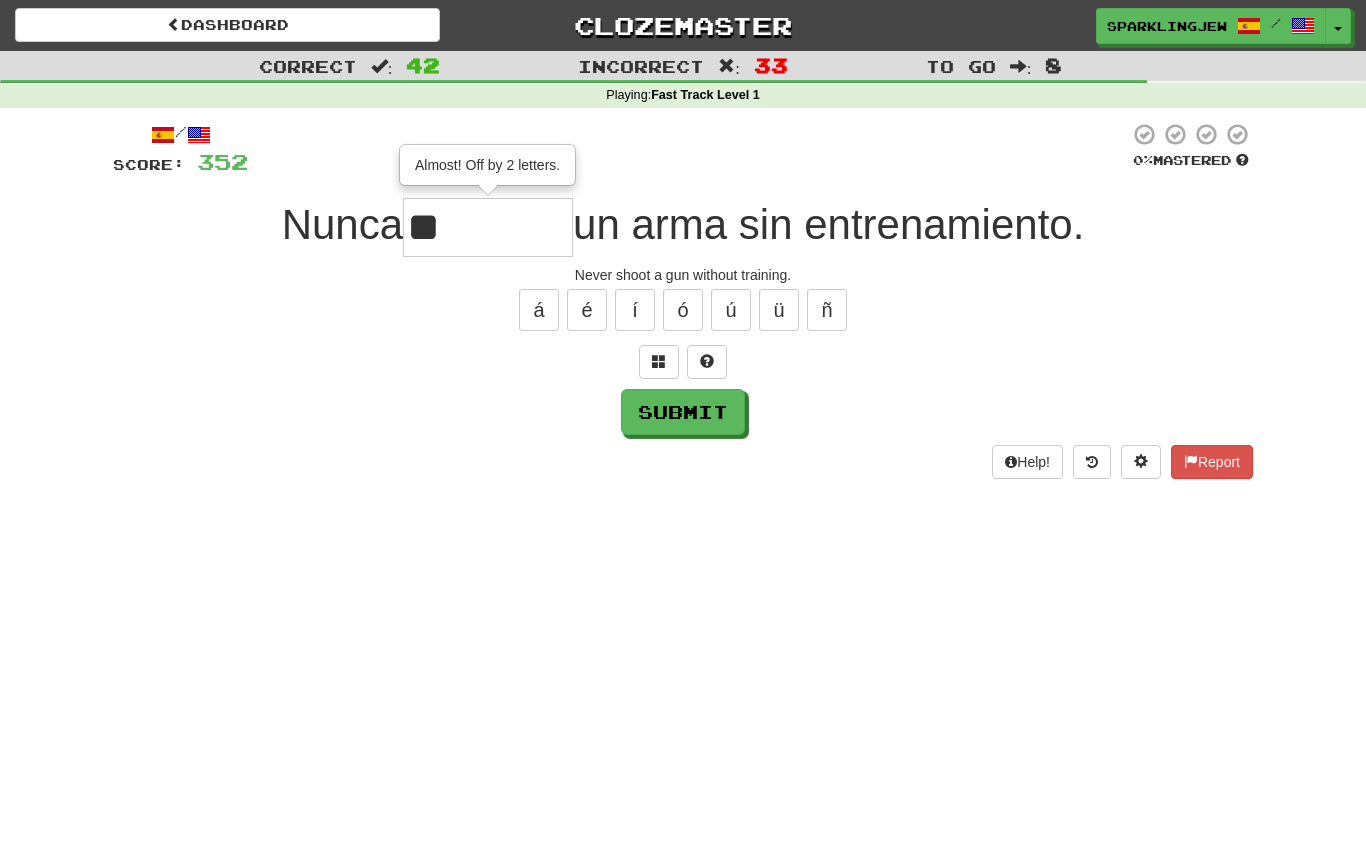 type on "********" 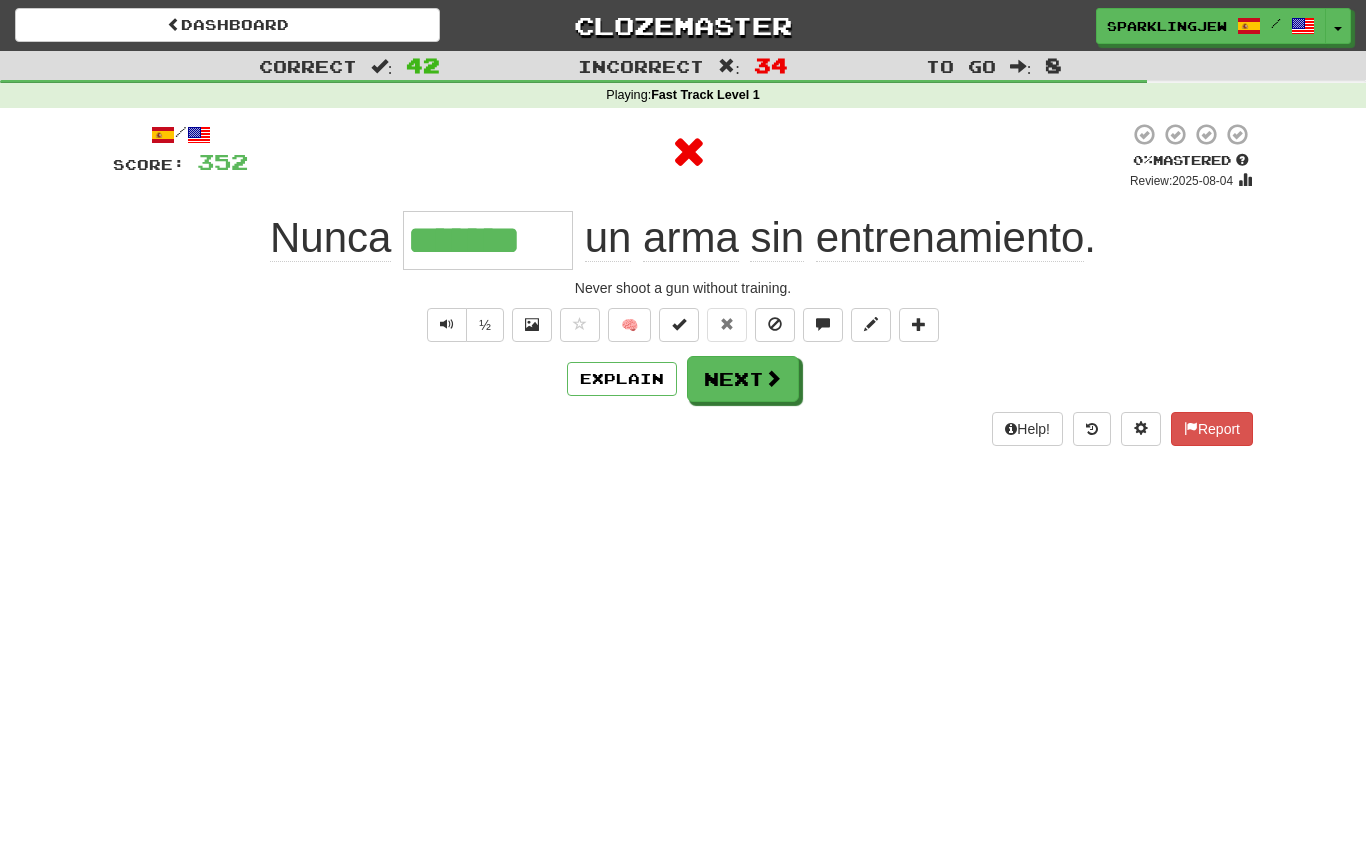 type on "********" 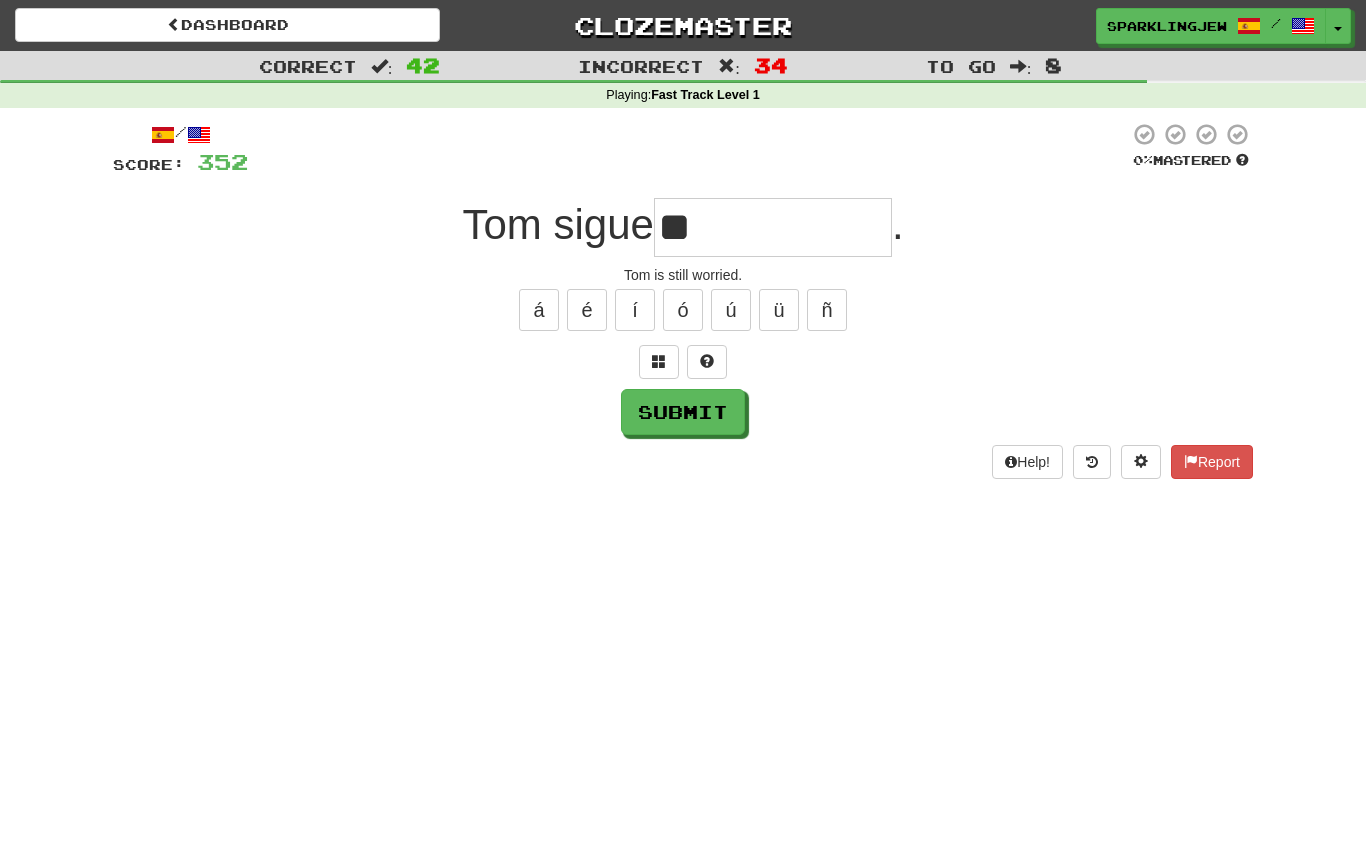 type on "*" 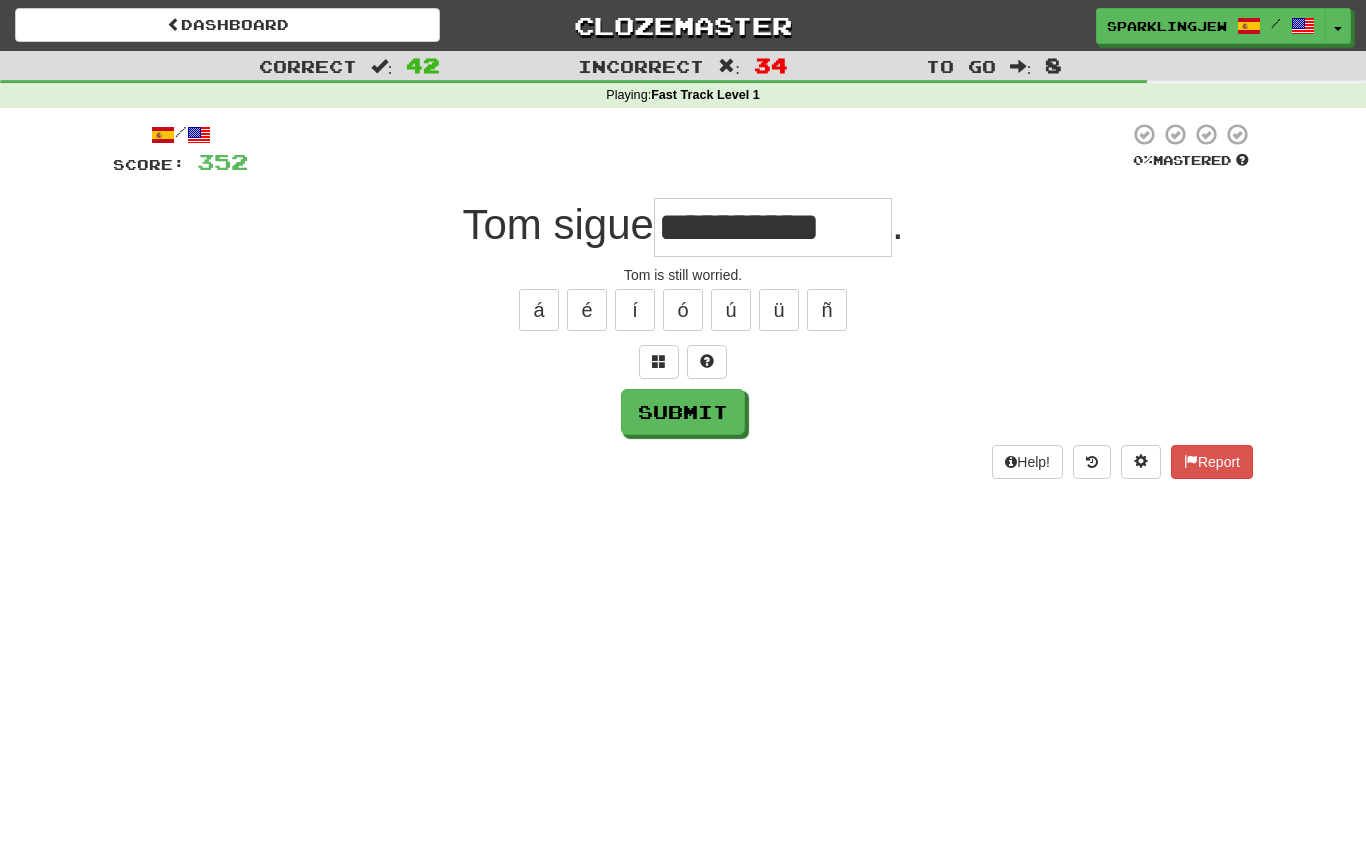 type on "**********" 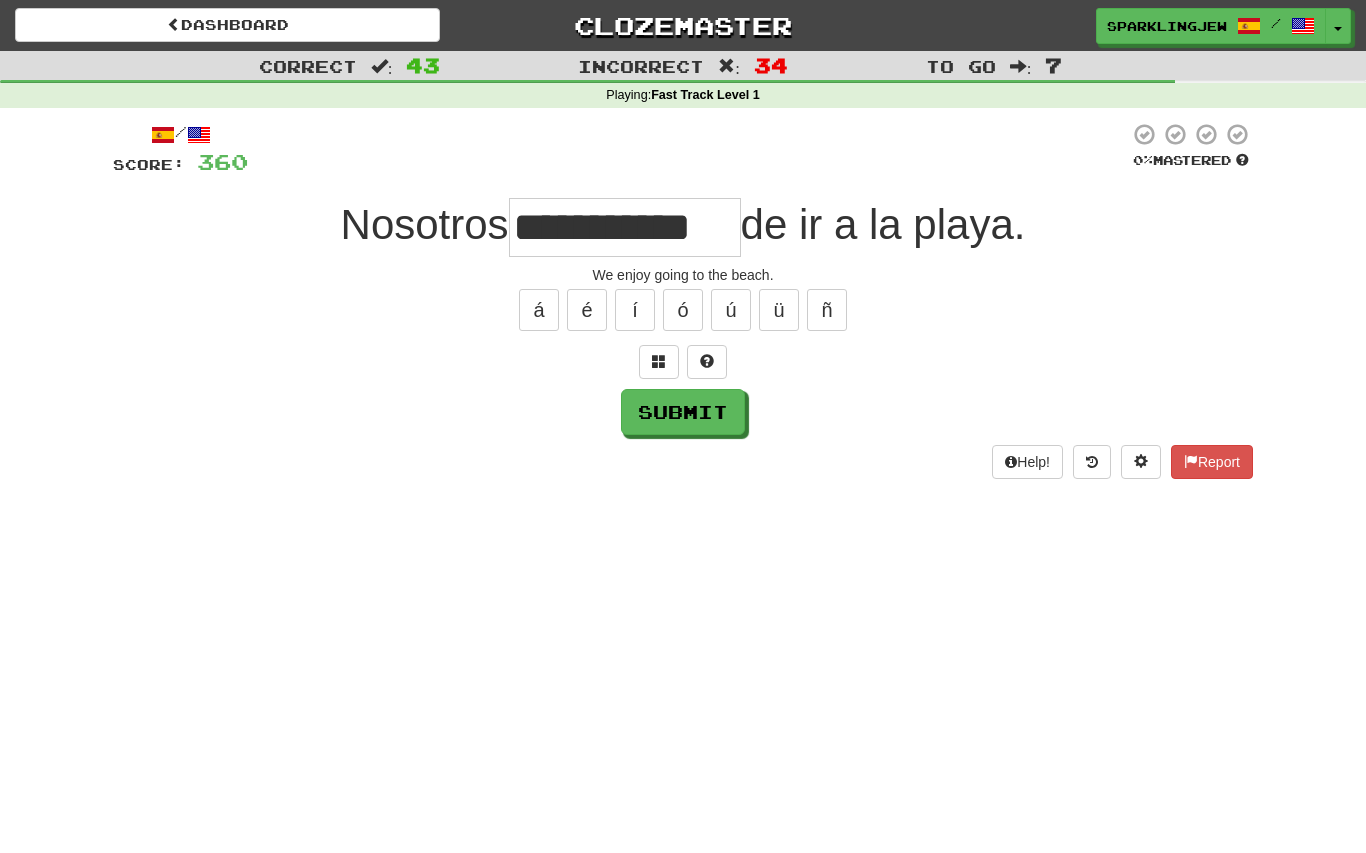 type on "**********" 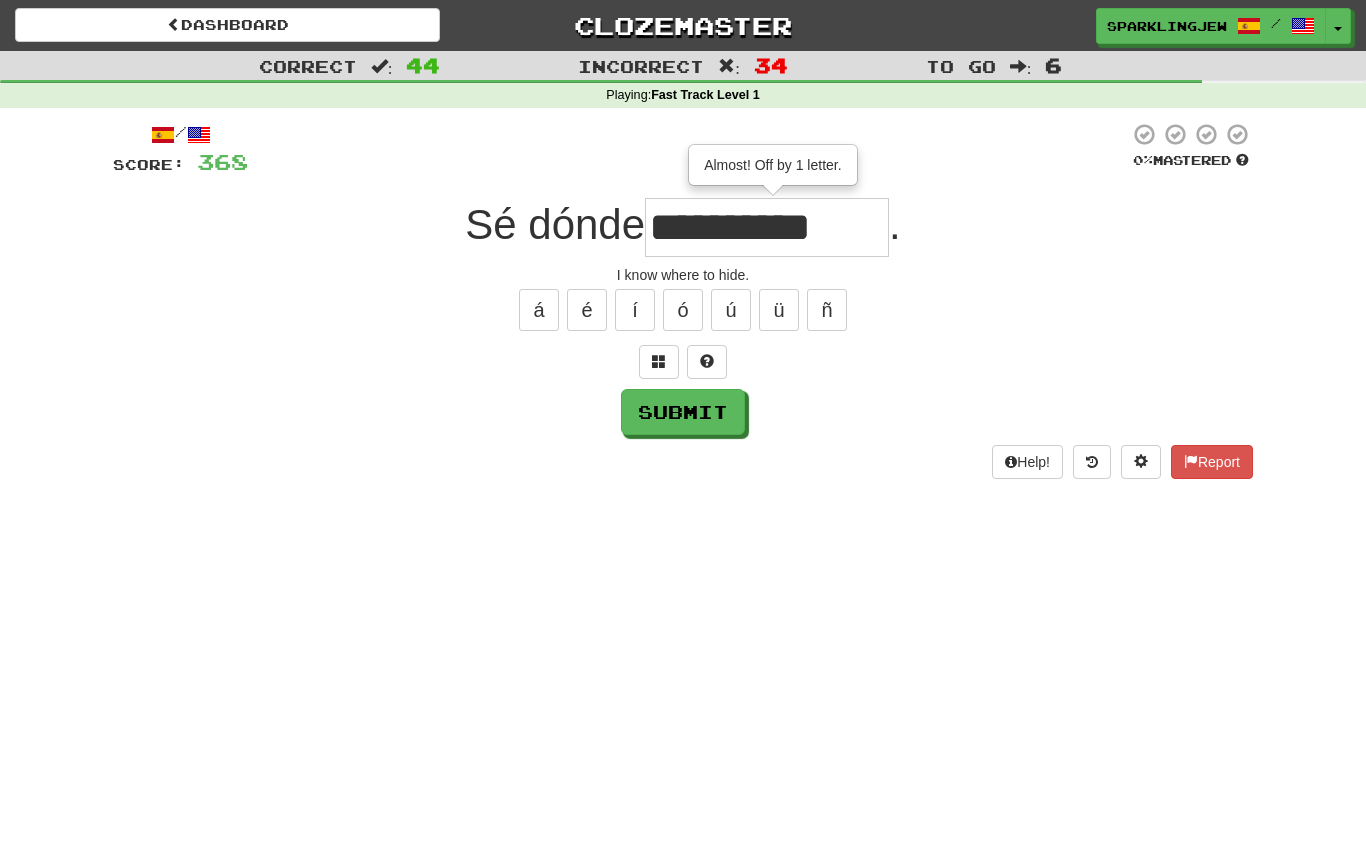 type on "**********" 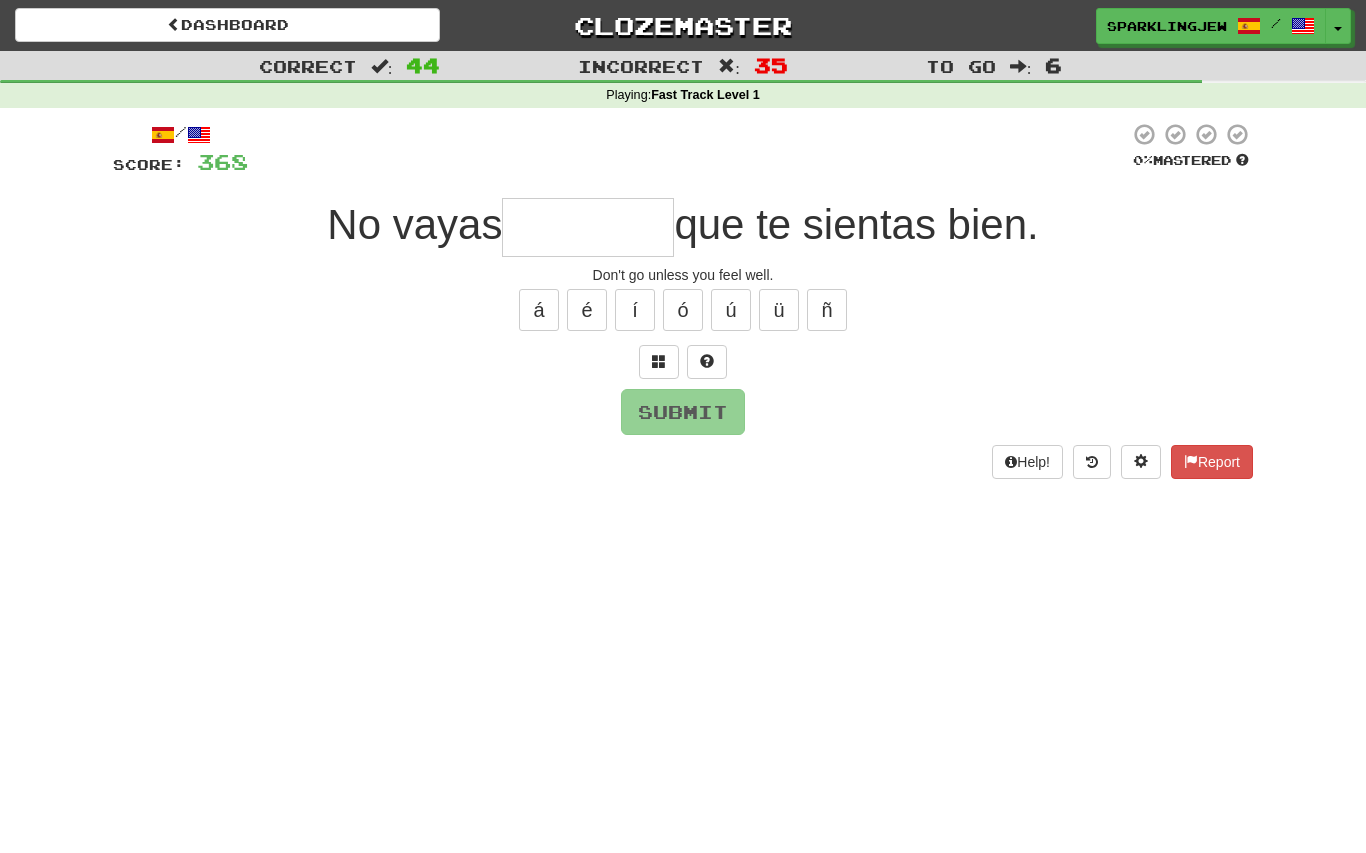 type on "*******" 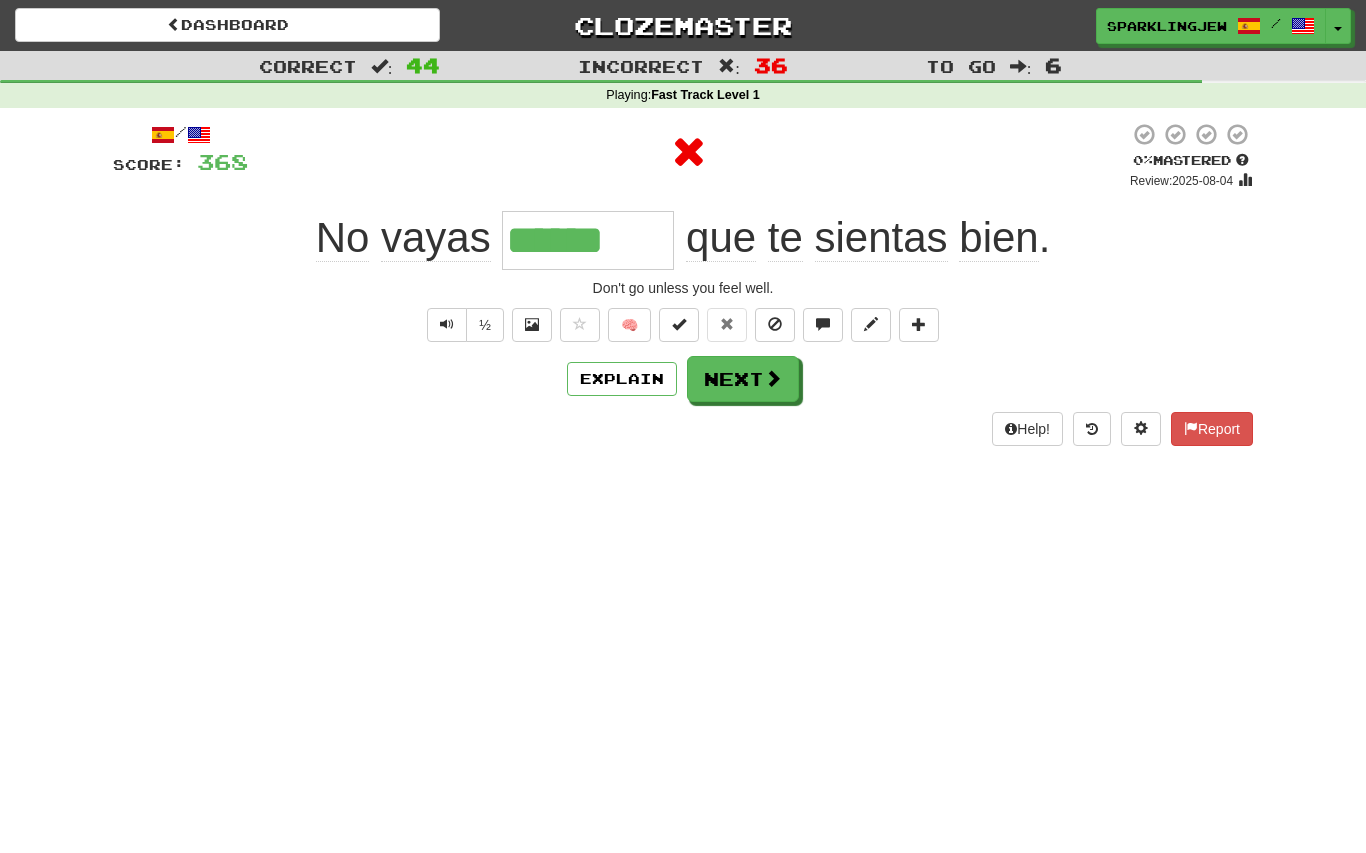 type on "*******" 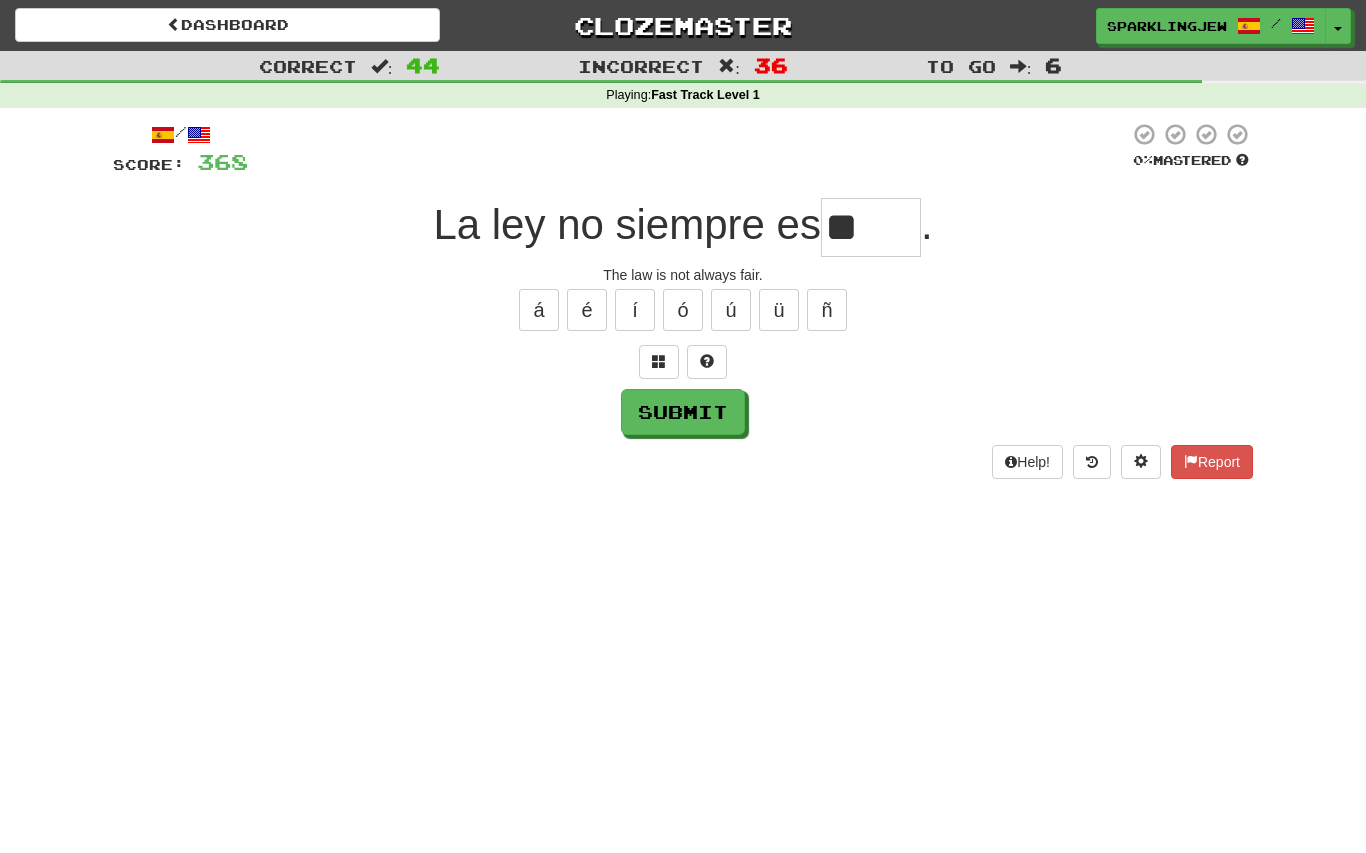 type on "*" 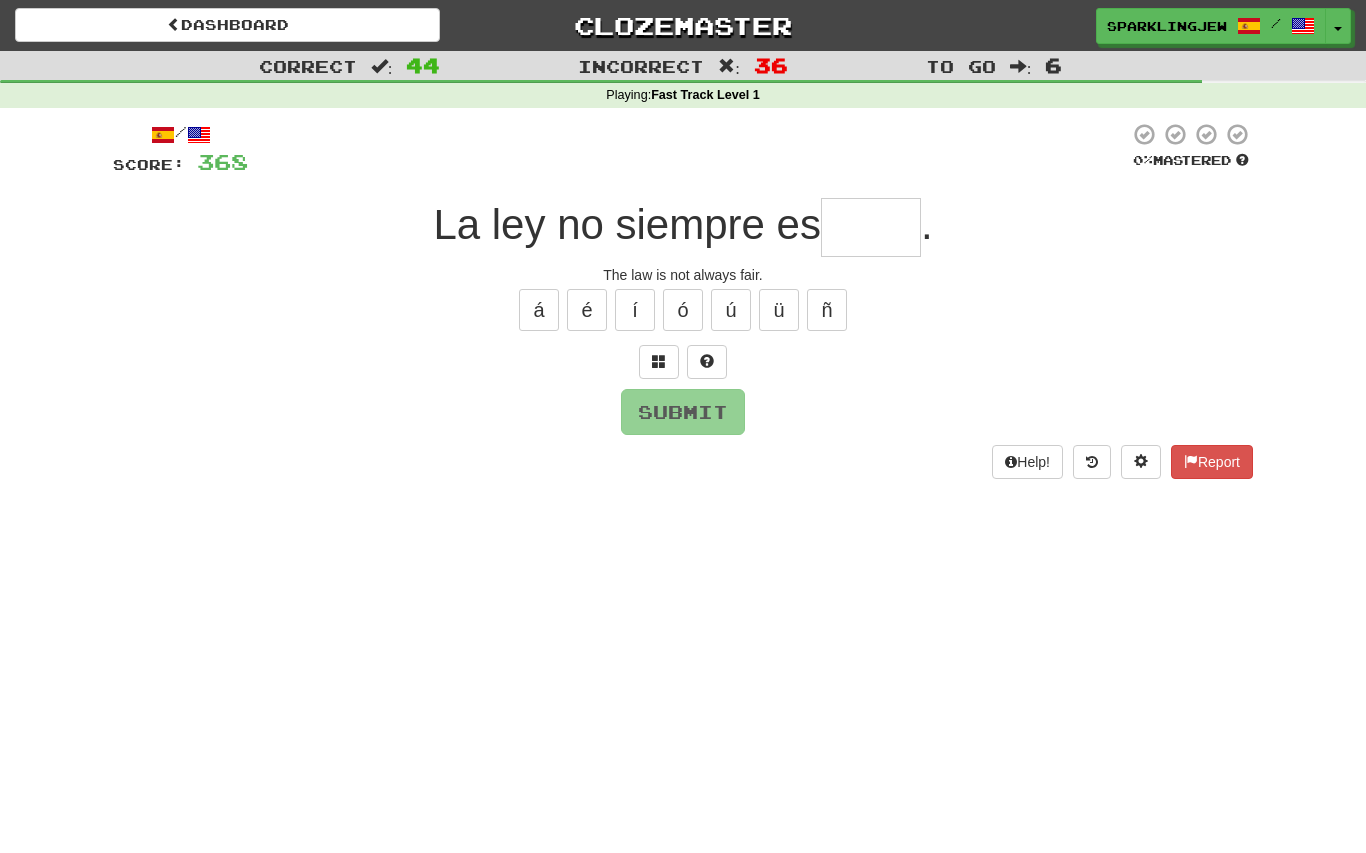 type on "*****" 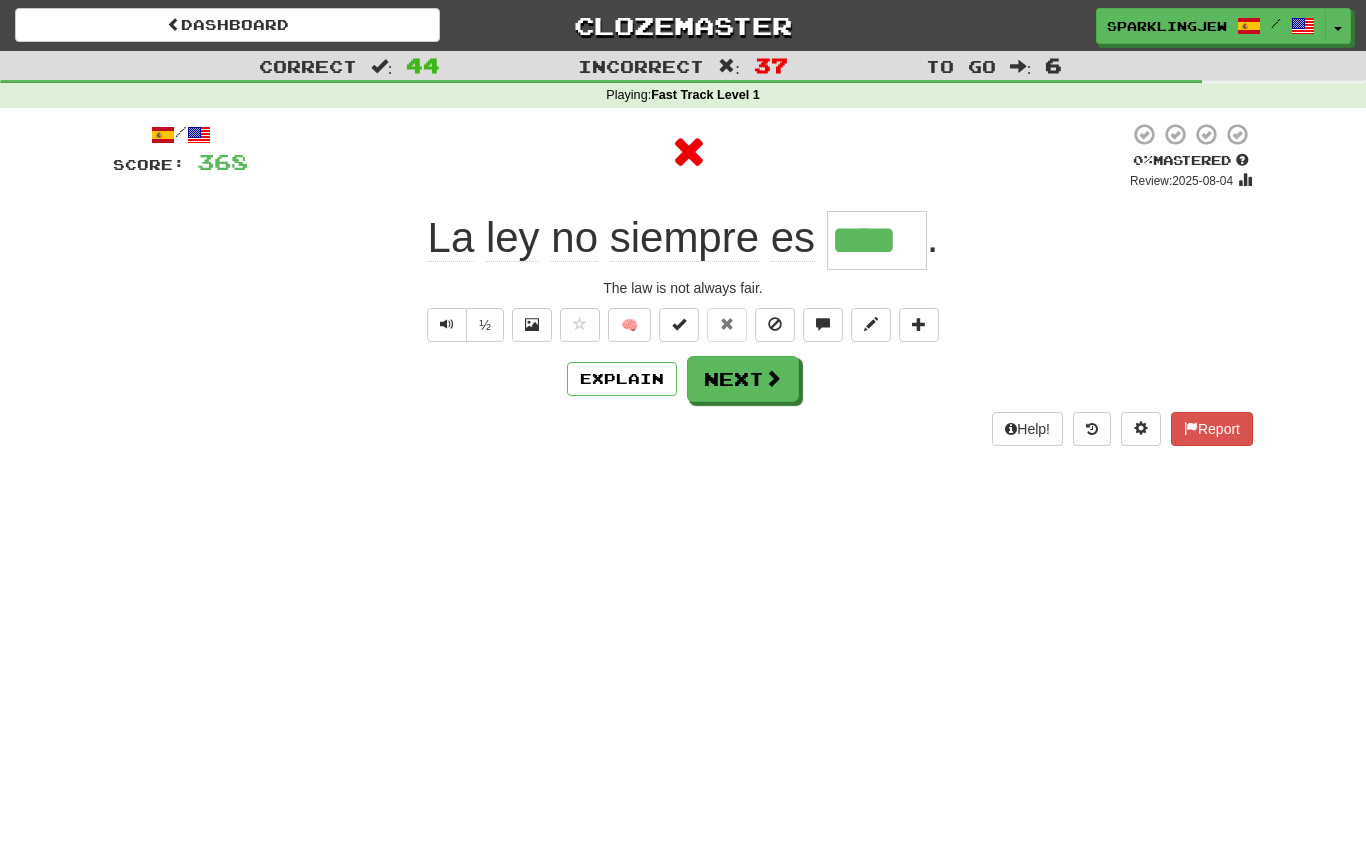 type on "*****" 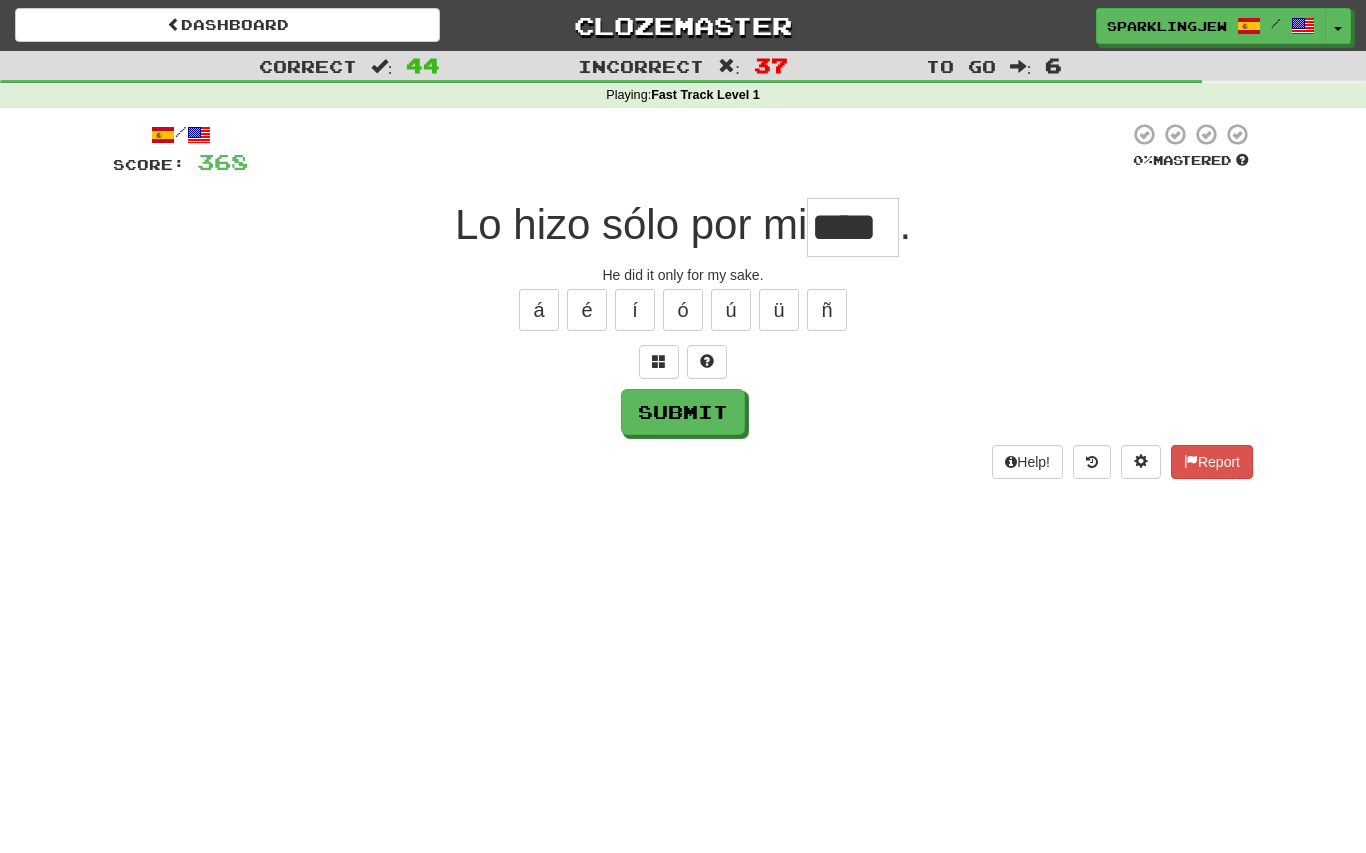type on "****" 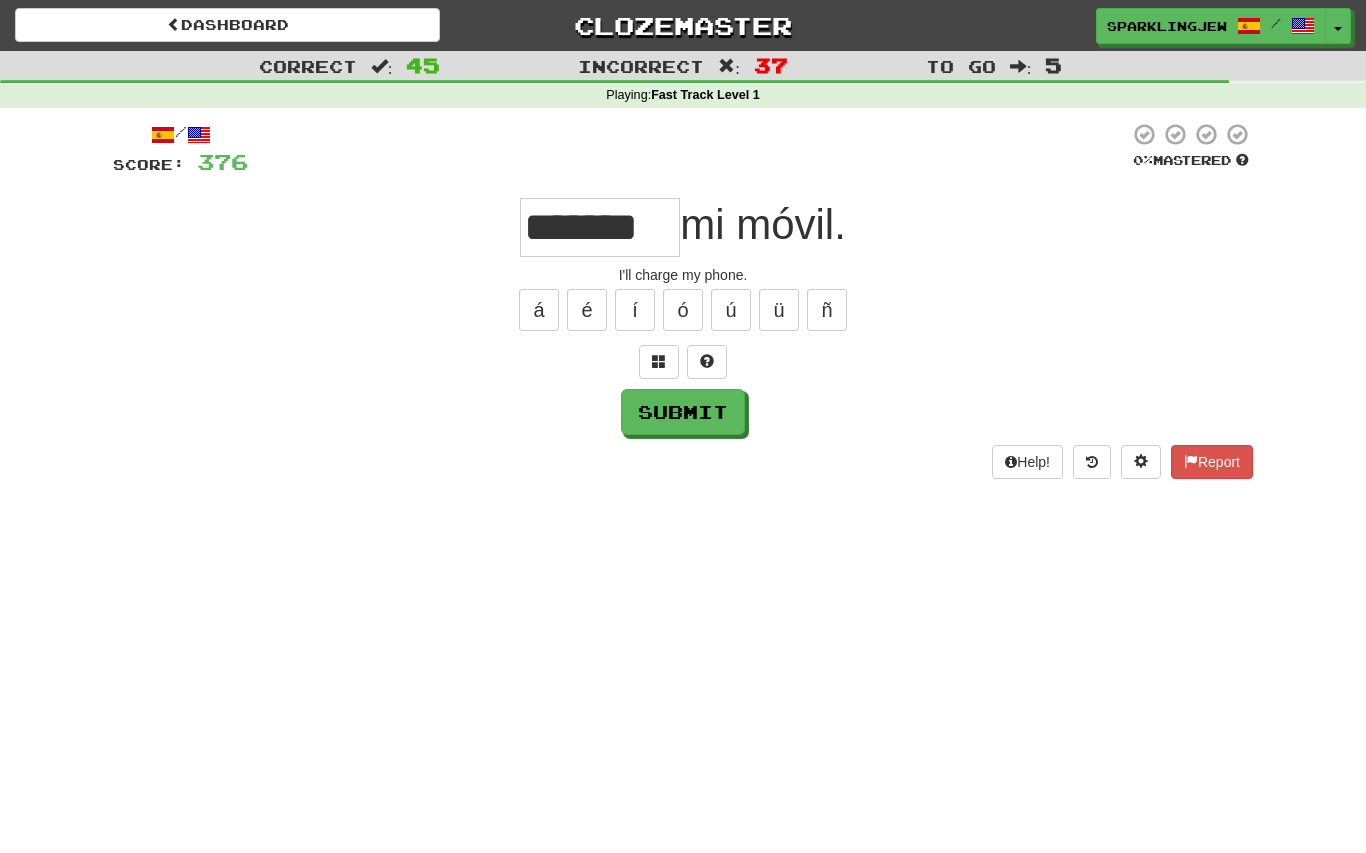 type on "*******" 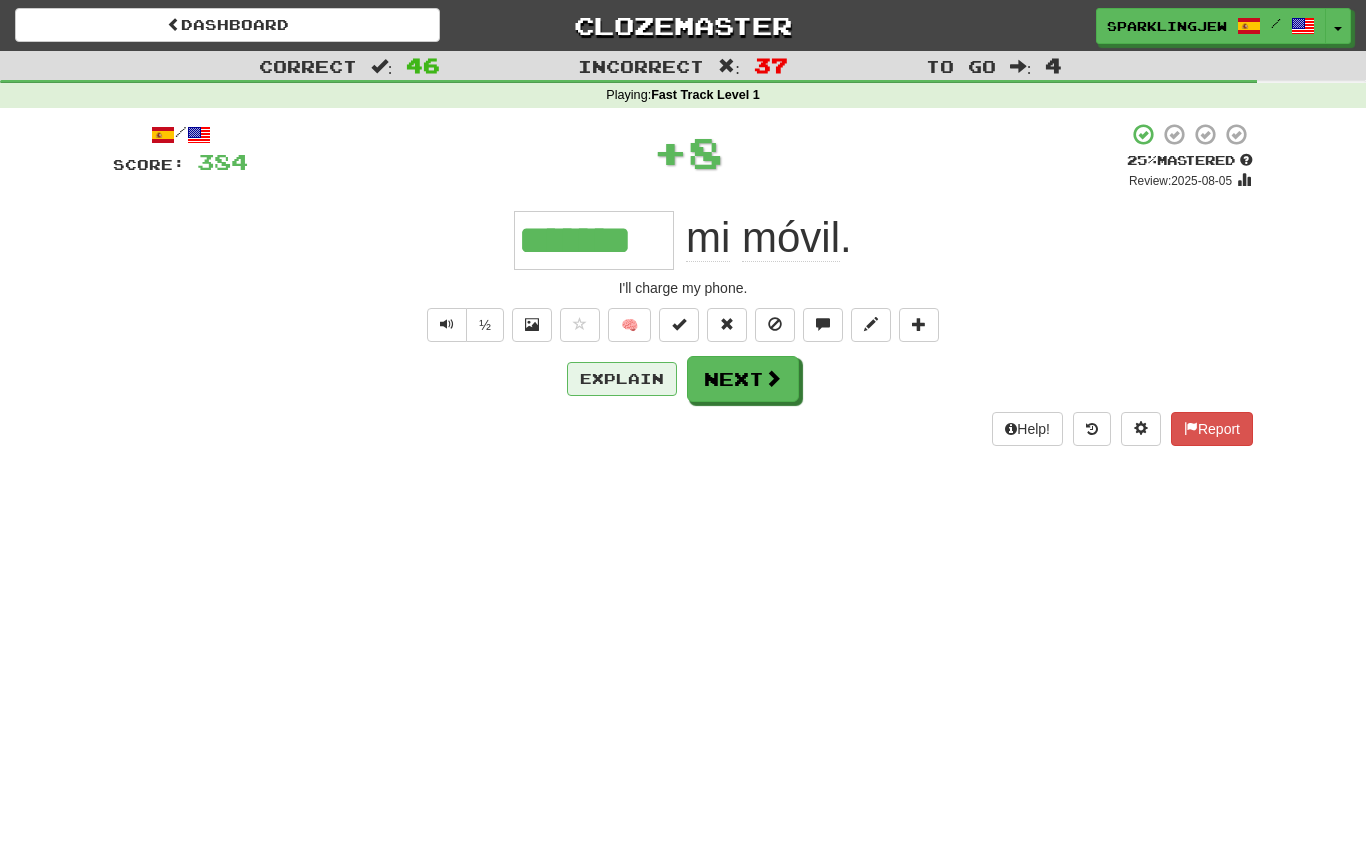 click on "Explain" at bounding box center (622, 379) 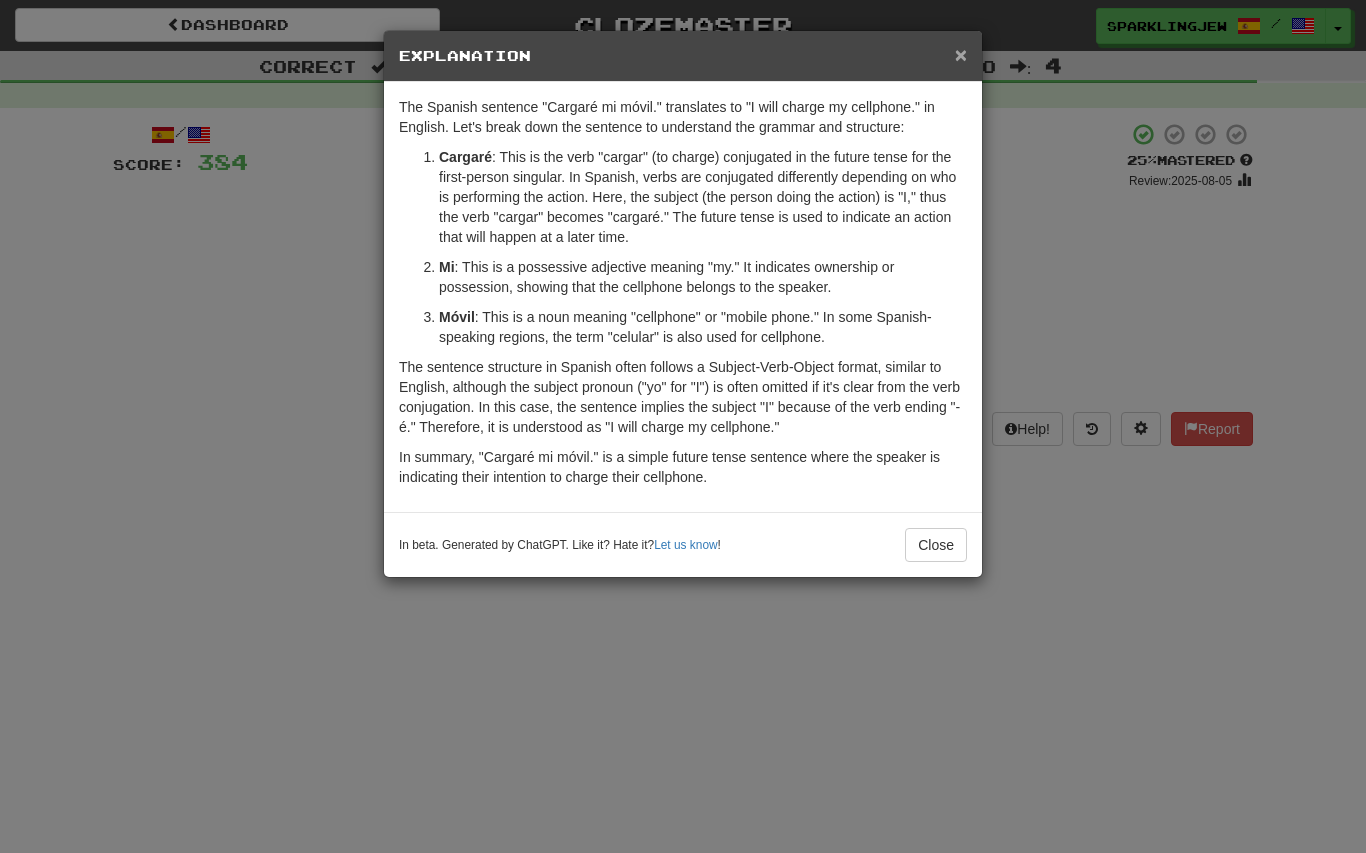 click on "×" at bounding box center (961, 54) 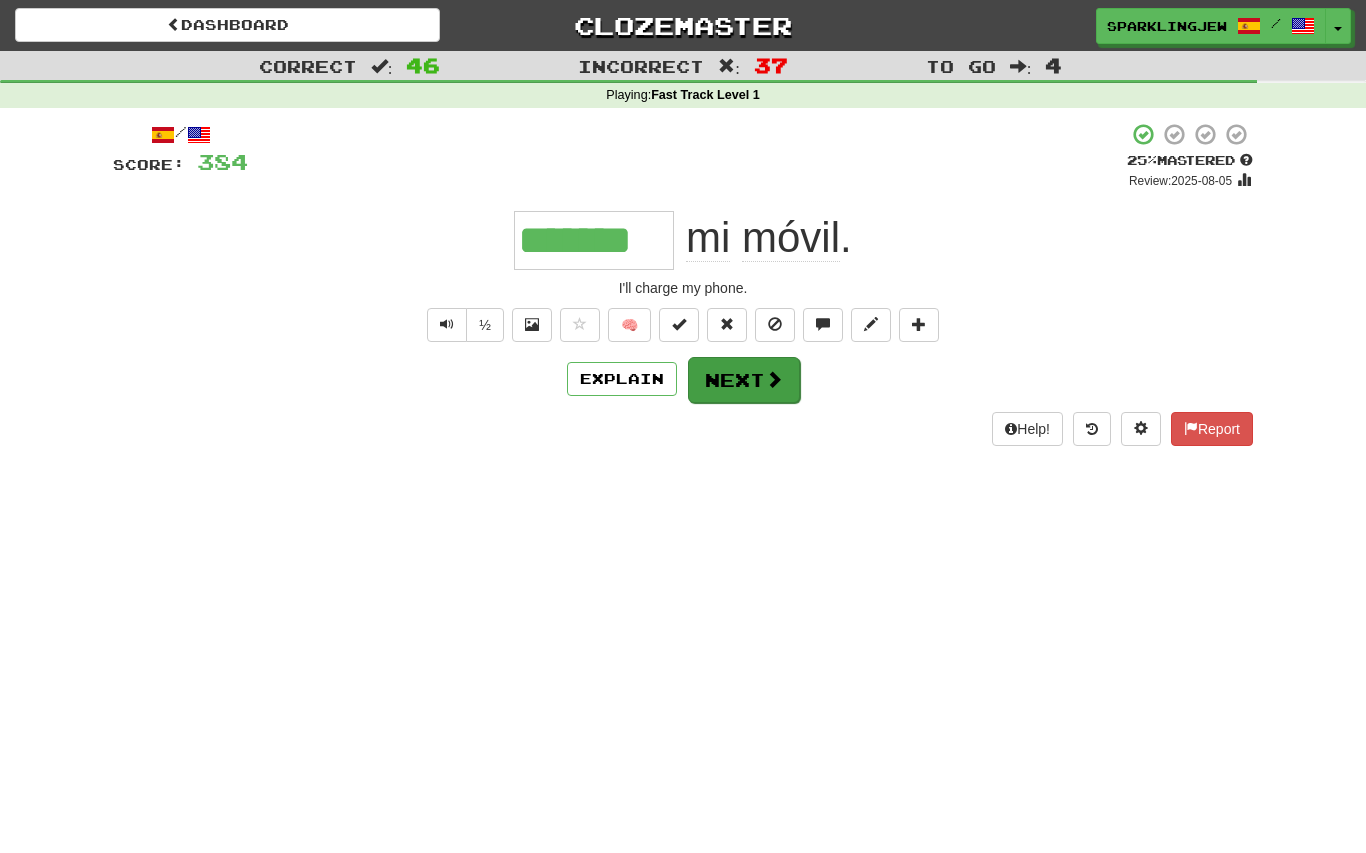 click on "Next" at bounding box center (744, 380) 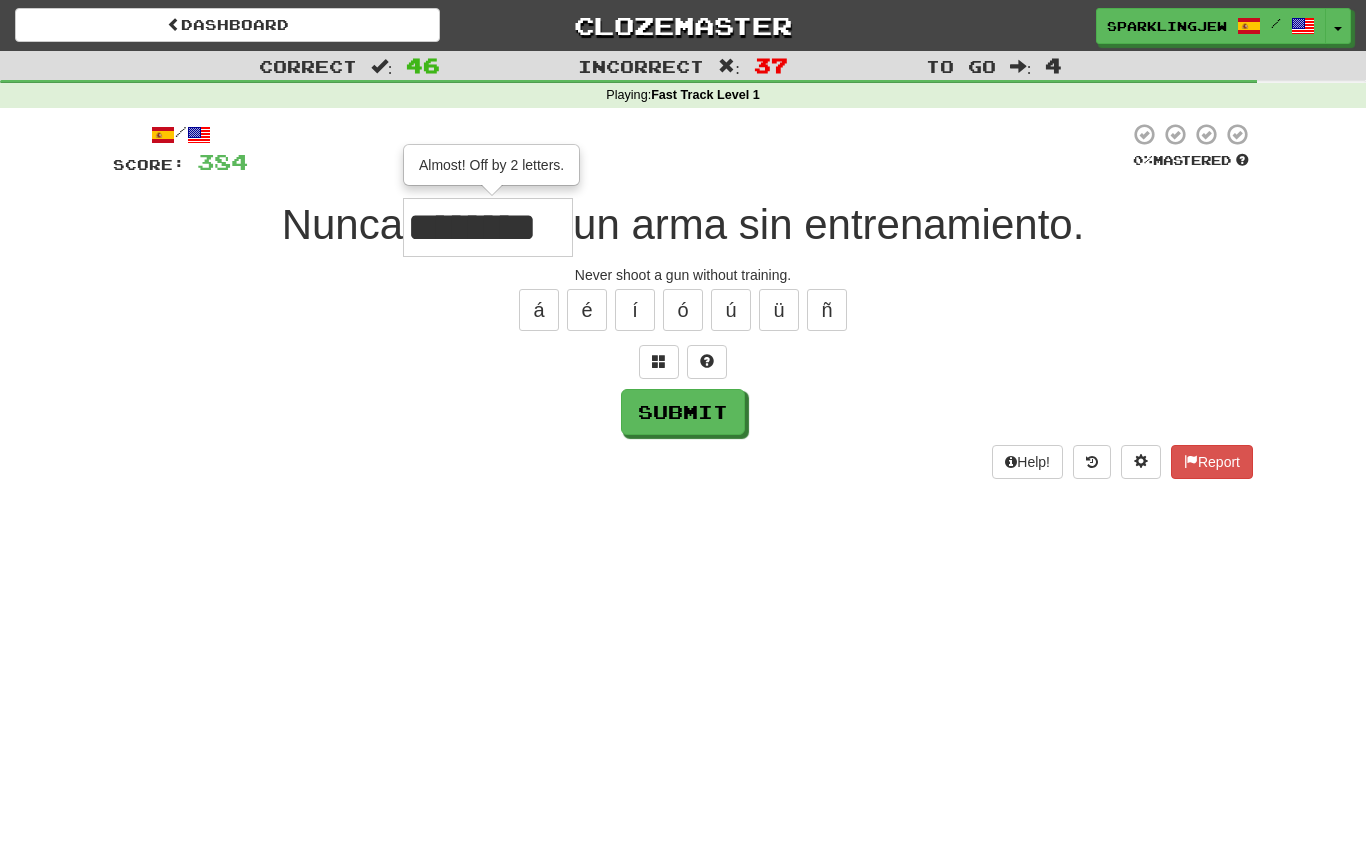 type on "********" 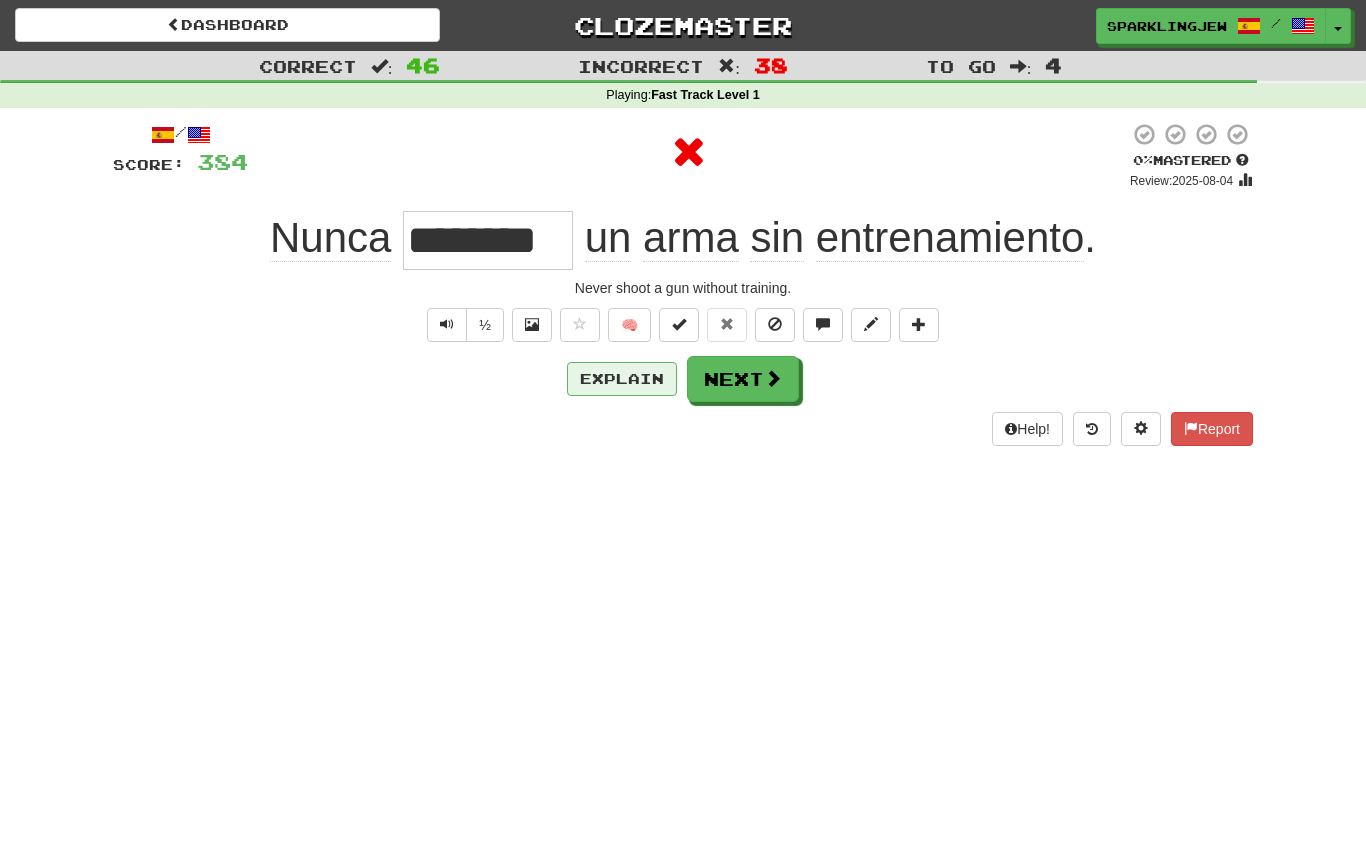click on "Explain" at bounding box center [622, 379] 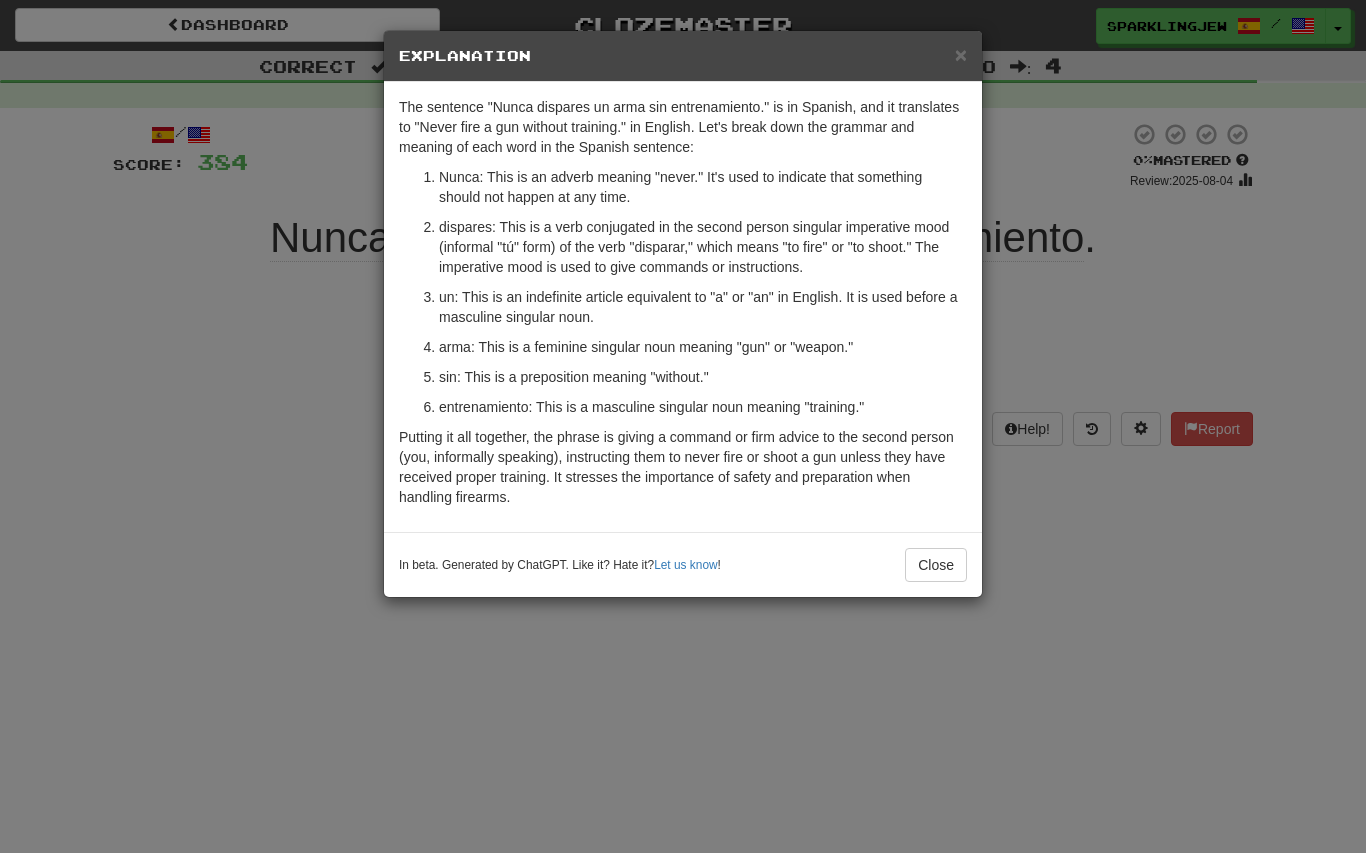 click on "× Explanation" at bounding box center (683, 56) 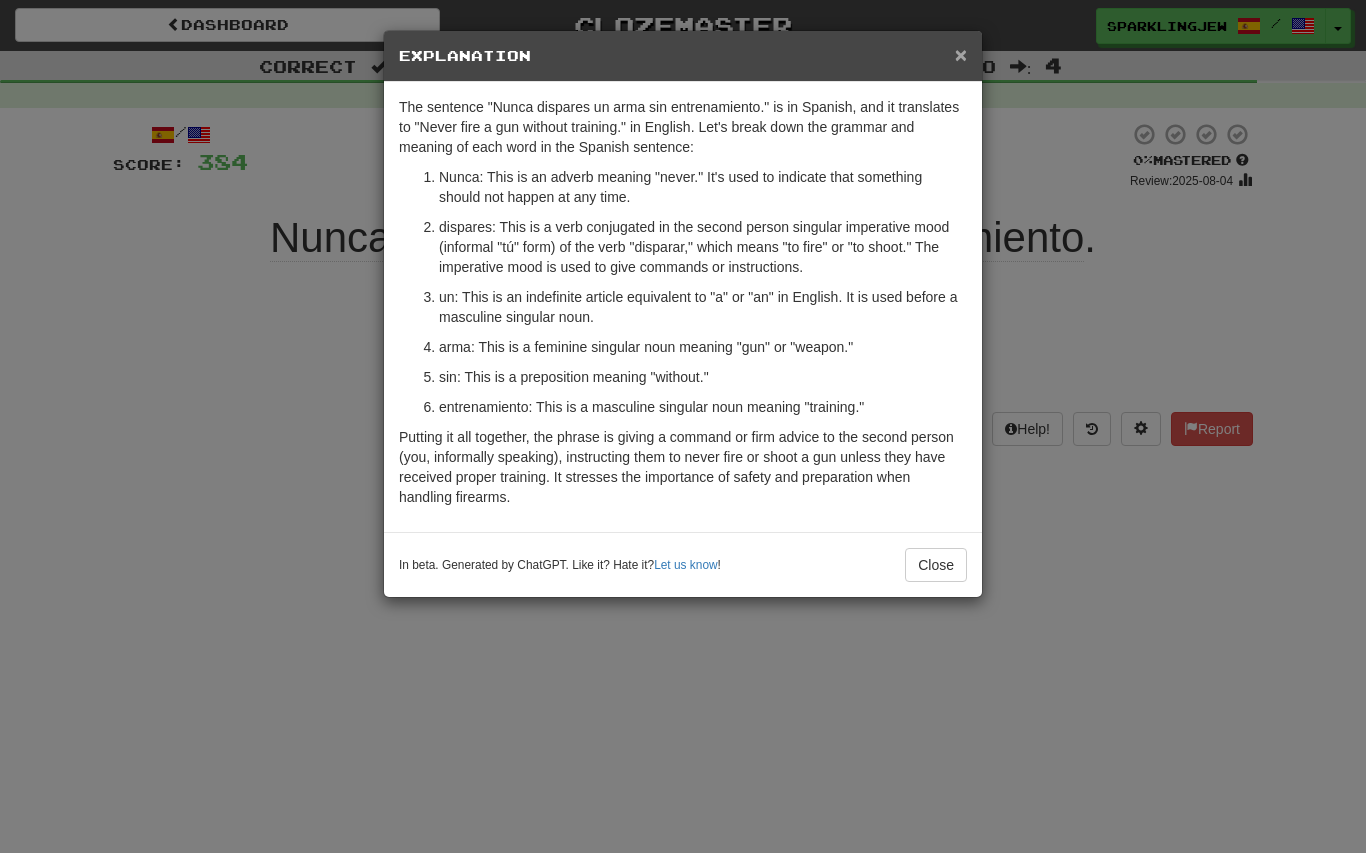 click on "×" at bounding box center [961, 54] 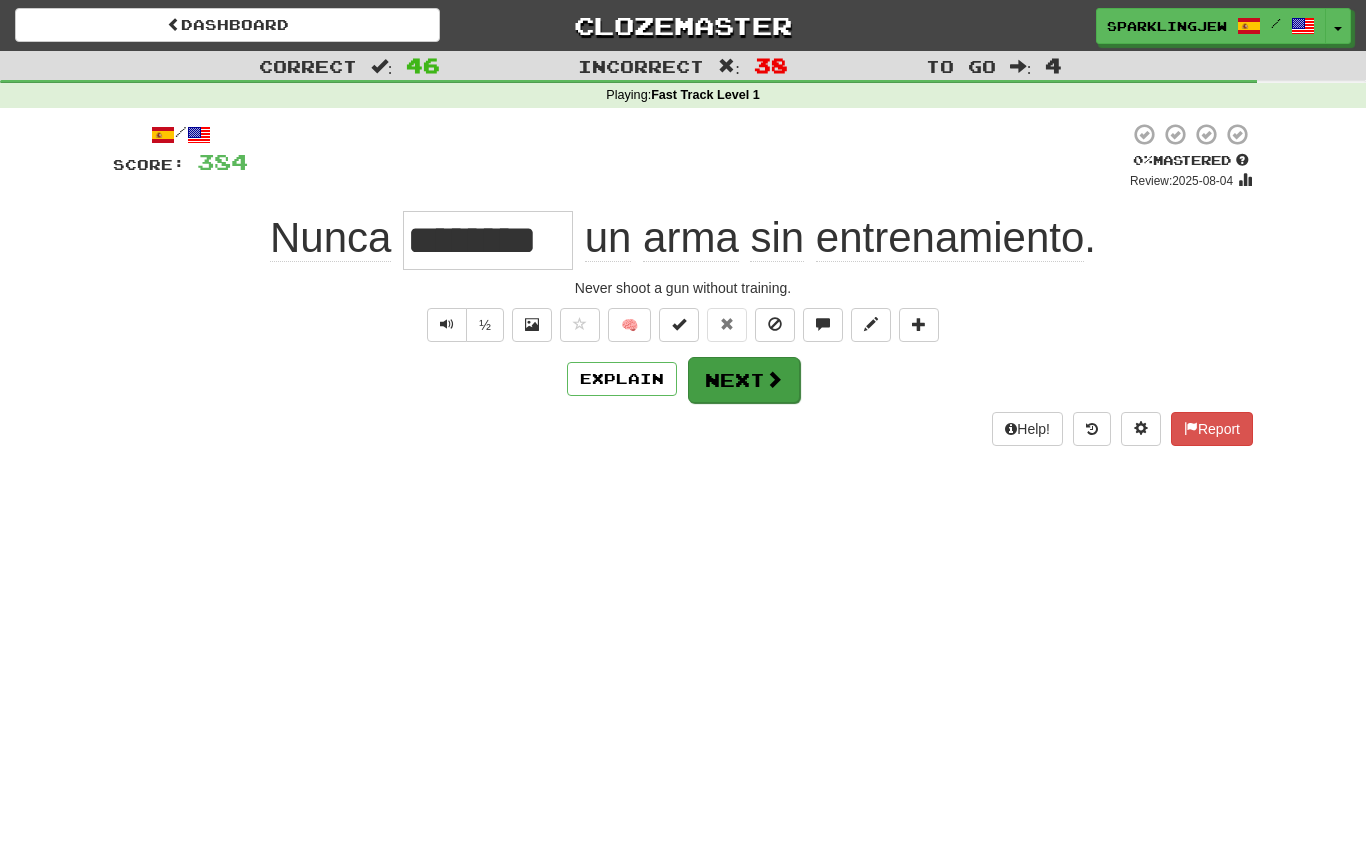 click on "Next" at bounding box center (744, 380) 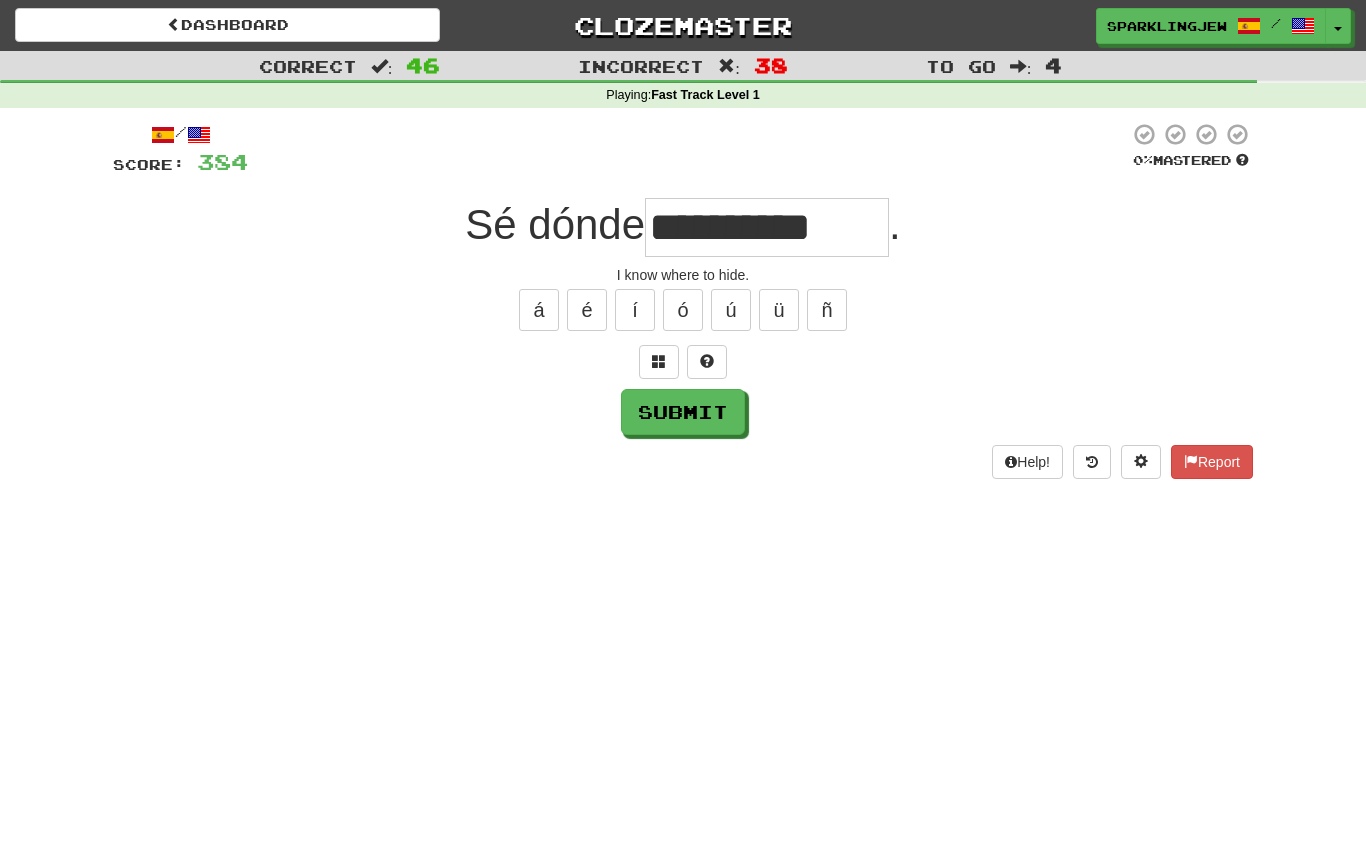 type on "**********" 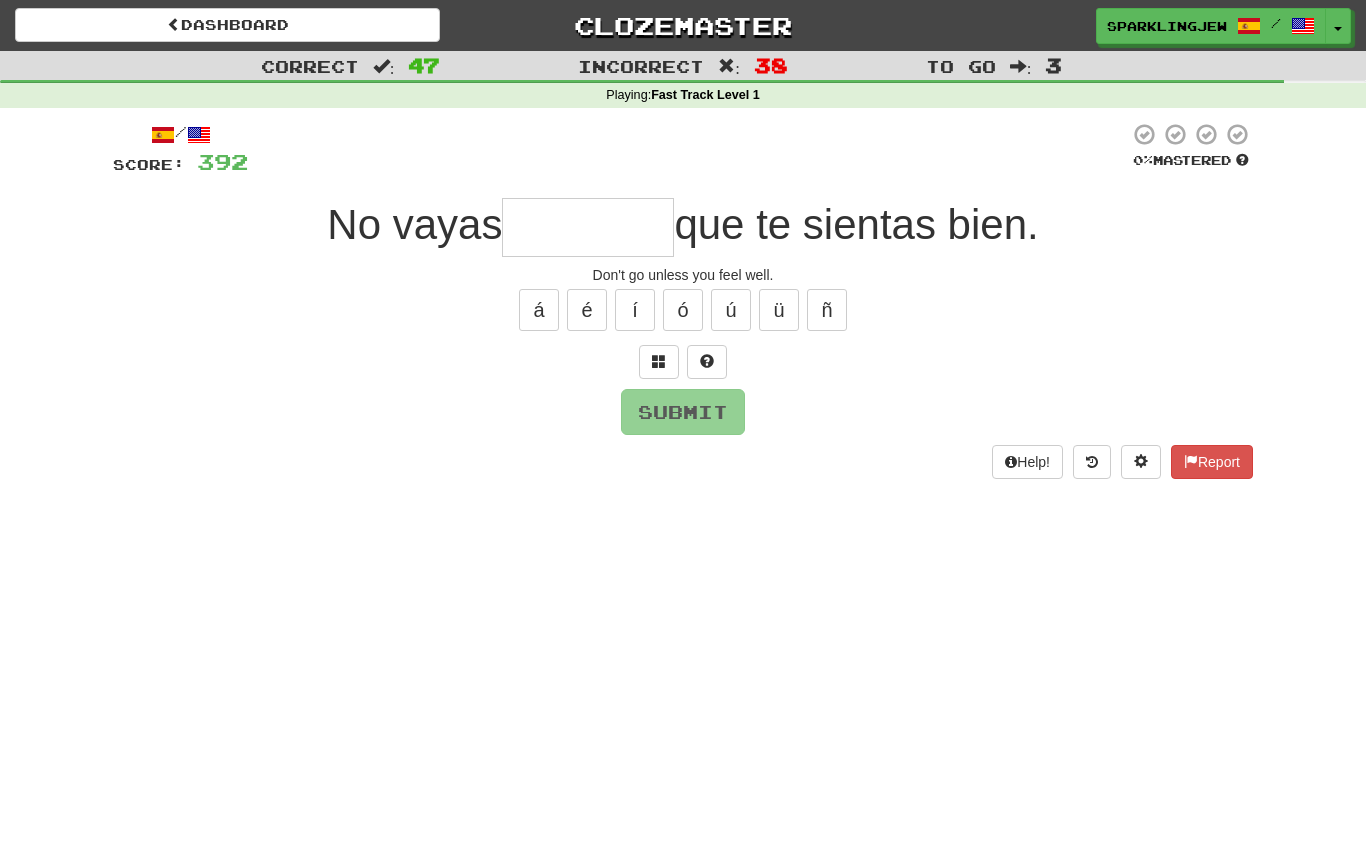 type on "*******" 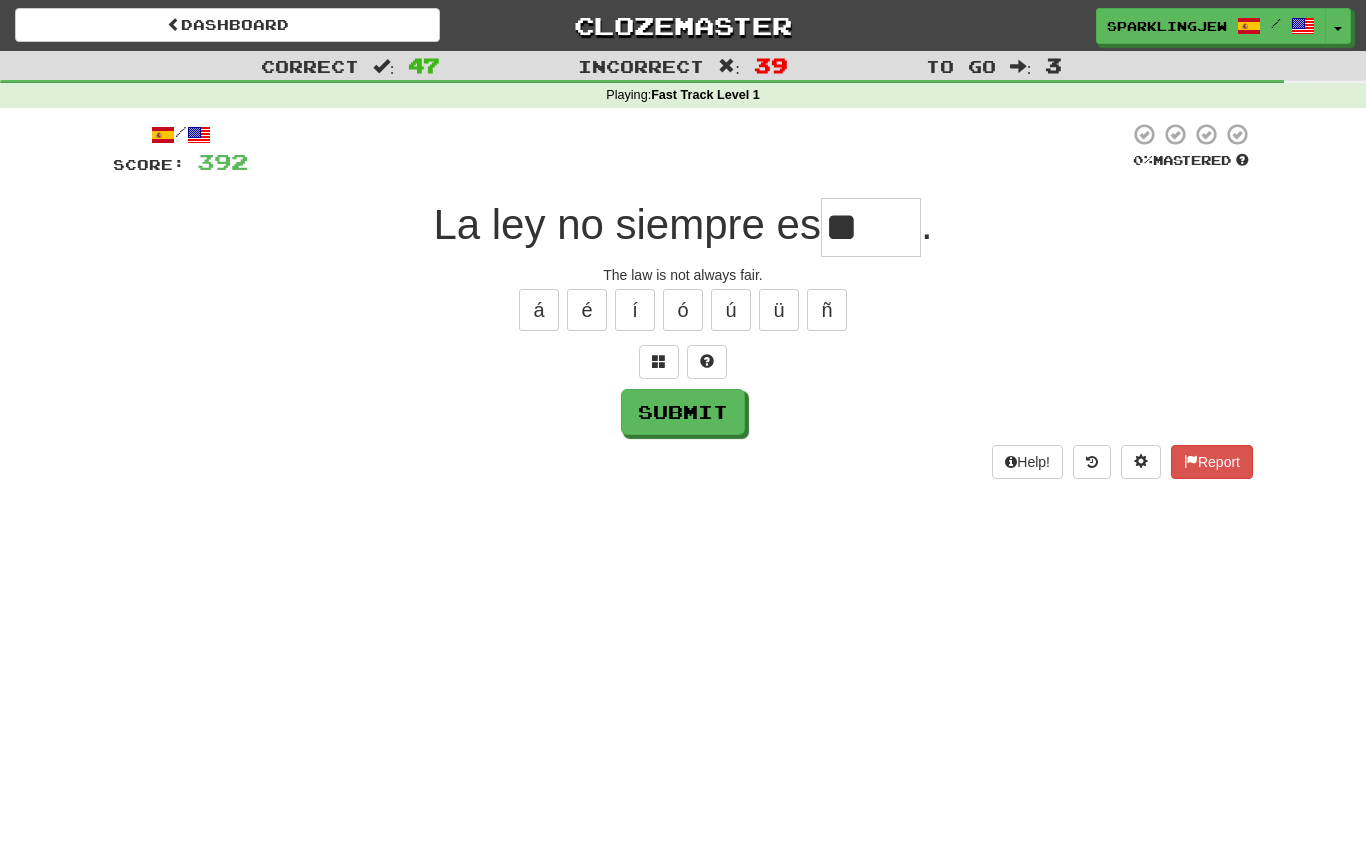 type on "*" 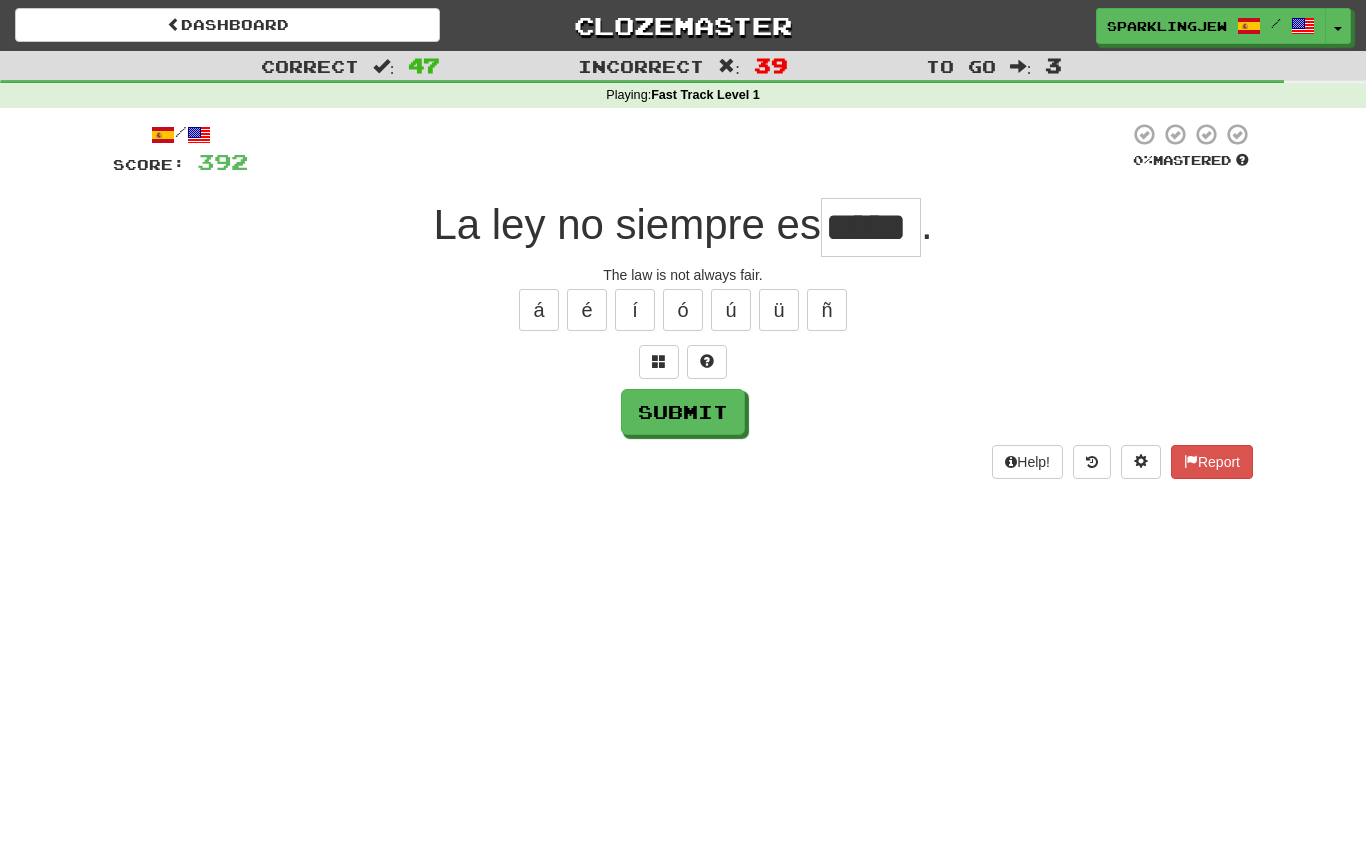type on "*****" 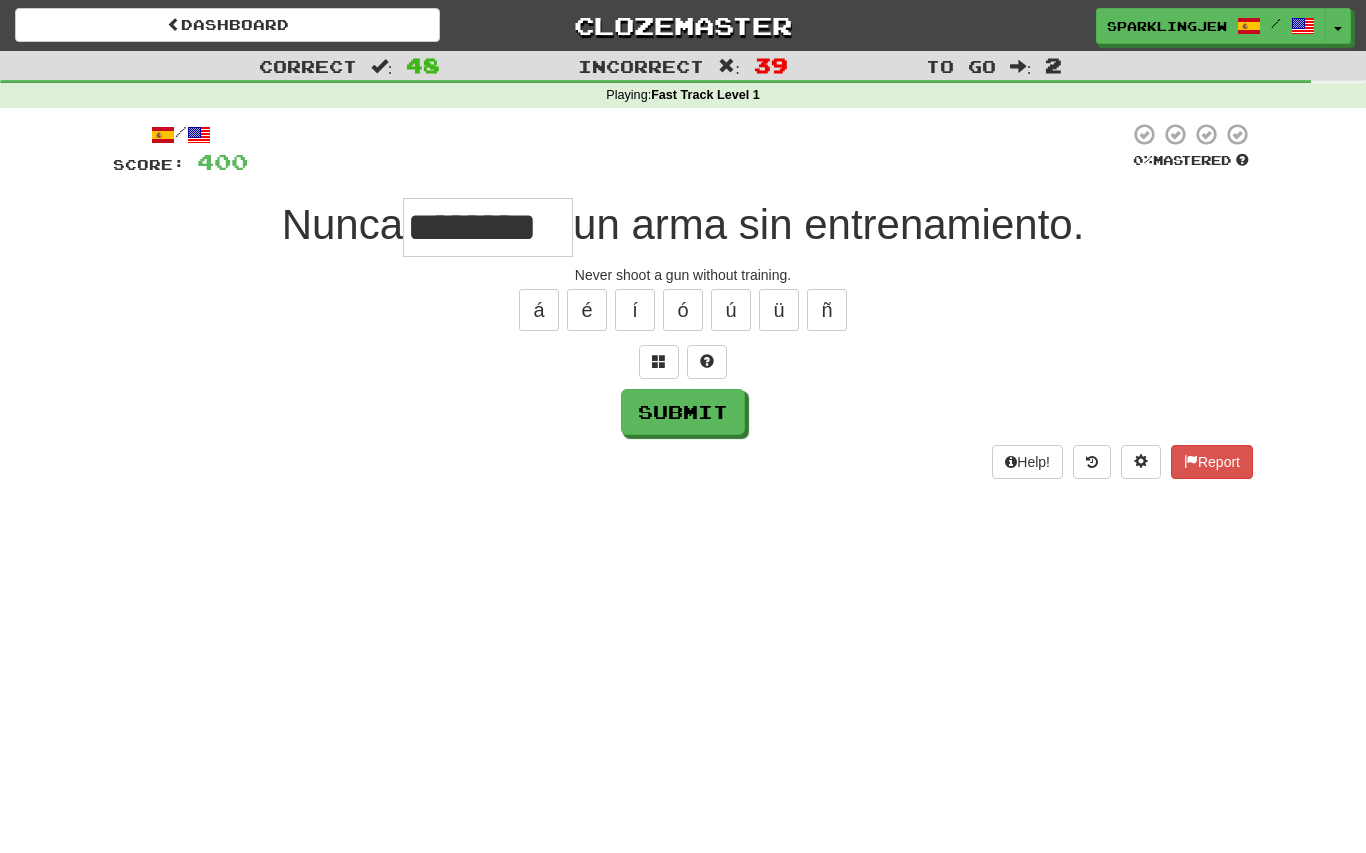 type on "********" 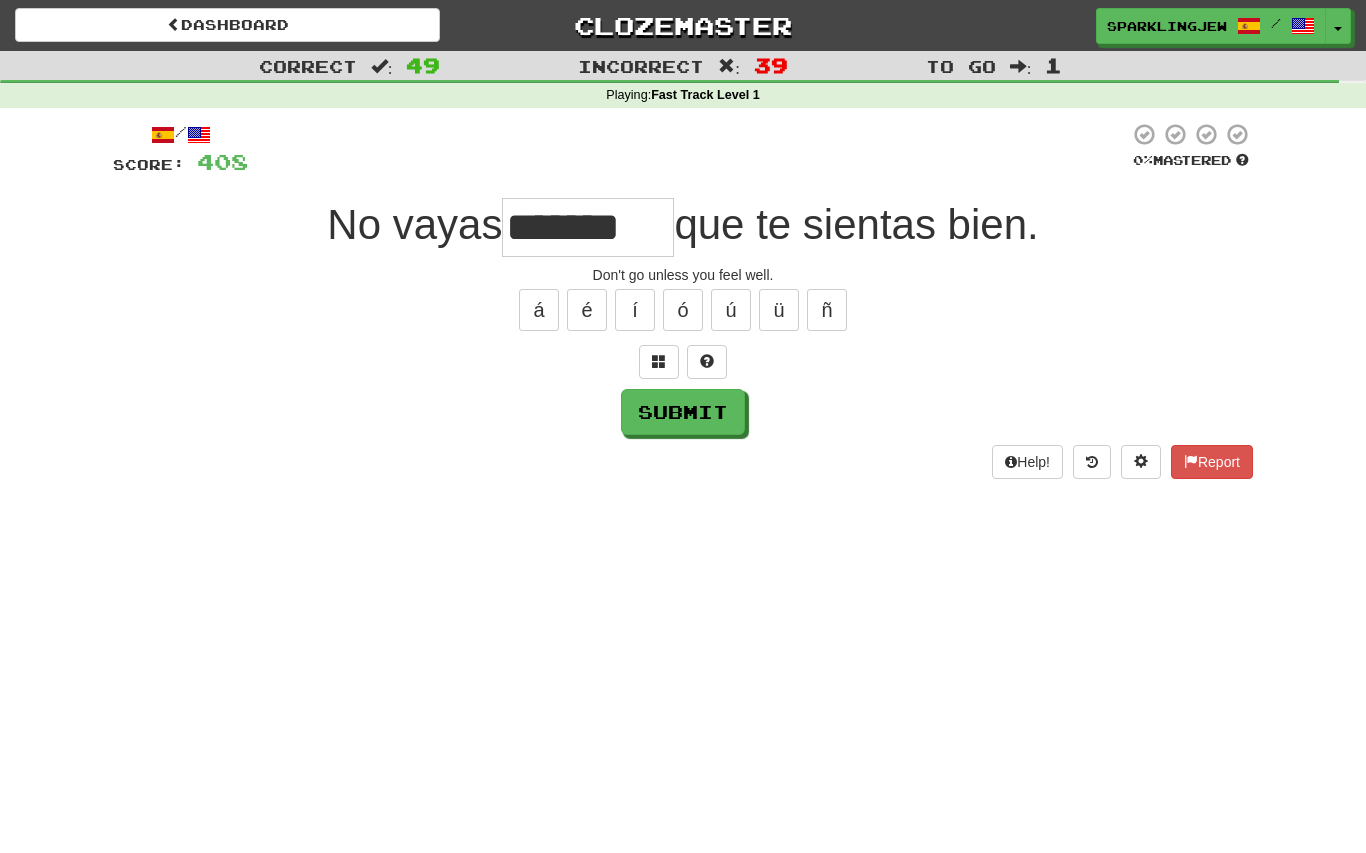 type on "*******" 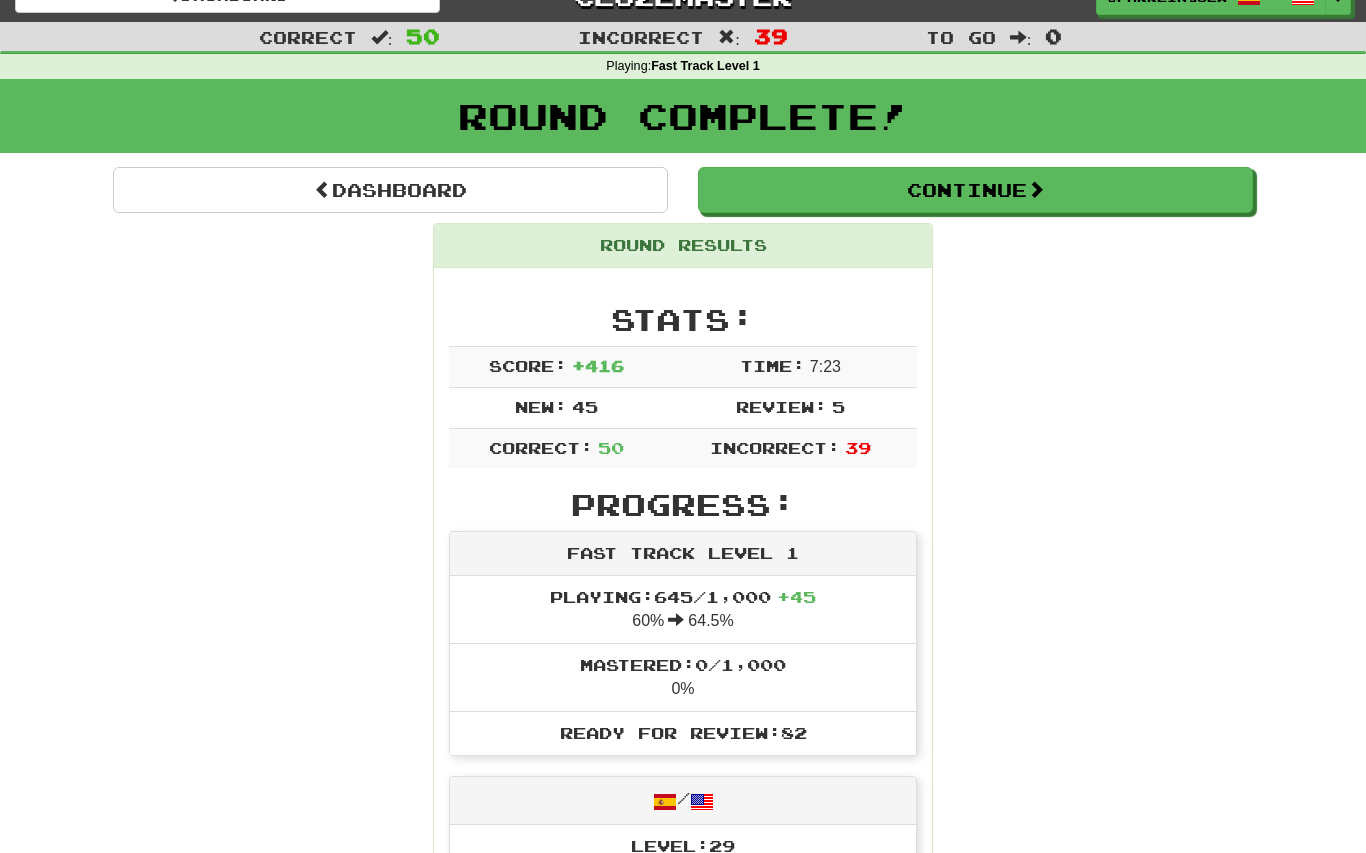 scroll, scrollTop: 11, scrollLeft: 0, axis: vertical 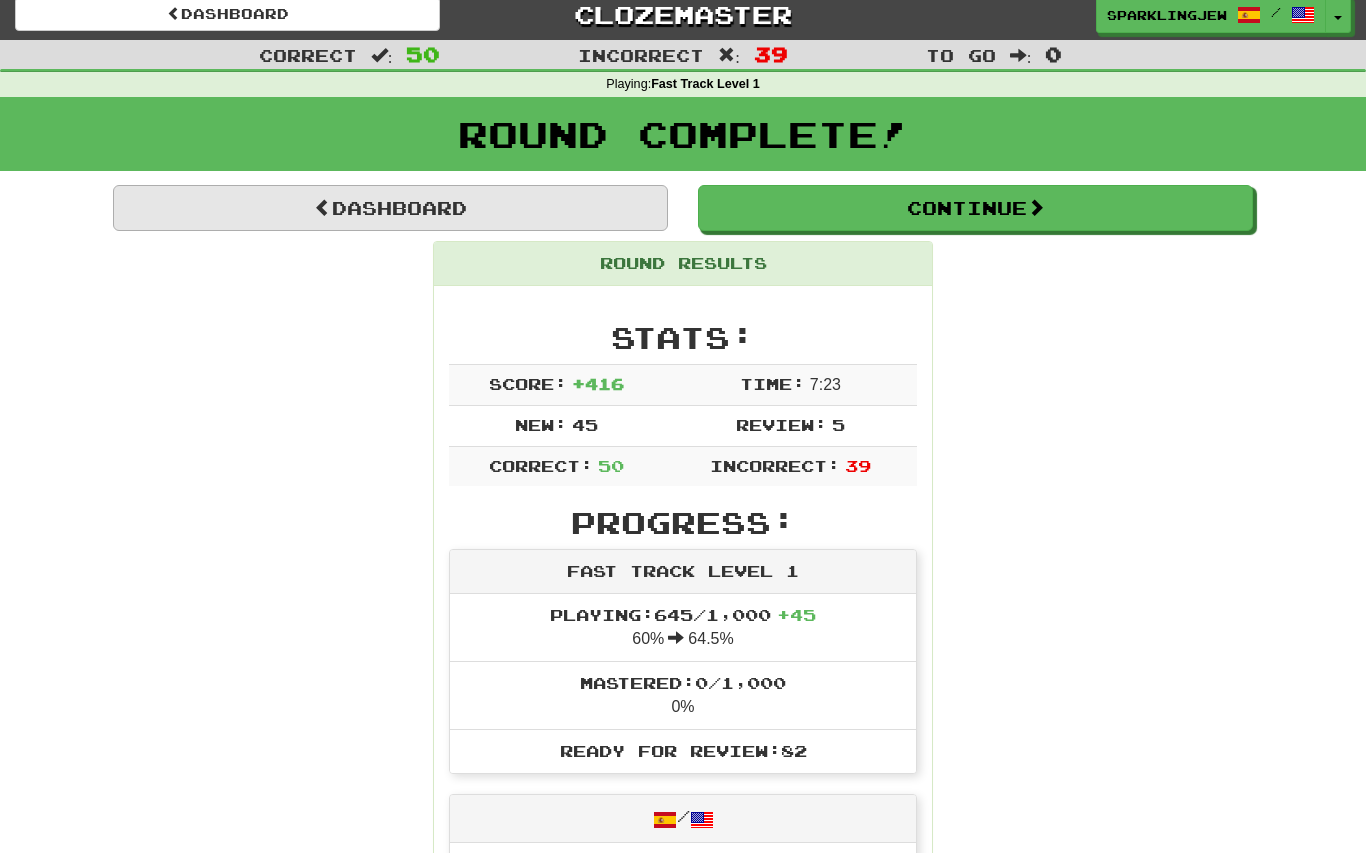 click on "Dashboard" at bounding box center (390, 208) 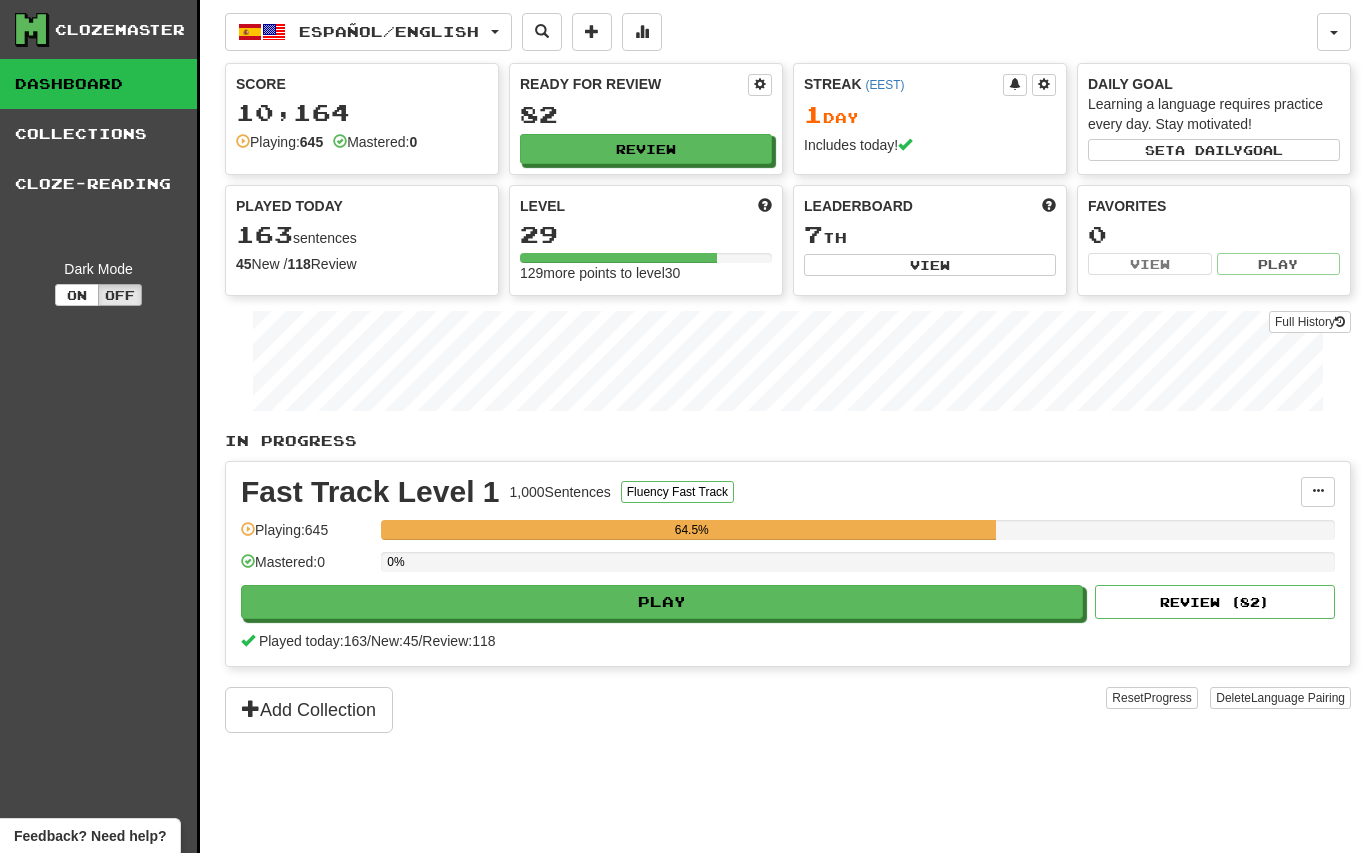scroll, scrollTop: 0, scrollLeft: 0, axis: both 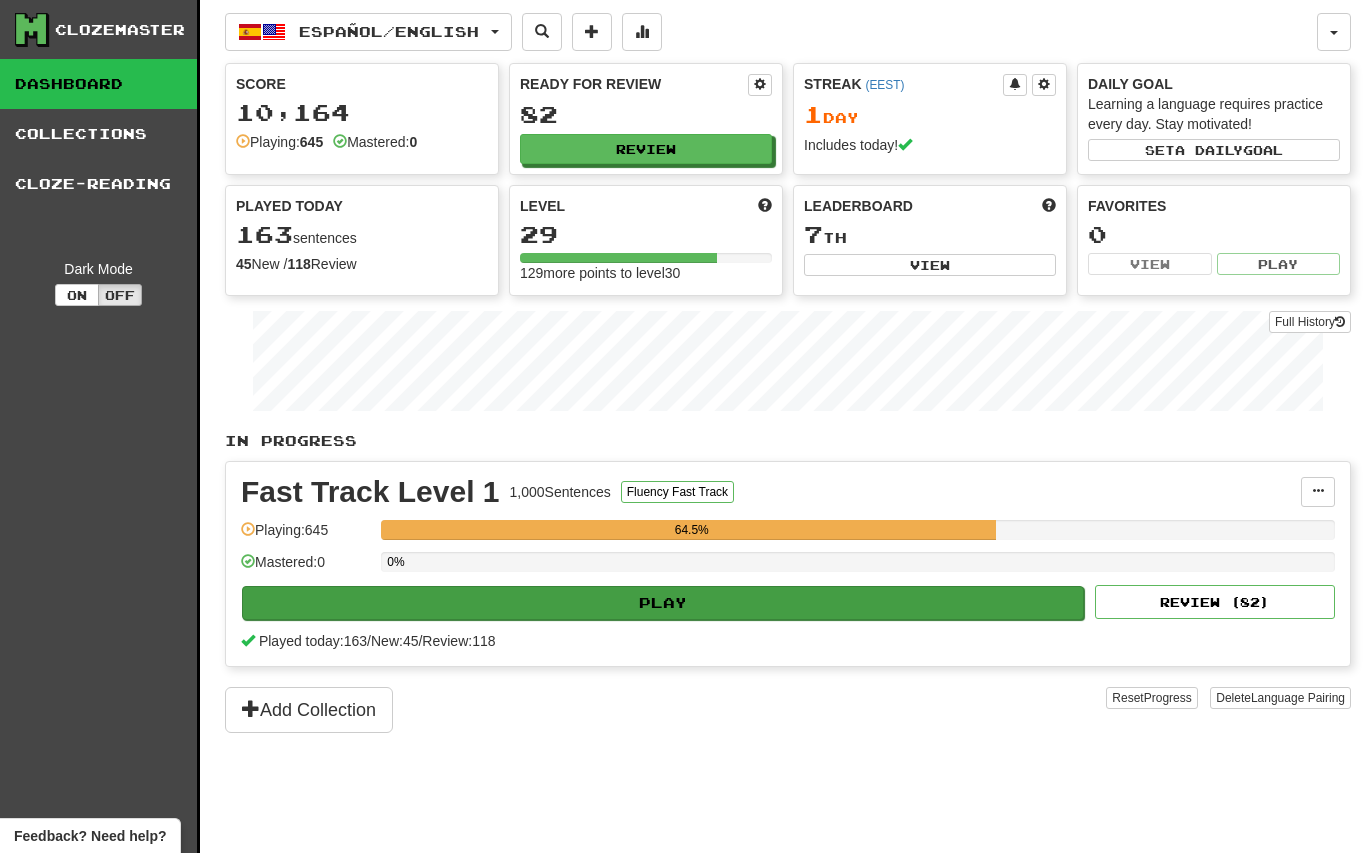click on "Play" at bounding box center (663, 603) 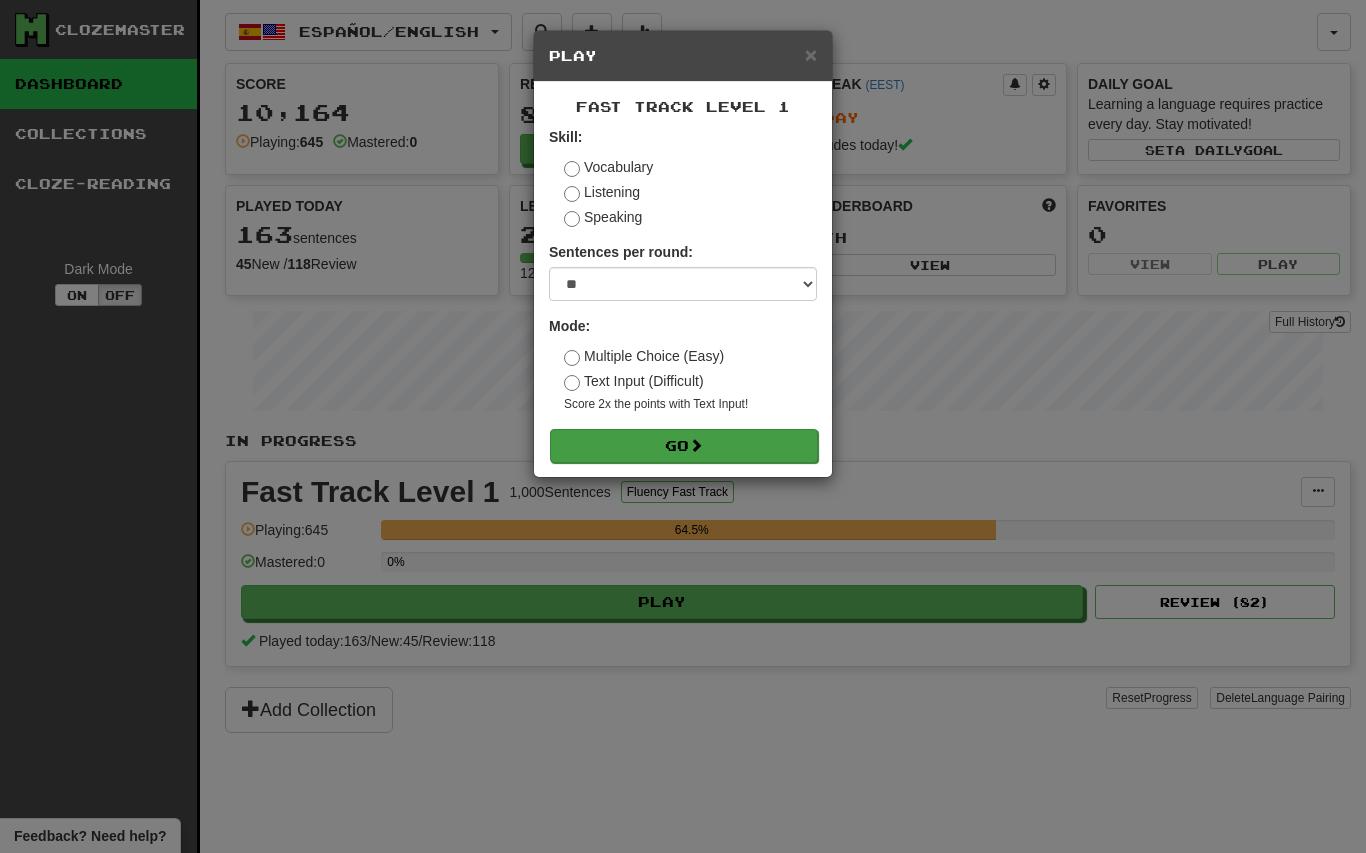 click on "Go" at bounding box center (684, 446) 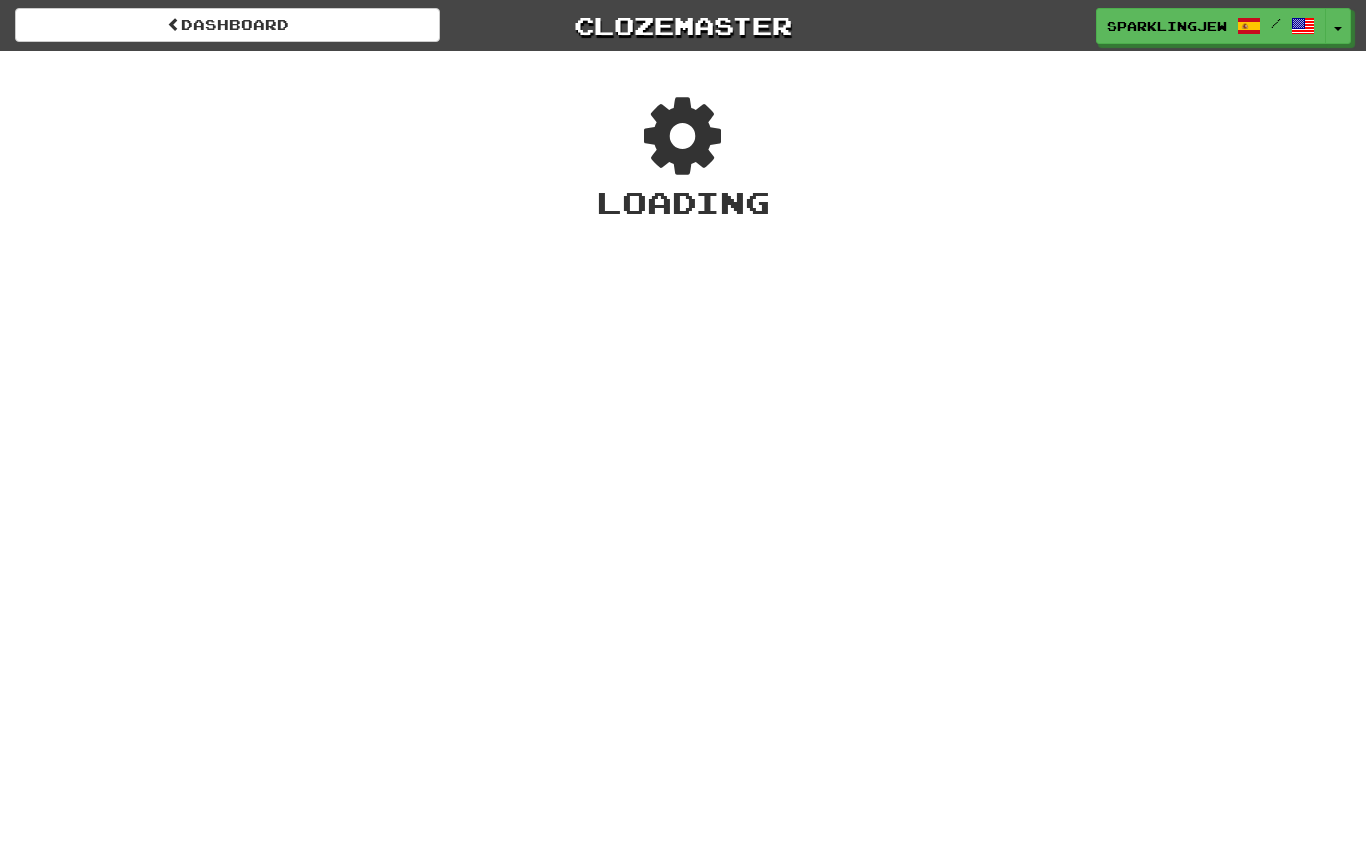 scroll, scrollTop: 0, scrollLeft: 0, axis: both 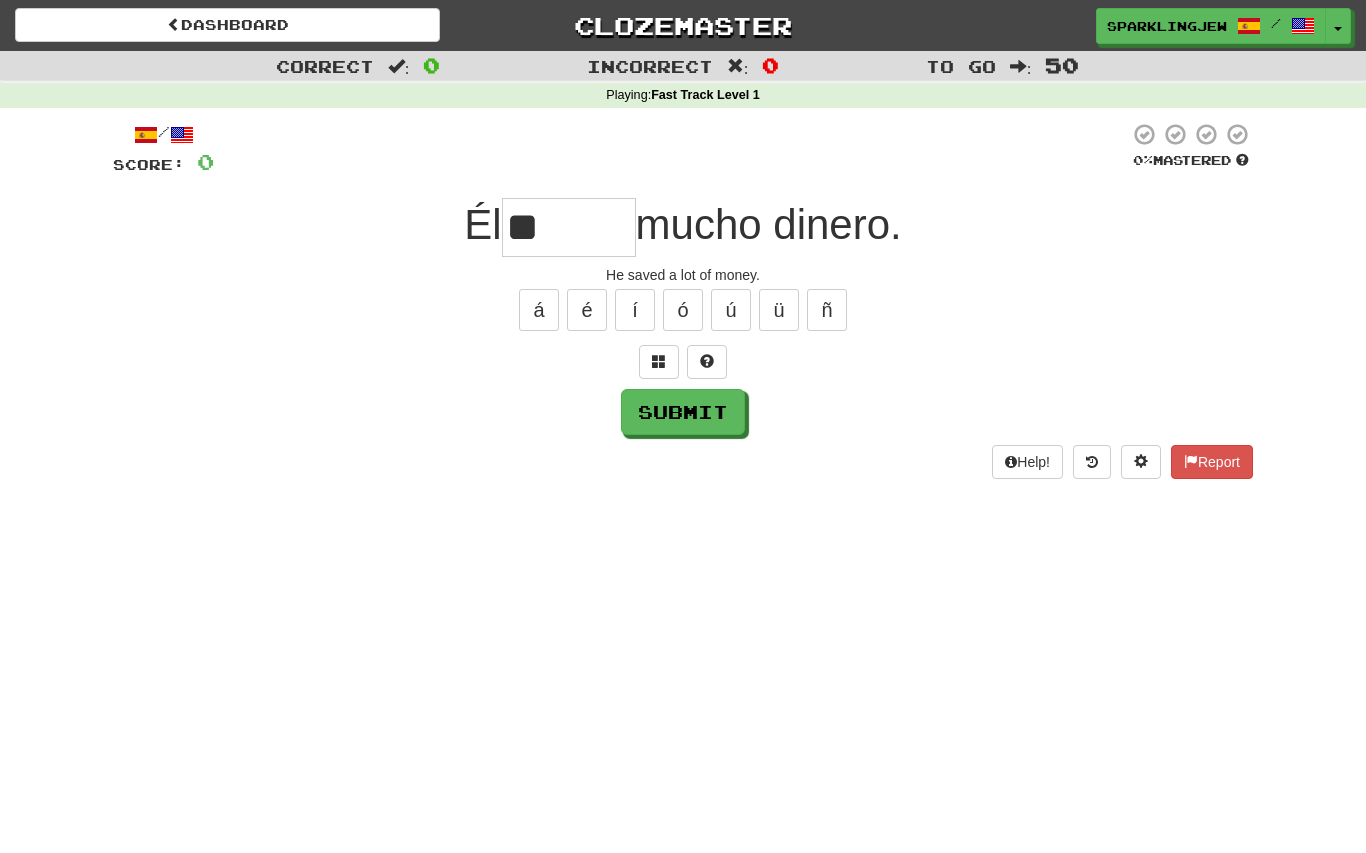 type on "*" 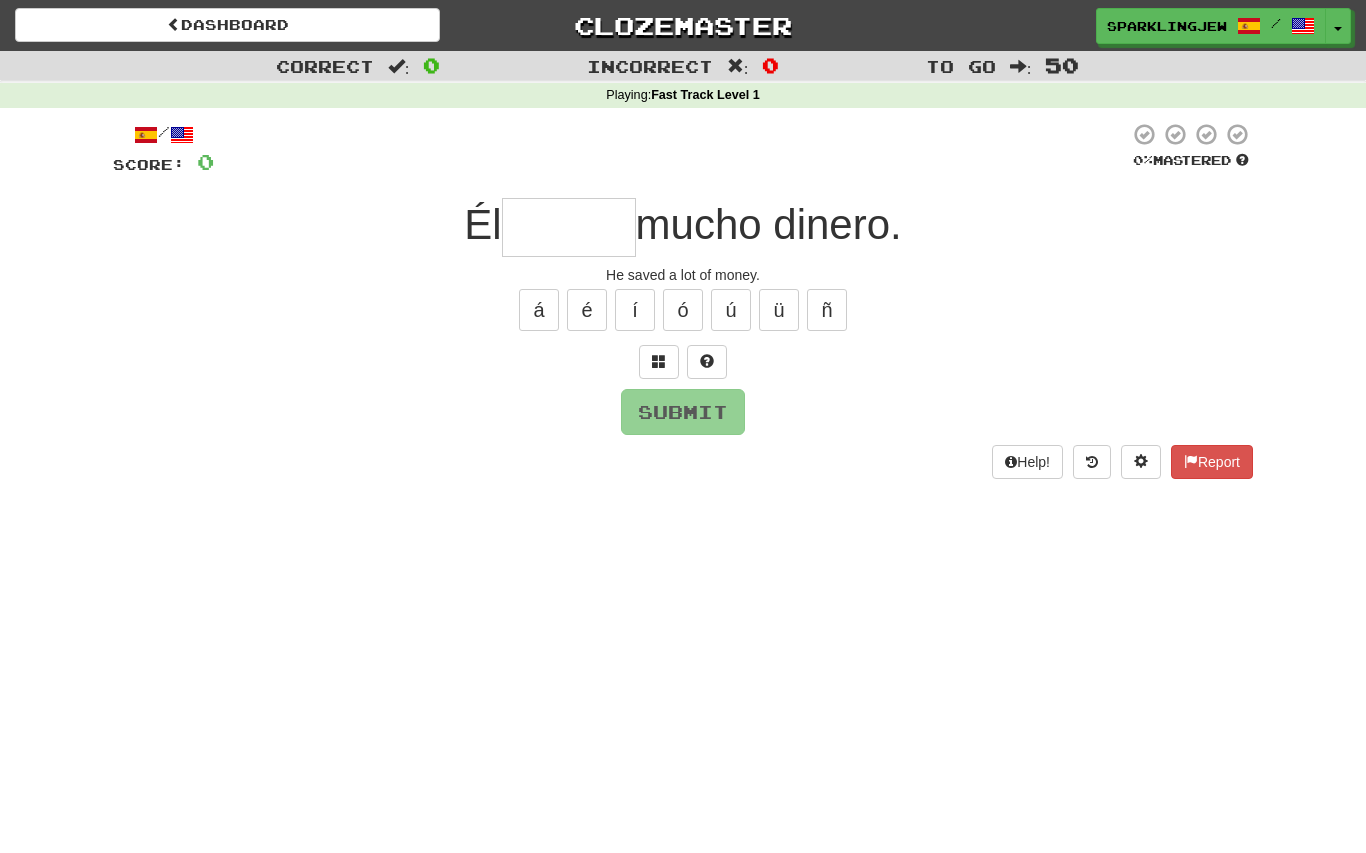 type on "******" 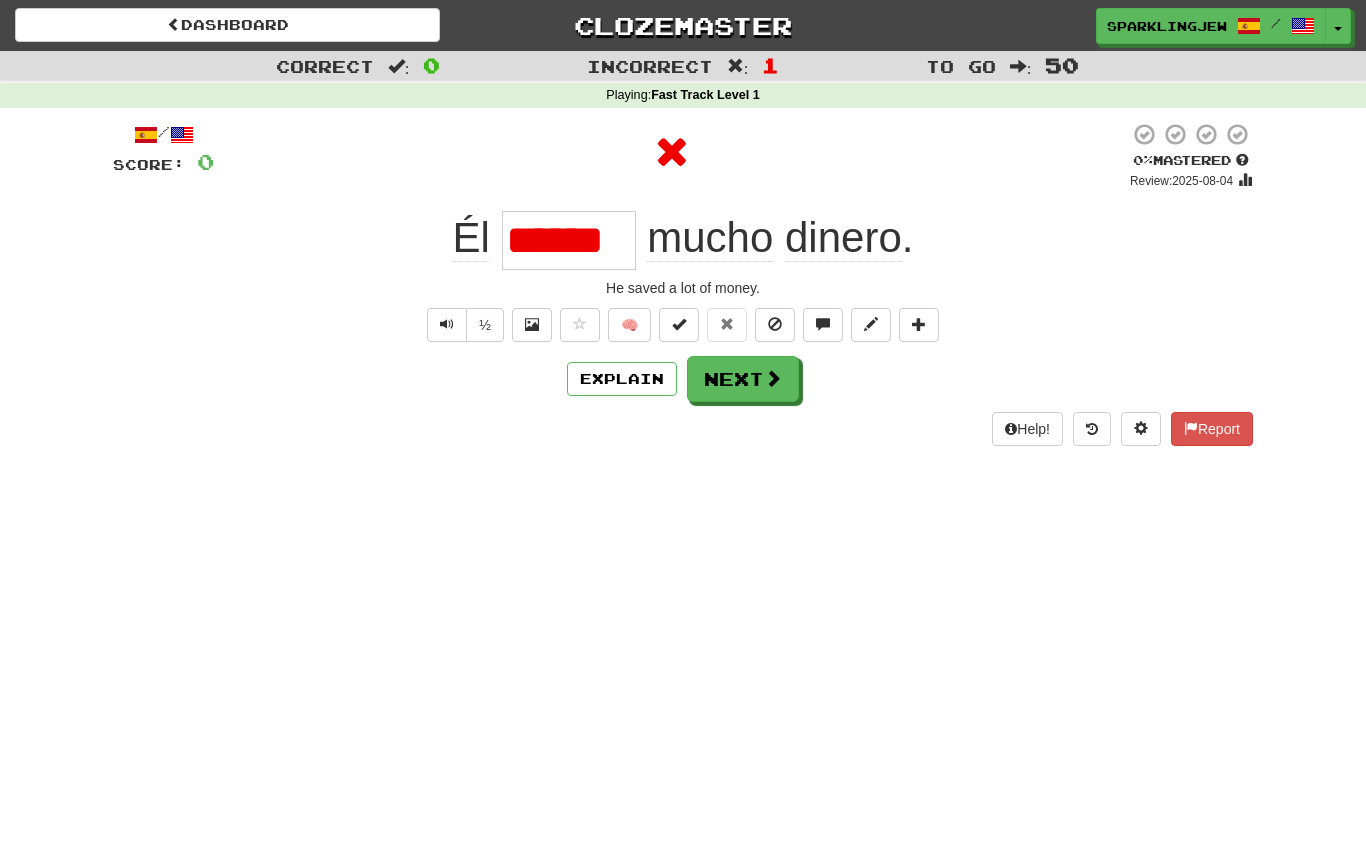 type on "******" 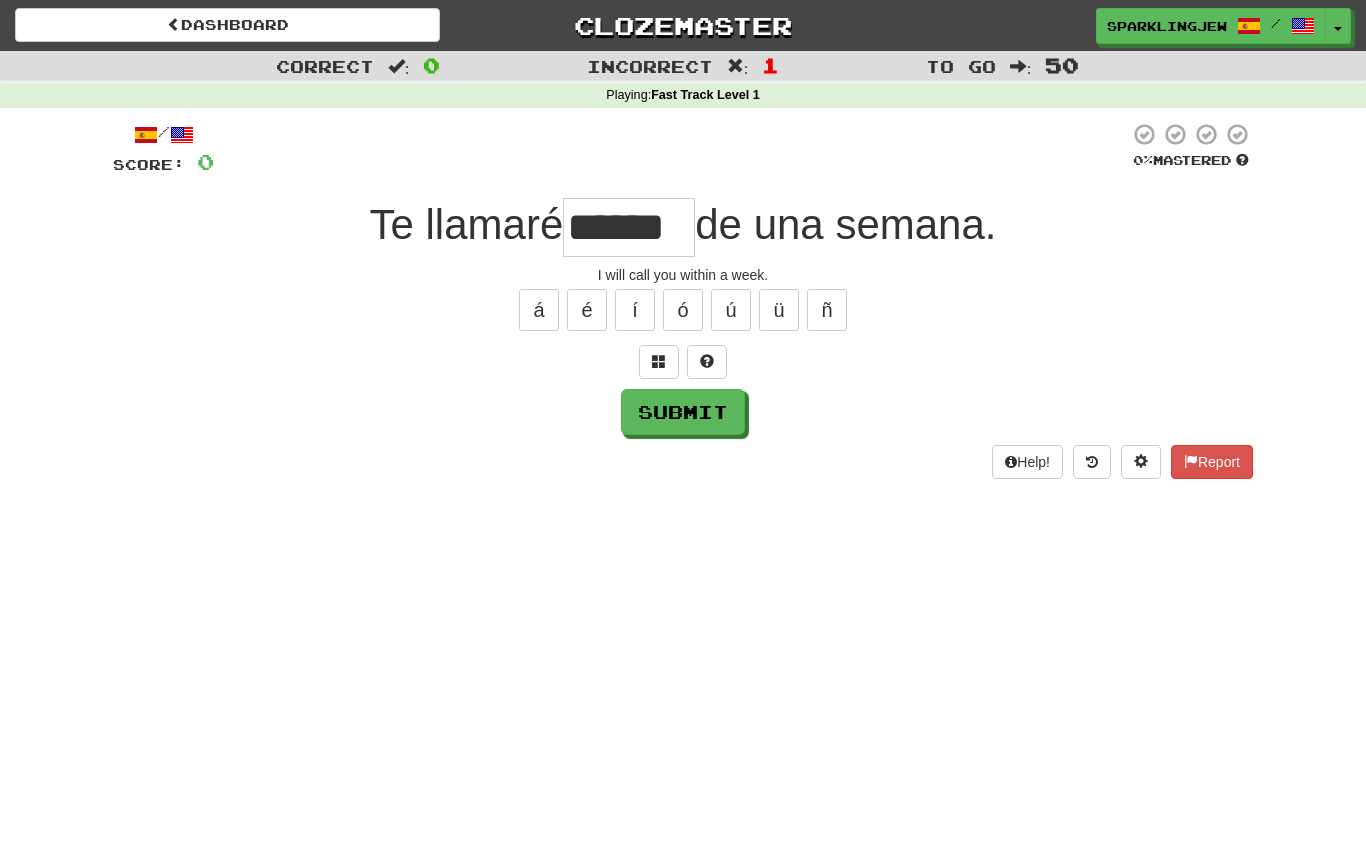 type on "******" 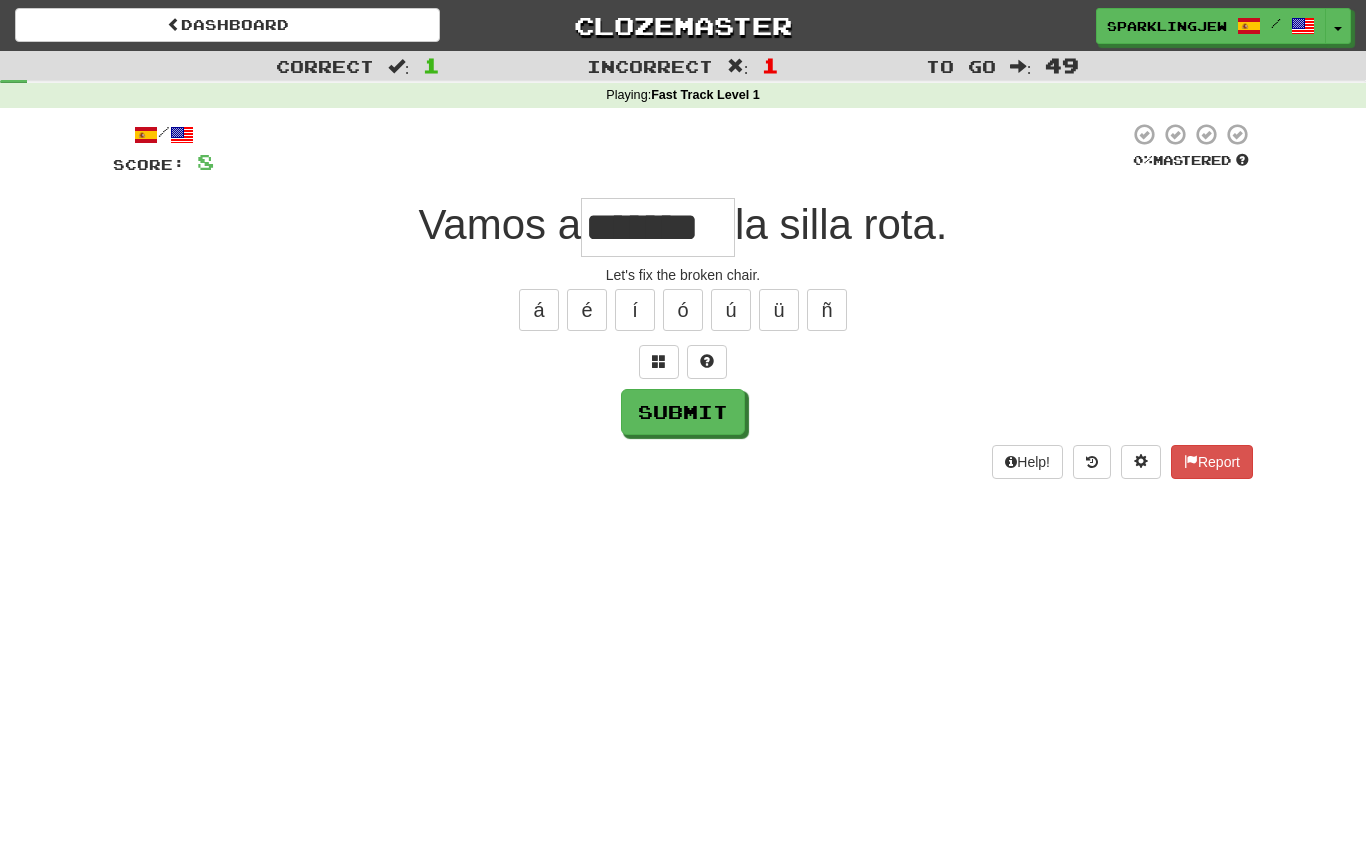 type on "********" 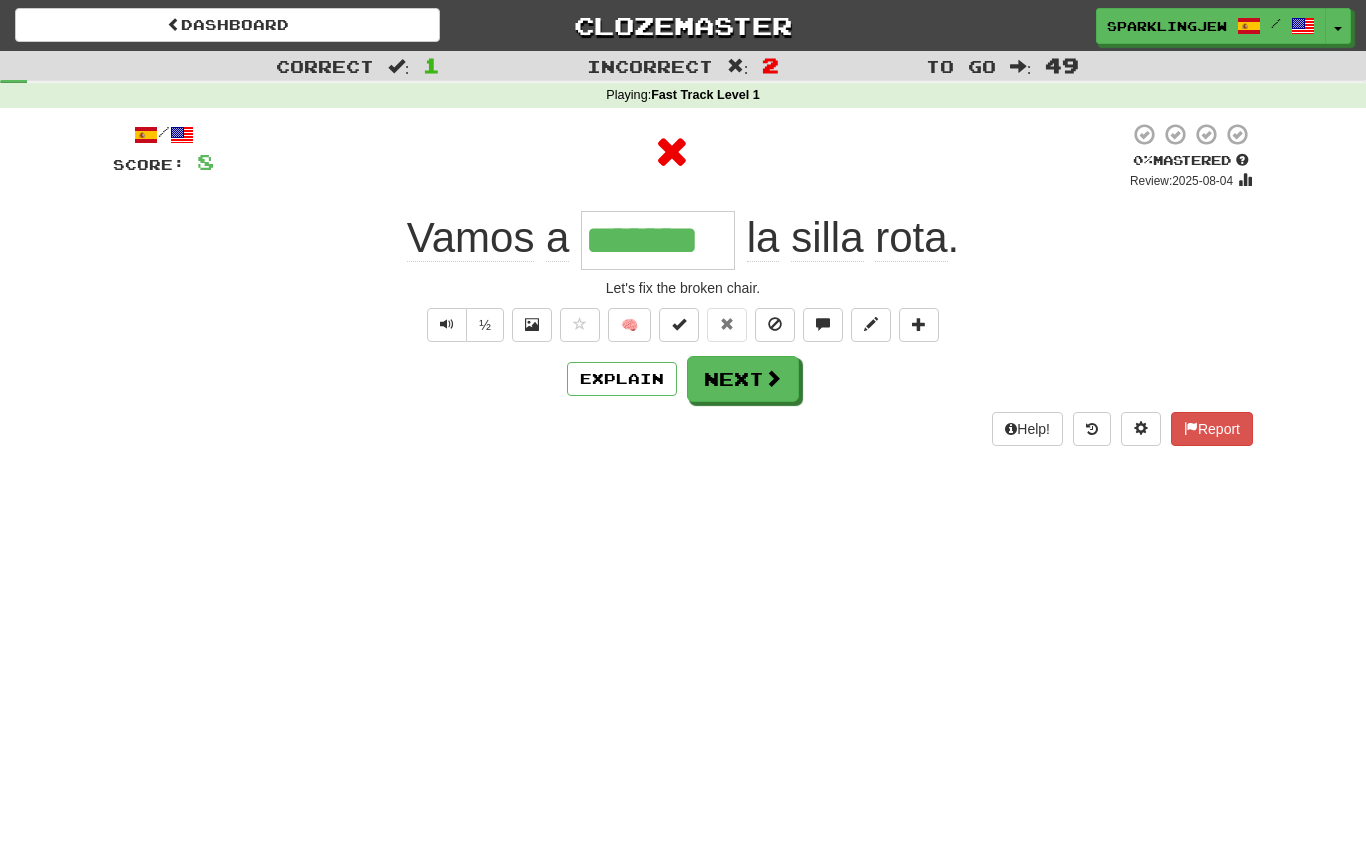 type on "********" 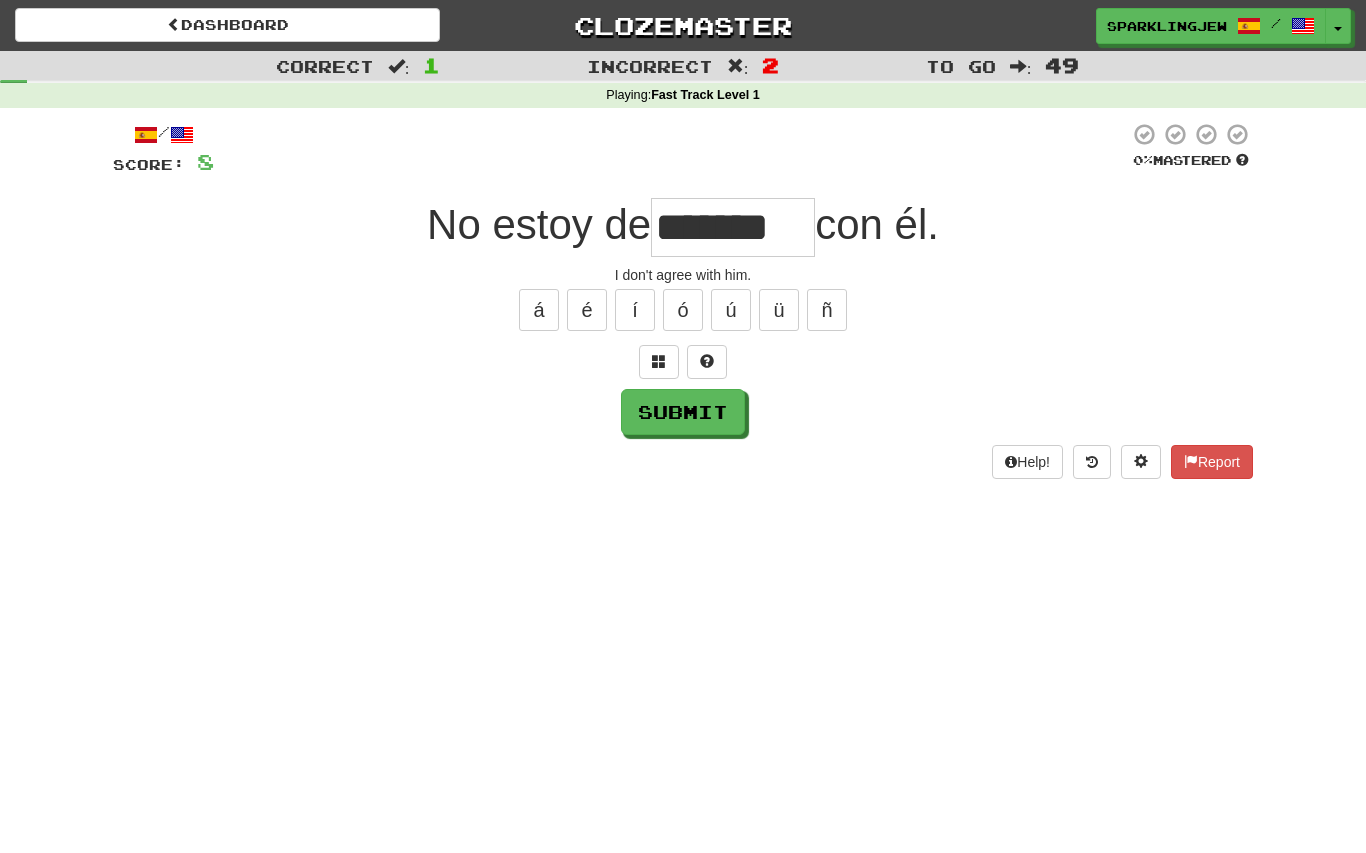 type on "*******" 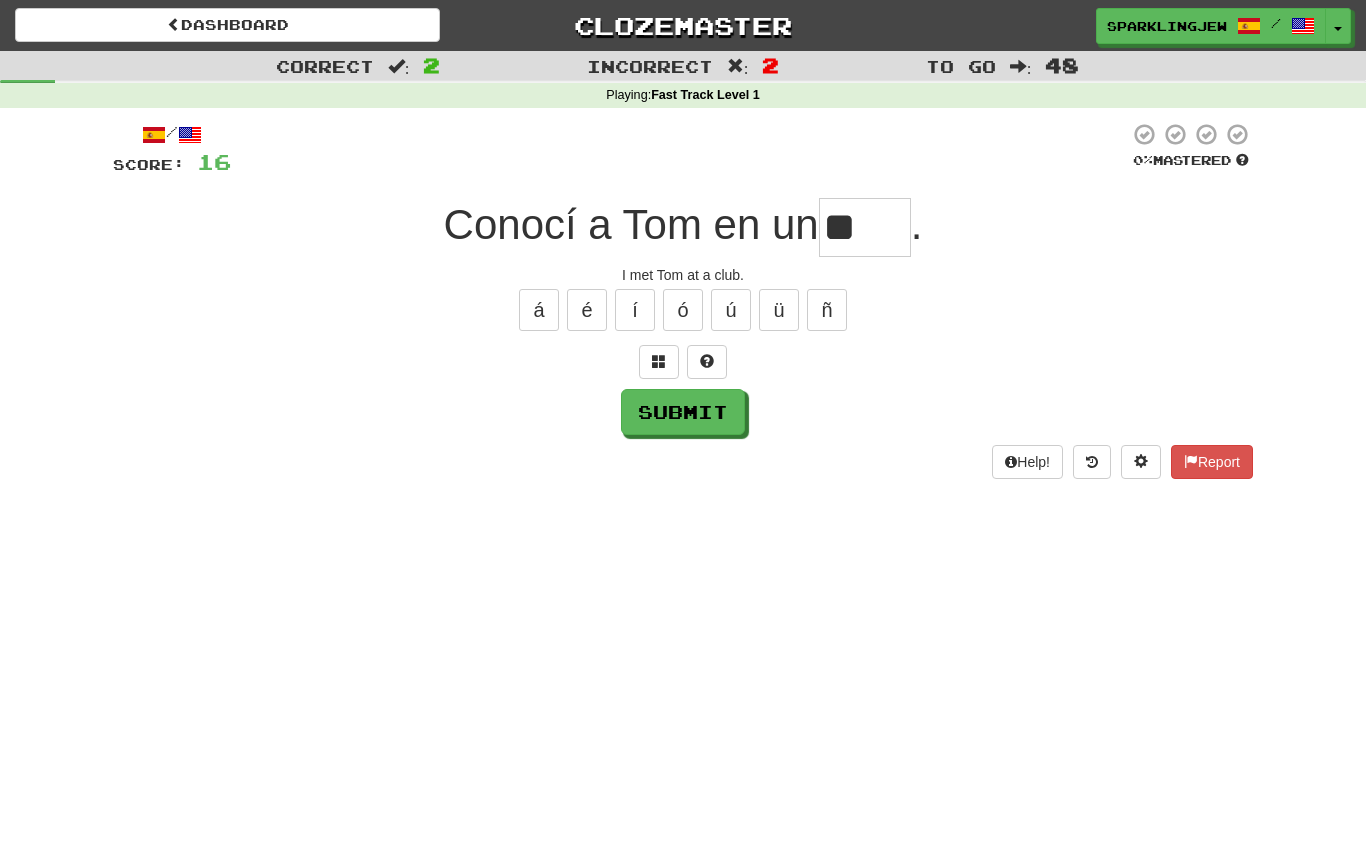 type on "*" 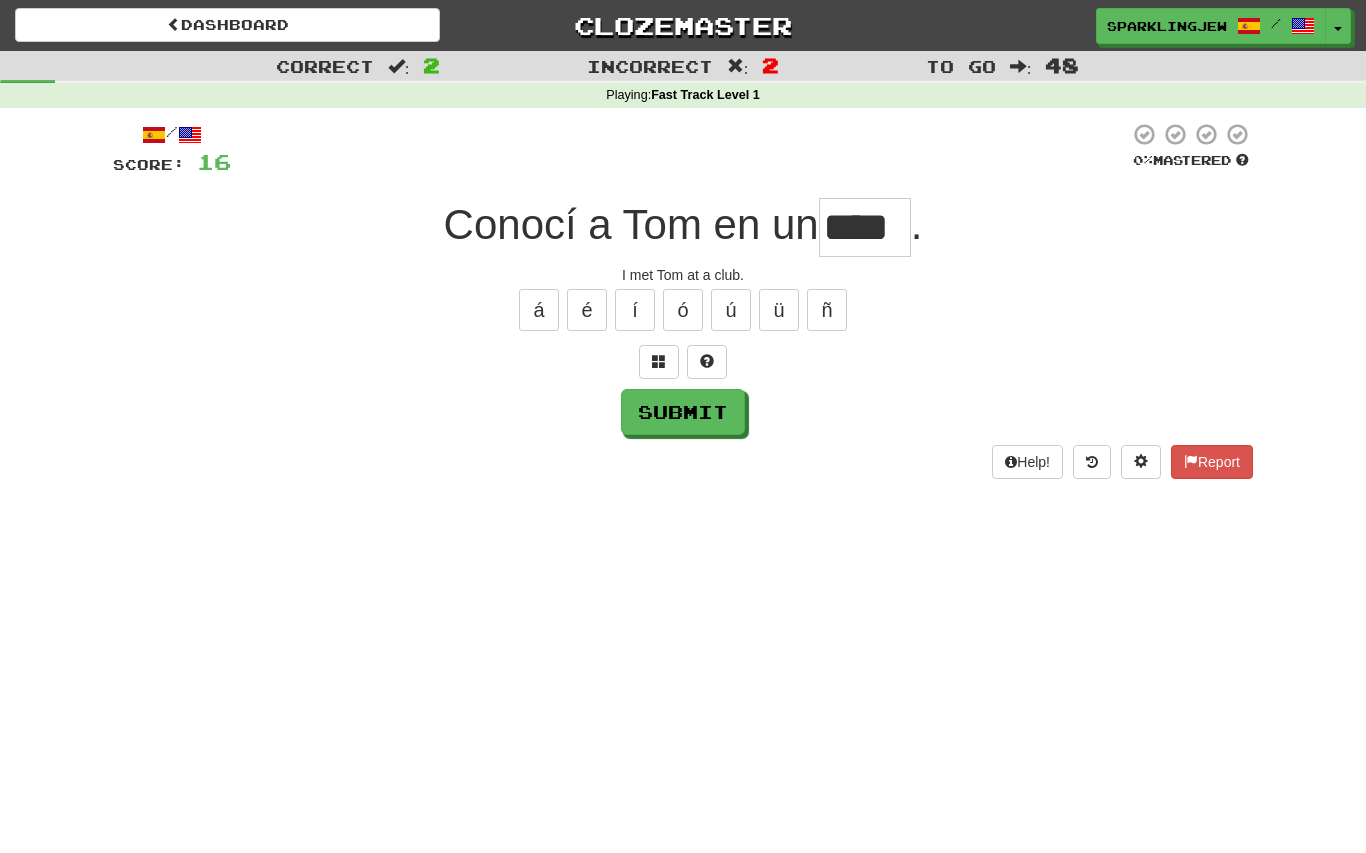 type on "****" 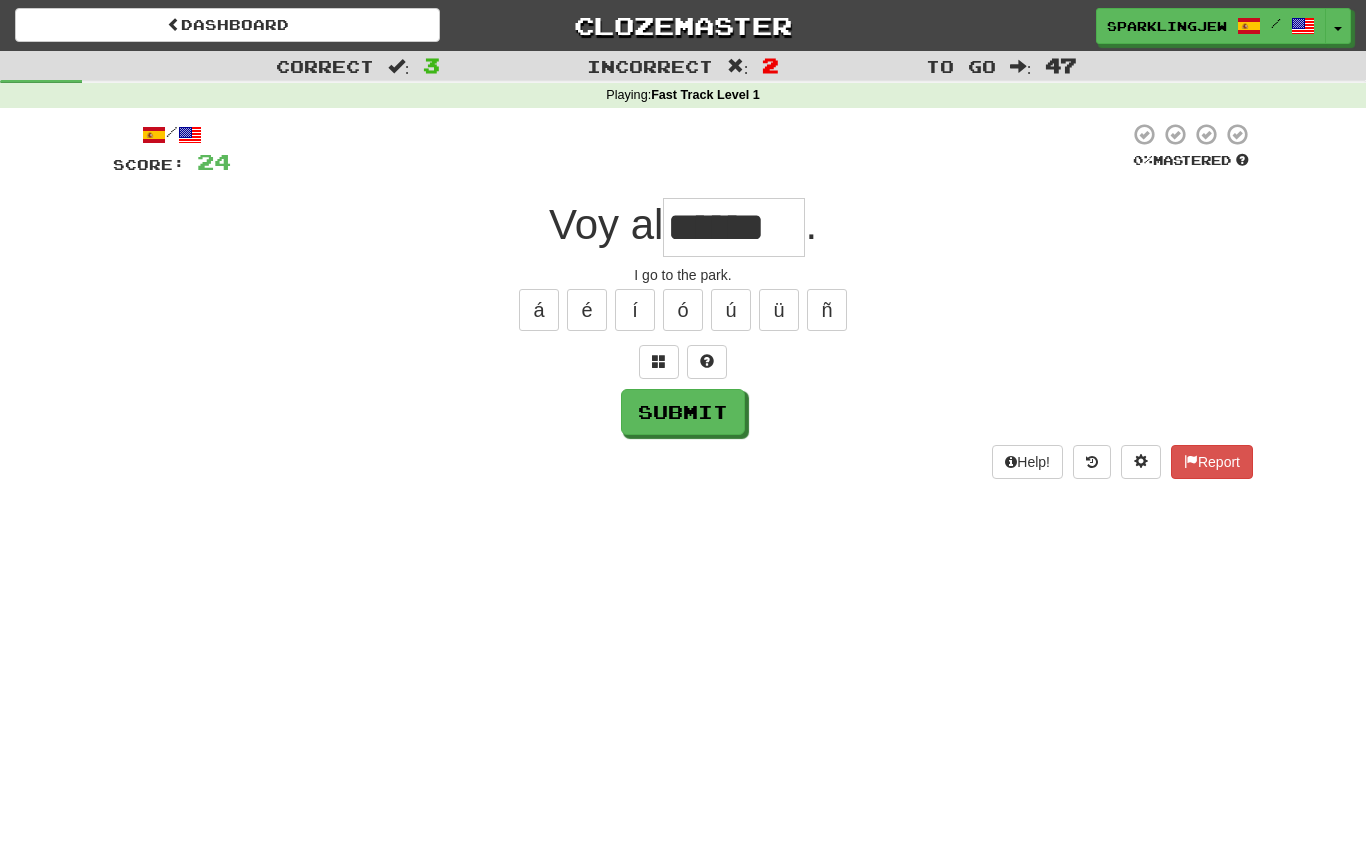 type on "******" 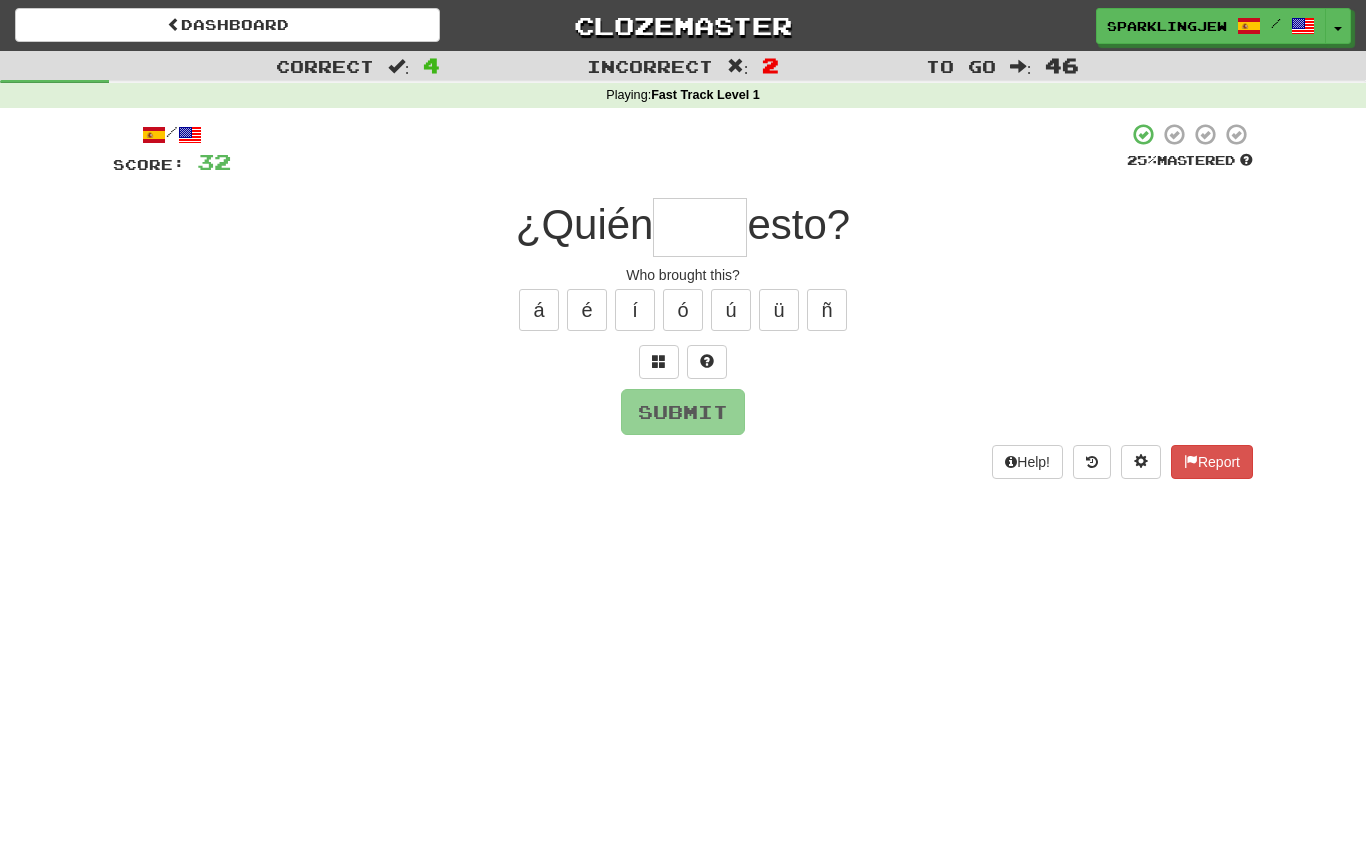 type on "*****" 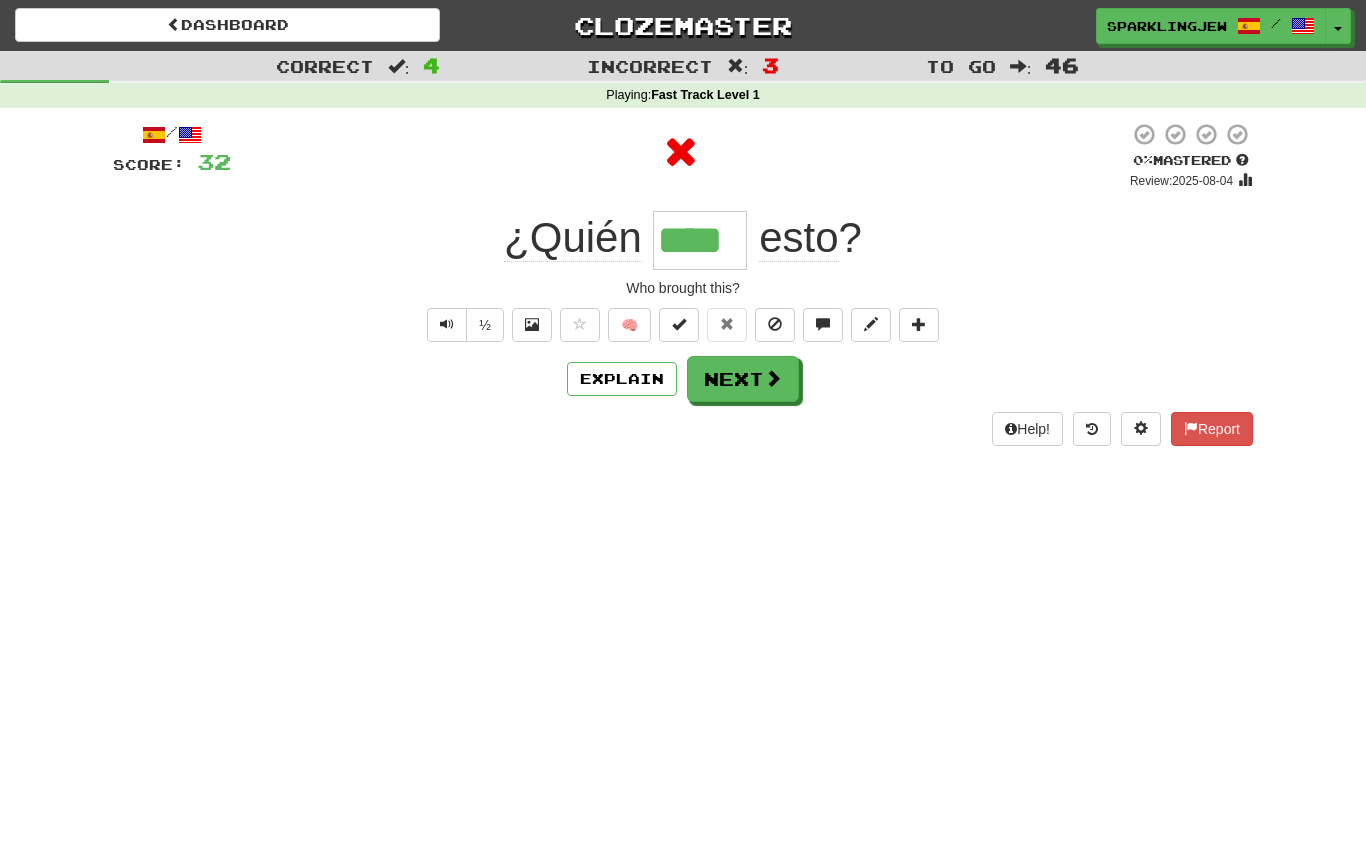 type on "*****" 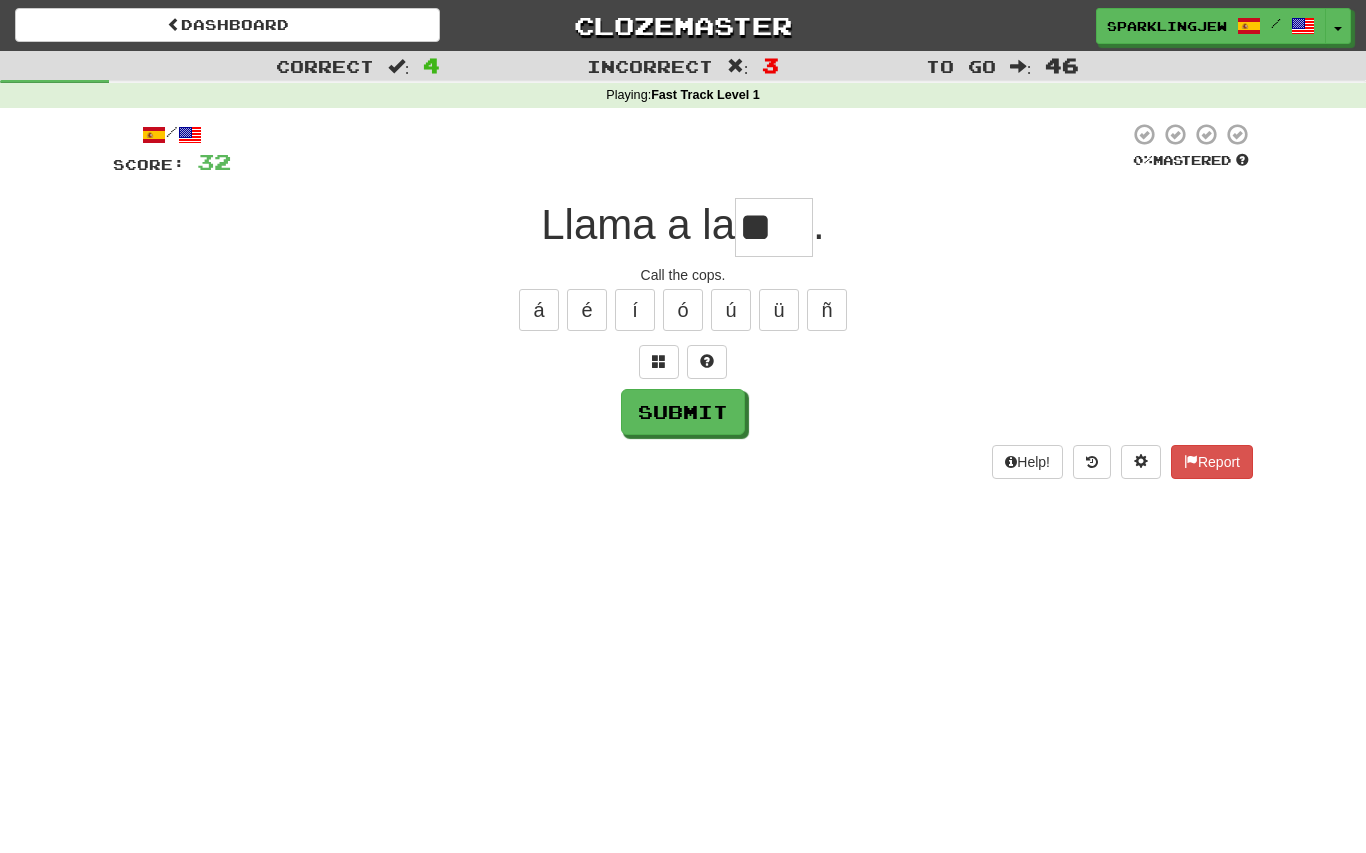 type on "*" 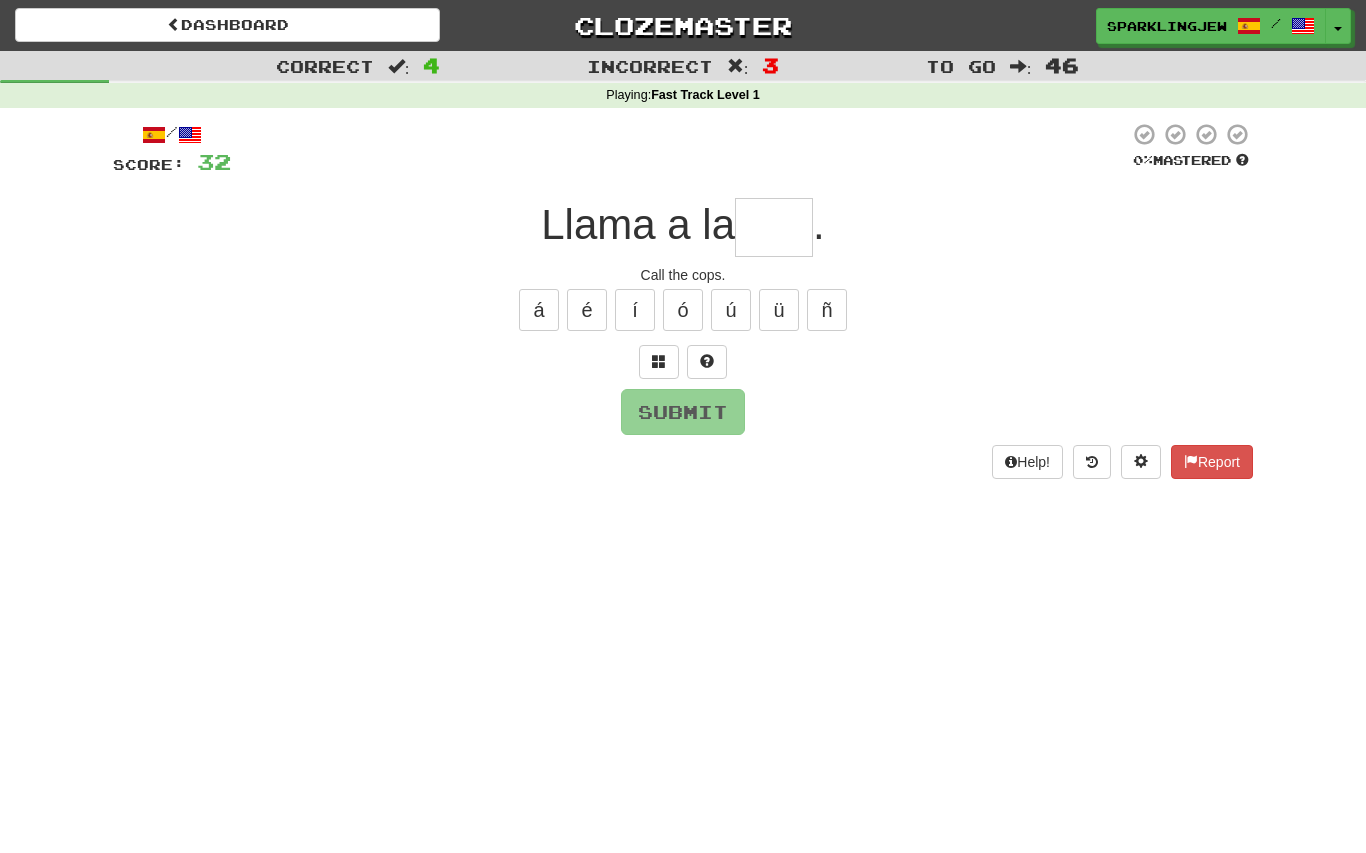type on "****" 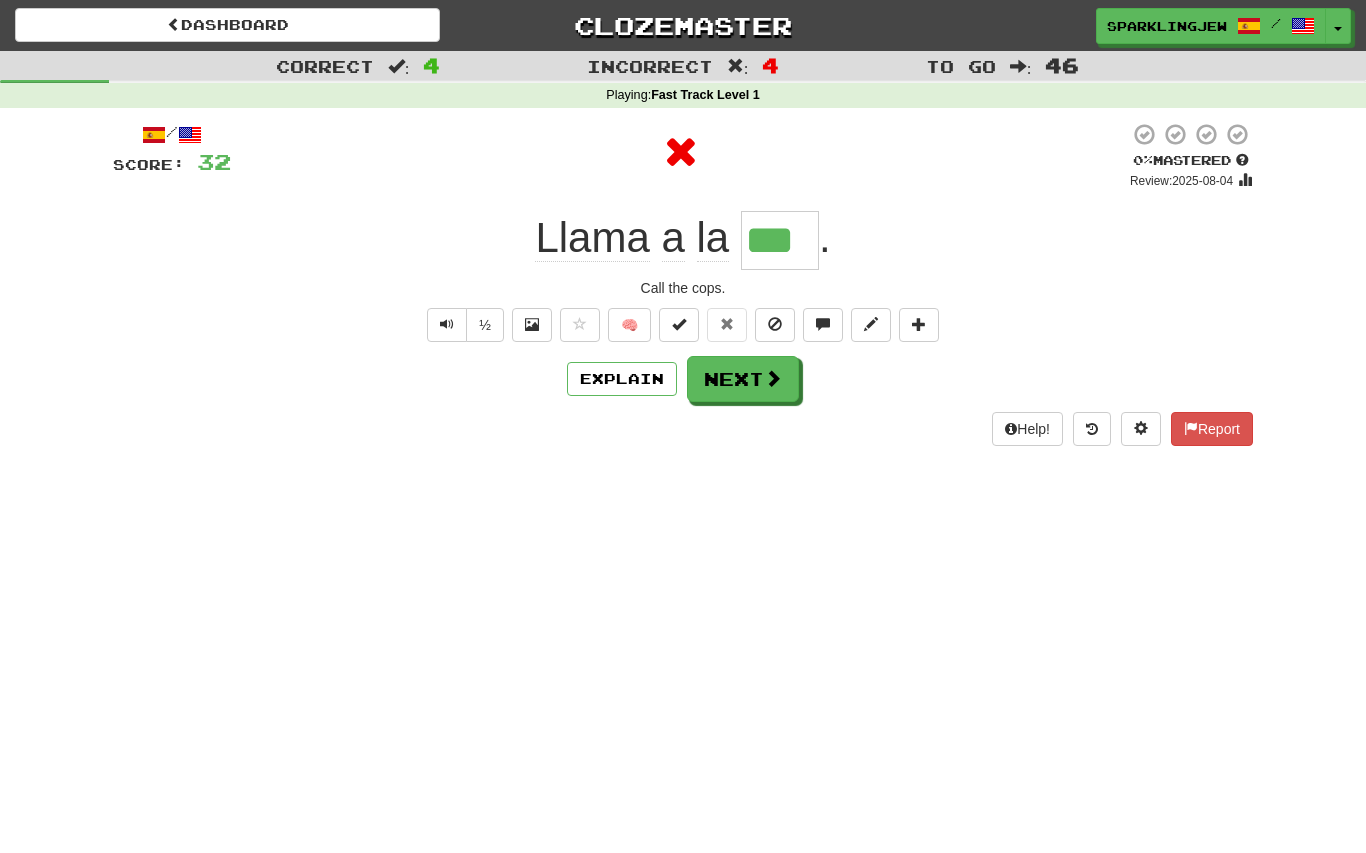 type on "****" 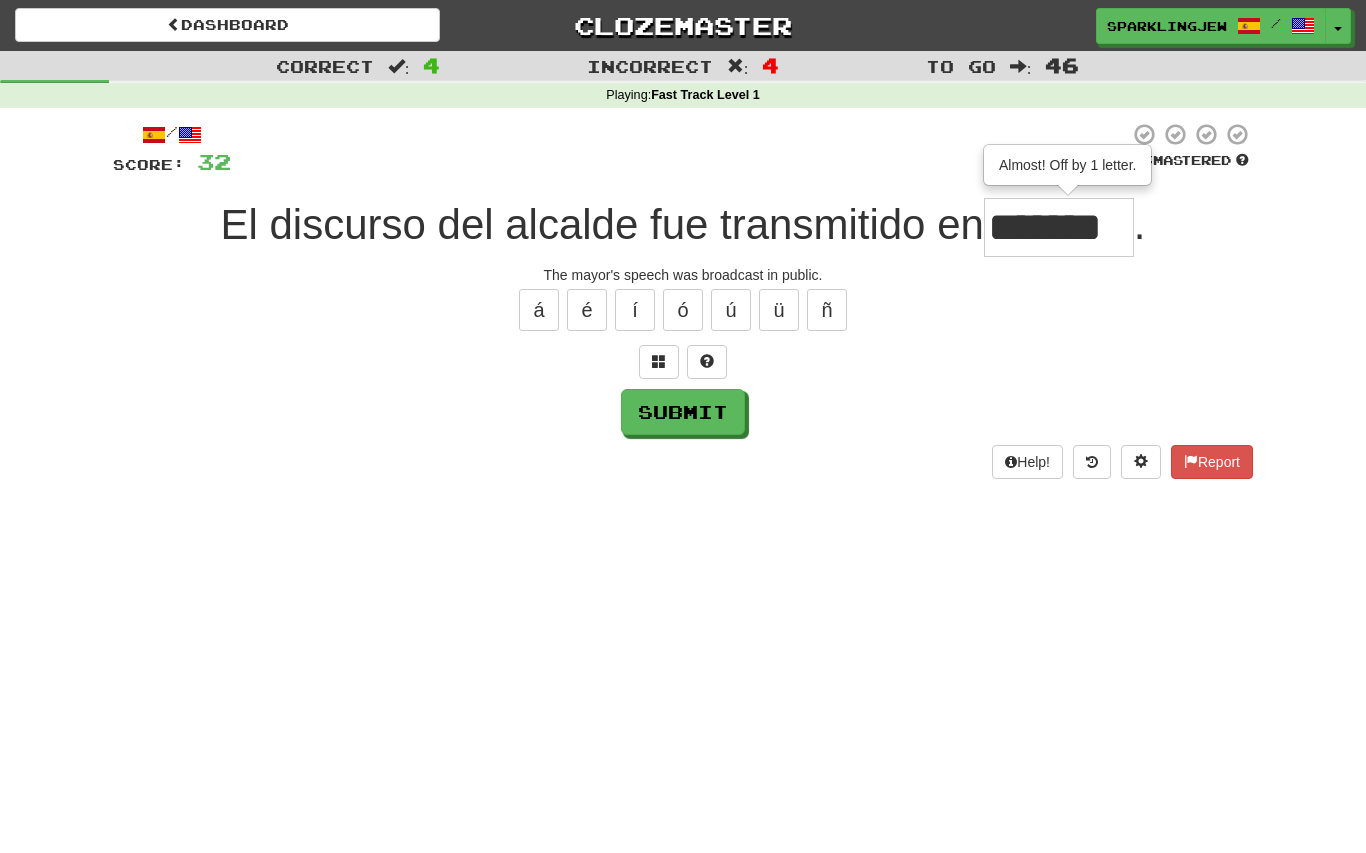 type on "*******" 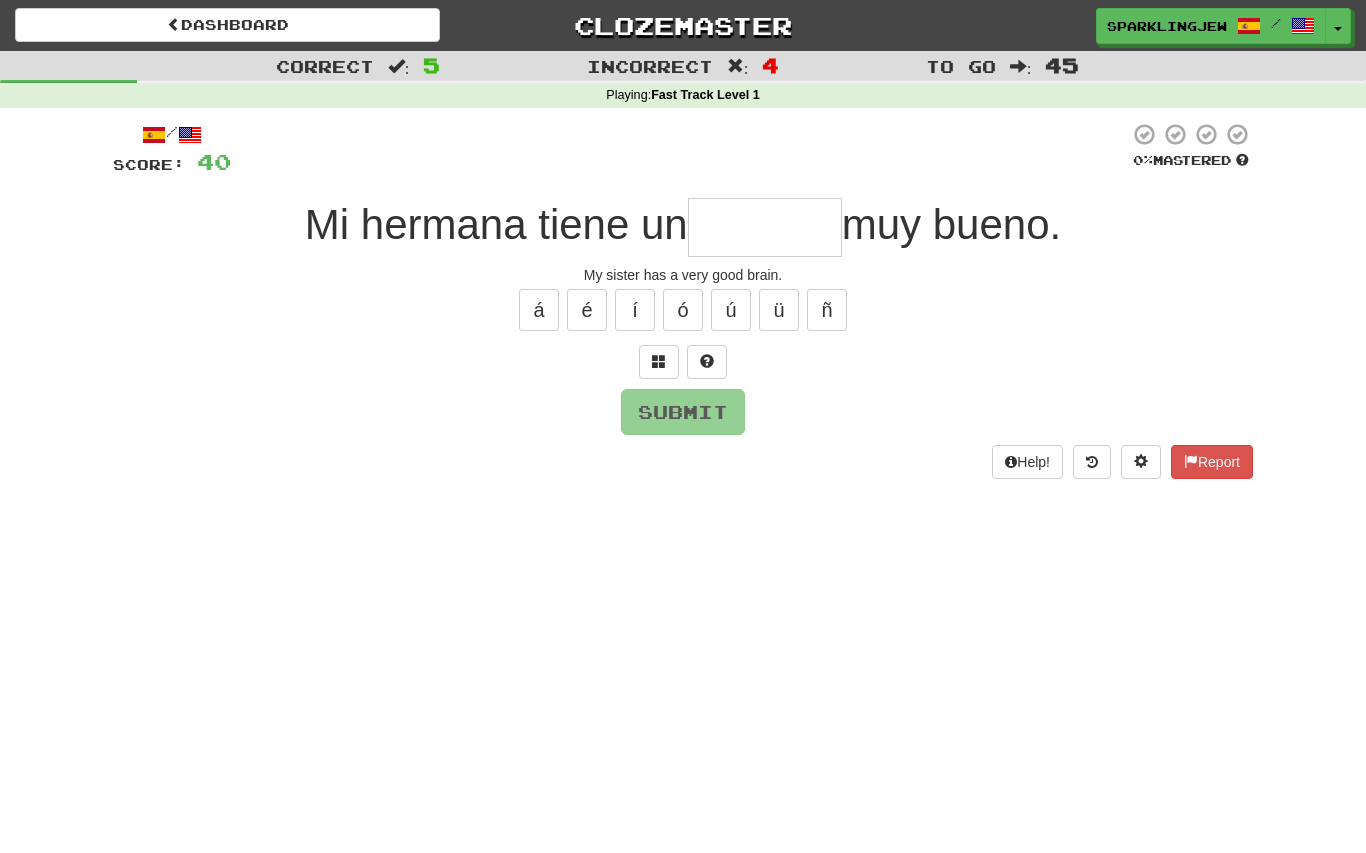 type on "*******" 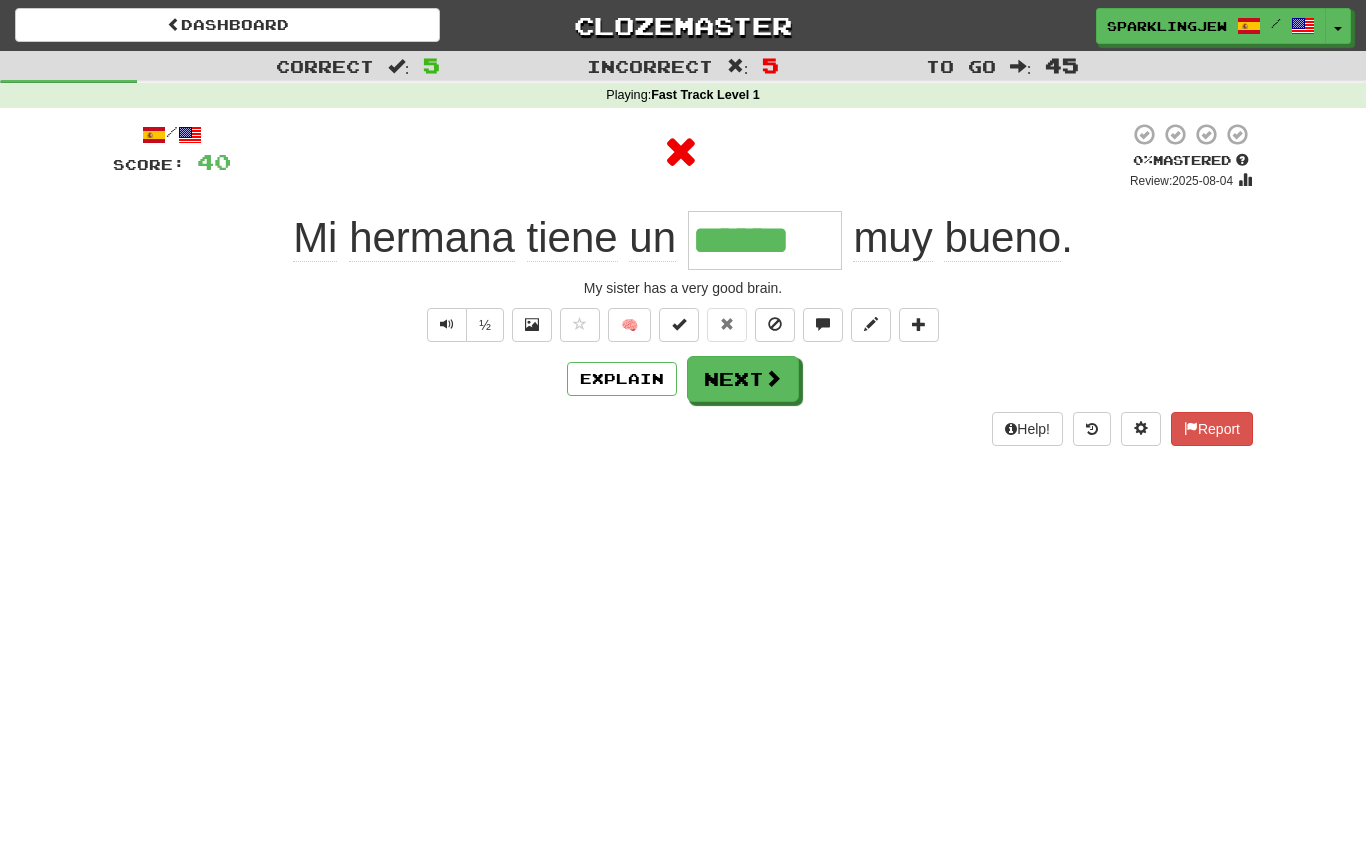 type on "*******" 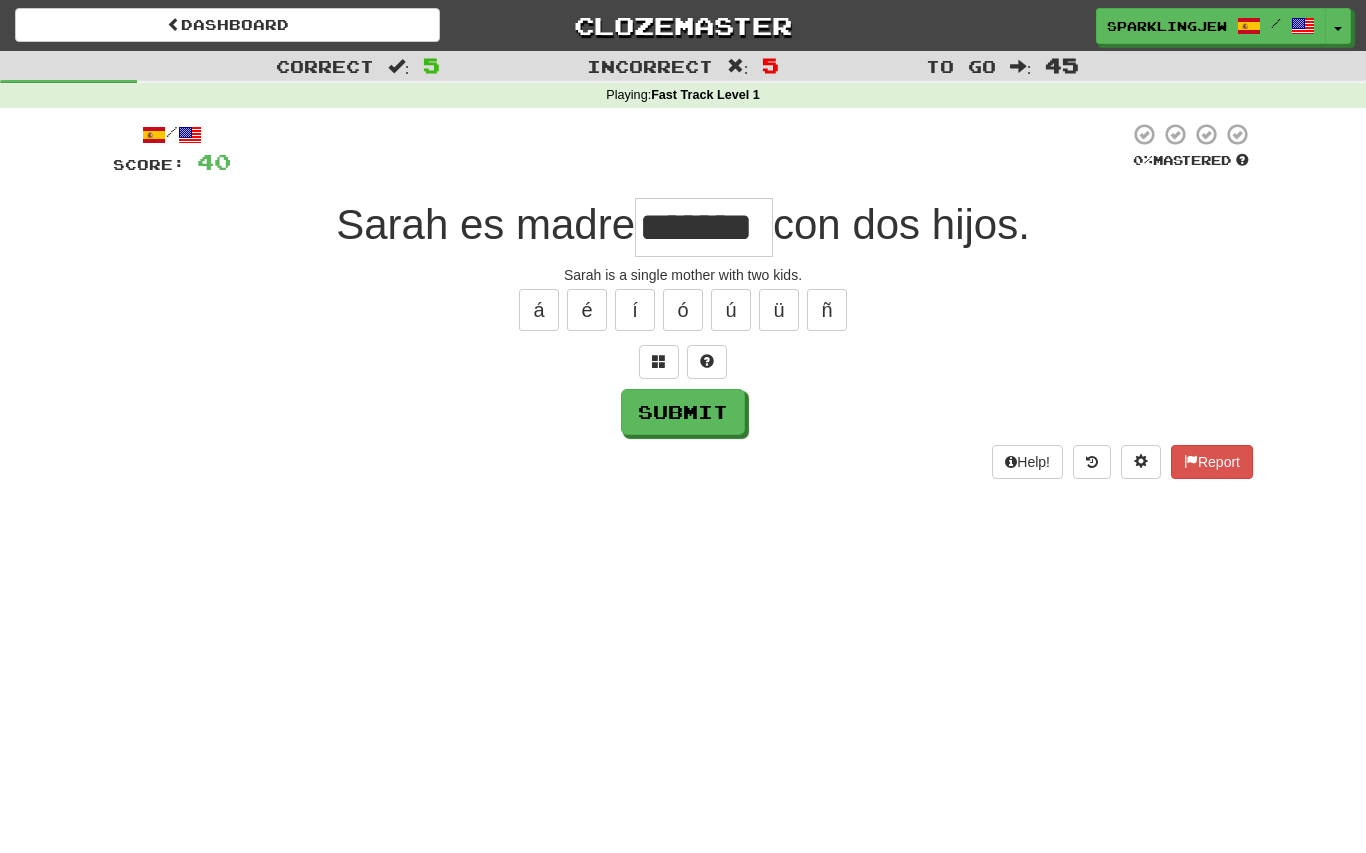 type on "*******" 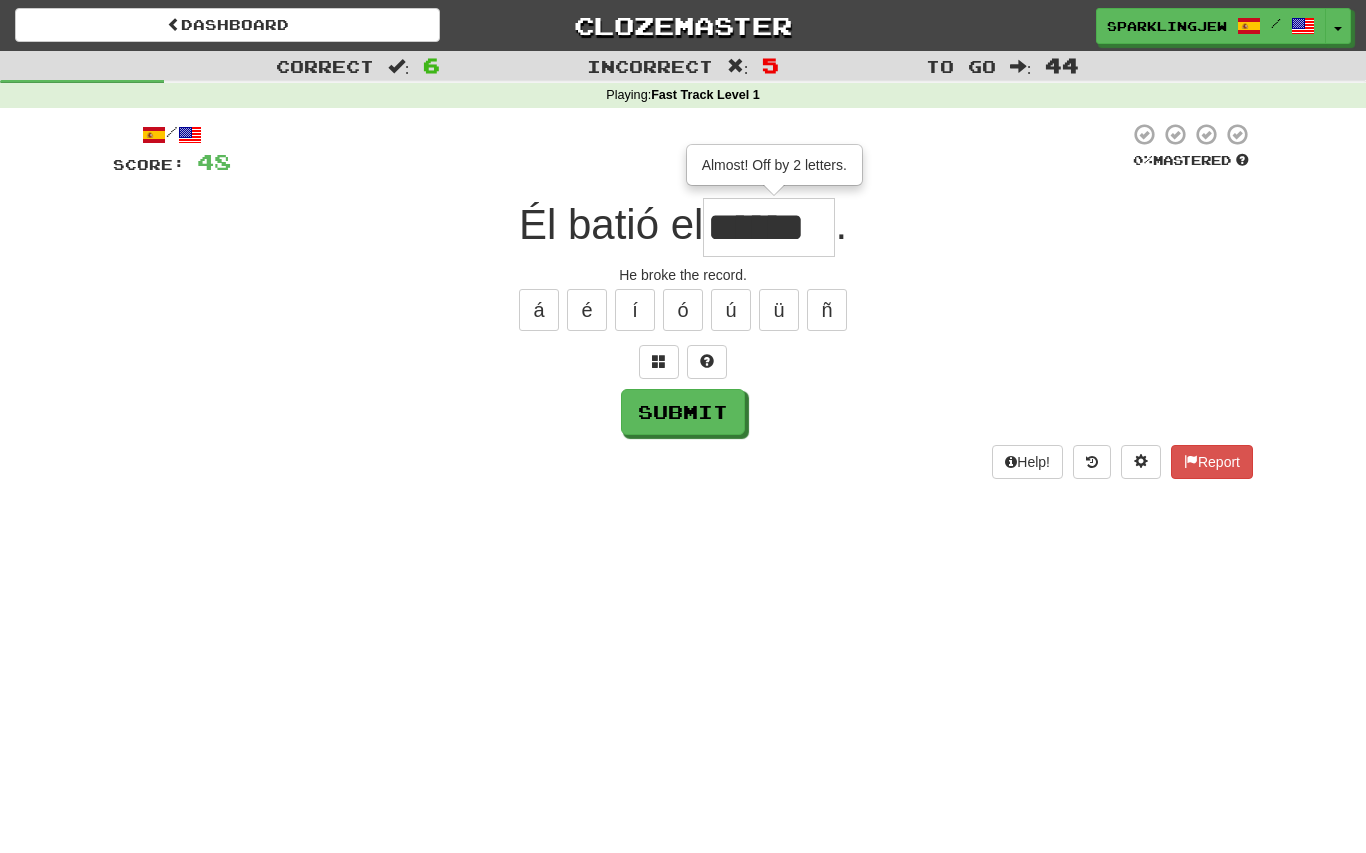 type on "******" 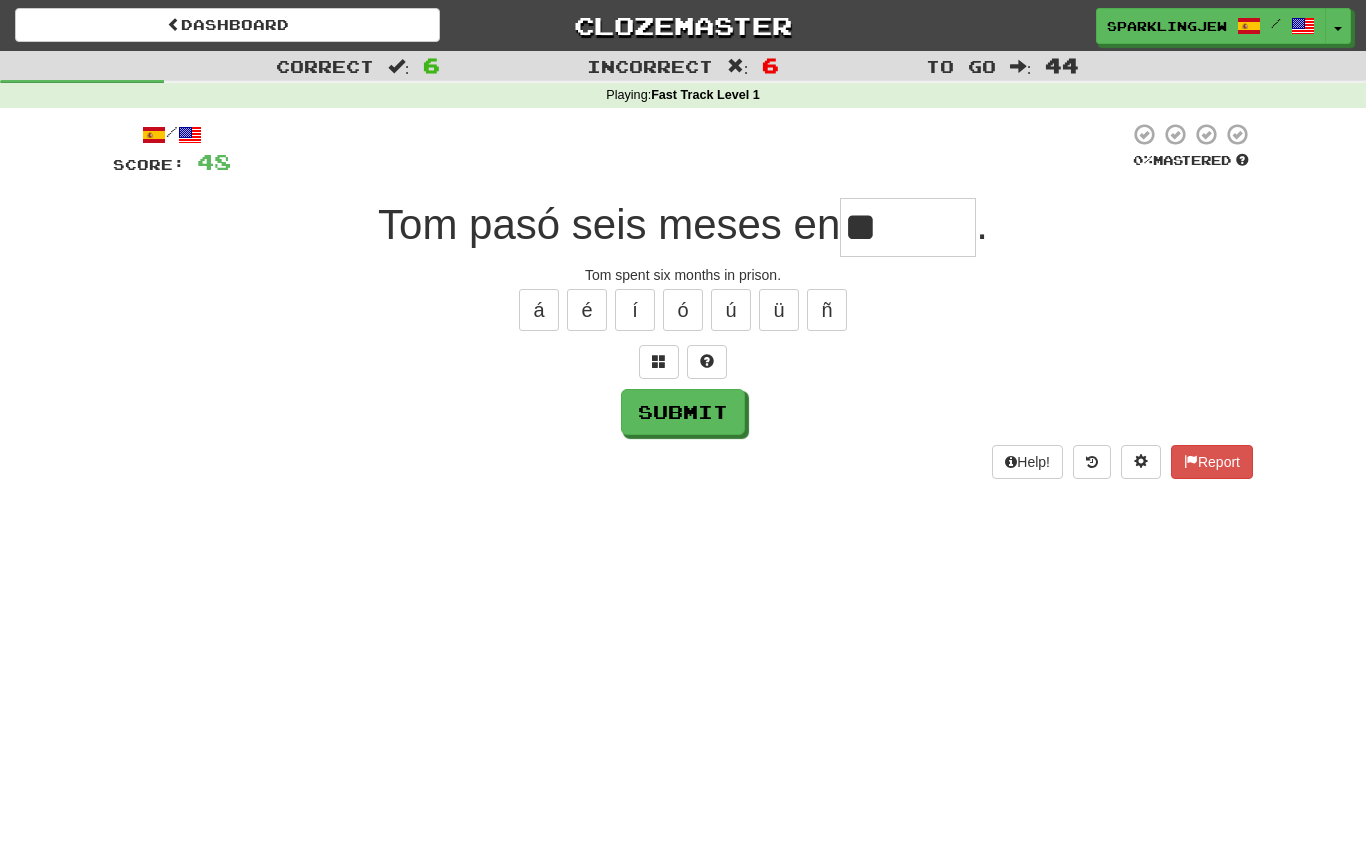 type on "*" 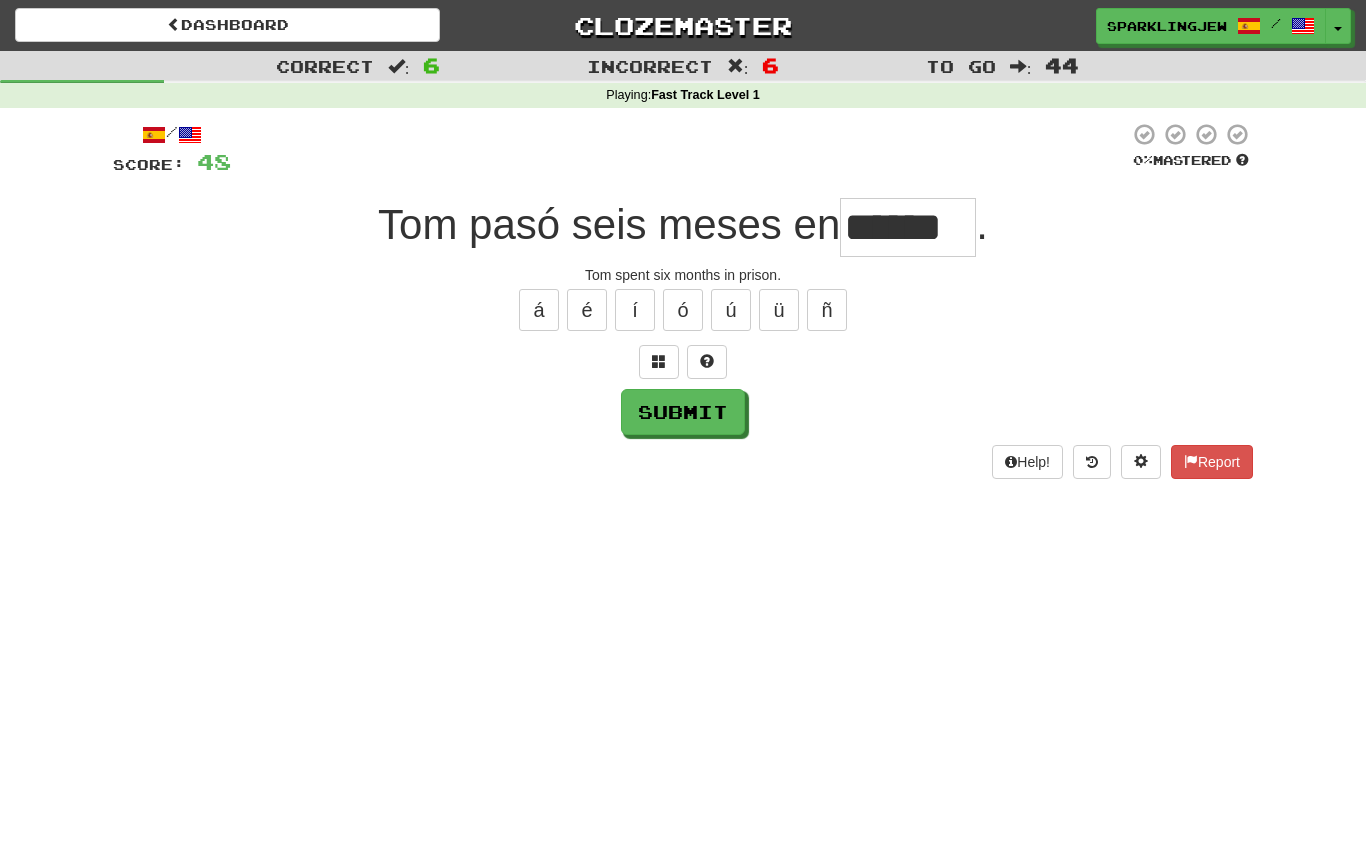 type on "*******" 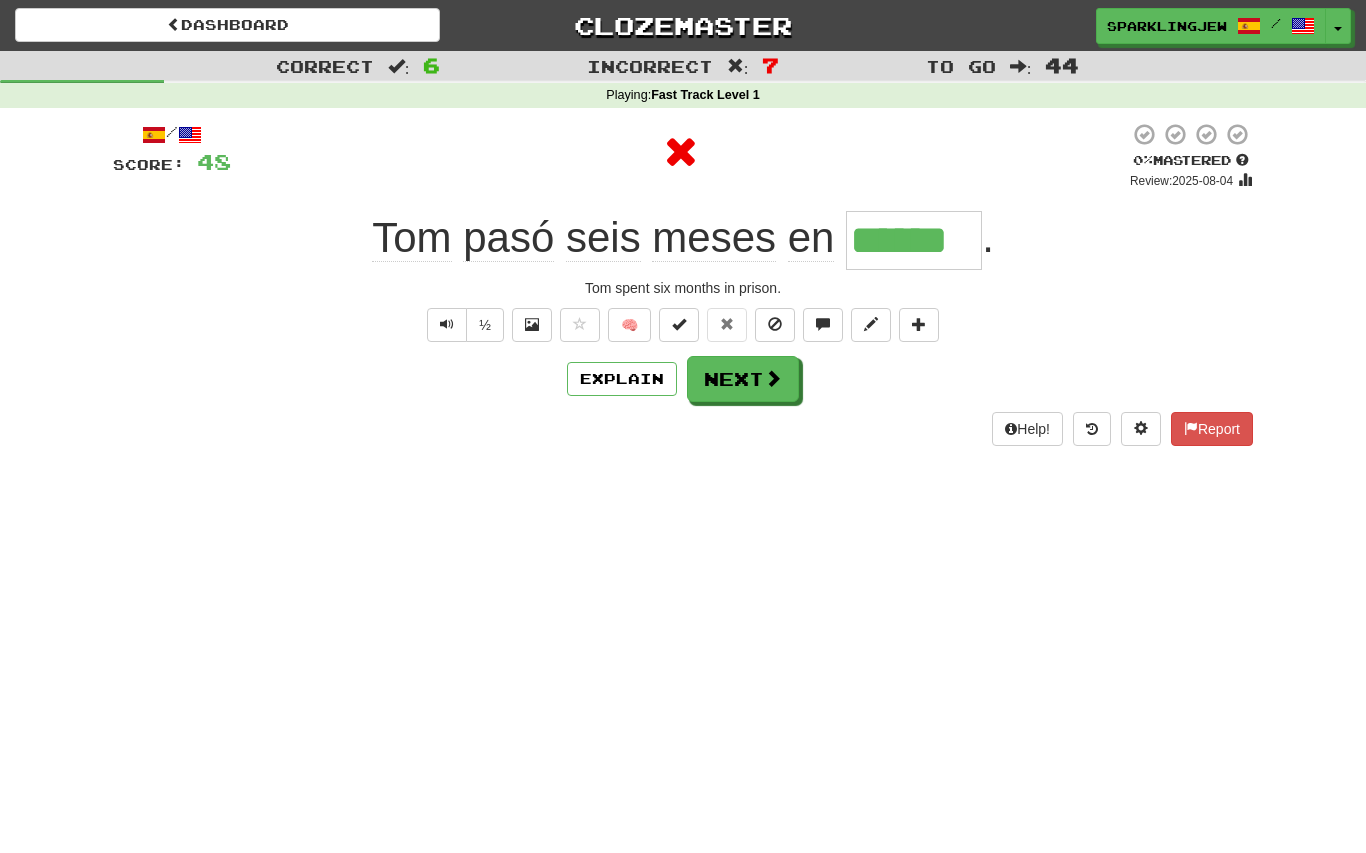 type on "*******" 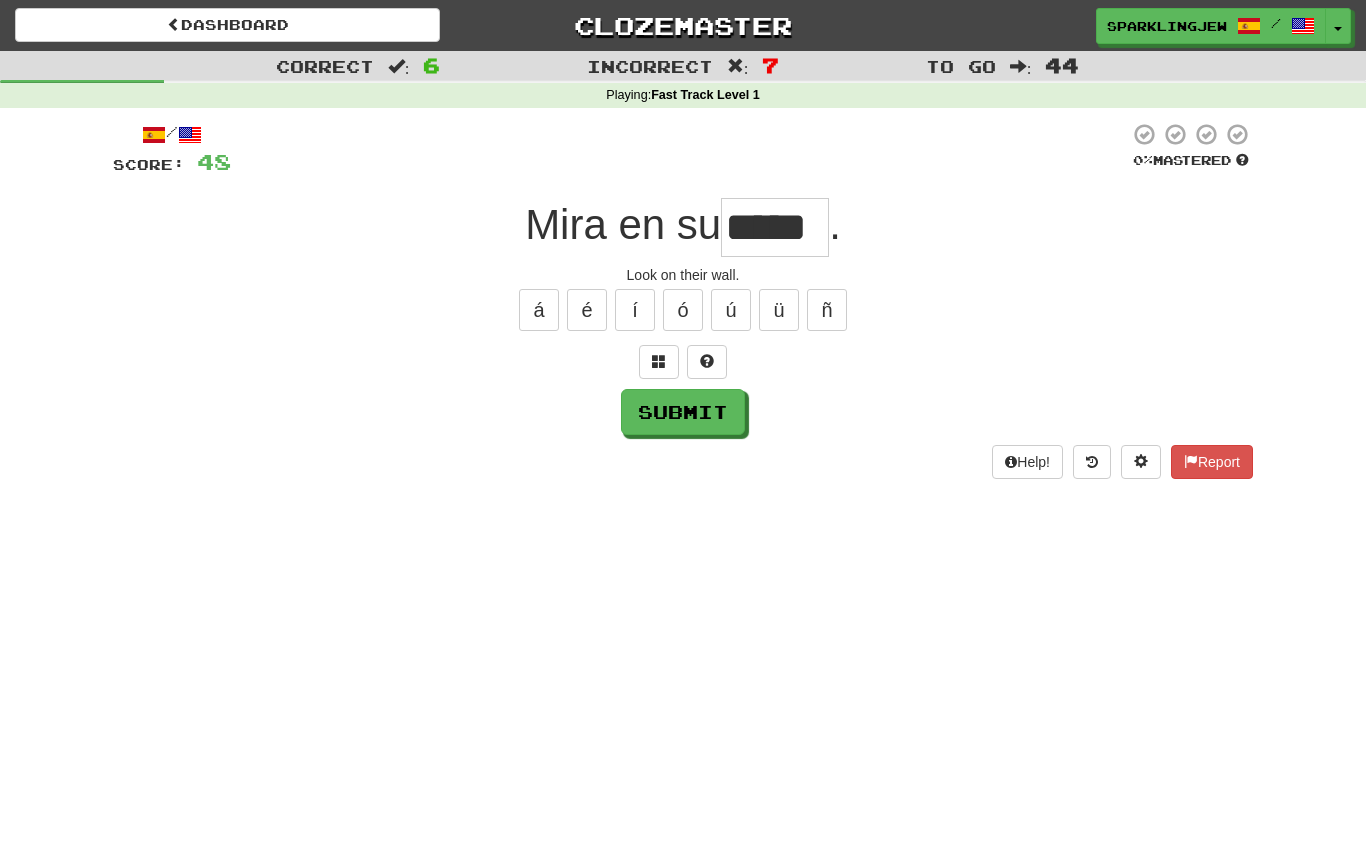 type on "****" 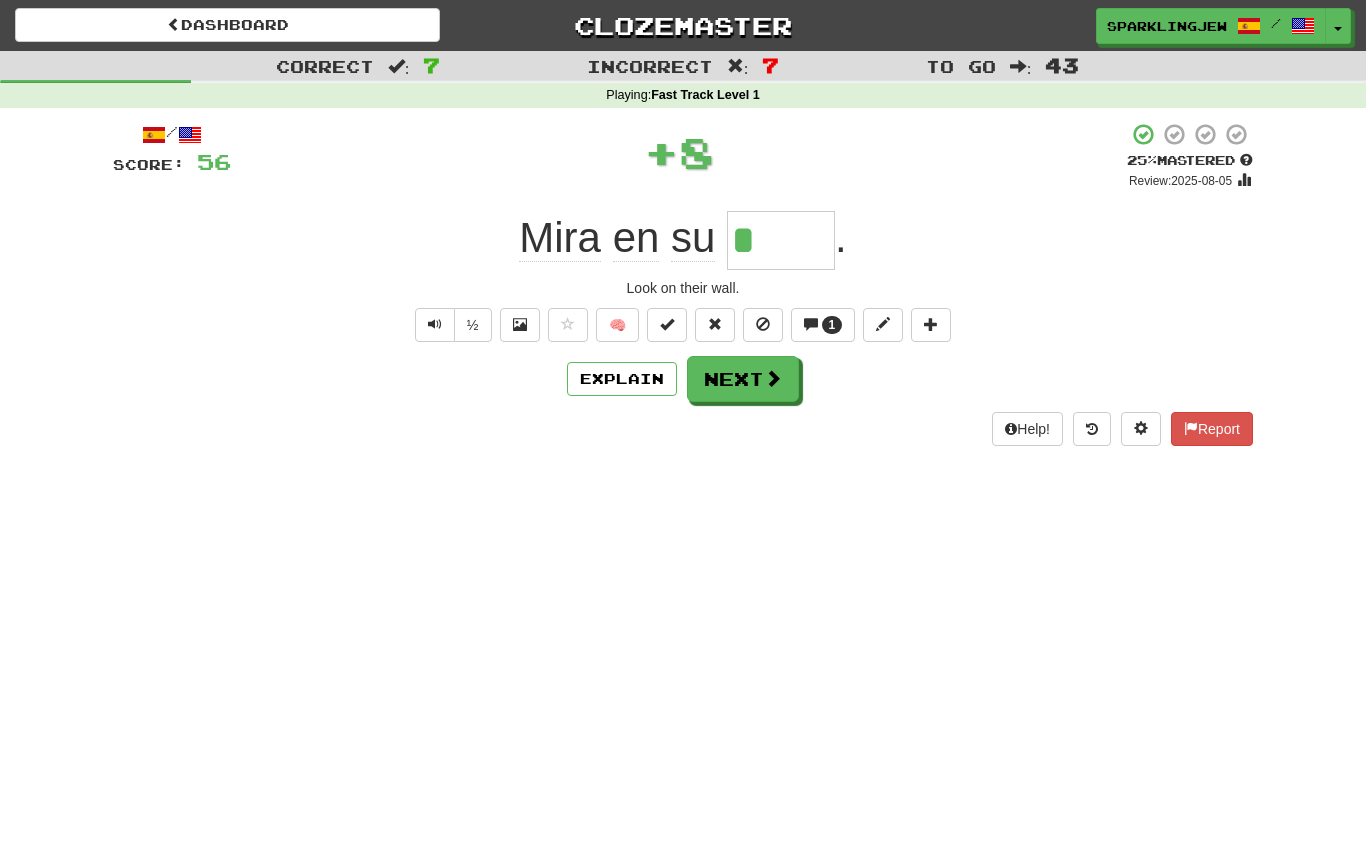 type on "**" 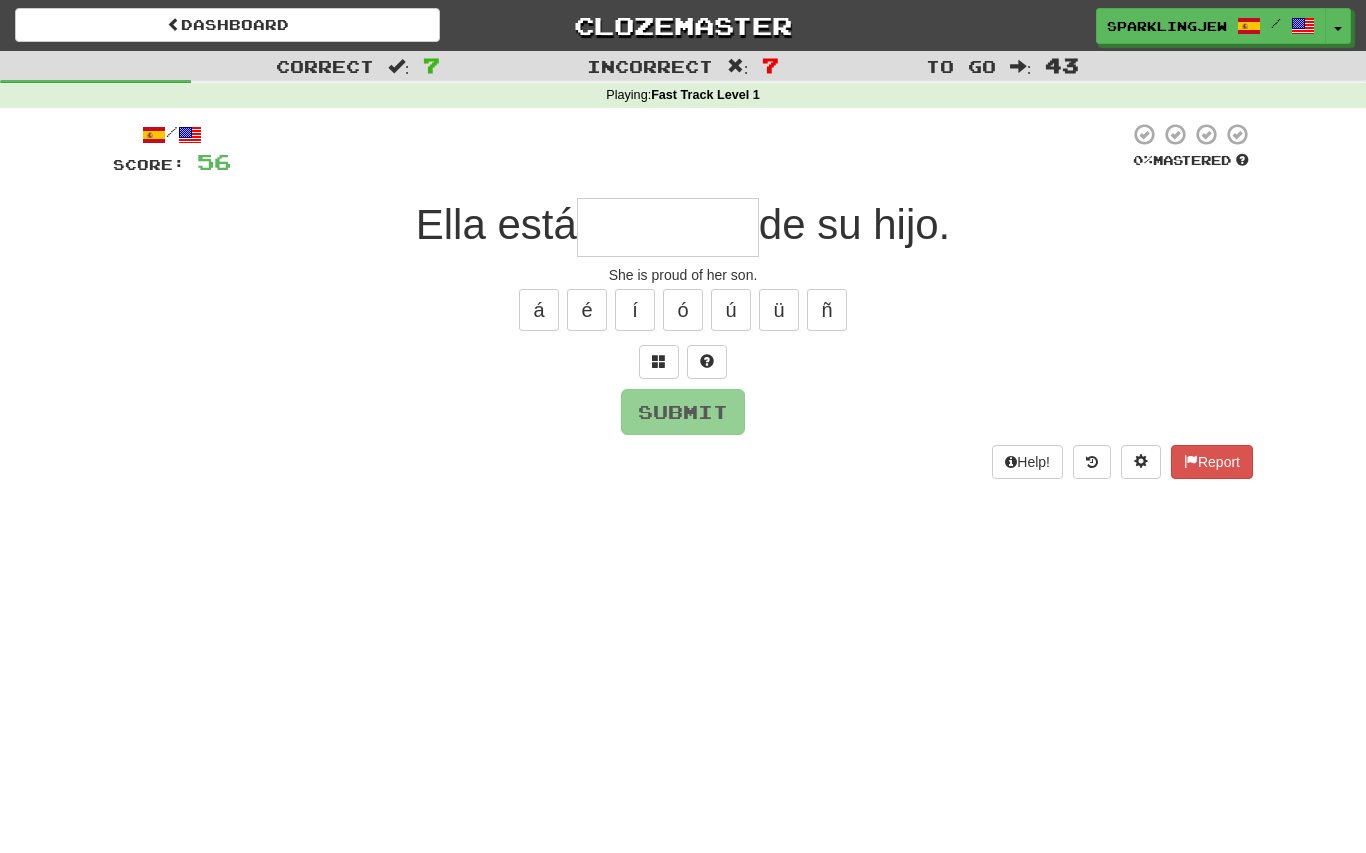type on "*********" 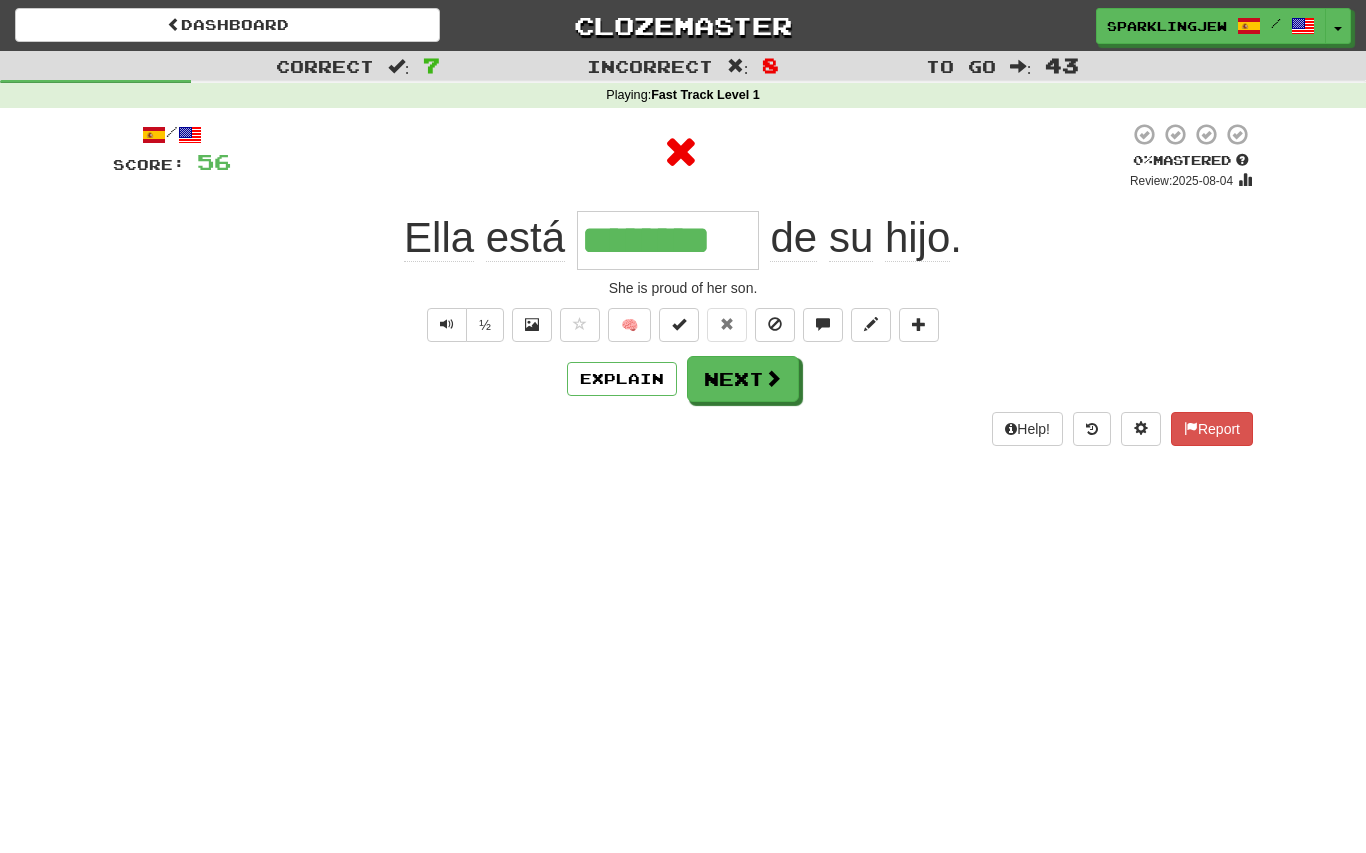 type on "*********" 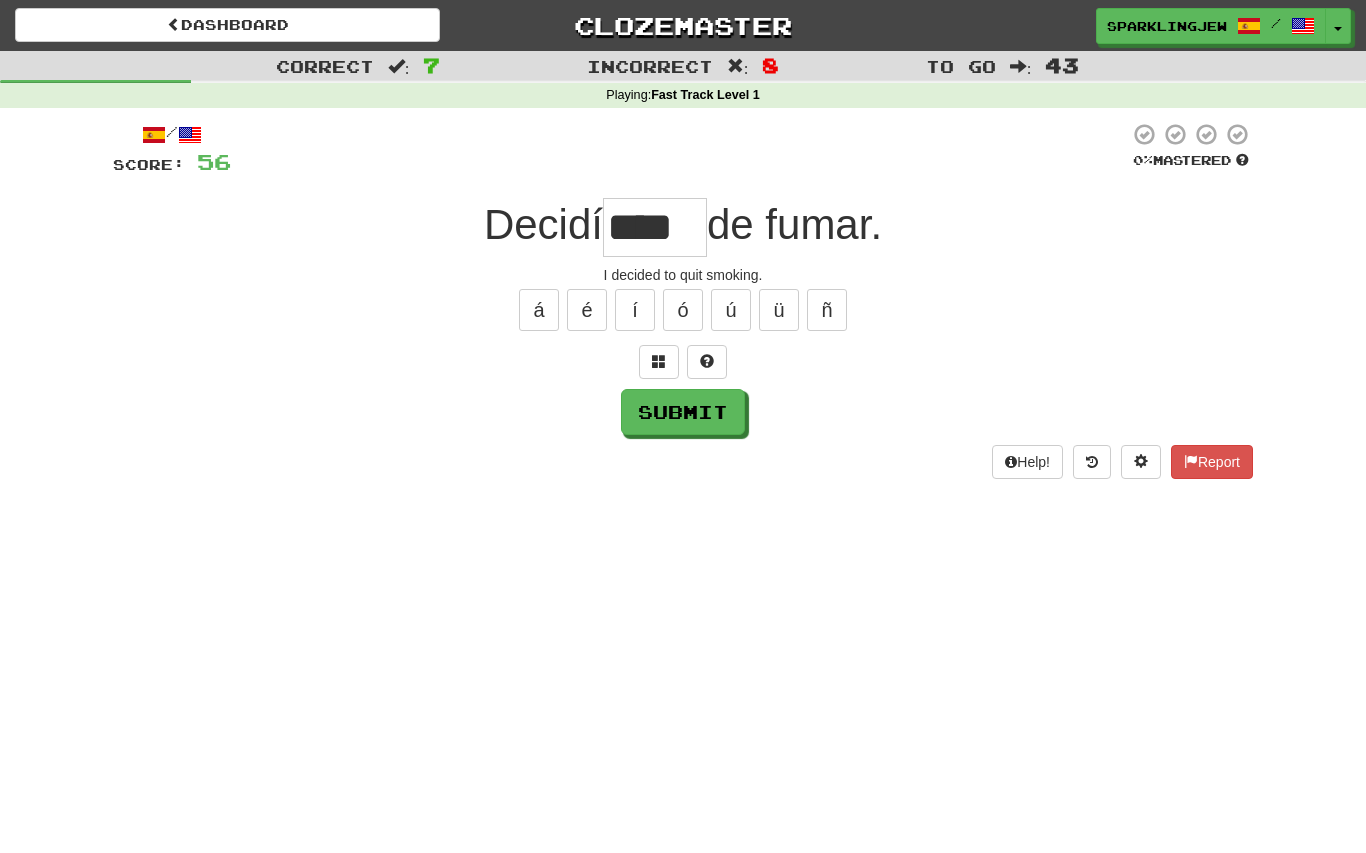 type on "*****" 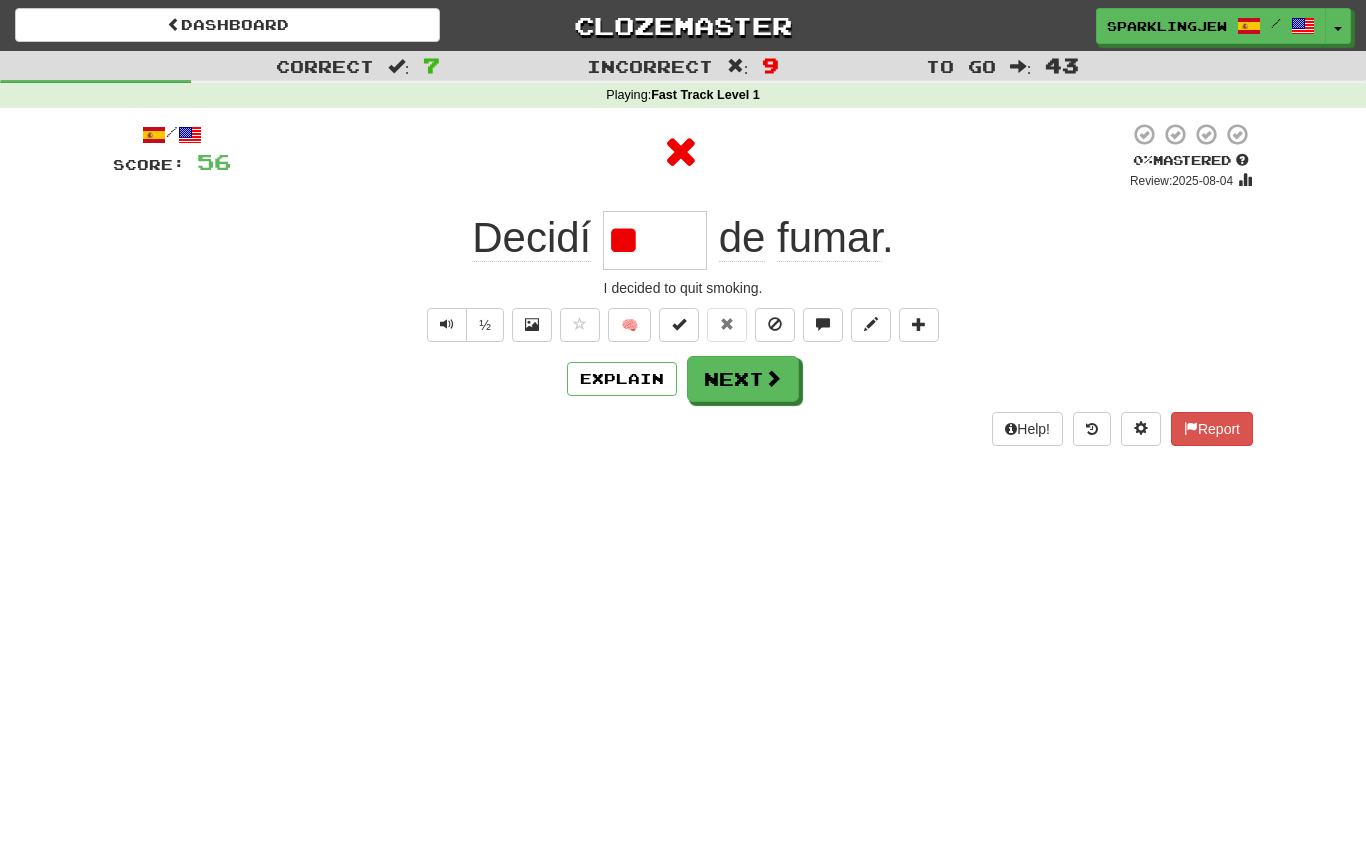 type on "*" 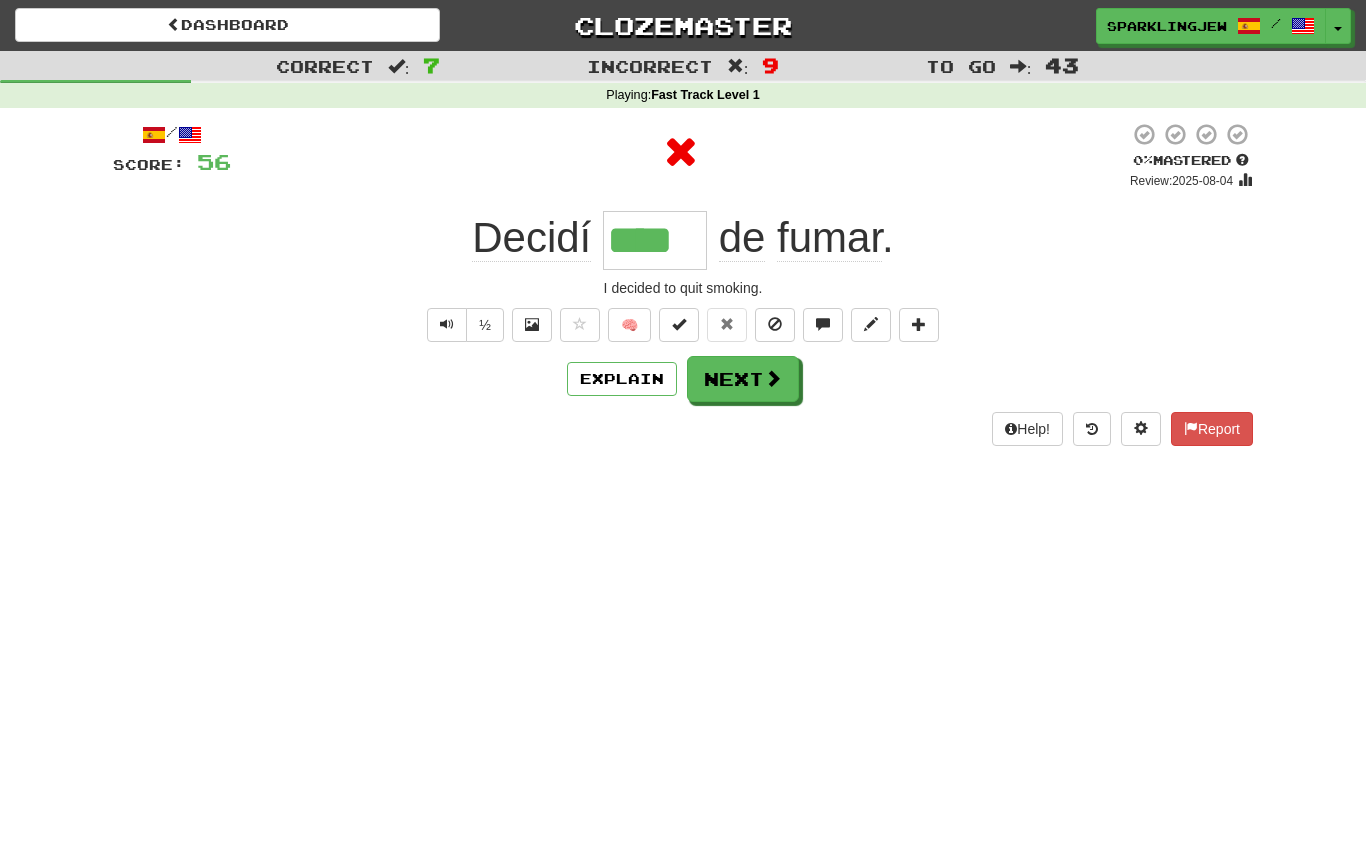 type on "*****" 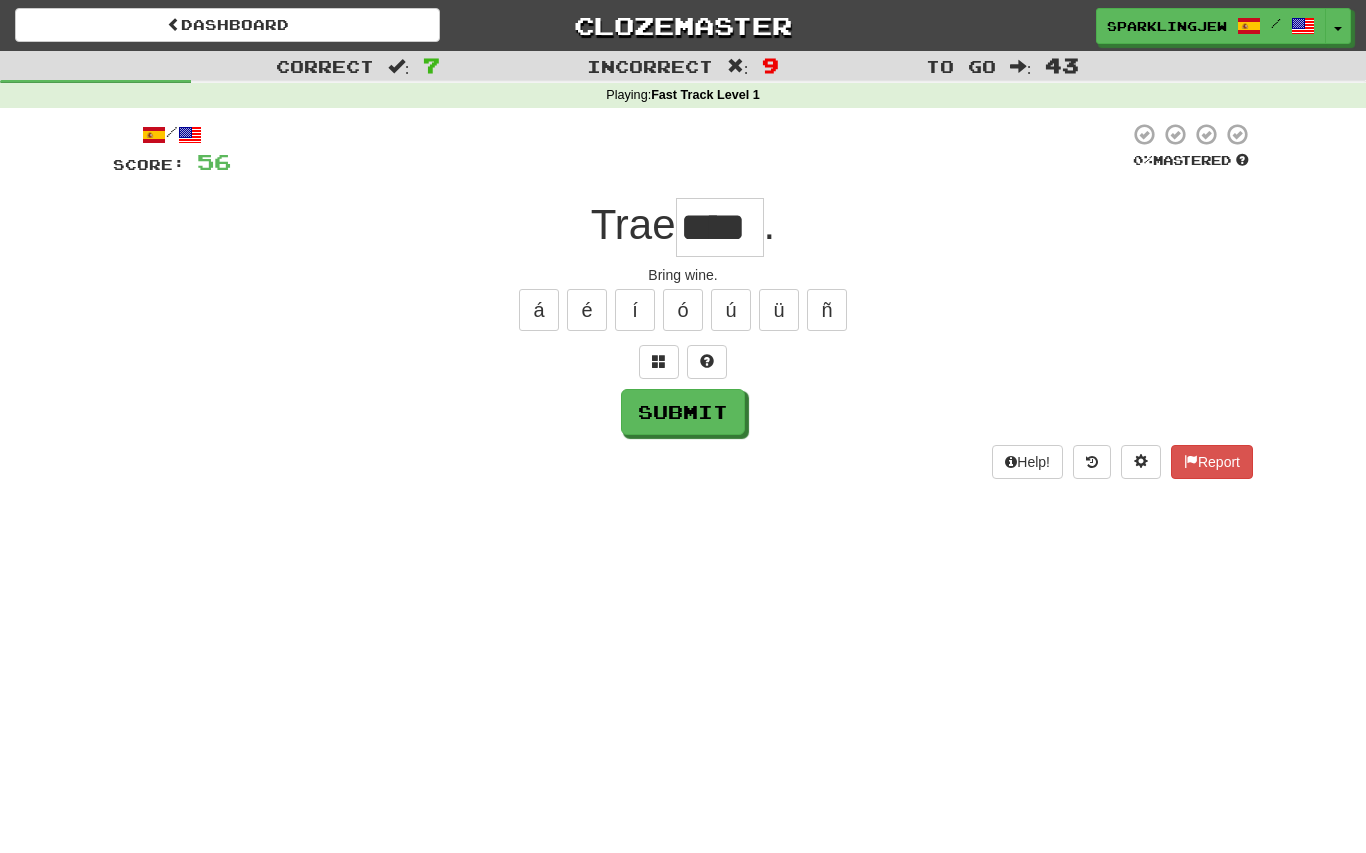 type on "****" 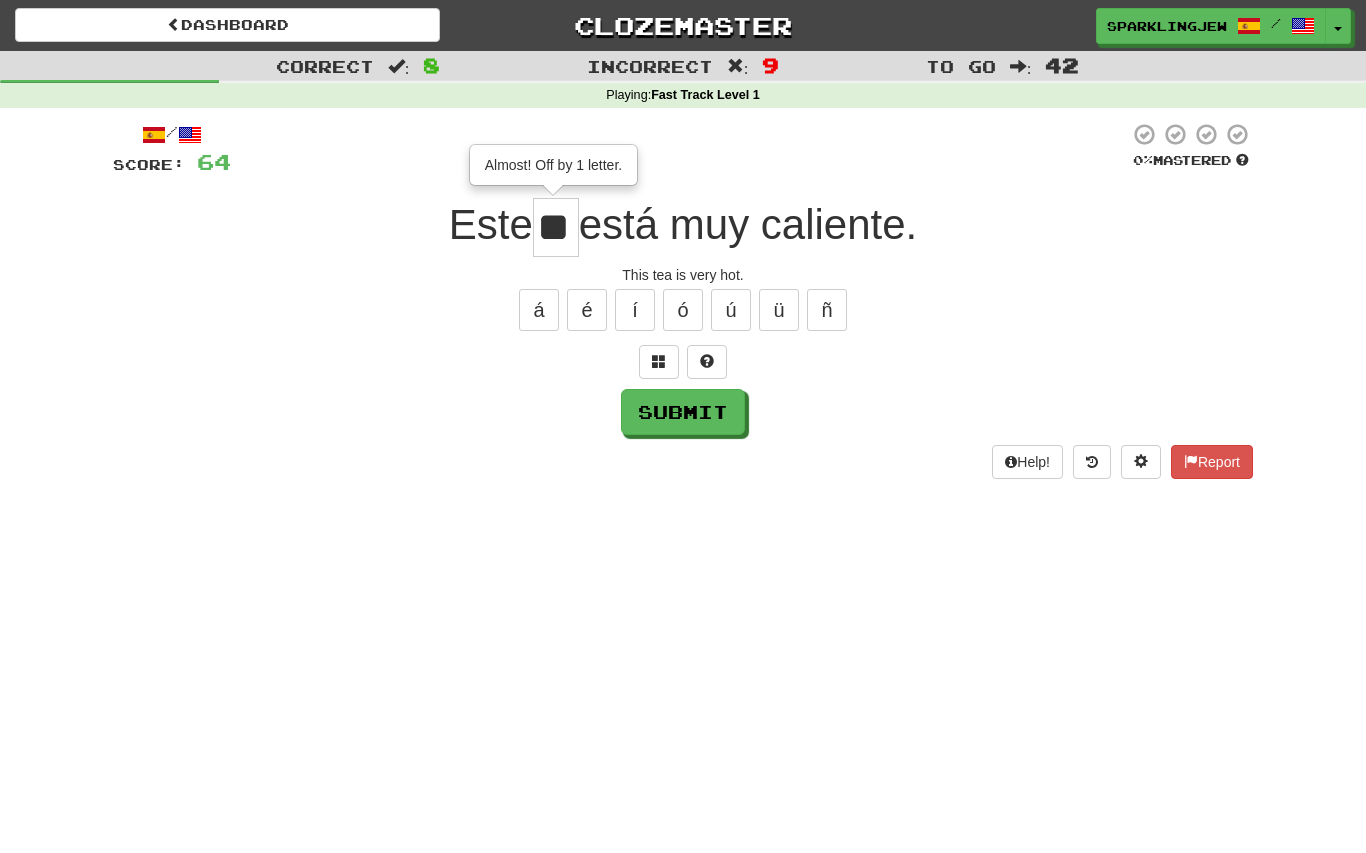 type on "**" 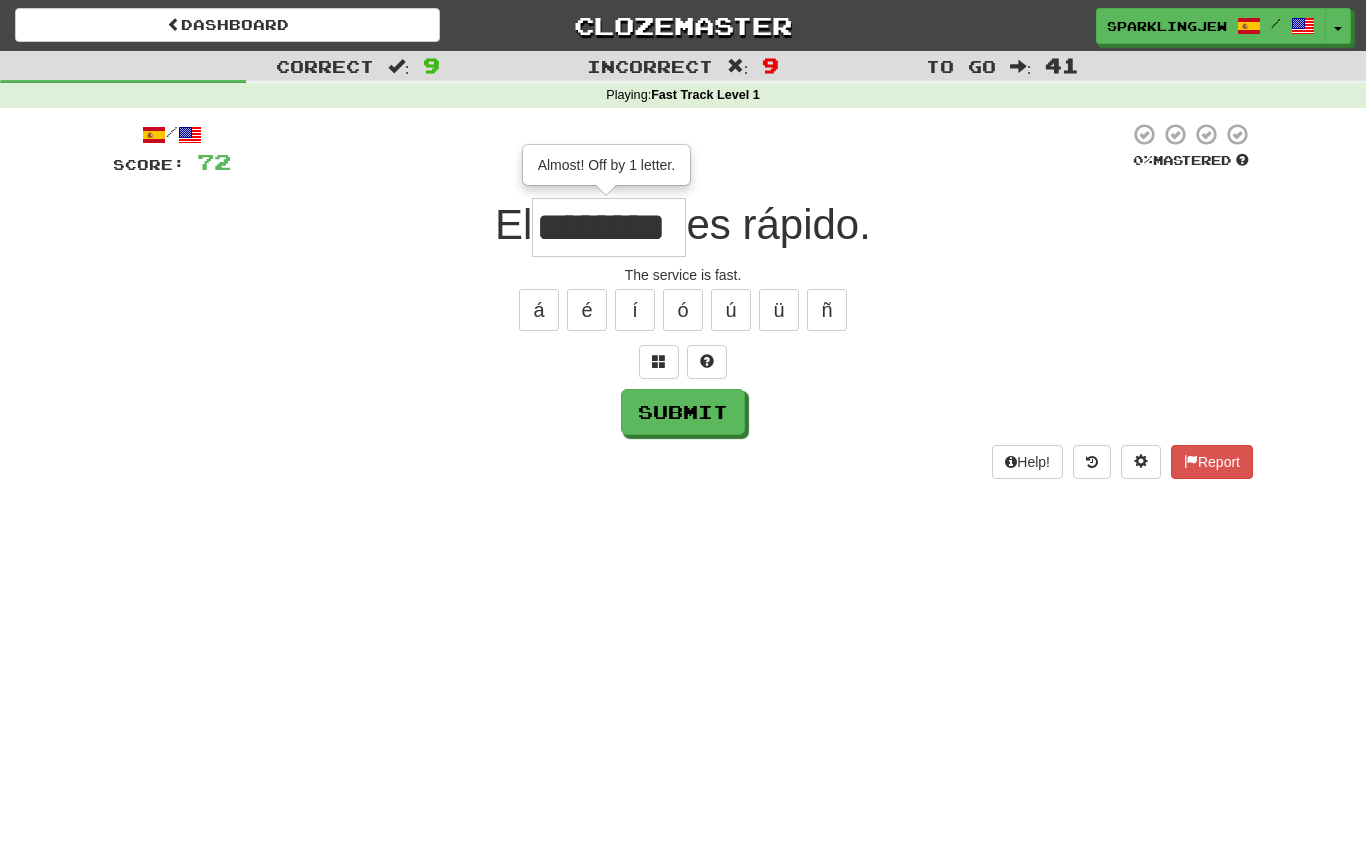type on "********" 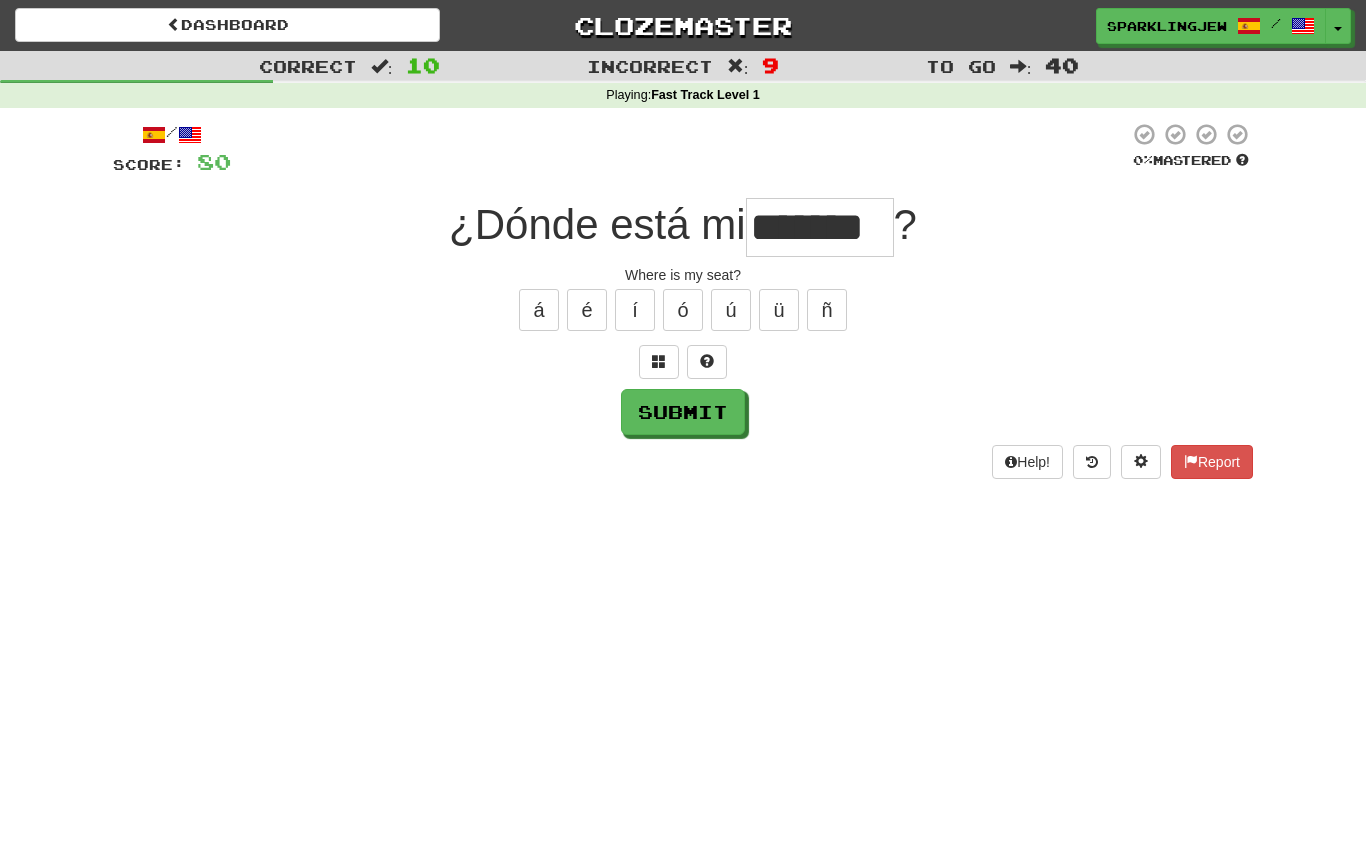 type on "*******" 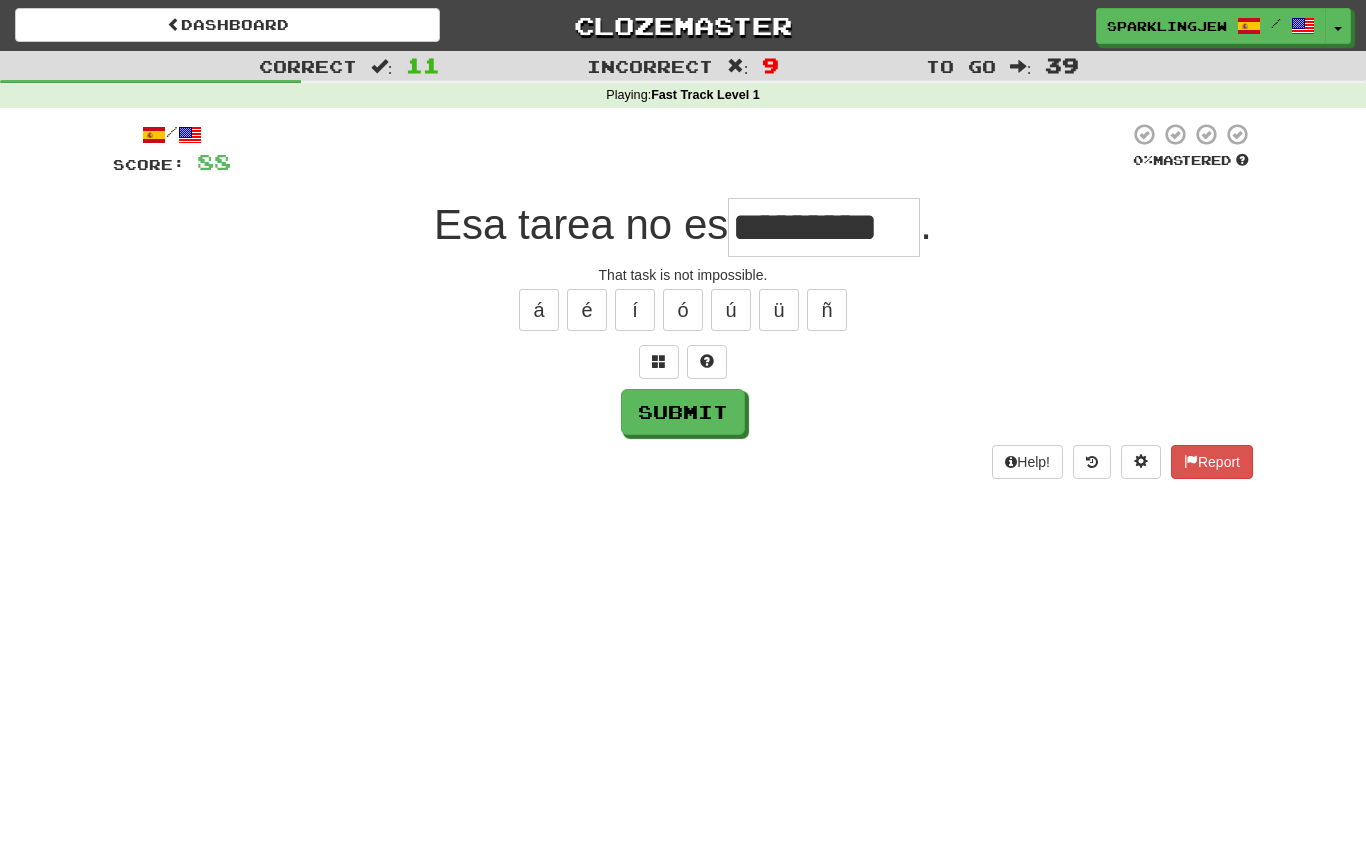 type on "*********" 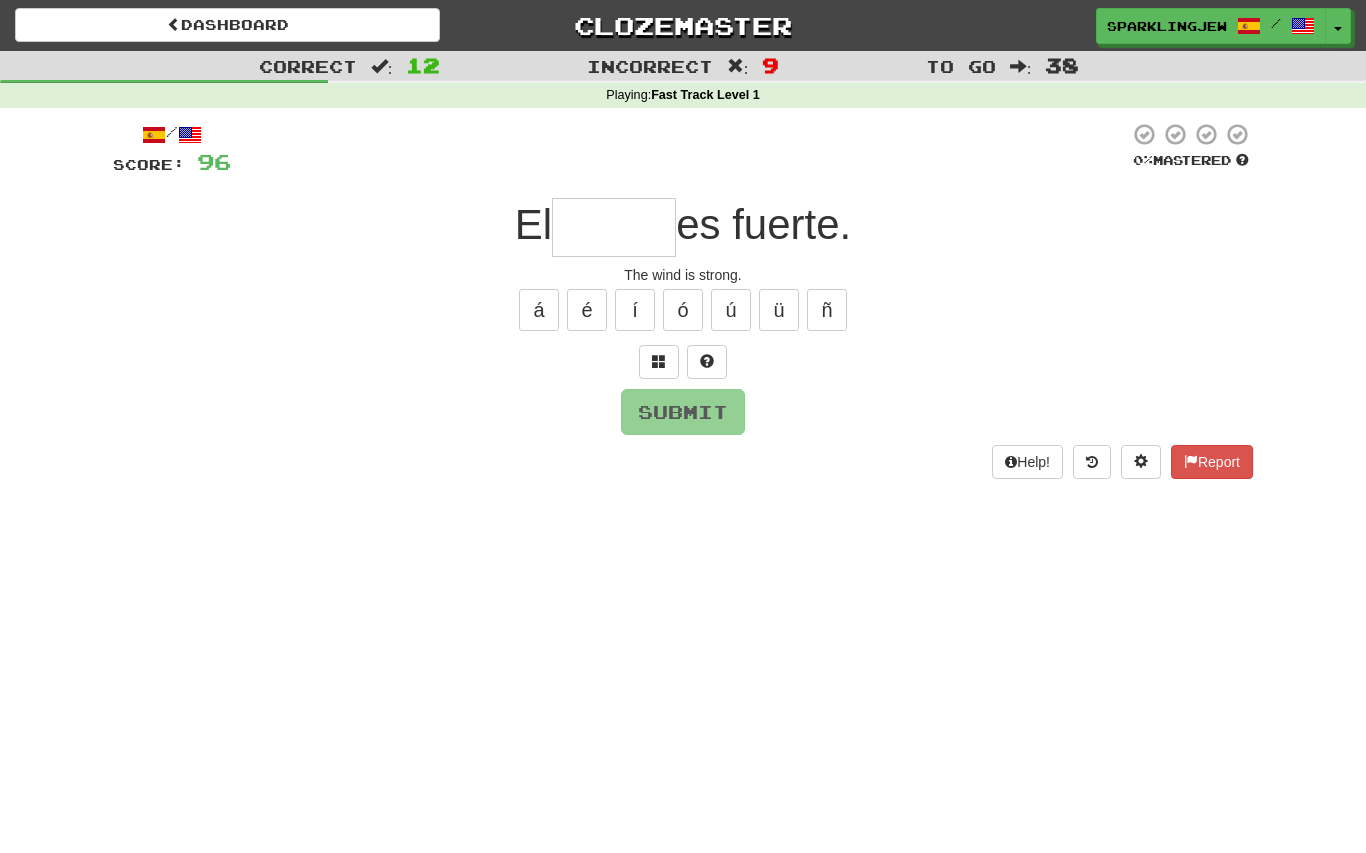 type on "*" 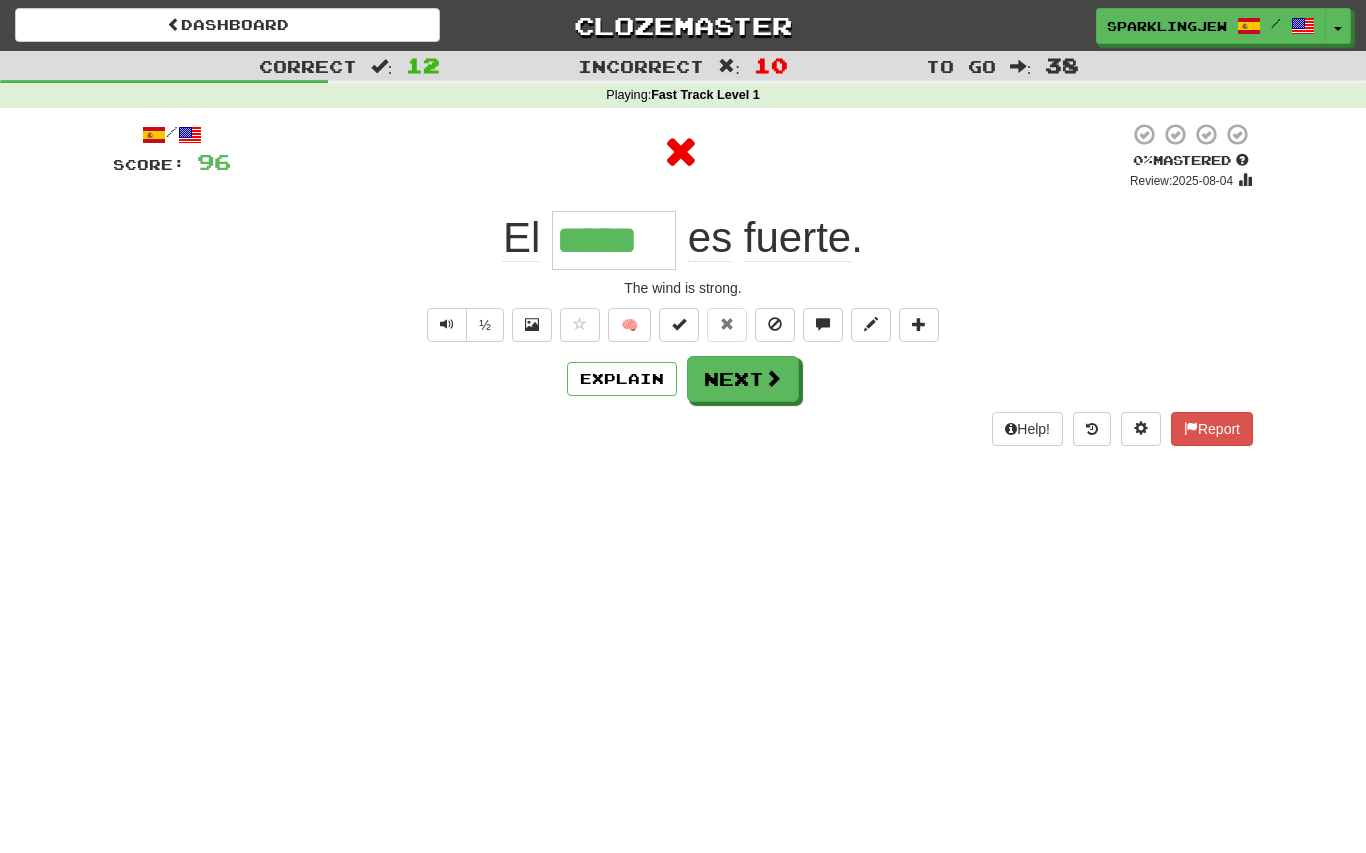 type on "******" 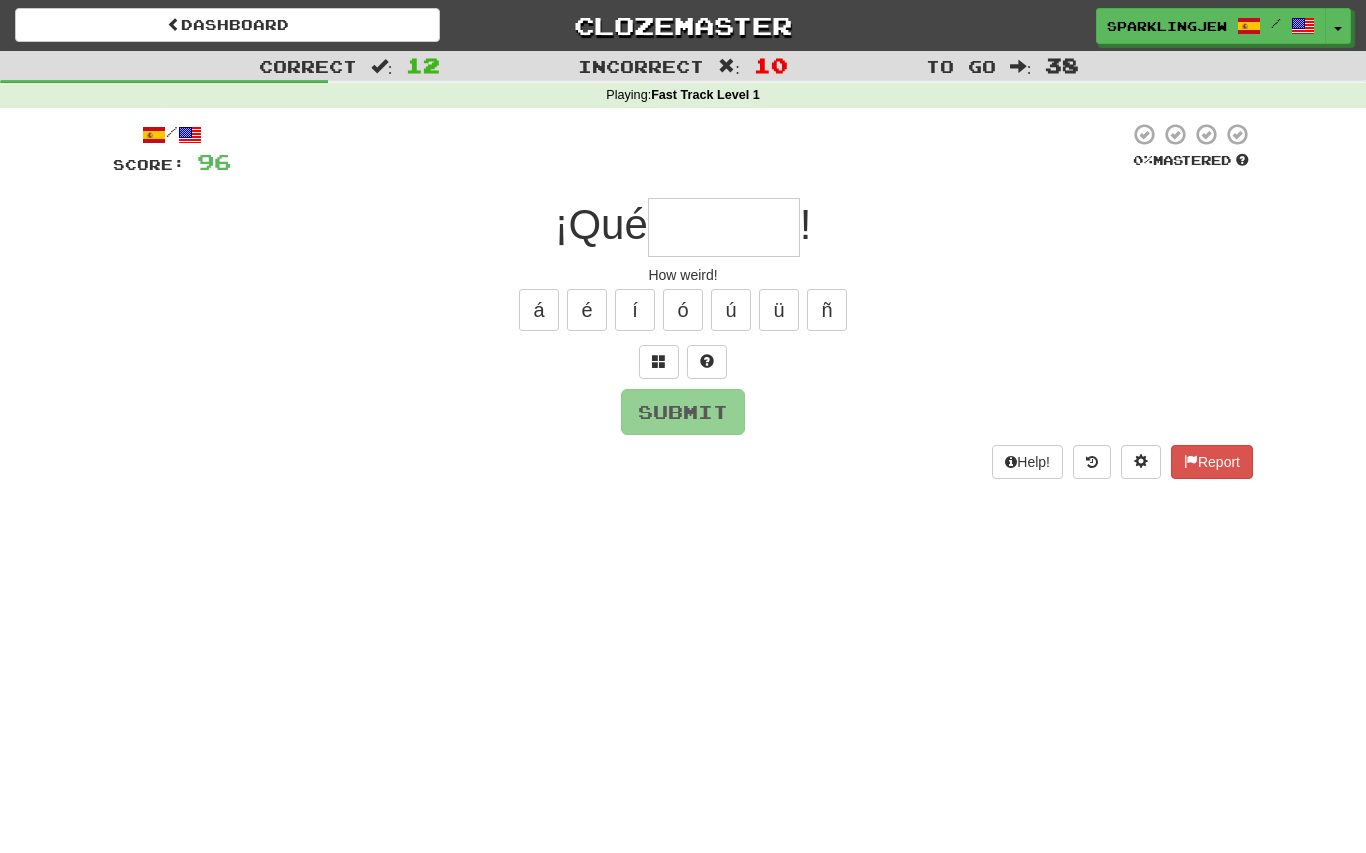 type on "*******" 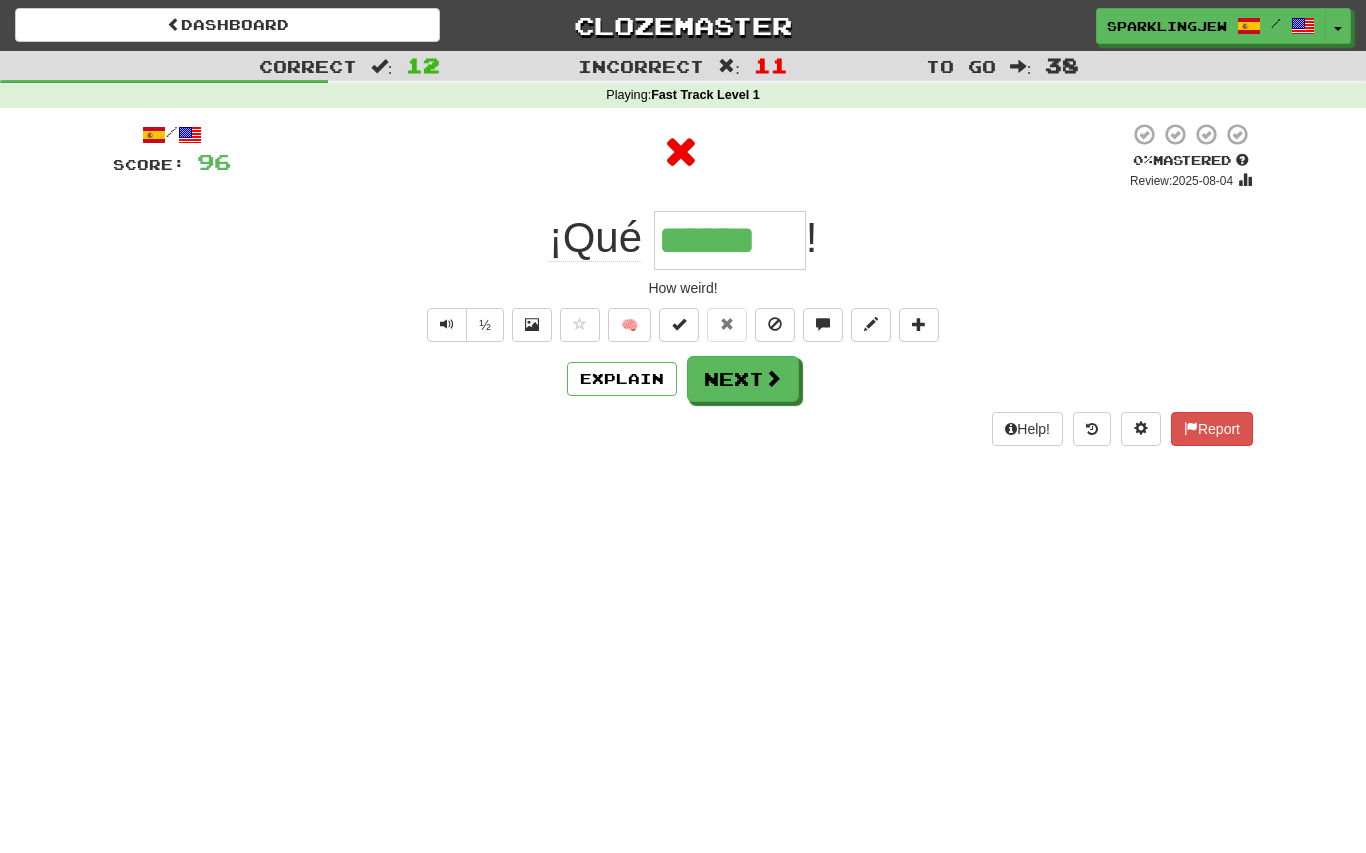 type on "*******" 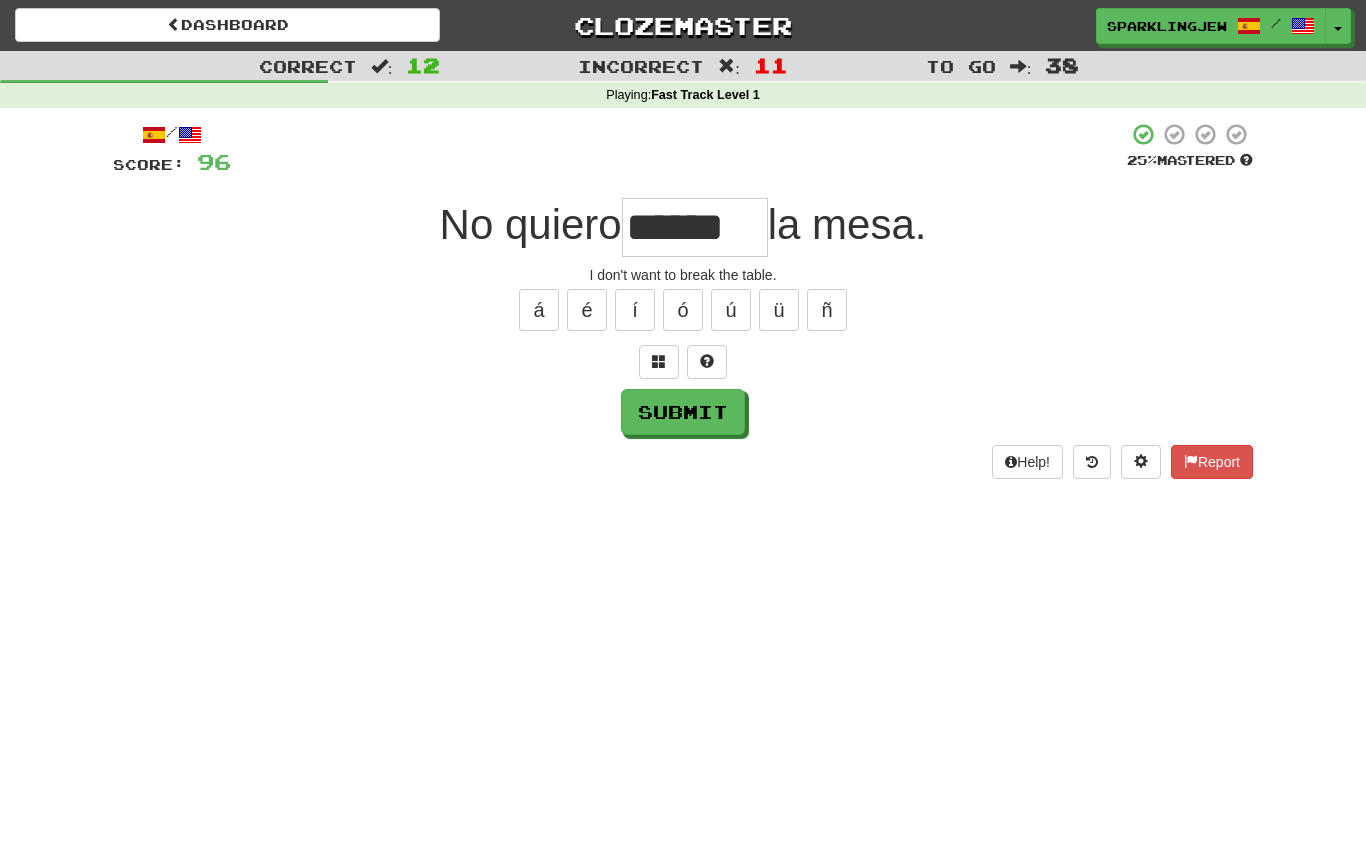 type on "******" 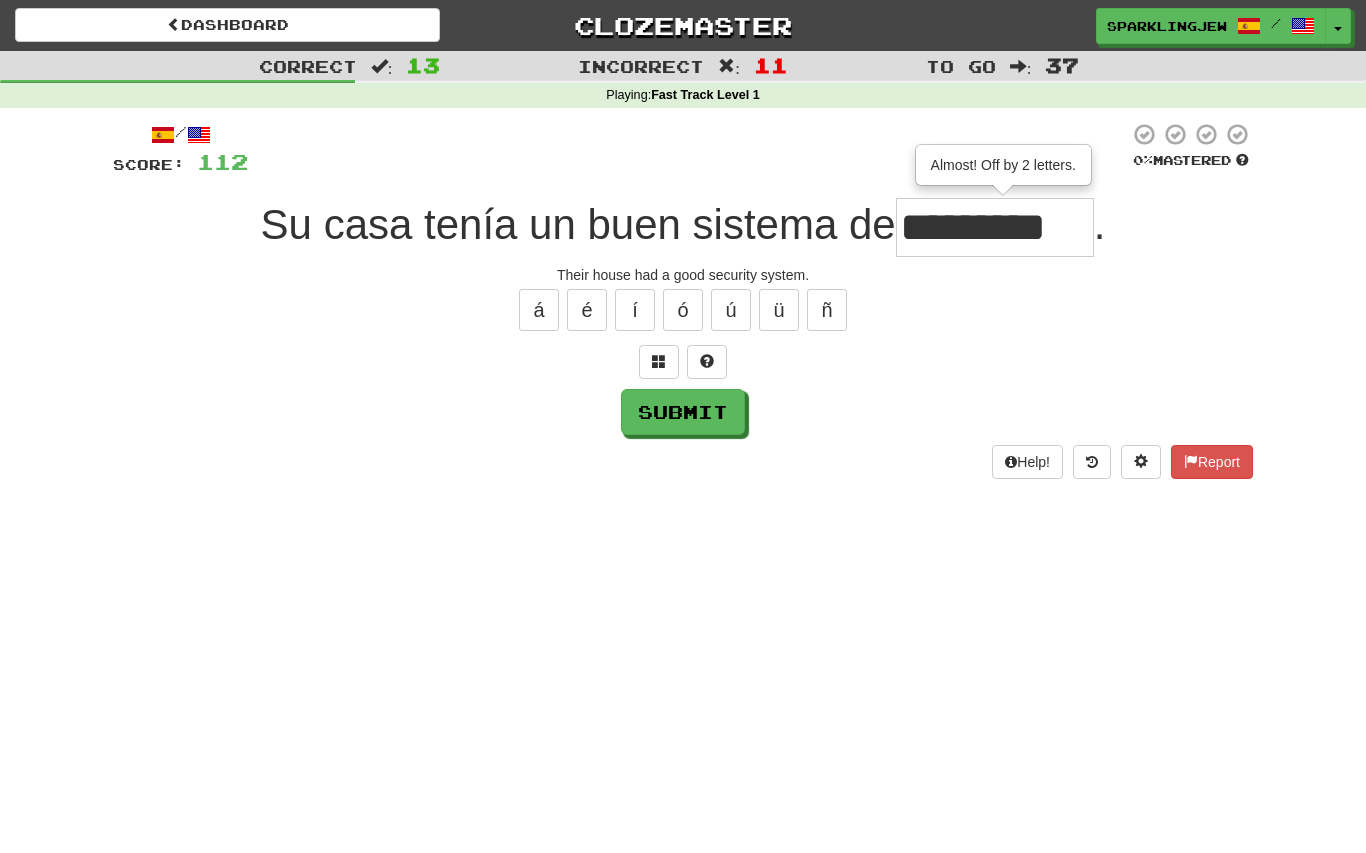type on "*********" 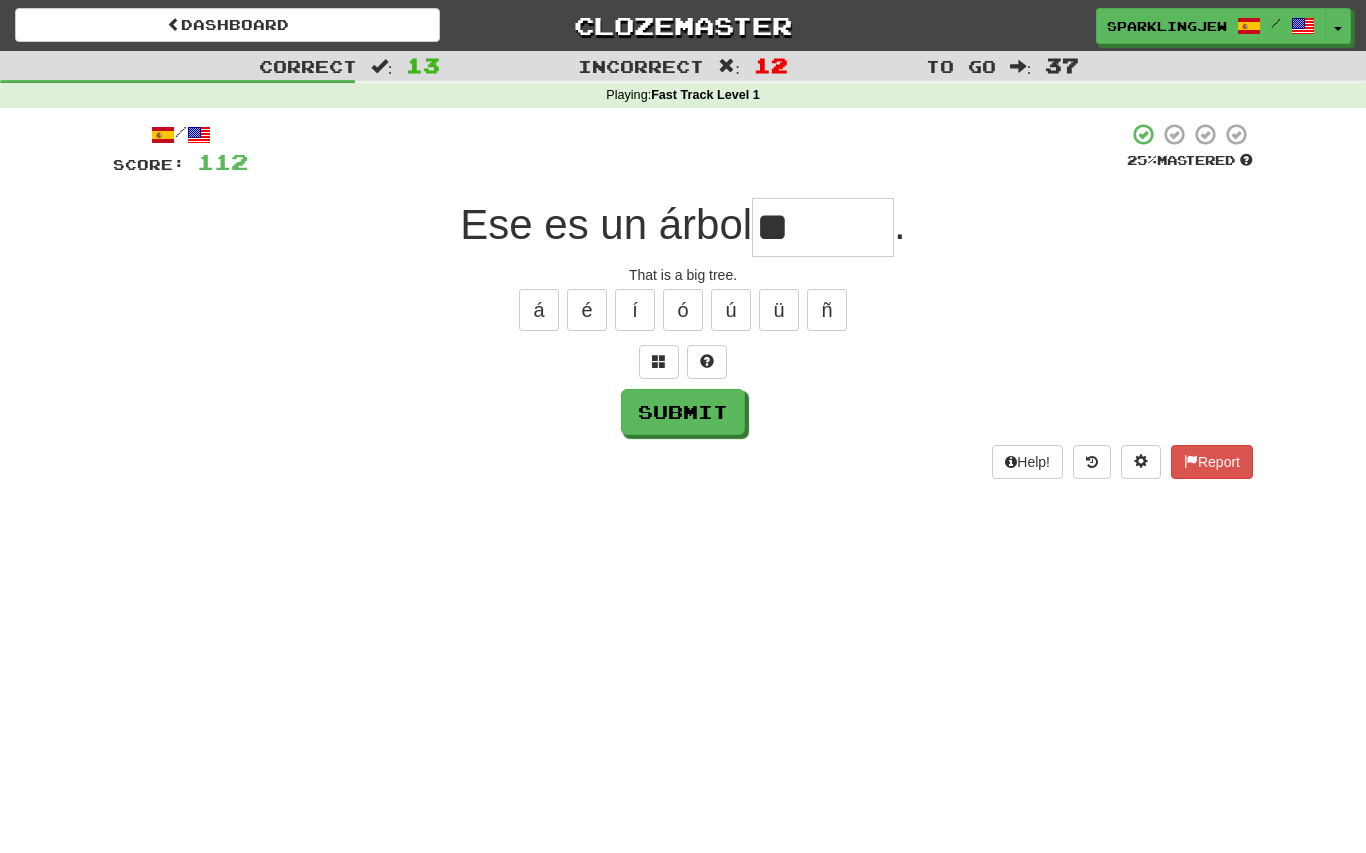 type on "*" 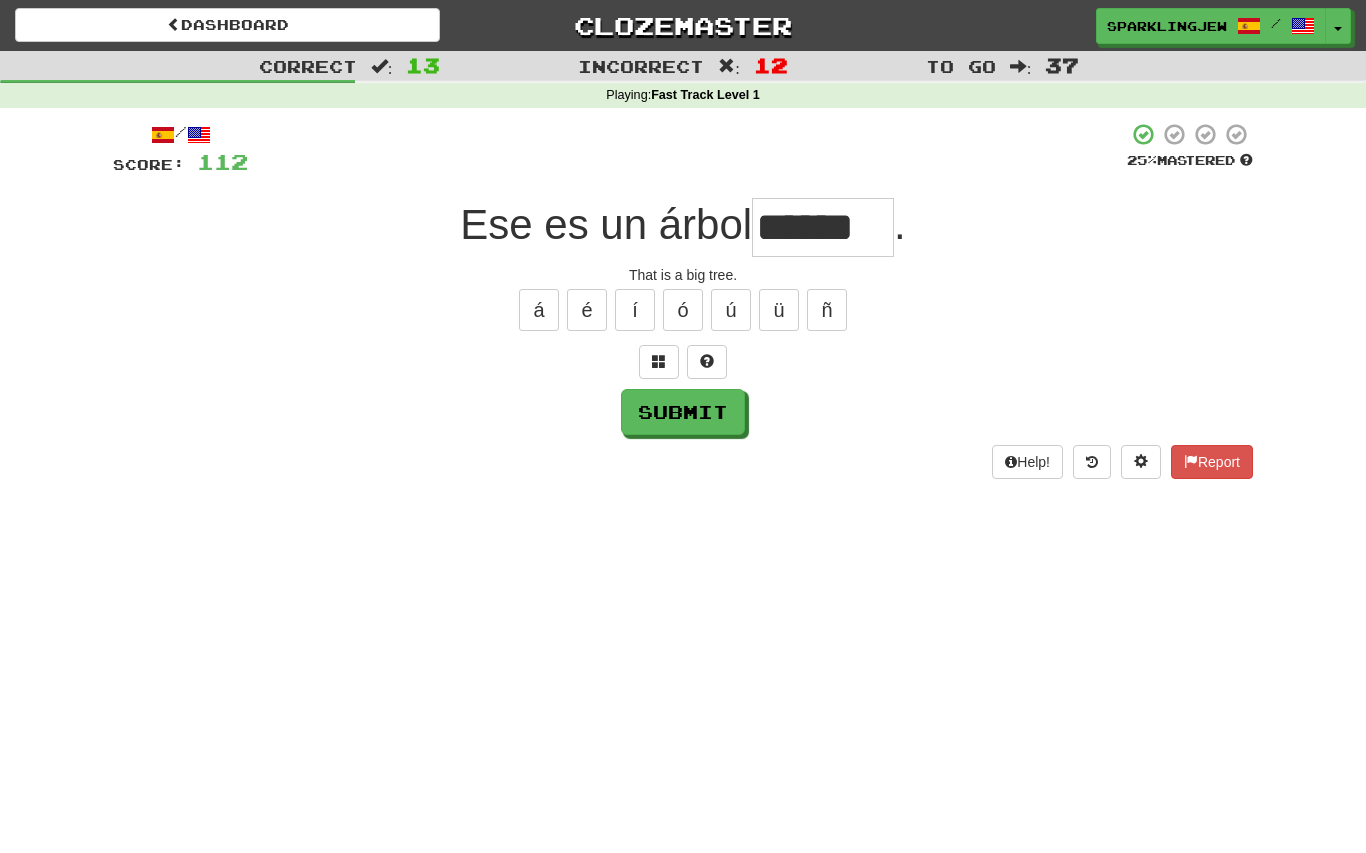 type on "******" 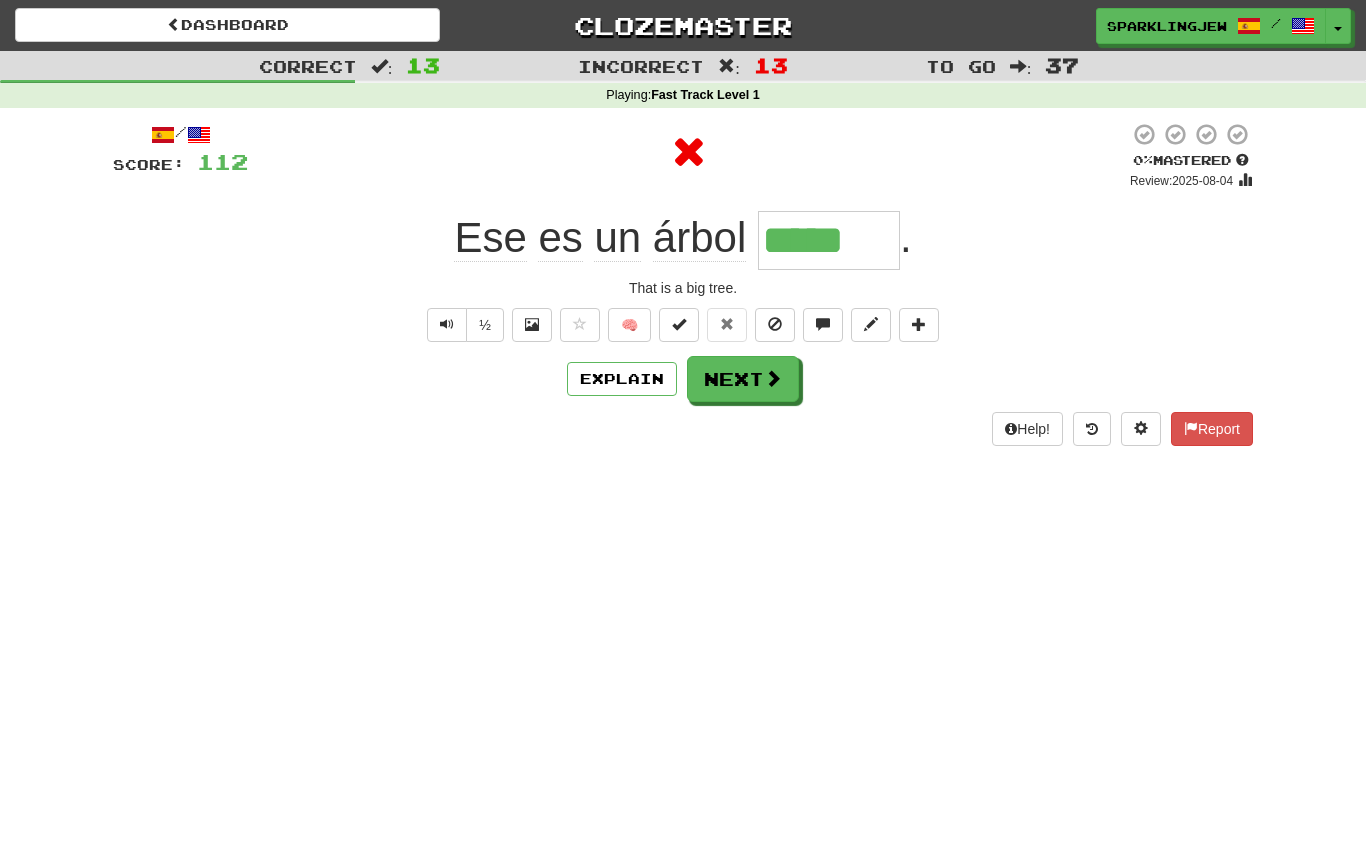 type on "******" 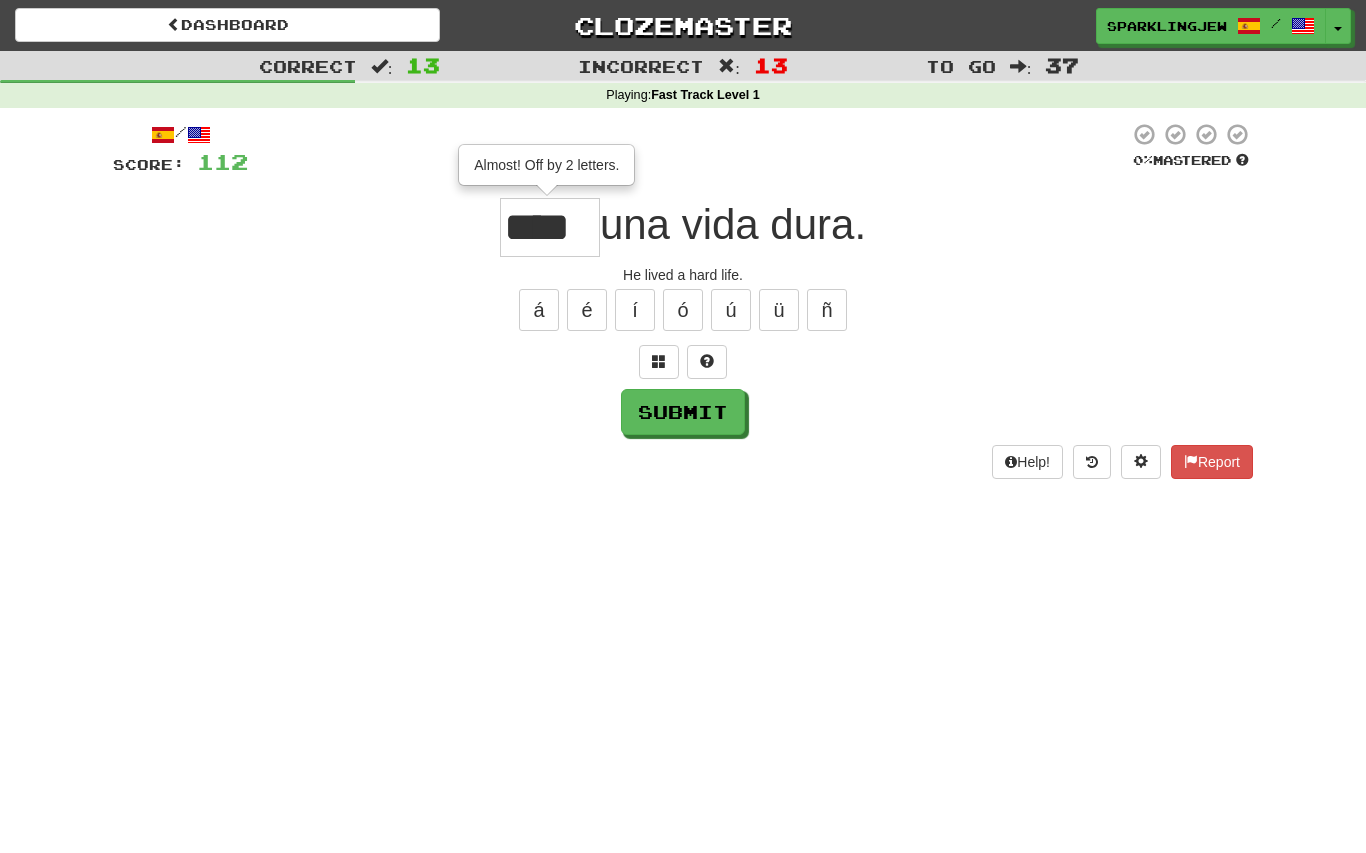 type on "*****" 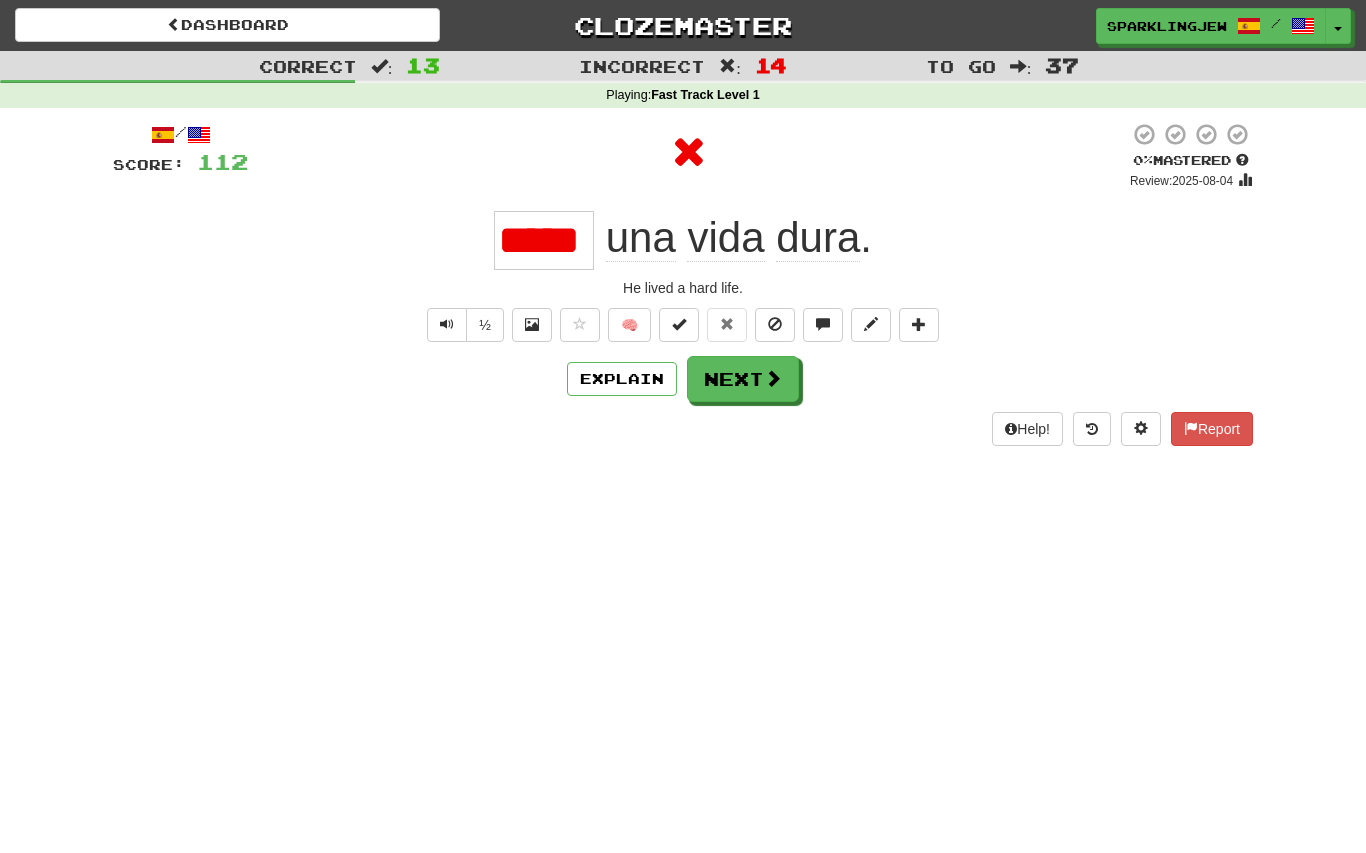 type on "*****" 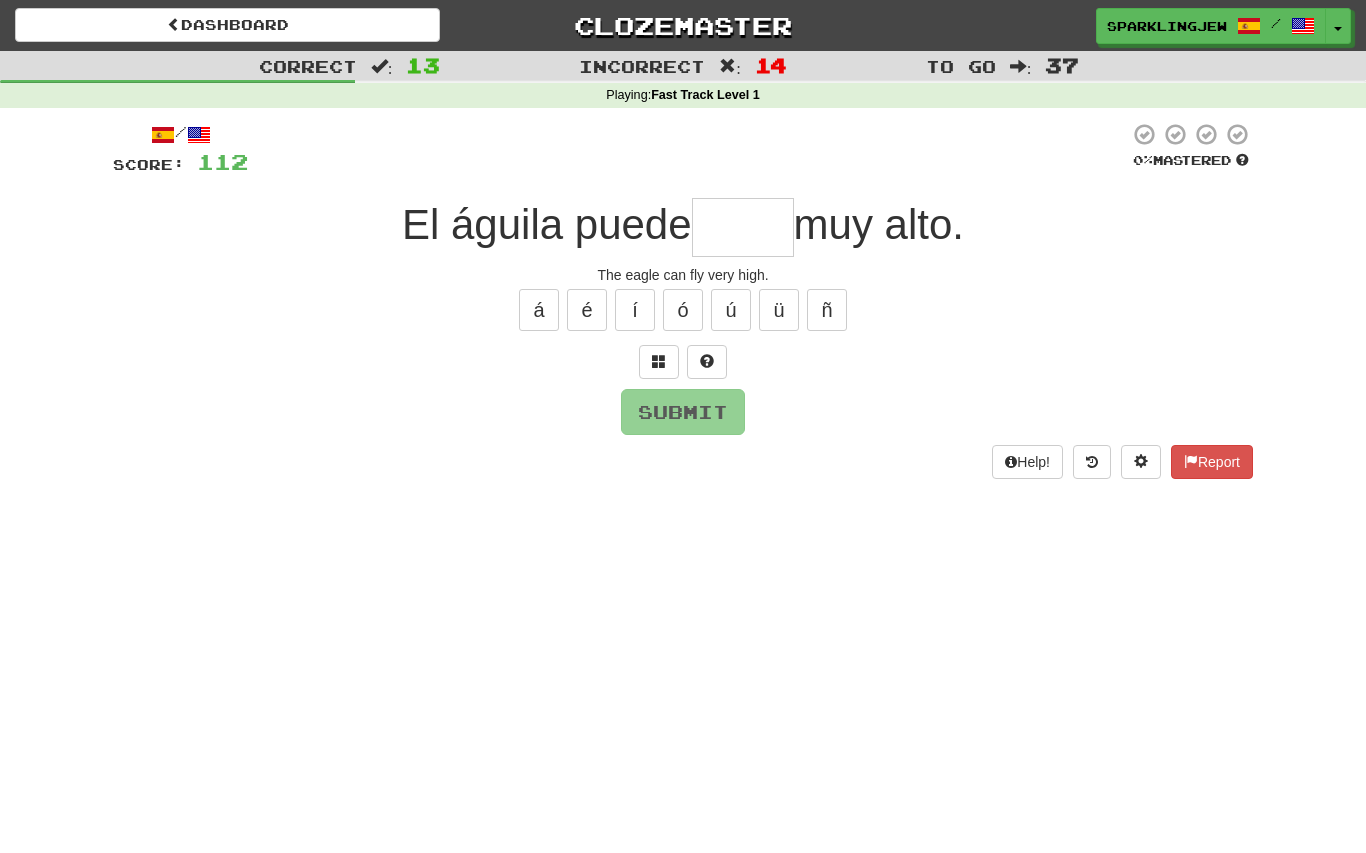type on "*****" 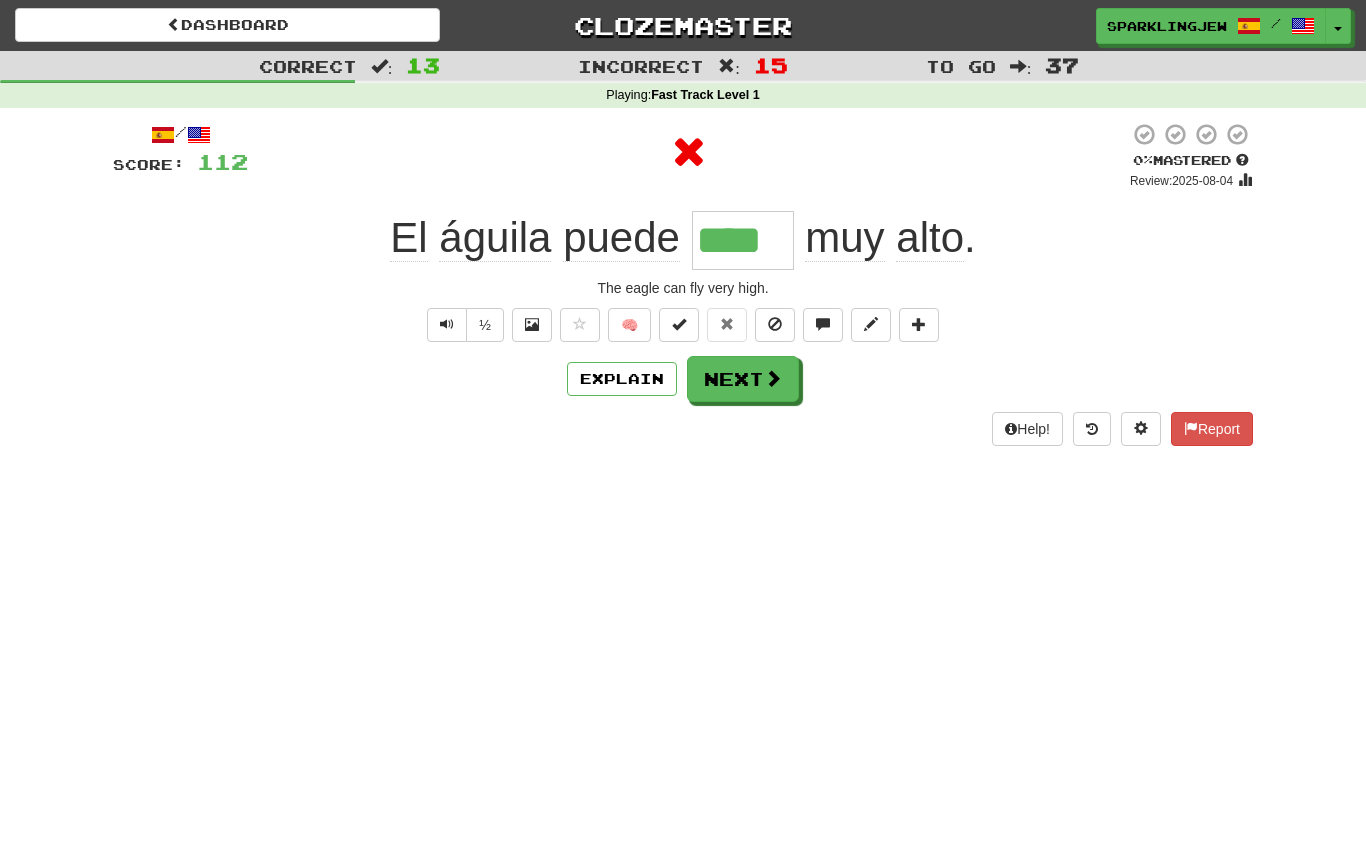type on "*****" 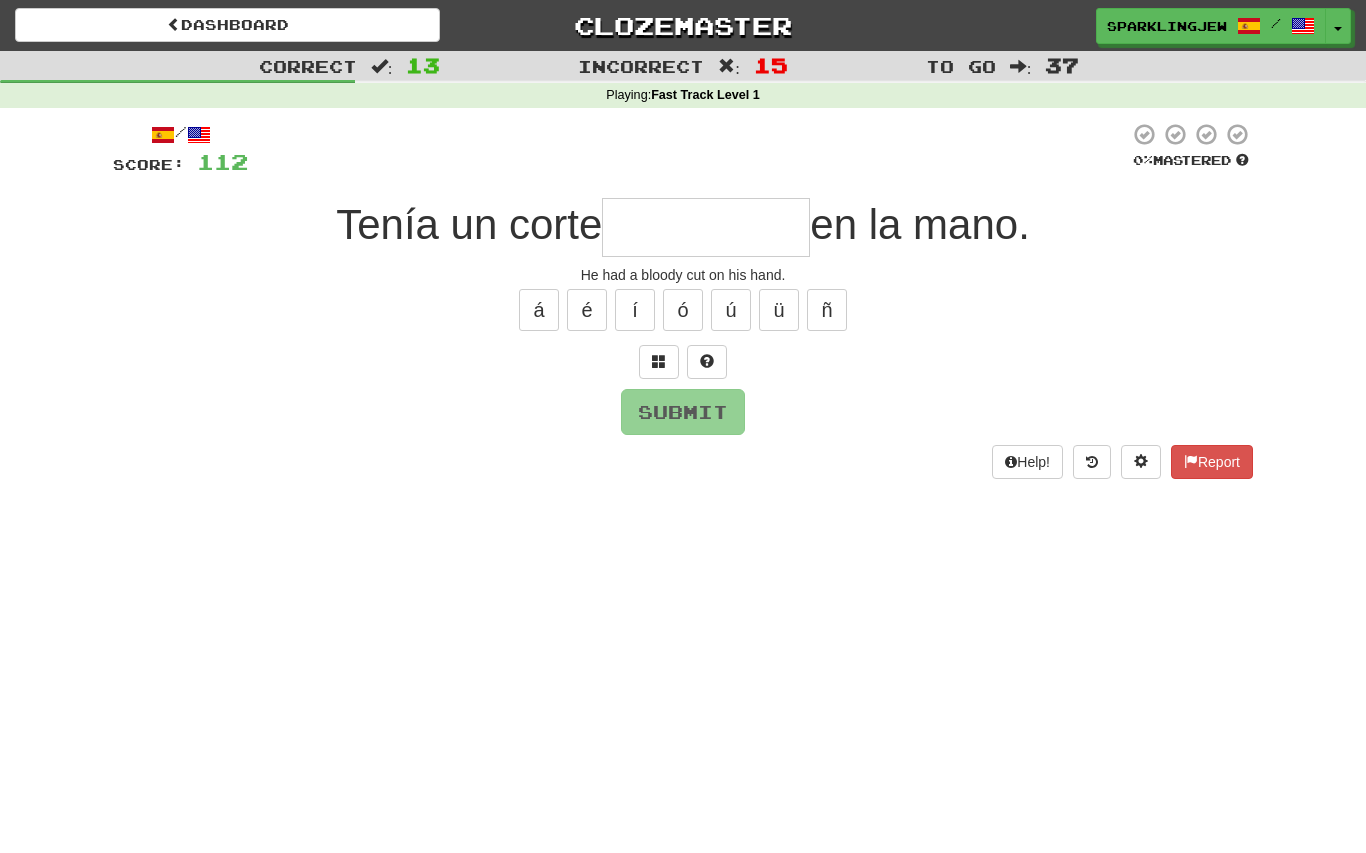 type on "**********" 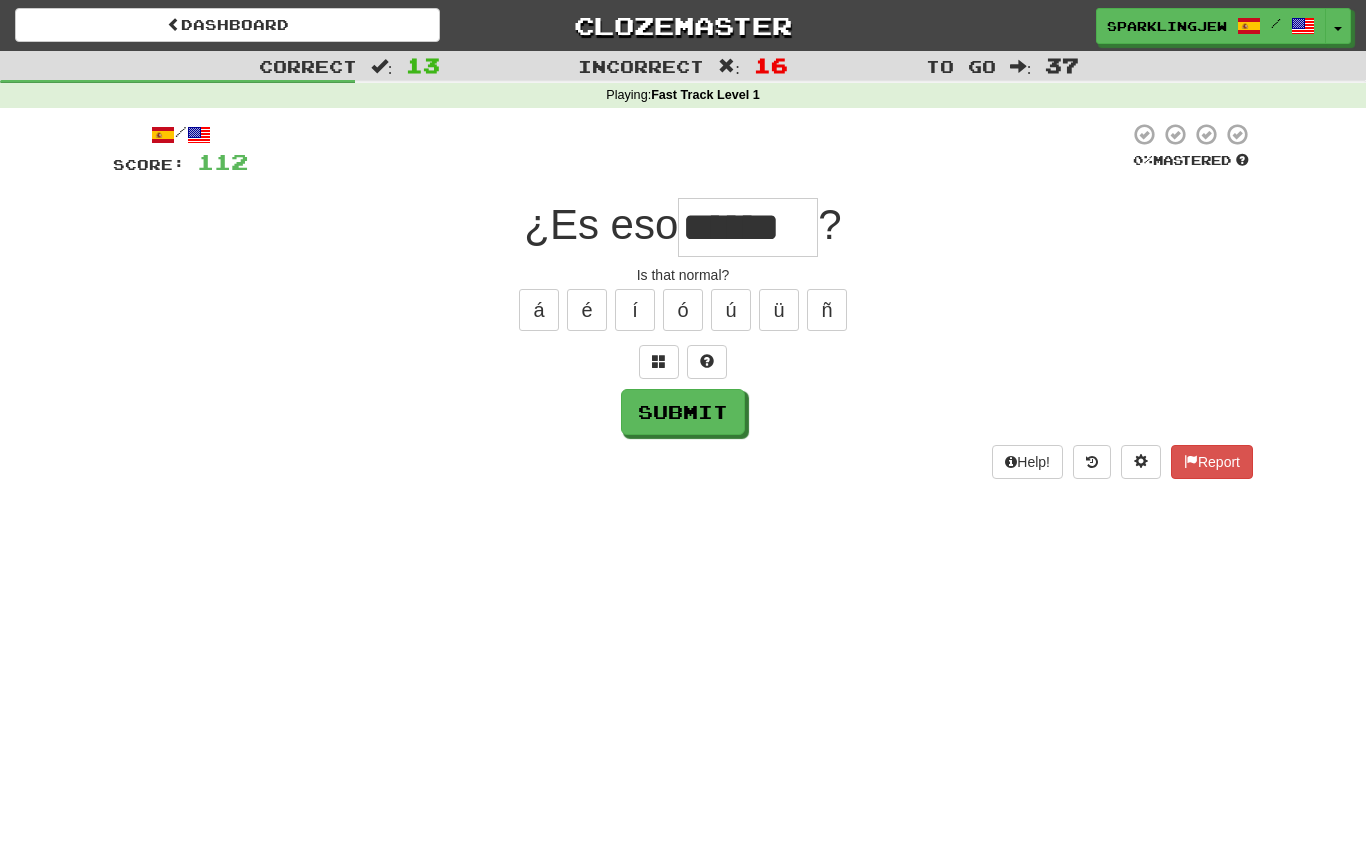 type on "******" 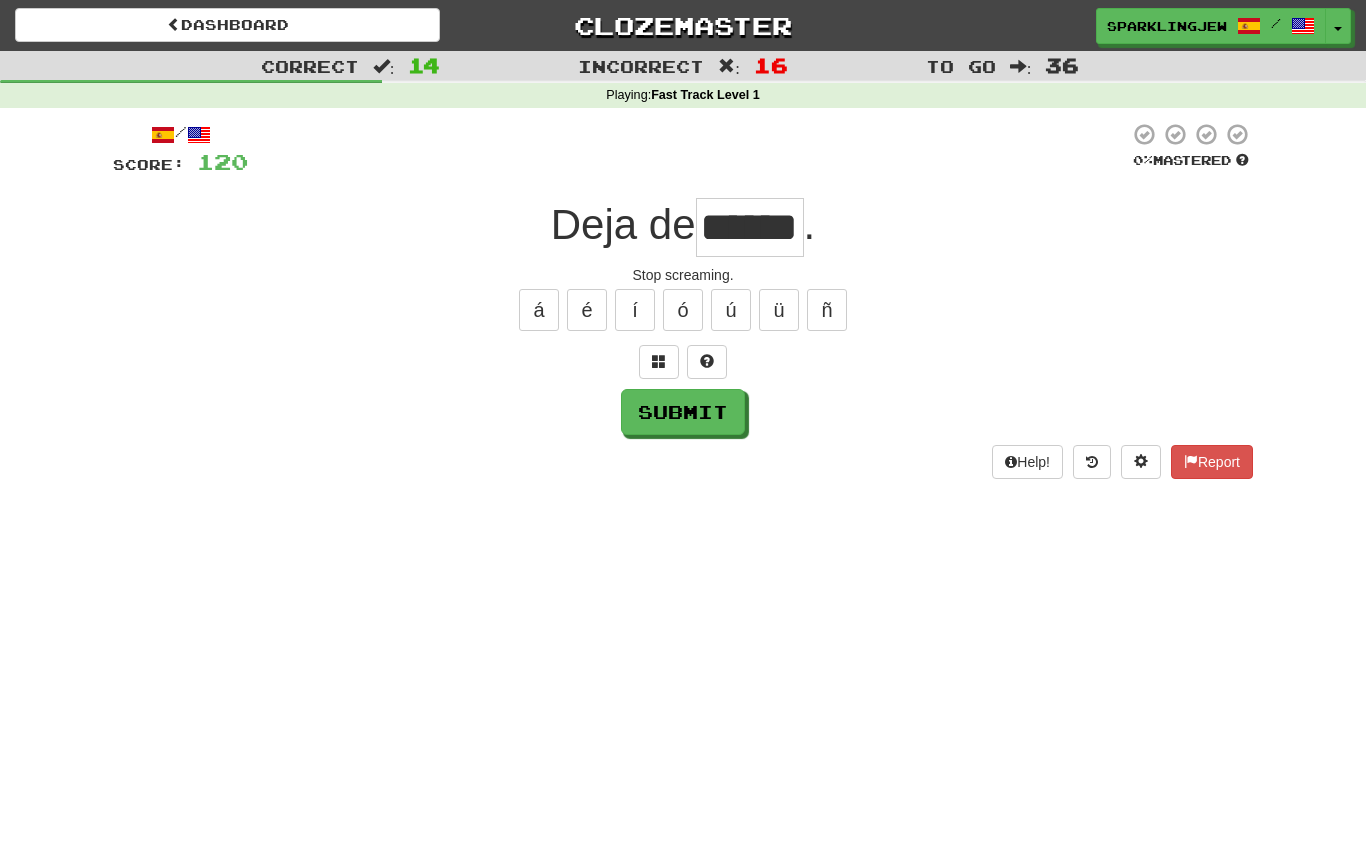 type on "******" 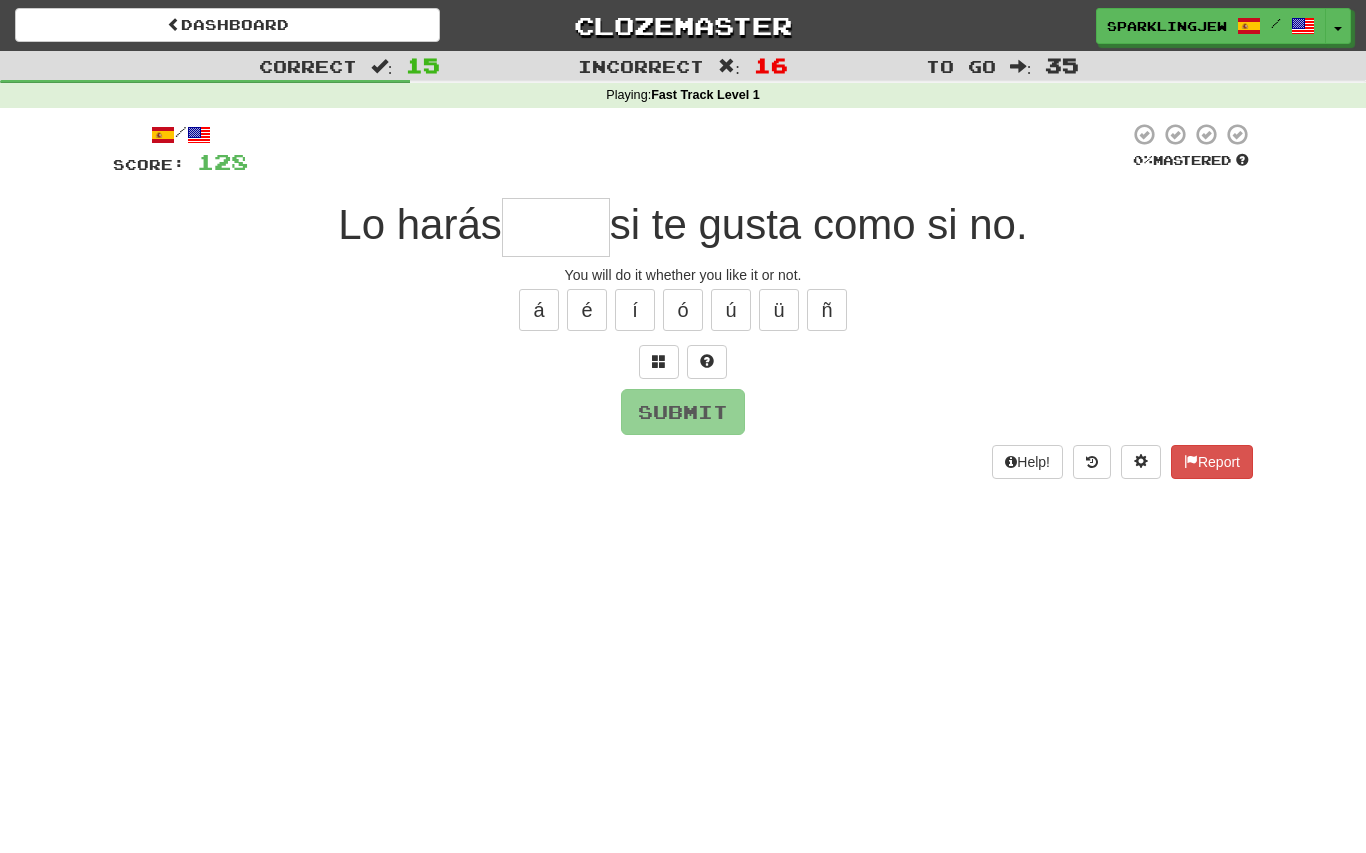 type on "*****" 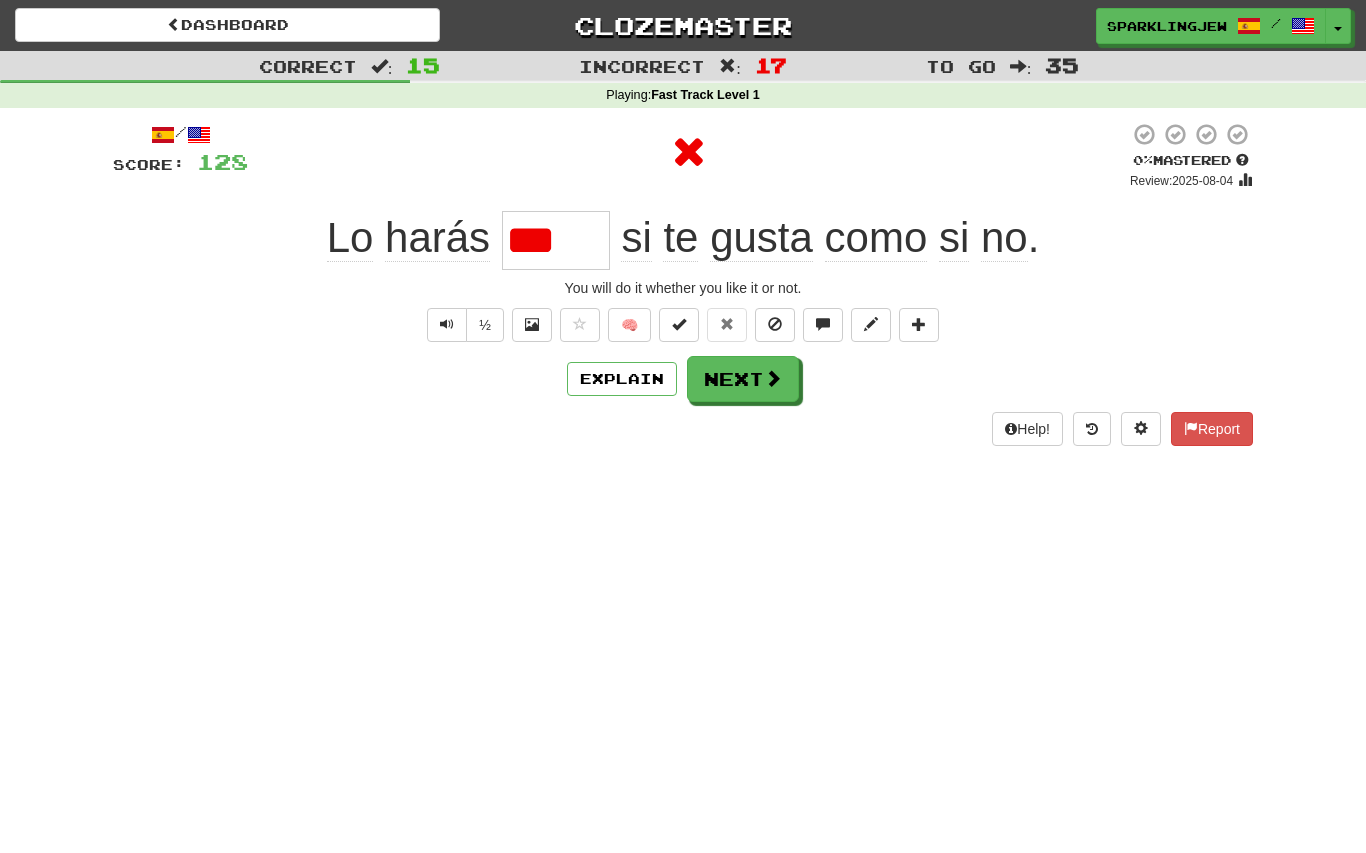 type on "****" 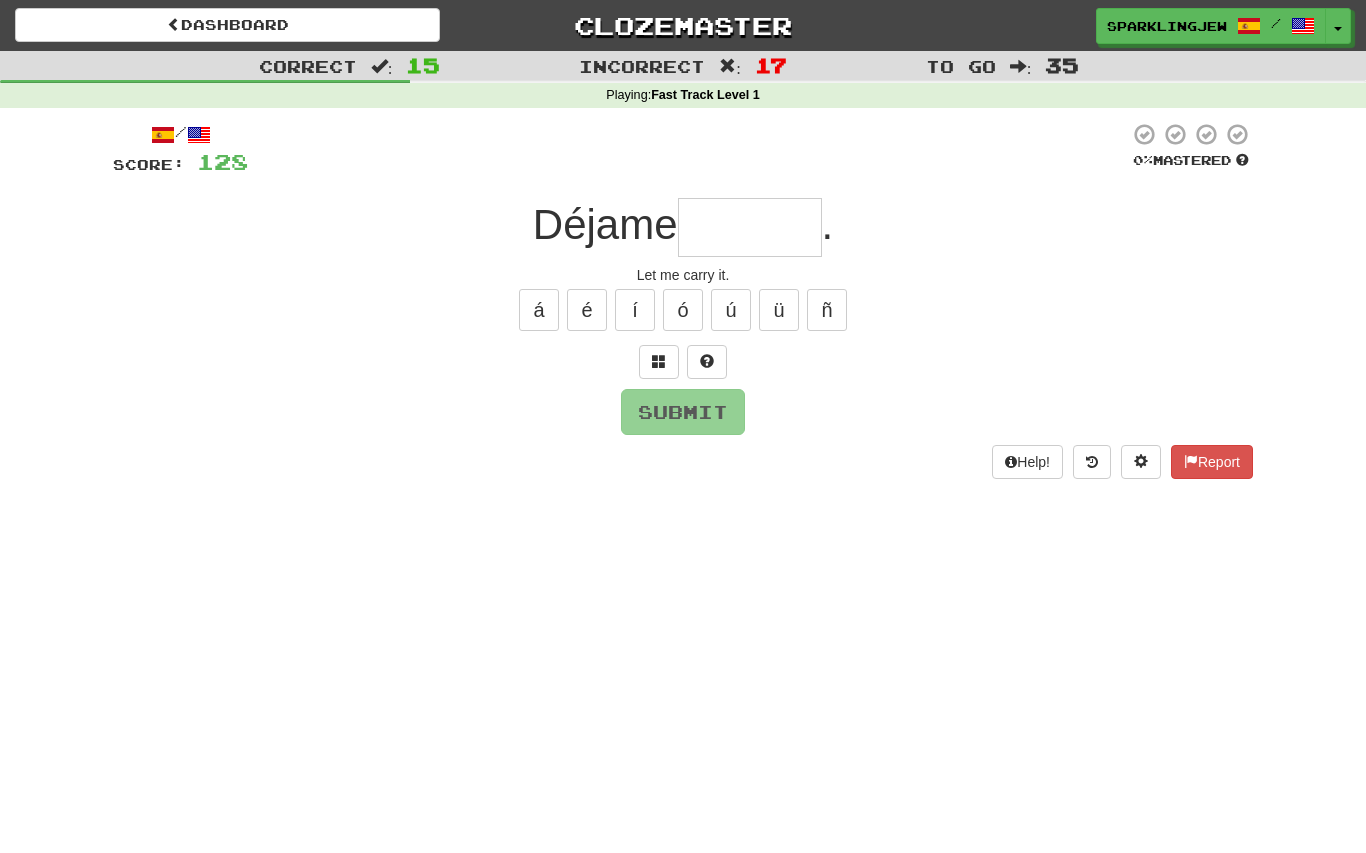 type on "********" 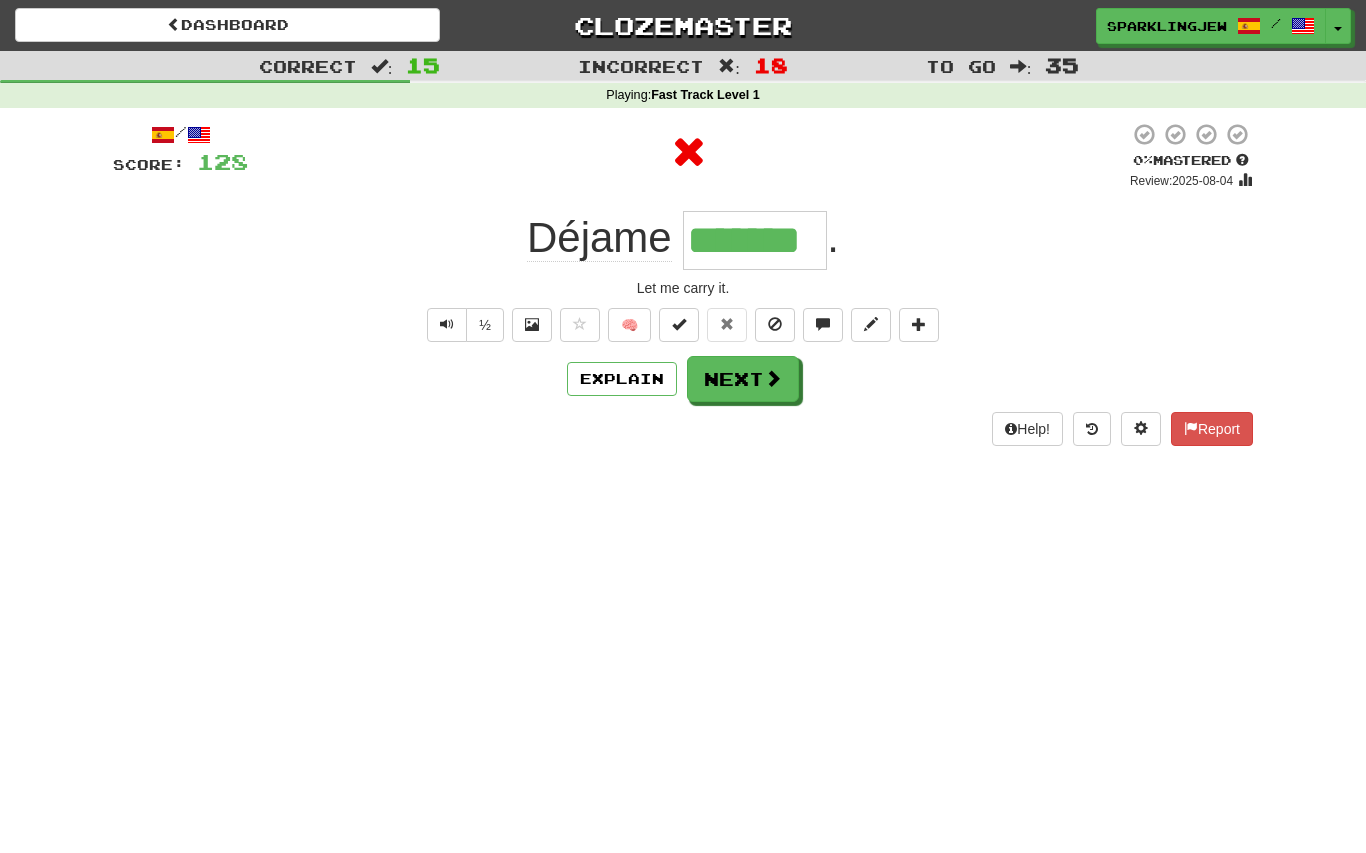 type on "********" 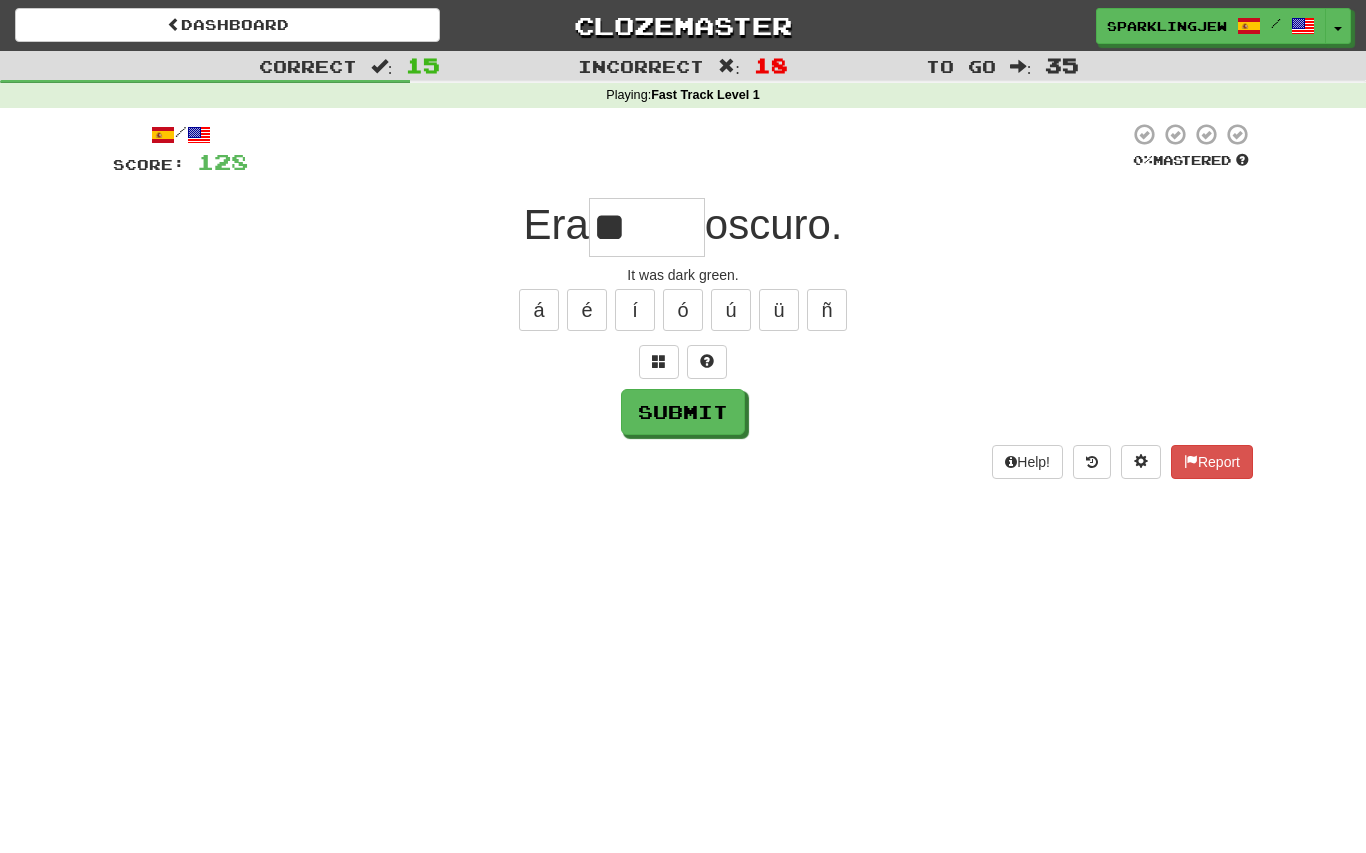 type on "*" 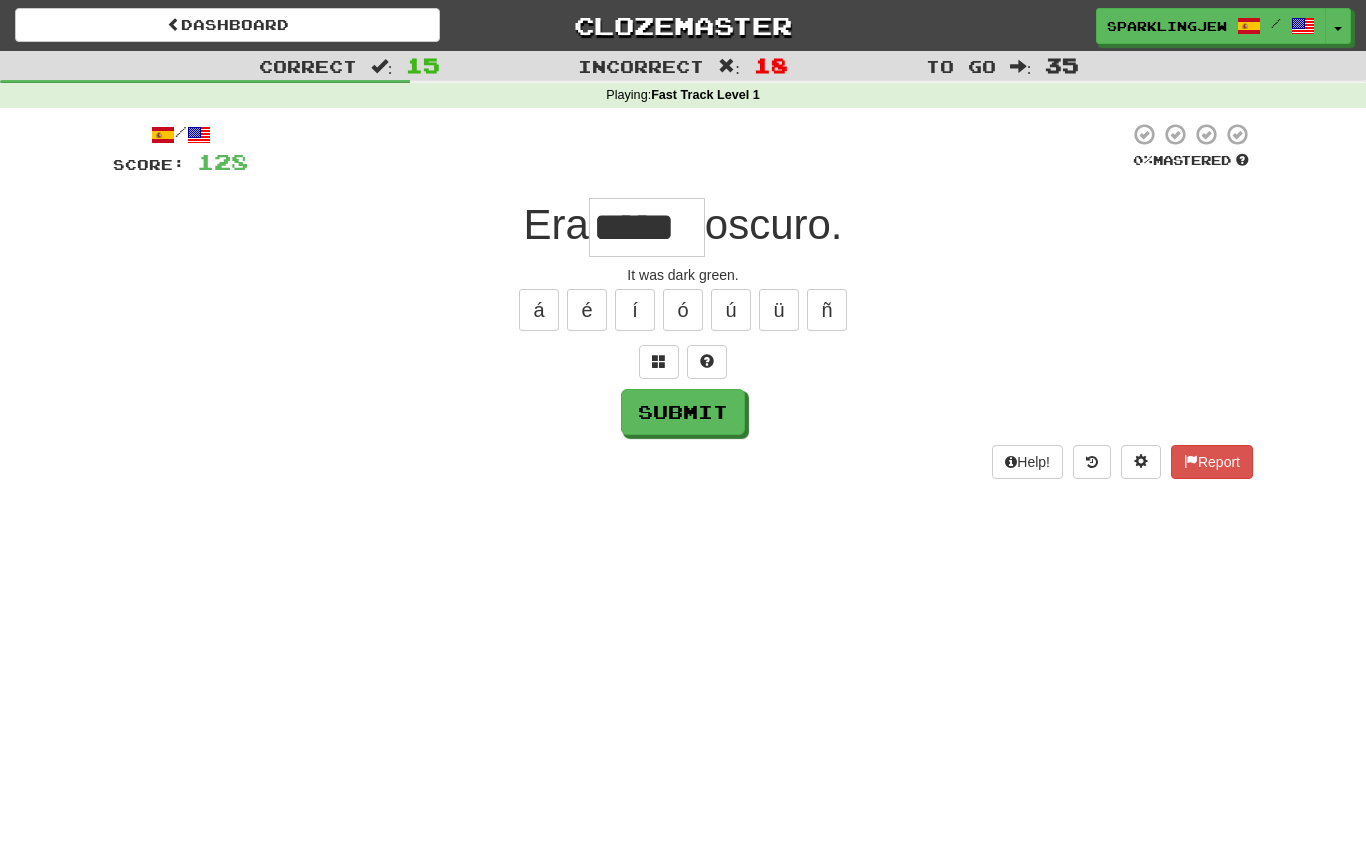 type on "*****" 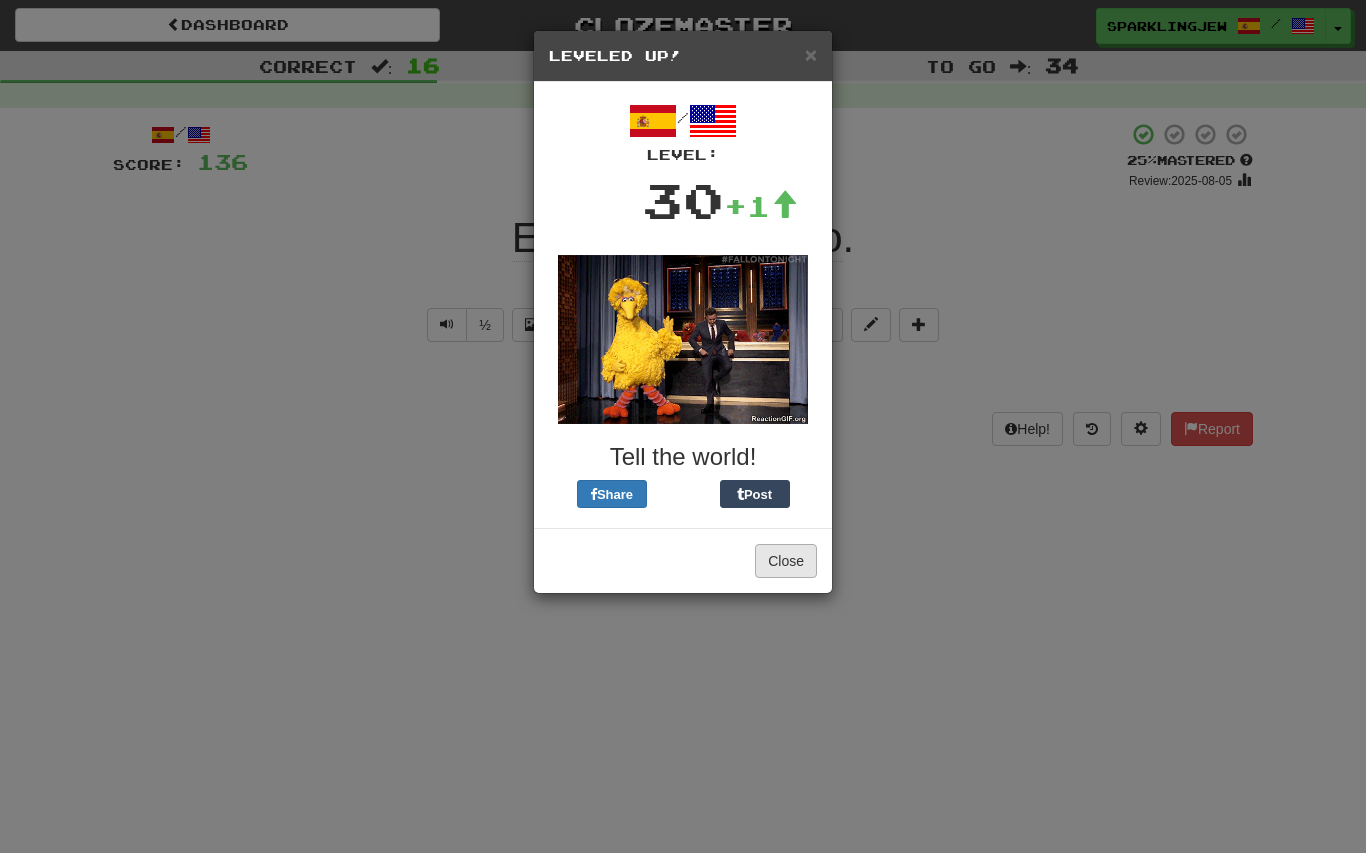 click on "Close" at bounding box center (786, 561) 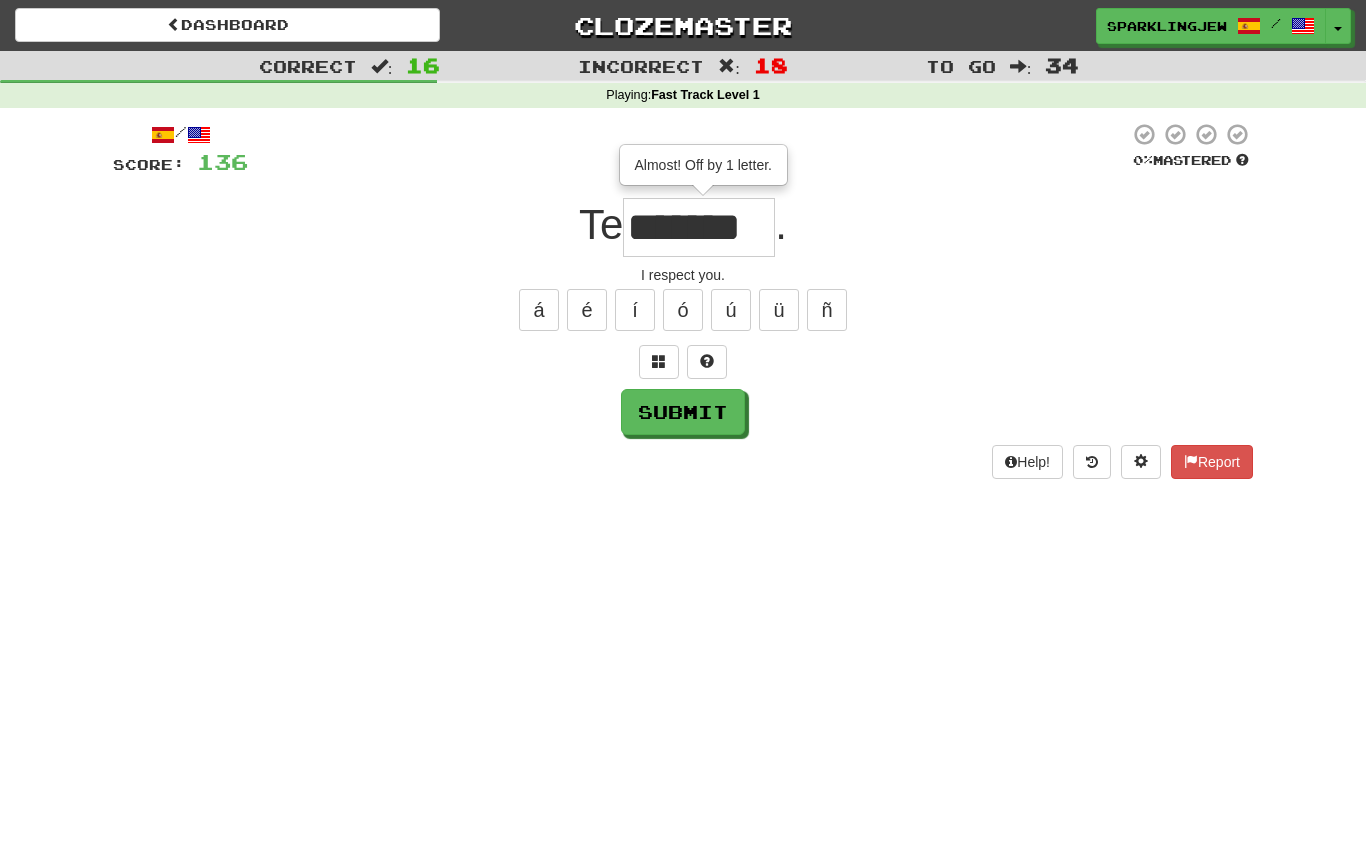 type on "*******" 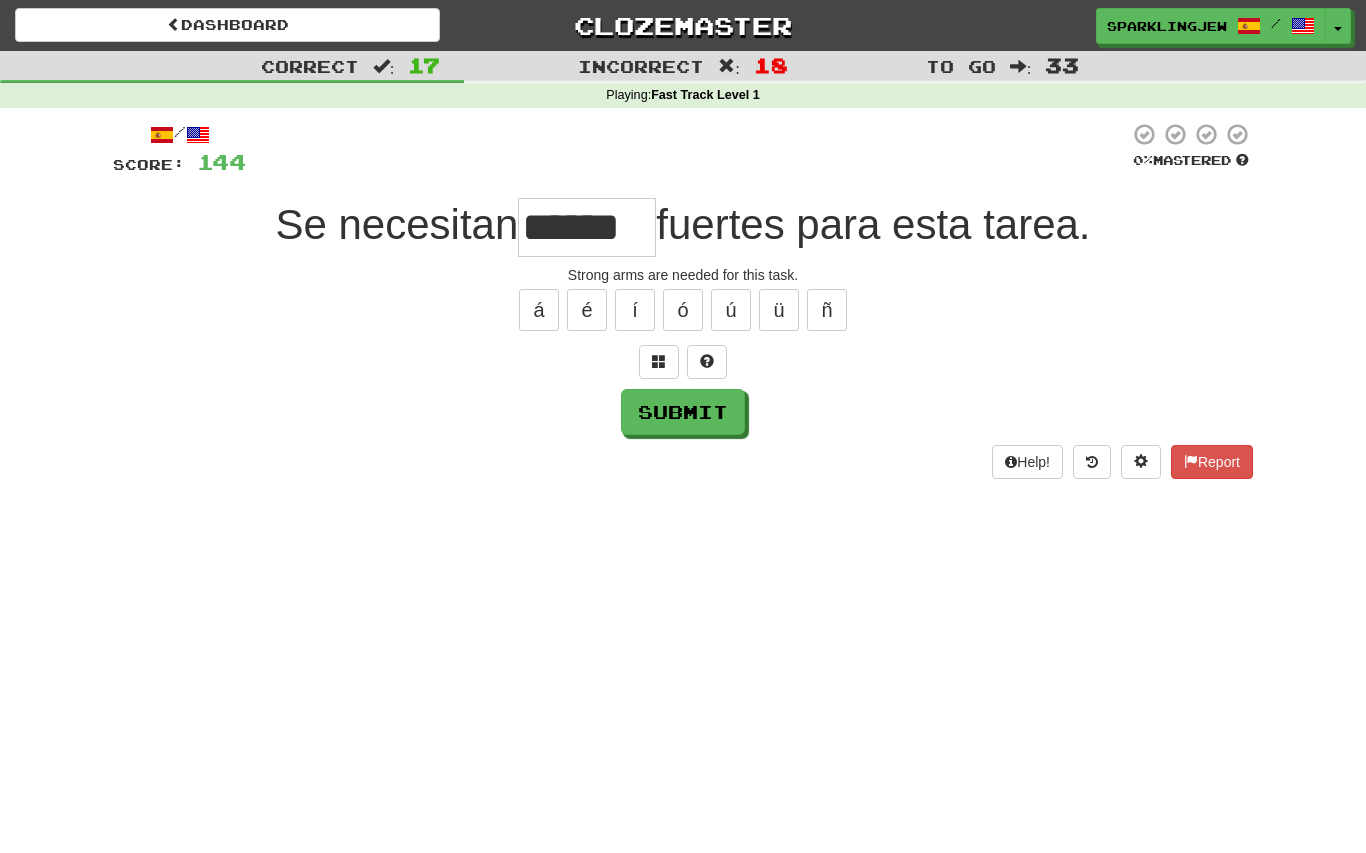 type on "******" 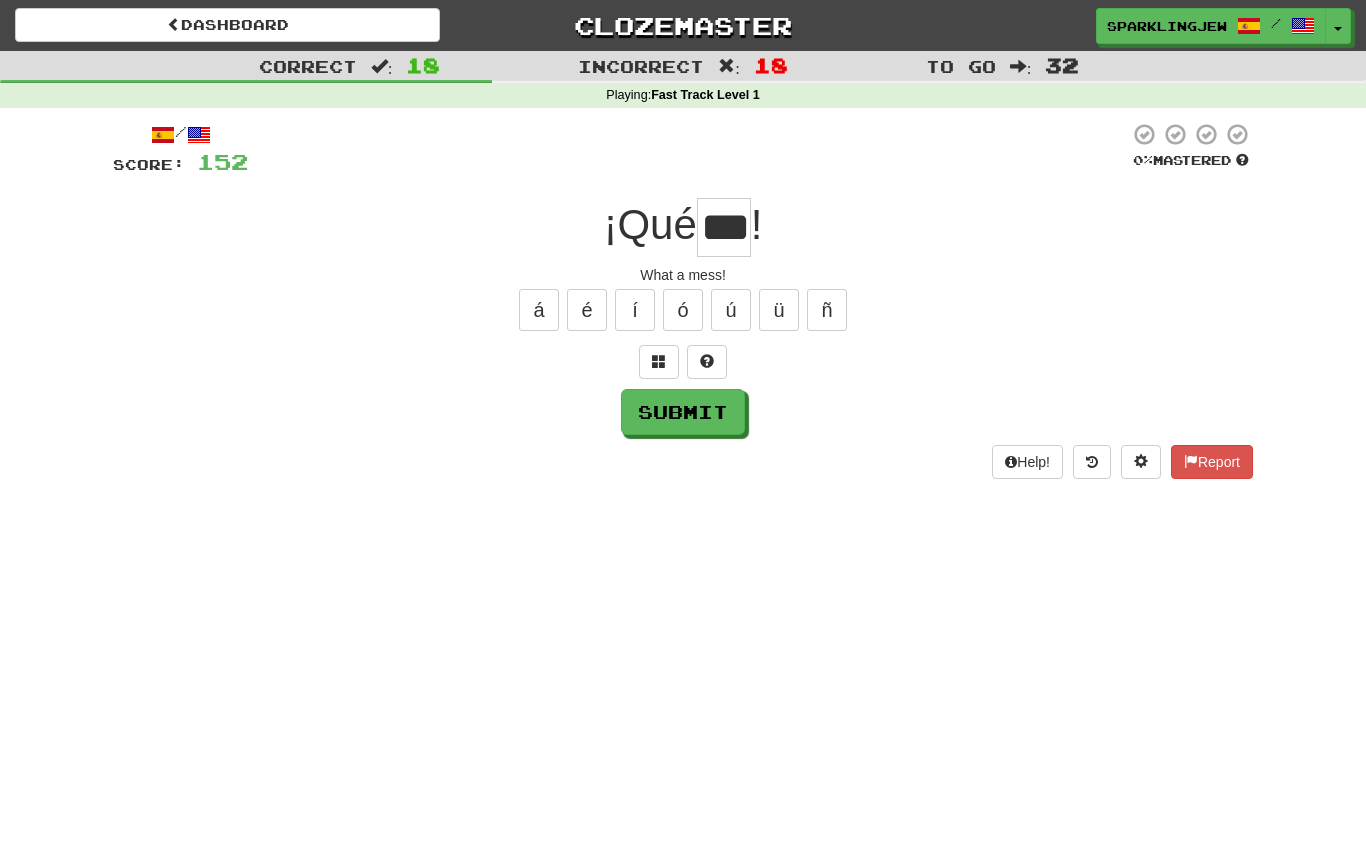type on "***" 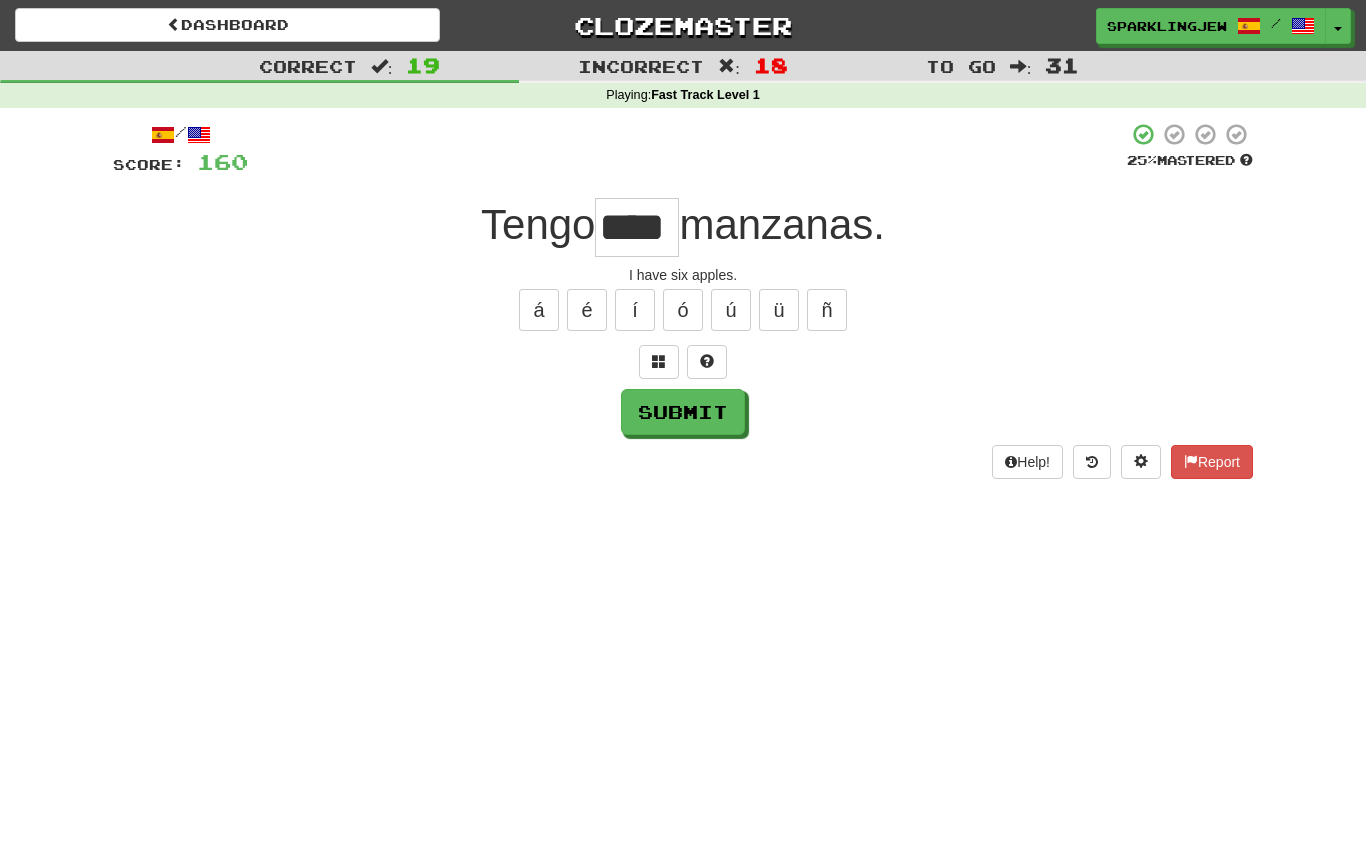 type on "****" 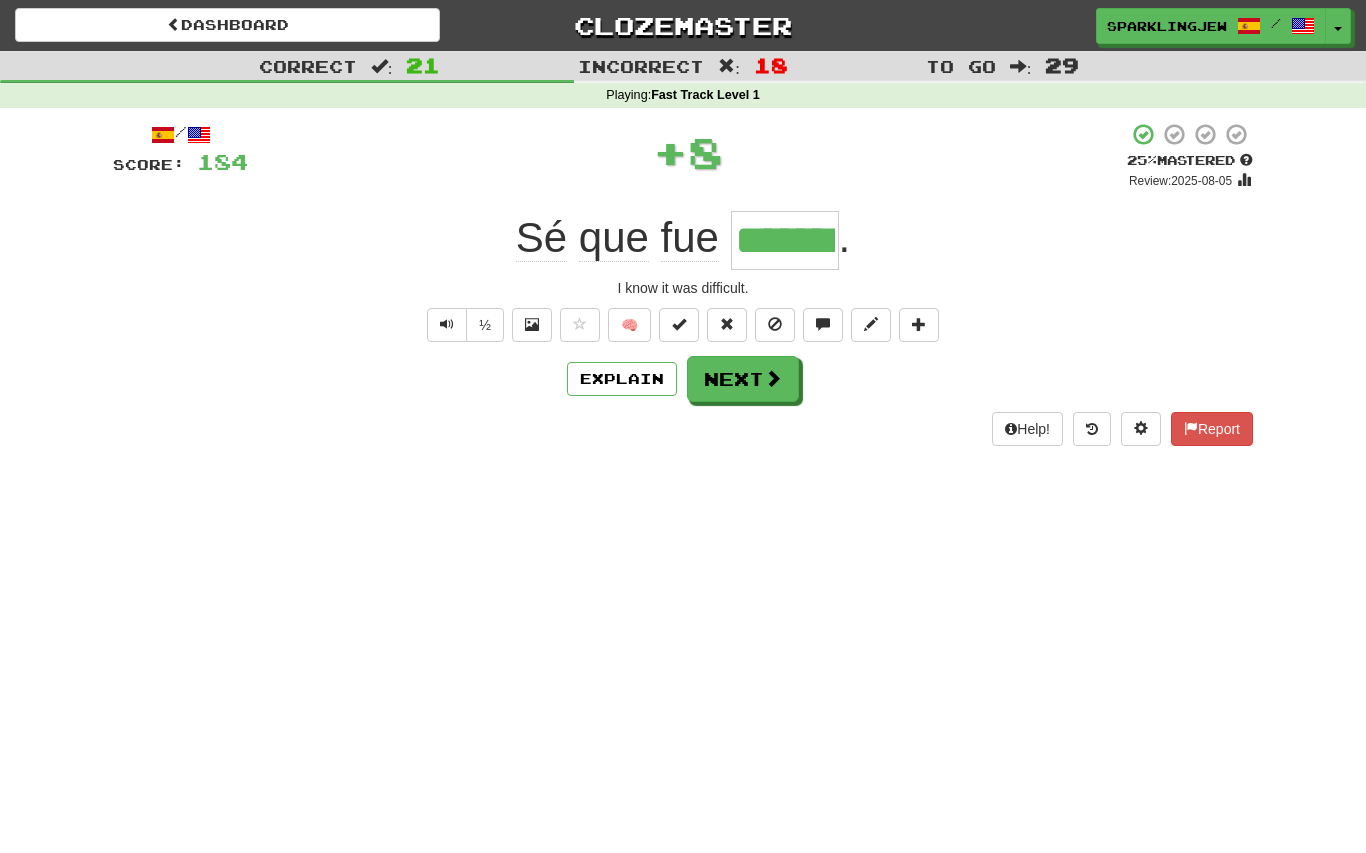 type on "*******" 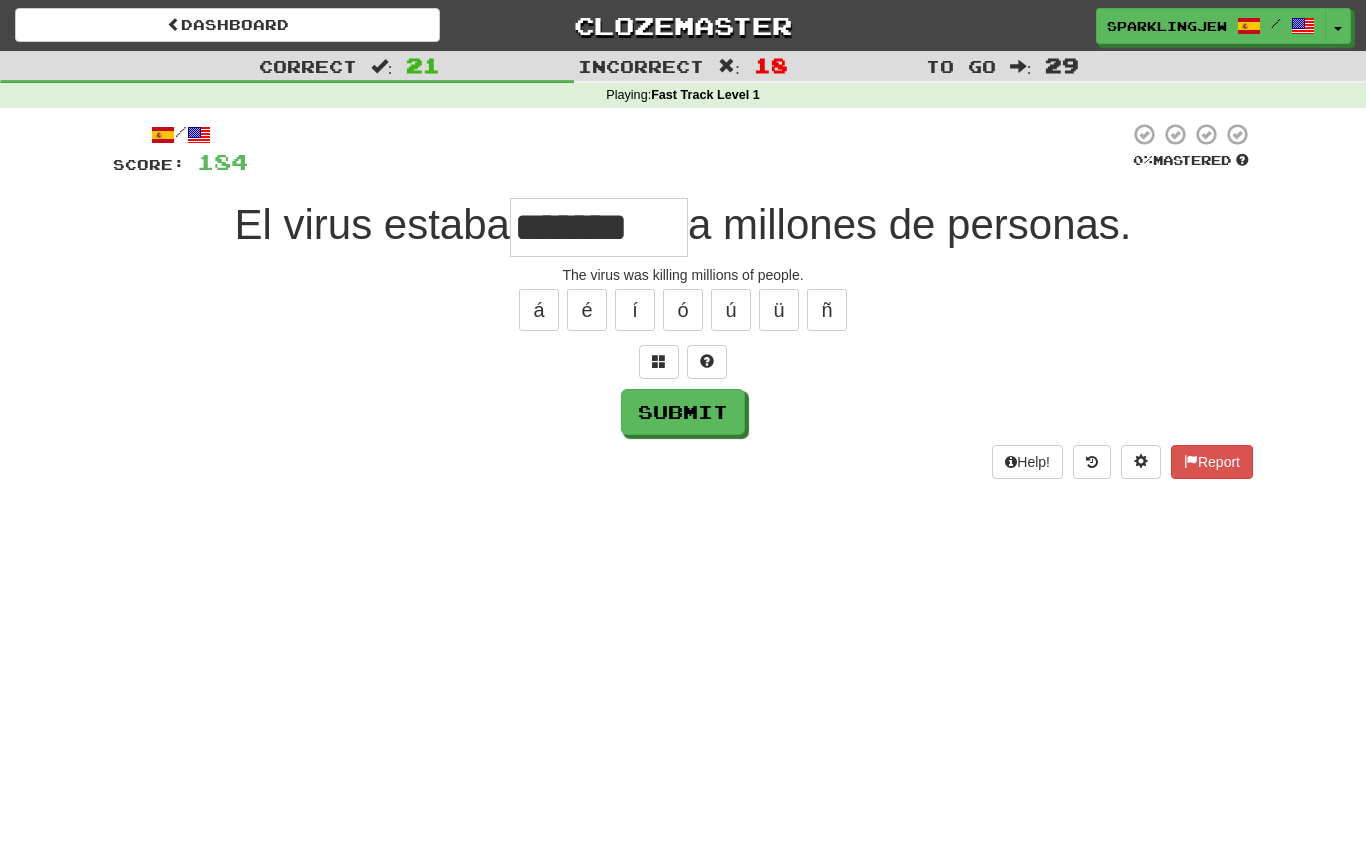 type on "*******" 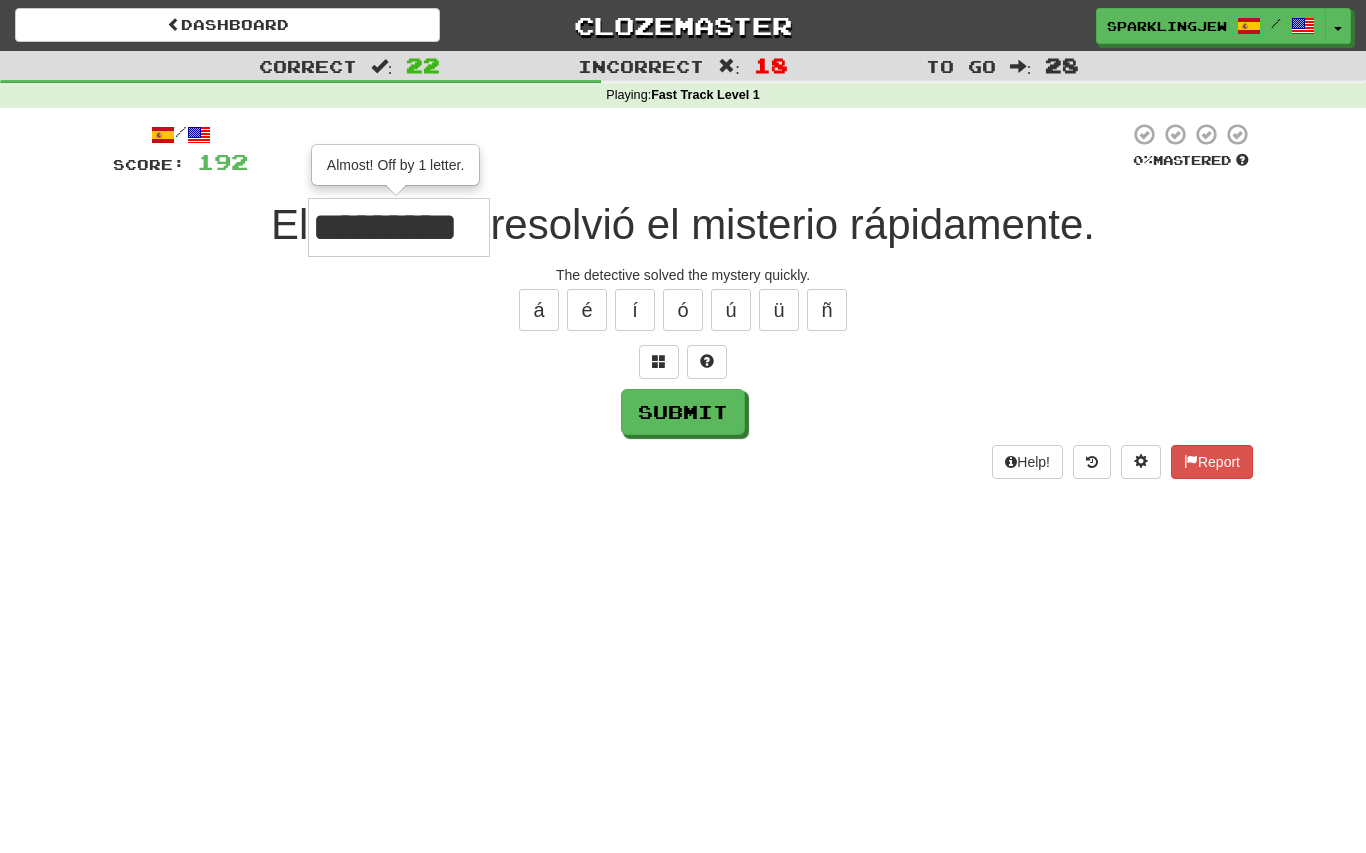 type on "*********" 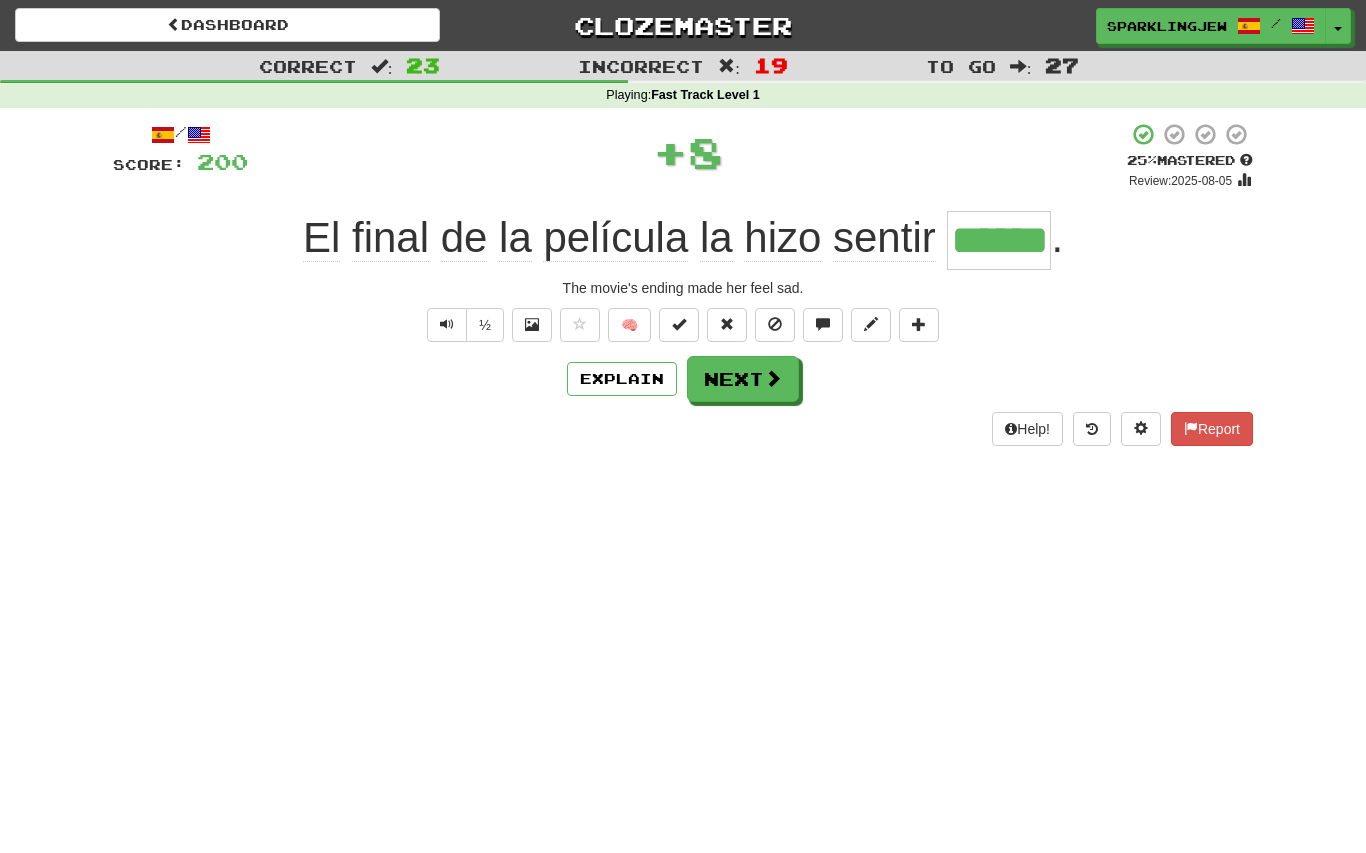 type on "******" 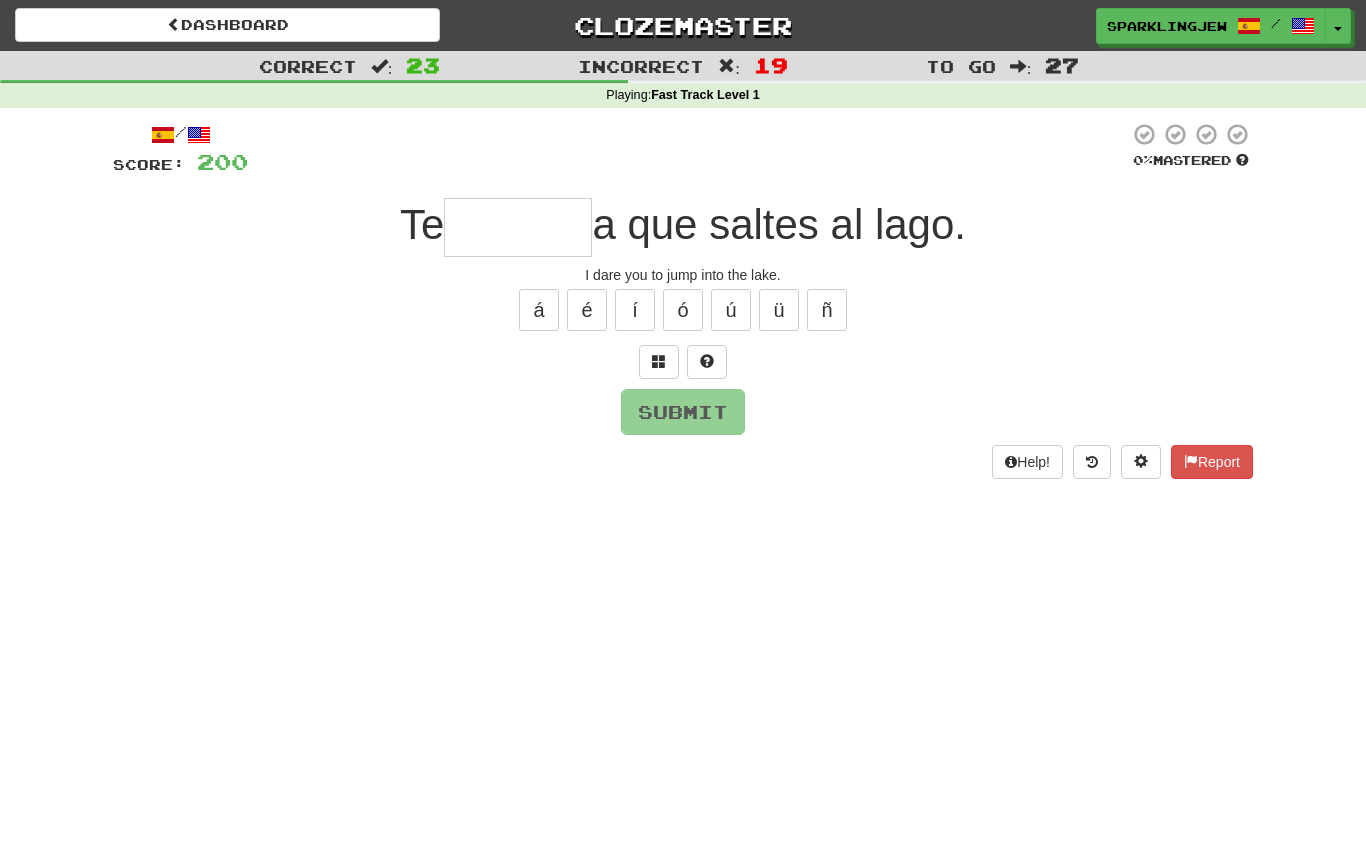 type on "*******" 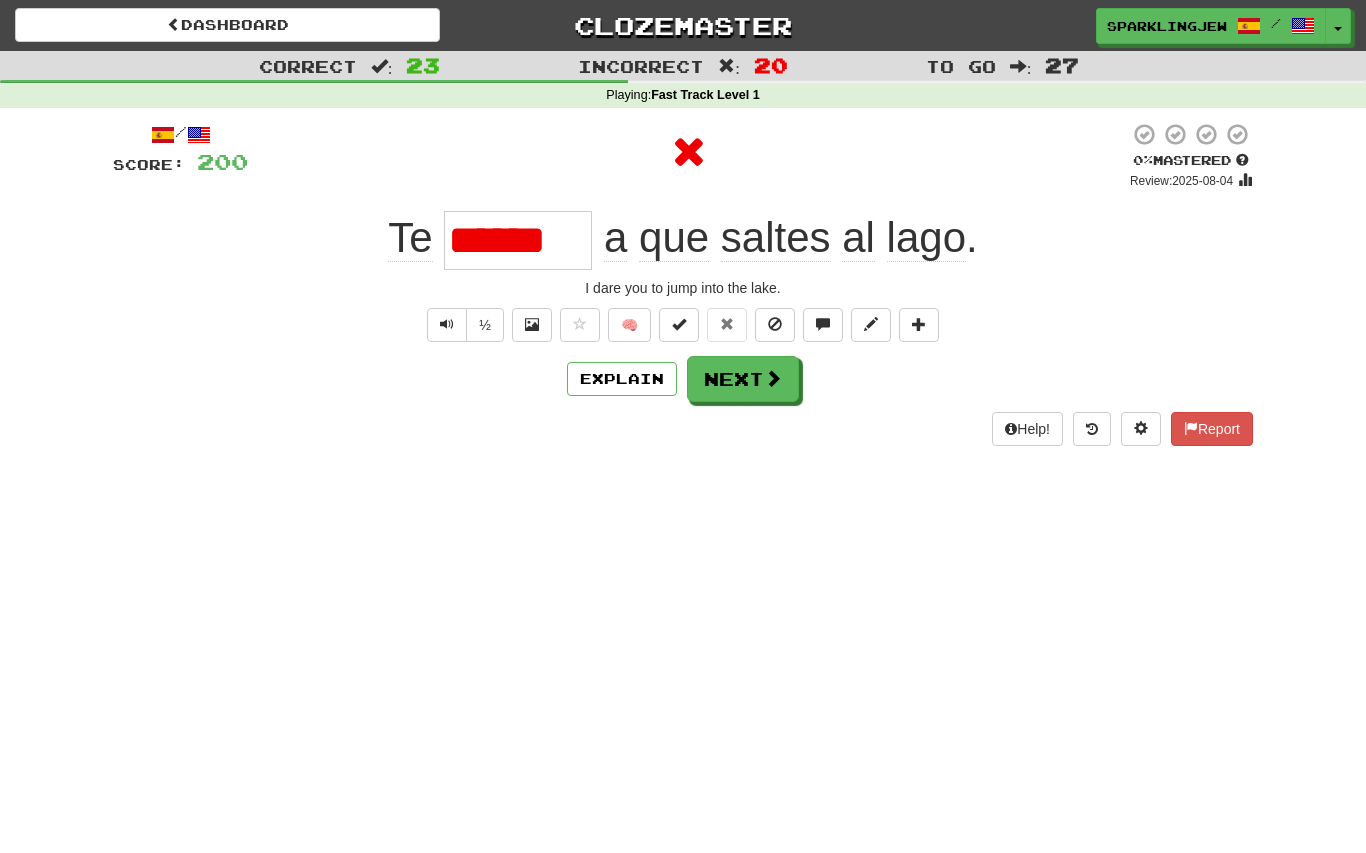 type on "*******" 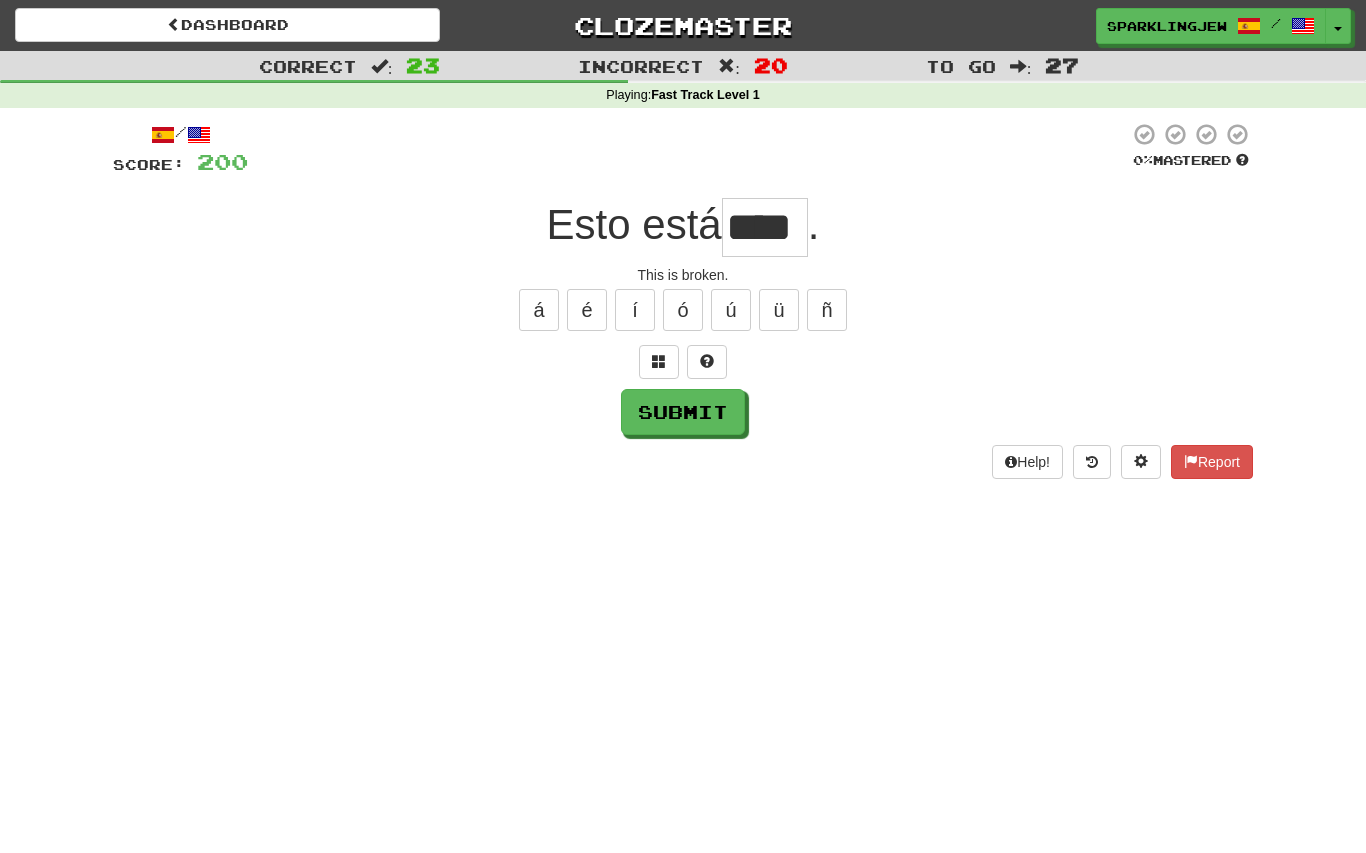 type on "****" 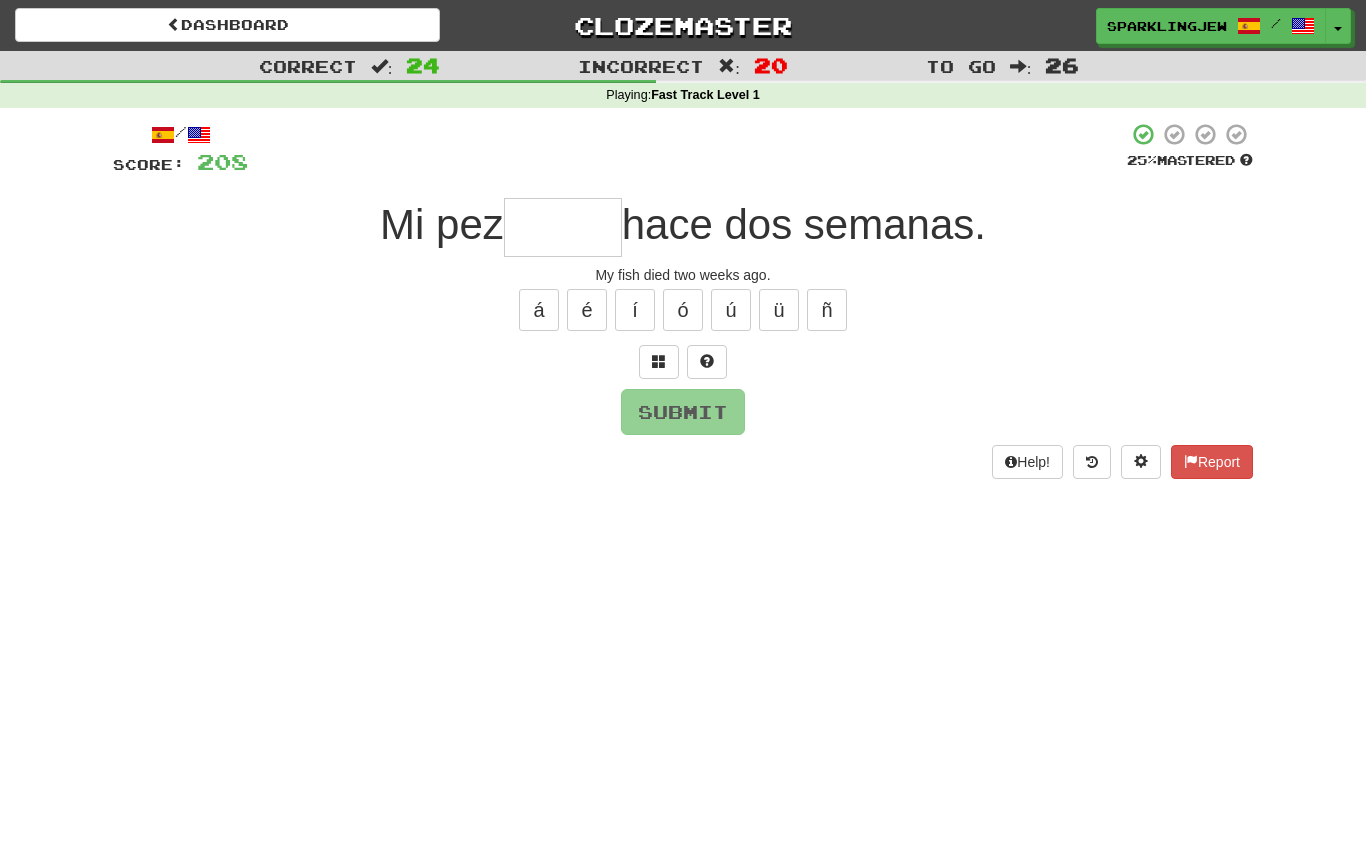 type on "*" 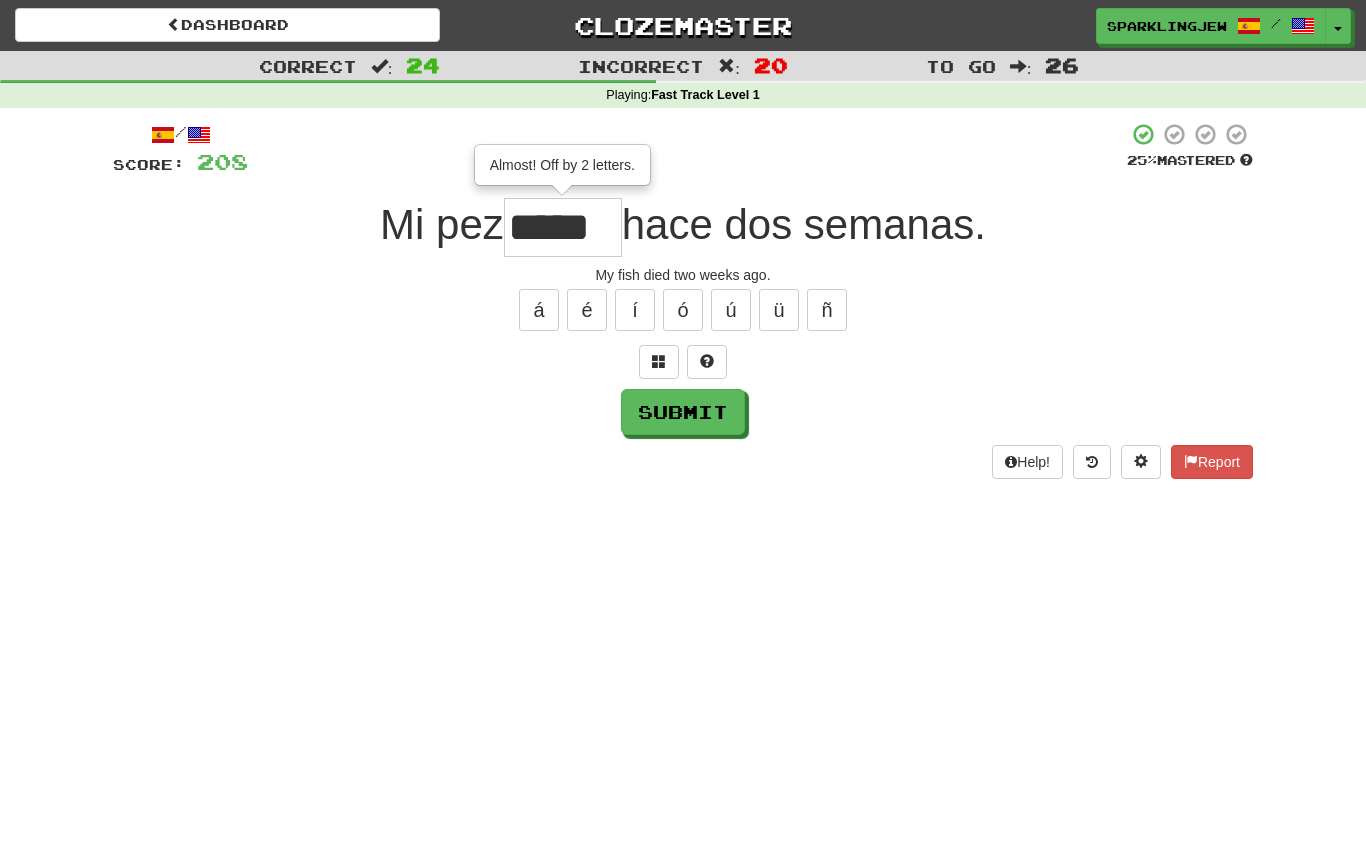 type on "*****" 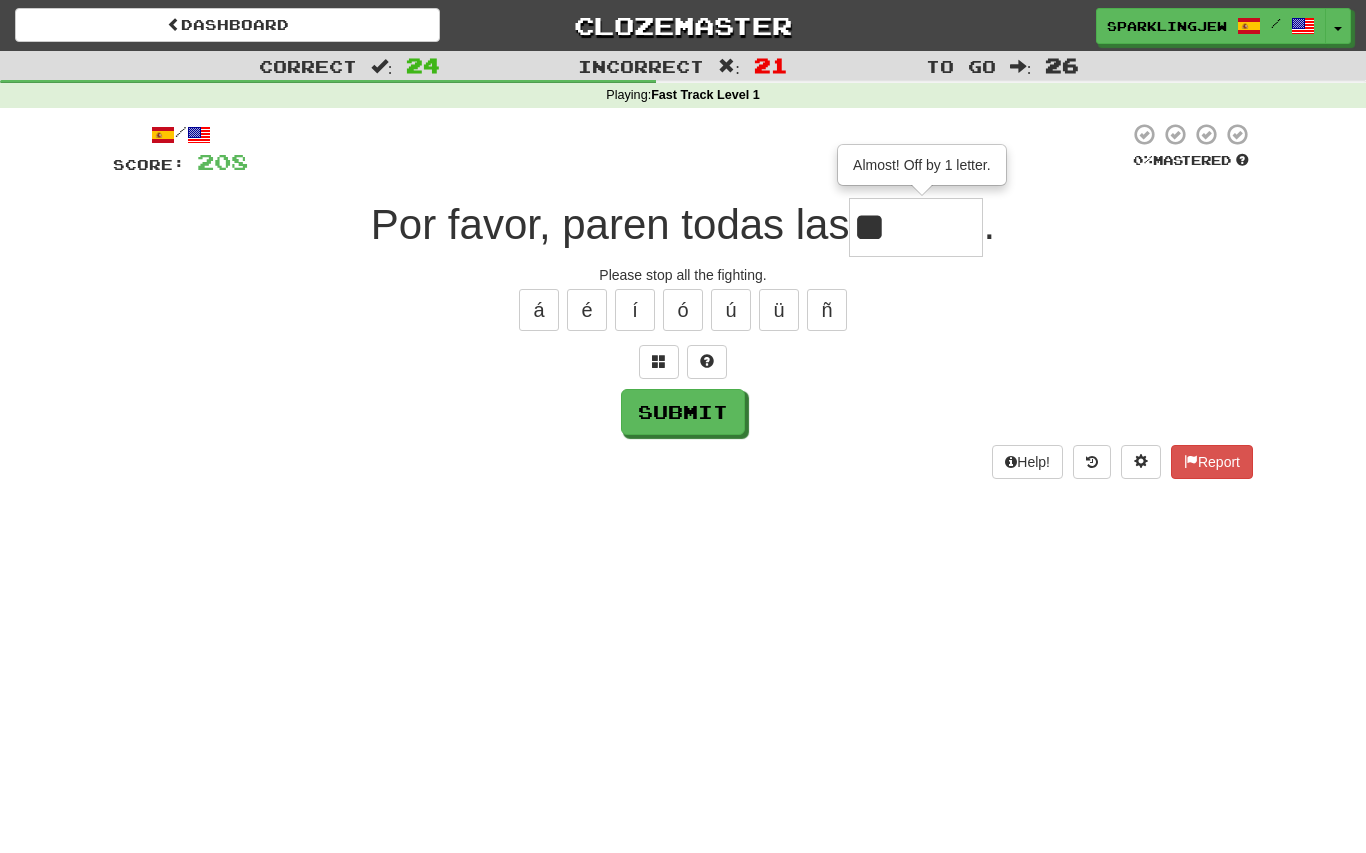 type on "*" 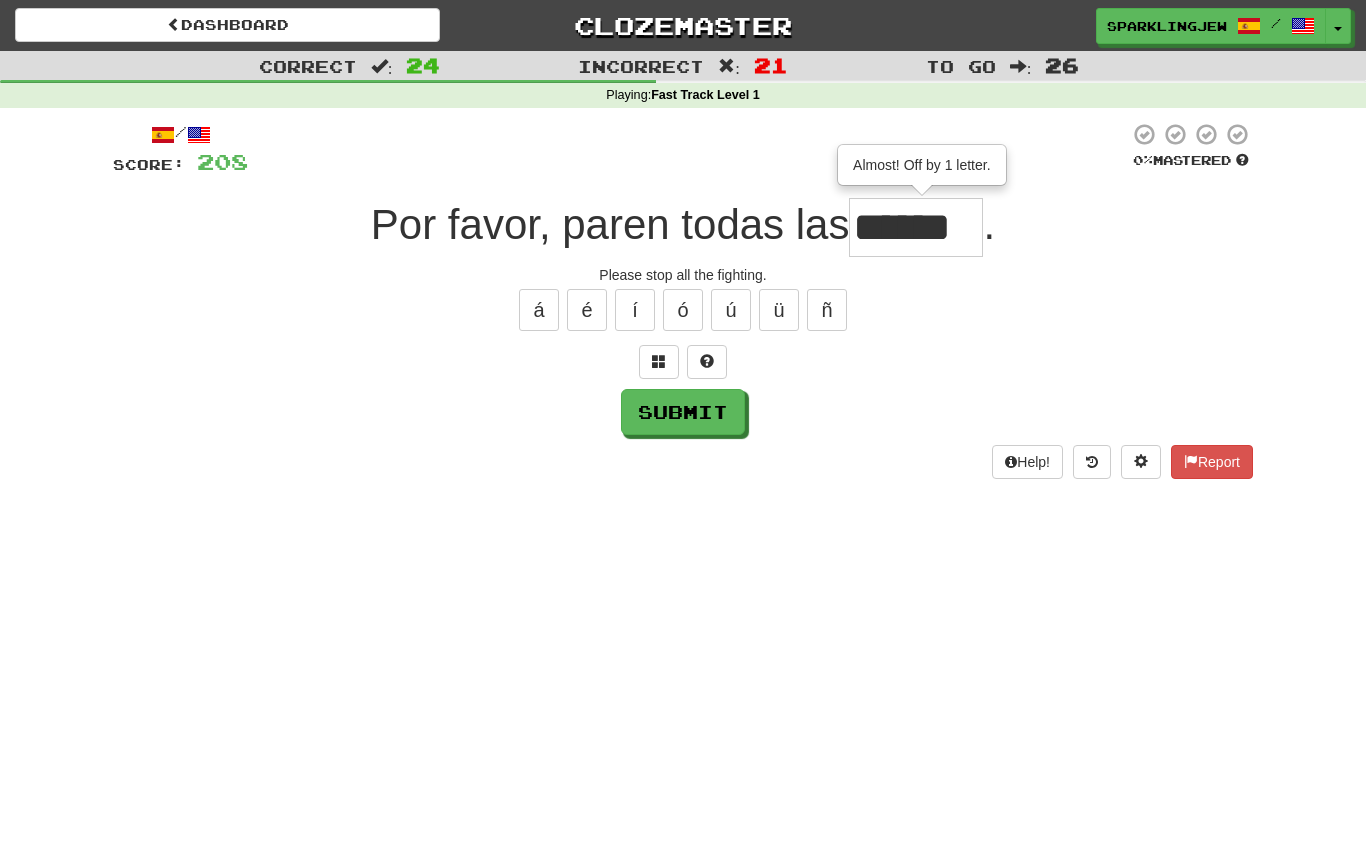 type on "******" 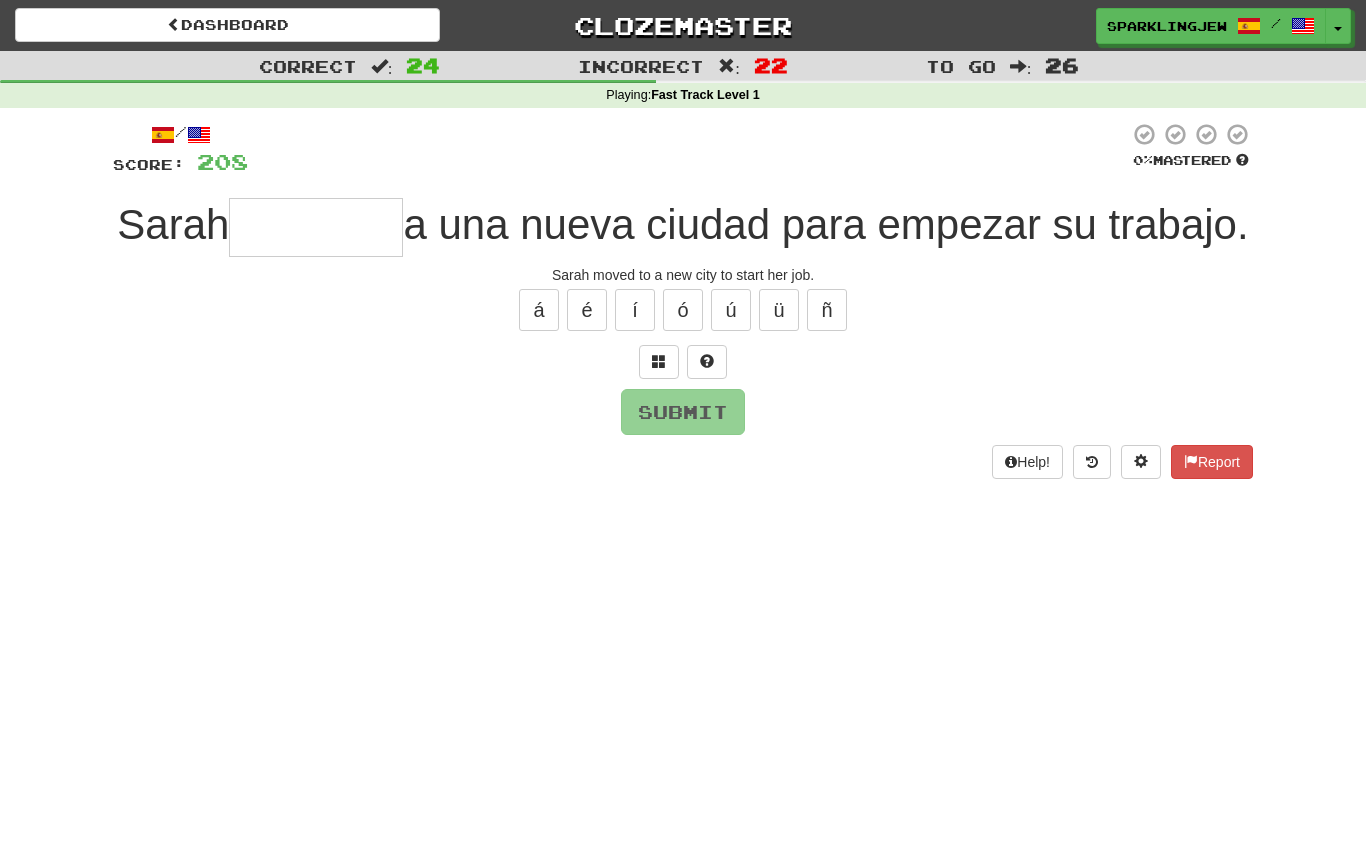 type on "*******" 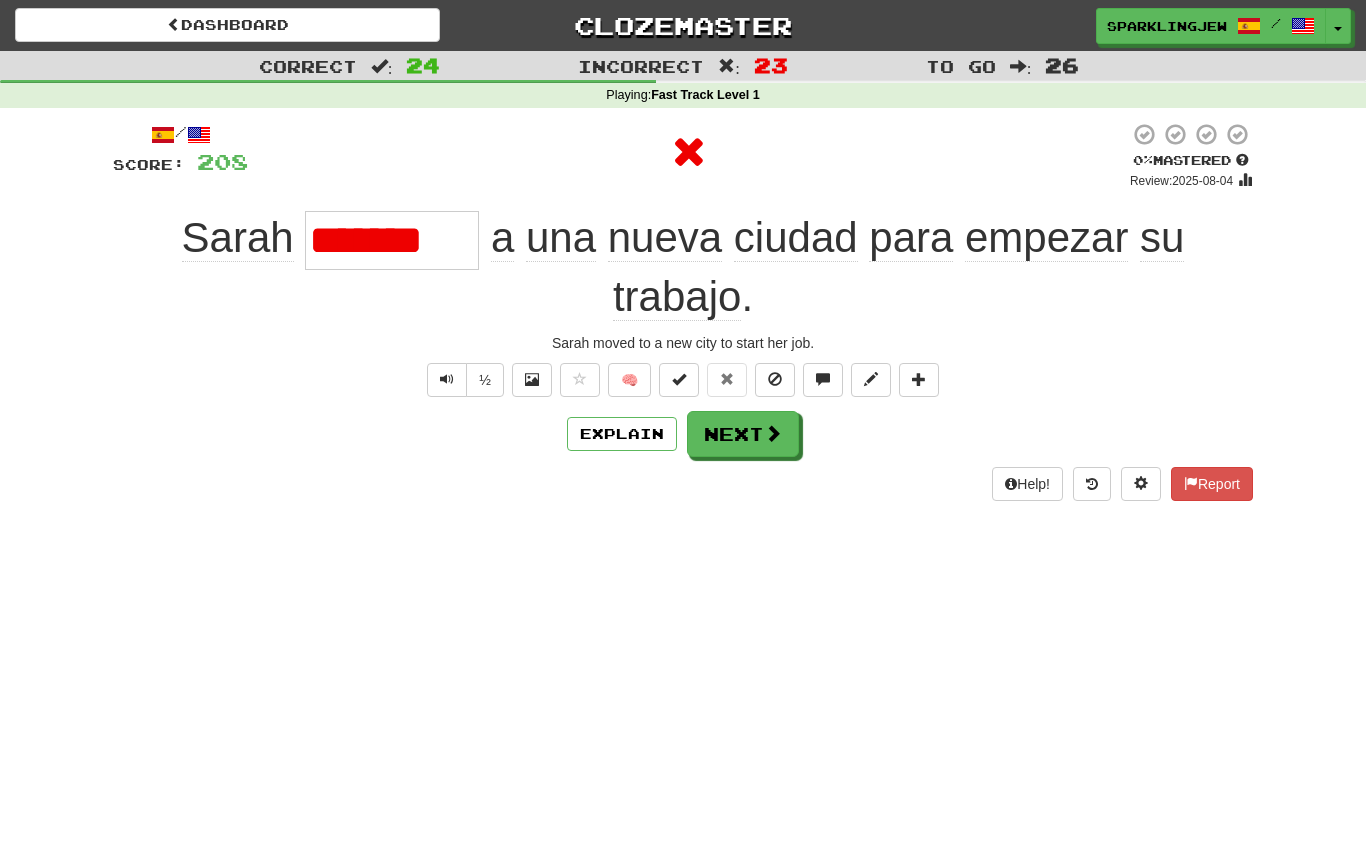 type on "*******" 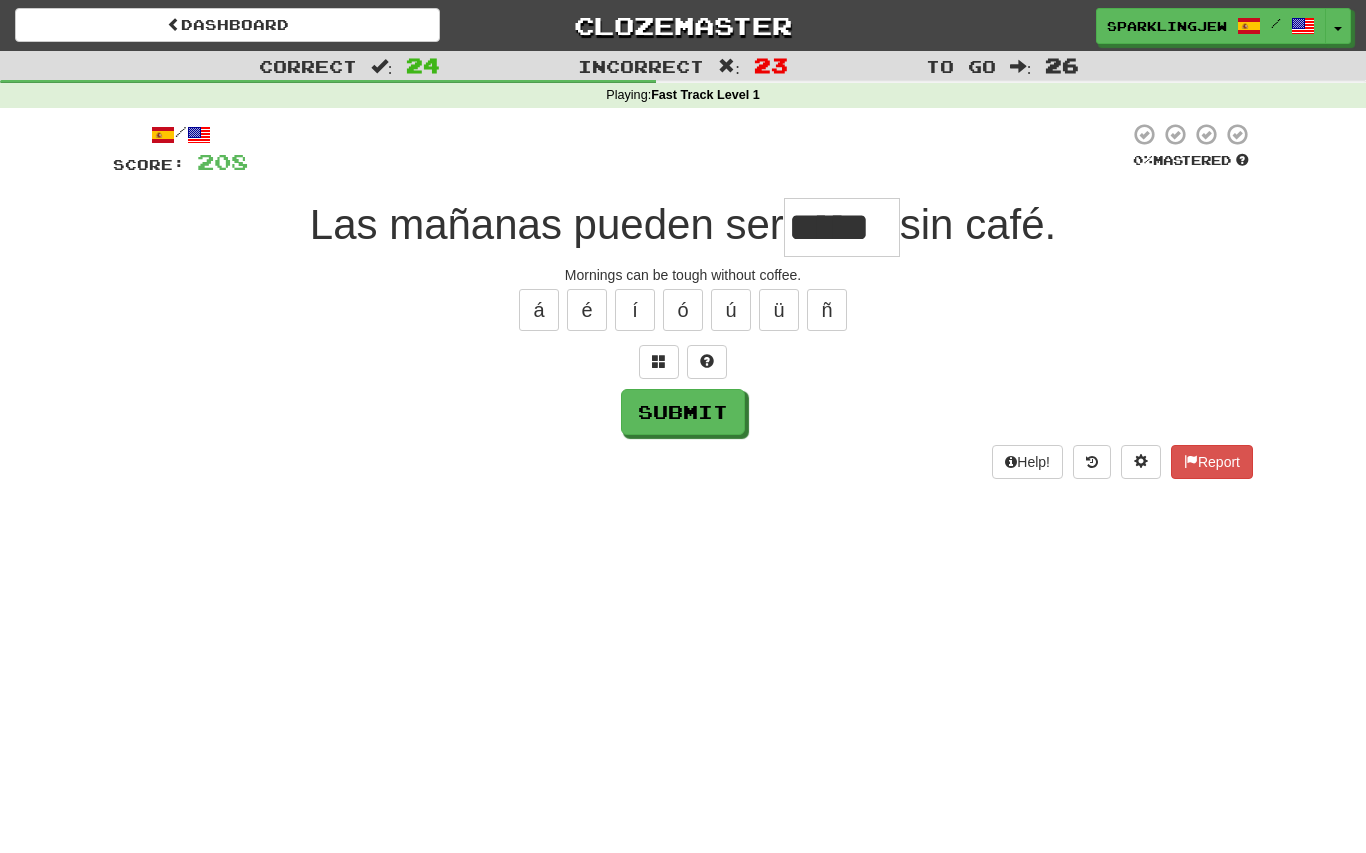 type on "*****" 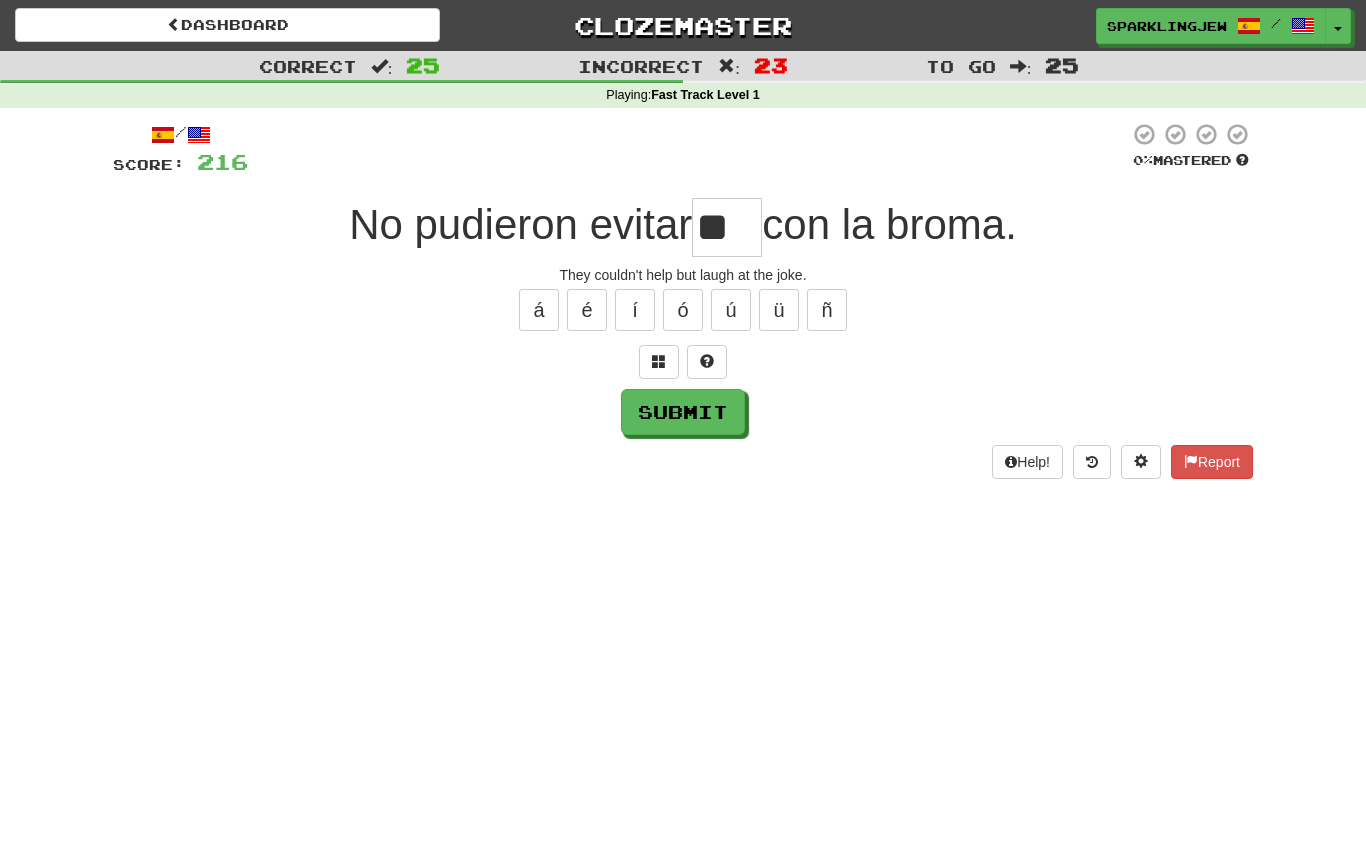type on "*" 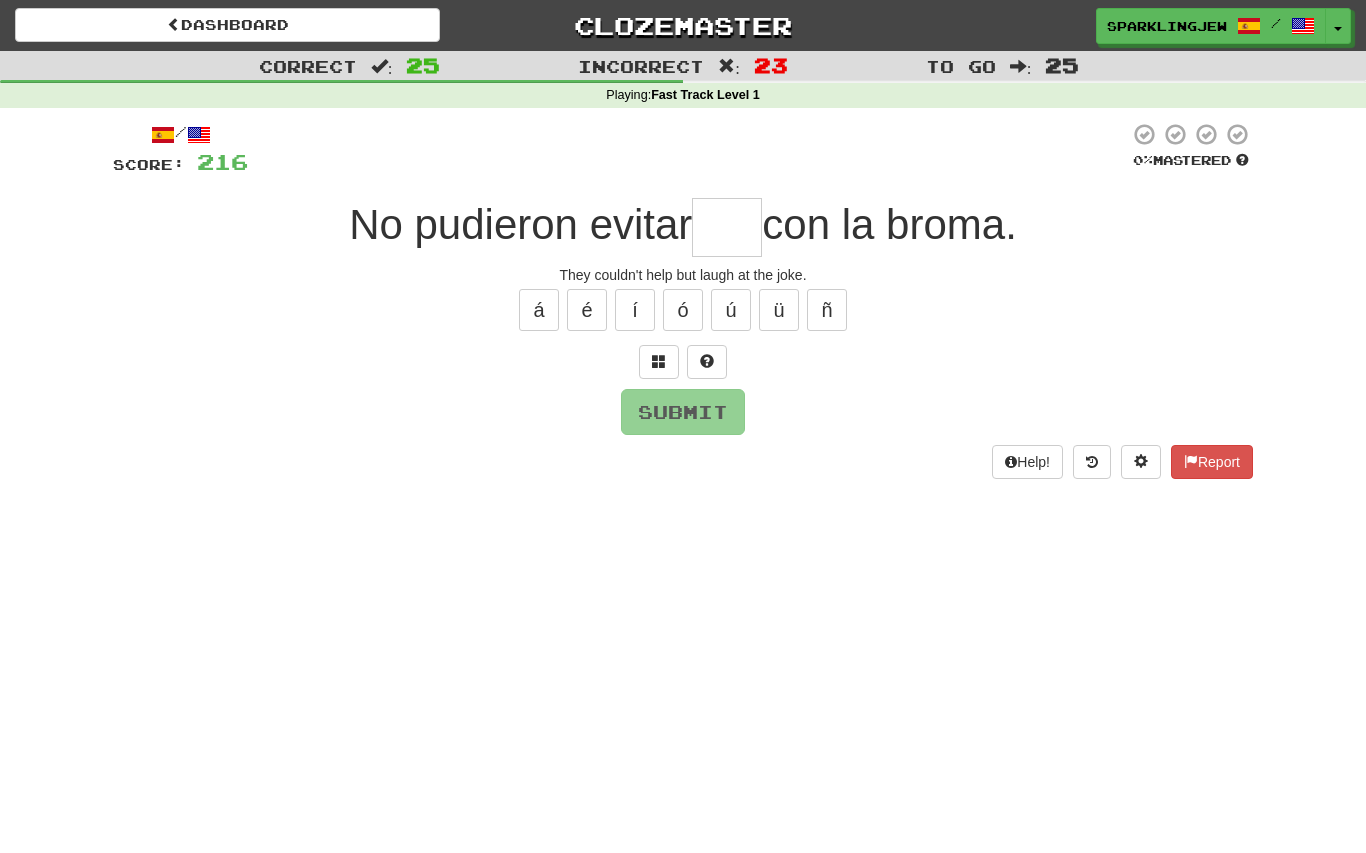 type on "****" 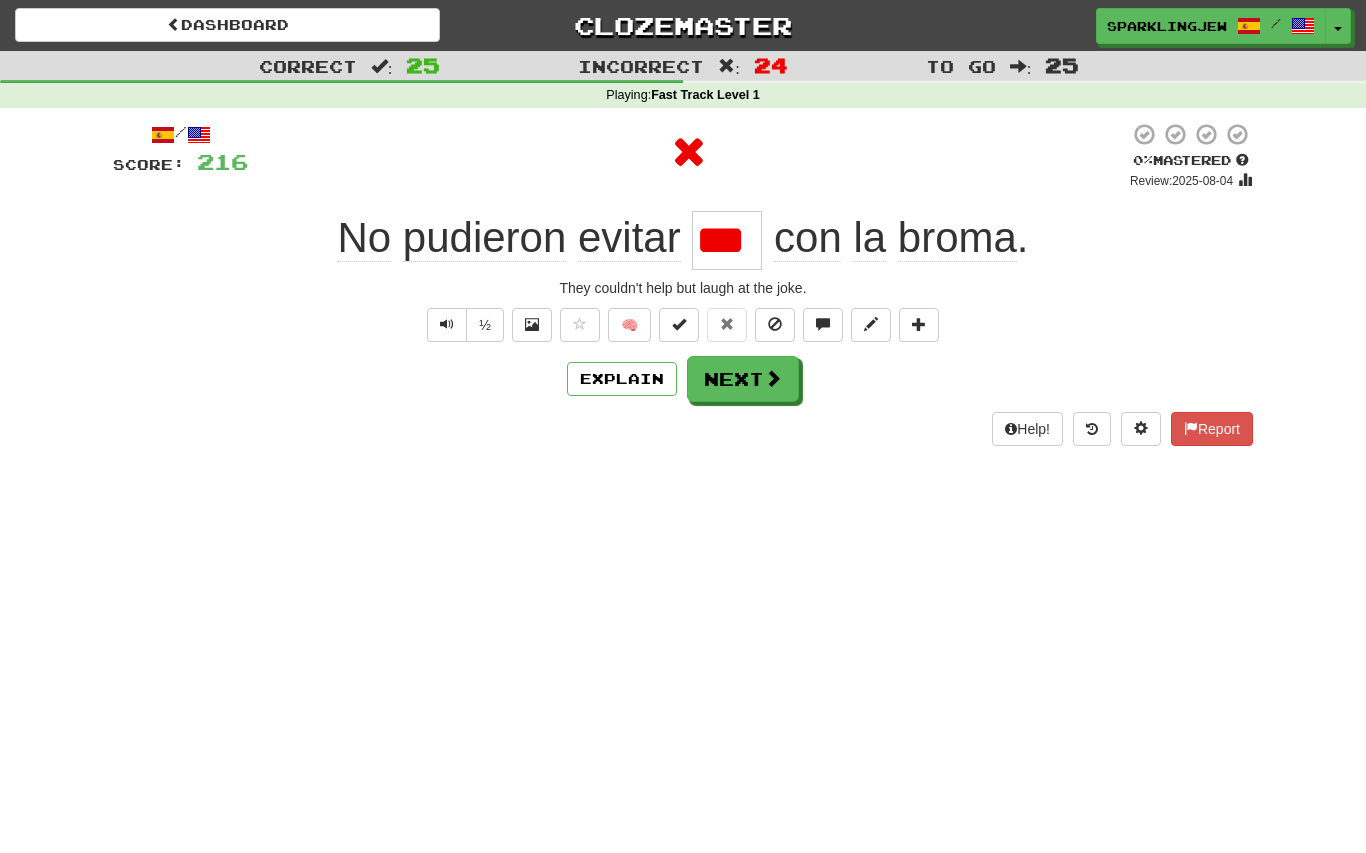 type on "****" 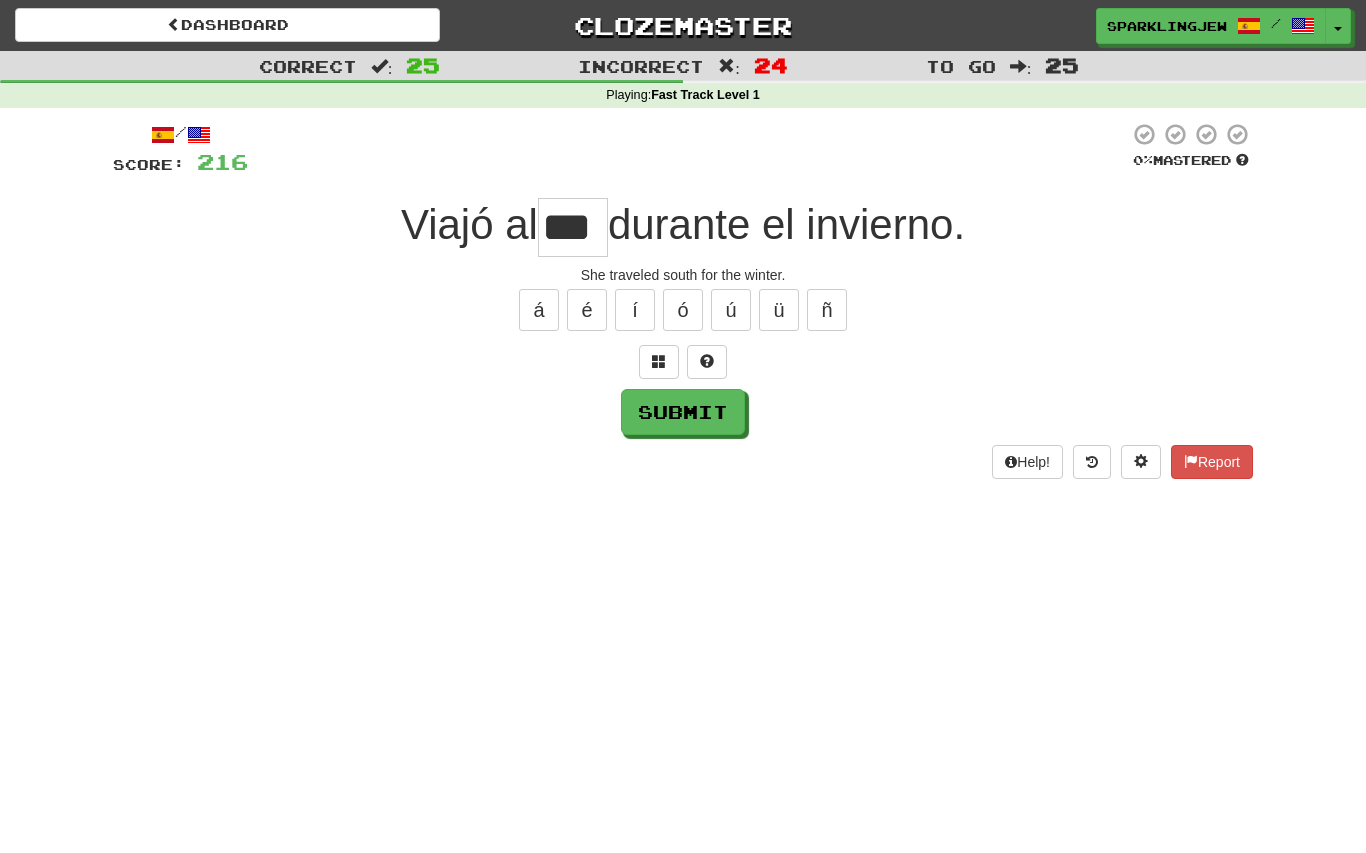 type on "***" 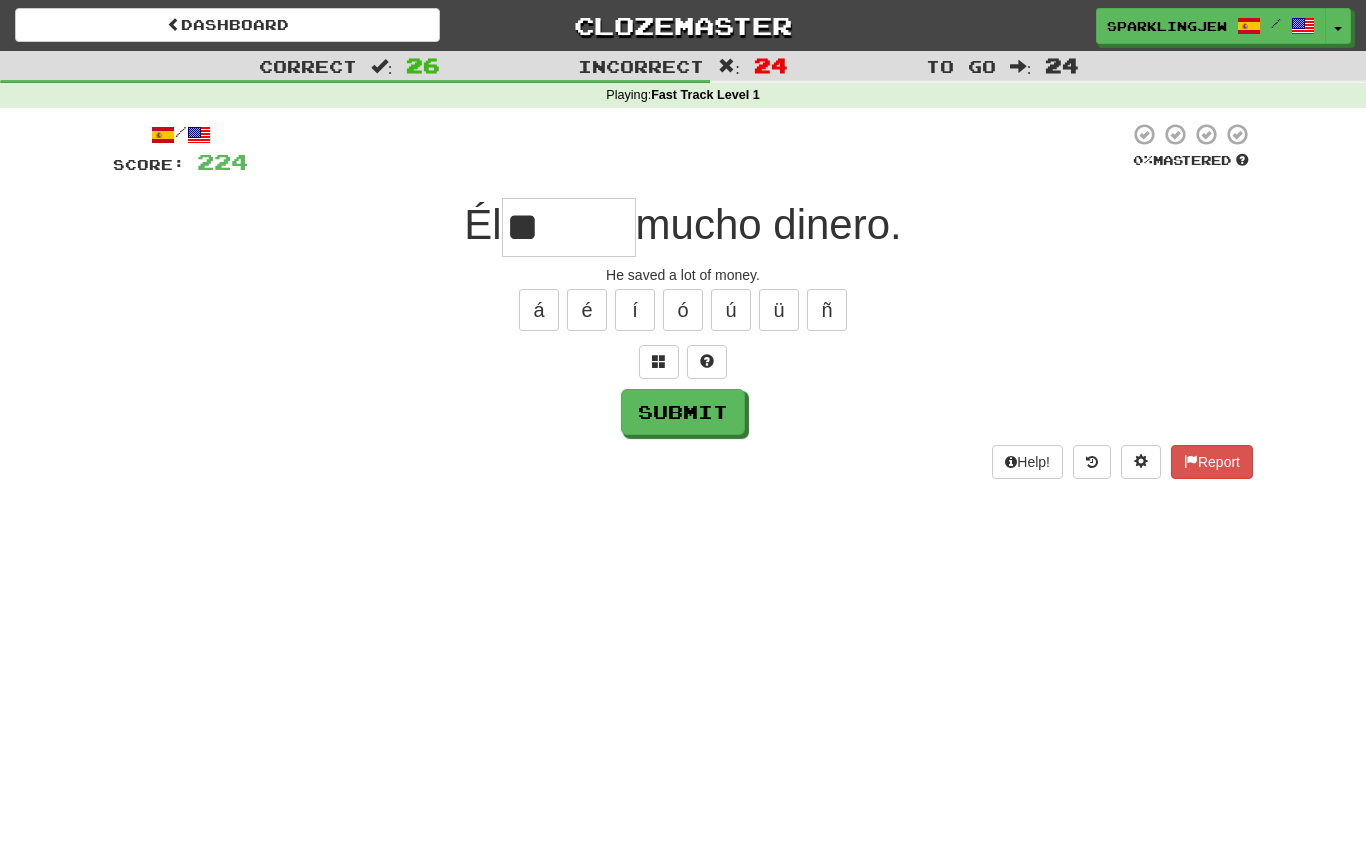 type on "*" 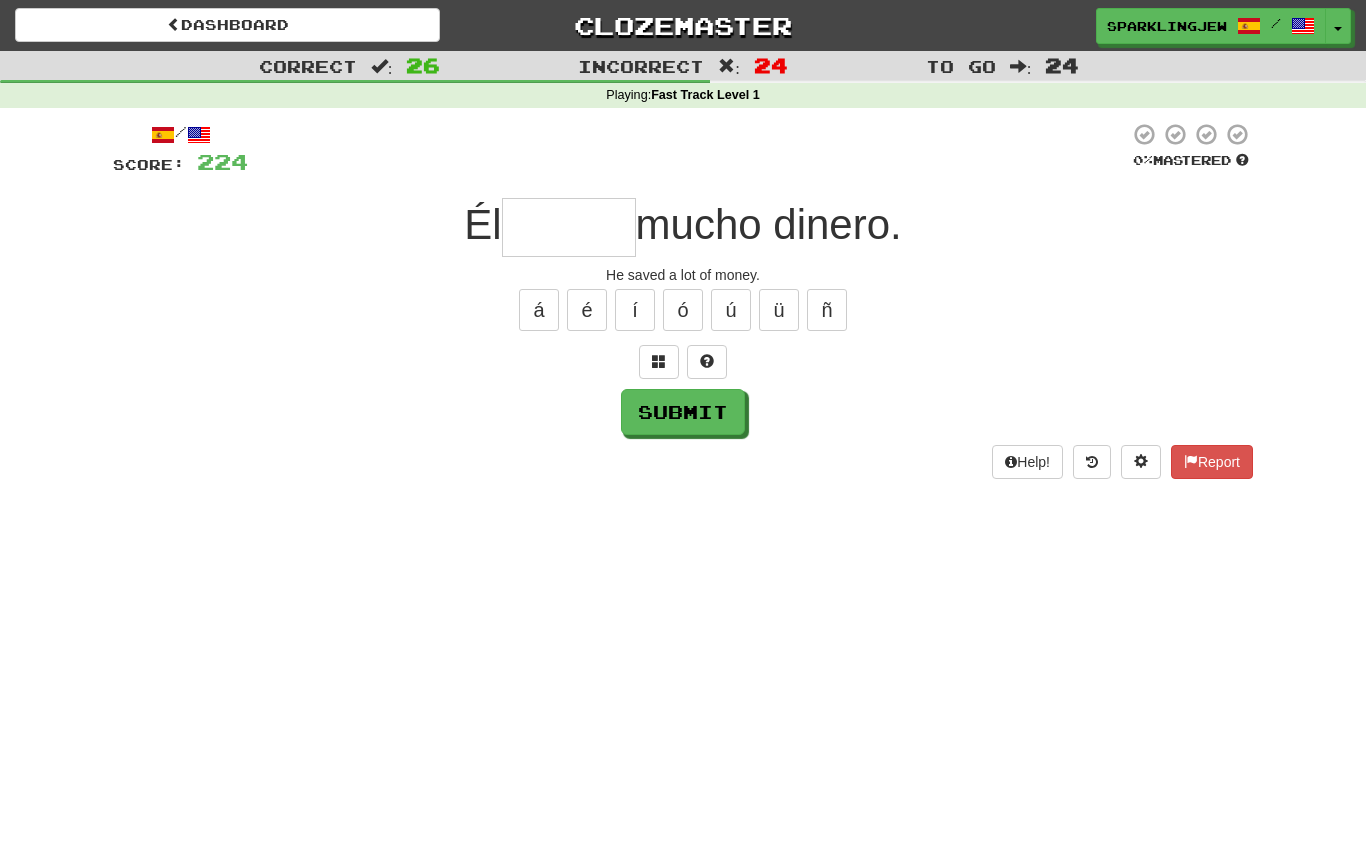 type on "******" 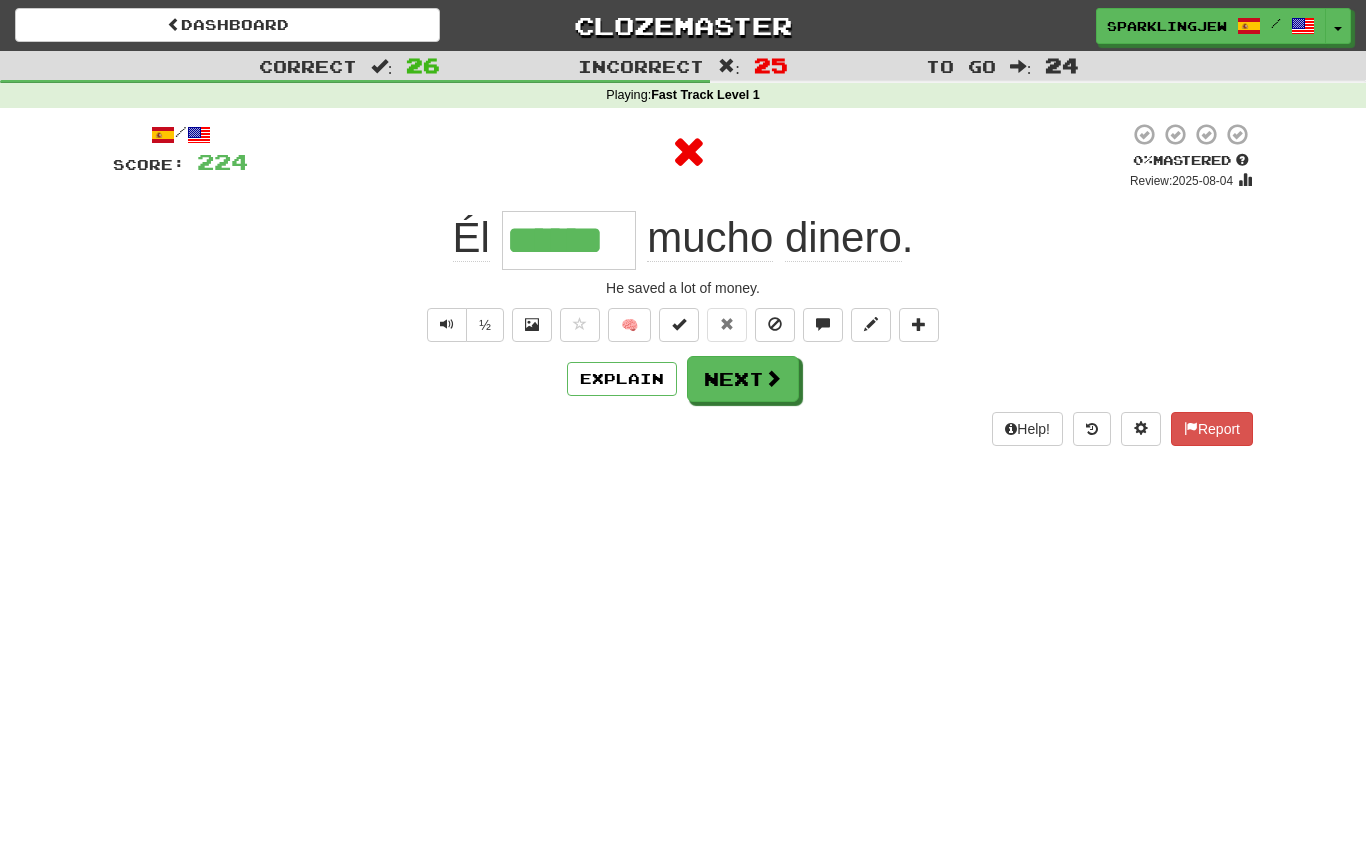 type on "******" 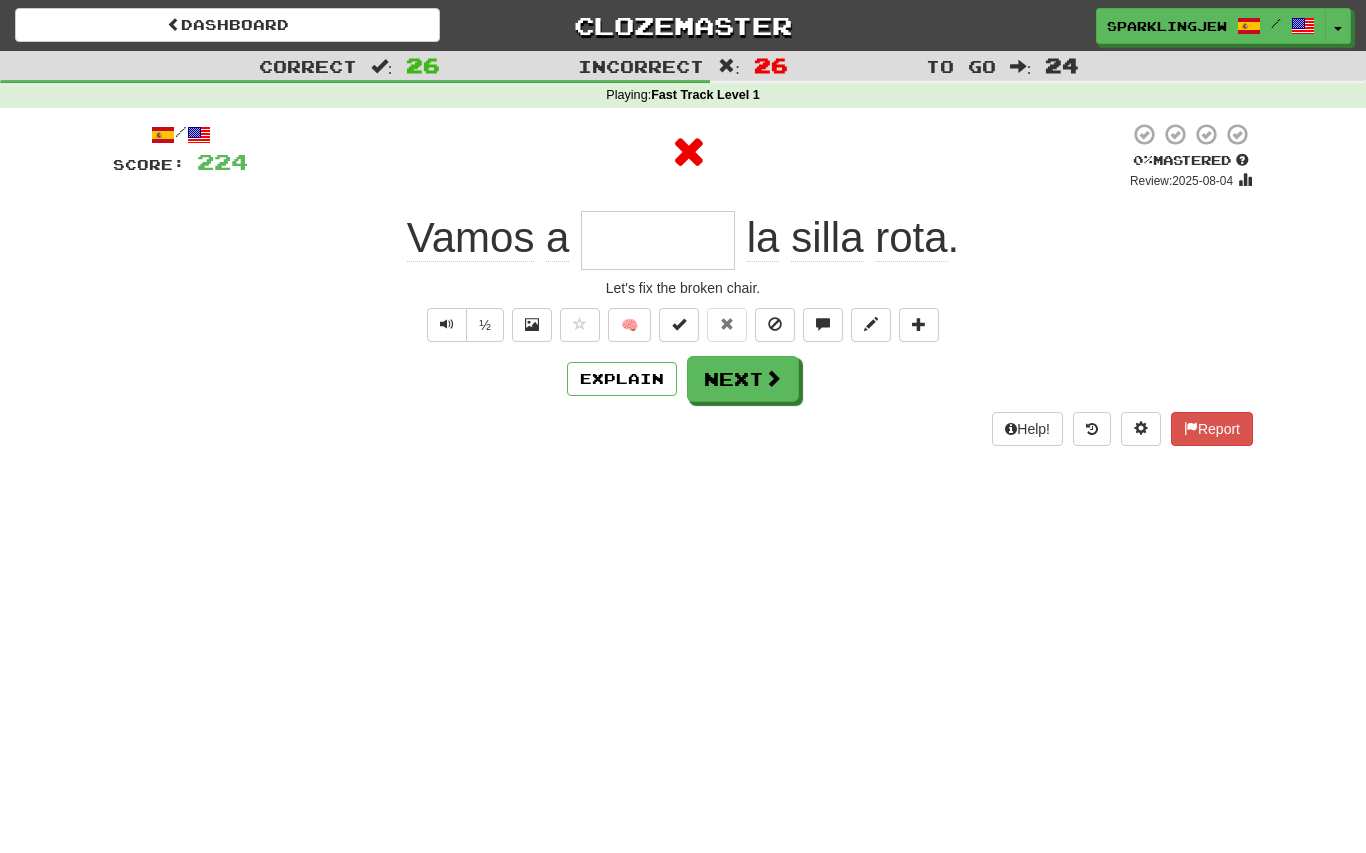 type on "********" 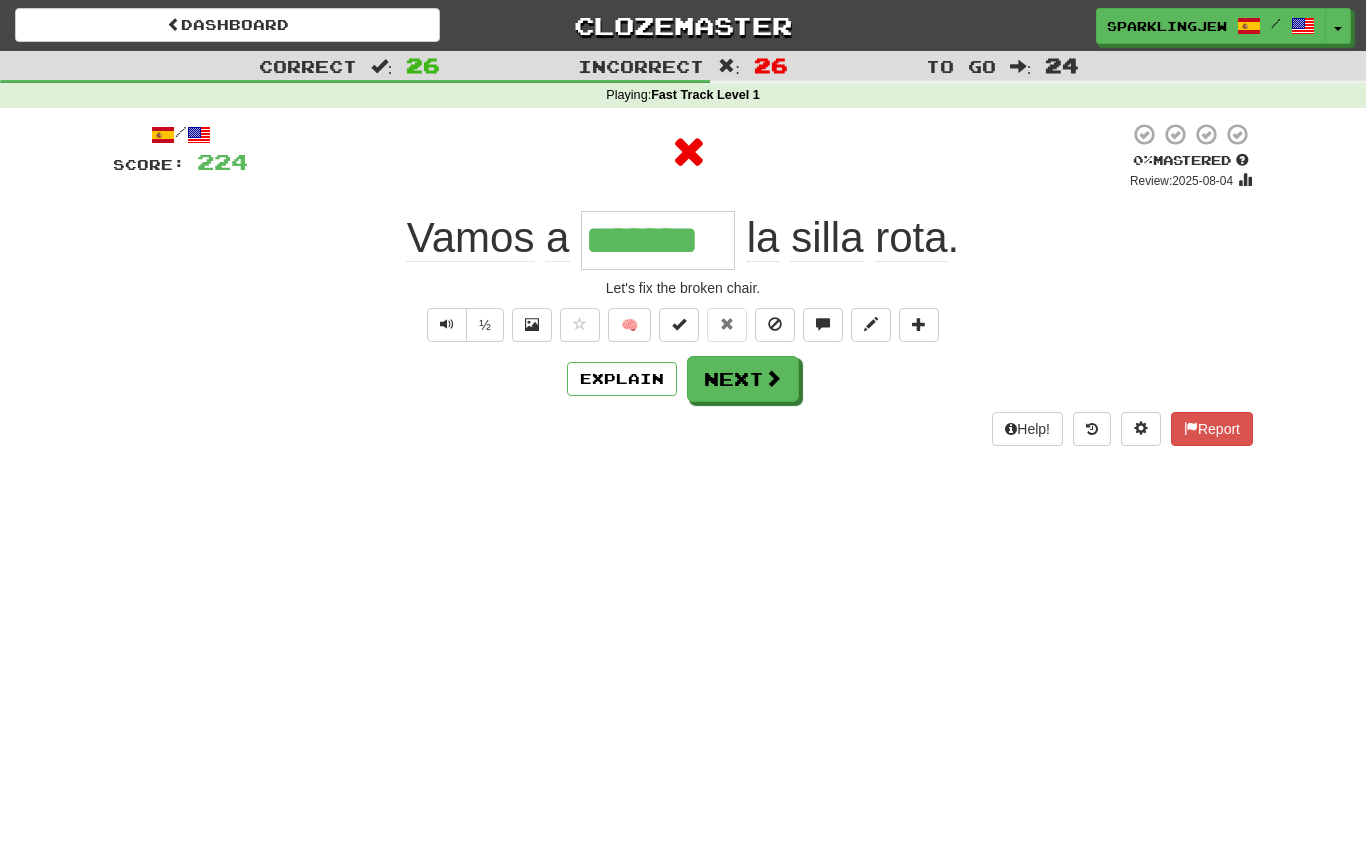 type on "********" 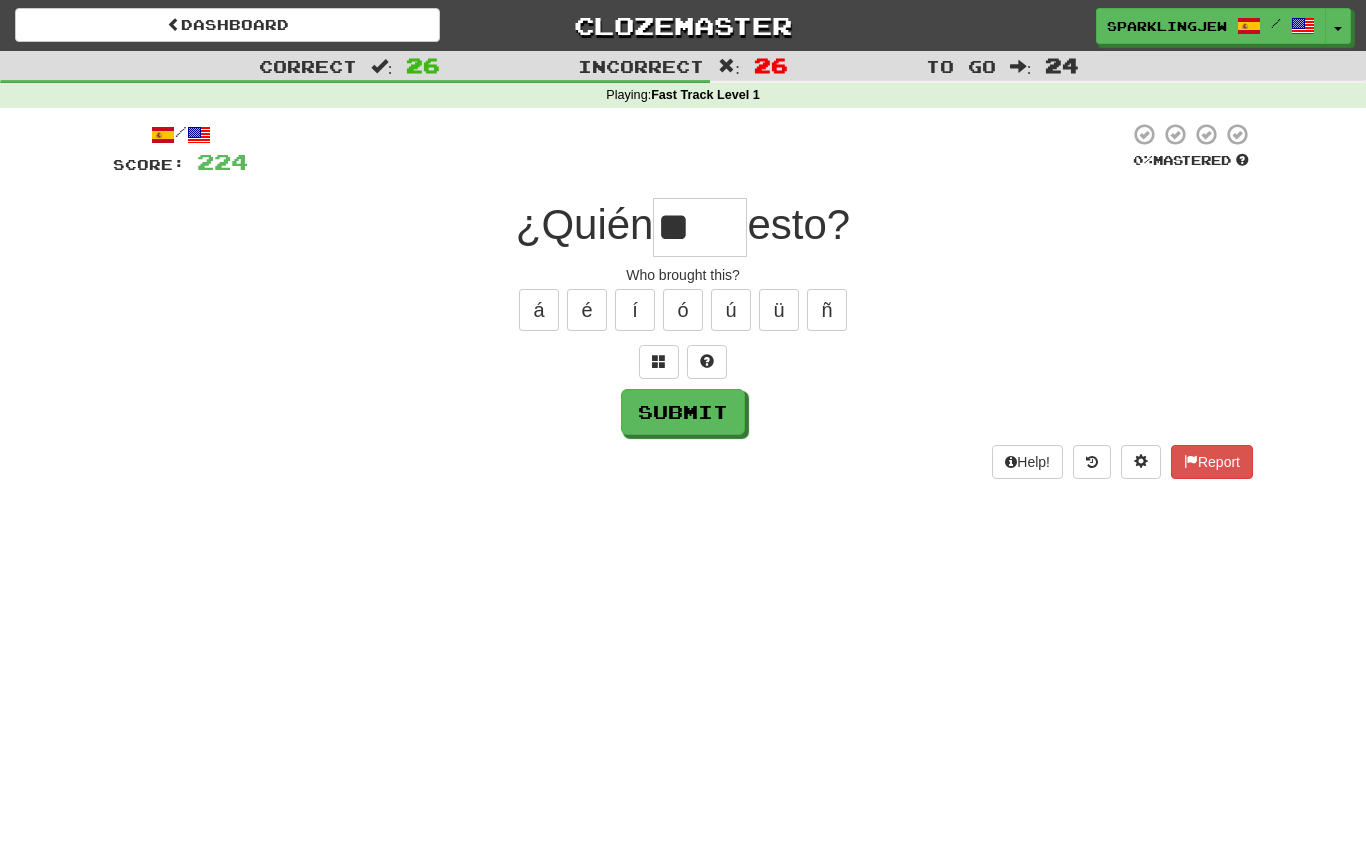 type on "*" 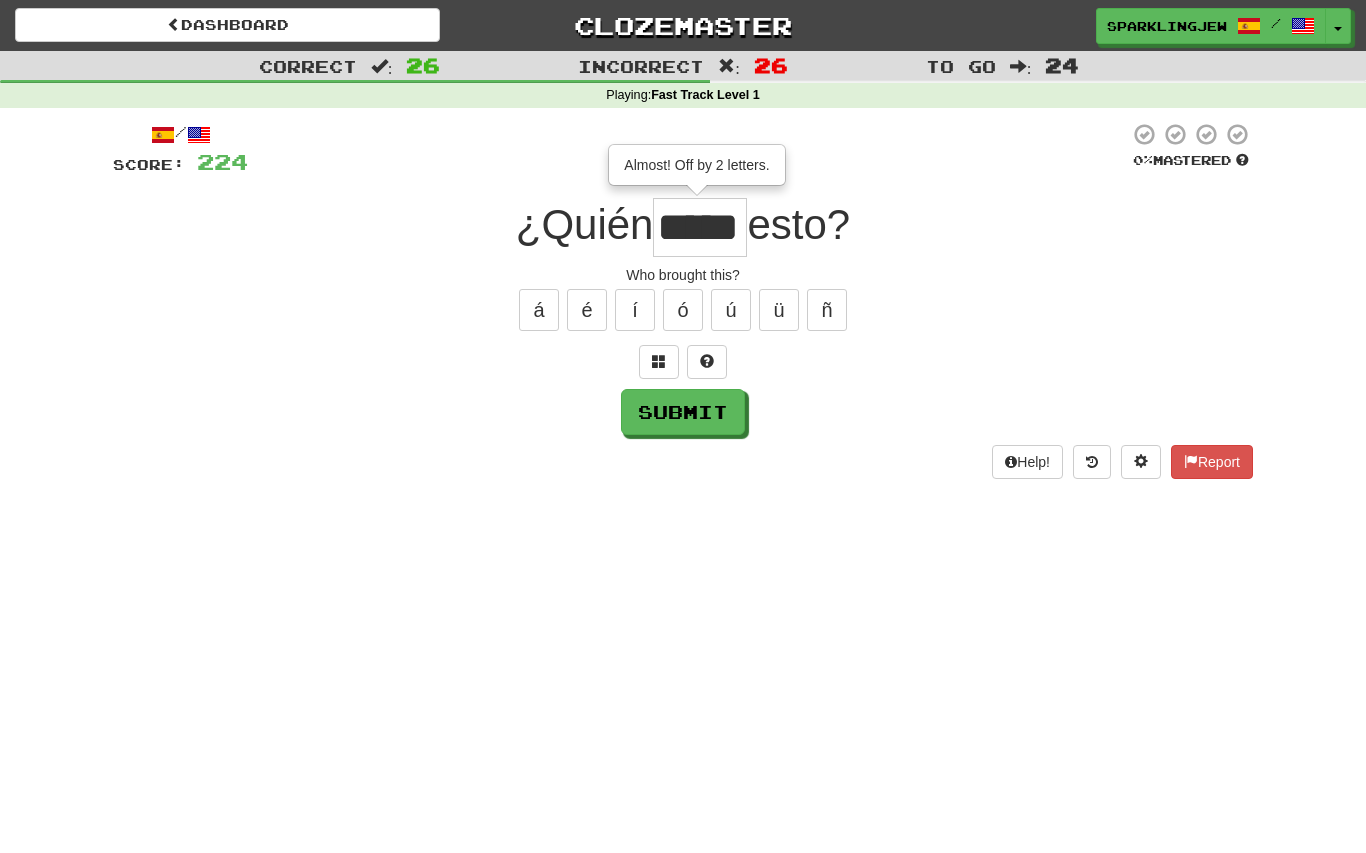 type on "*****" 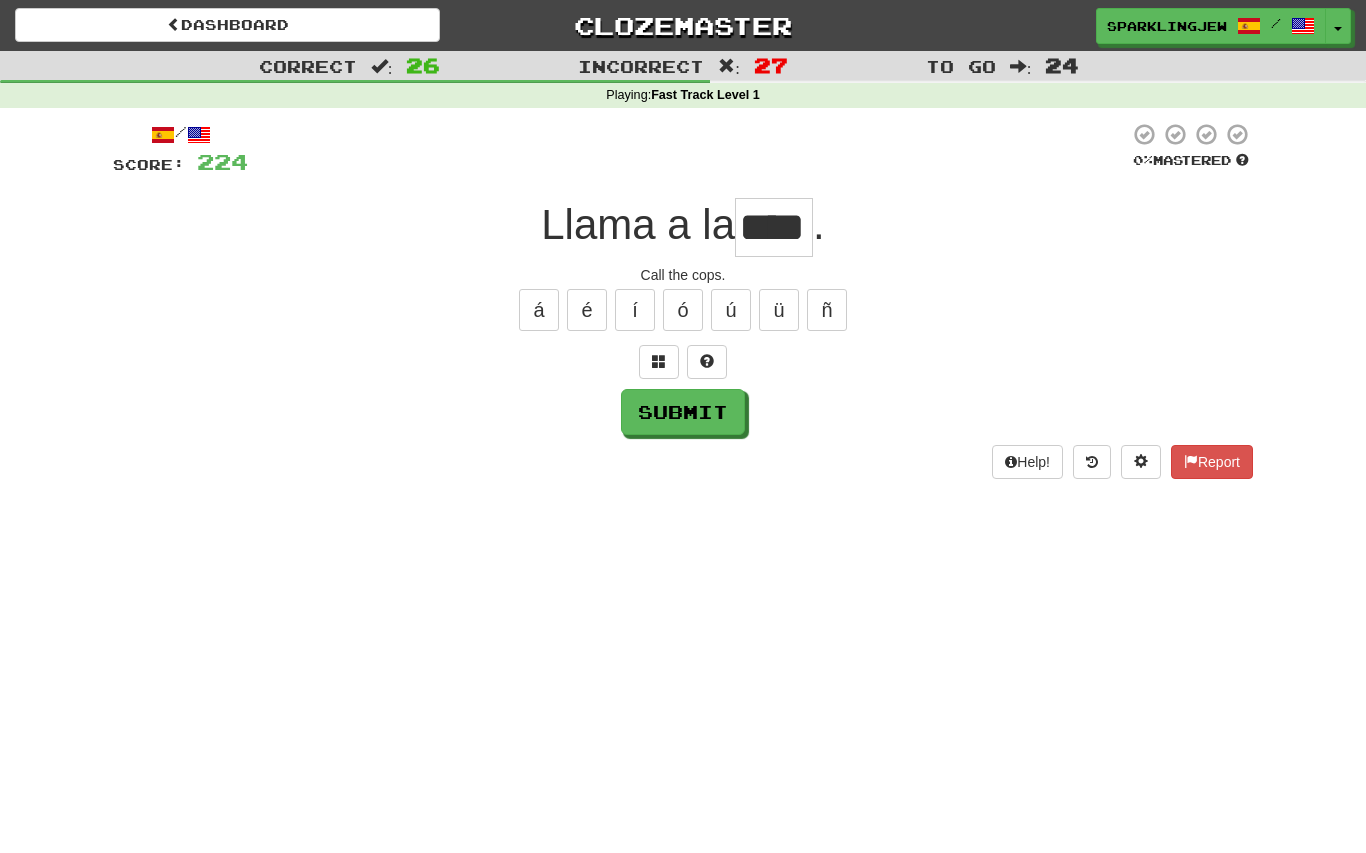 type on "****" 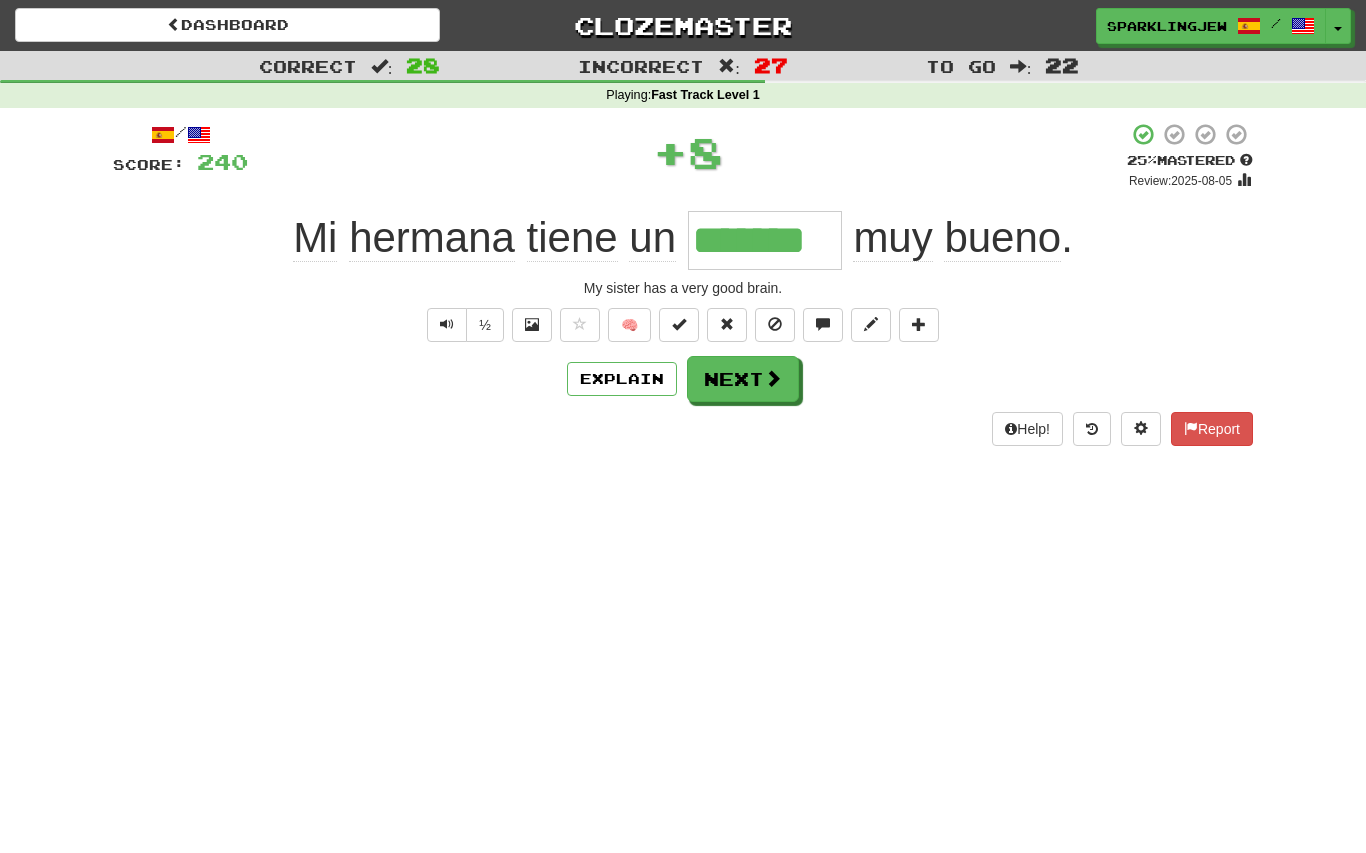 type on "*******" 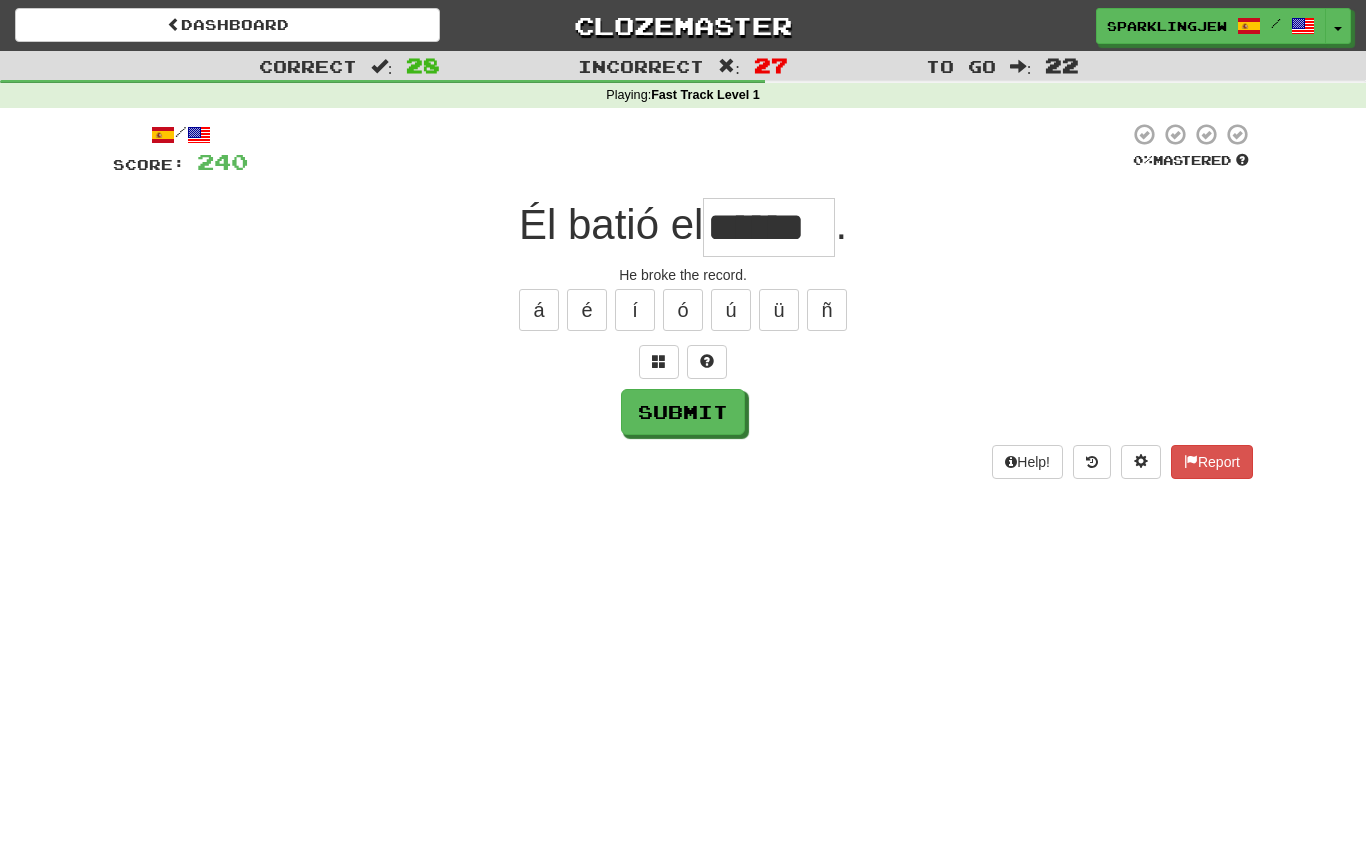 type on "******" 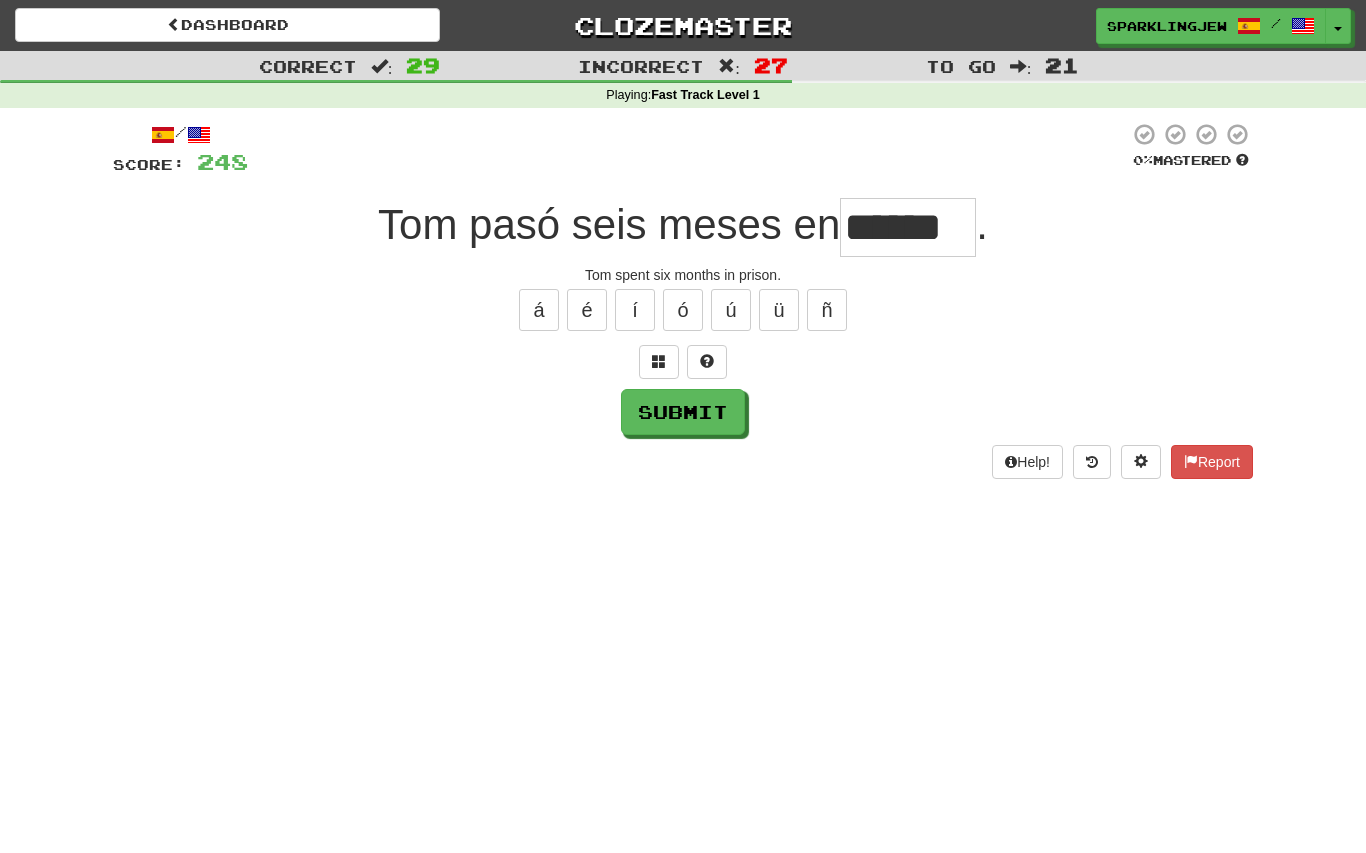 type on "*******" 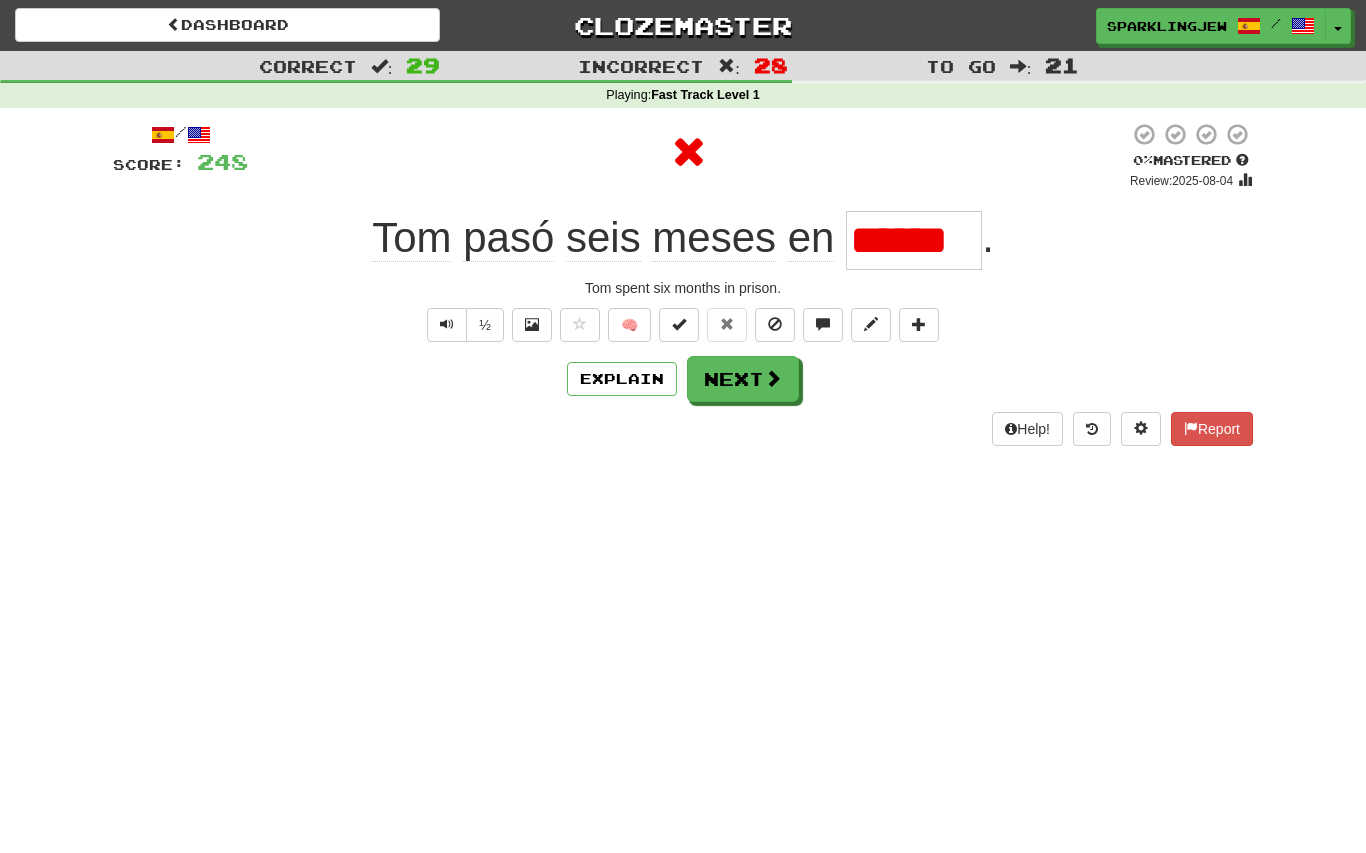 type on "*******" 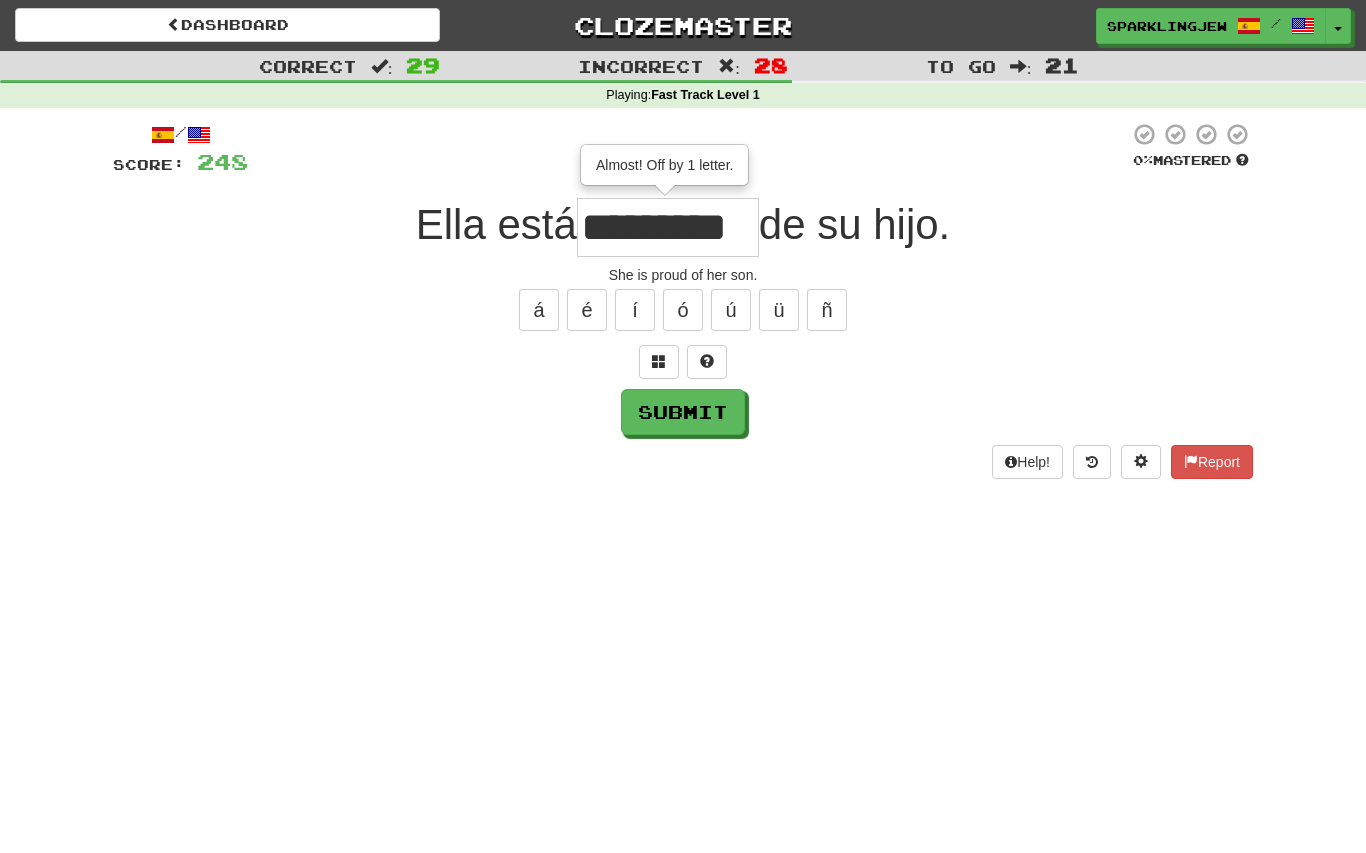 type on "*********" 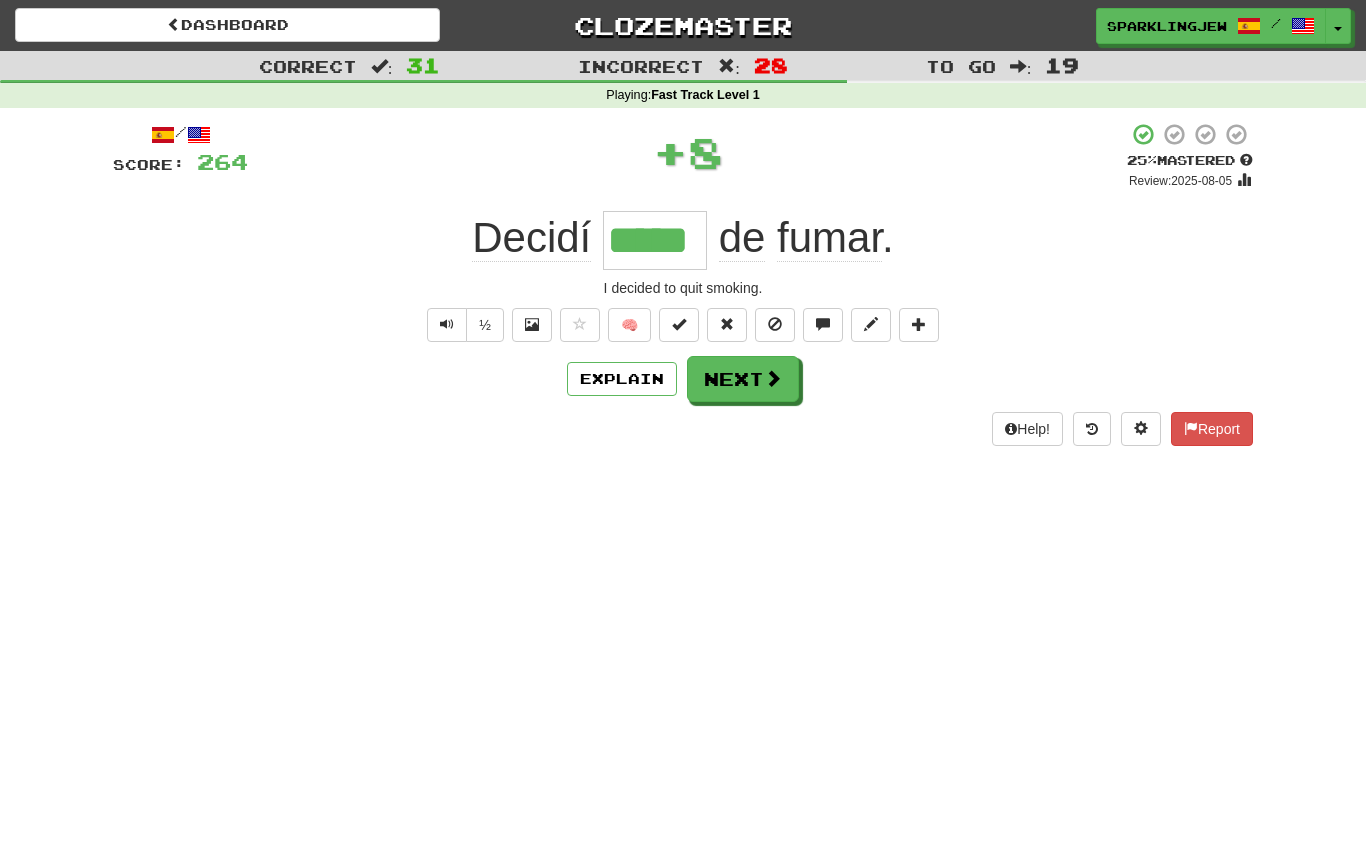 type on "*****" 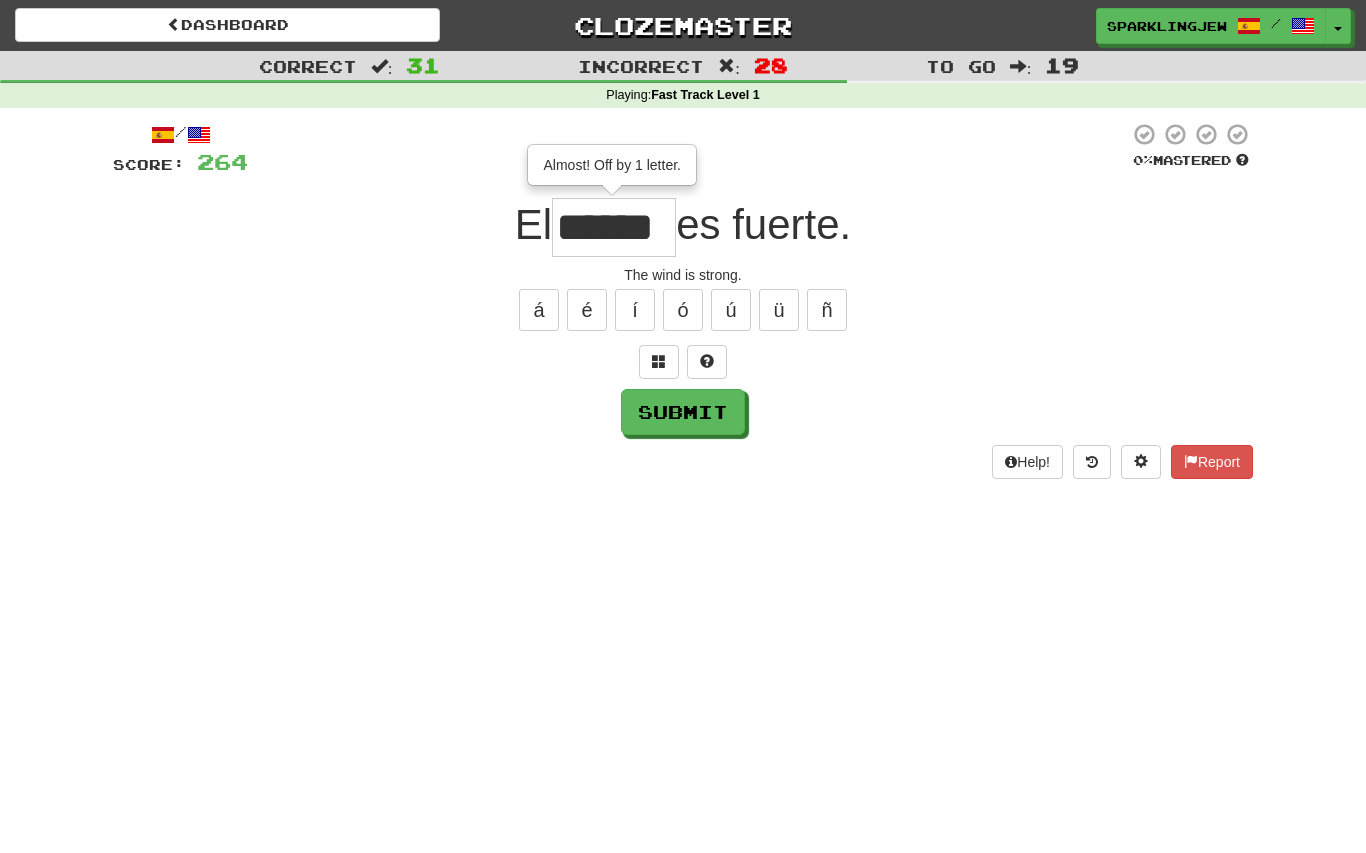 type on "******" 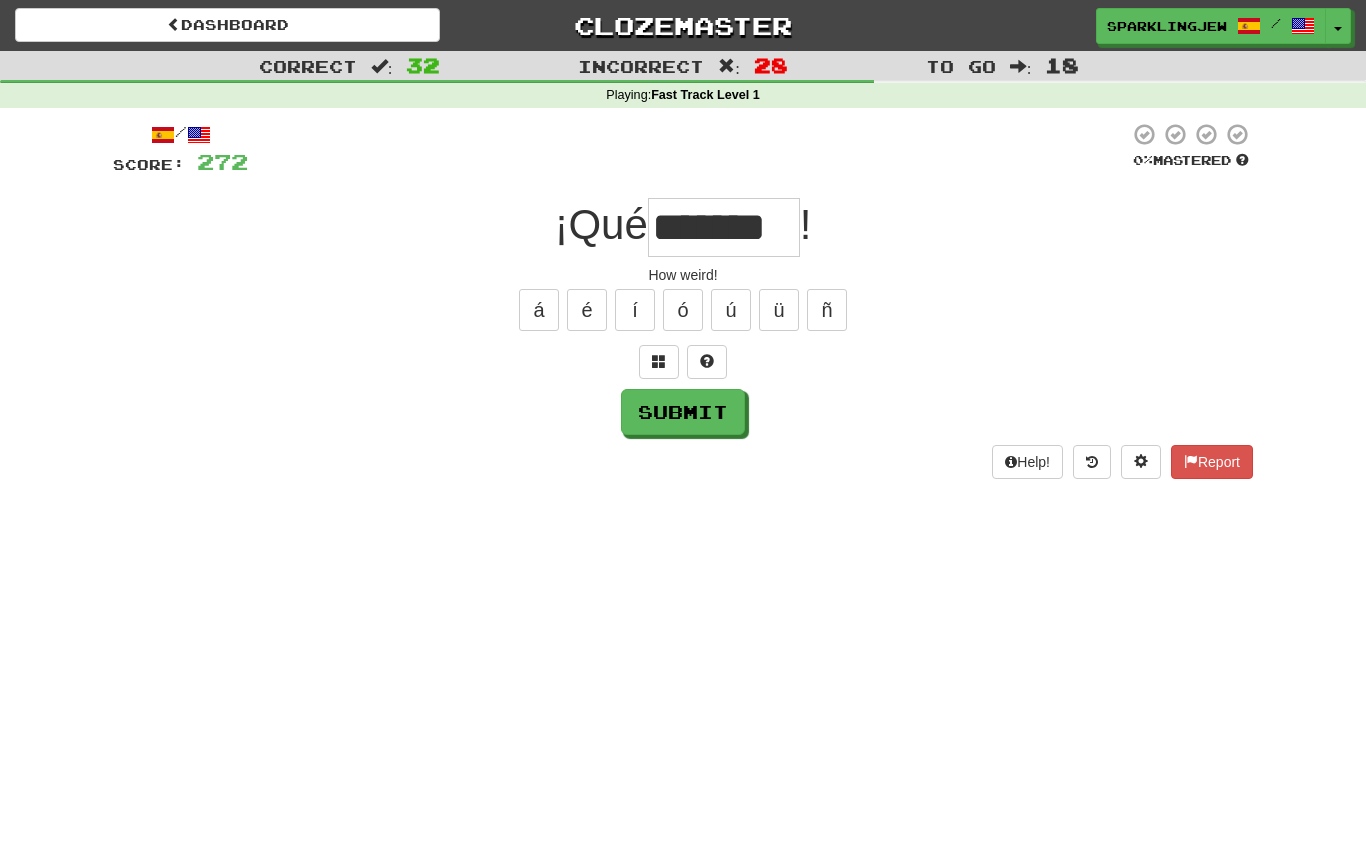 type on "*******" 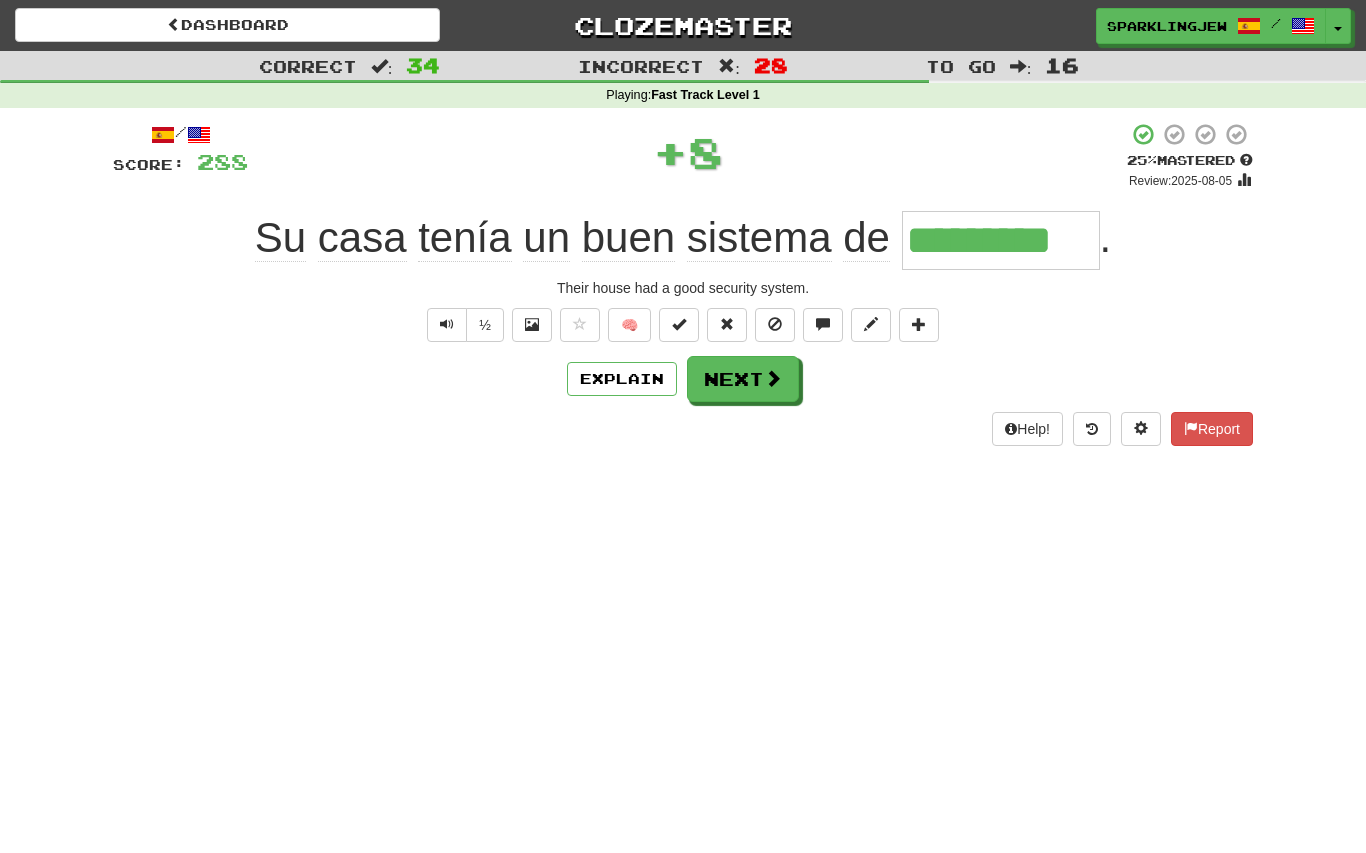 type on "*********" 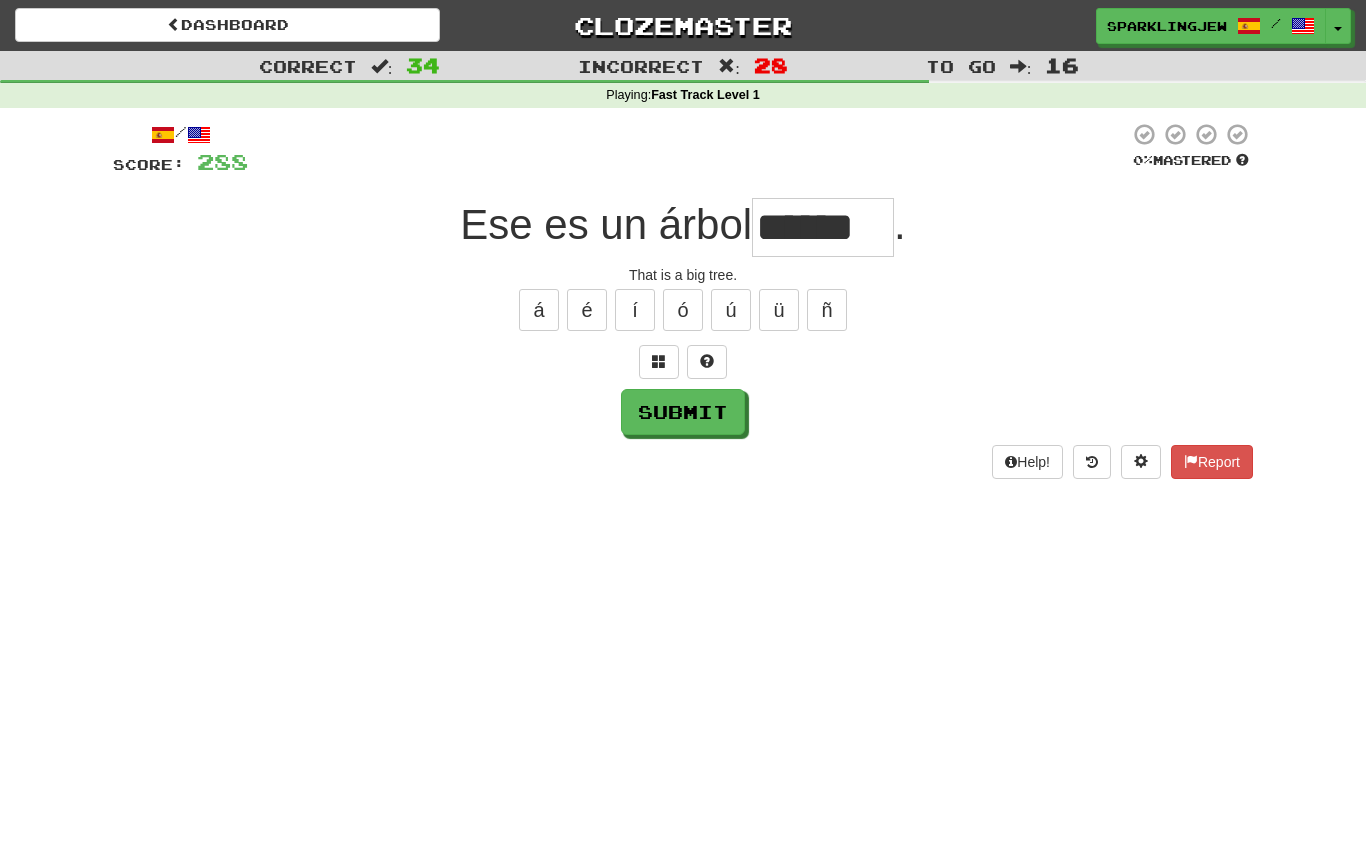 type on "******" 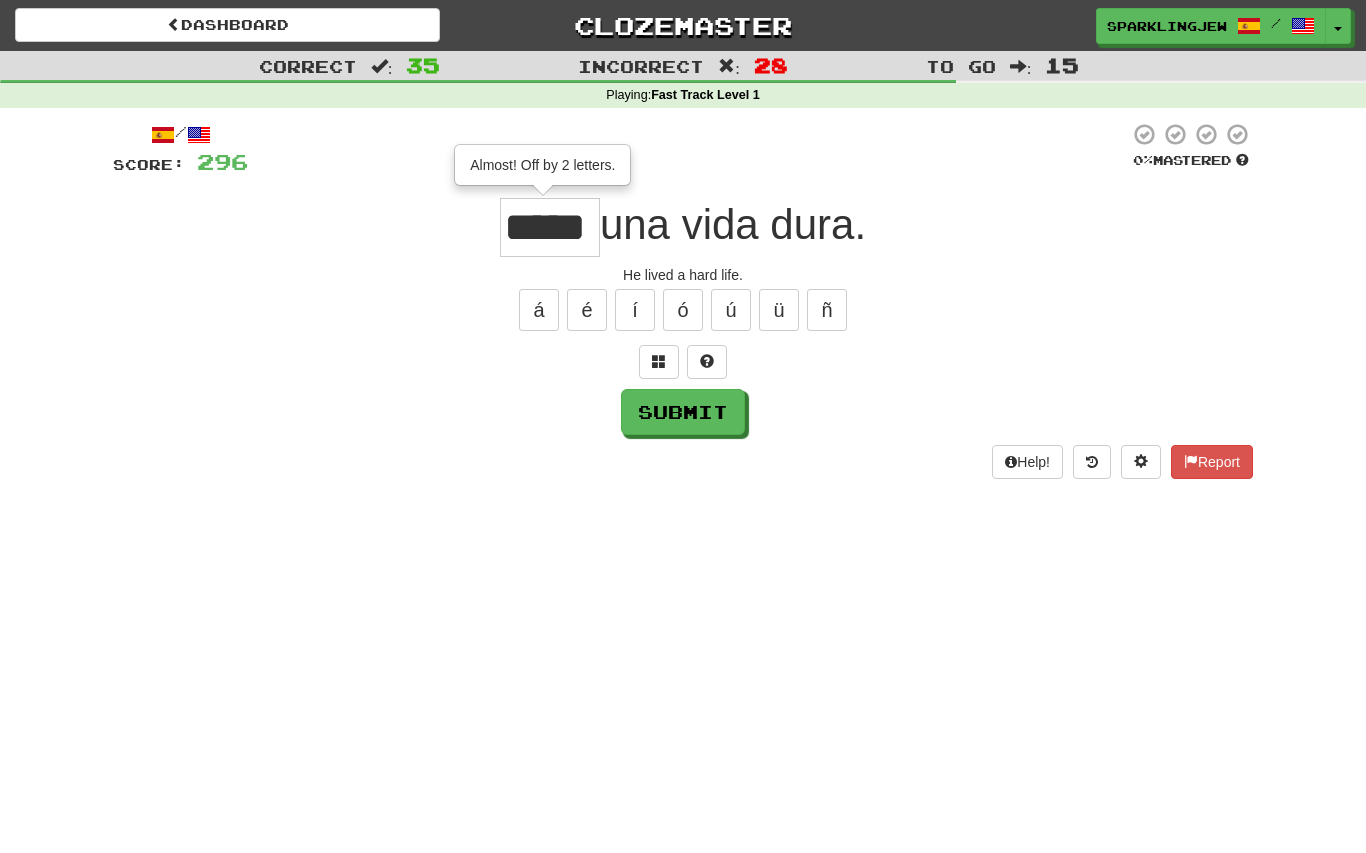 type on "*****" 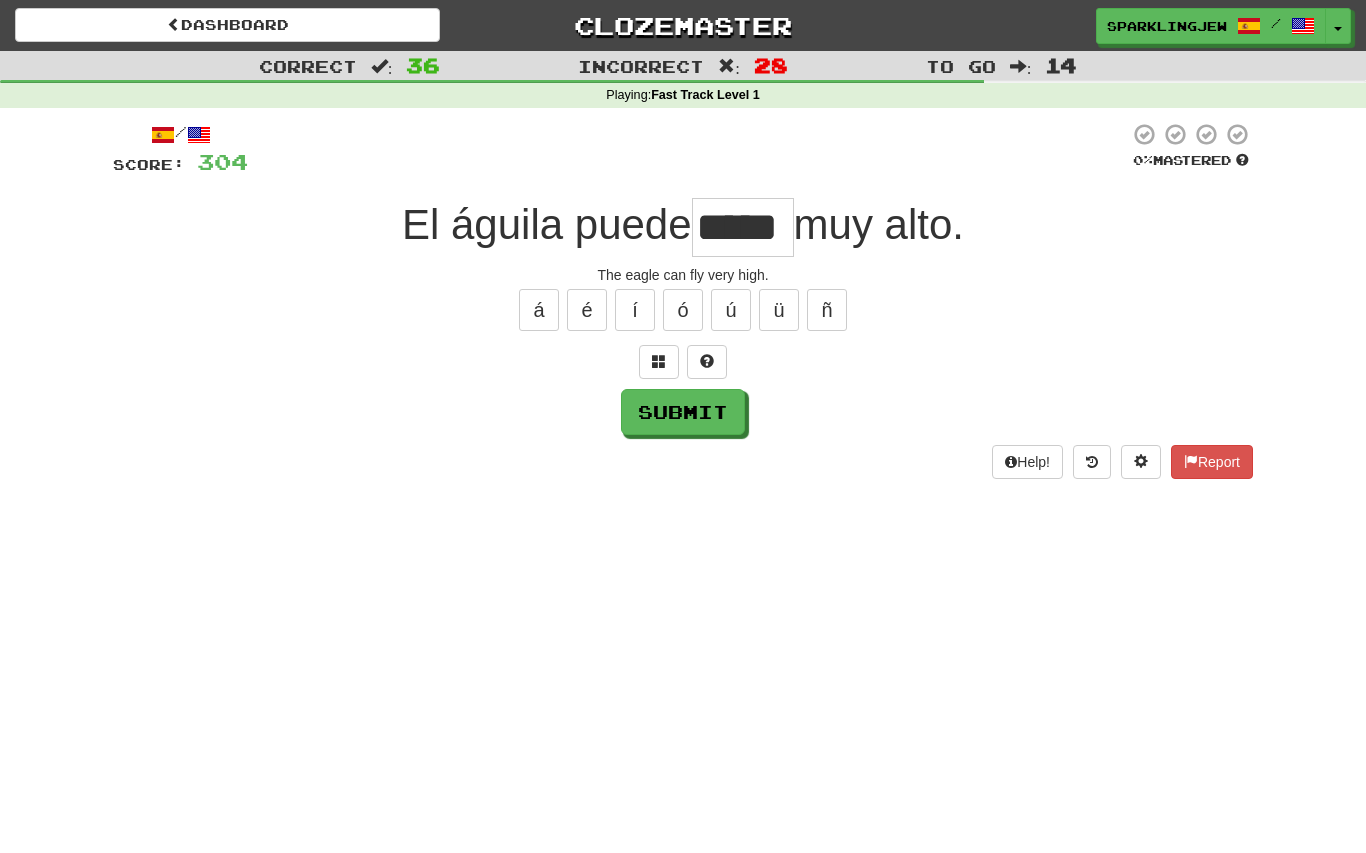type on "*****" 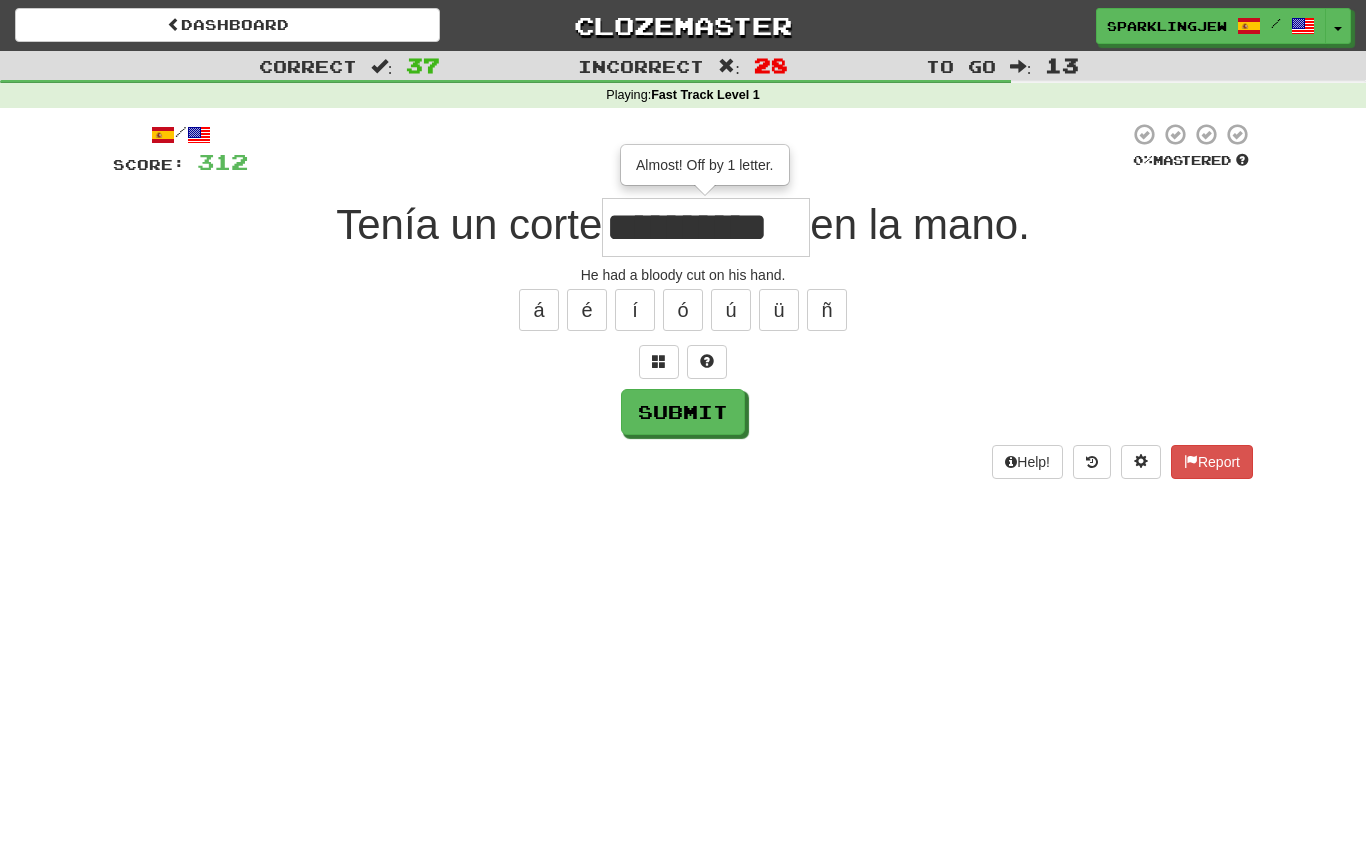 type on "**********" 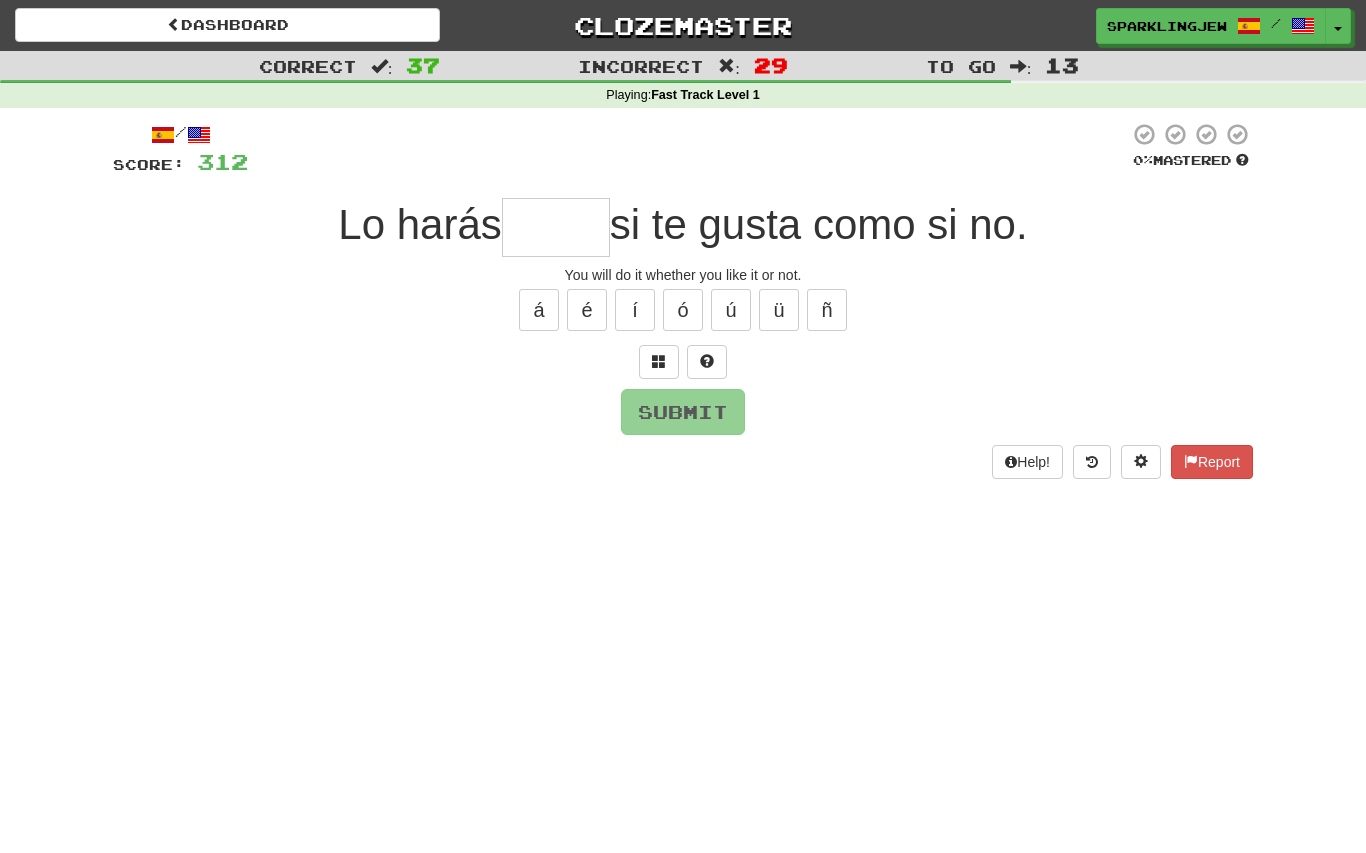 type on "*****" 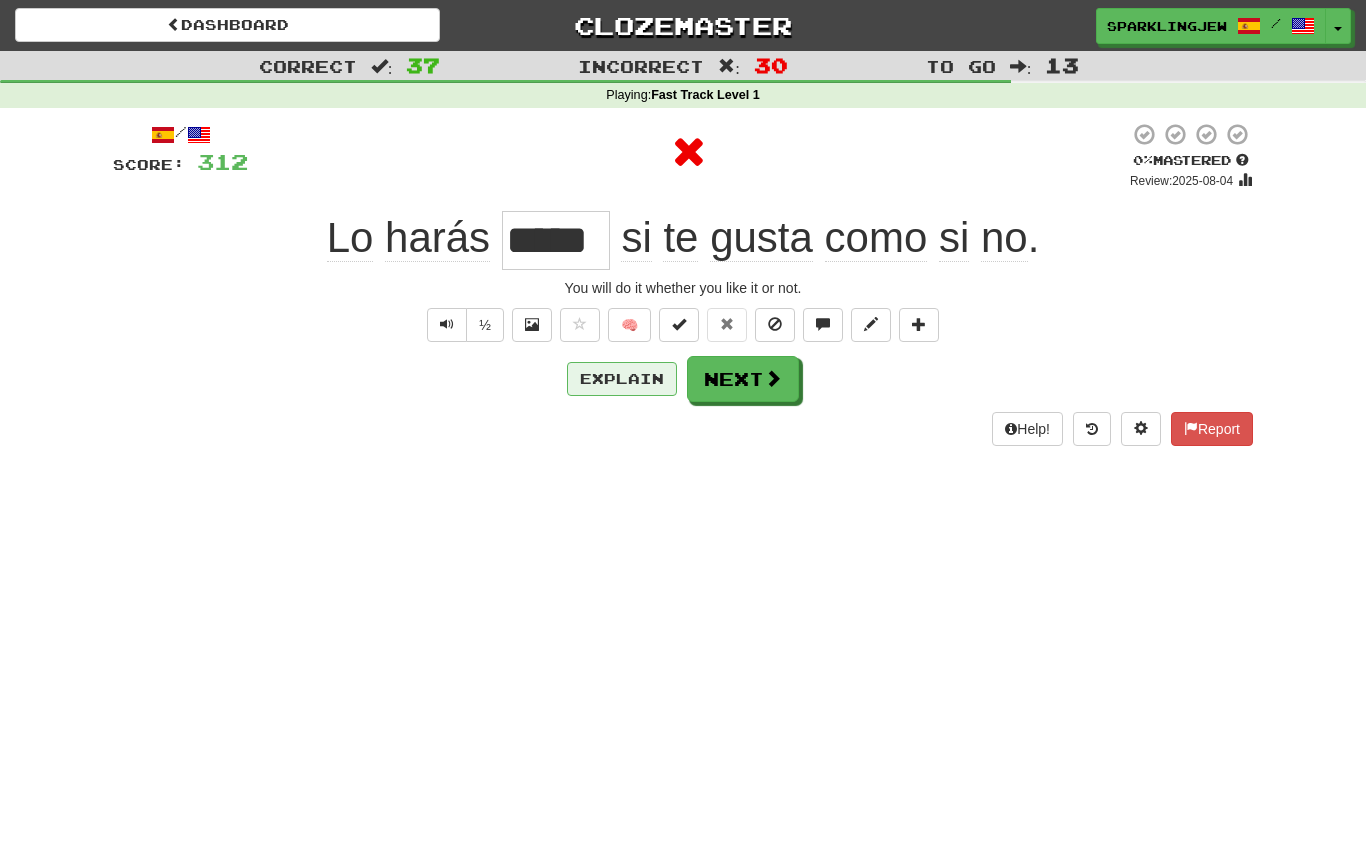 click on "Explain" at bounding box center [622, 379] 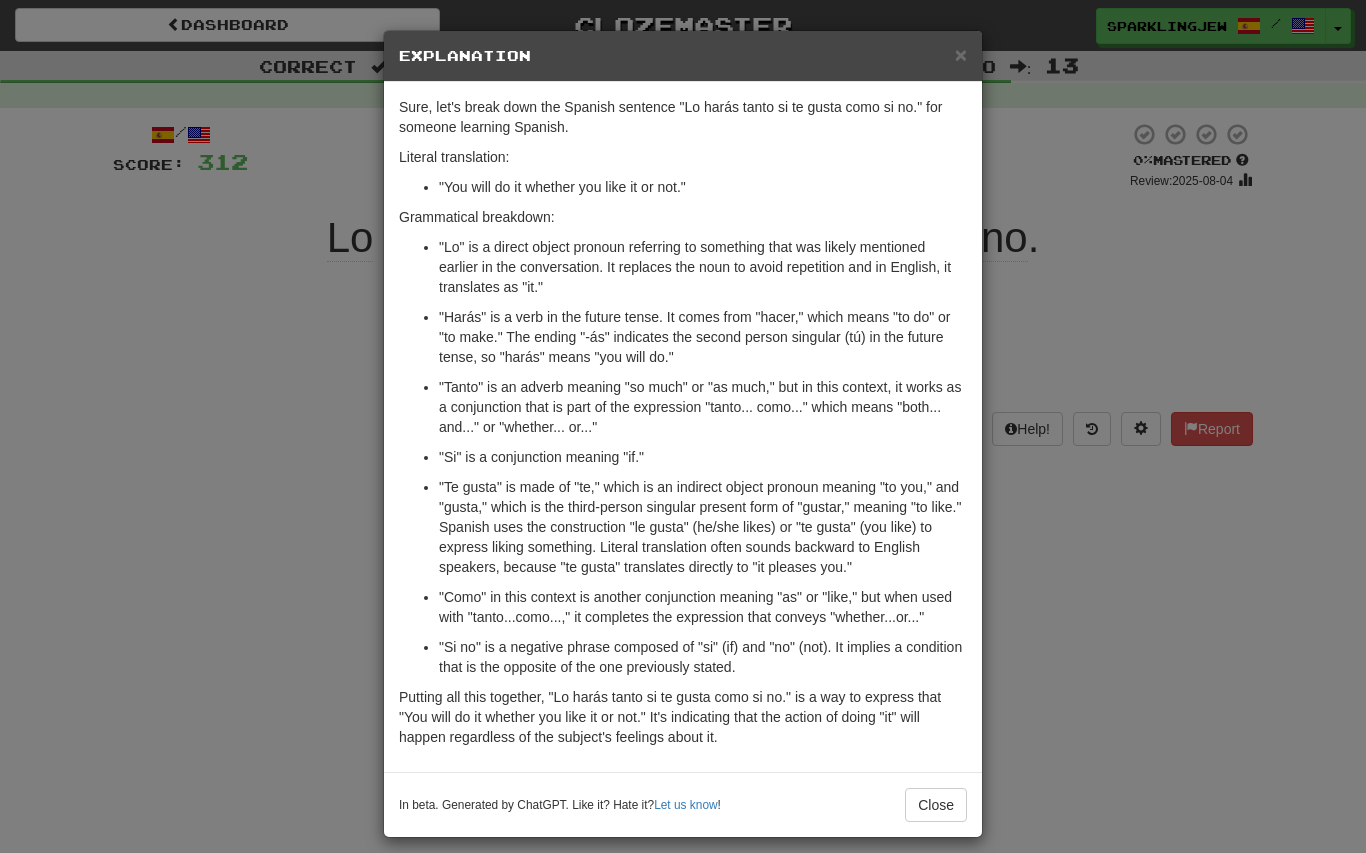 click on "Sure, let's break down the Spanish sentence "Lo harás tanto si te gusta como si no." for someone learning Spanish.
Literal translation:
"You will do it whether you like it or not."
Grammatical breakdown:
"Lo" is a direct object pronoun referring to something that was likely mentioned earlier in the conversation. It replaces the noun to avoid repetition and in English, it translates as "it."
"Harás" is a verb in the future tense. It comes from "hacer," which means "to do" or "to make." The ending "-ás" indicates the second person singular (tú) in the future tense, so "harás" means "you will do."
"Tanto" is an adverb meaning "so much" or "as much," but in this context, it works as a conjunction that is part of the expression "tanto... como..." which means "both... and..." or "whether... or..."
"Si" is a conjunction meaning "if."" at bounding box center (683, 427) 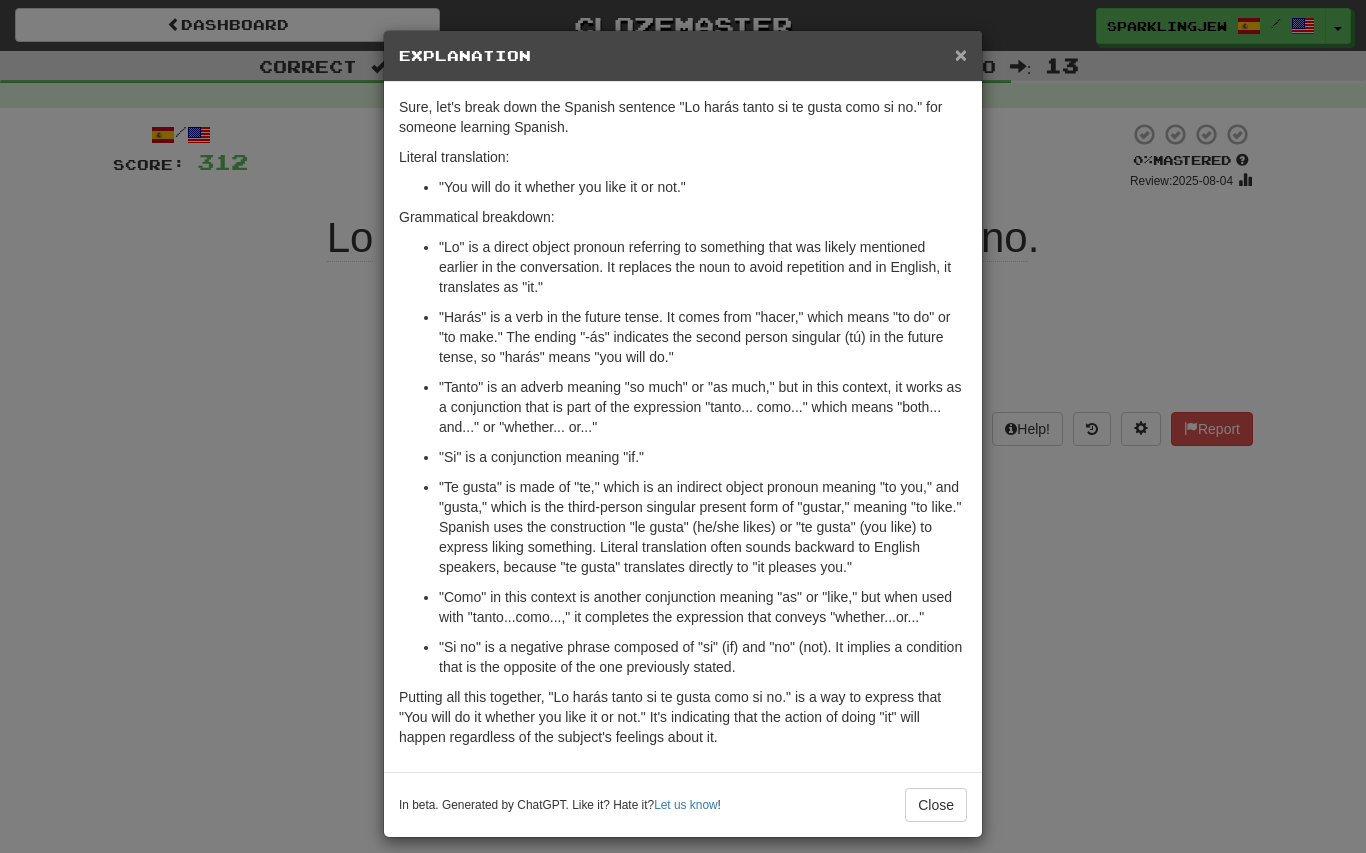 click on "×" at bounding box center [961, 54] 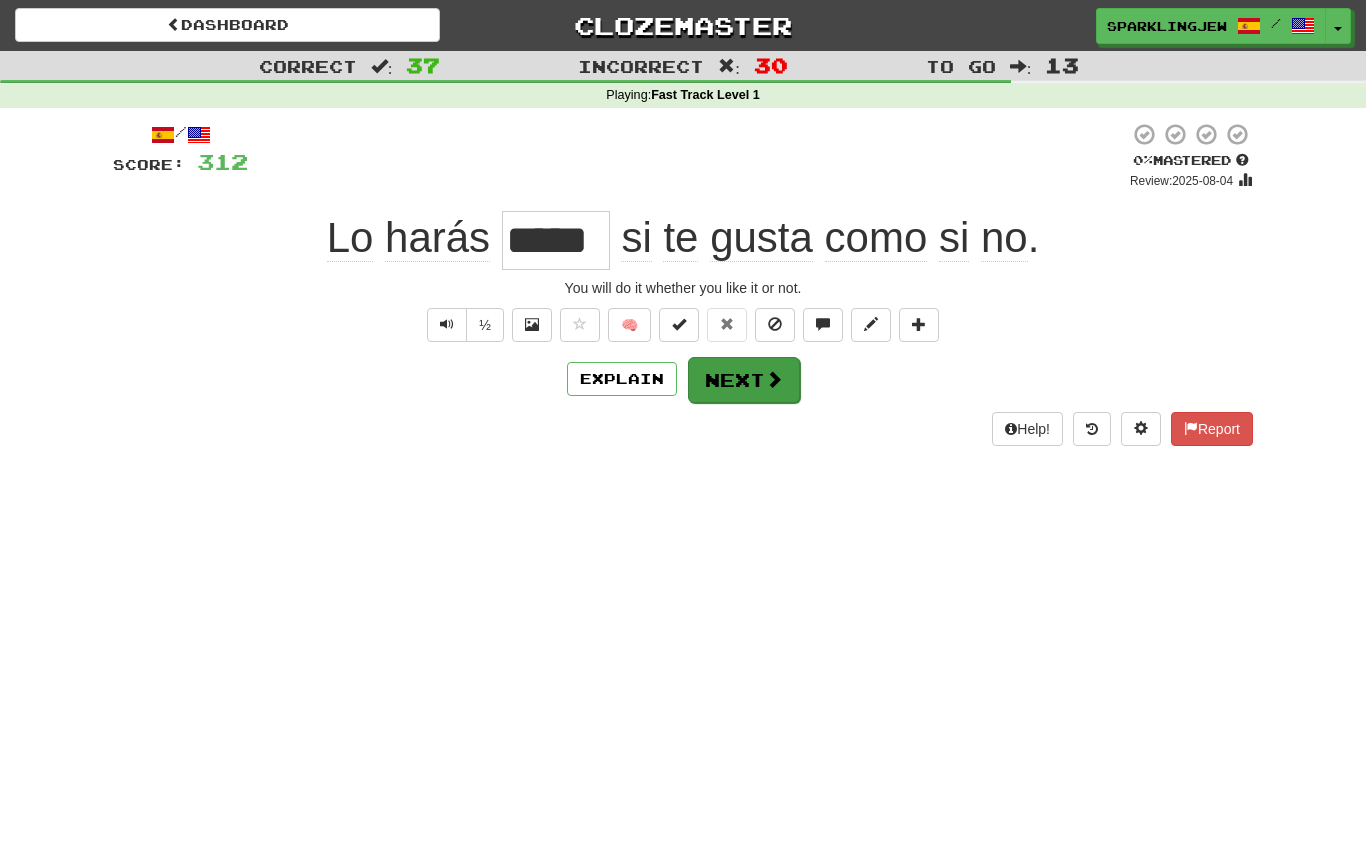 click on "Next" at bounding box center [744, 380] 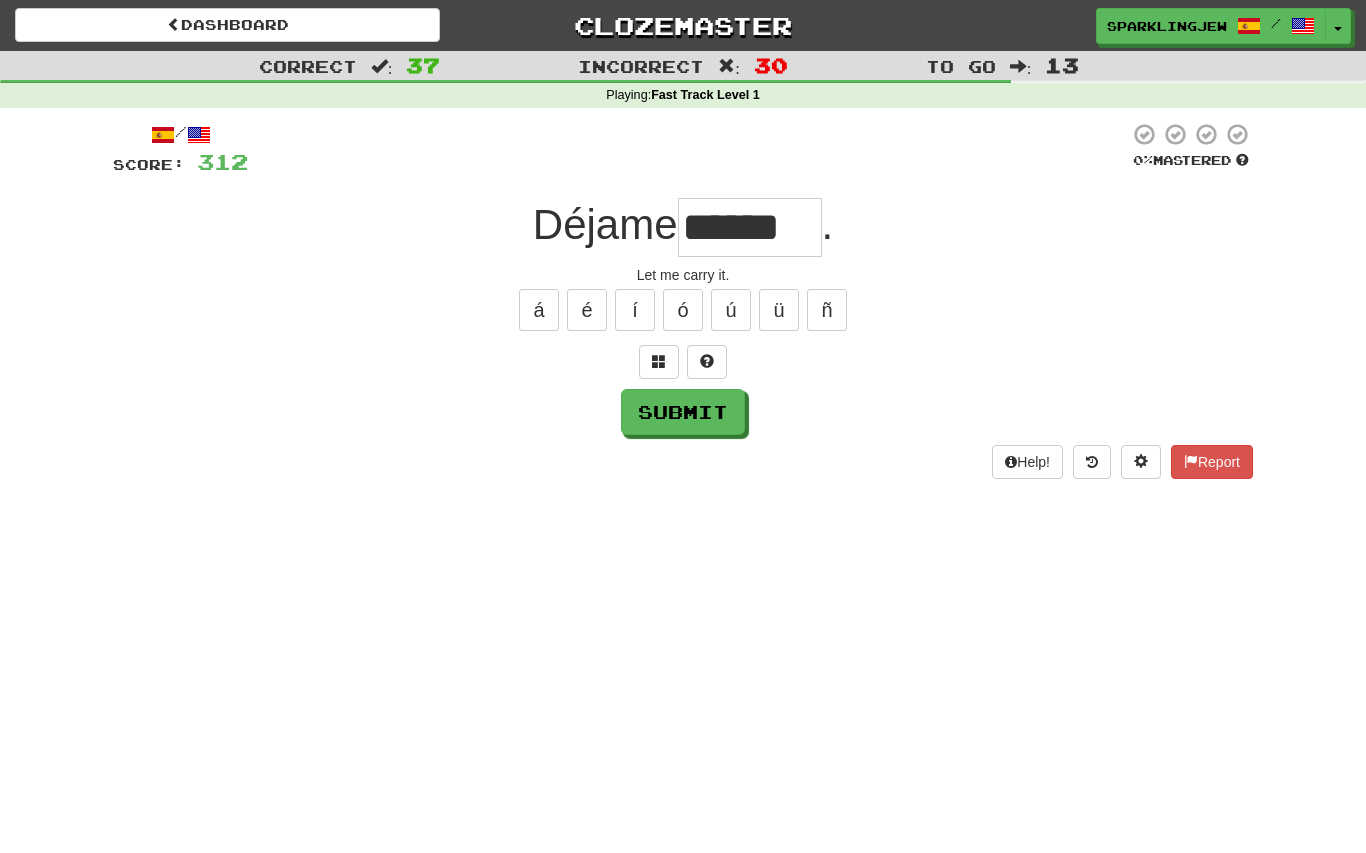 type on "********" 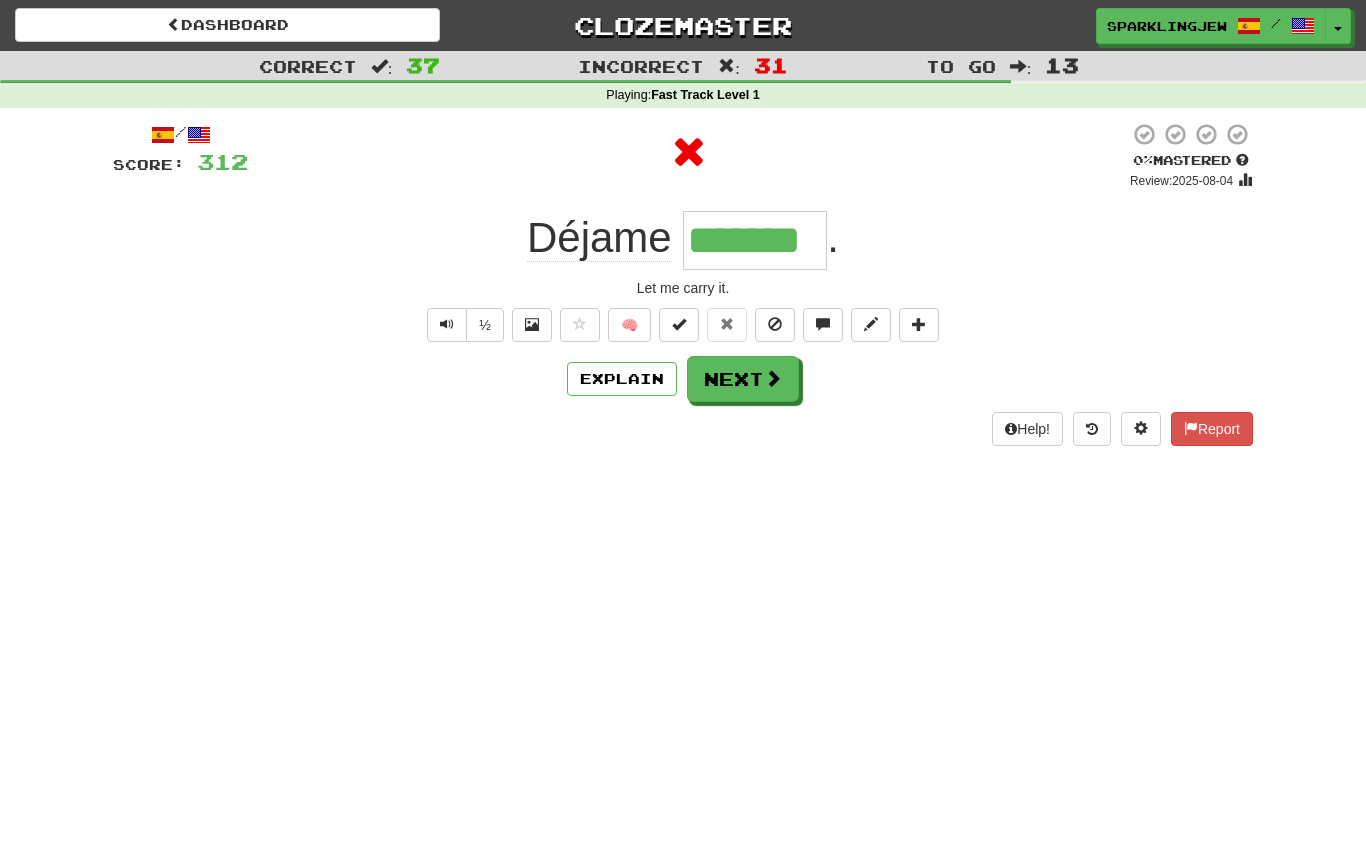 type on "********" 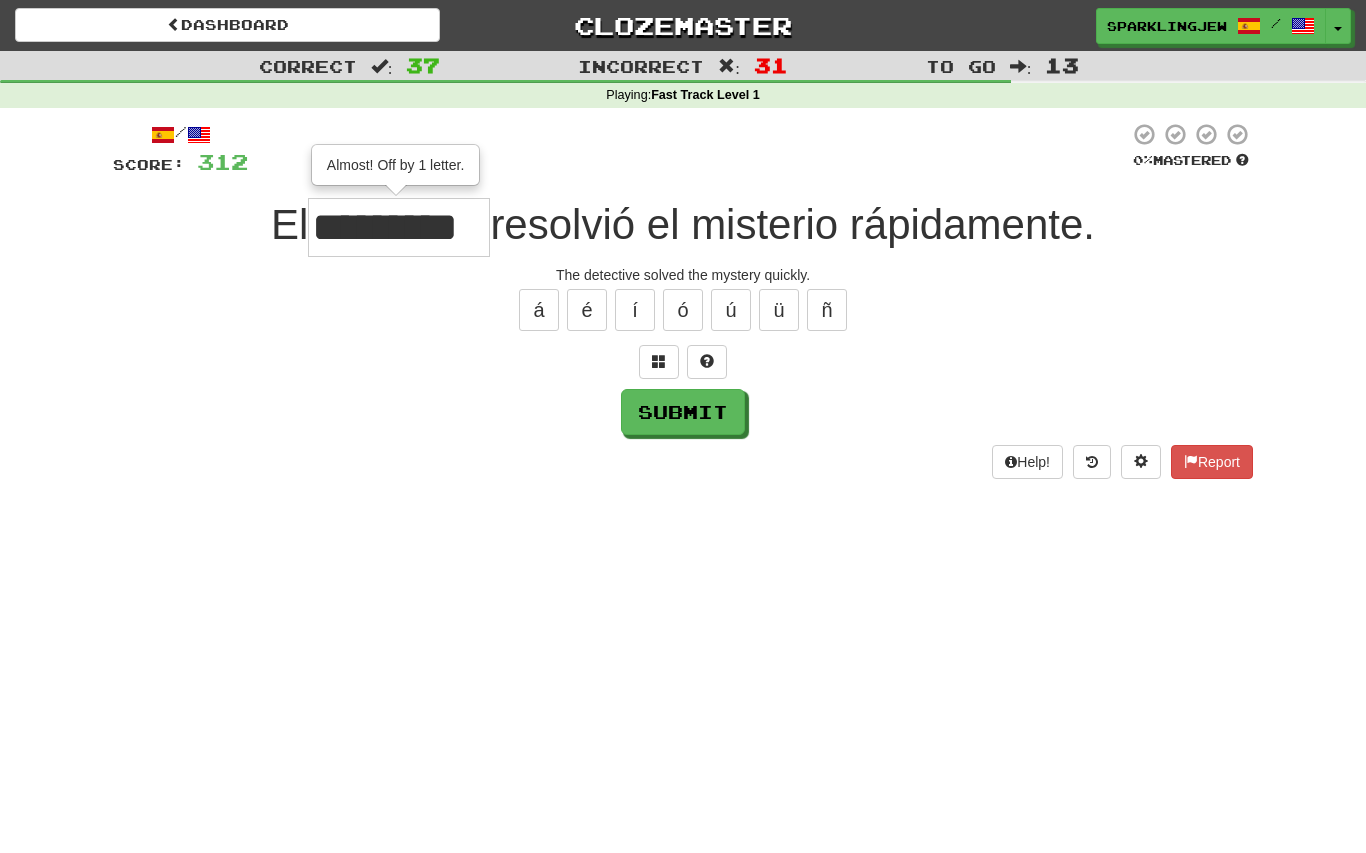 type on "*********" 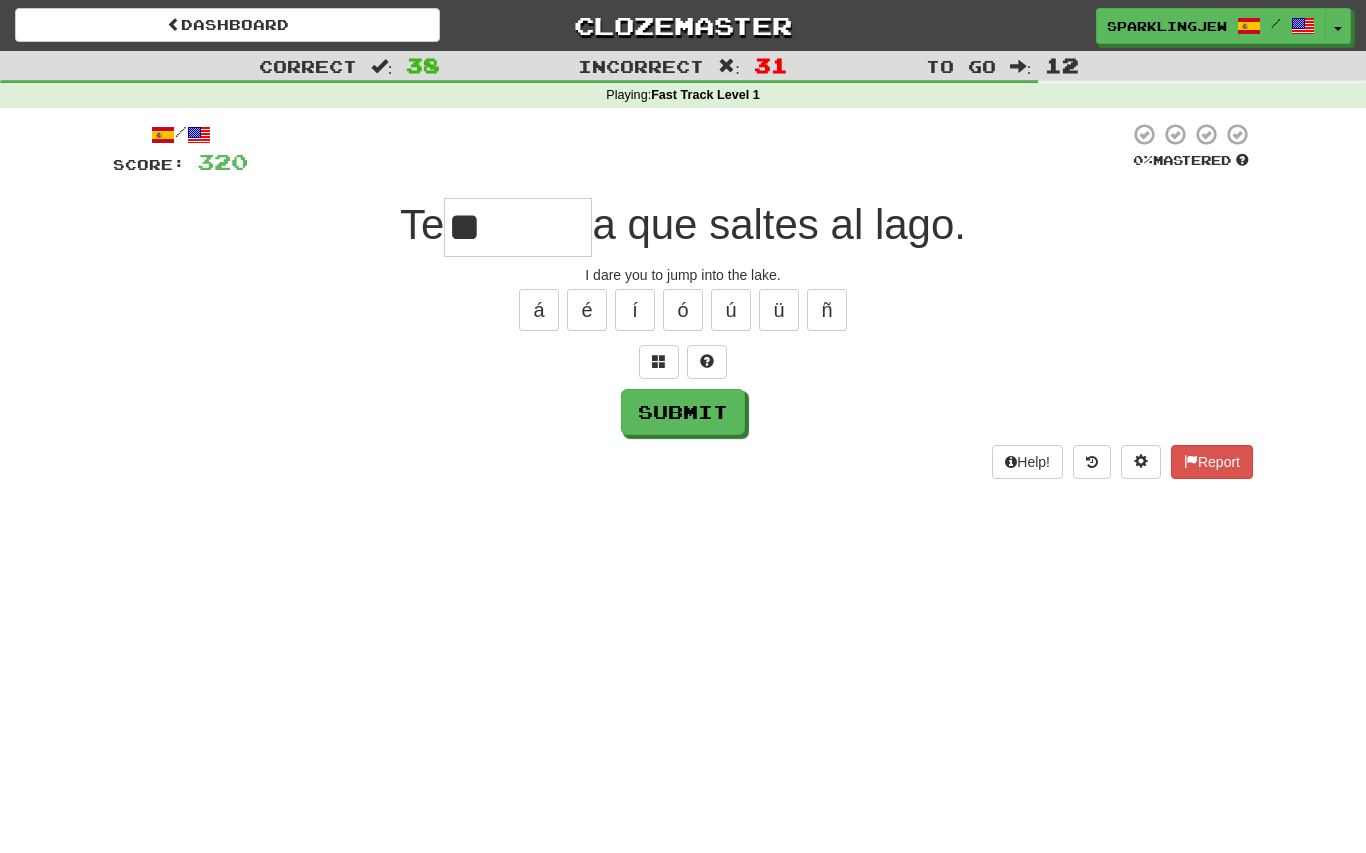 type on "*" 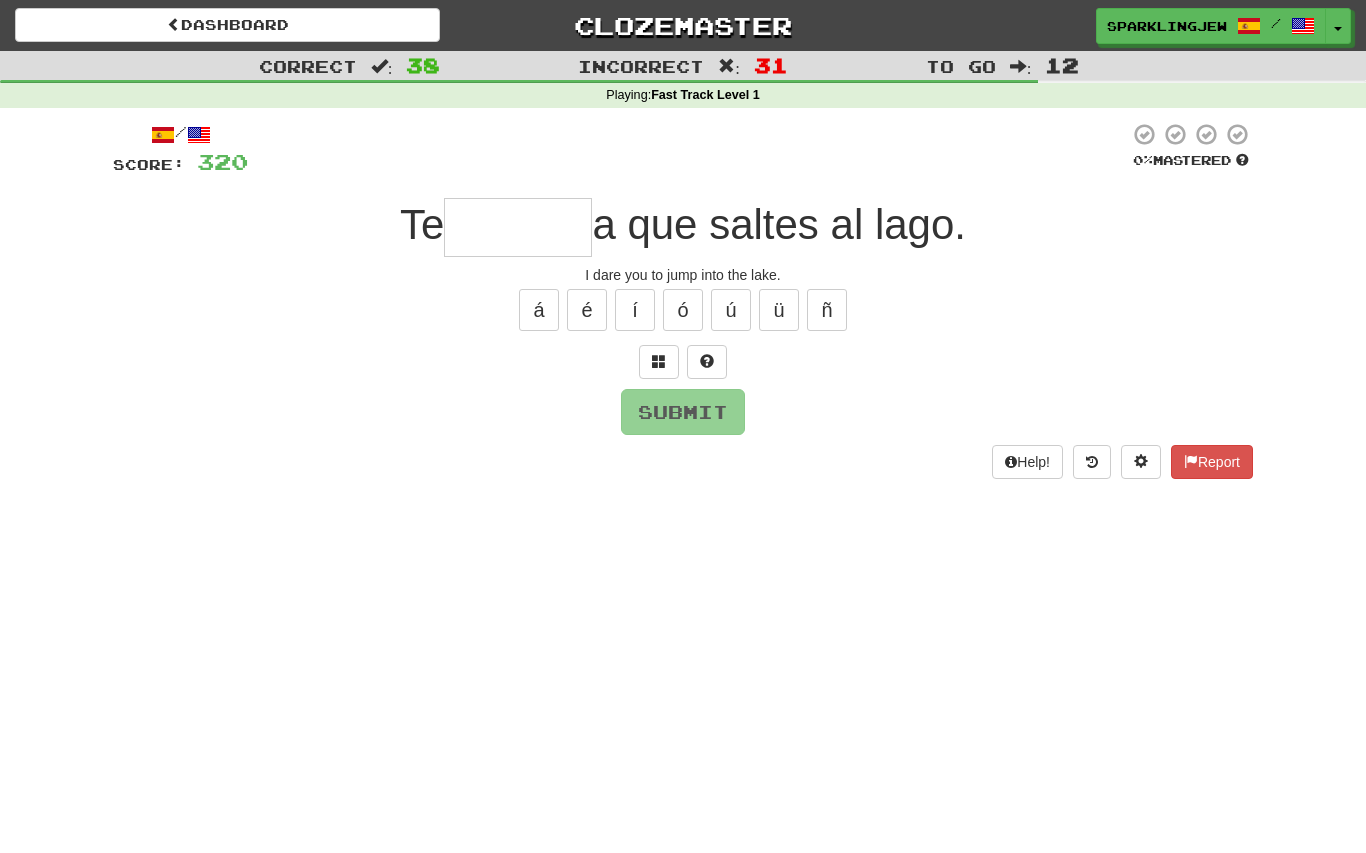 type on "*******" 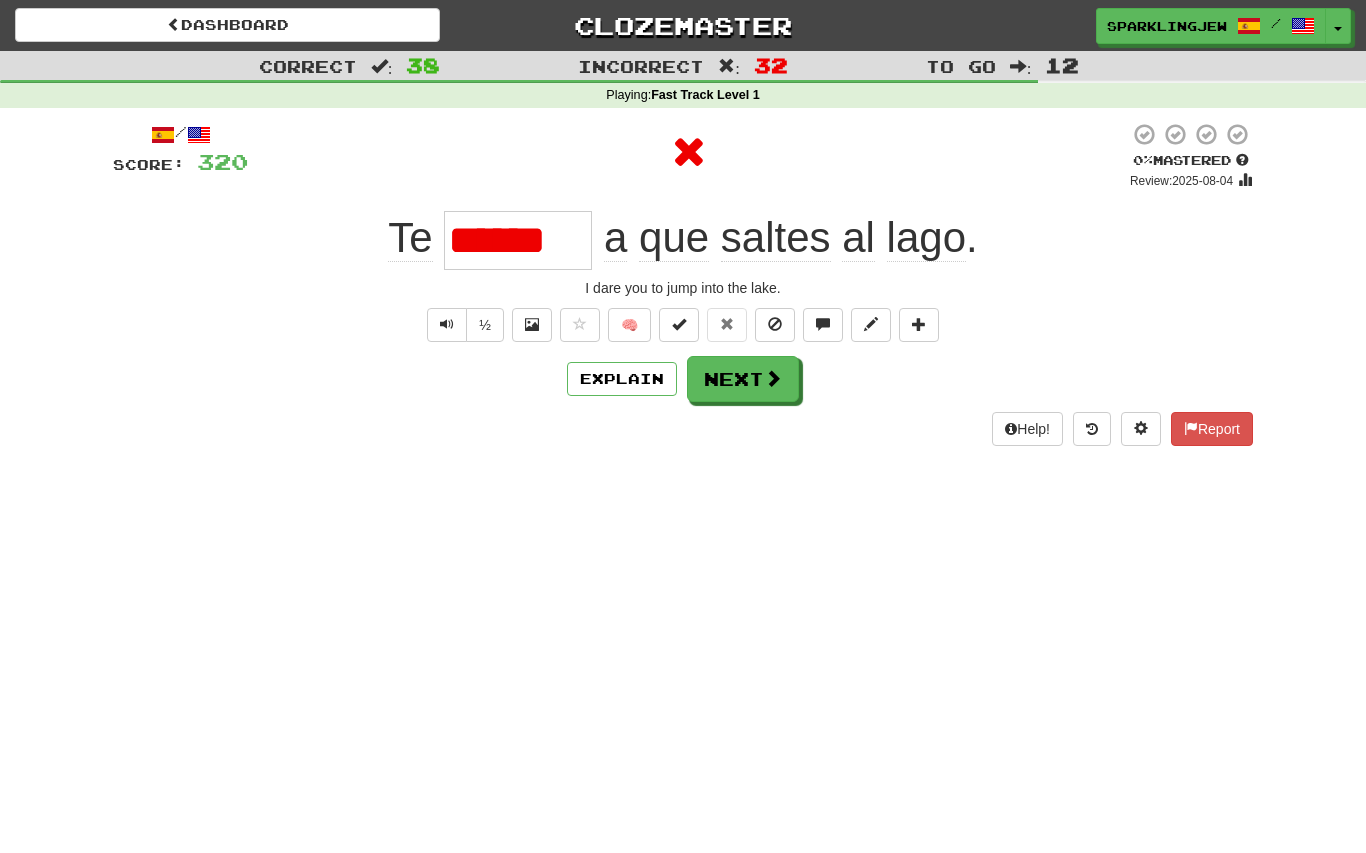 type on "*******" 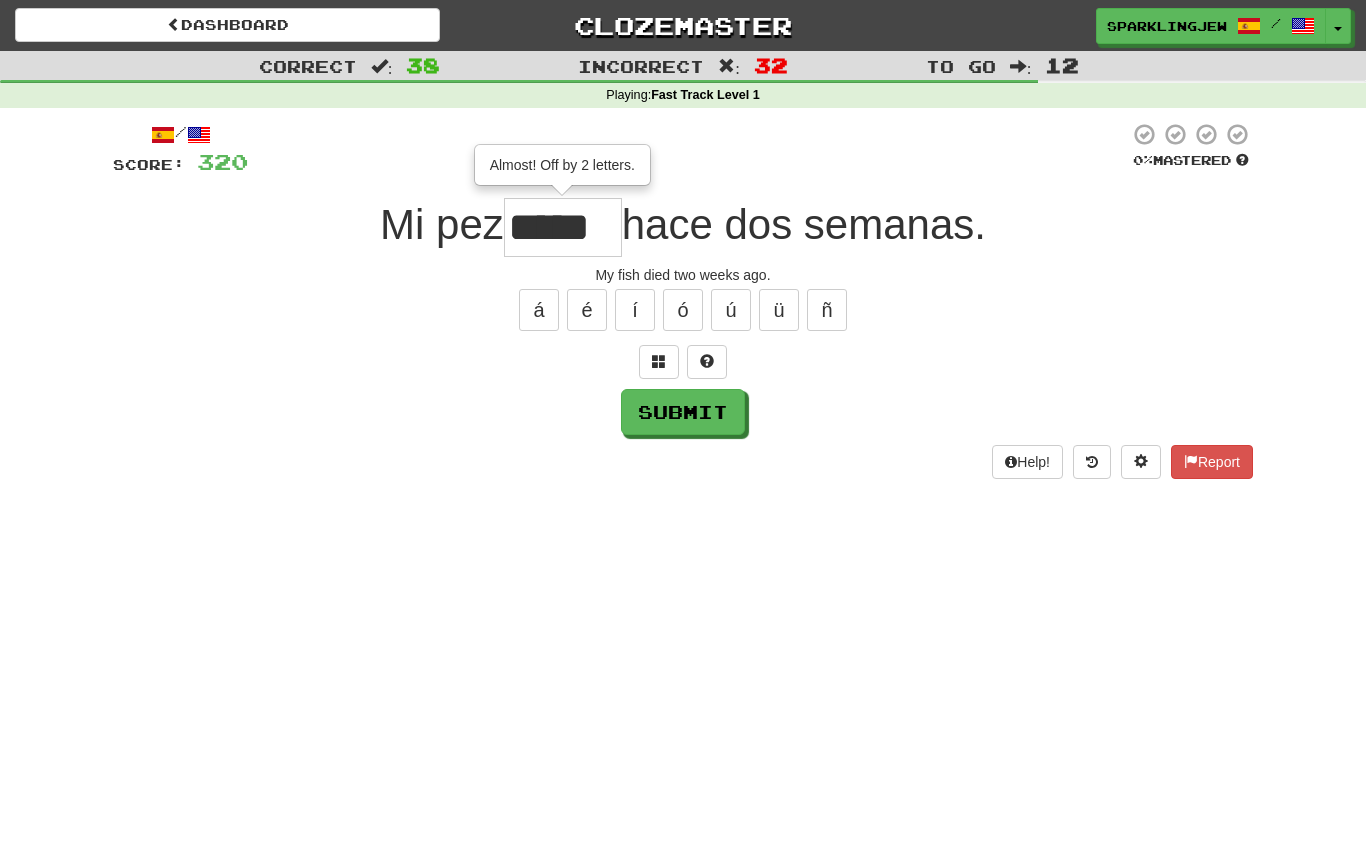 type on "*****" 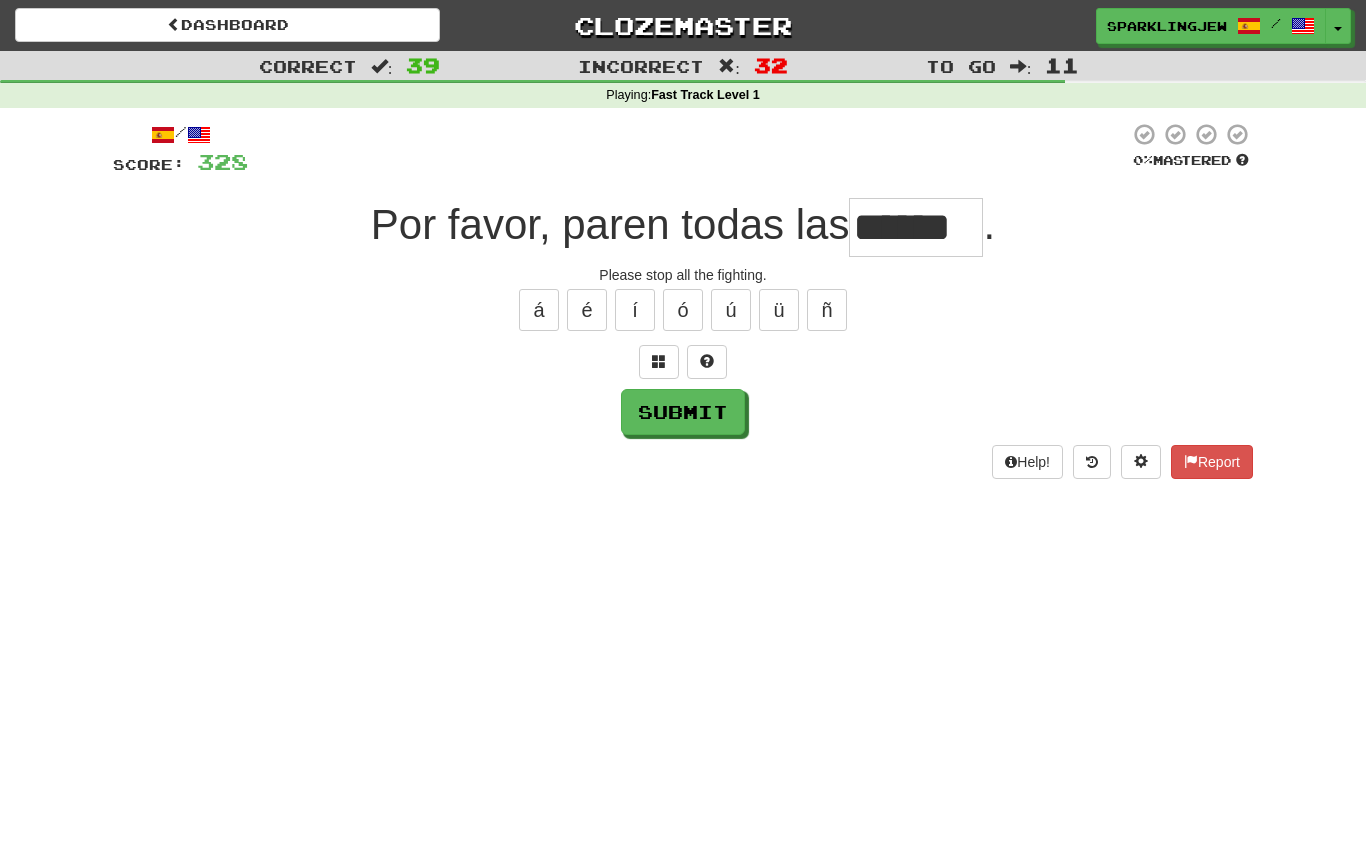 type on "******" 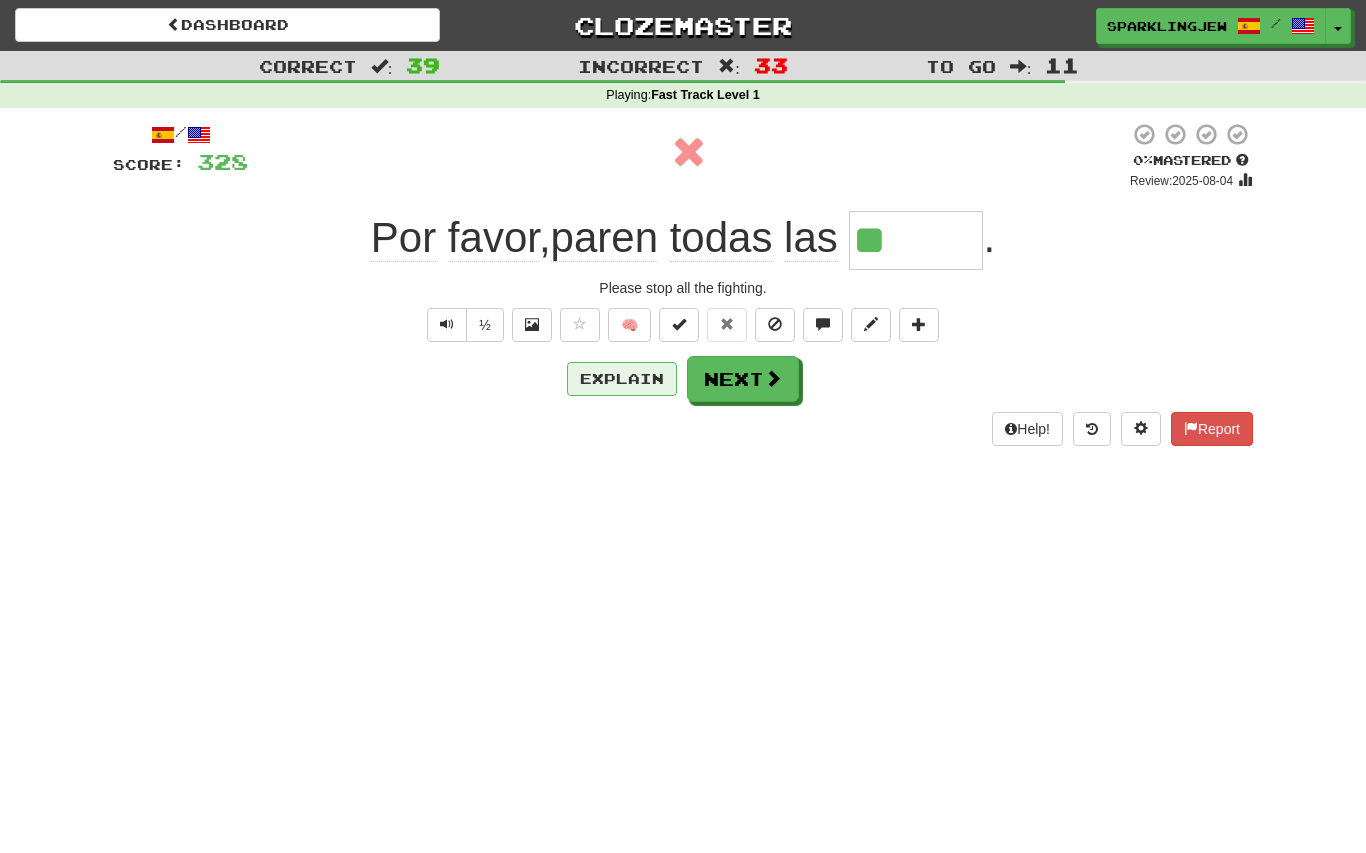type on "**" 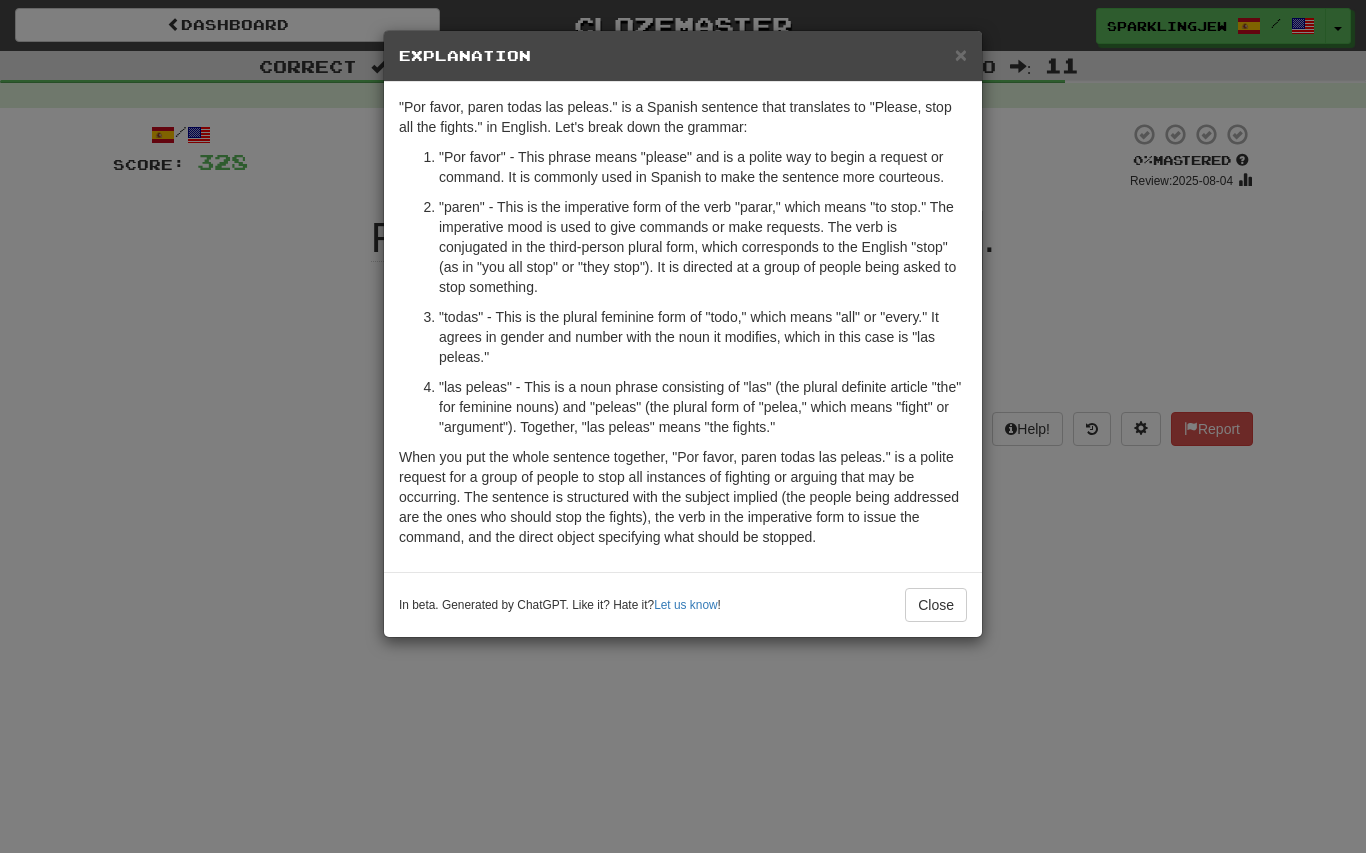 click on ""Por favor, paren todas las peleas." is a Spanish sentence that translates to "Please, stop all the fights." in English. Let's break down the grammar:
"Por favor" - This phrase means "please" and is a polite way to begin a request or command. It is commonly used in Spanish to make the sentence more courteous.
"paren" - This is the imperative form of the verb "parar," which means "to stop." The imperative mood is used to give commands or make requests. The verb is conjugated in the third-person plural form, which corresponds to the English "stop" (as in "you all stop" or "they stop"). It is directed at a group of people being asked to stop something.
"todas" - This is the plural feminine form of "todo," which means "all" or "every." It agrees in gender and number with the noun it modifies, which in this case is "las peleas."" at bounding box center [683, 327] 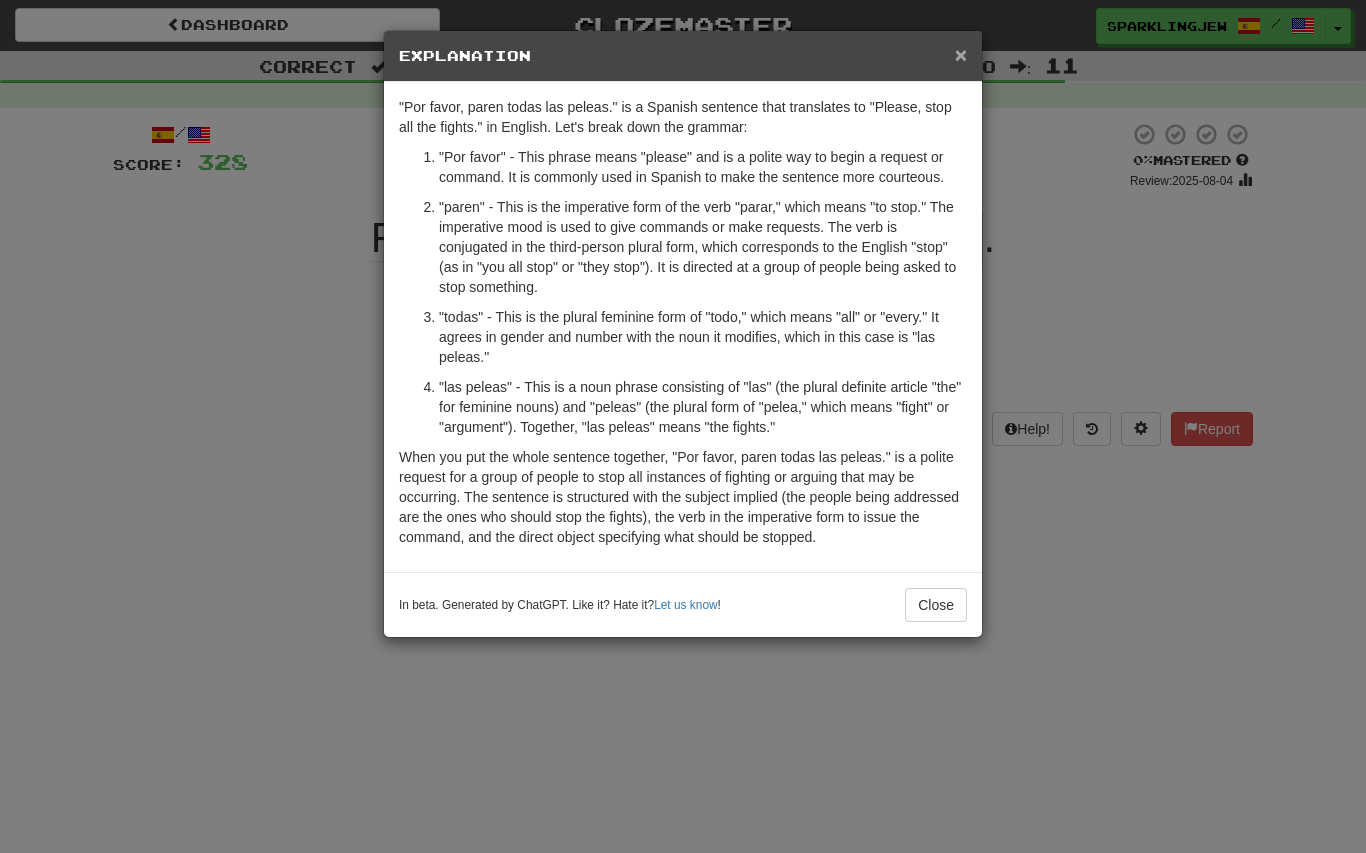 click on "×" at bounding box center (961, 54) 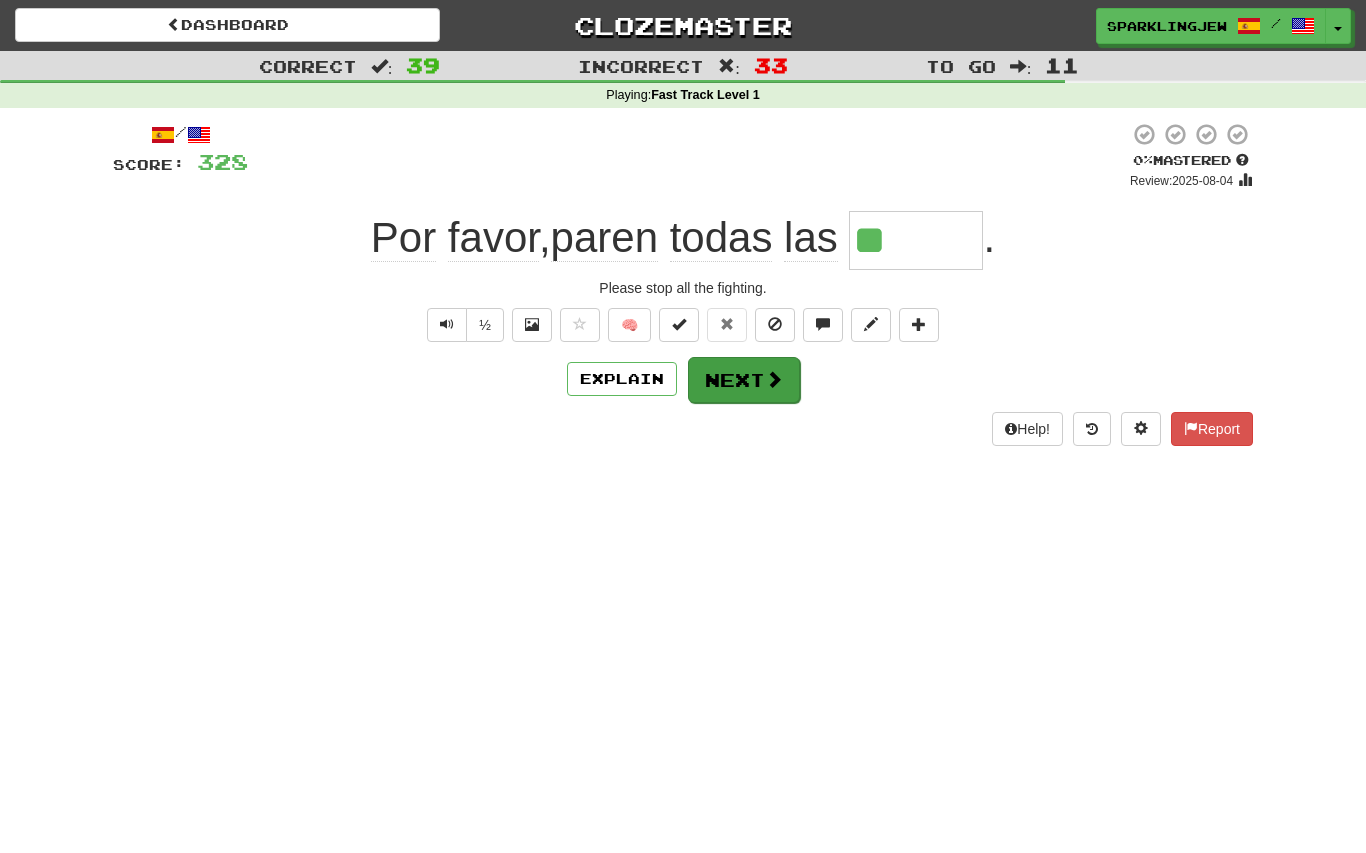 click on "Next" at bounding box center (744, 380) 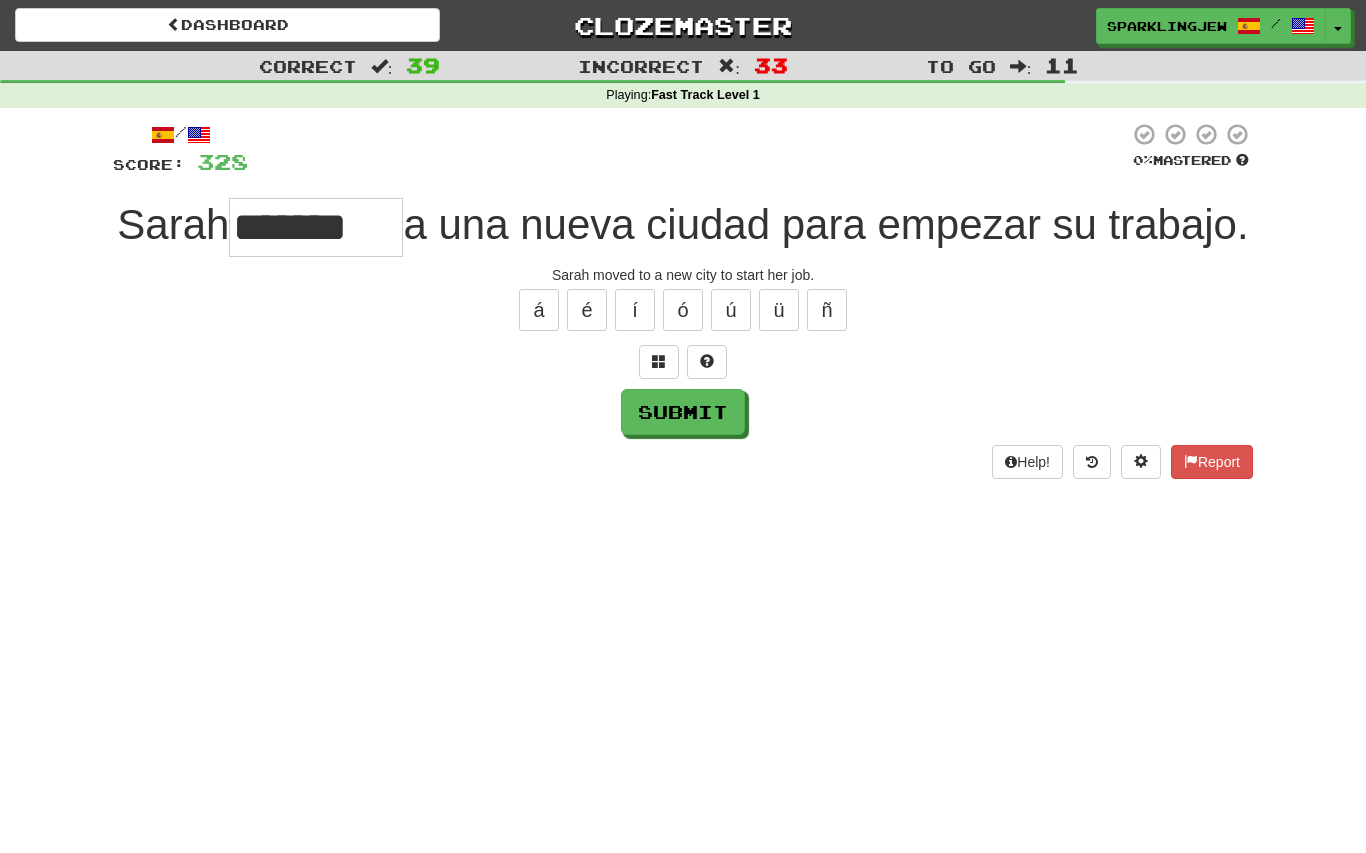 type on "*******" 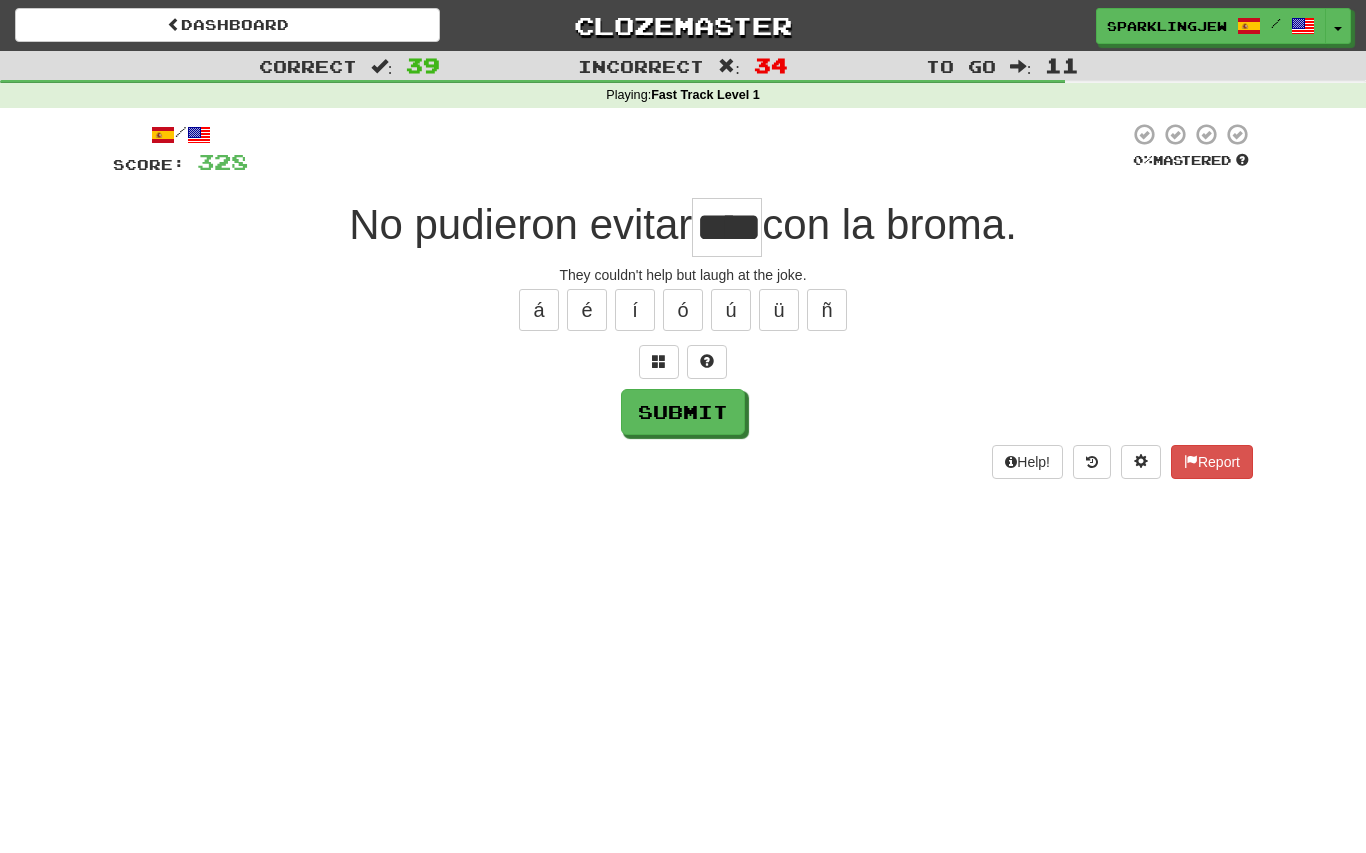type on "****" 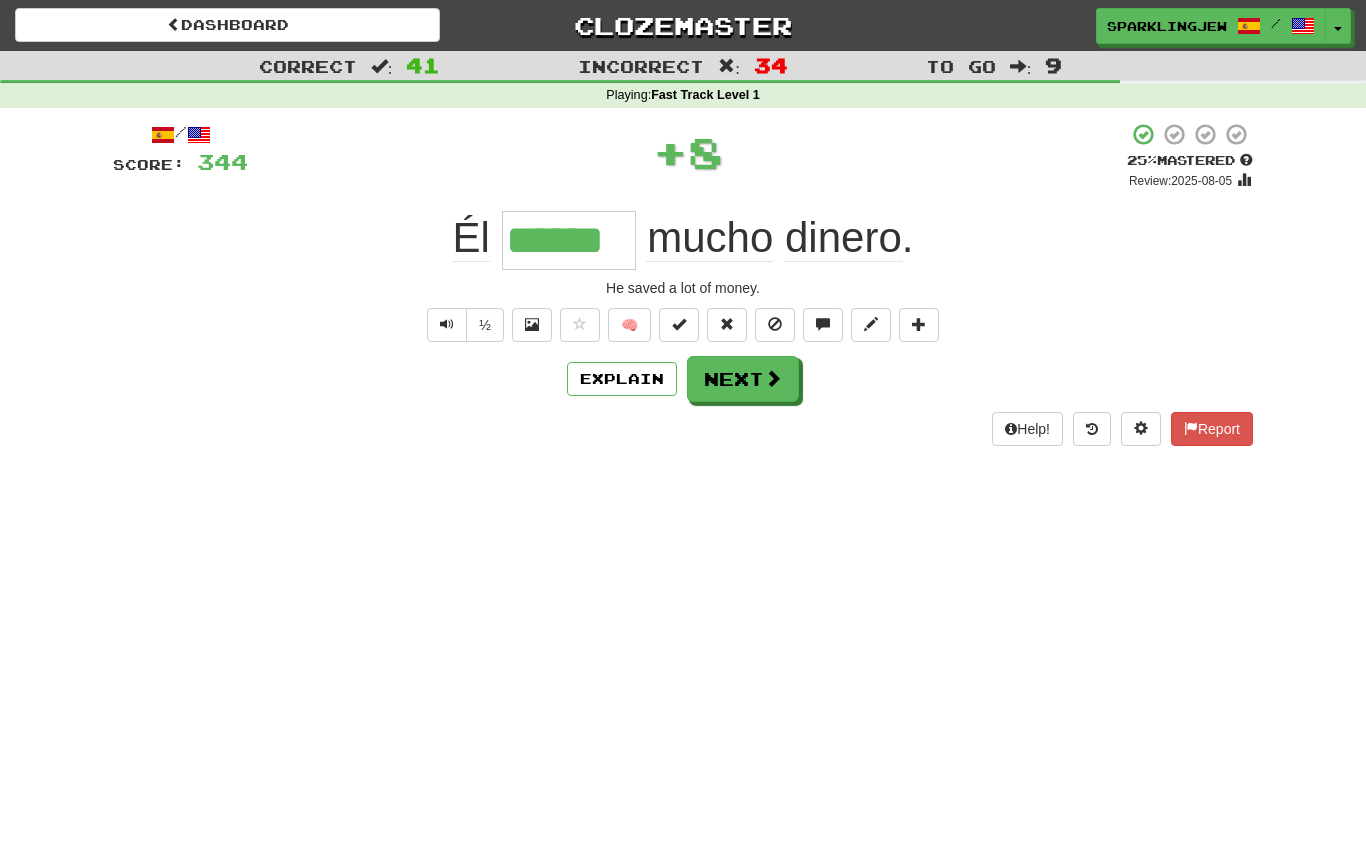 type on "******" 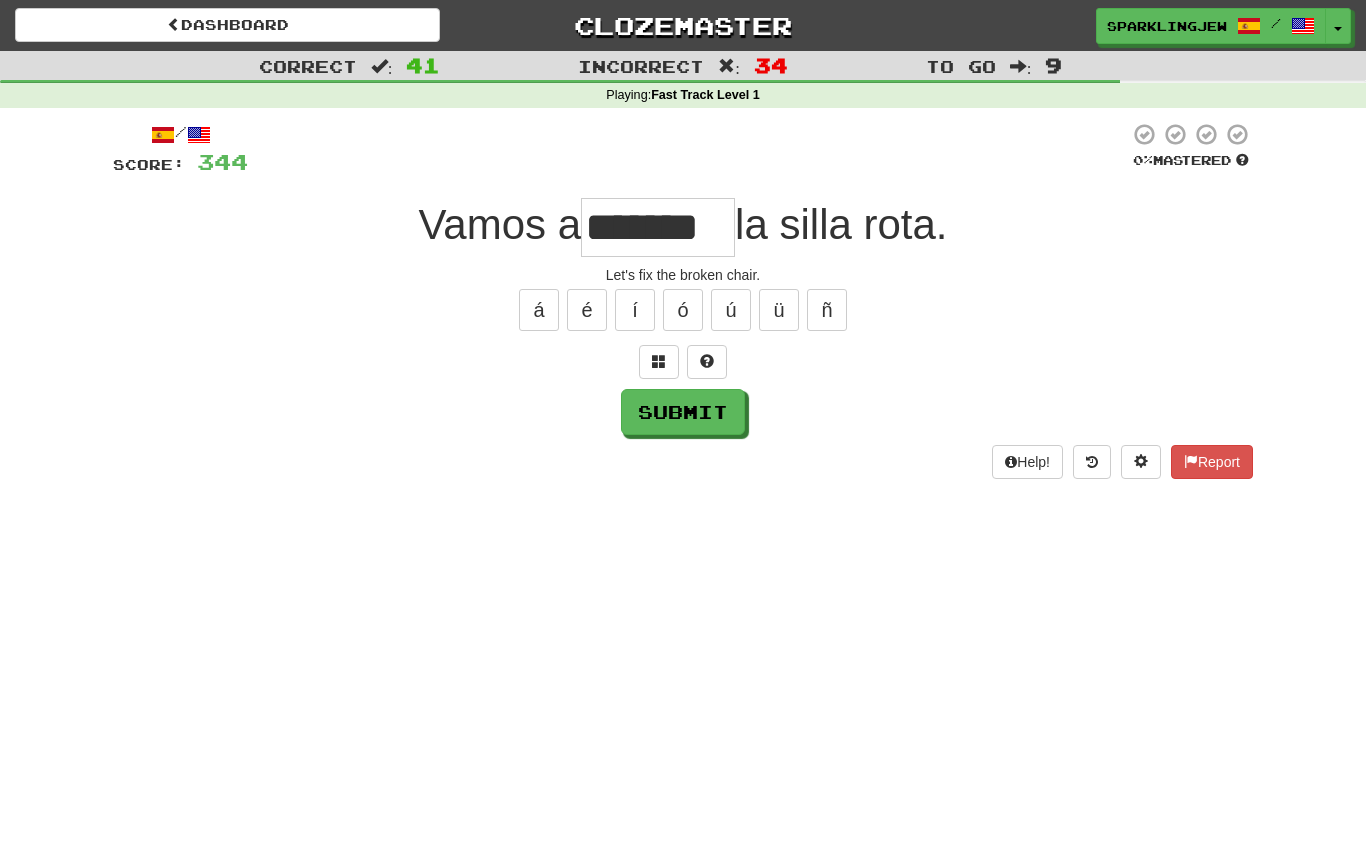 type on "********" 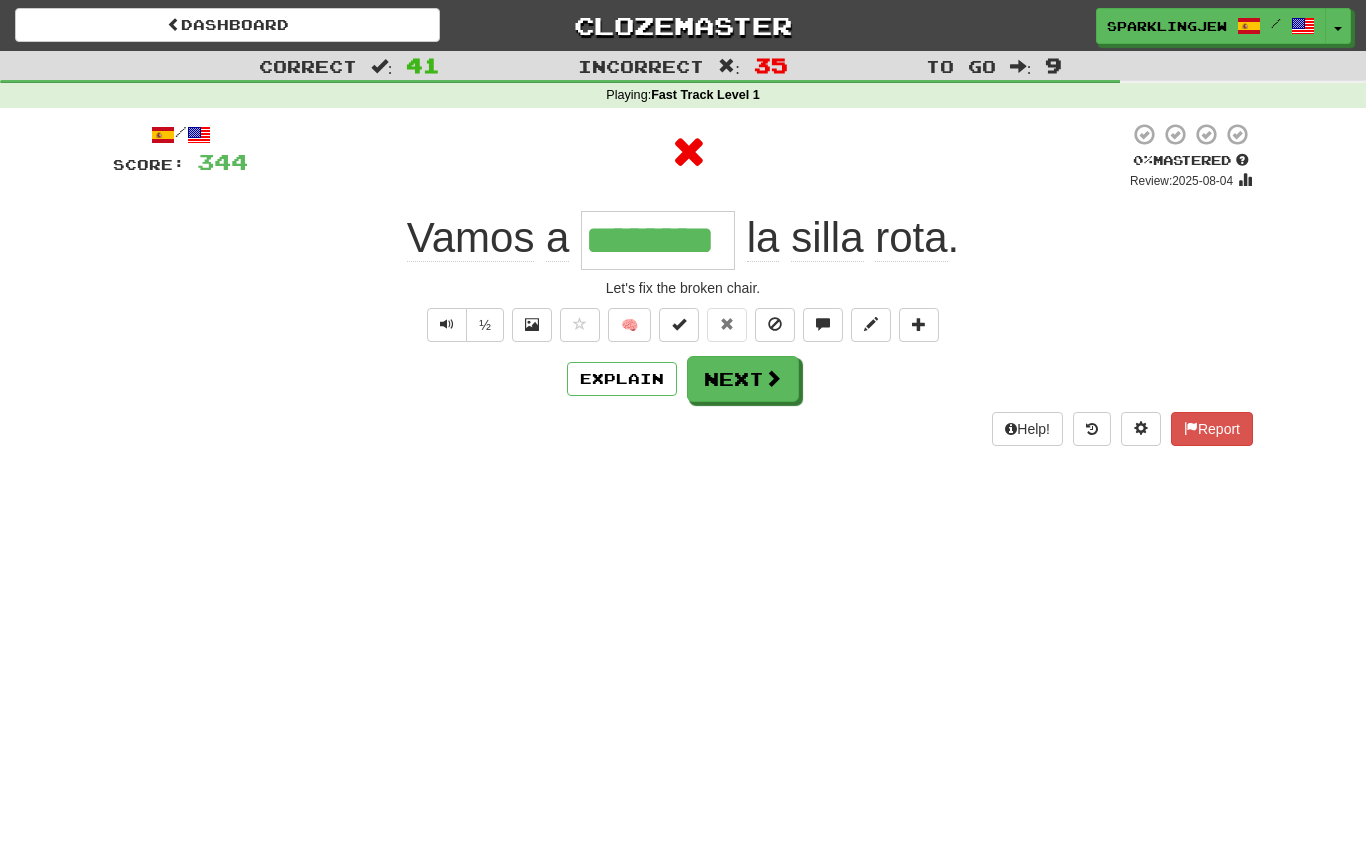 type on "********" 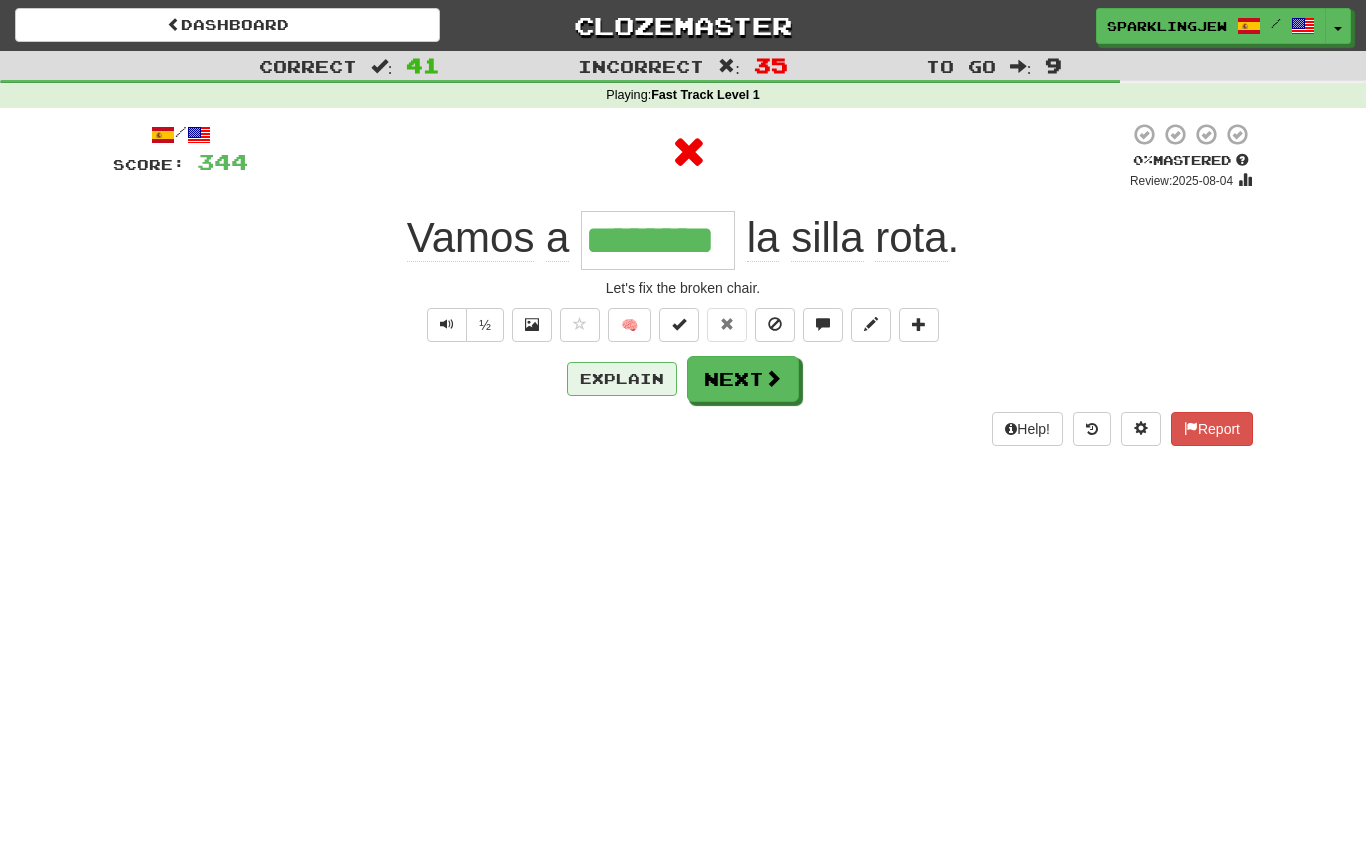 click on "Explain" at bounding box center [622, 379] 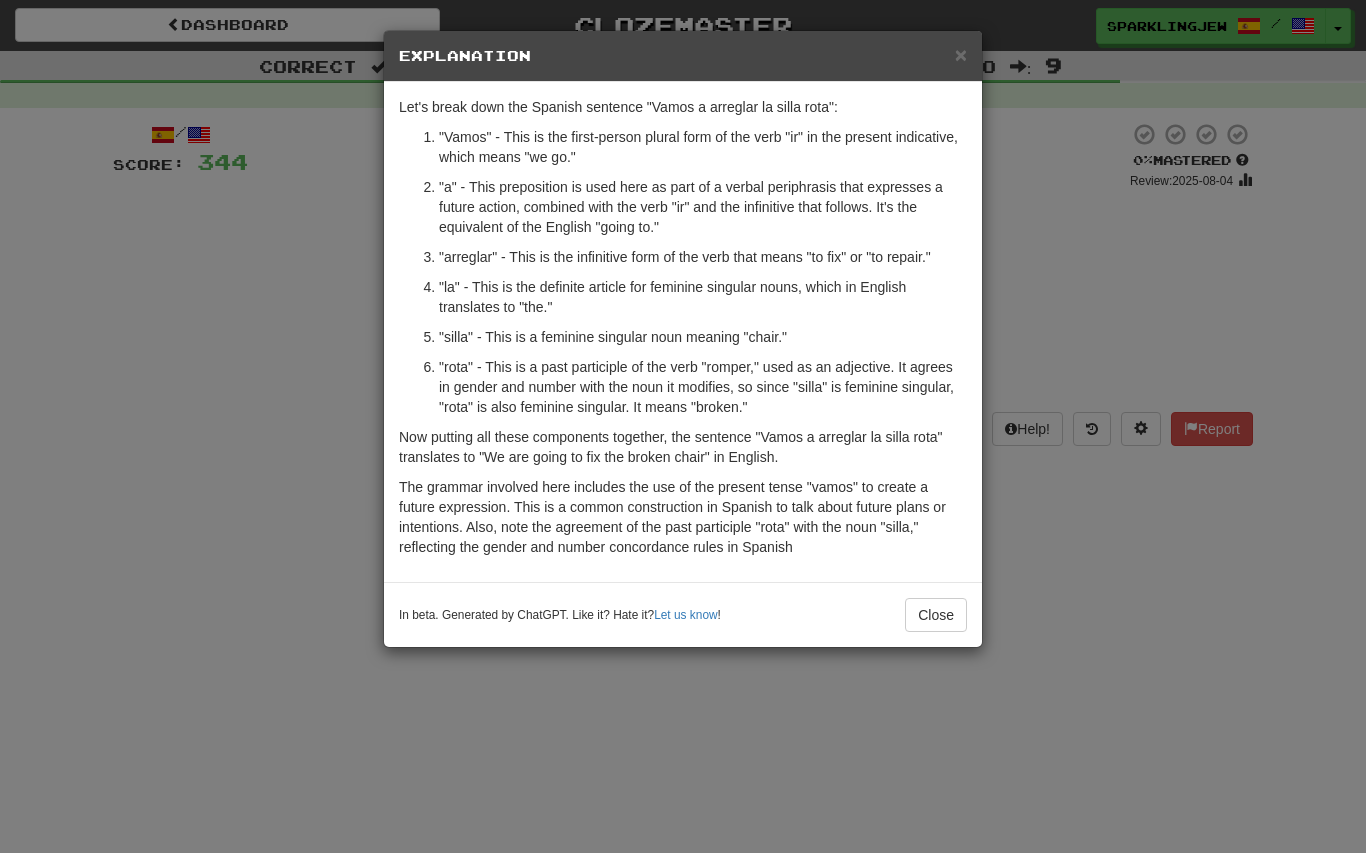 click on "× Explanation Let's break down the Spanish sentence "Vamos a arreglar la silla rota":
"Vamos" - This is the first-person plural form of the verb "ir" in the present indicative, which means "we go."
"a" - This preposition is used here as part of a verbal periphrasis that expresses a future action, combined with the verb "ir" and the infinitive that follows. It's the equivalent of the English "going to."
"arreglar" - This is the infinitive form of the verb that means "to fix" or "to repair."
"la" - This is the definite article for feminine singular nouns, which in English translates to "the."
"silla" - This is a feminine singular noun meaning "chair."
"rota" - This is a past participle of the verb "romper," used as an adjective. It agrees in gender and number with the noun it modifies, so since "silla" is feminine singular, "rota" is also feminine singular. It means "broken."
In beta. Generated by ChatGPT. Like it? Hate it?  Let us know ! Close" at bounding box center [683, 426] 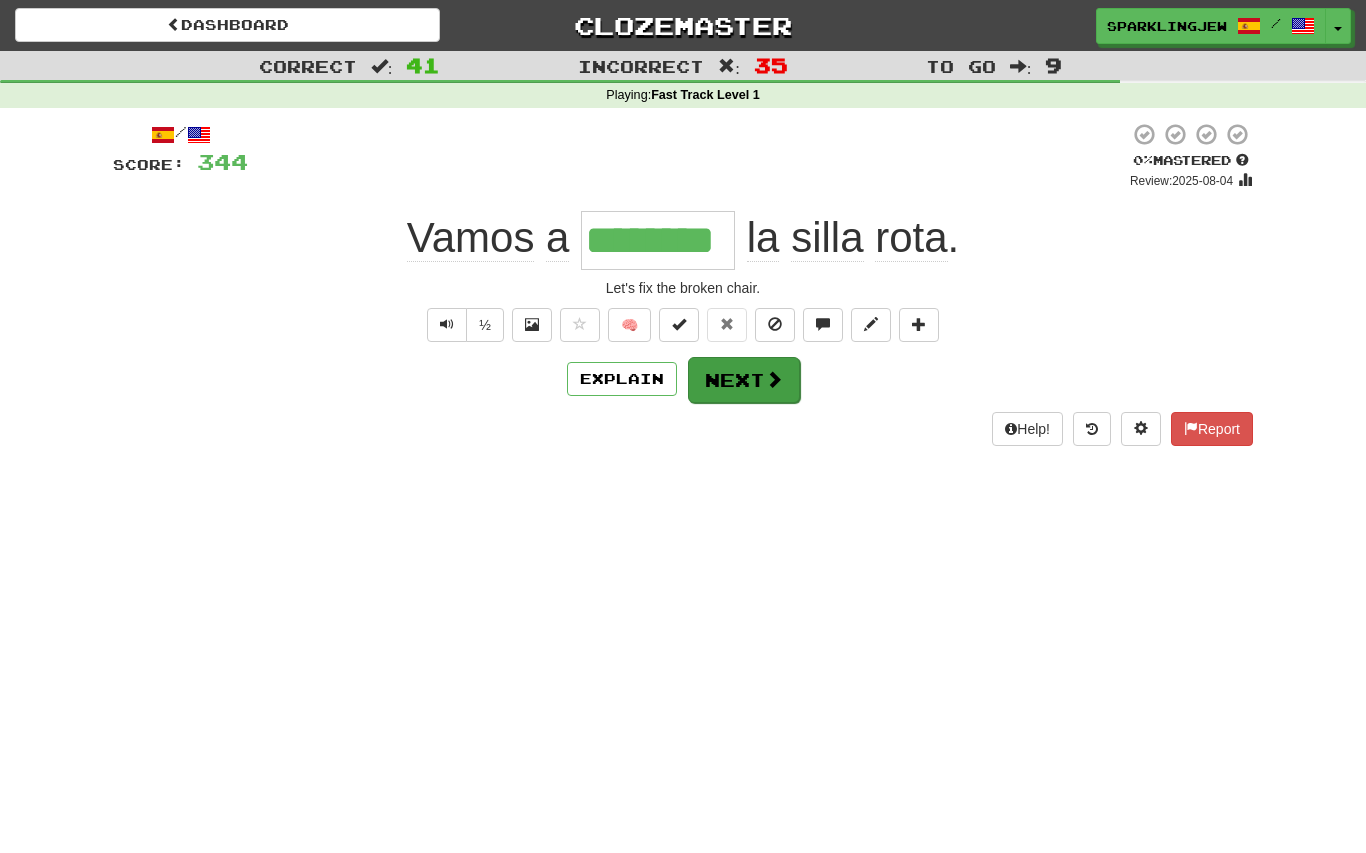 click on "Next" at bounding box center [744, 380] 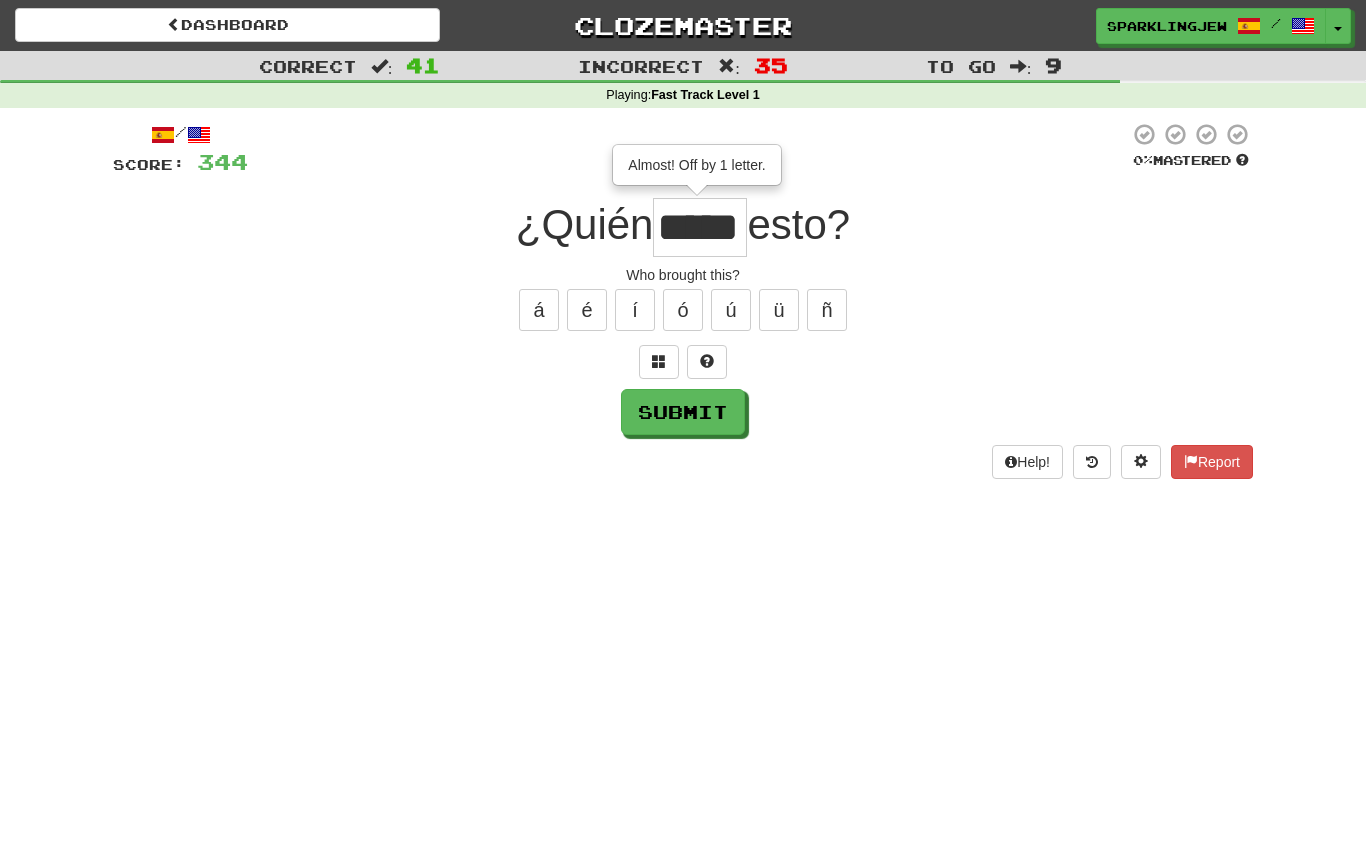 type on "*****" 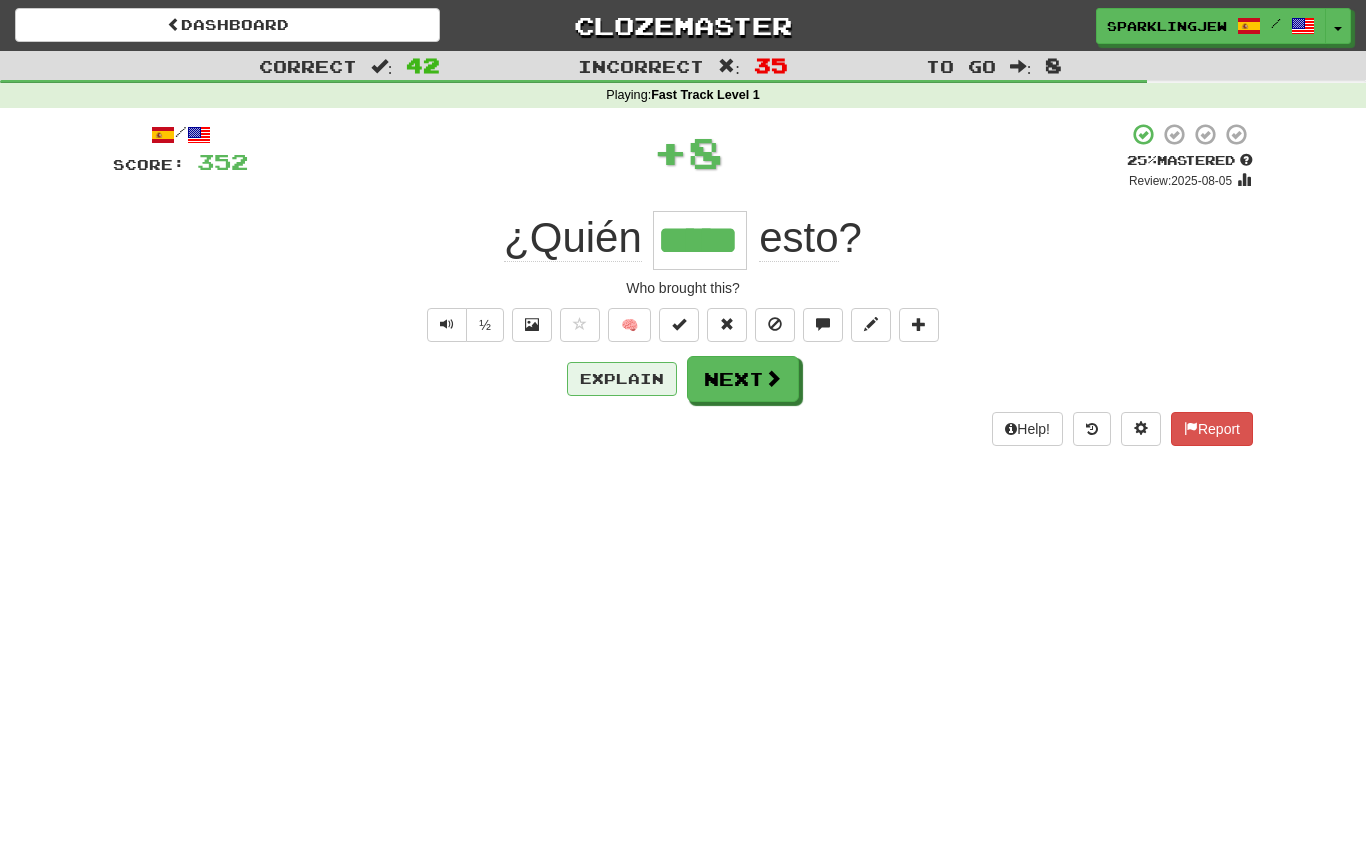 click on "Explain" at bounding box center [622, 379] 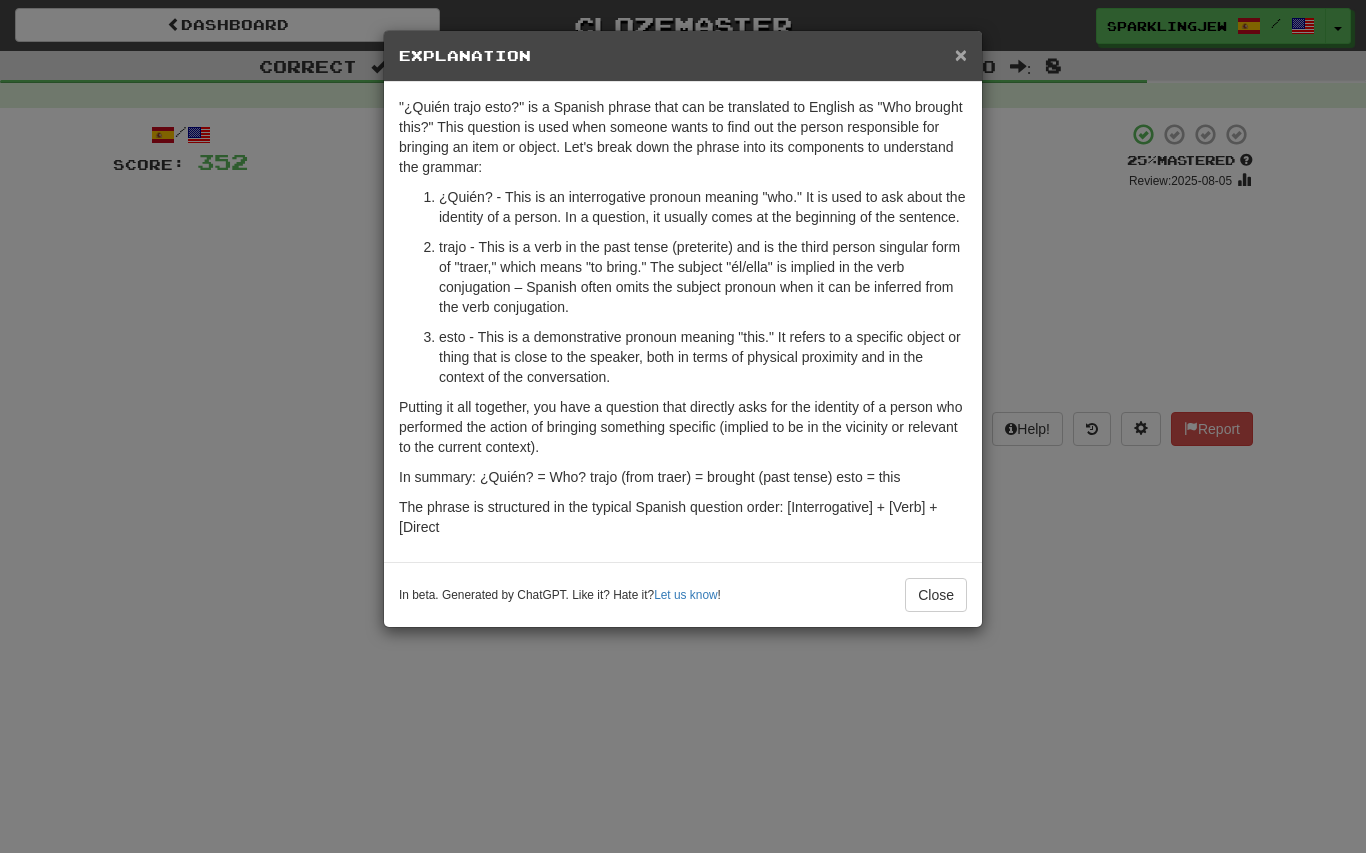 click on "×" at bounding box center [961, 54] 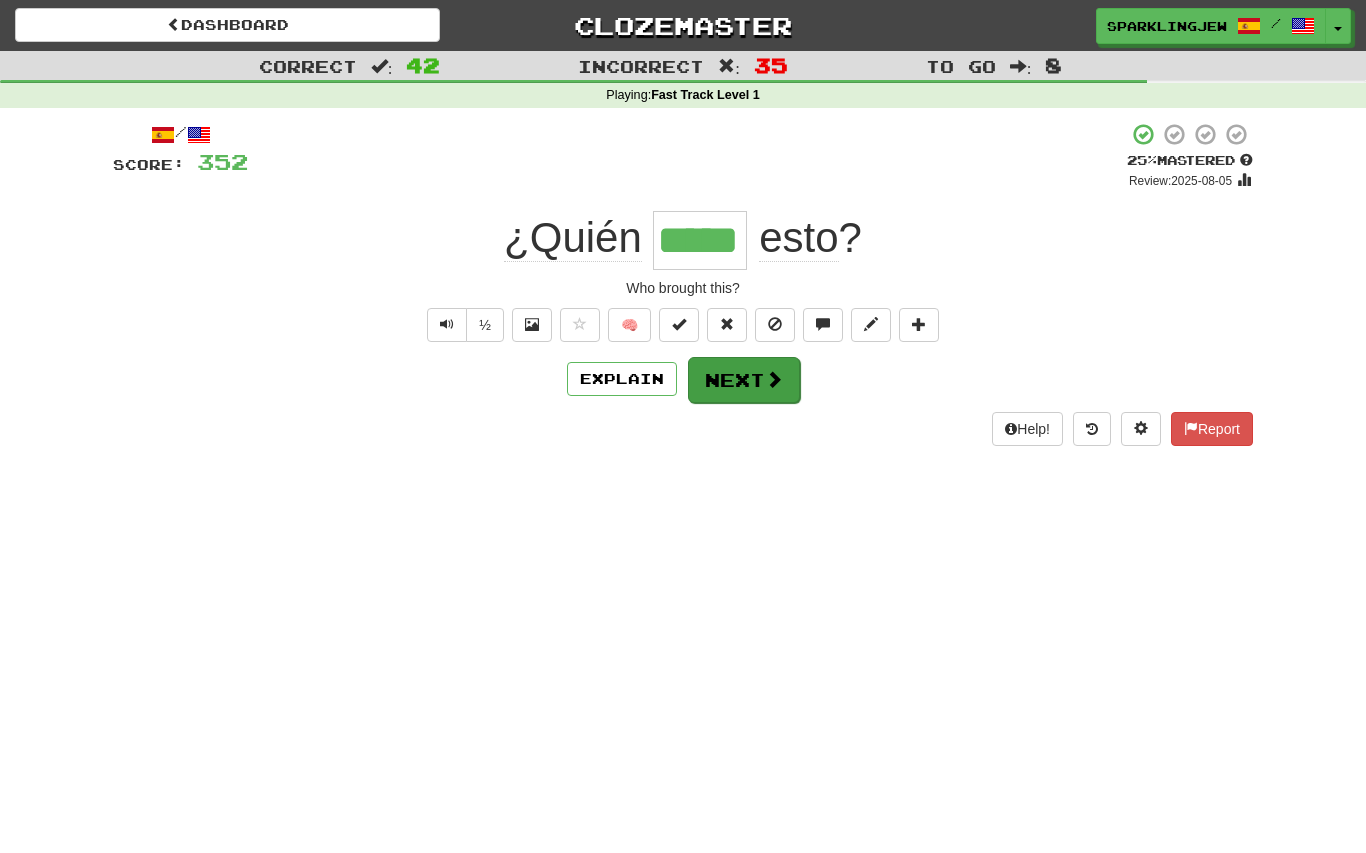 click on "Next" at bounding box center (744, 380) 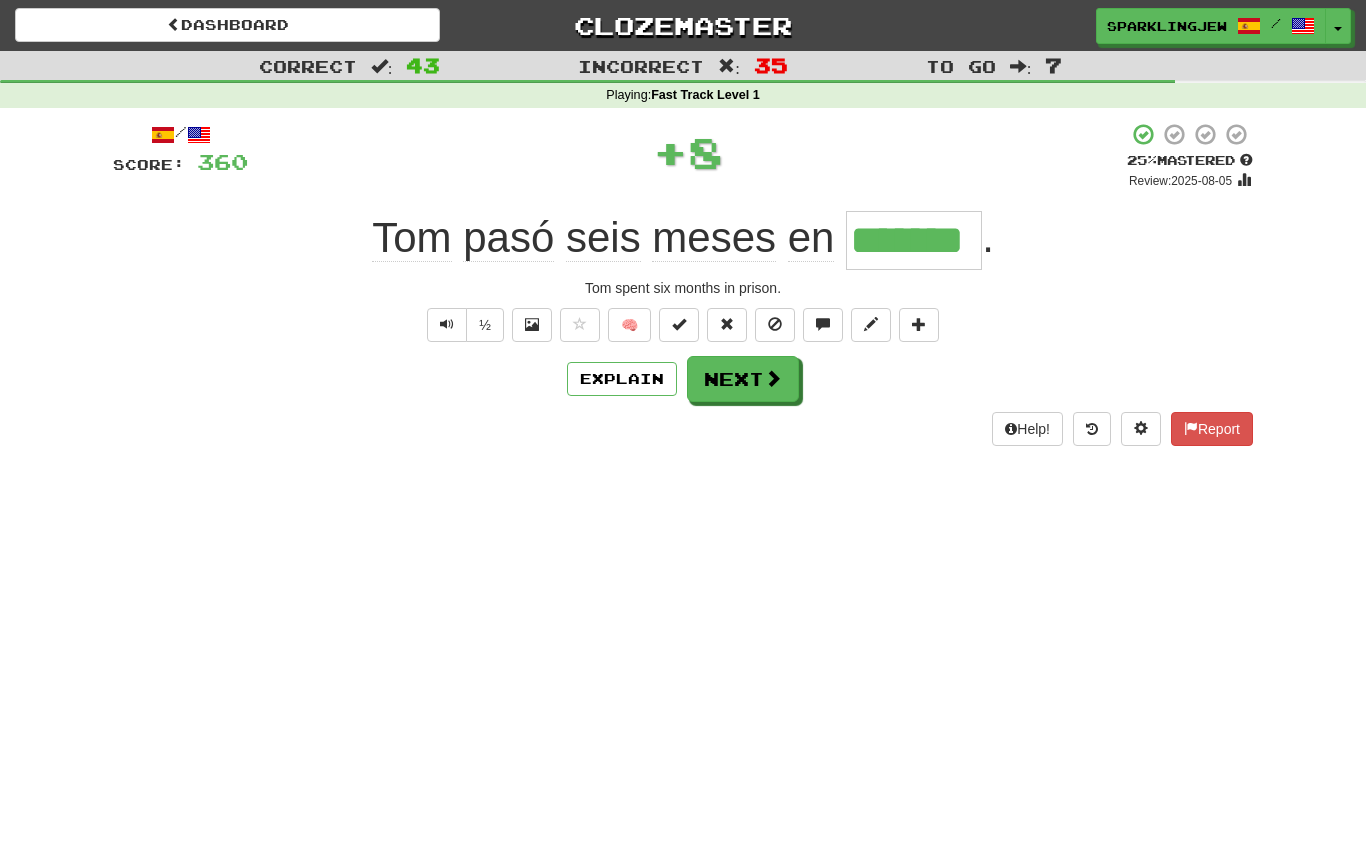 type on "*******" 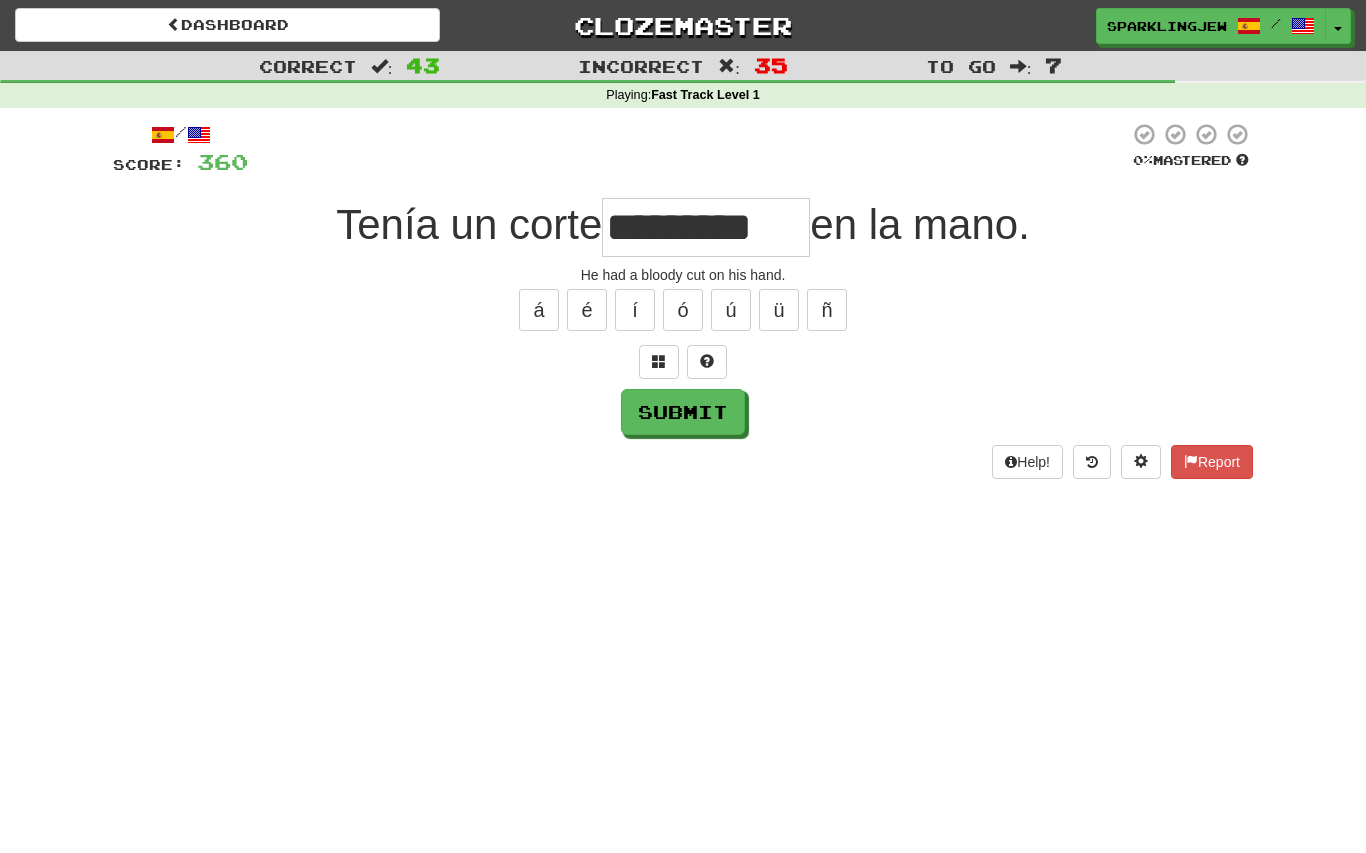 type on "**********" 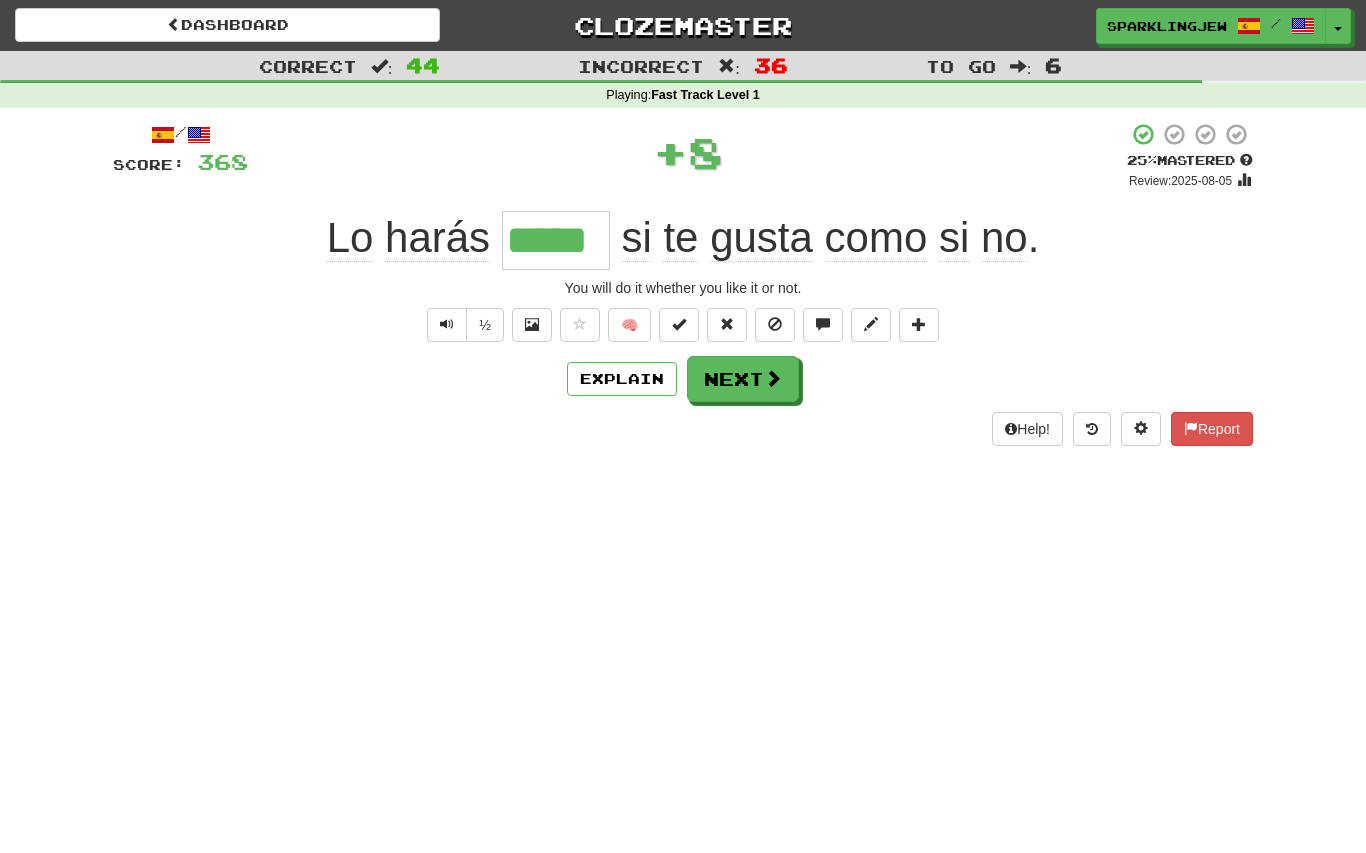 type on "*****" 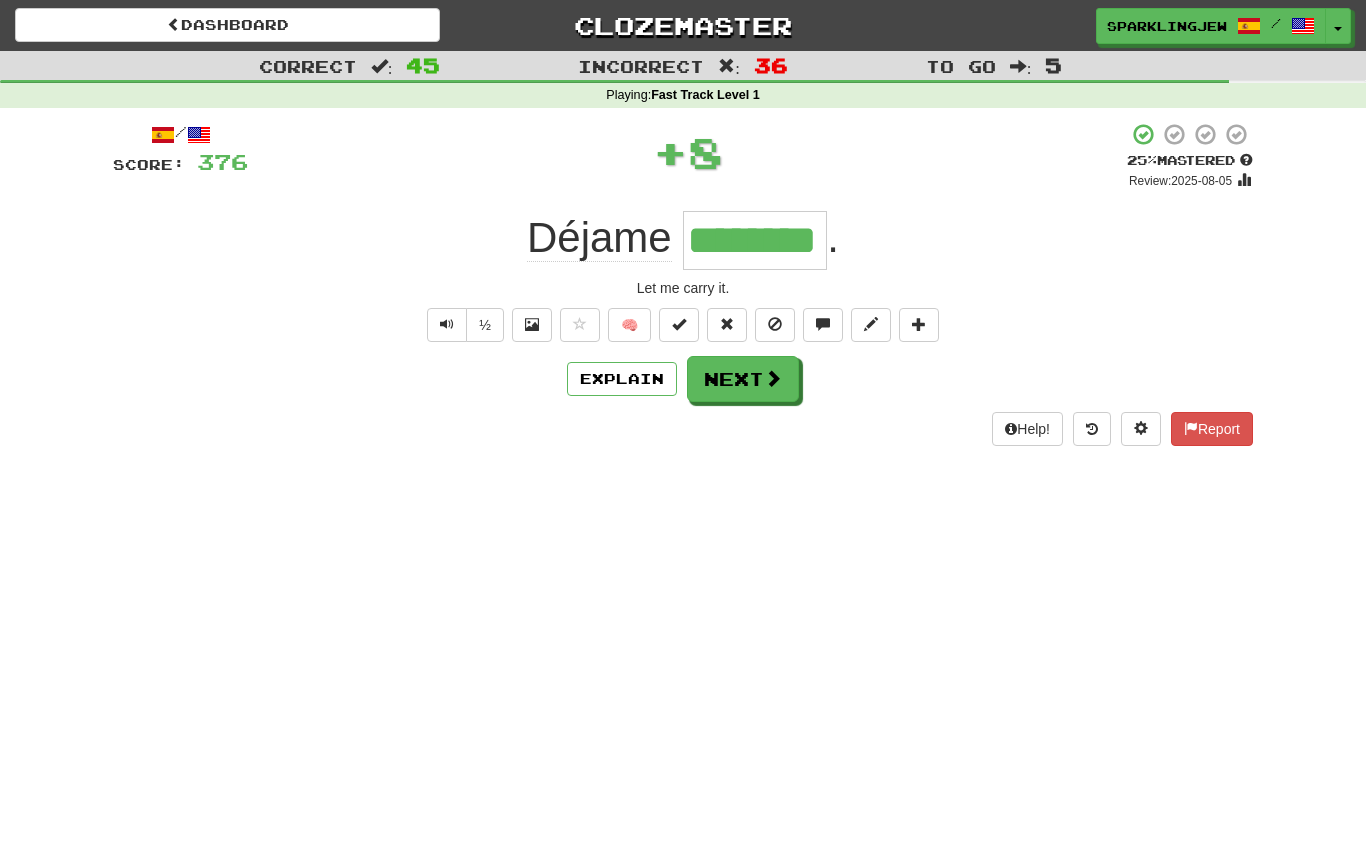 type on "********" 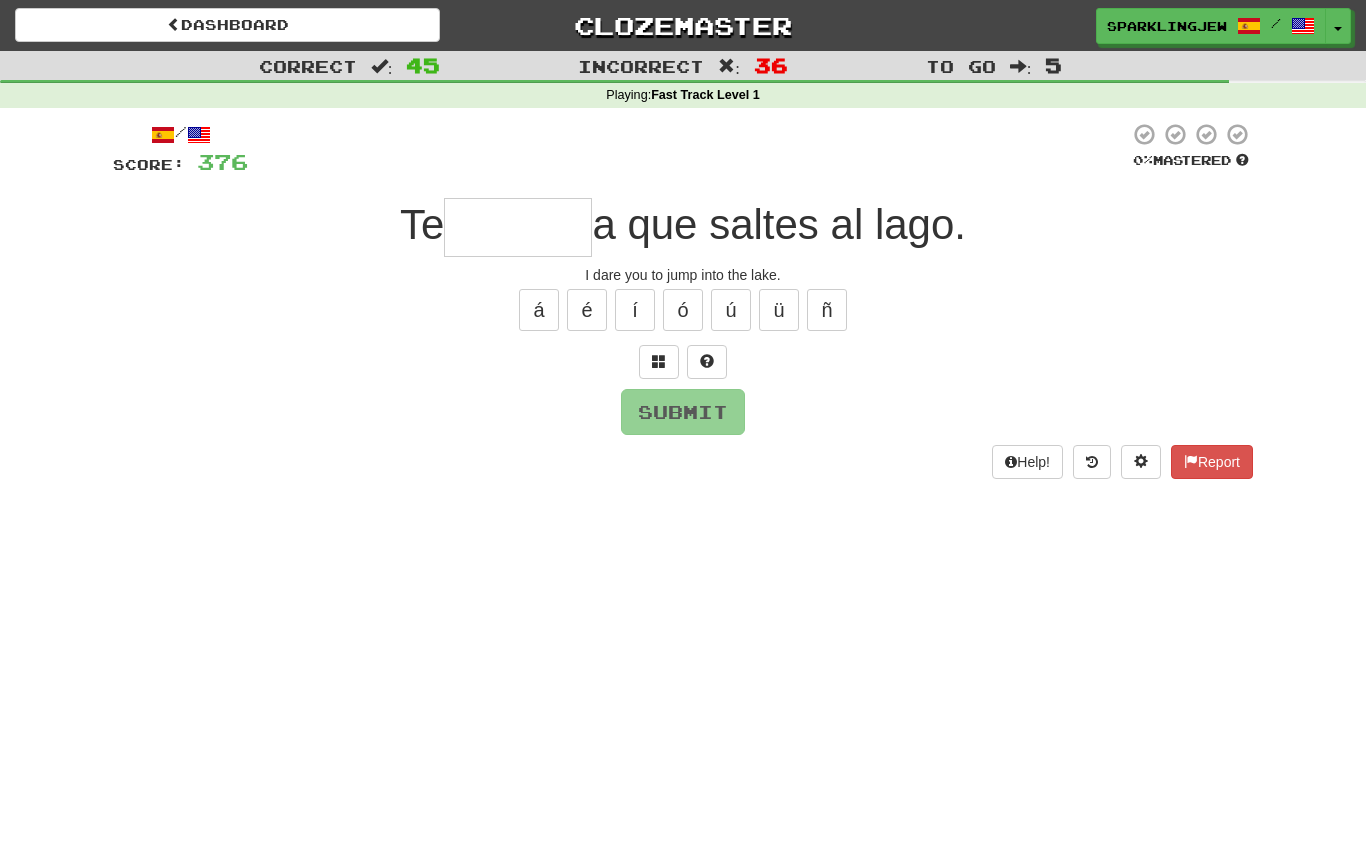 type on "*******" 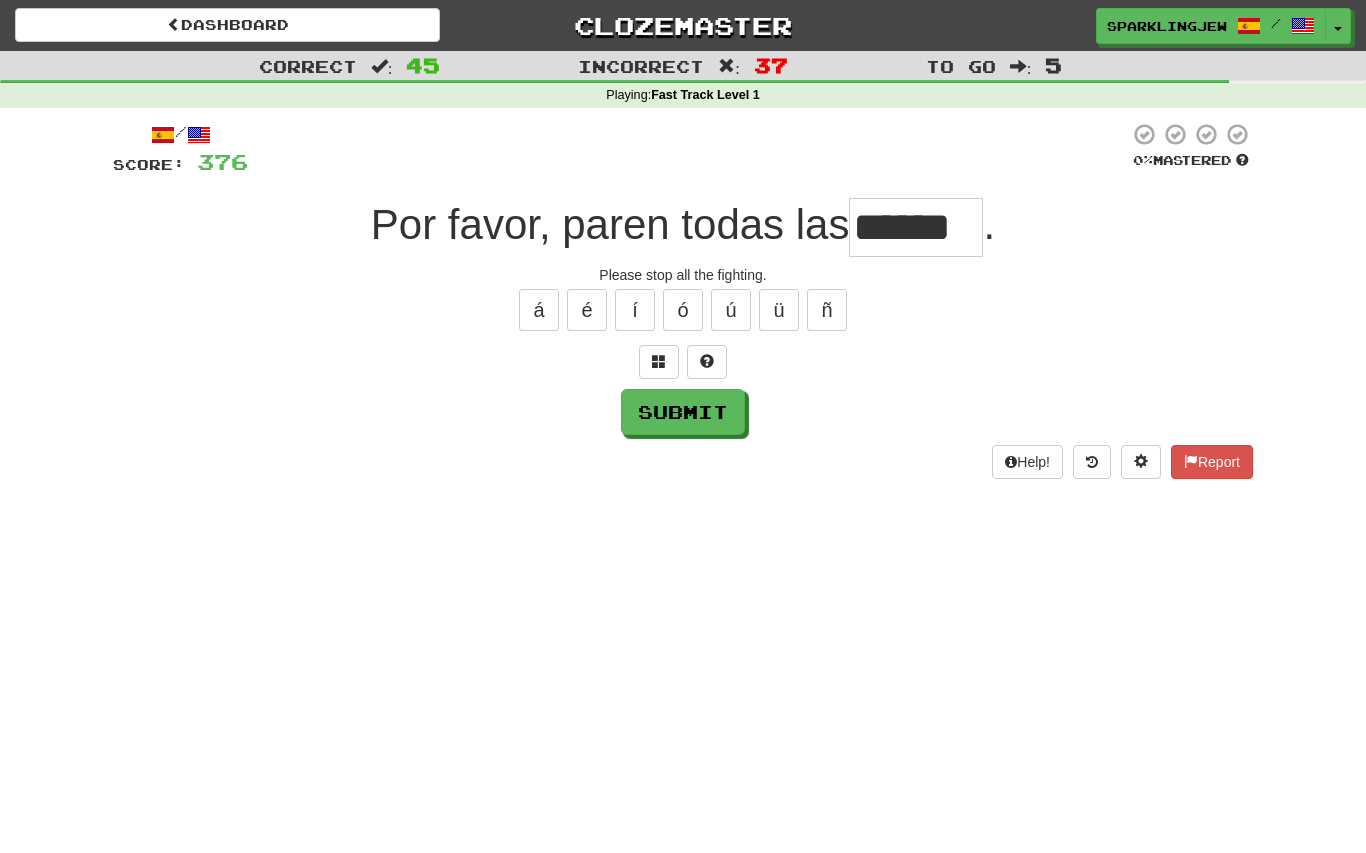 type on "******" 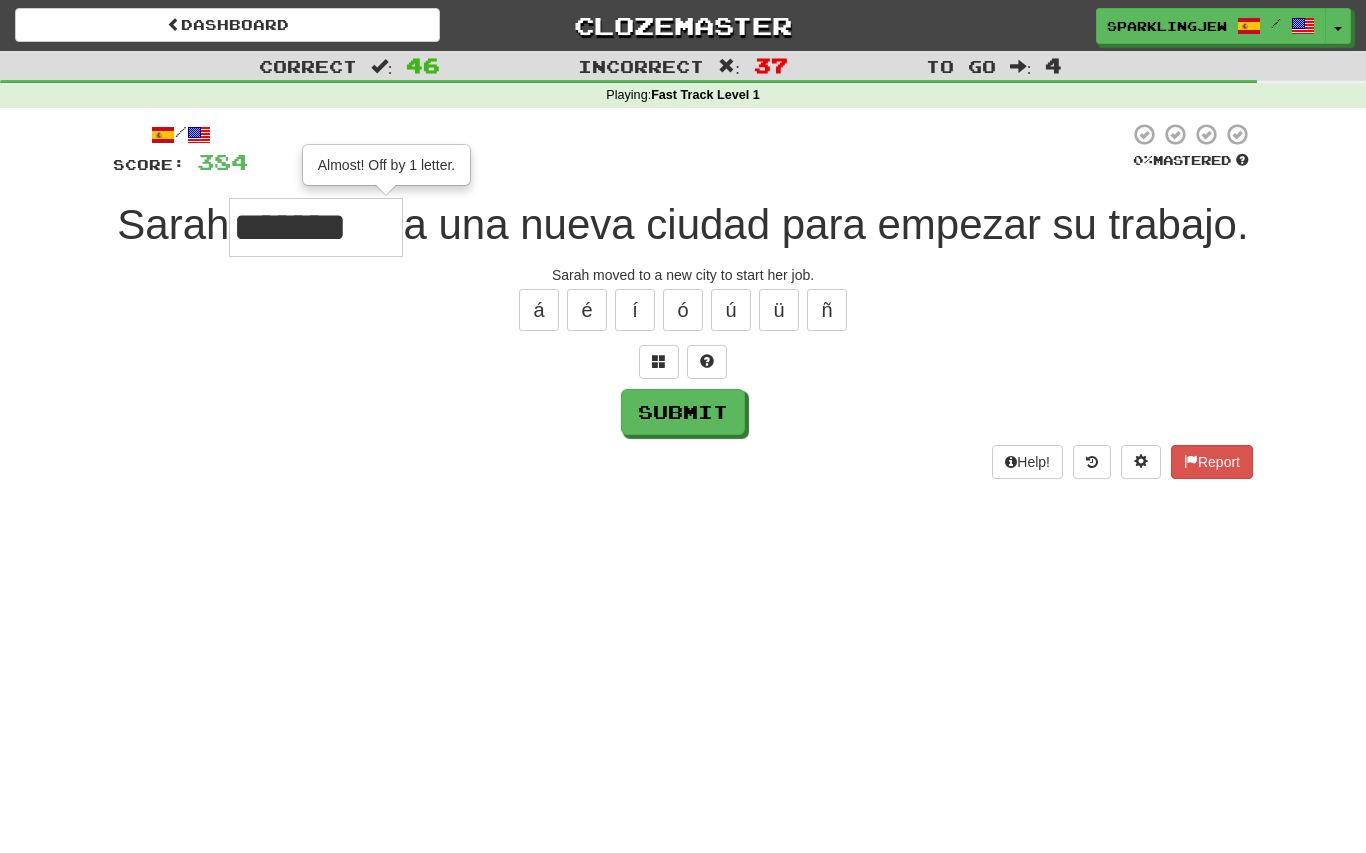 type on "*******" 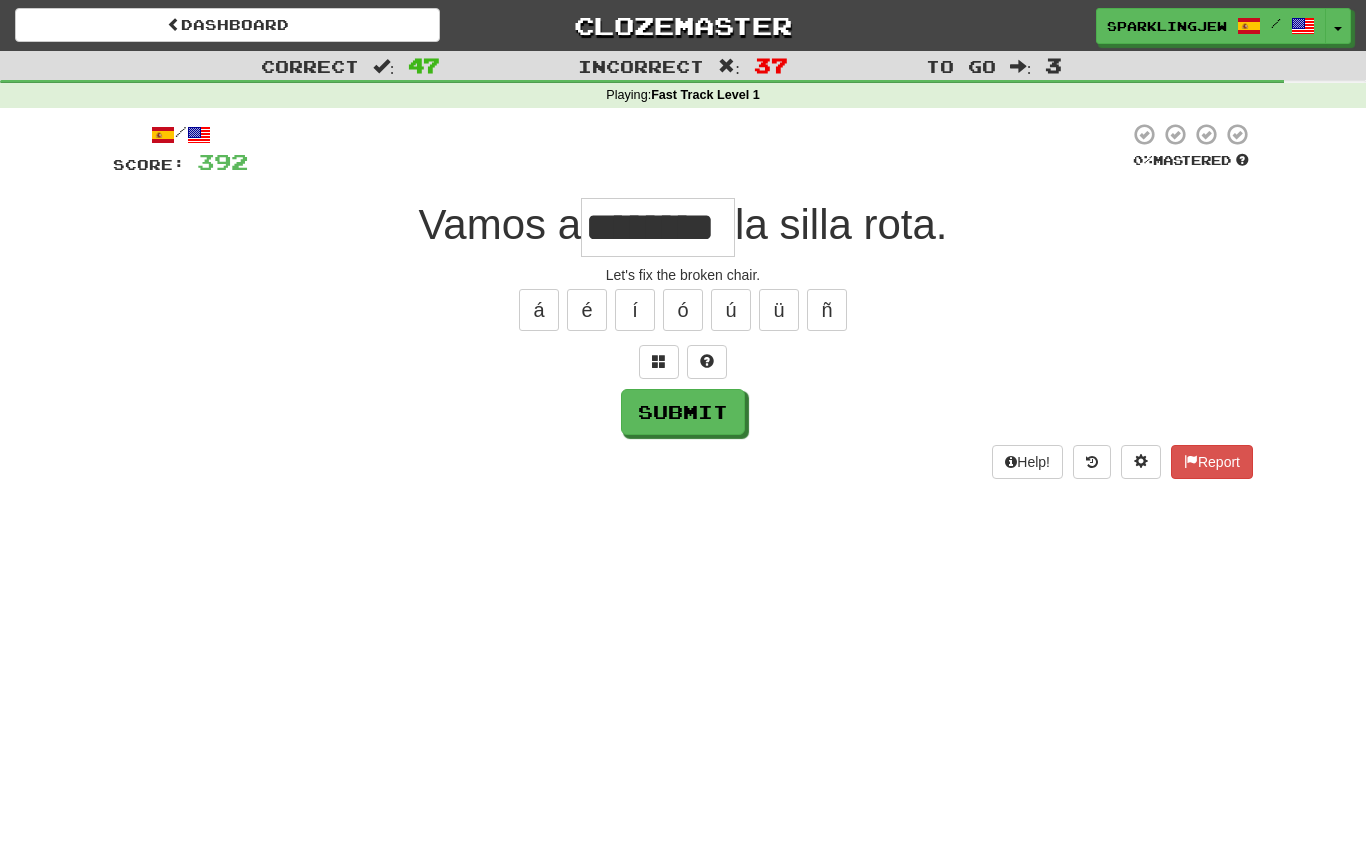 type on "********" 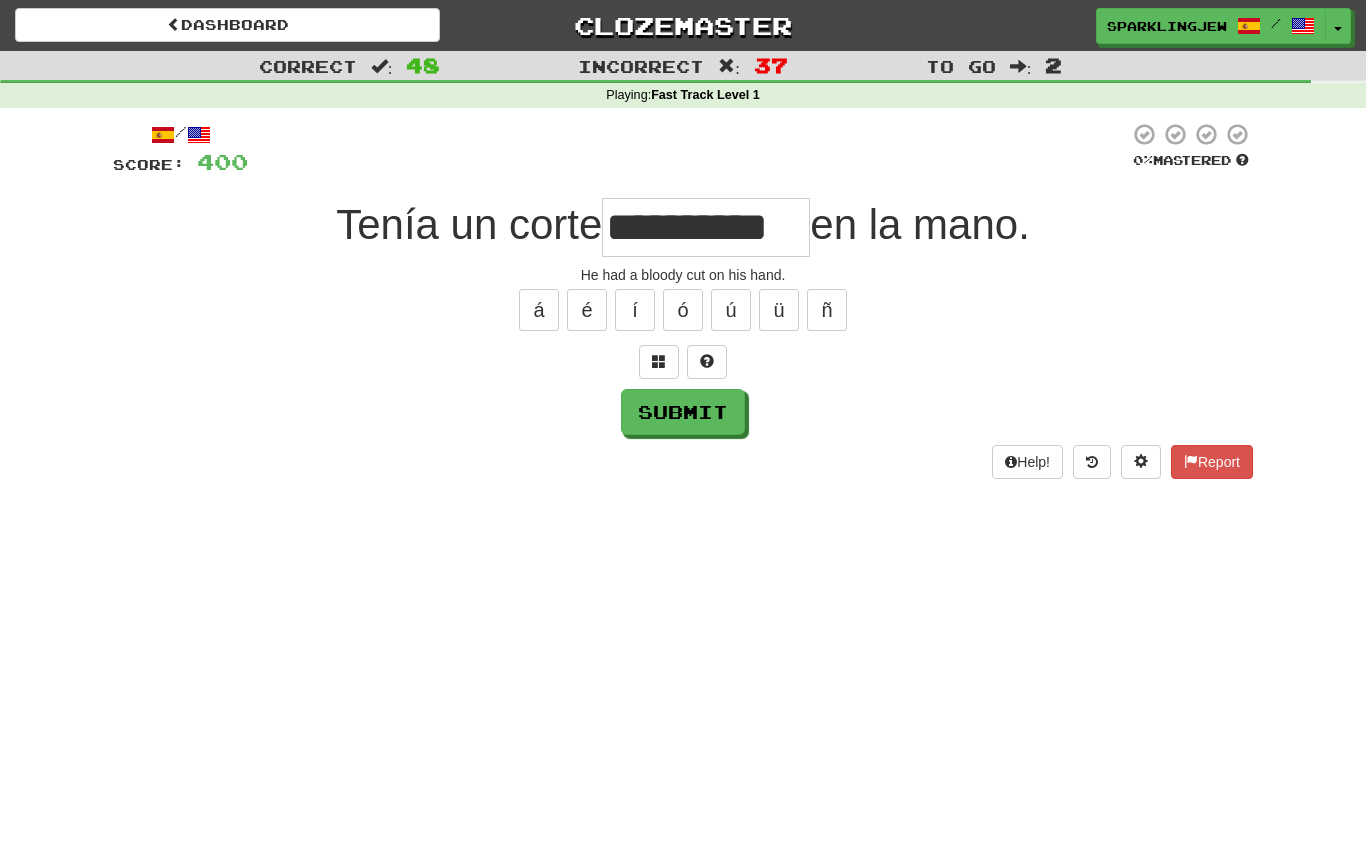 type on "**********" 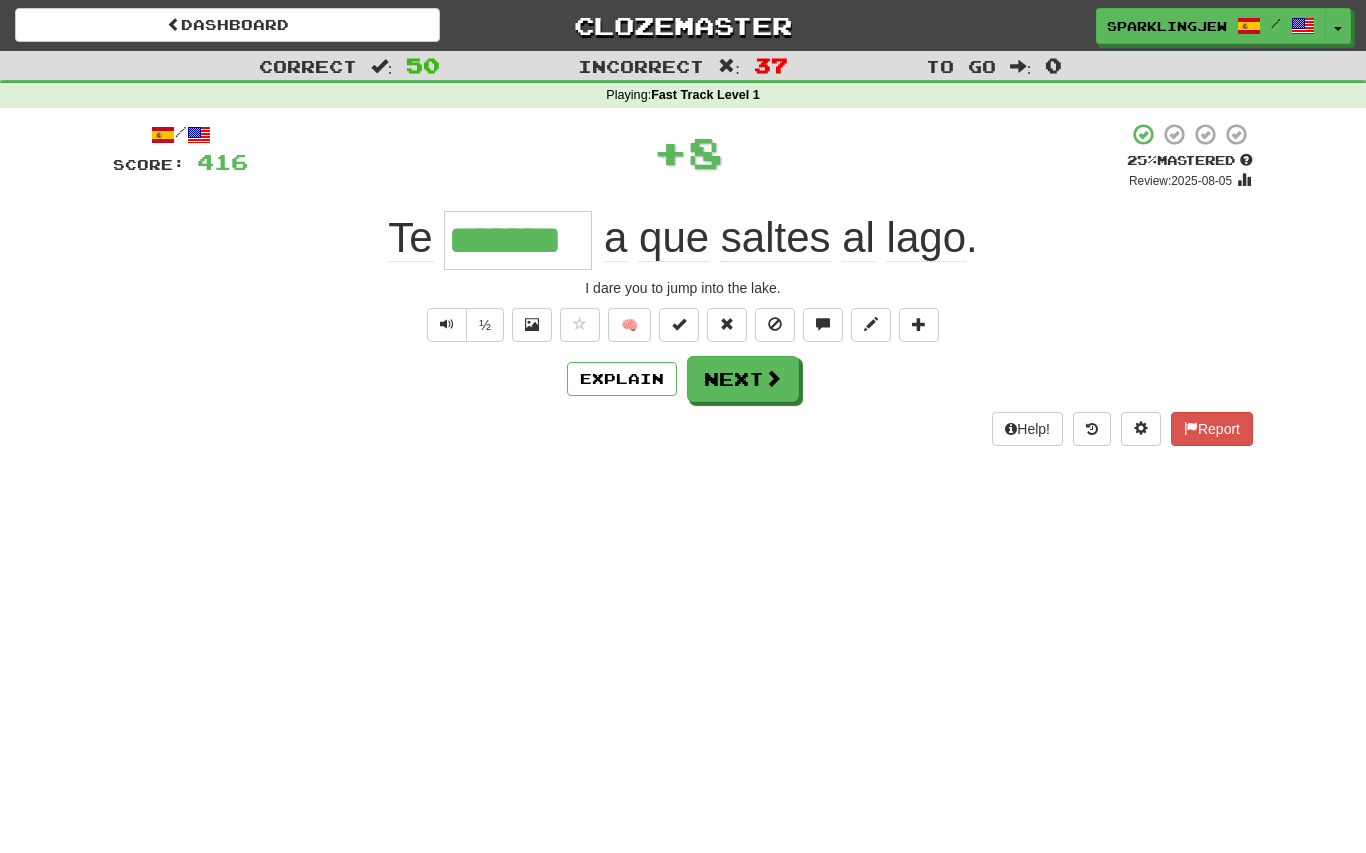 type on "*******" 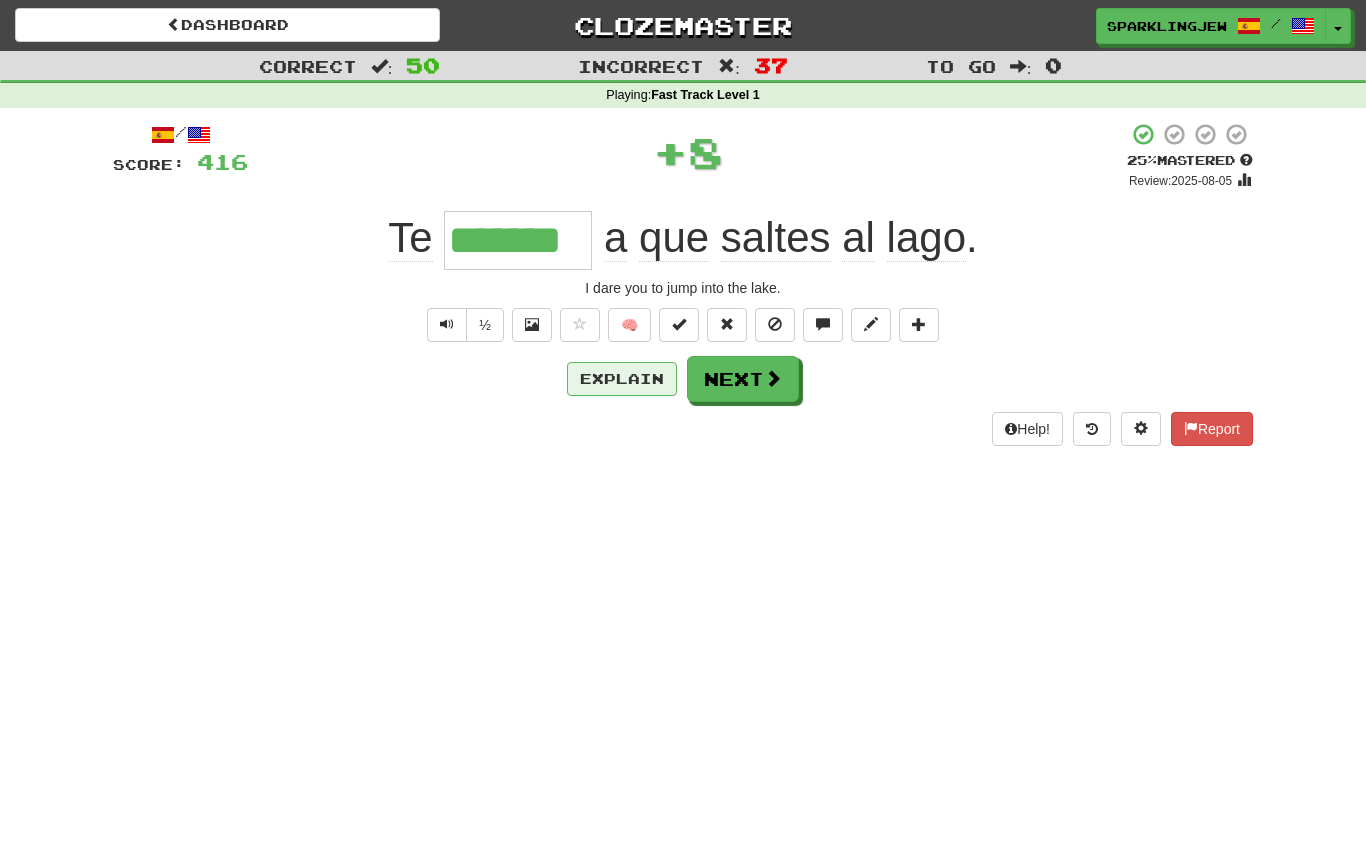 click on "Explain" at bounding box center [622, 379] 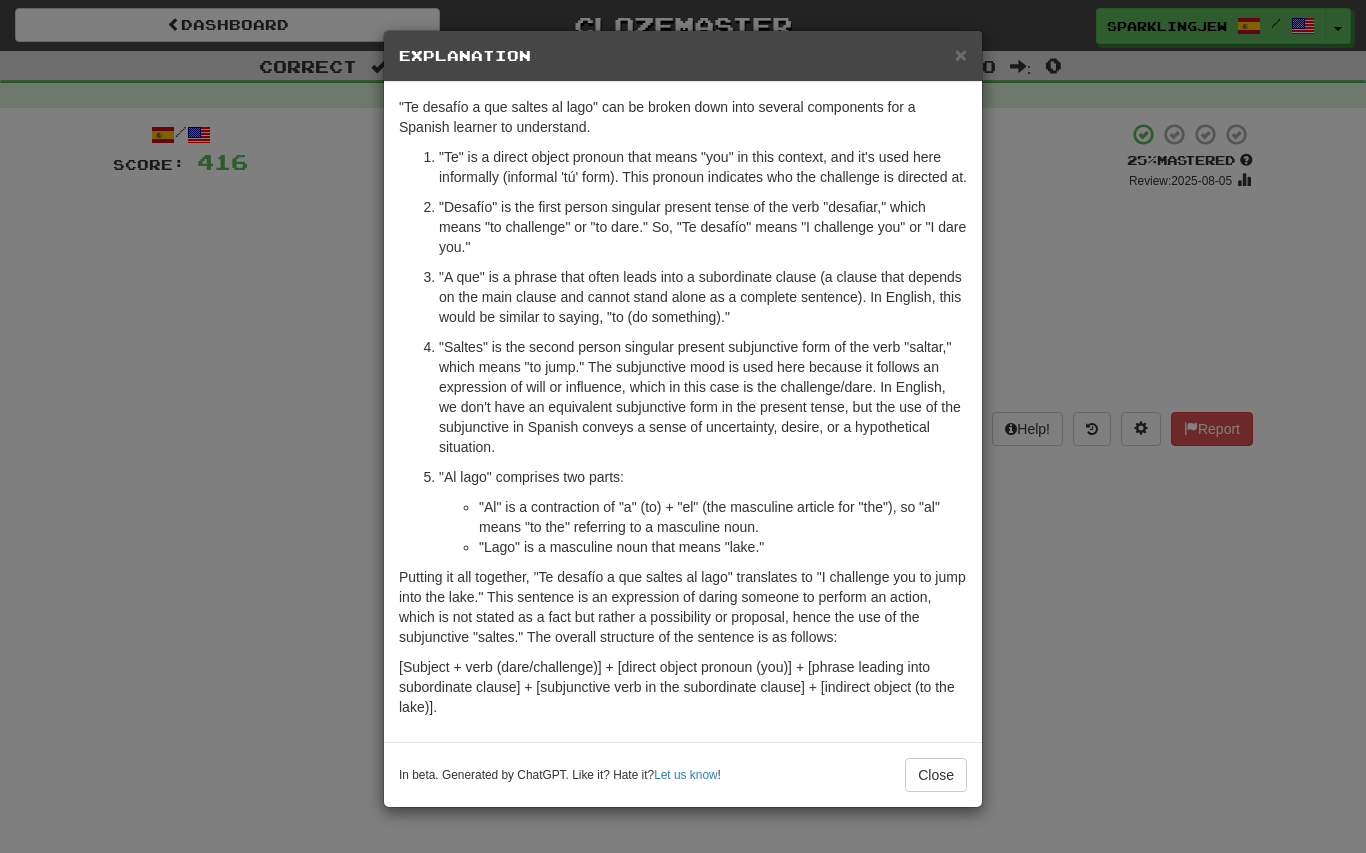 click on ""Te desafío a que saltes al lago" can be broken down into several components for a Spanish learner to understand.
"Te" is a direct object pronoun that means "you" in this context, and it's used here informally (informal 'tú' form). This pronoun indicates who the challenge is directed at.
"Desafío" is the first person singular present tense of the verb "desafiar," which means "to challenge" or "to dare." So, "Te desafío" means "I challenge you" or "I dare you."
"A que" is a phrase that often leads into a subordinate clause (a clause that depends on the main clause and cannot stand alone as a complete sentence). In English, this would be similar to saying, "to (do something)."
"Al lago" comprises two parts:
"Al" is a contraction of "a" (to) + "el" (the masculine article for "the"), so "al" means "to the" referring to a masculine noun.
"Lago" is a masculine noun that means "lake."" at bounding box center [683, 412] 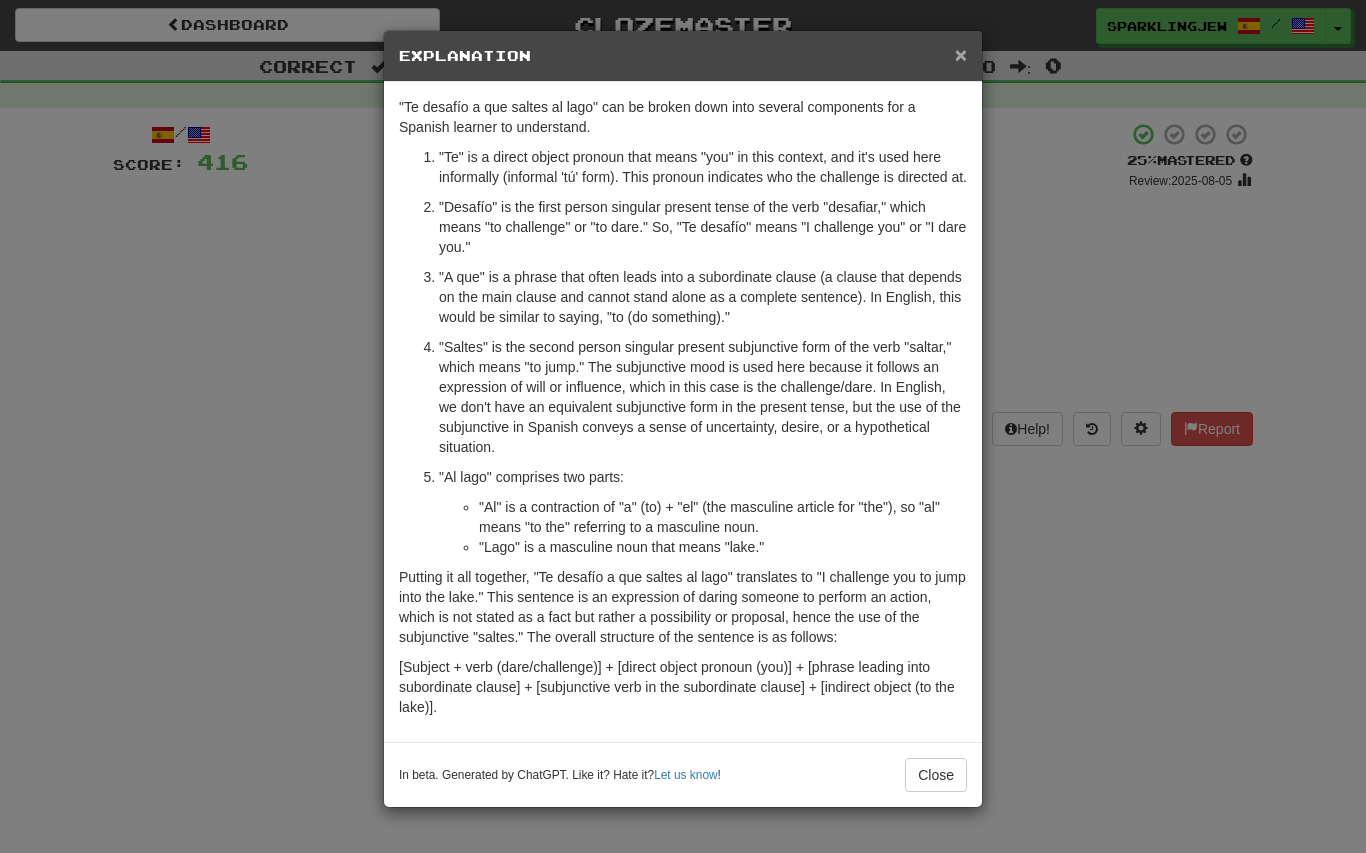 click on "×" at bounding box center [961, 54] 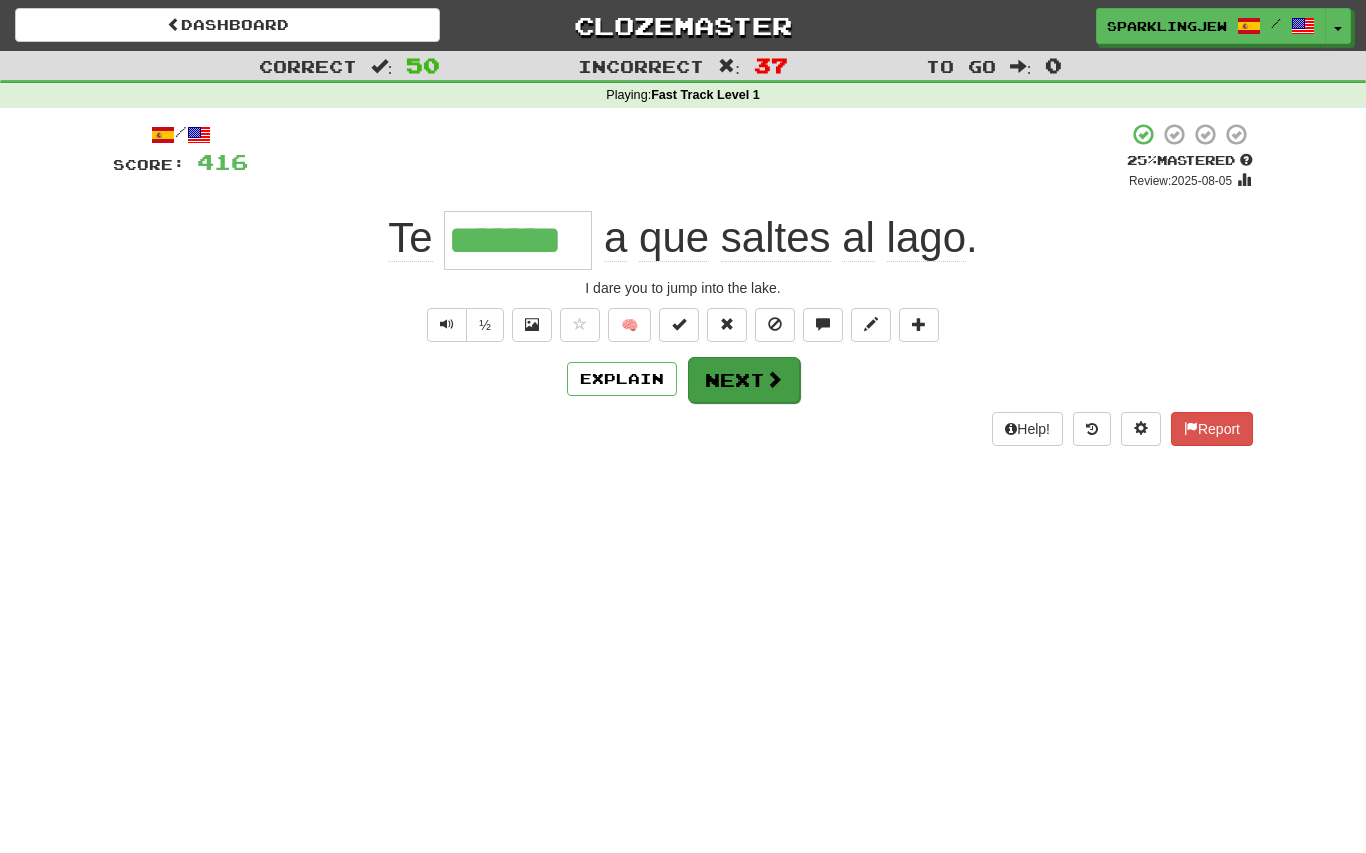 click on "Next" at bounding box center [744, 380] 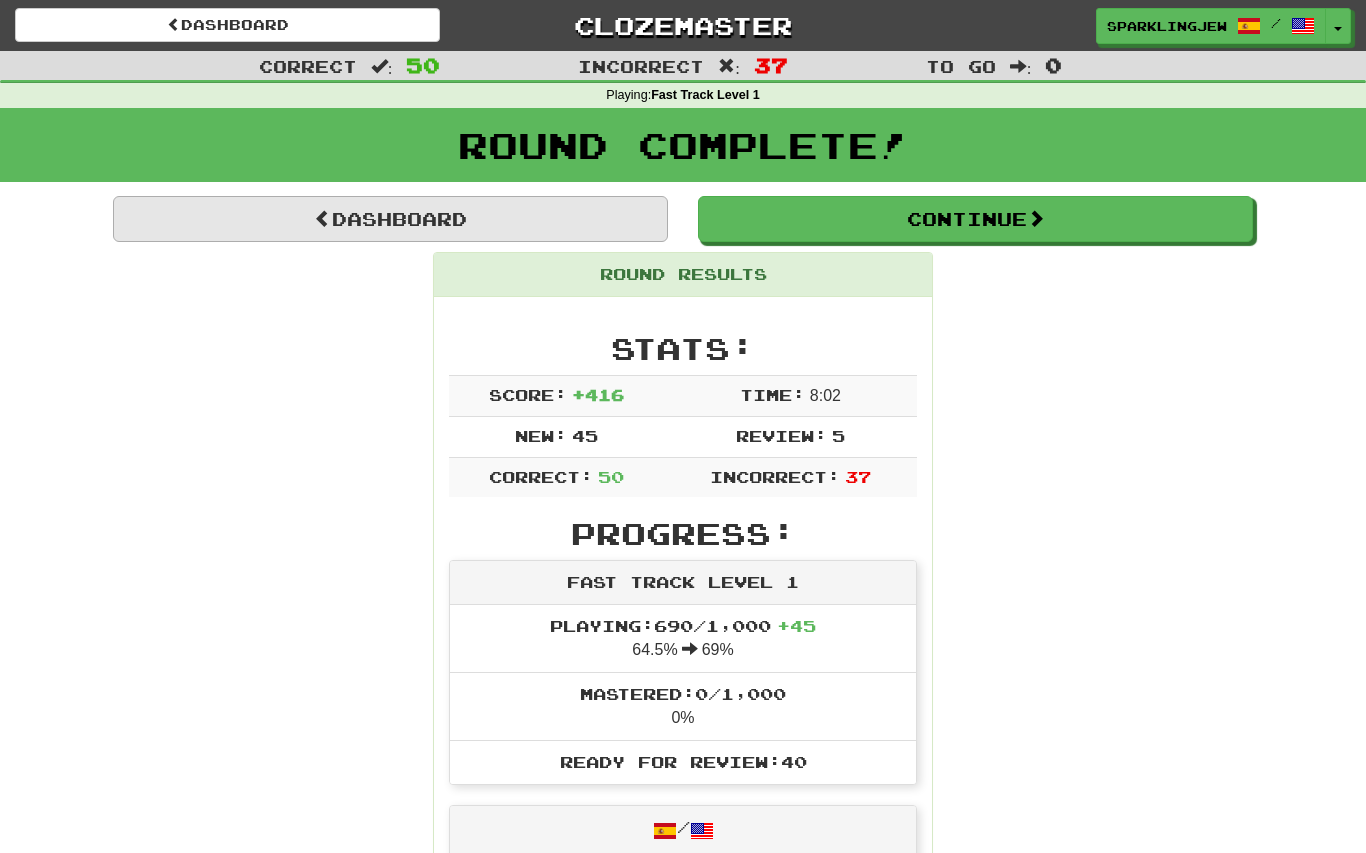 click on "Dashboard" at bounding box center [390, 219] 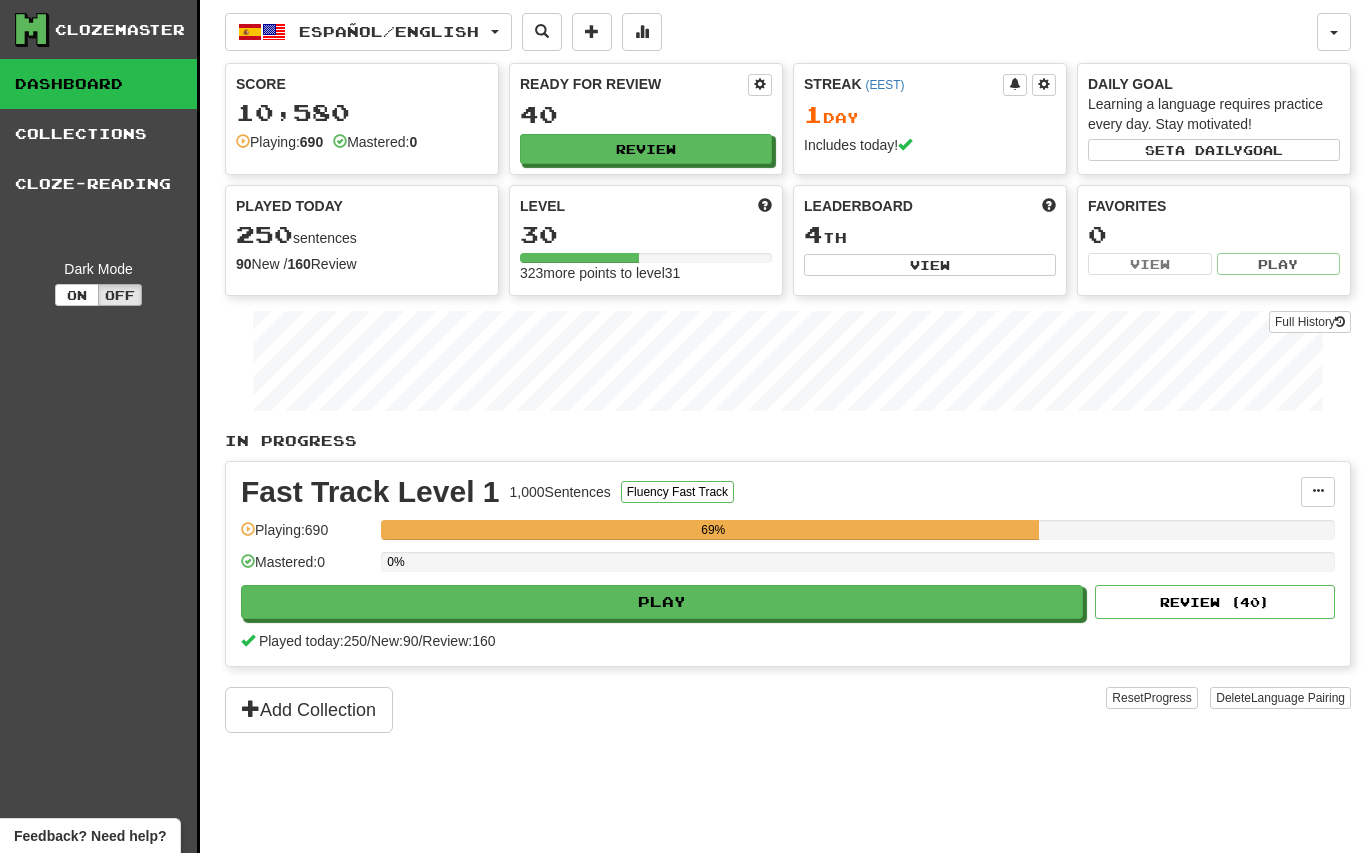 scroll, scrollTop: 0, scrollLeft: 0, axis: both 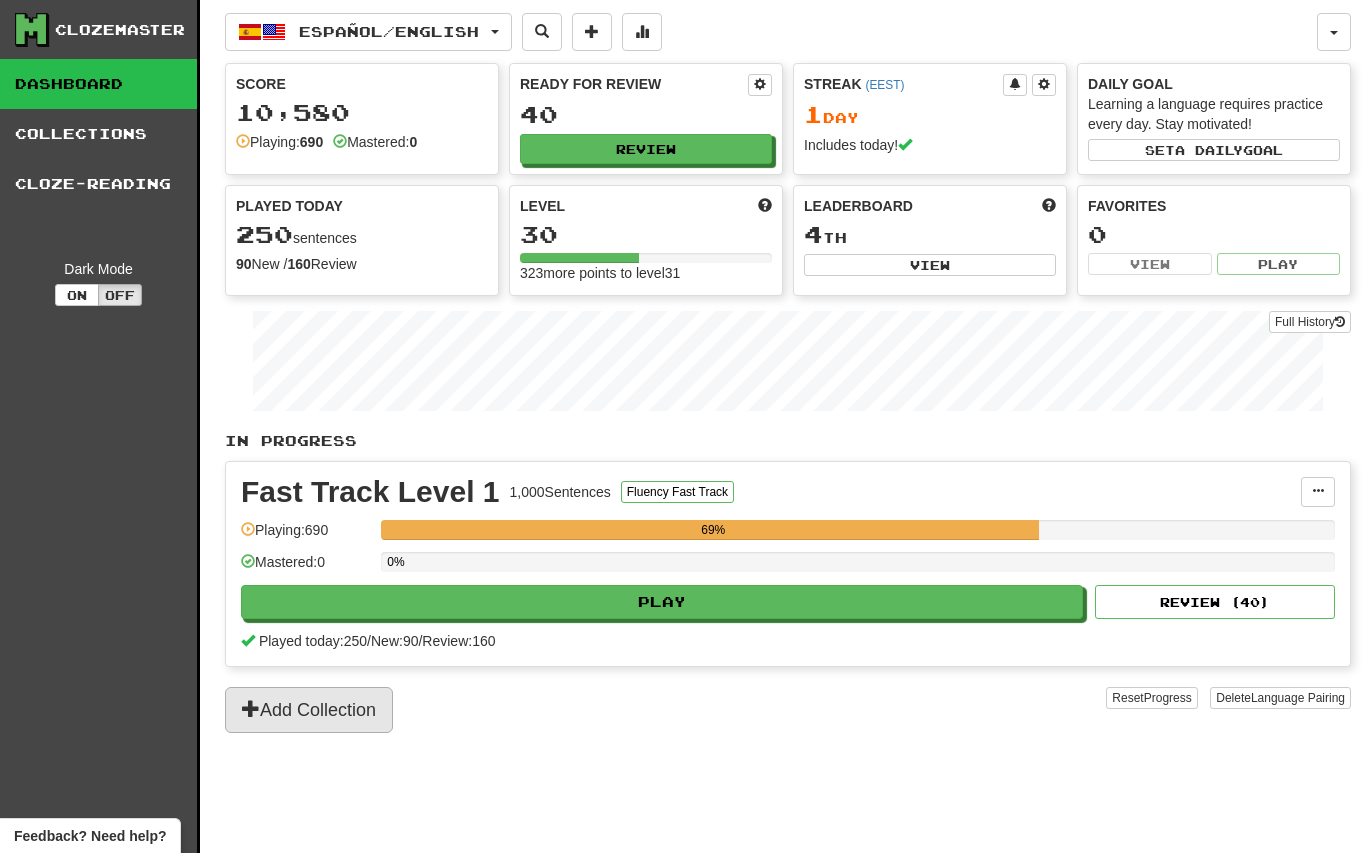 click on "Add Collection" at bounding box center (309, 710) 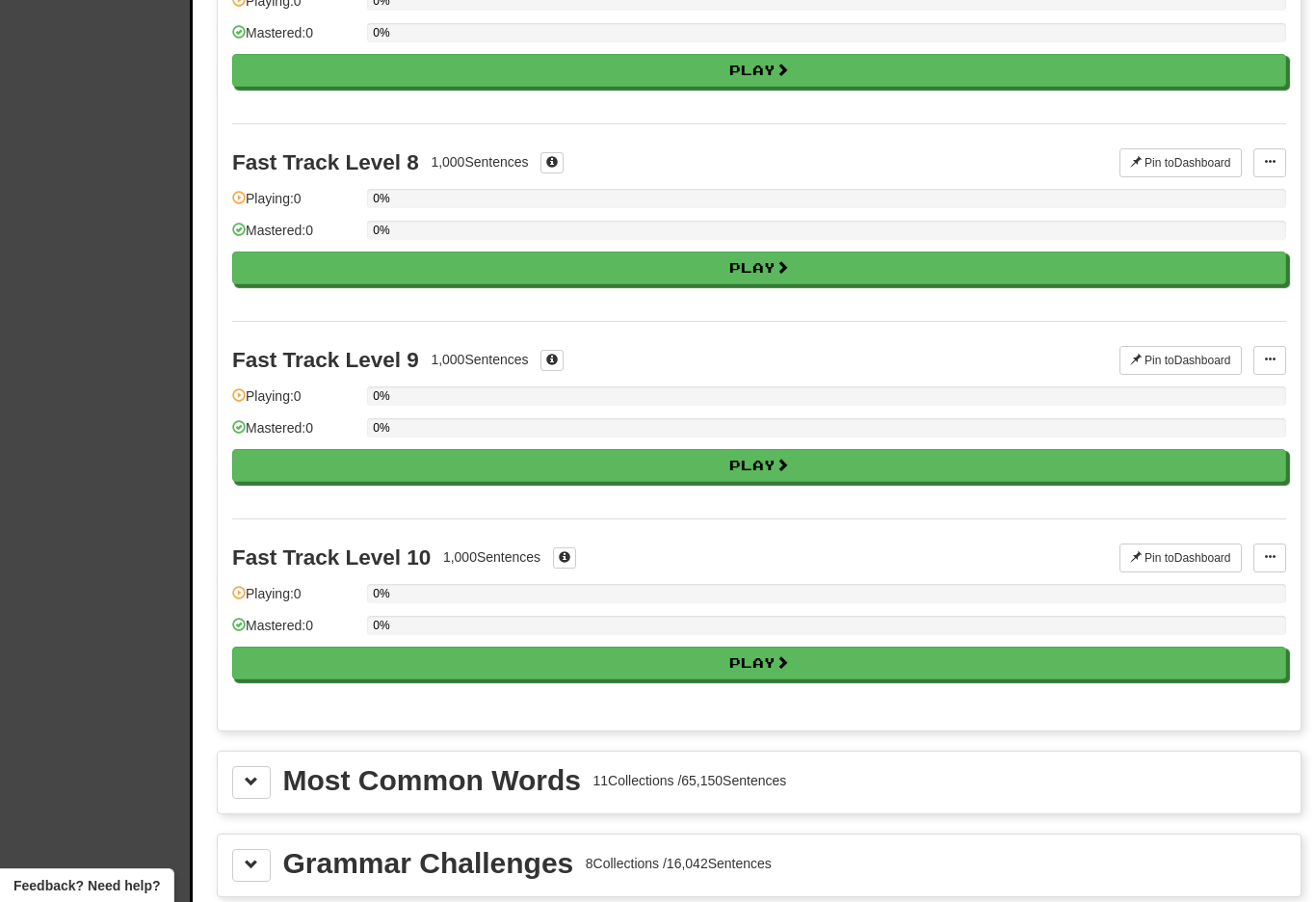 scroll, scrollTop: 1446, scrollLeft: 0, axis: vertical 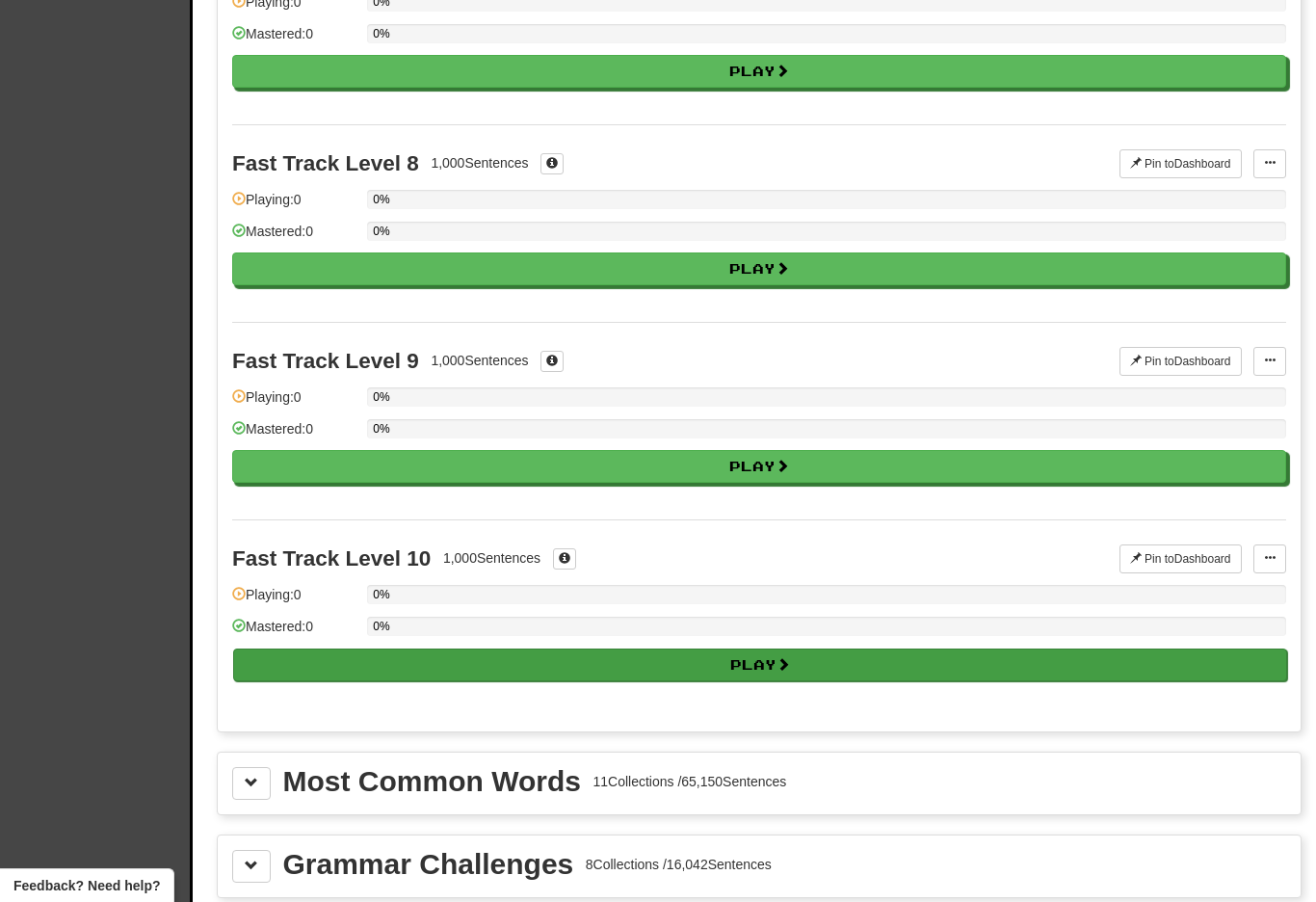 click on "Play" at bounding box center (760, 665) 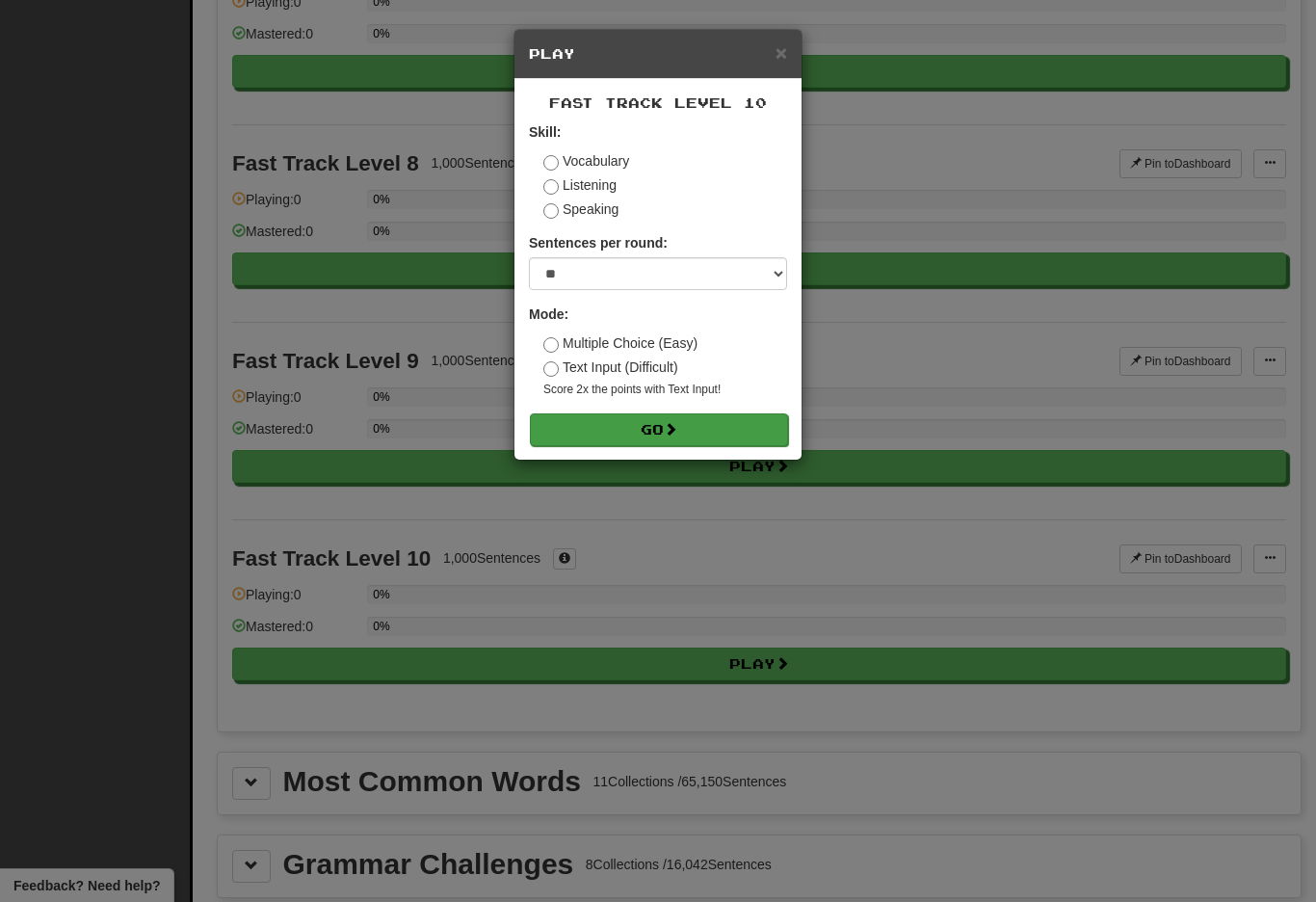 click on "Go" at bounding box center (659, 430) 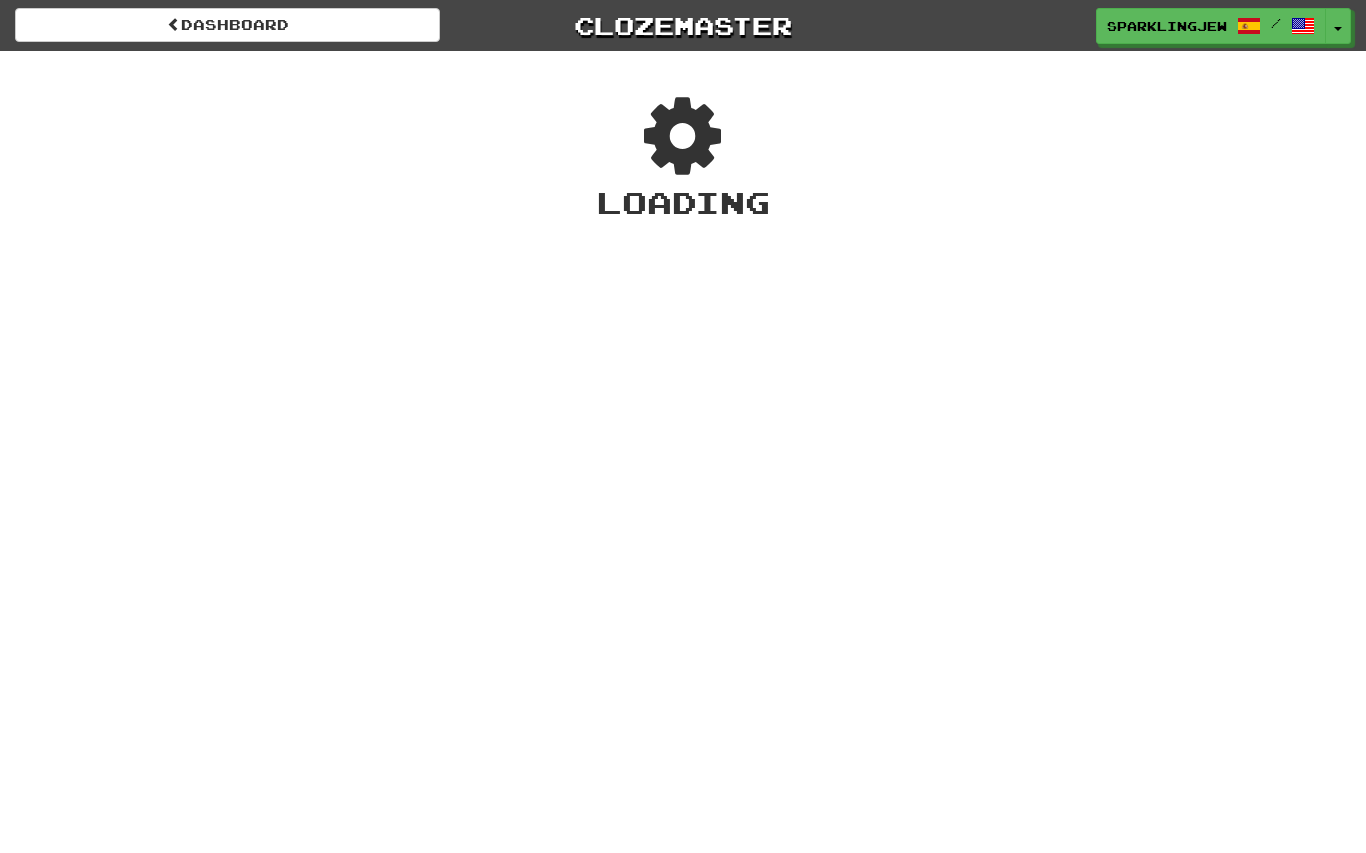 scroll, scrollTop: 0, scrollLeft: 0, axis: both 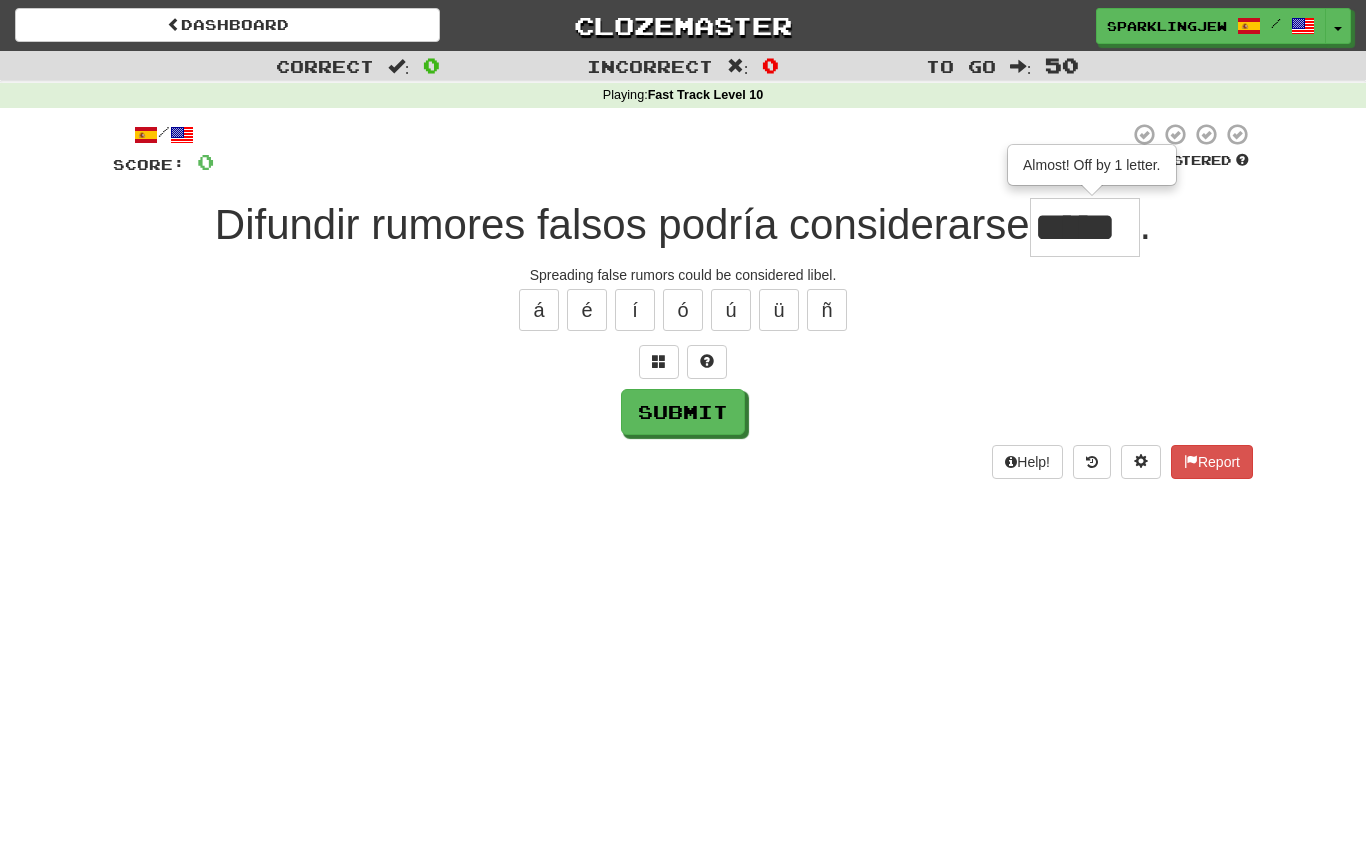 type on "******" 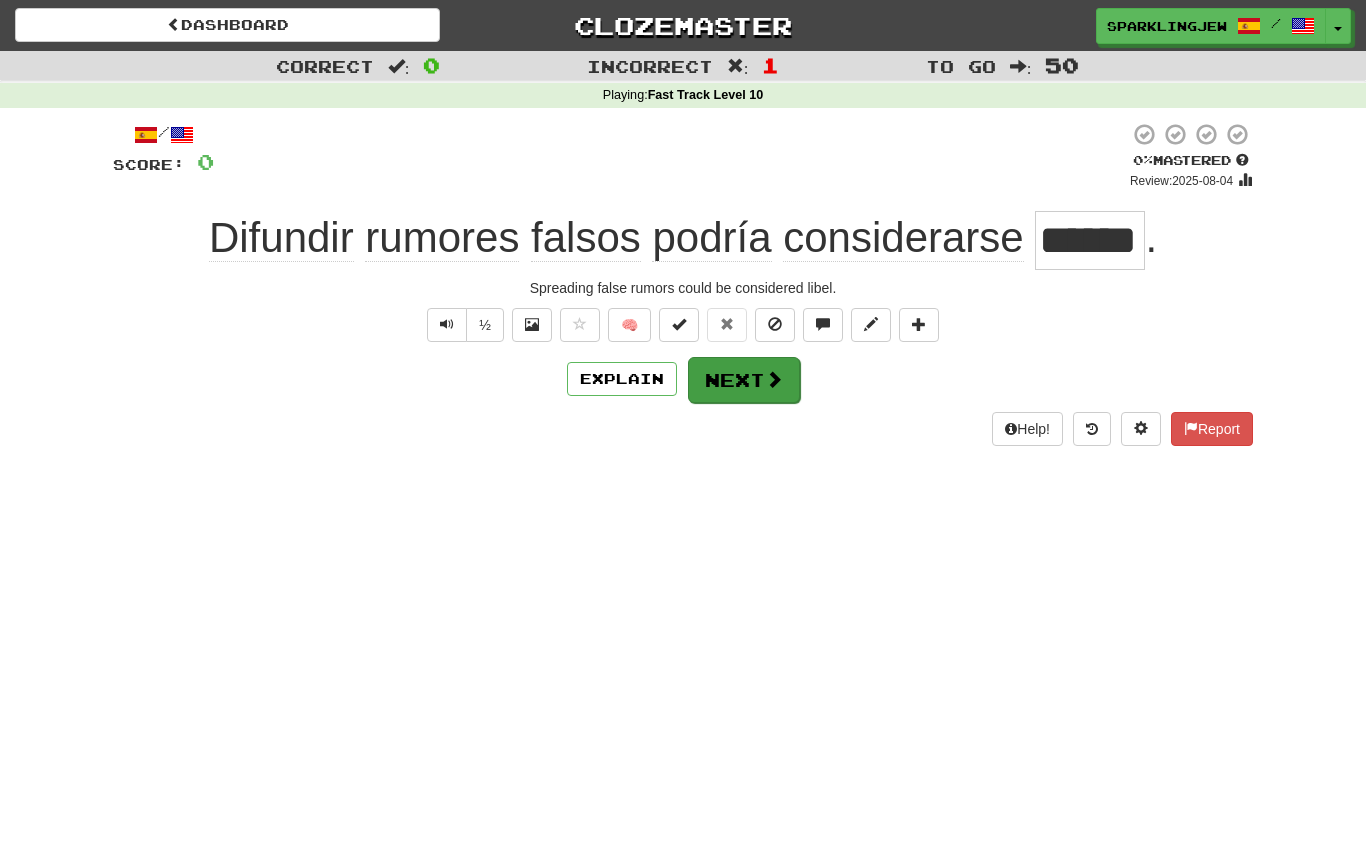 click at bounding box center (774, 379) 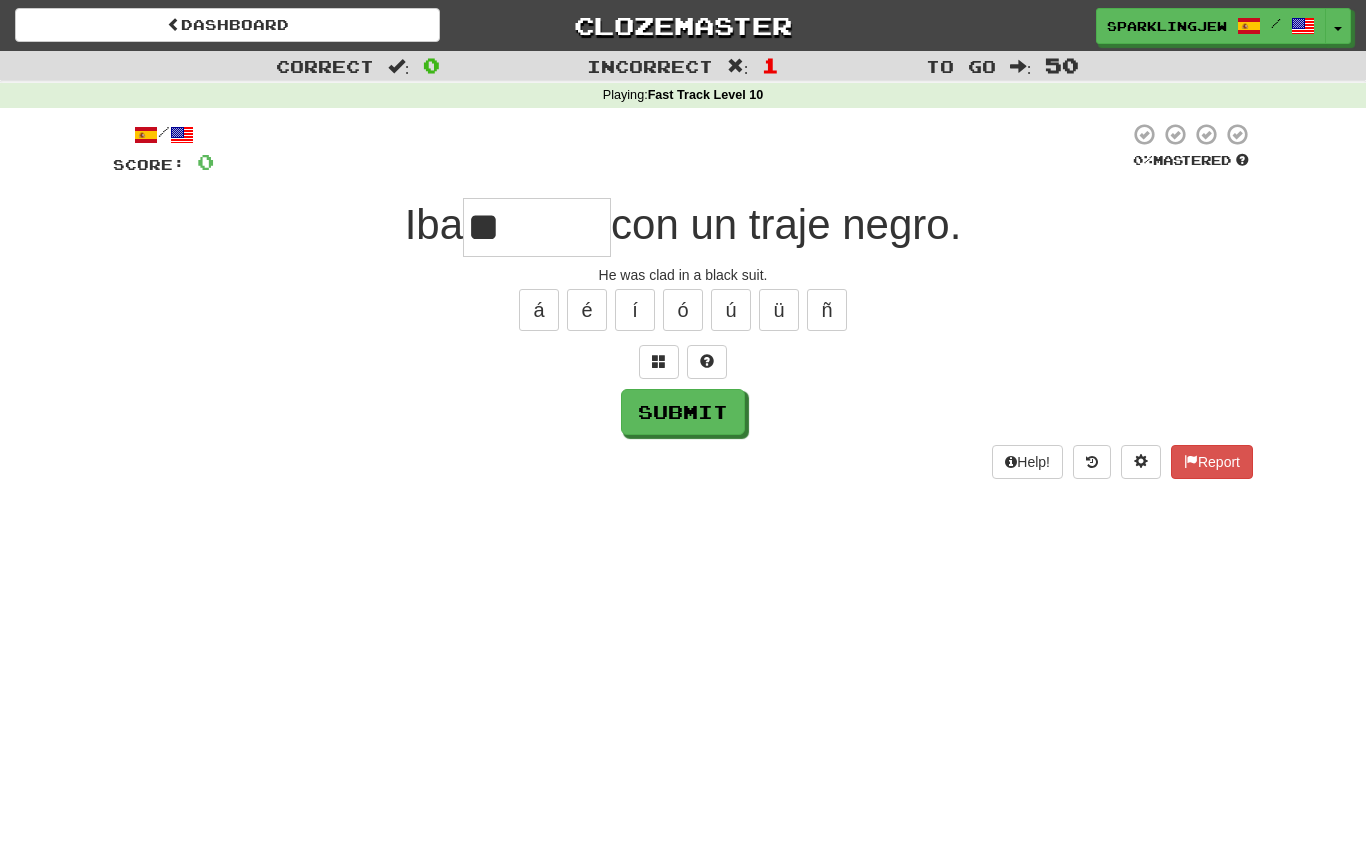type on "*" 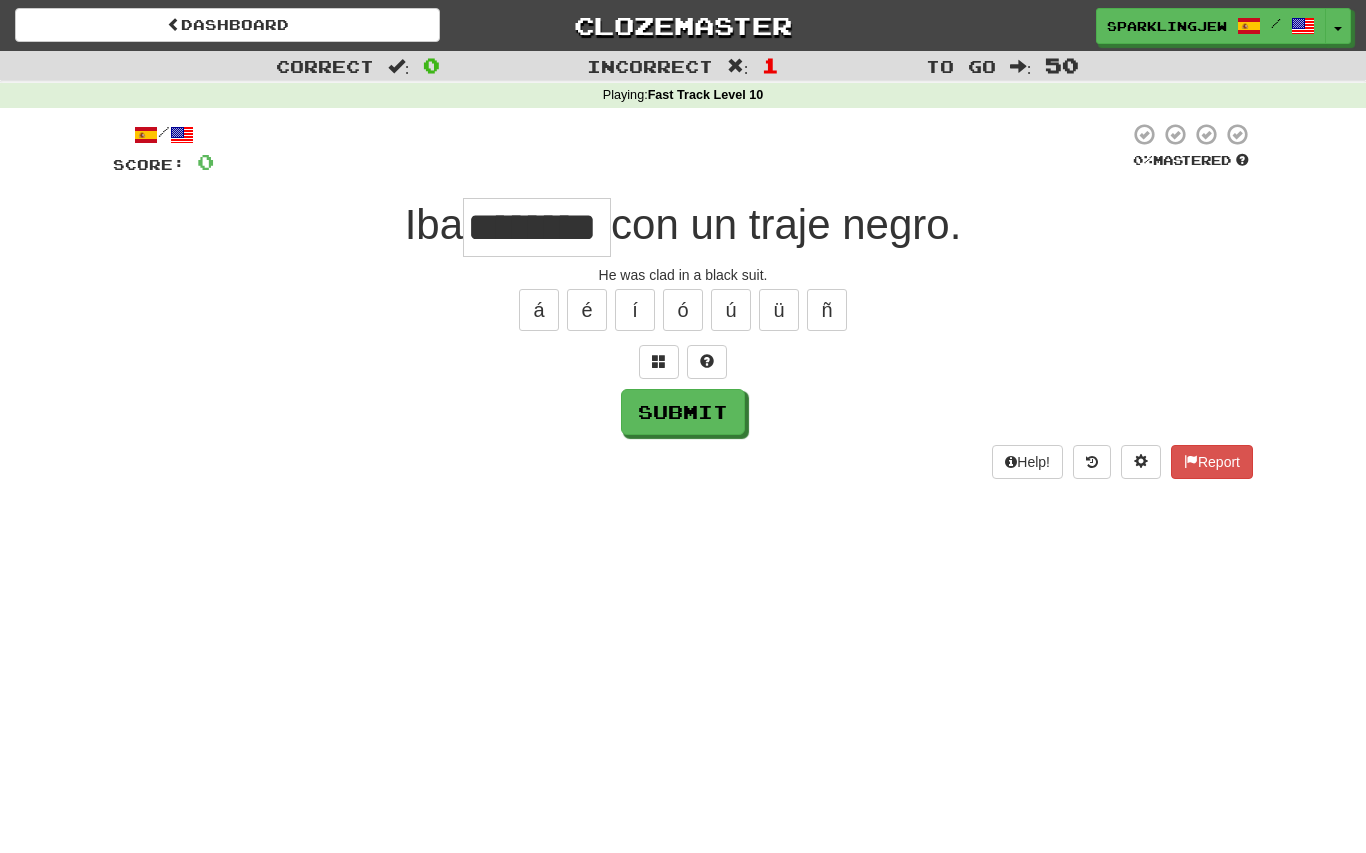 type on "*******" 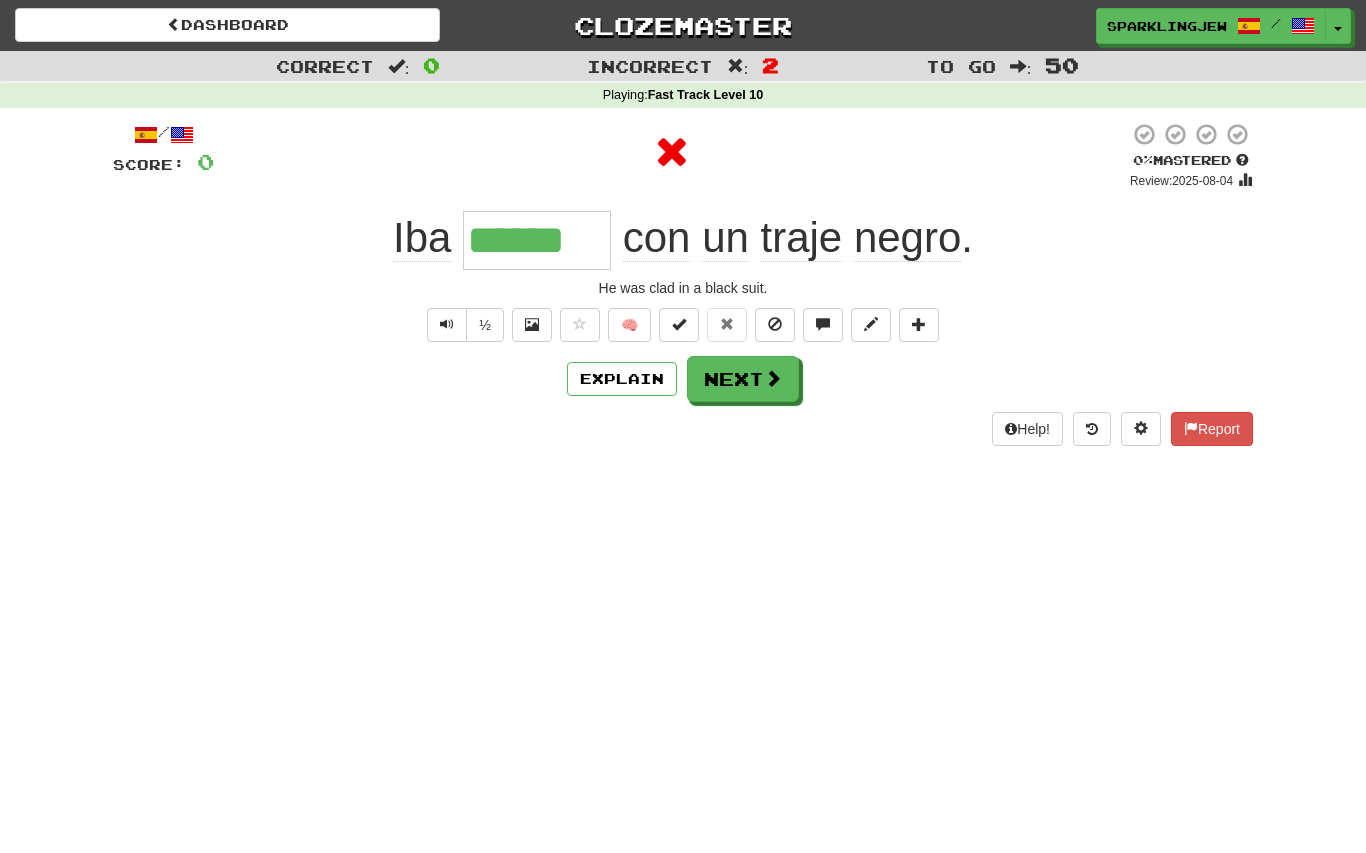 type on "*******" 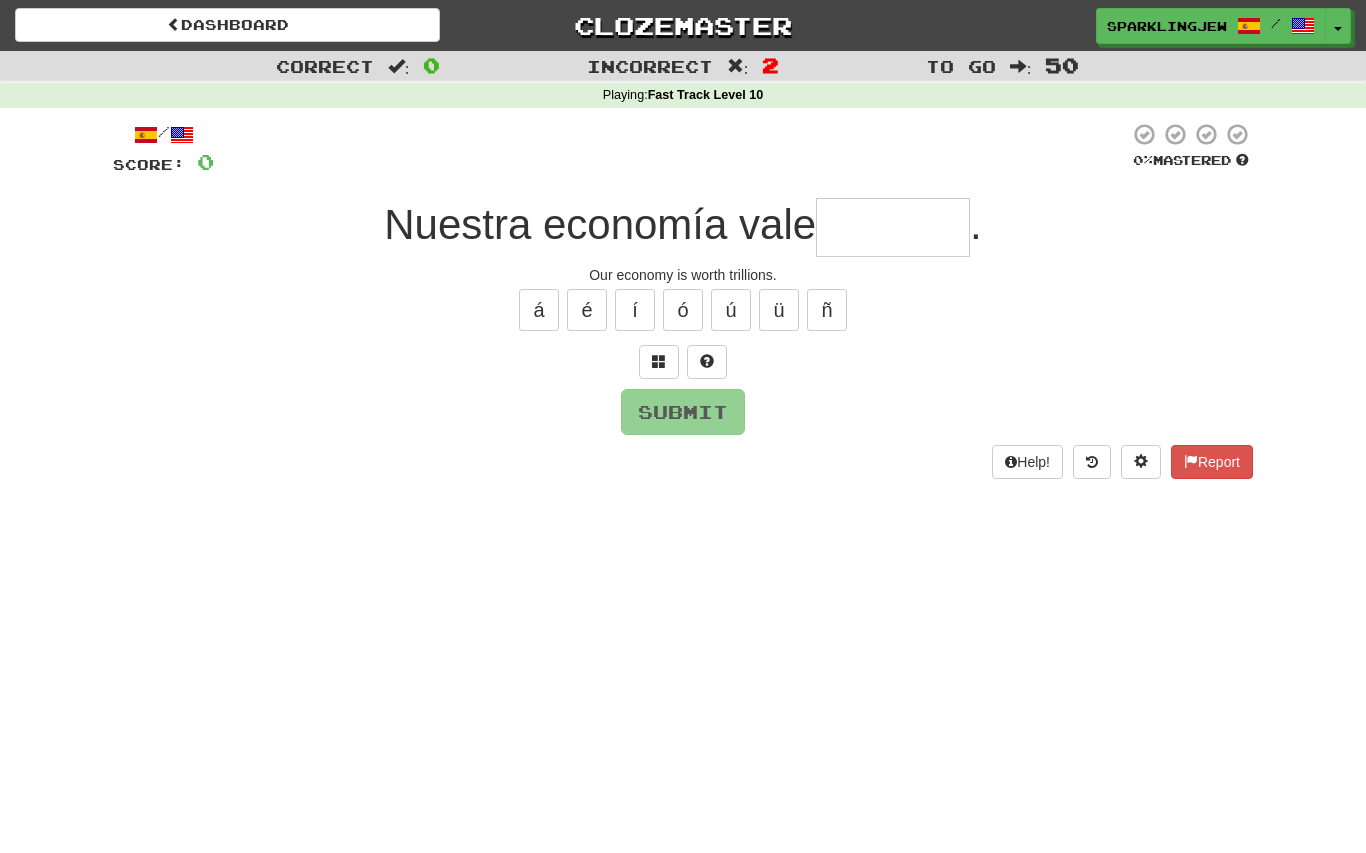 type on "********" 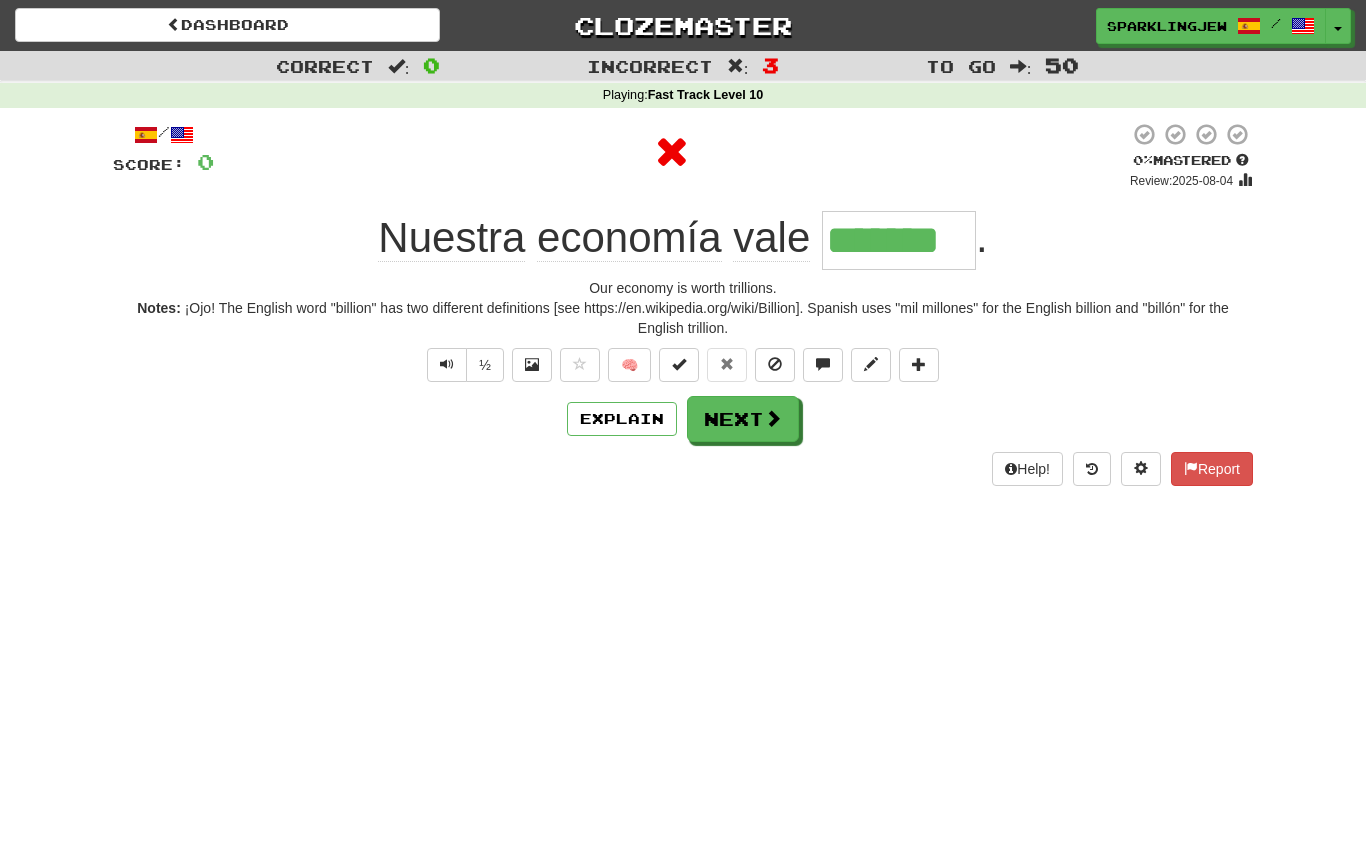 type on "********" 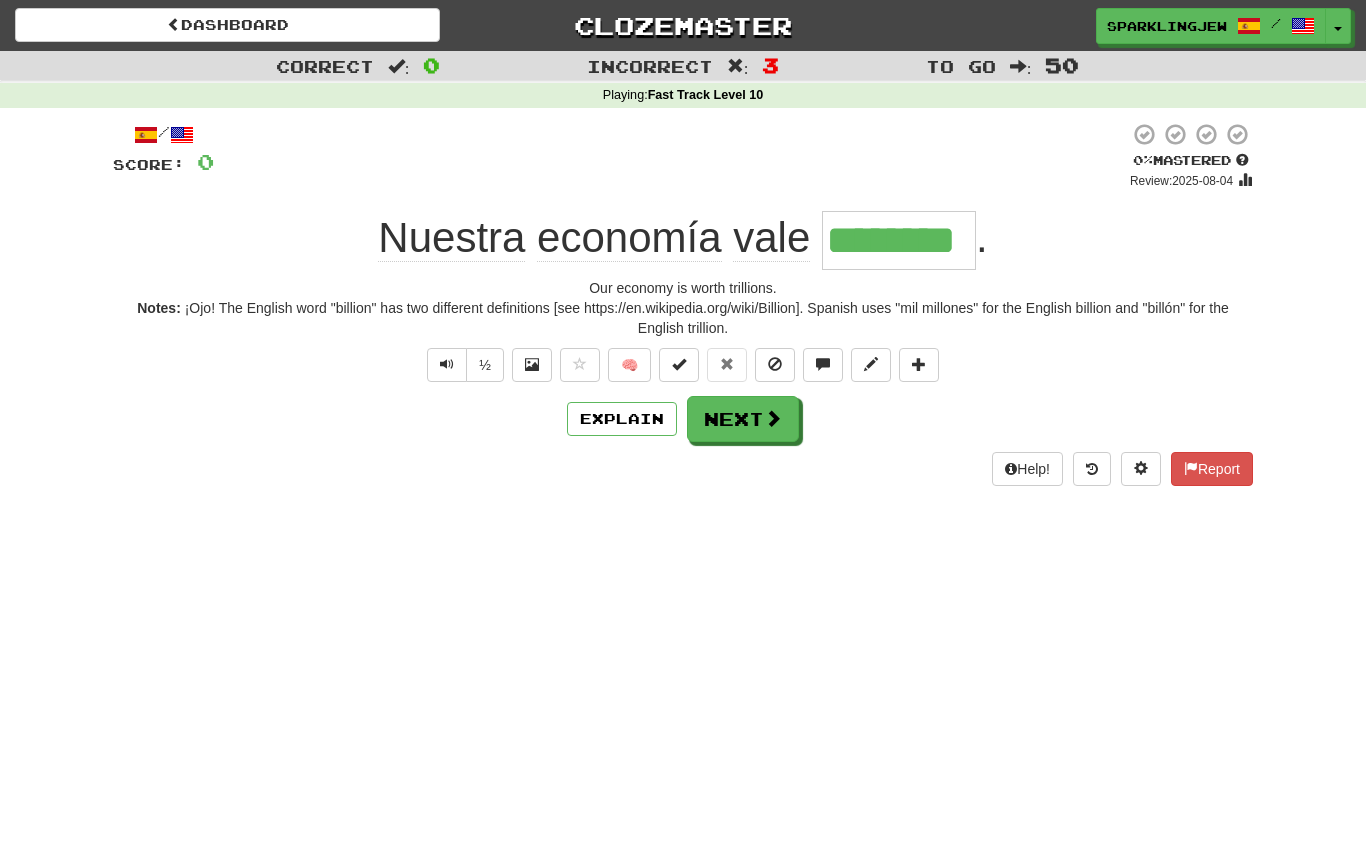 type 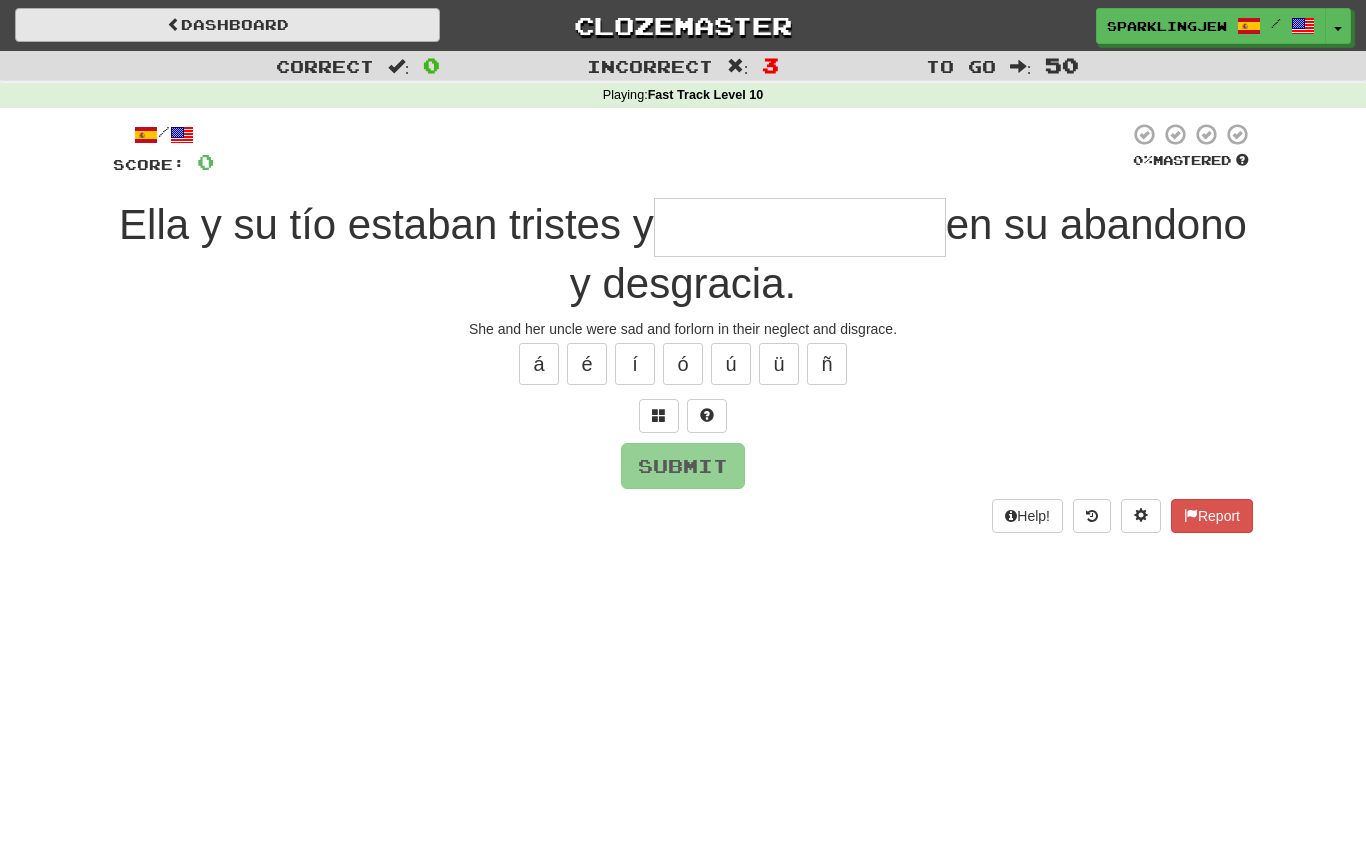 click on "Dashboard" at bounding box center (227, 25) 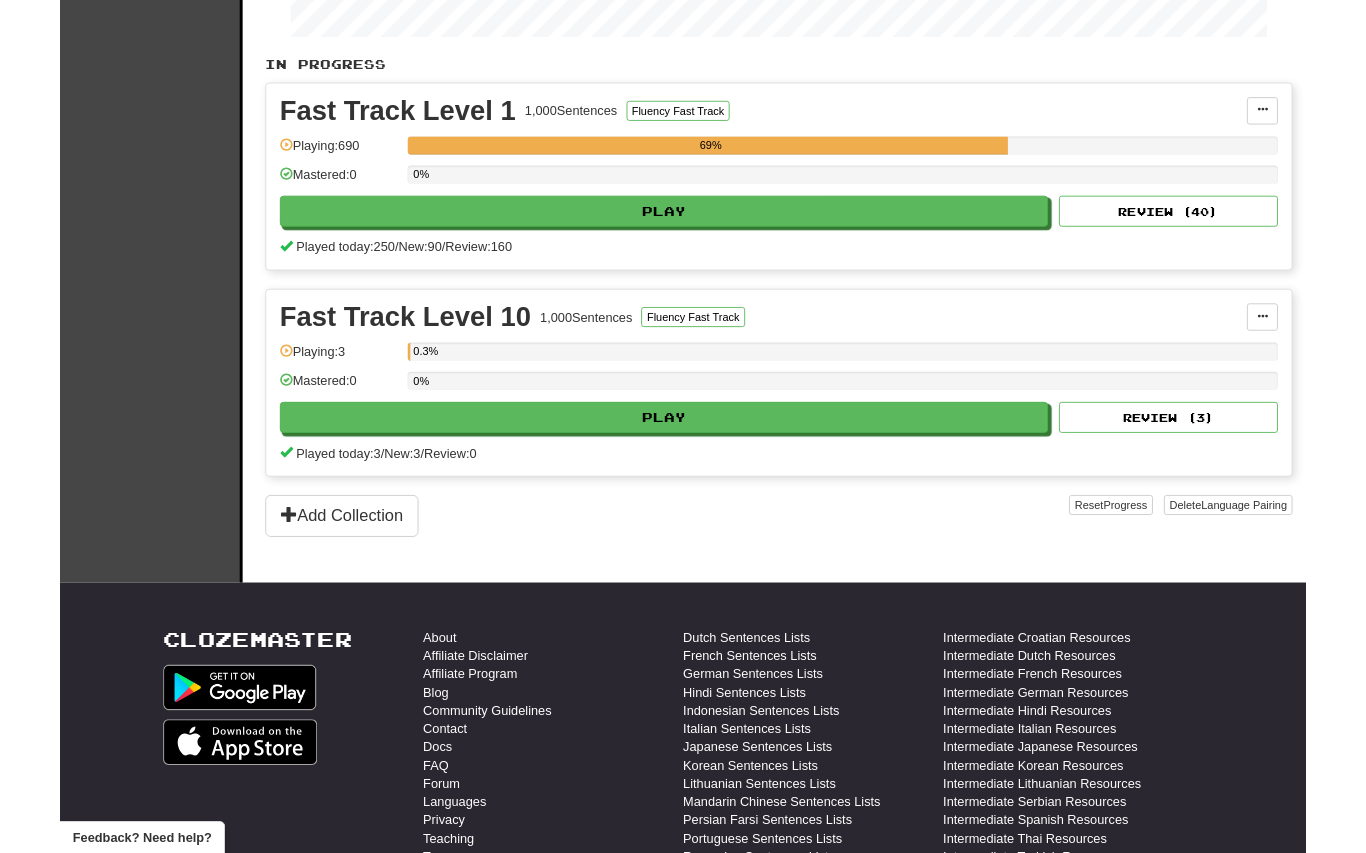 scroll, scrollTop: 452, scrollLeft: 0, axis: vertical 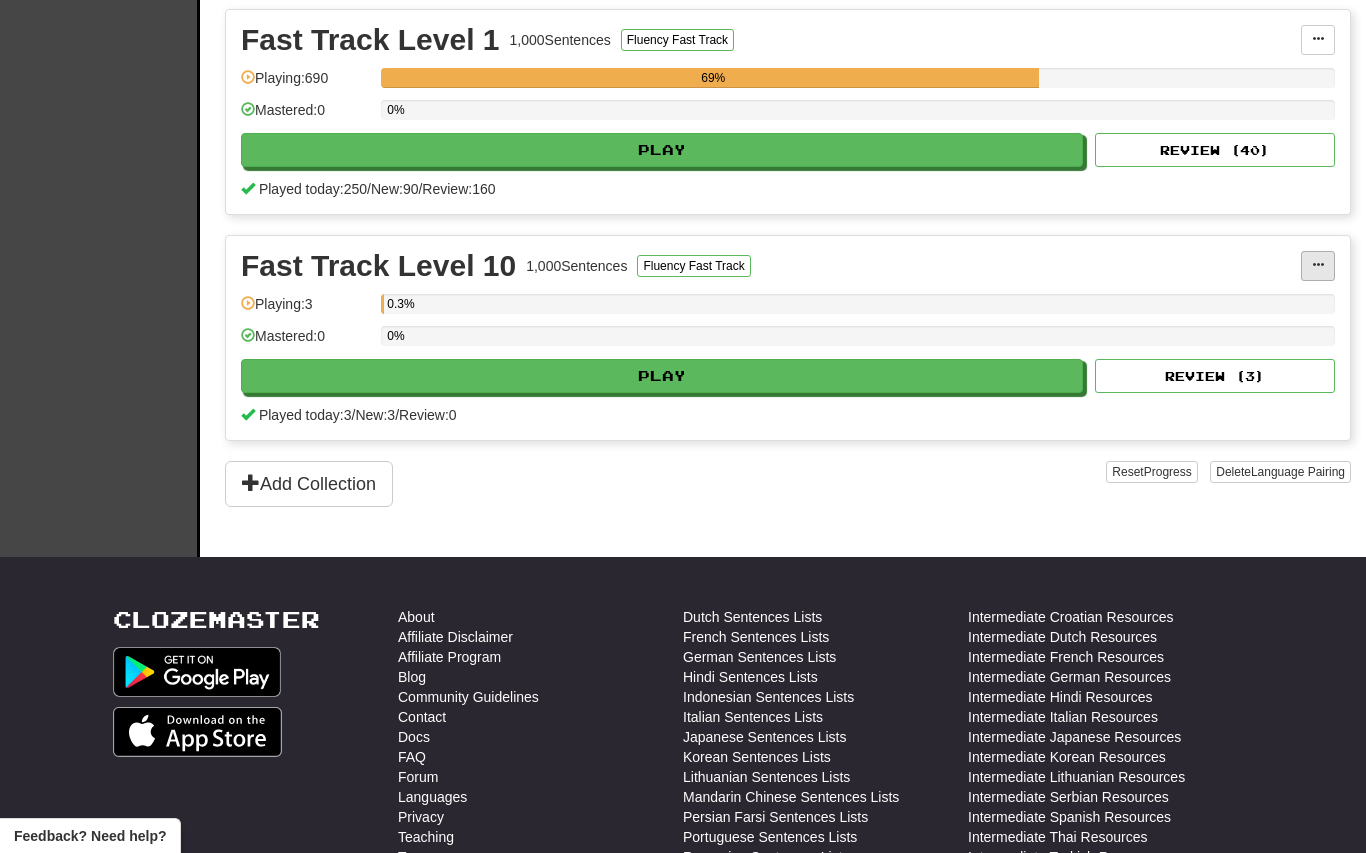 click at bounding box center (1318, 266) 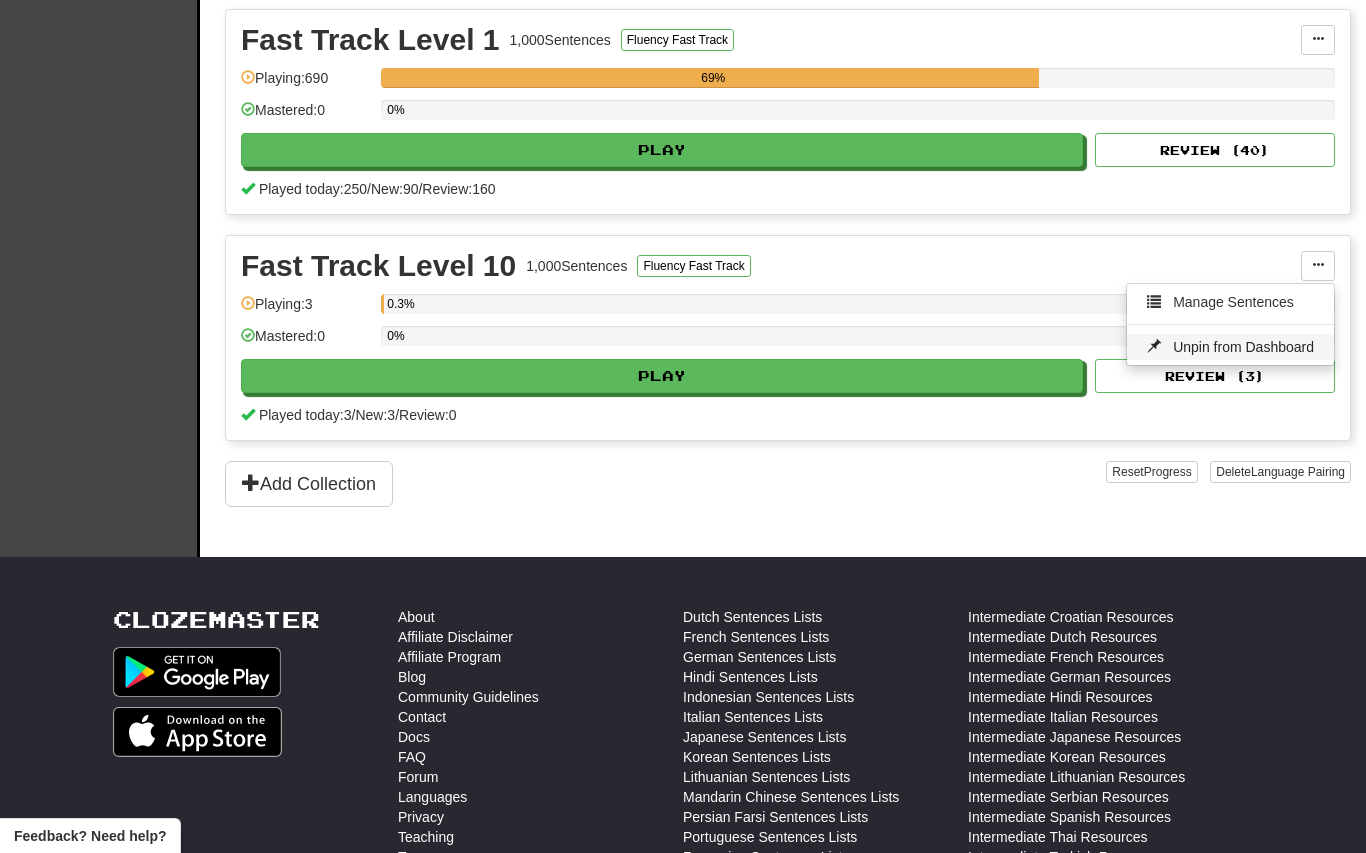 click on "Unpin from Dashboard" at bounding box center (1230, 347) 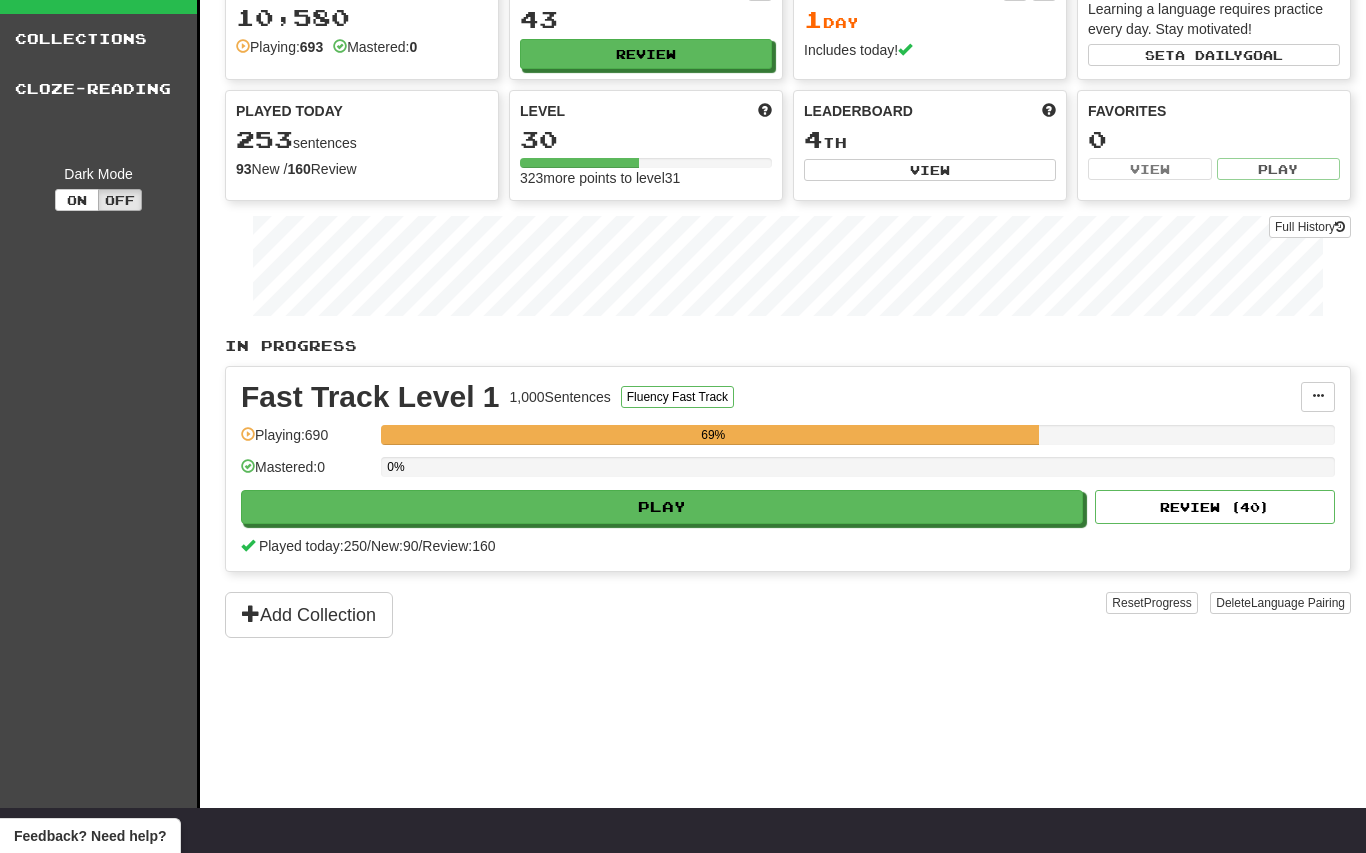 scroll, scrollTop: 82, scrollLeft: 0, axis: vertical 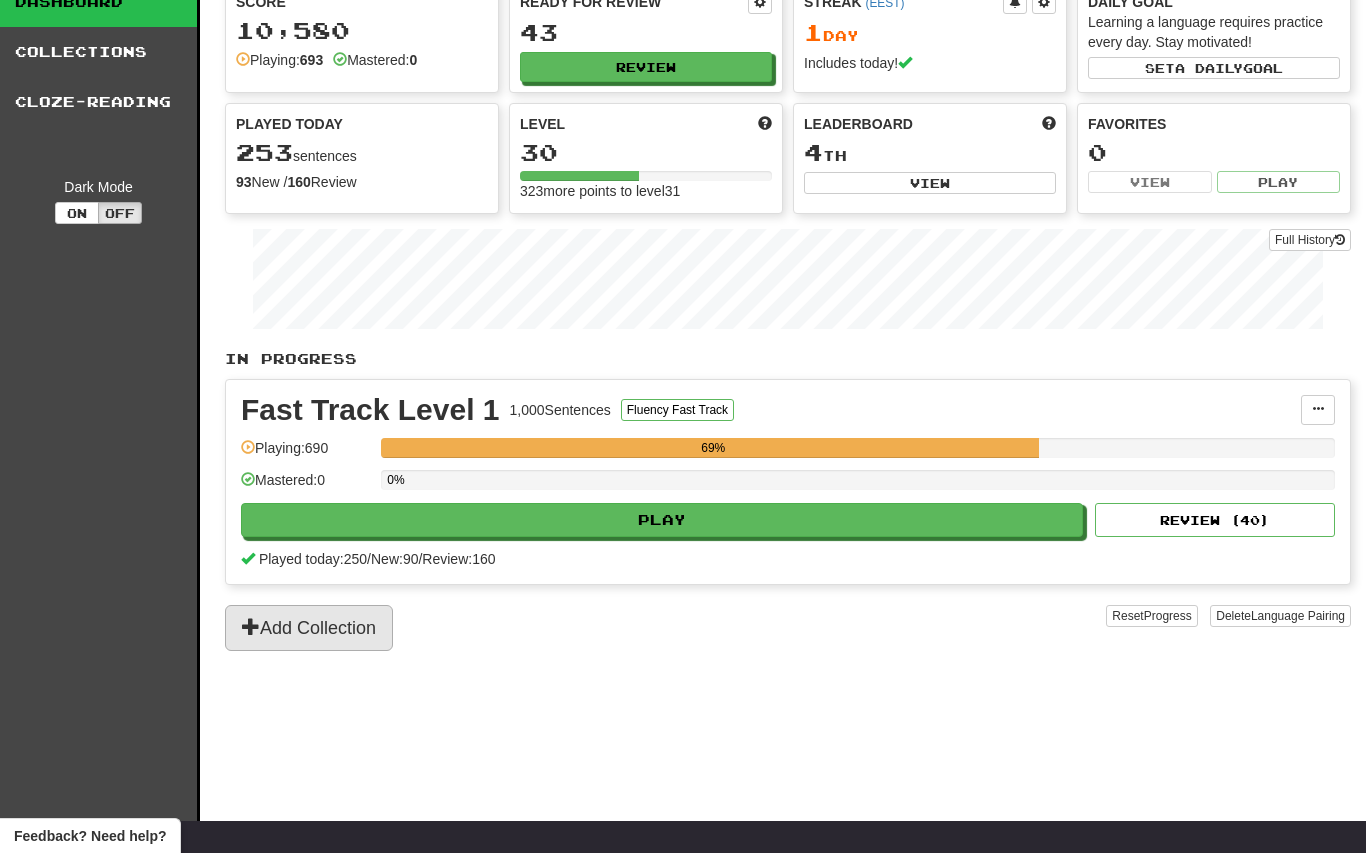 click on "Add Collection" at bounding box center [309, 628] 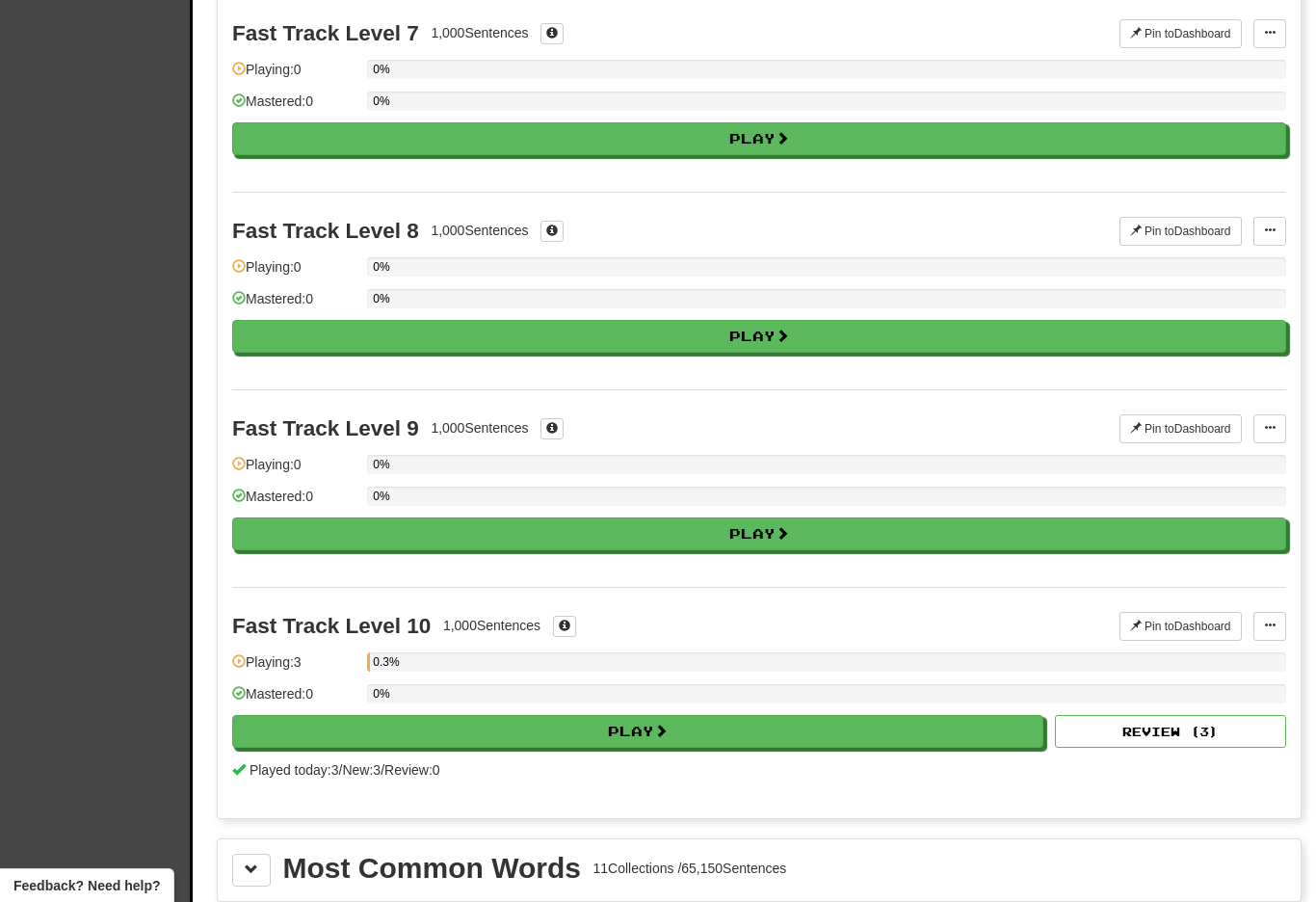 scroll, scrollTop: 1383, scrollLeft: 0, axis: vertical 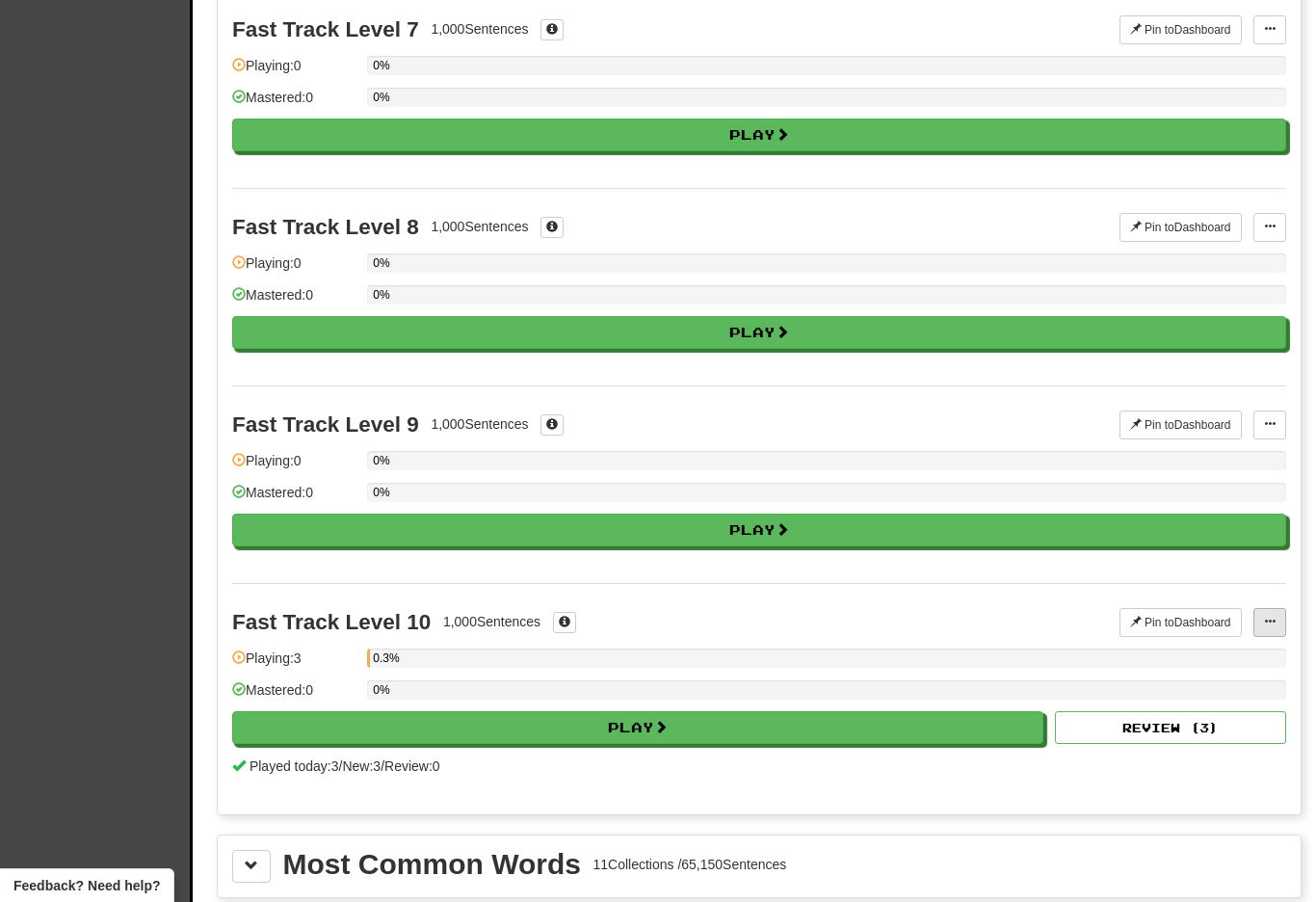 click at bounding box center (1270, 623) 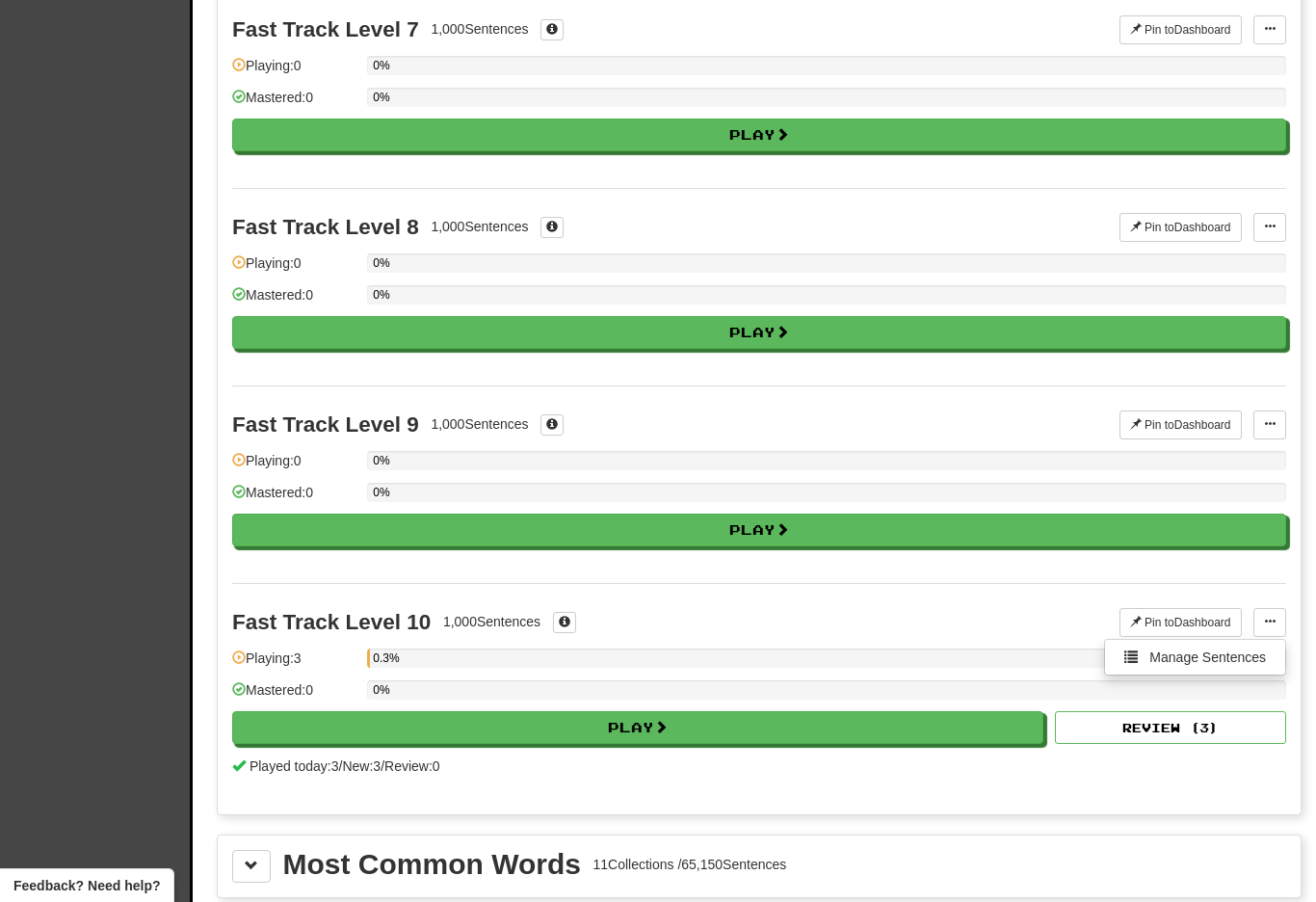 click at bounding box center (658, 451) 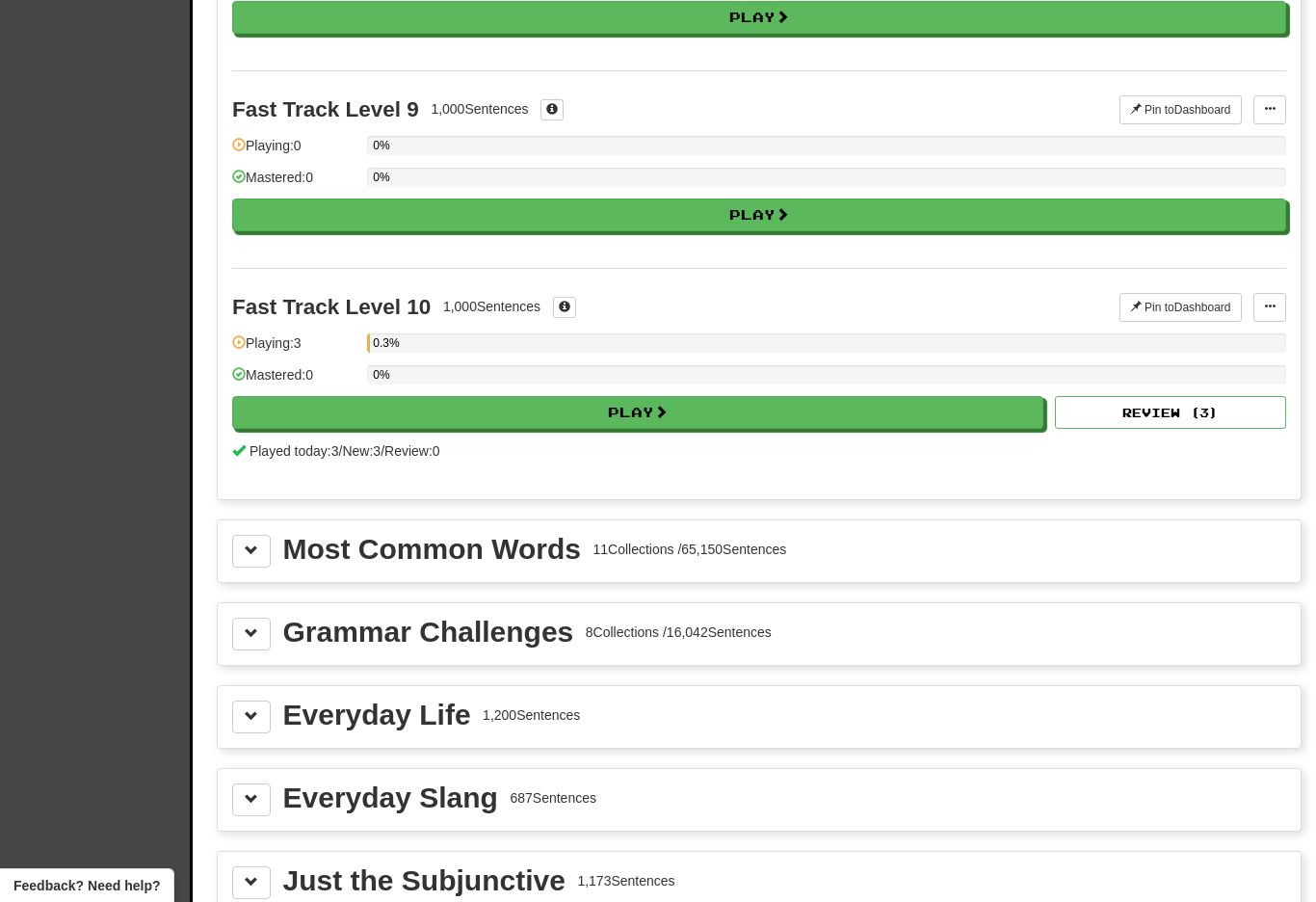 scroll, scrollTop: 1712, scrollLeft: 0, axis: vertical 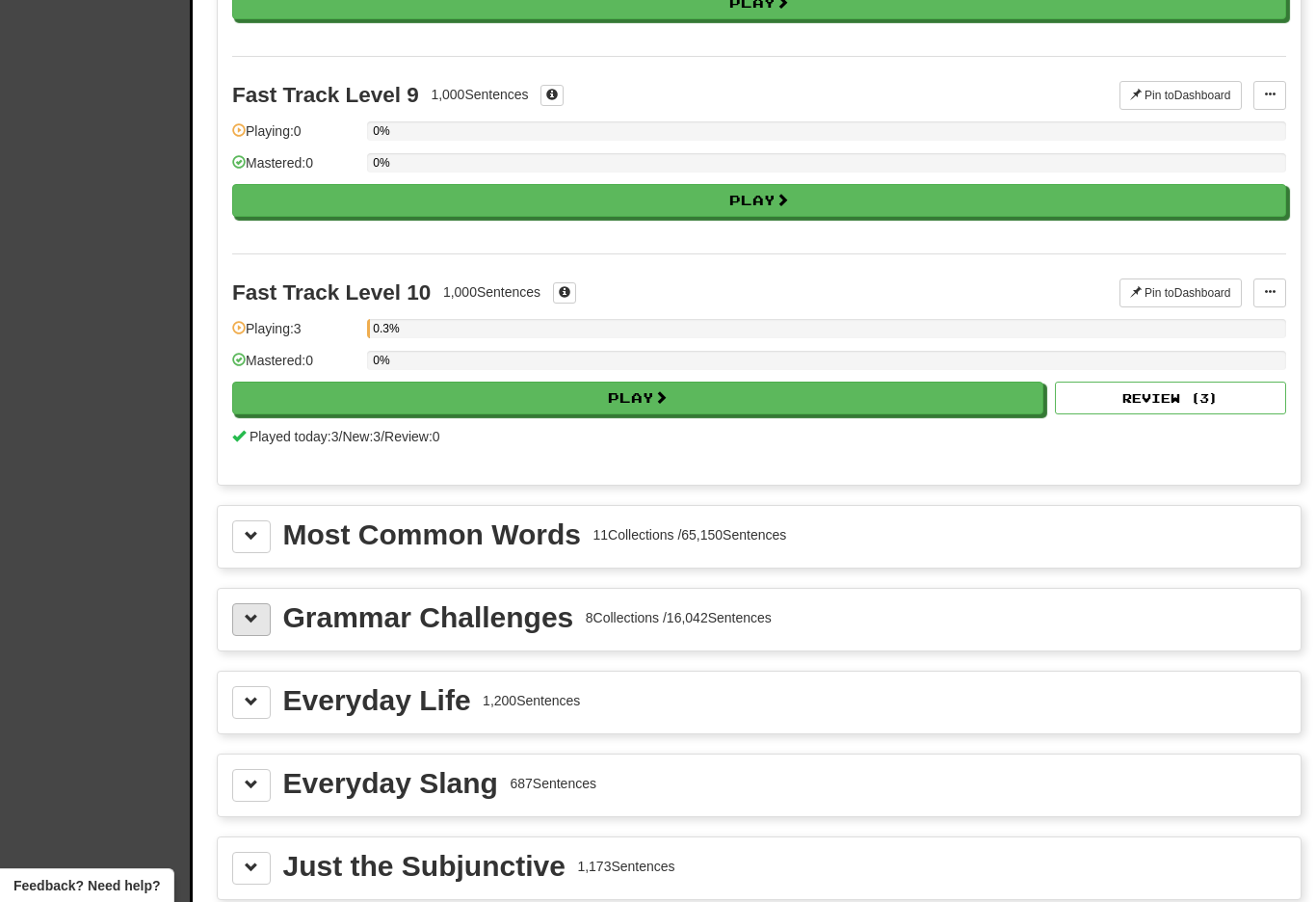 click at bounding box center (251, 620) 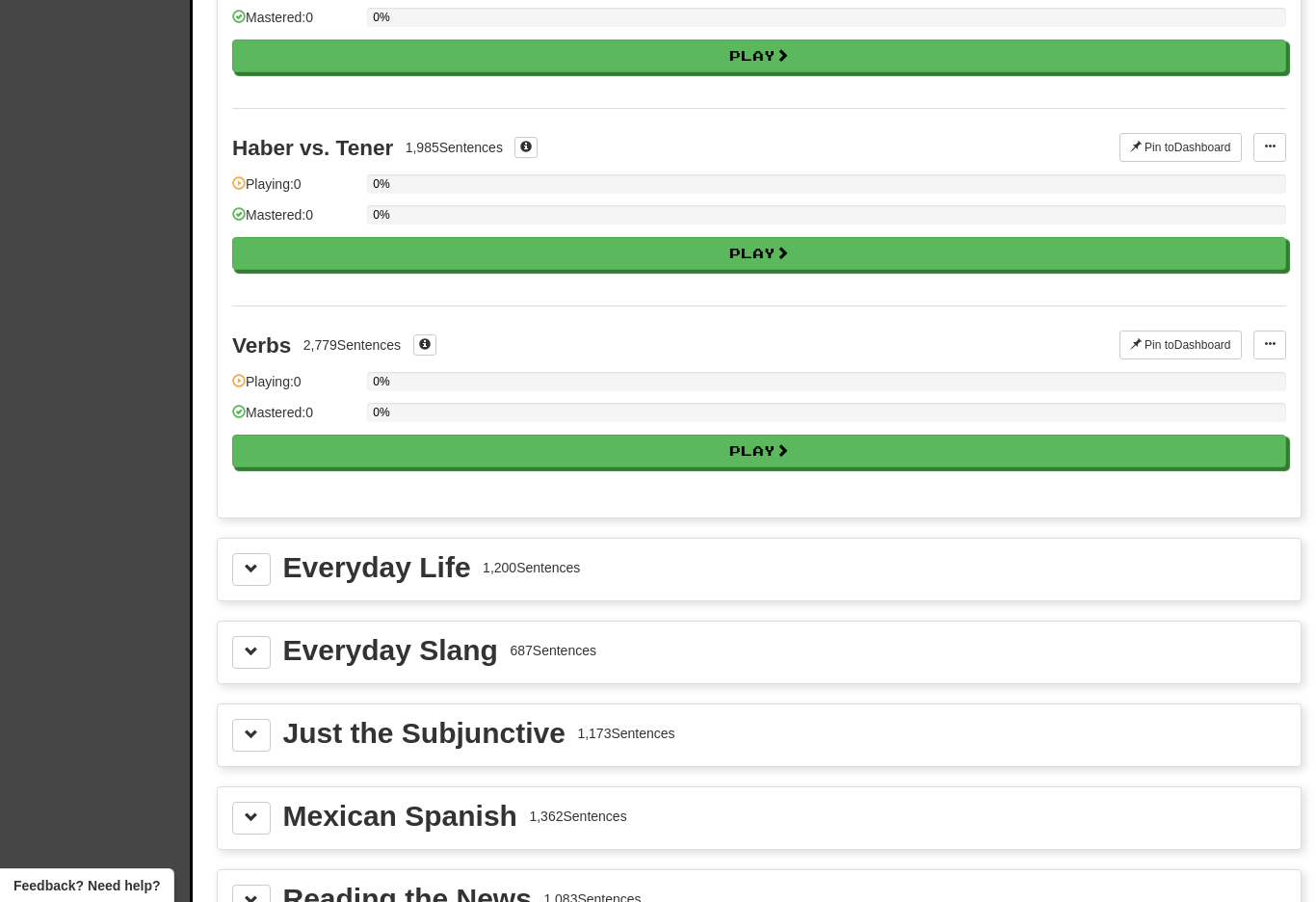 scroll, scrollTop: 3439, scrollLeft: 0, axis: vertical 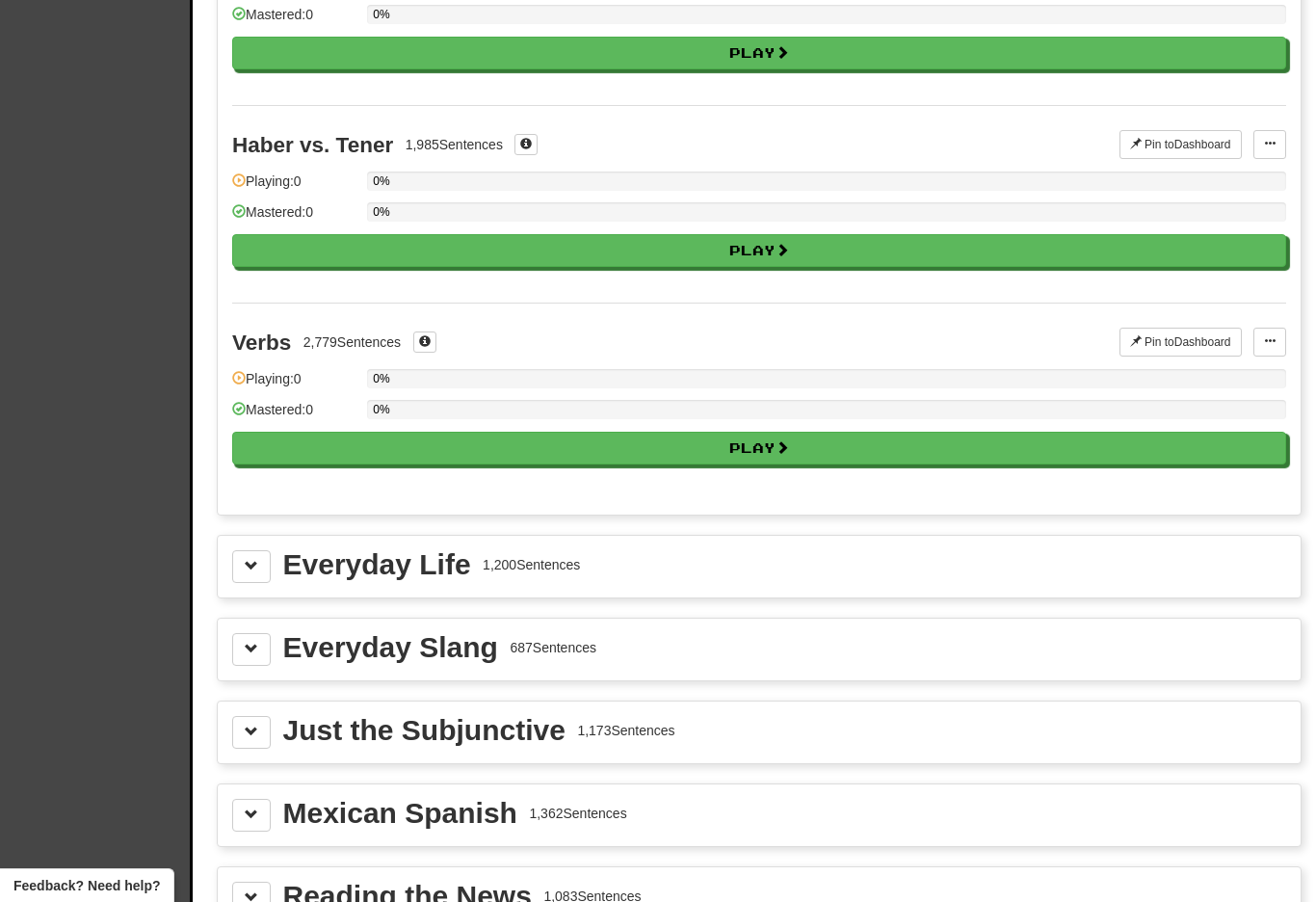 click on "Everyday Life 1,200  Sentences" at bounding box center (759, 567) 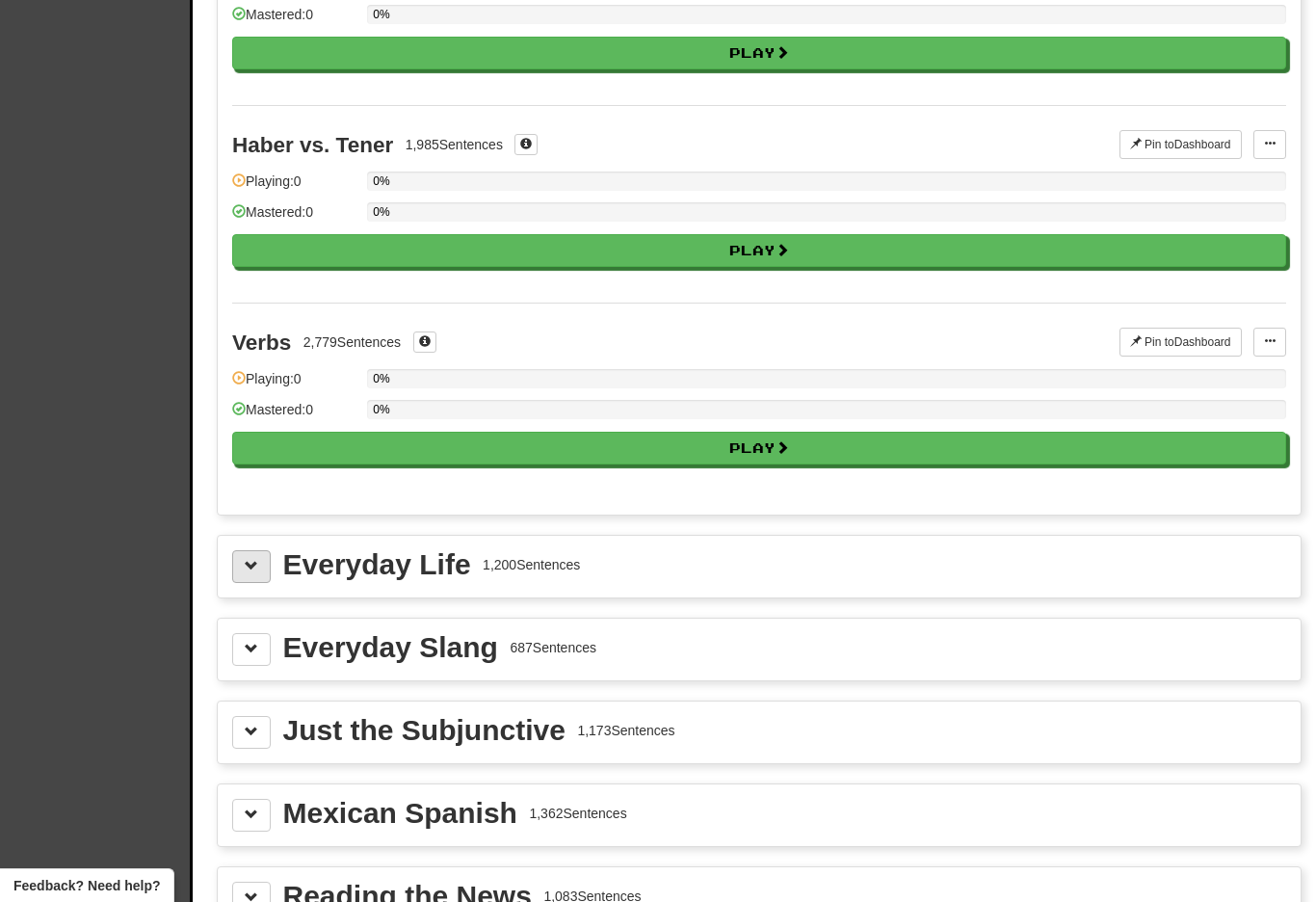 click at bounding box center [251, 567] 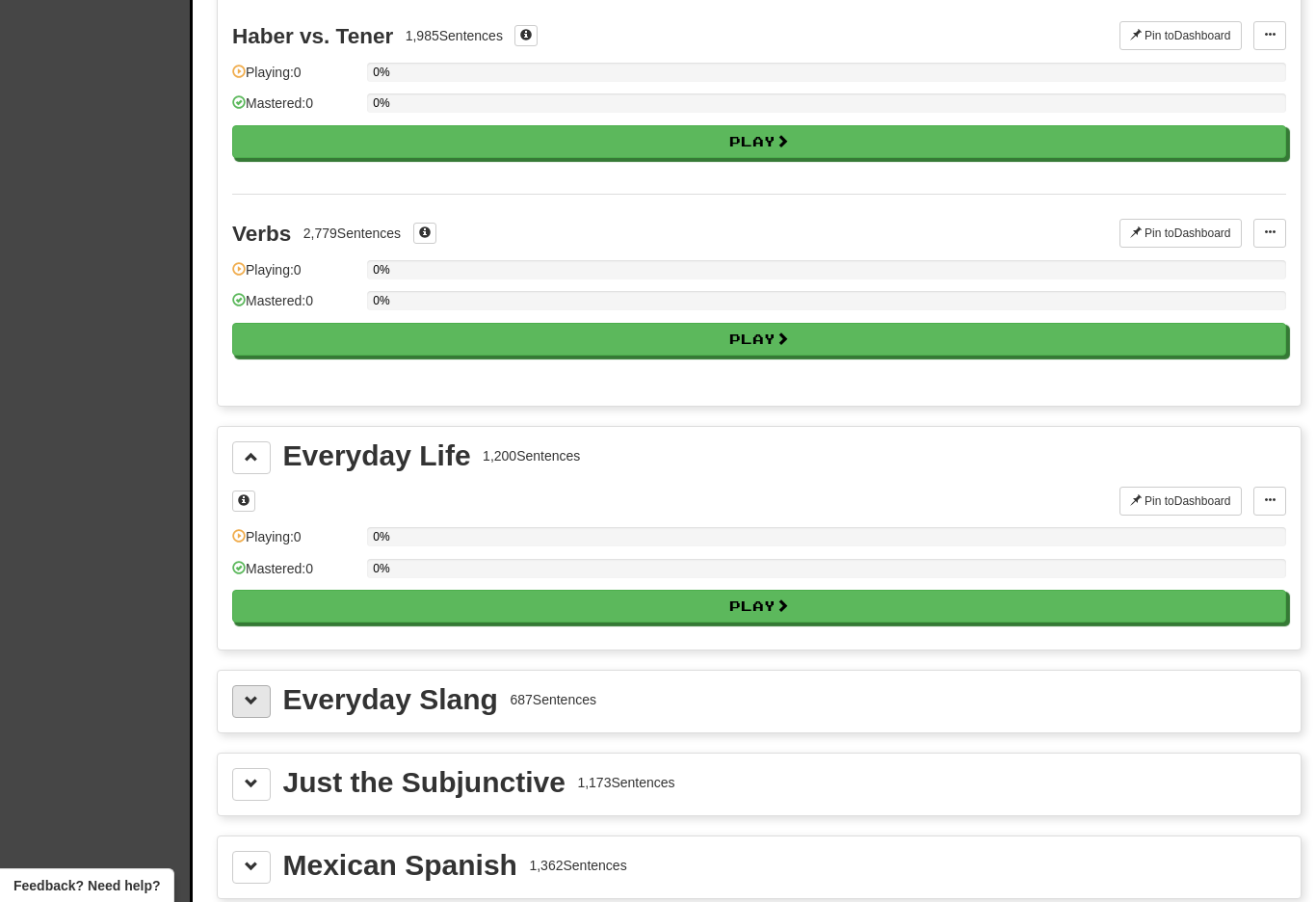 click at bounding box center (251, 702) 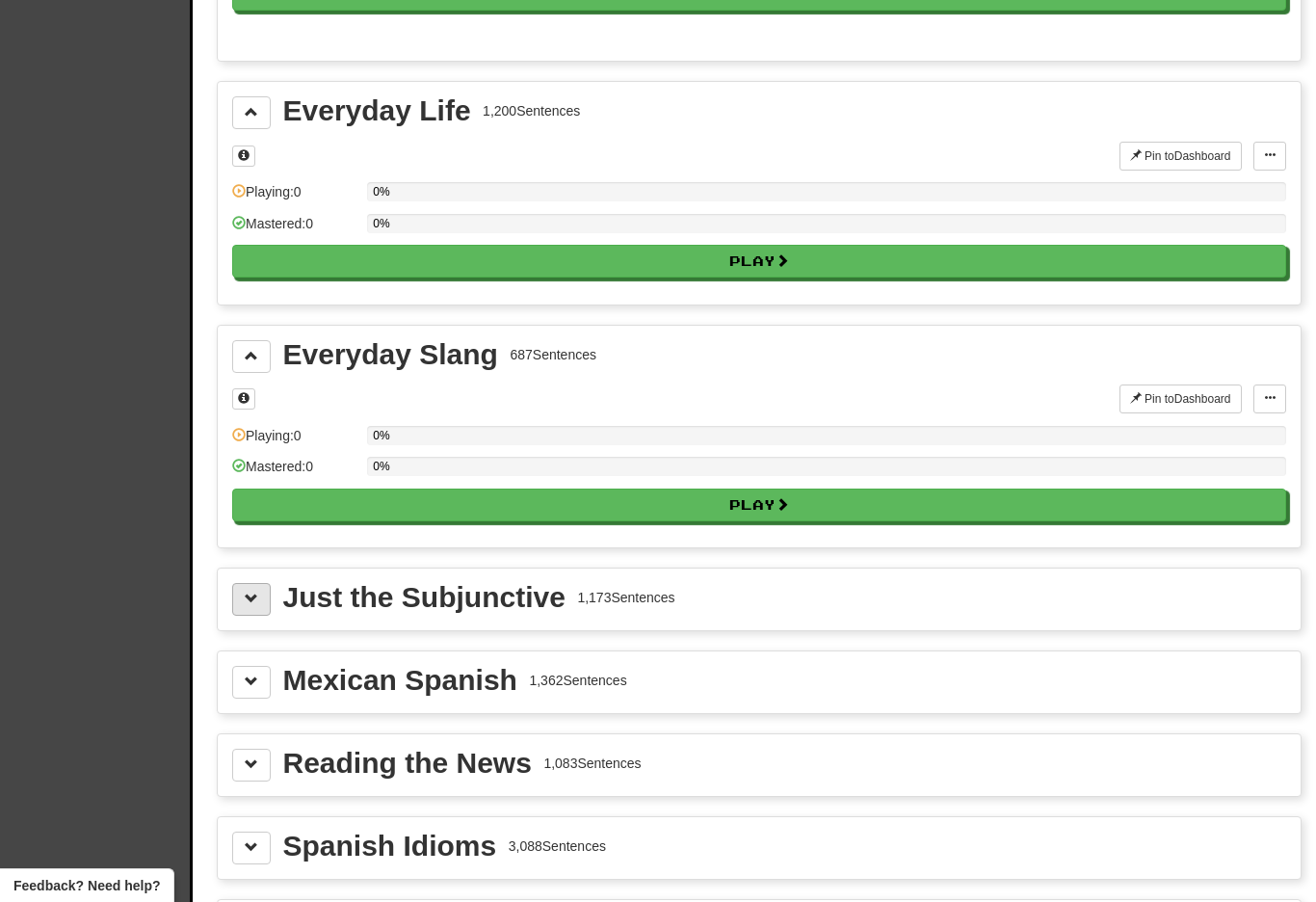 click at bounding box center [251, 599] 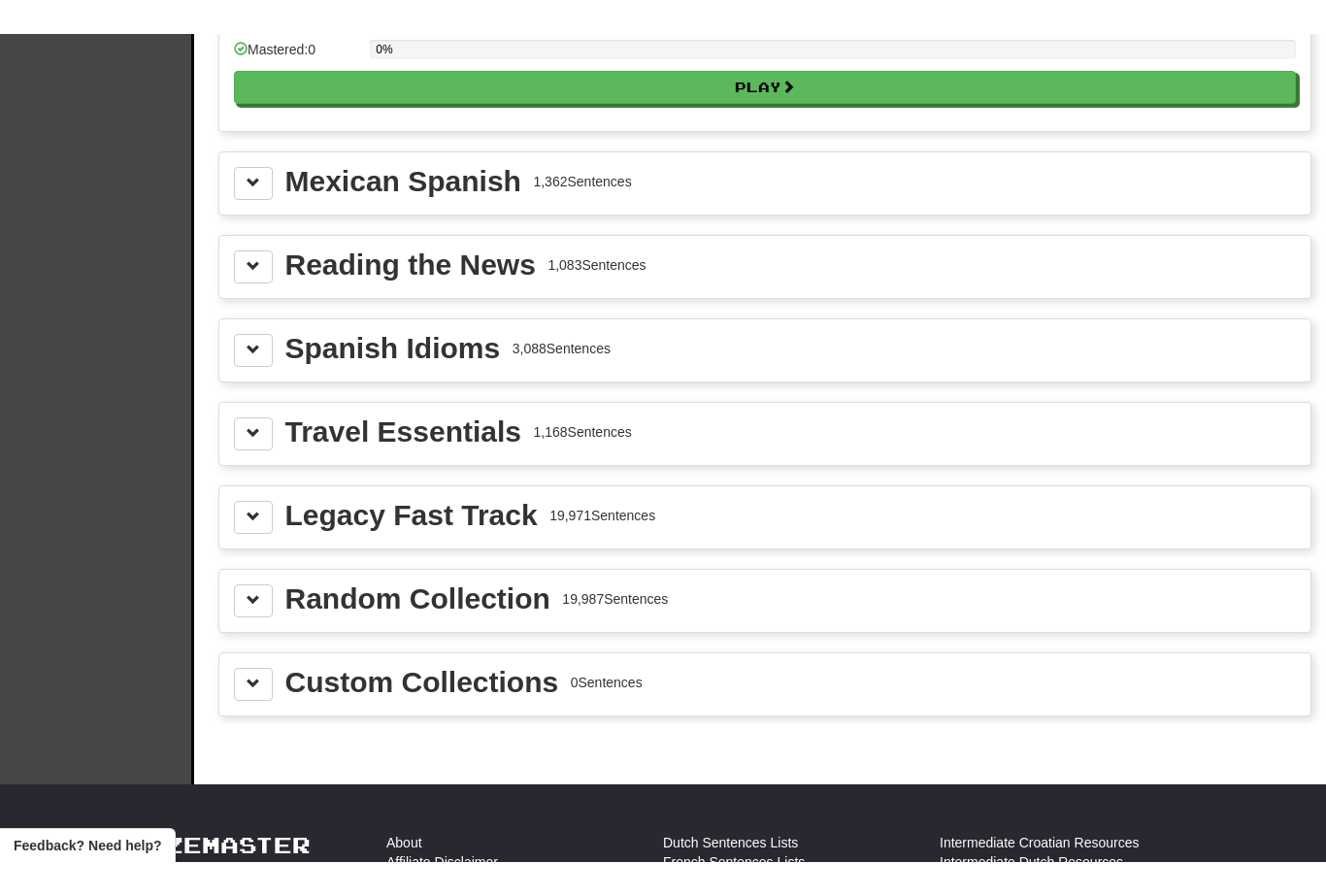 scroll, scrollTop: 4621, scrollLeft: 0, axis: vertical 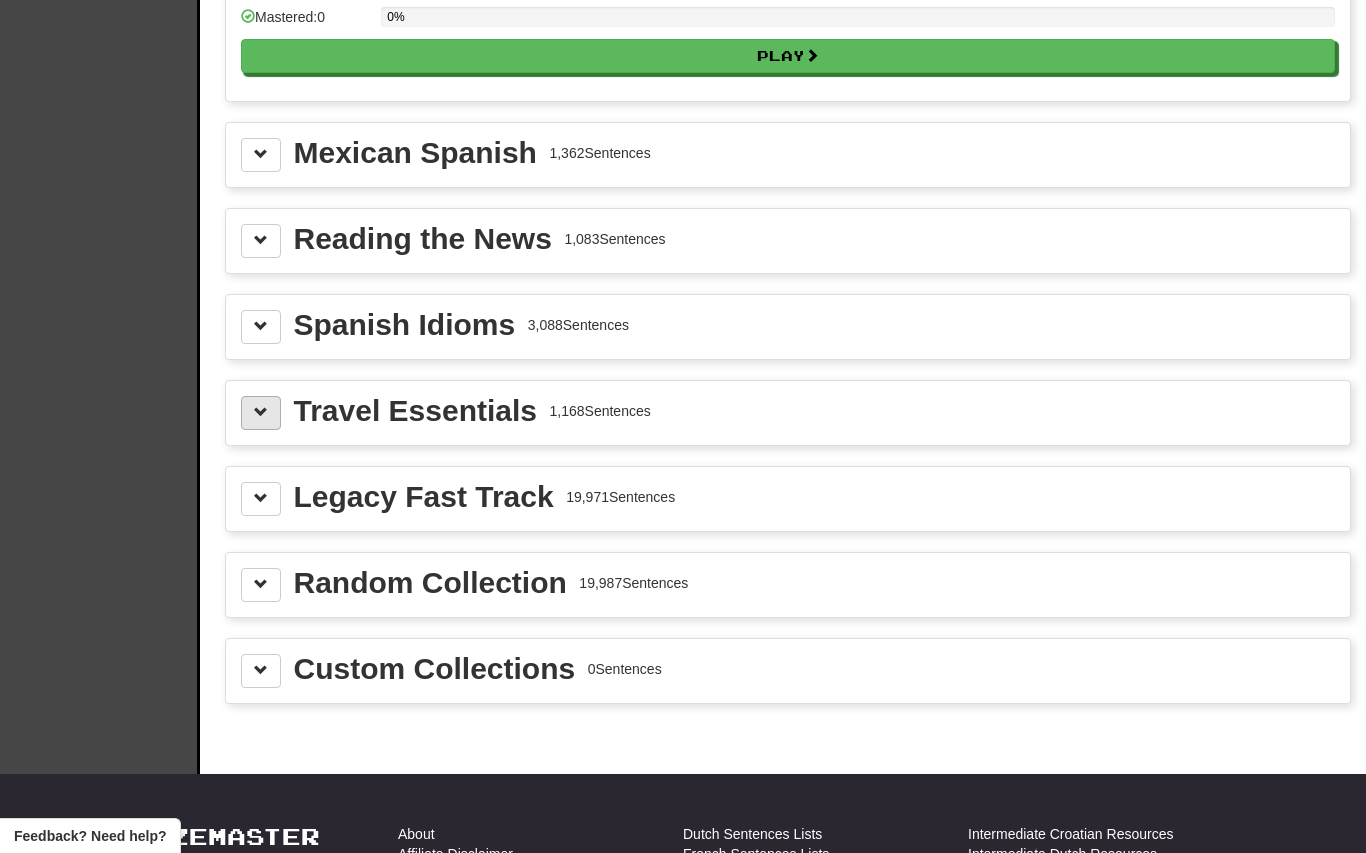 click at bounding box center [261, 413] 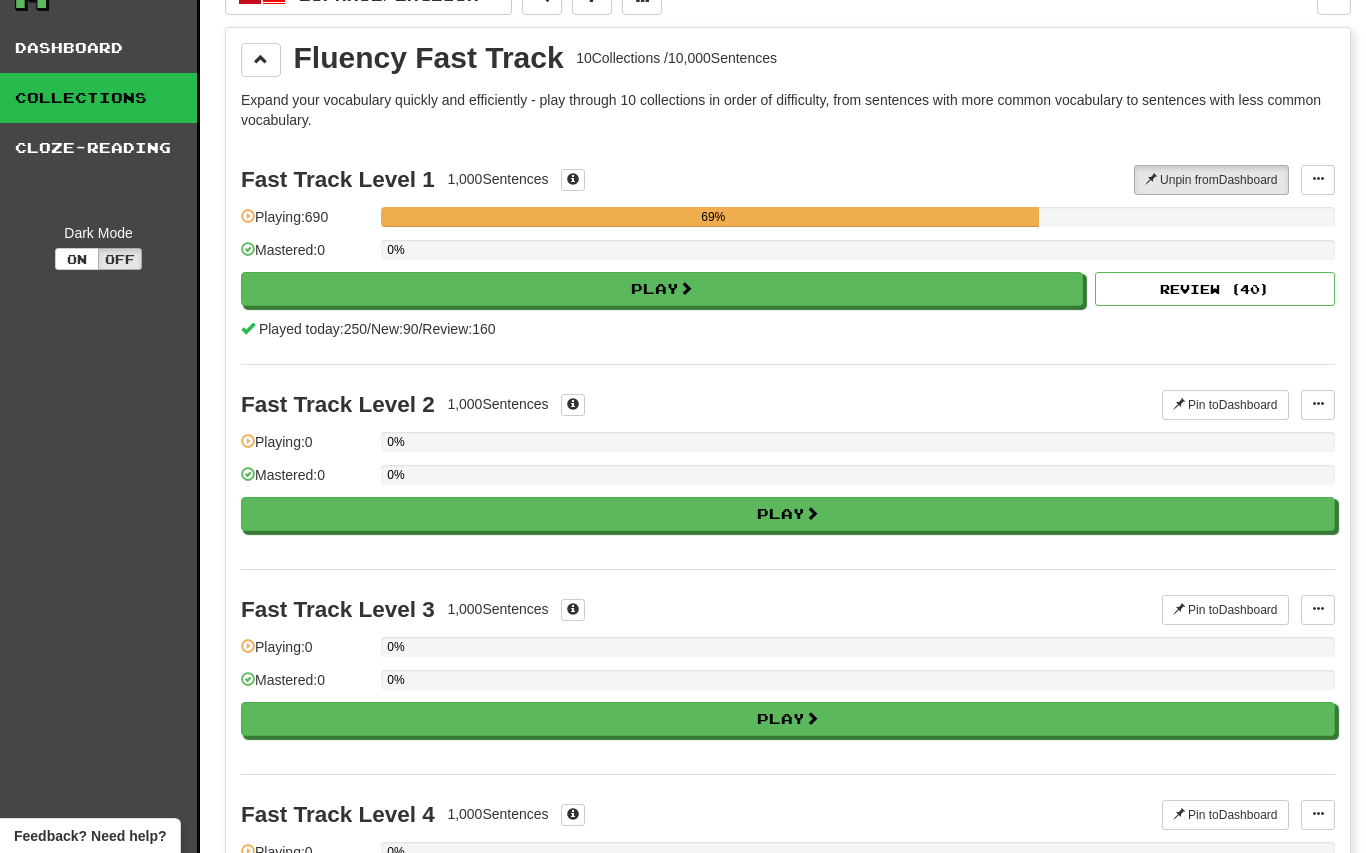 scroll, scrollTop: 0, scrollLeft: 0, axis: both 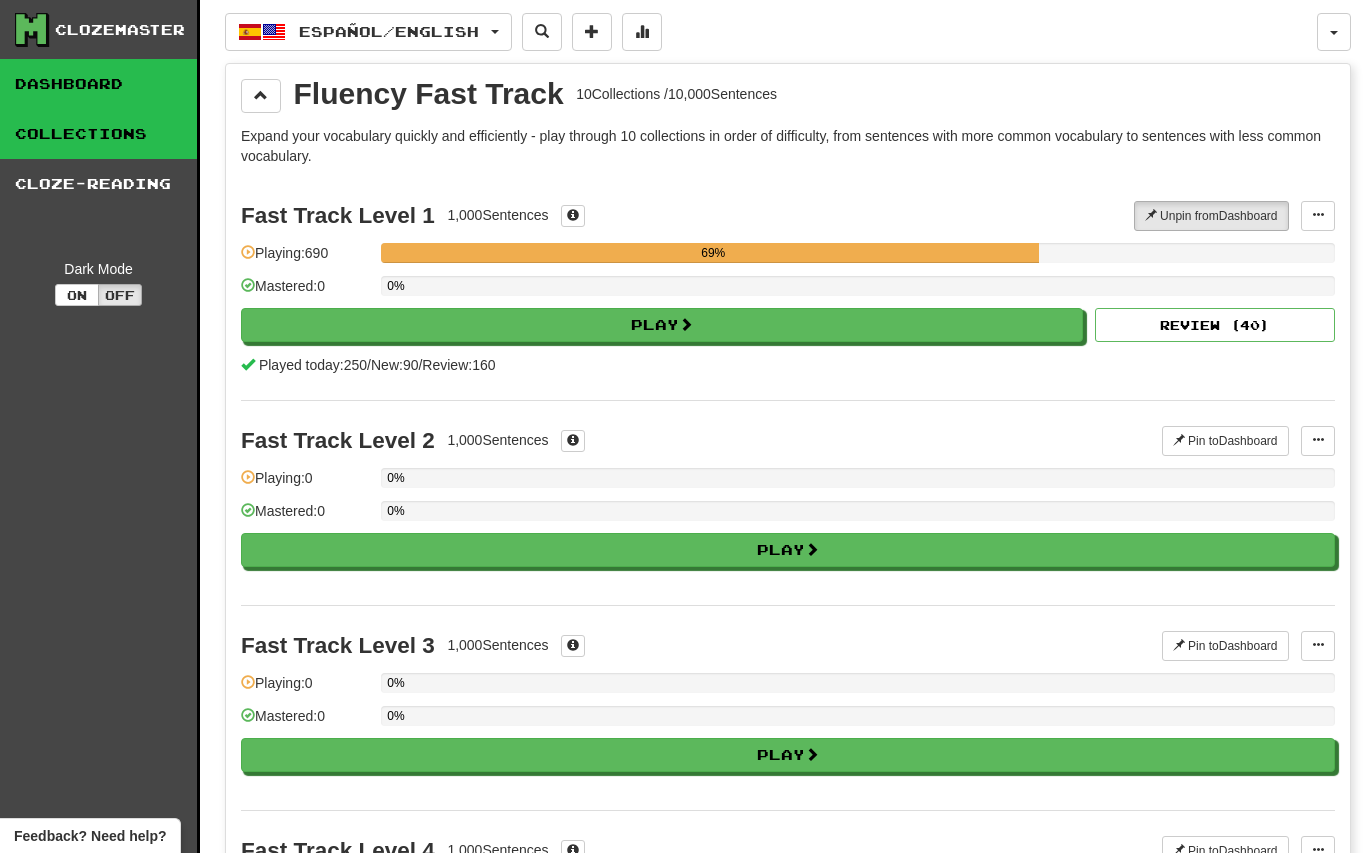 click on "Dashboard" at bounding box center (98, 84) 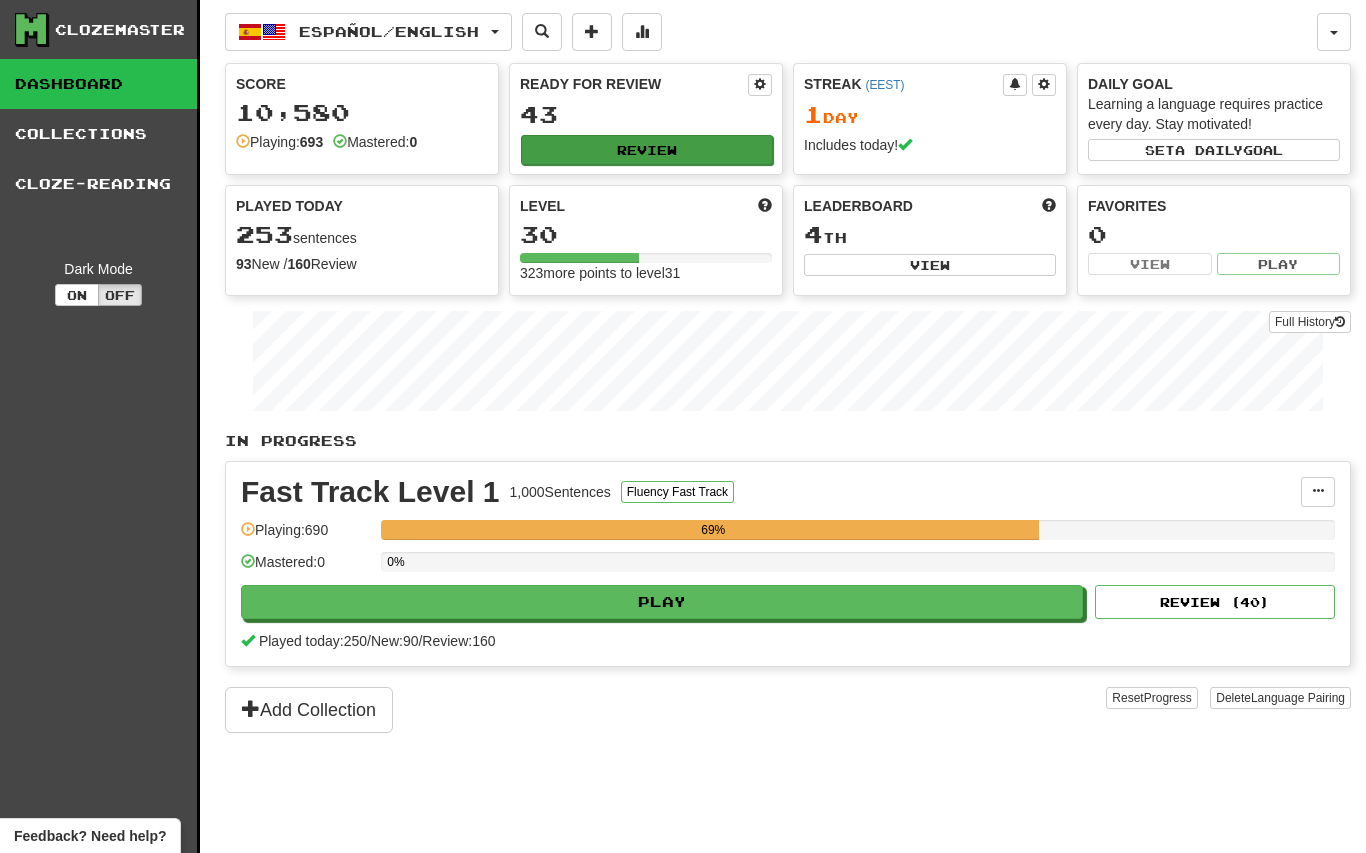 click on "Review" at bounding box center (647, 150) 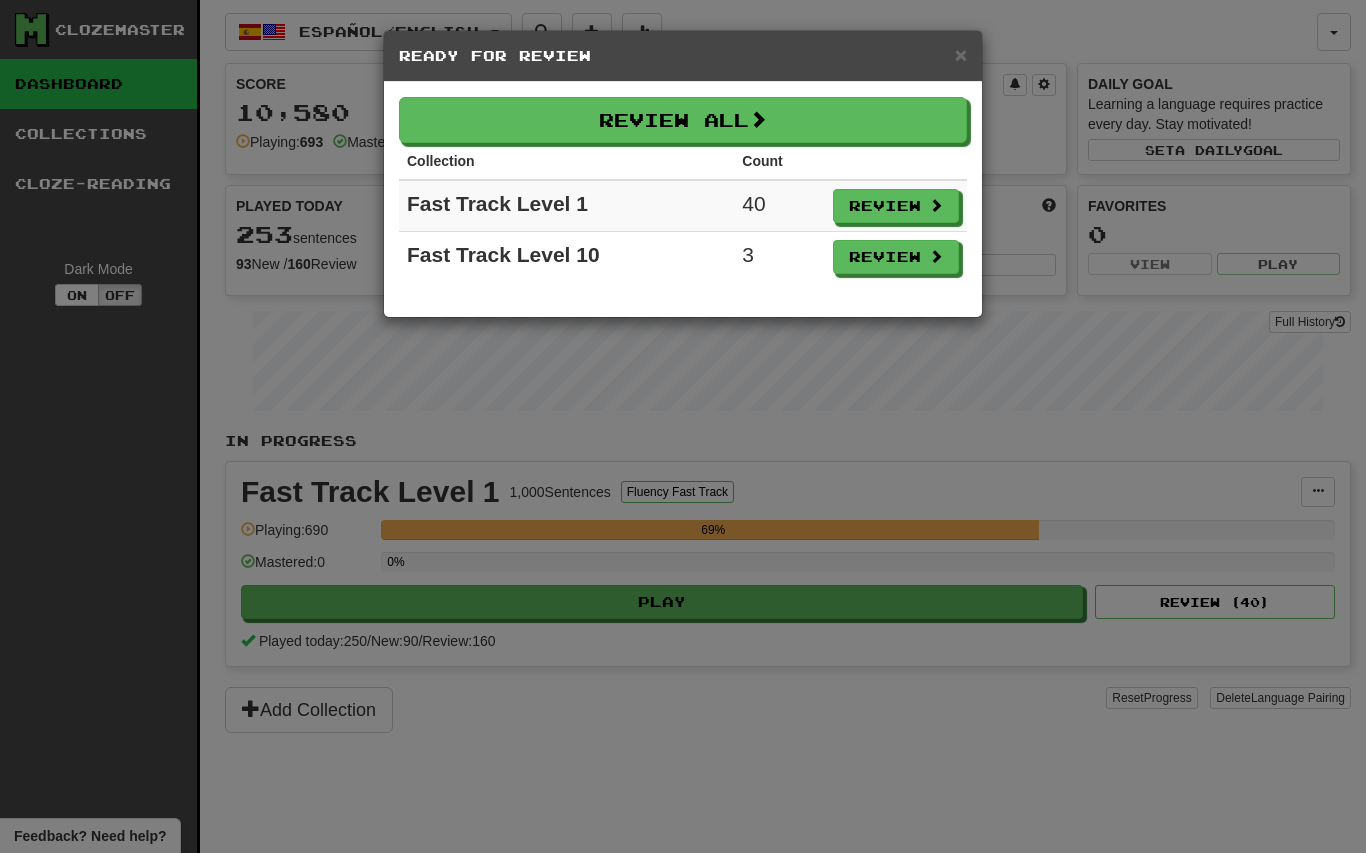click on "Review All" at bounding box center (683, 120) 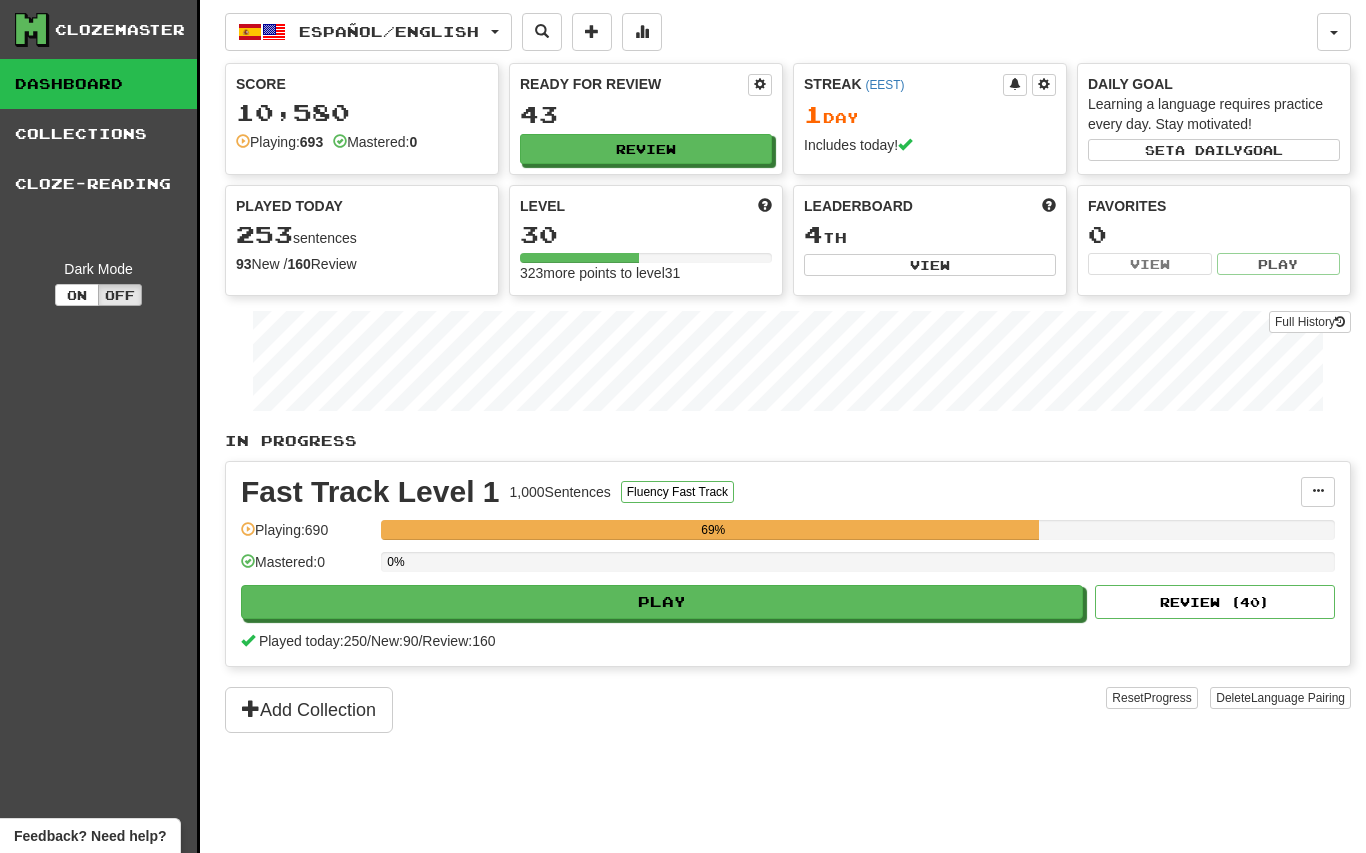 select on "**" 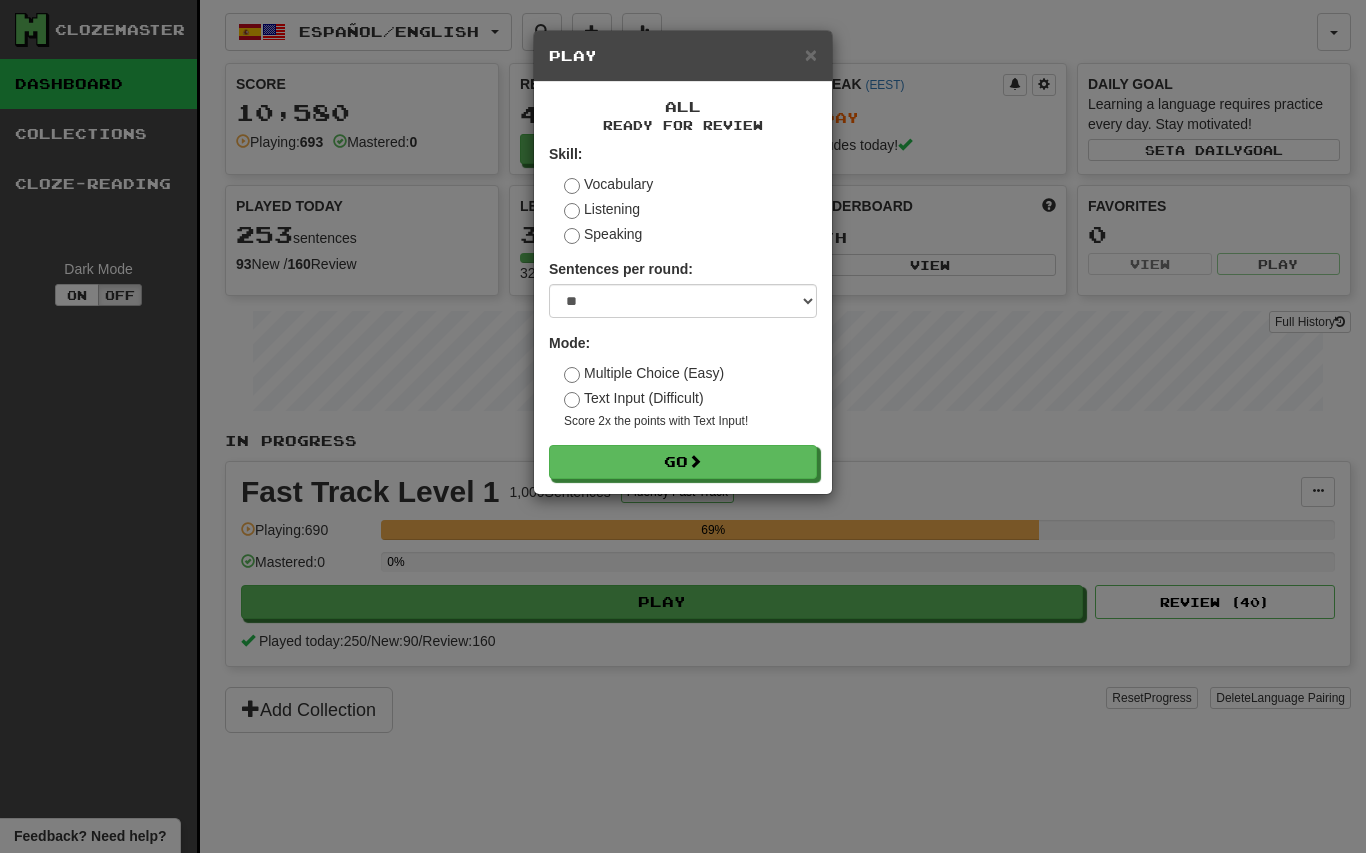 click on "× Play" at bounding box center (683, 56) 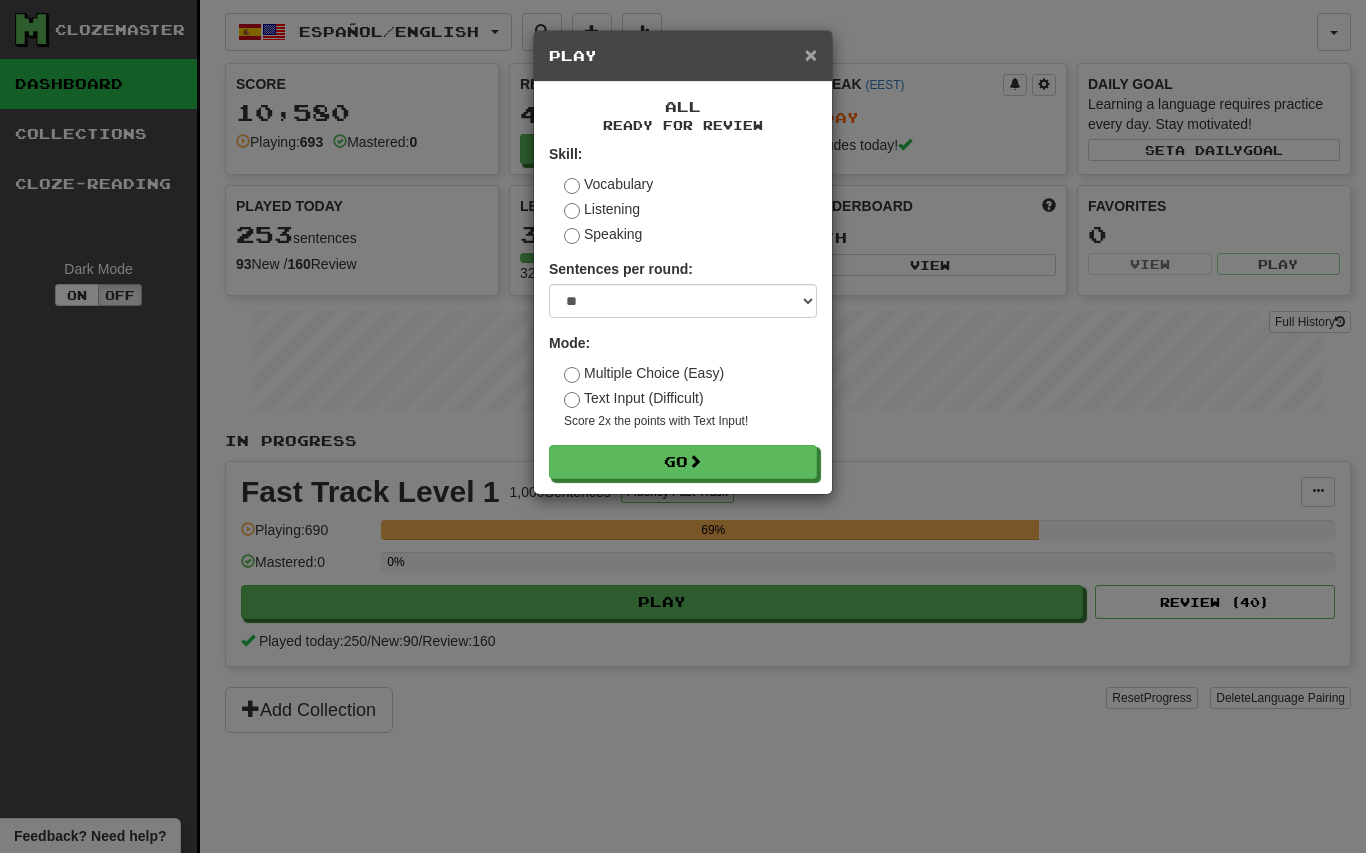 click on "×" at bounding box center [811, 54] 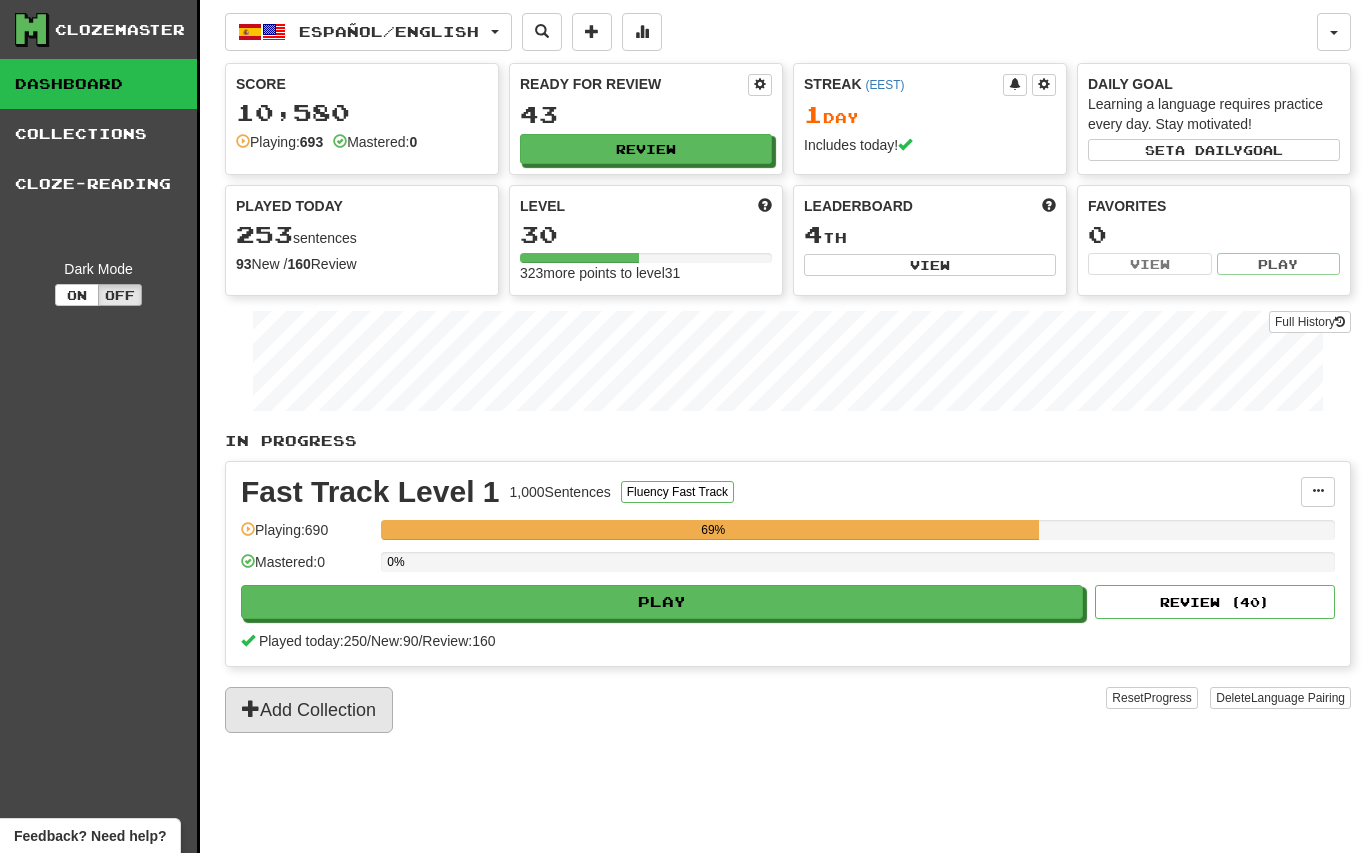 click on "Add Collection" at bounding box center (309, 710) 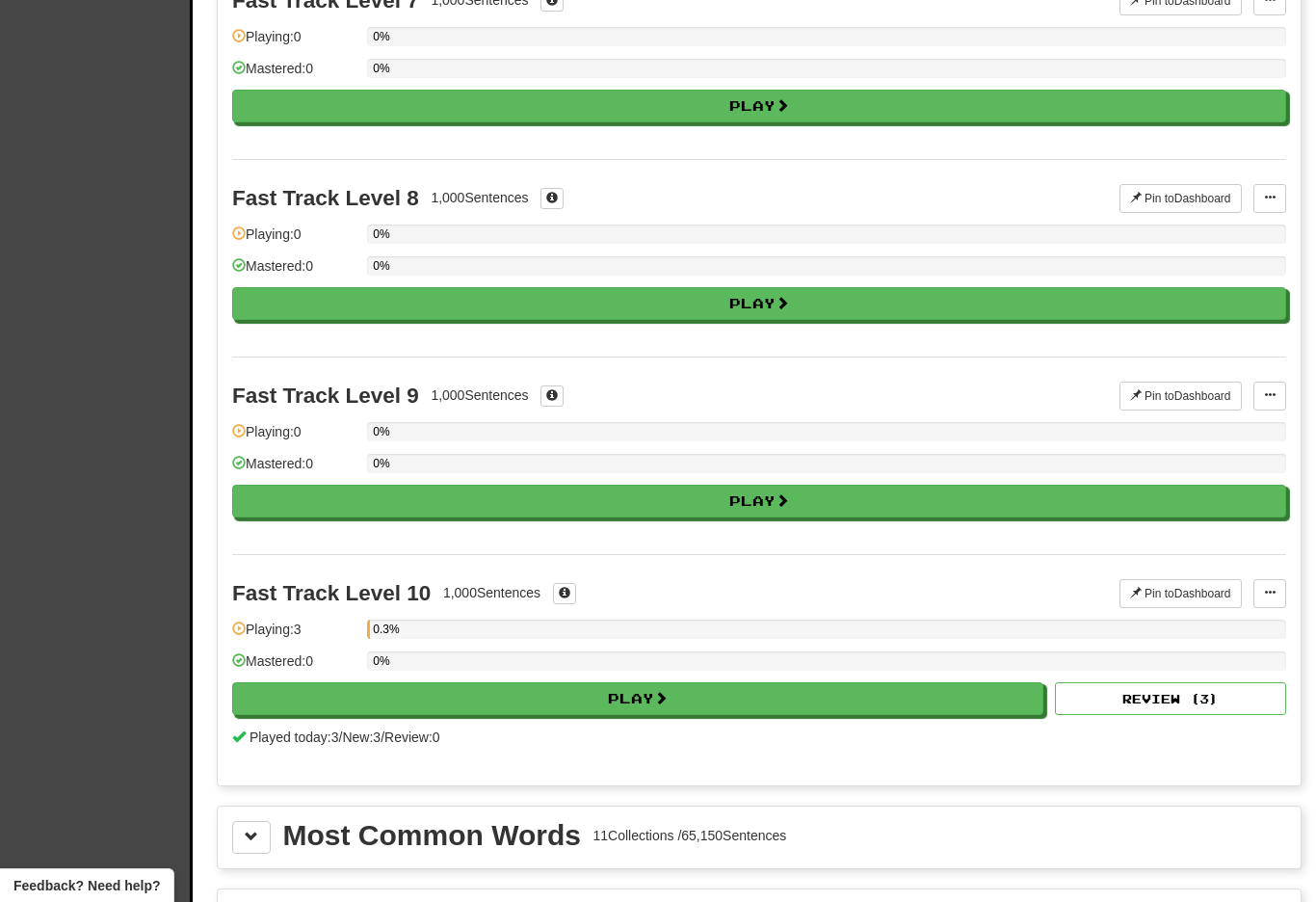 scroll, scrollTop: 1411, scrollLeft: 0, axis: vertical 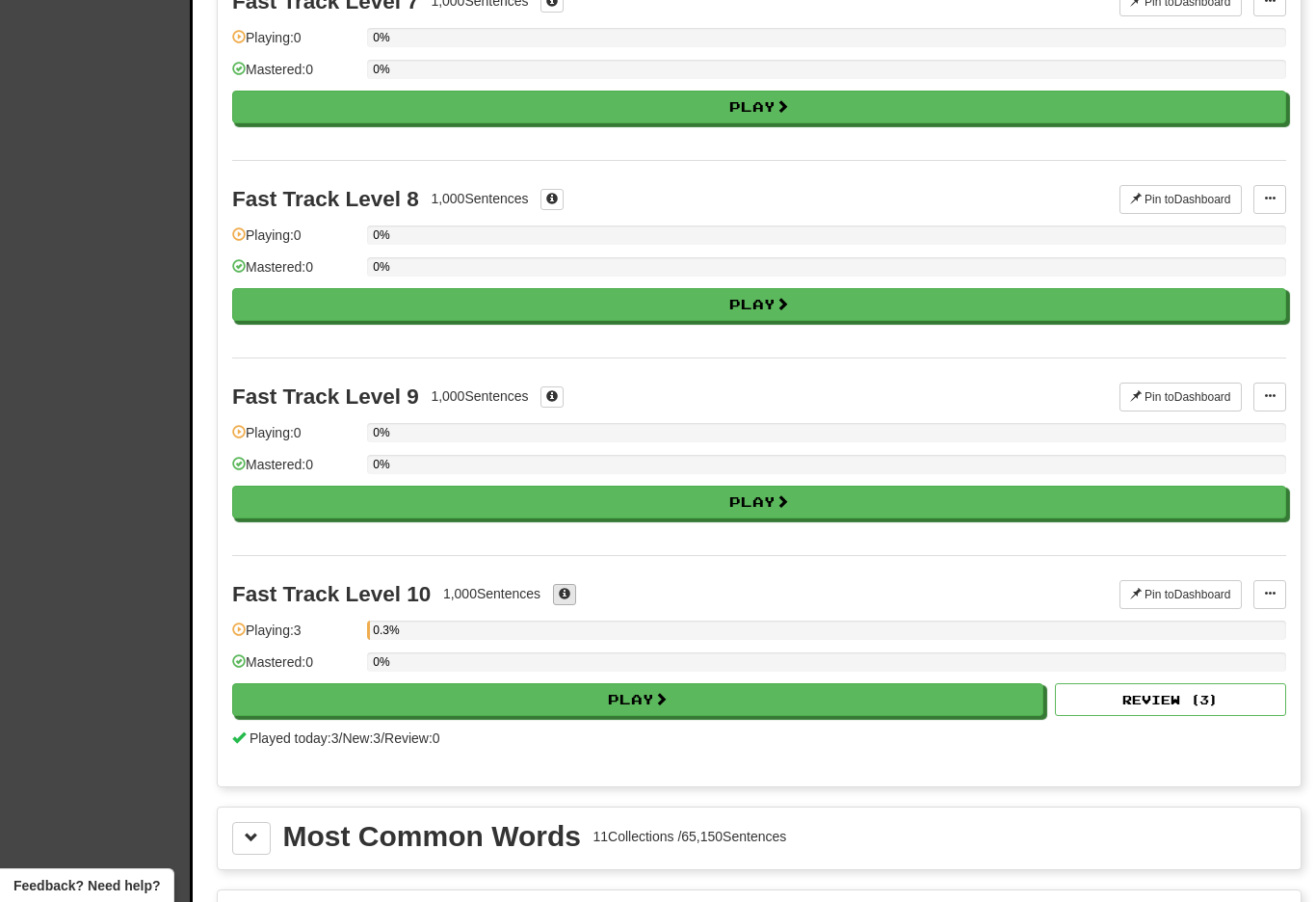 click at bounding box center (565, 594) 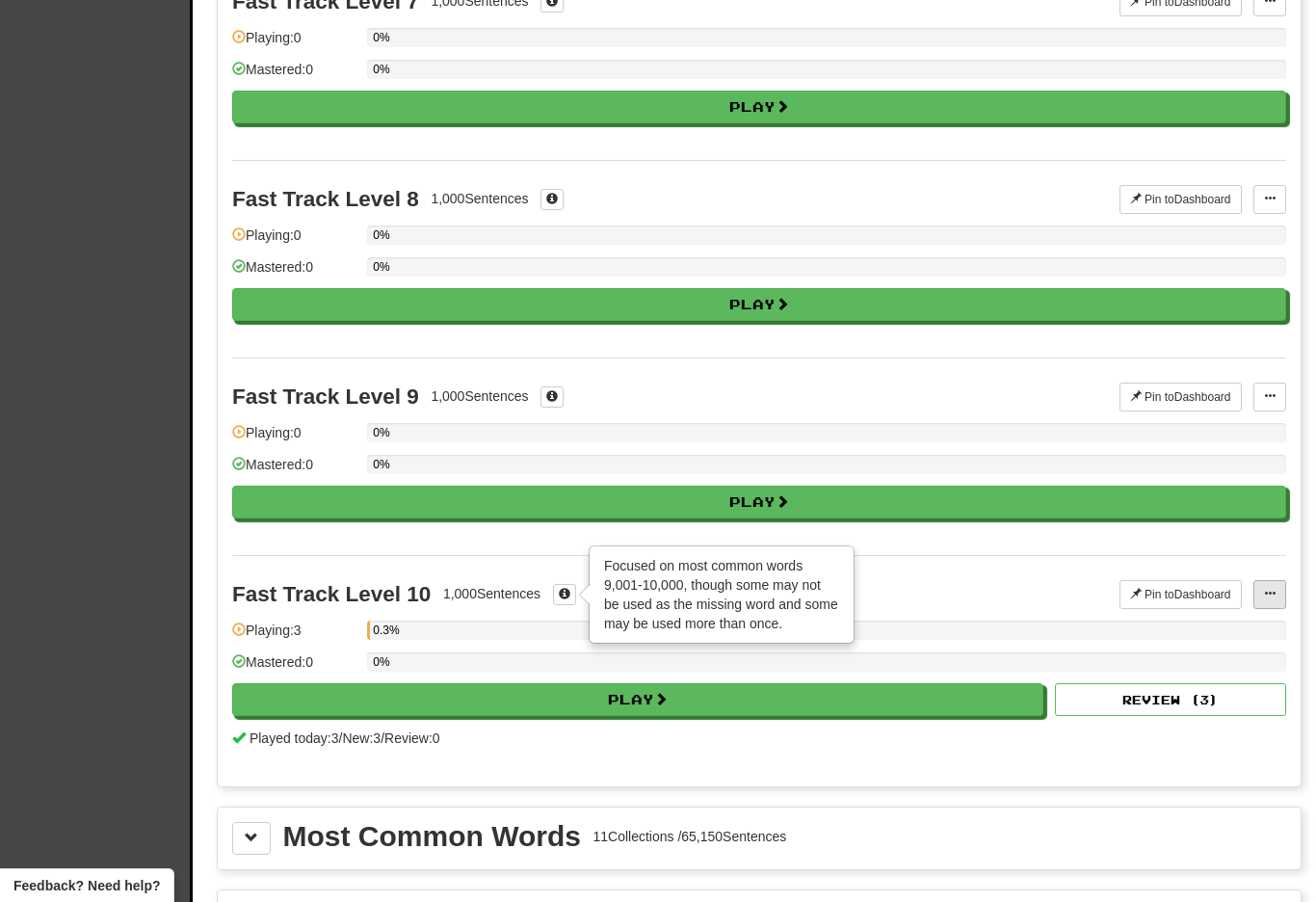 click at bounding box center [1270, 595] 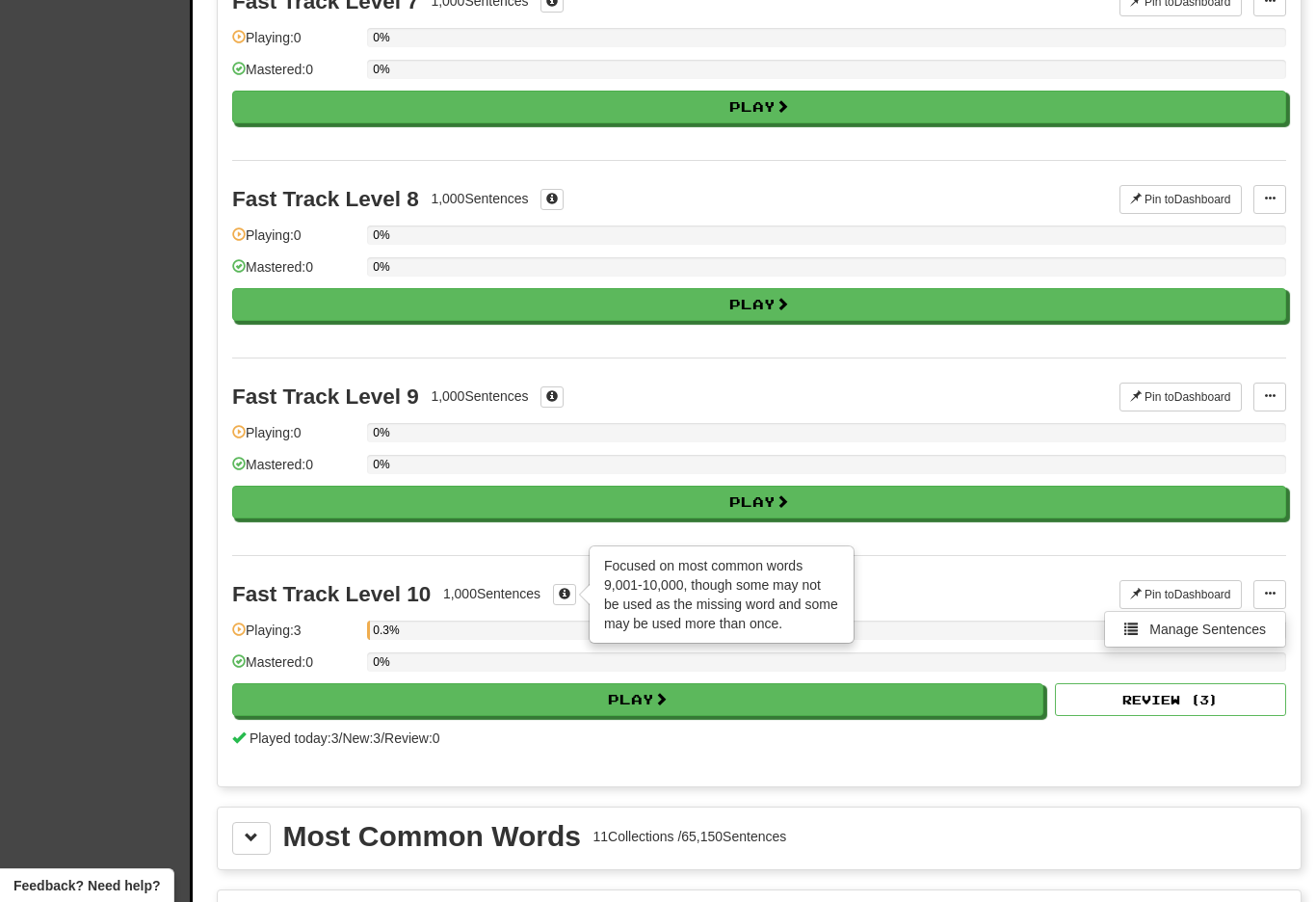 click at bounding box center (658, 451) 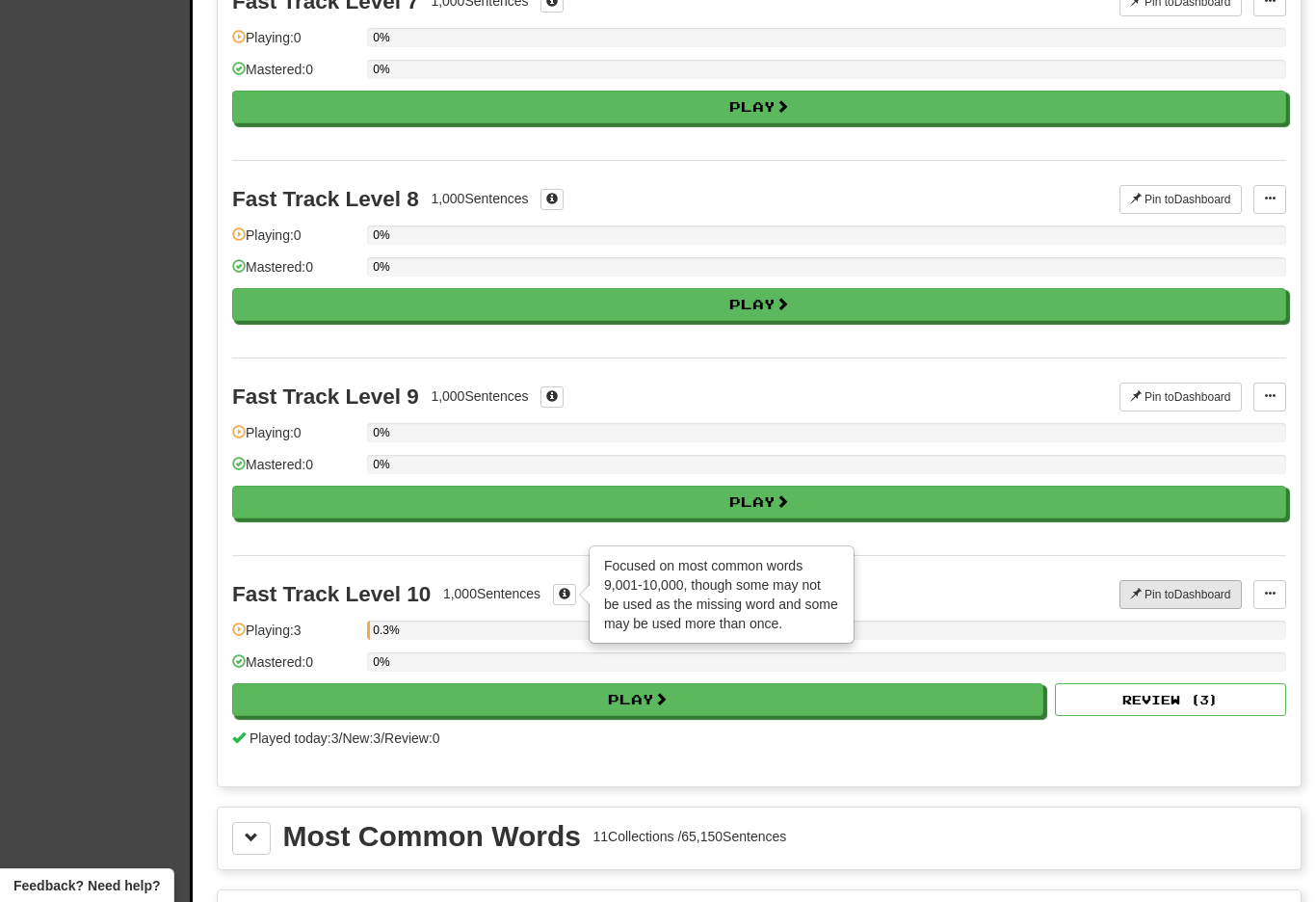 click on "Pin to  Dashboard" at bounding box center (1180, 595) 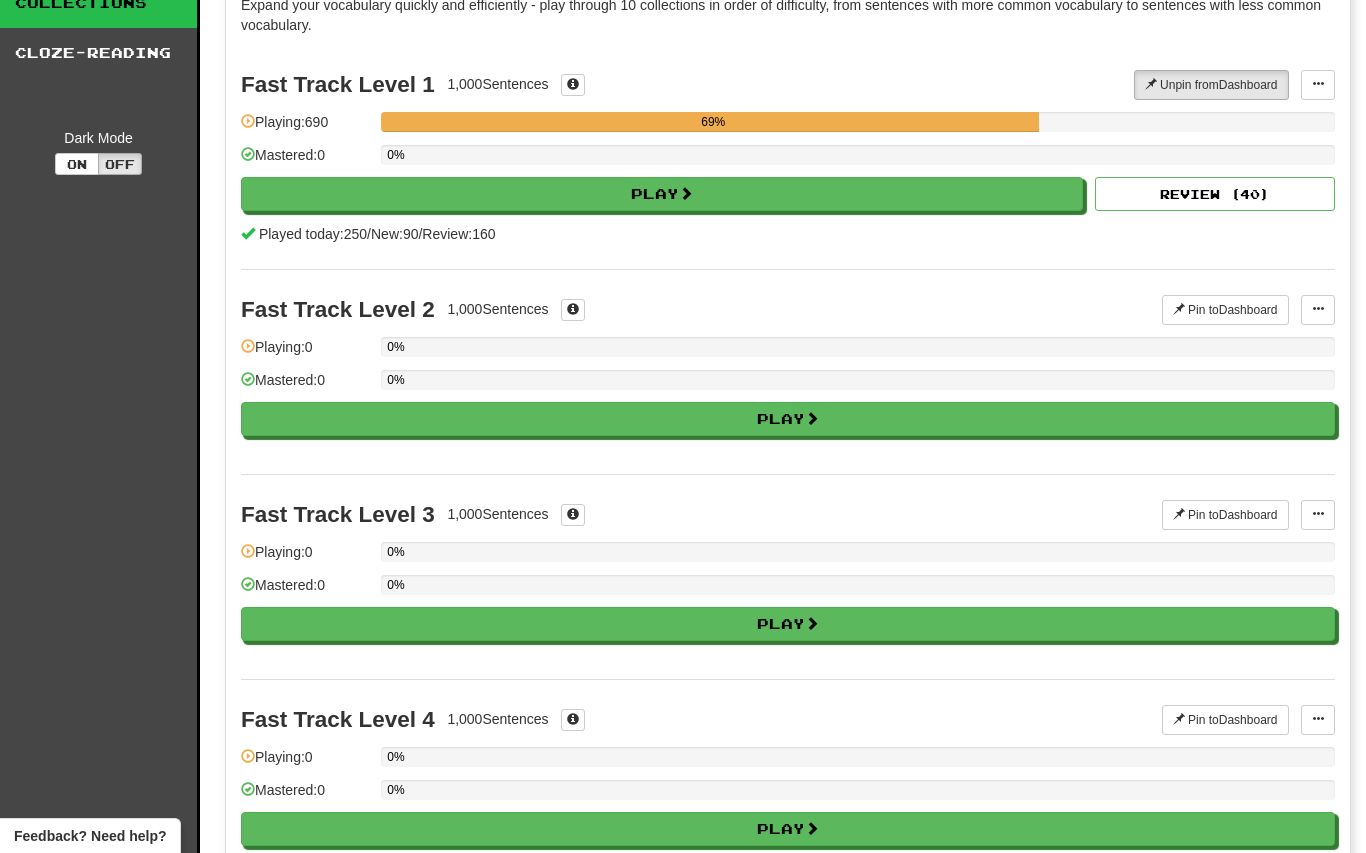 scroll, scrollTop: 0, scrollLeft: 0, axis: both 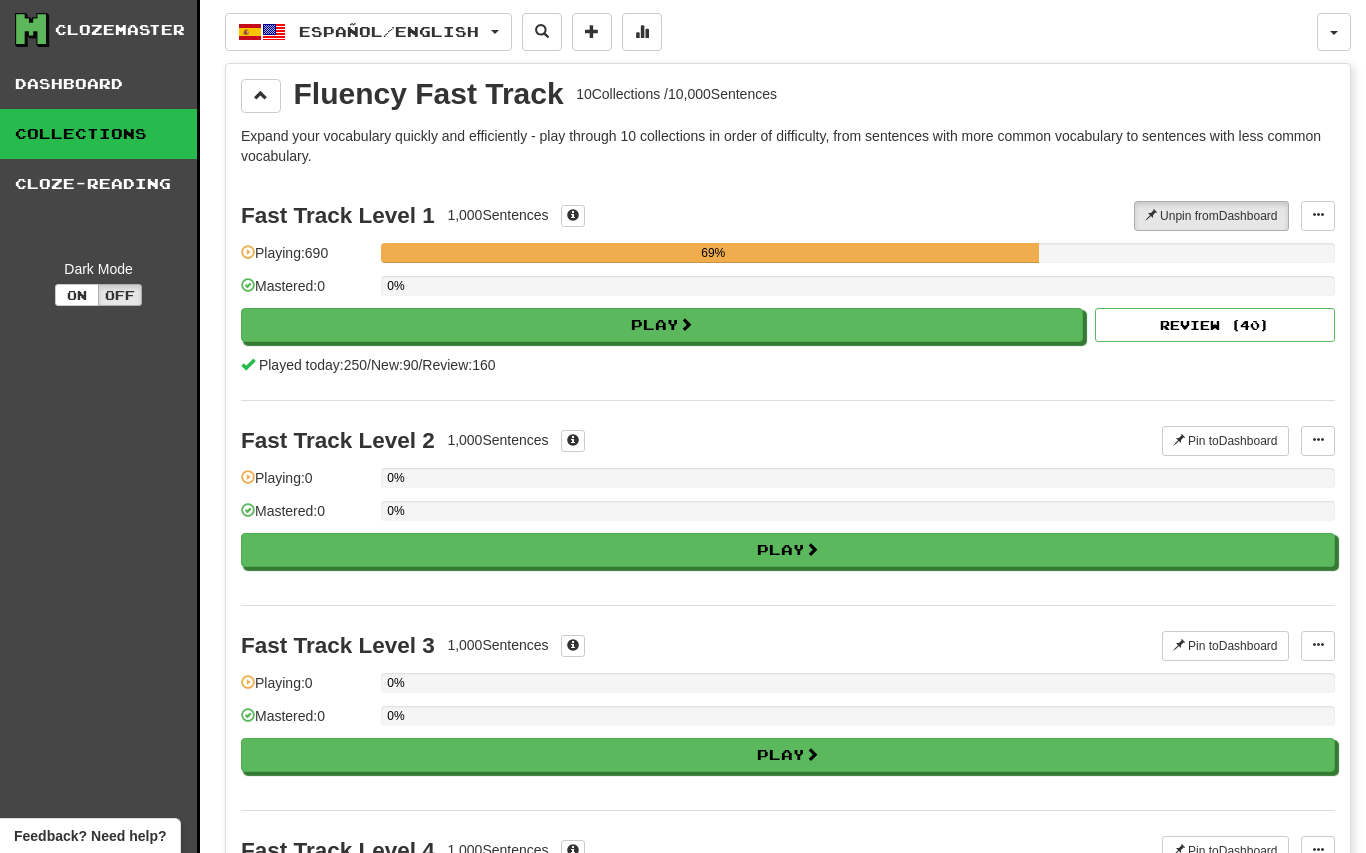 click on "Fluency Fast Track 10  Collections /  10,000  Sentences Expand your vocabulary quickly and efficiently - play through 10 collections in order of difficulty, from sentences with more common vocabulary to sentences with less common vocabulary. Fast Track Level 1 1,000  Sentences   Unpin from  Dashboard   Unpin from  Dashboard Manage Sentences  Playing:  690 69%  Mastered:  0 0% Play  Review ( 40 )   Played today:  250  /  New:  90  /  Review:  160 Fast Track Level 2 1,000  Sentences   Pin to  Dashboard   Pin to  Dashboard Manage Sentences  Playing:  0 0%  Mastered:  0 0% Play  Fast Track Level 3 1,000  Sentences   Pin to  Dashboard   Pin to  Dashboard Manage Sentences  Playing:  0 0%  Mastered:  0 0% Play  Fast Track Level 4 1,000  Sentences   Pin to  Dashboard   Pin to  Dashboard Manage Sentences  Playing:  0 0%  Mastered:  0 0% Play  Fast Track Level 5 1,000  Sentences   Pin to  Dashboard   Pin to  Dashboard Manage Sentences  Playing:  0 0%  Mastered:  0 0% Play  Fast Track Level 6 1,000  Sentences   Pin to" at bounding box center [788, 1172] 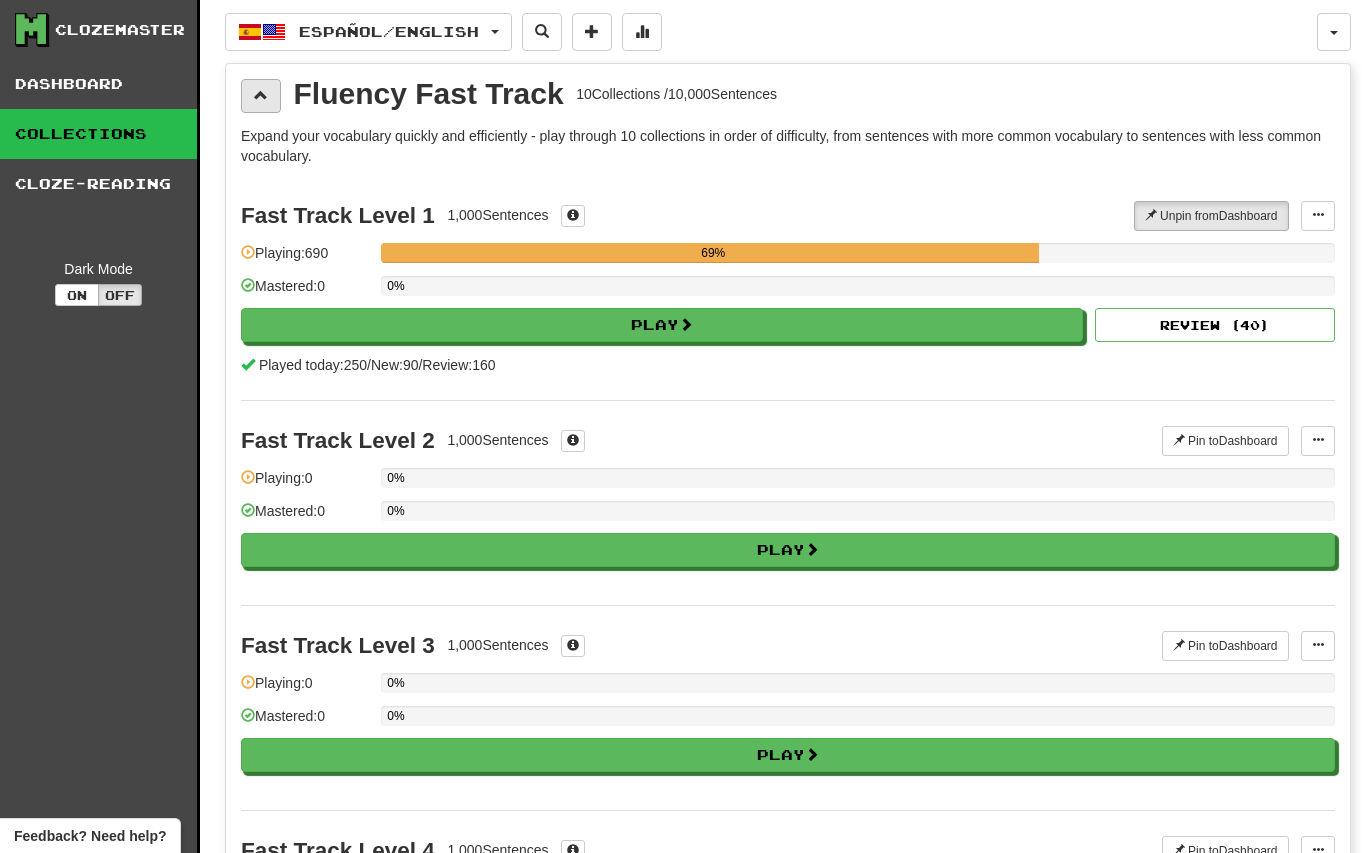 click at bounding box center [261, 96] 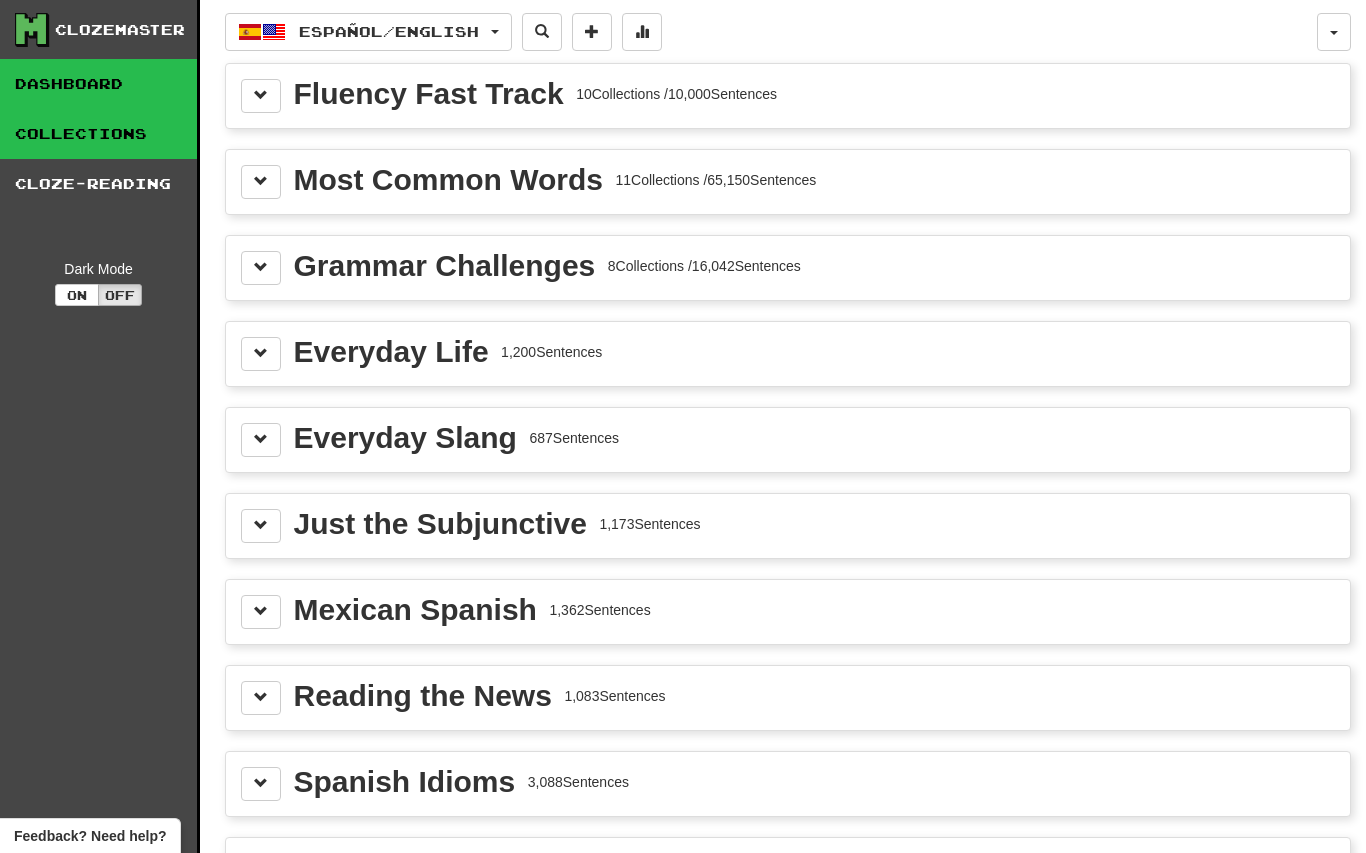 click on "Dashboard" at bounding box center (98, 84) 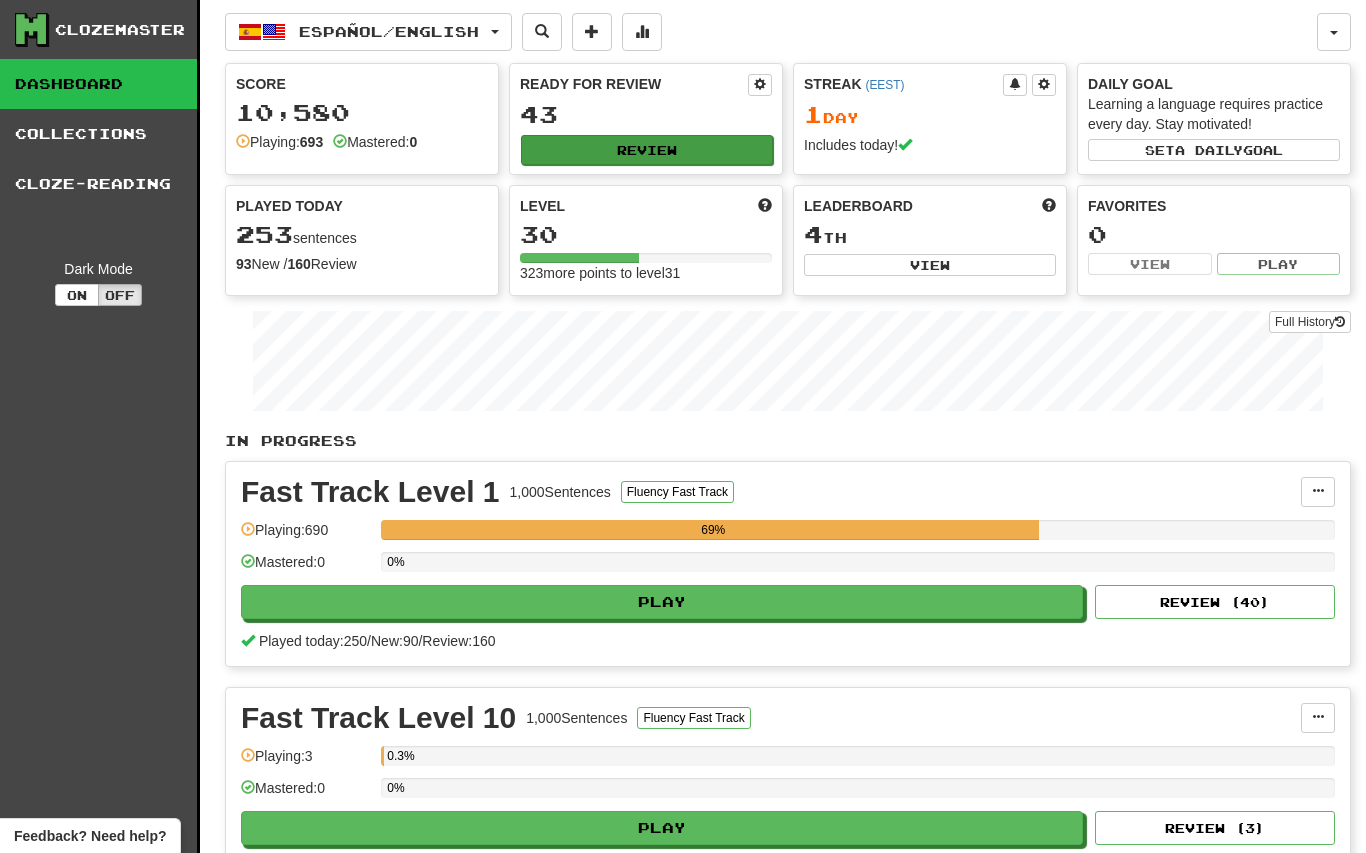 click on "Review" at bounding box center (647, 150) 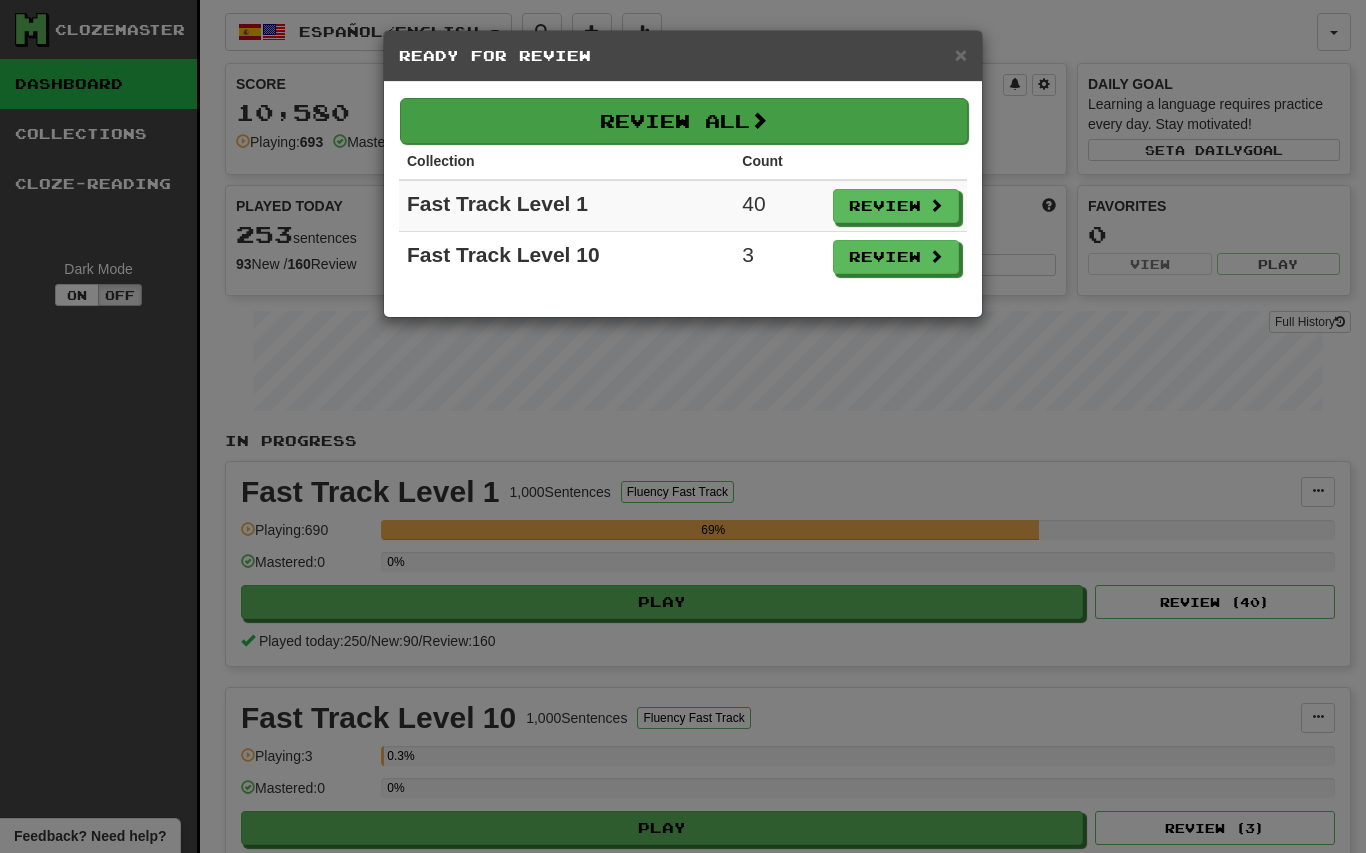 click on "Review All" at bounding box center (684, 121) 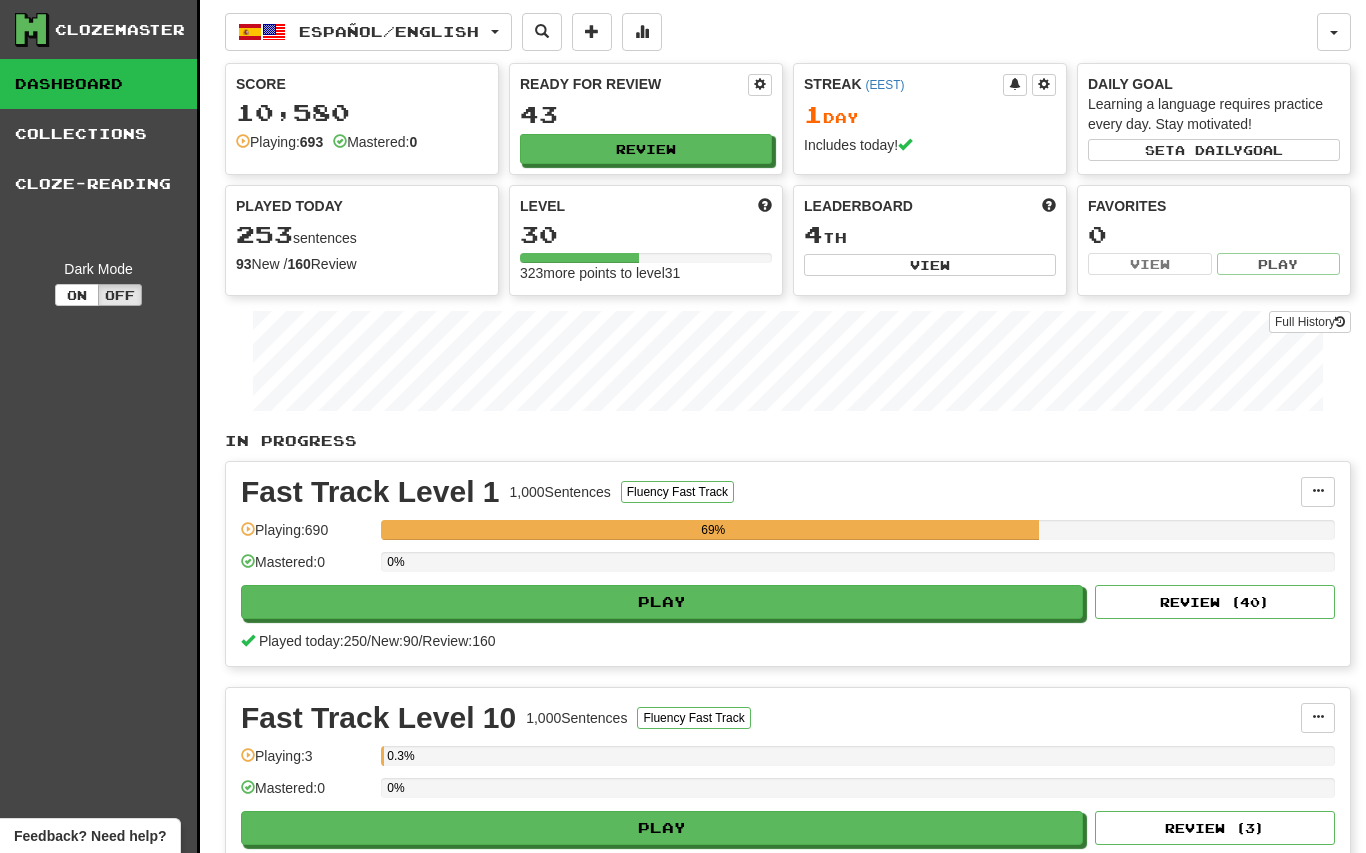 select on "**" 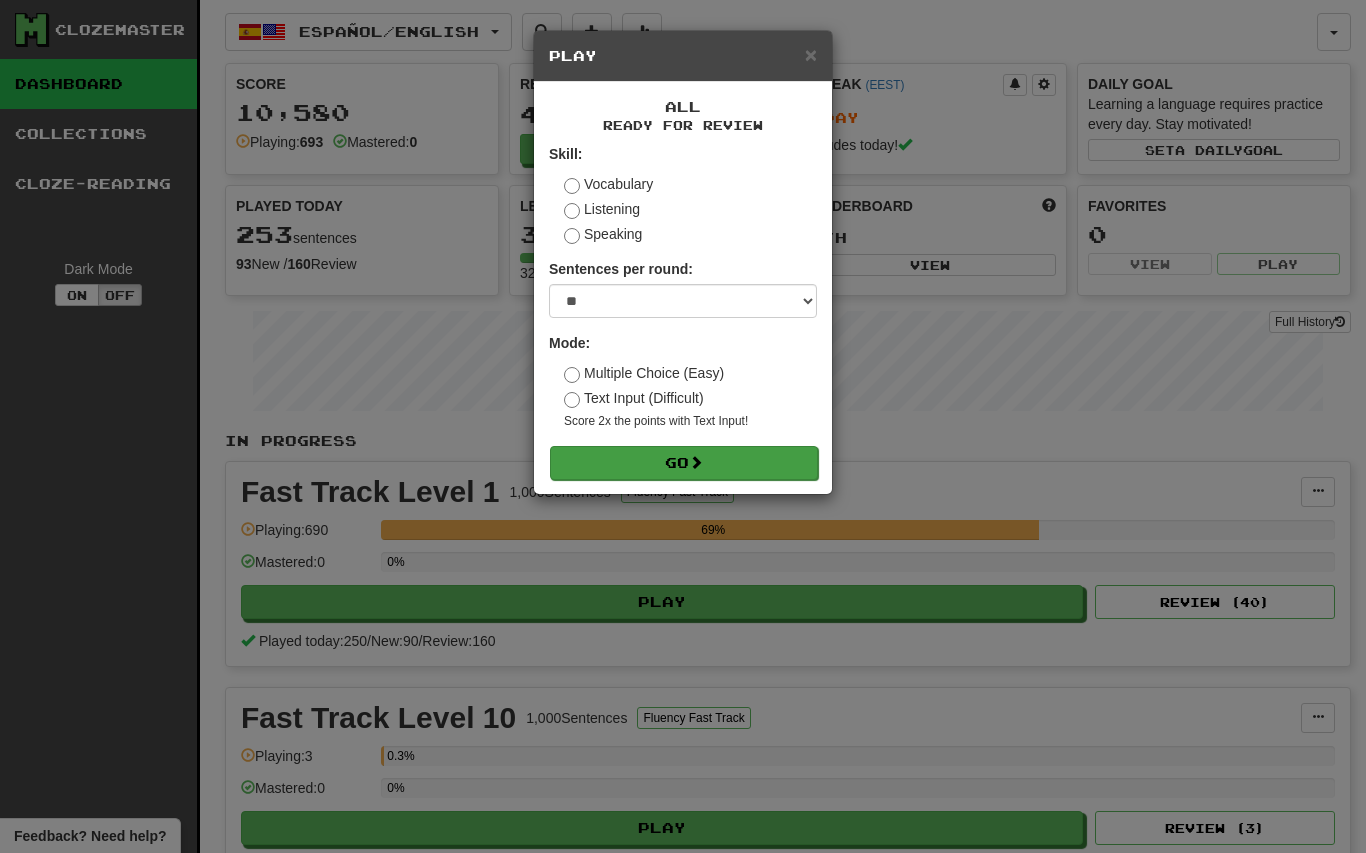 click on "Go" at bounding box center (684, 463) 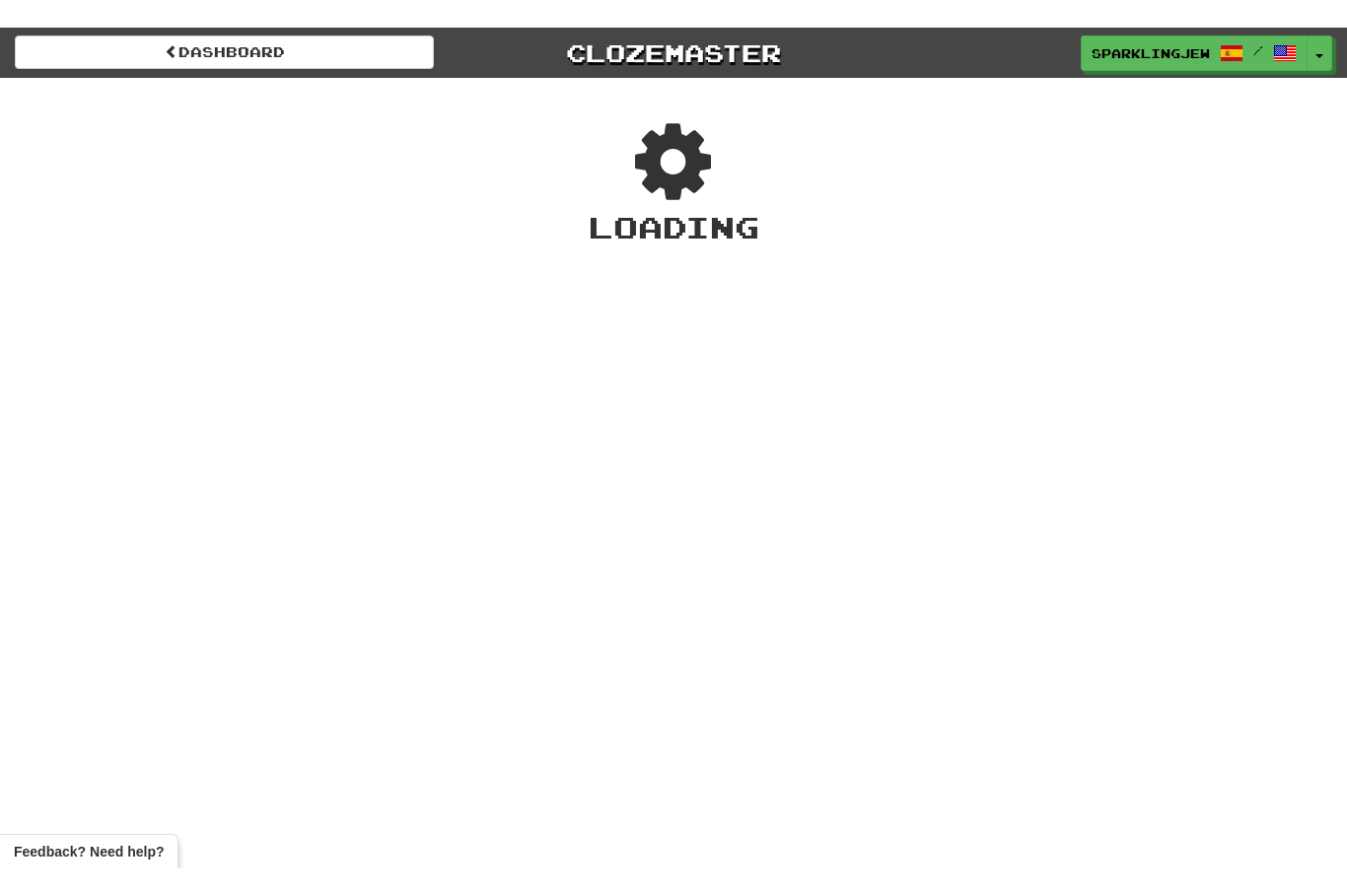 scroll, scrollTop: 0, scrollLeft: 0, axis: both 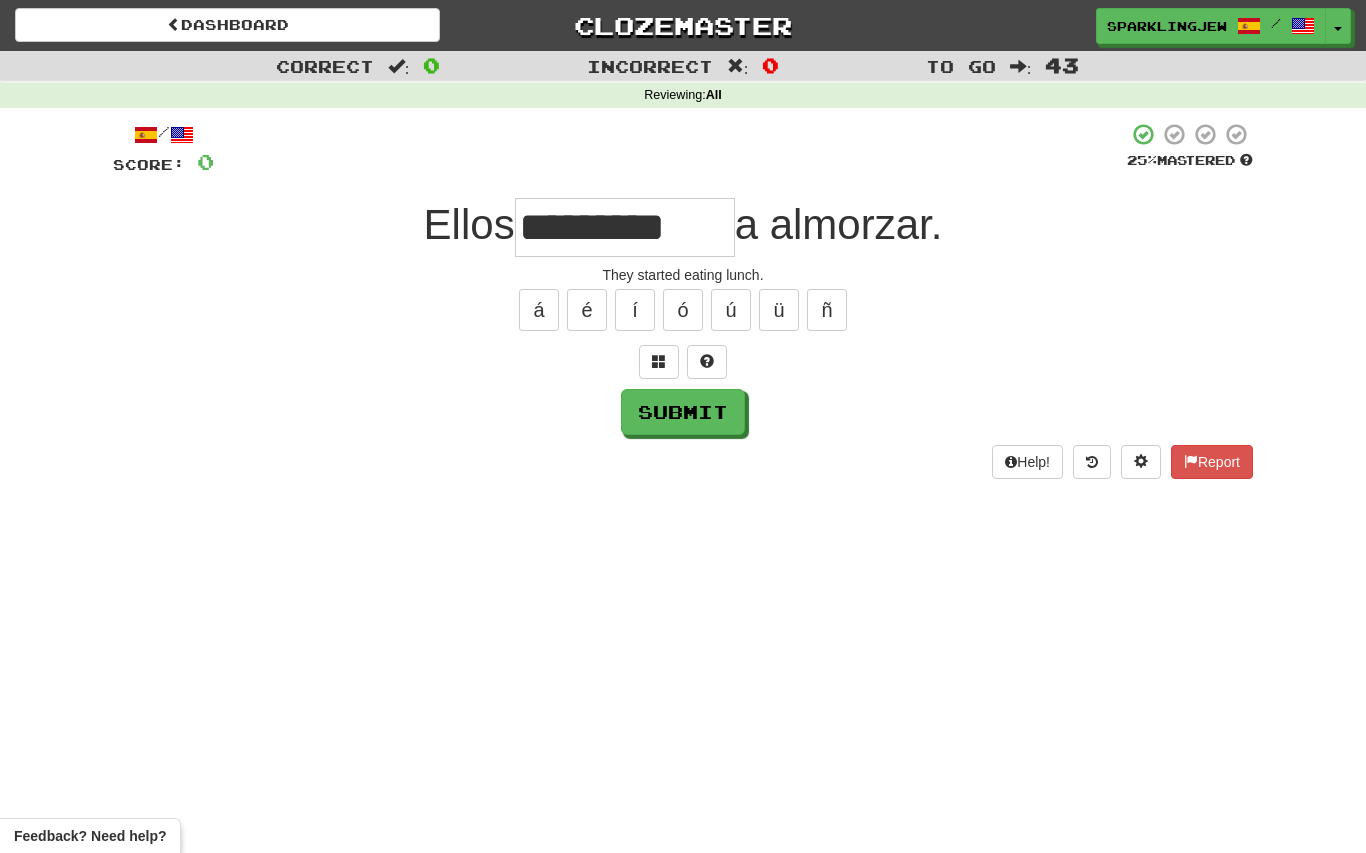 type on "*********" 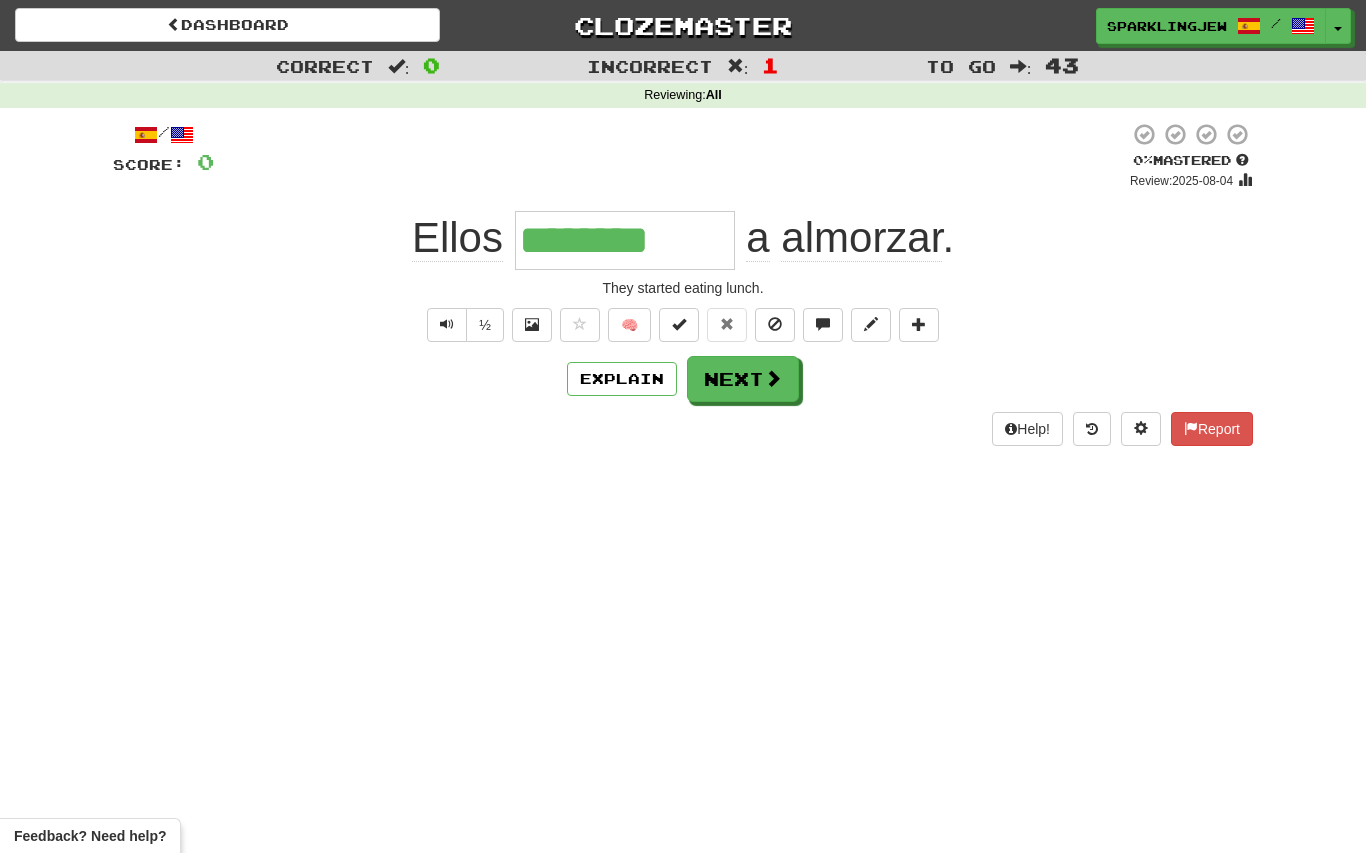 type on "*********" 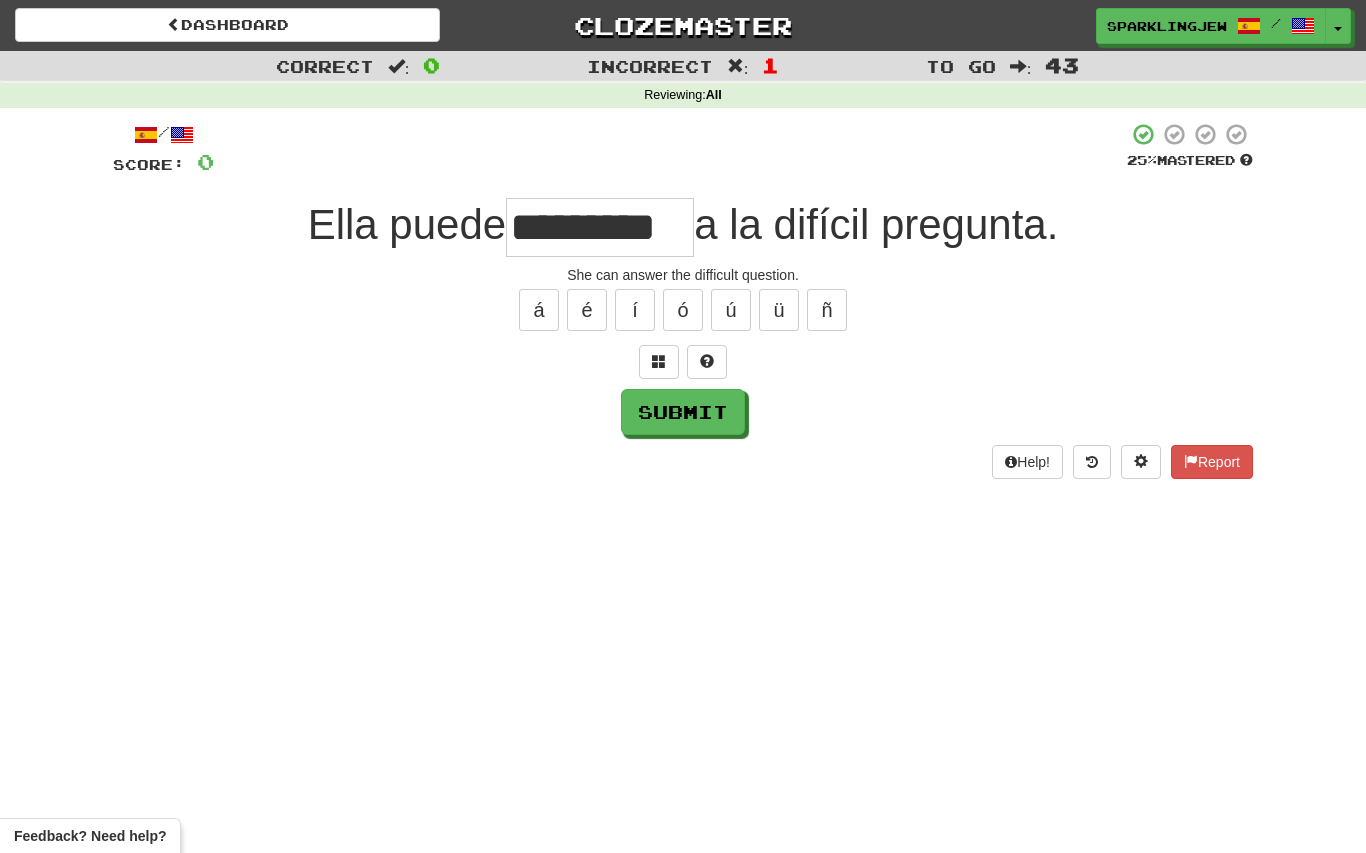 type on "*********" 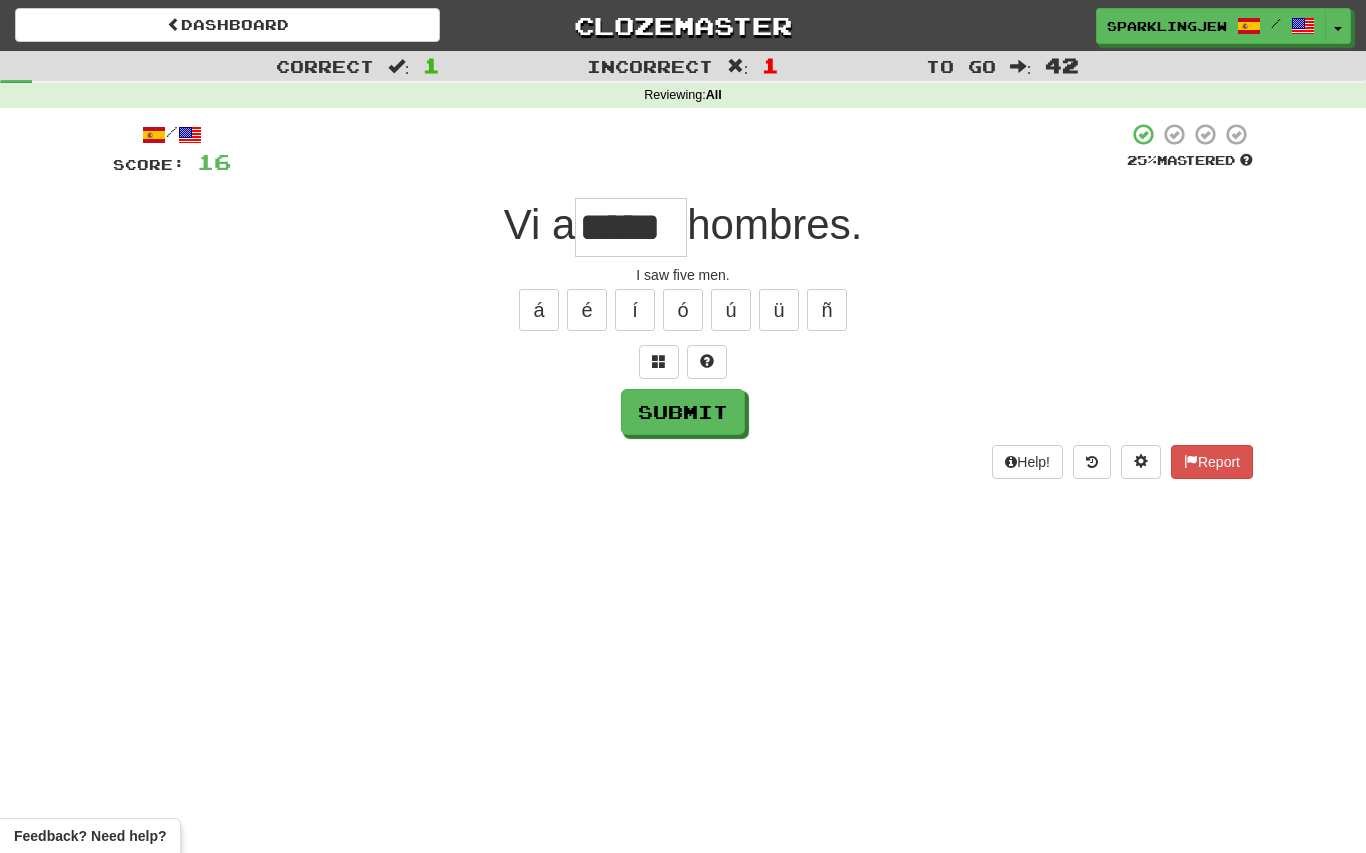 type on "*****" 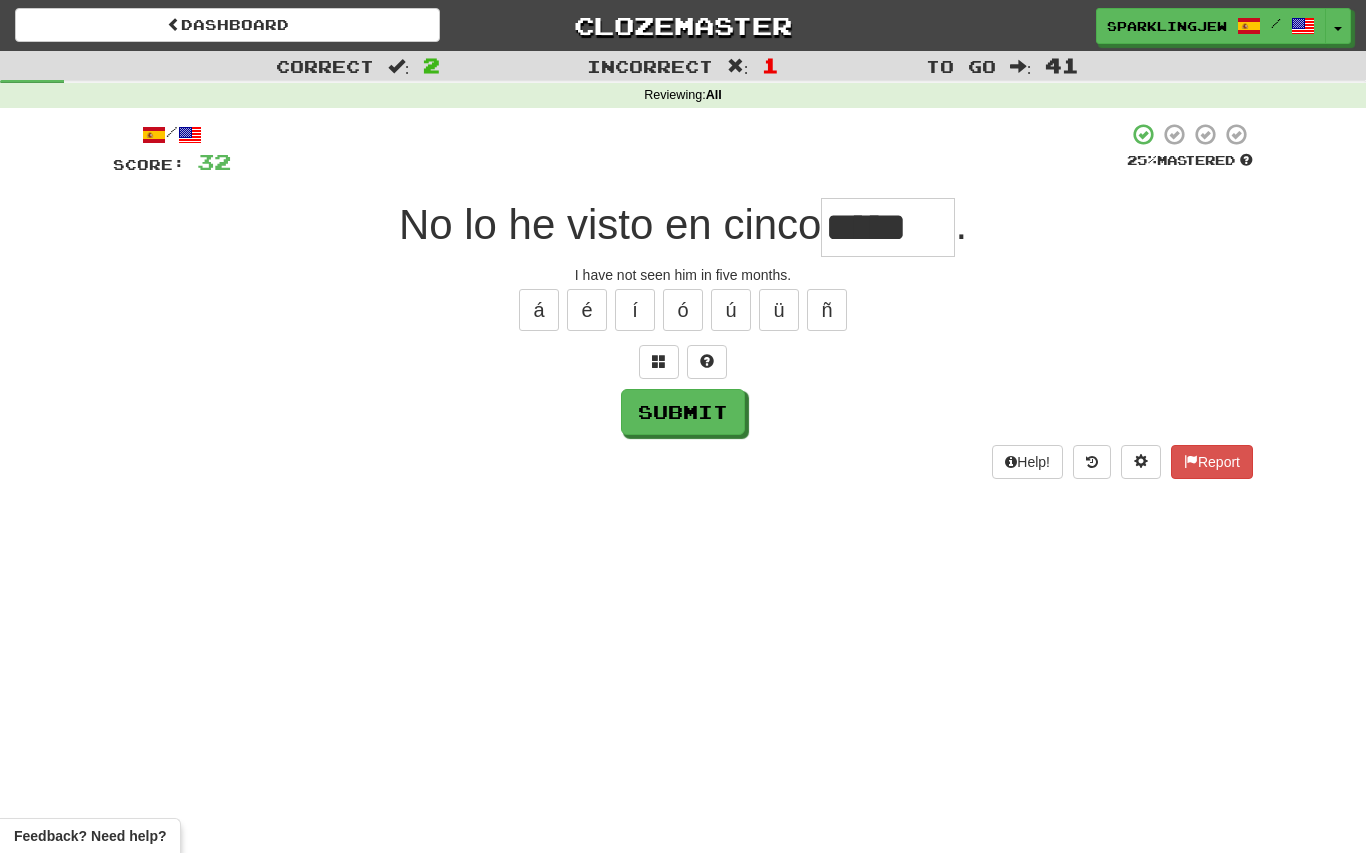 type on "*****" 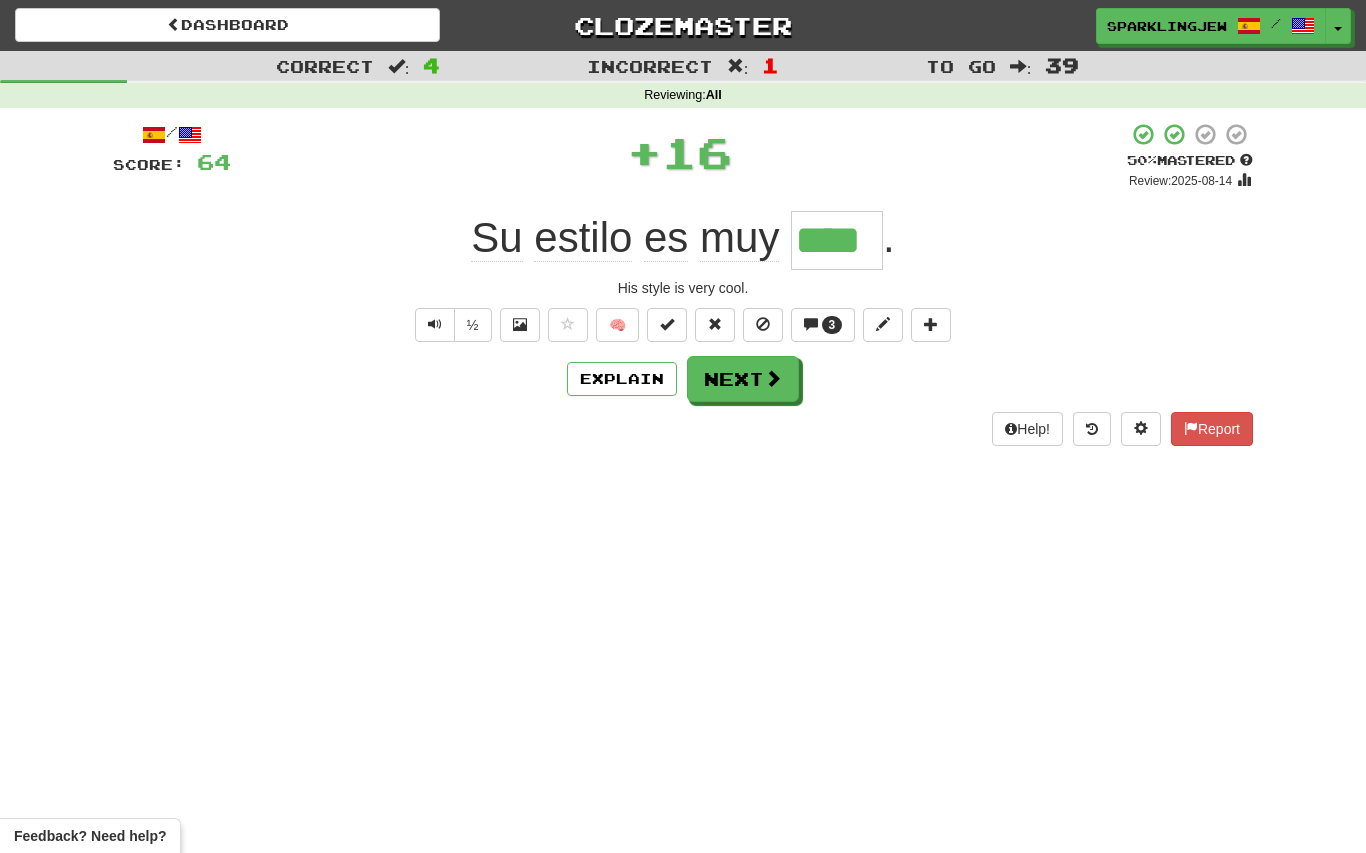 type on "****" 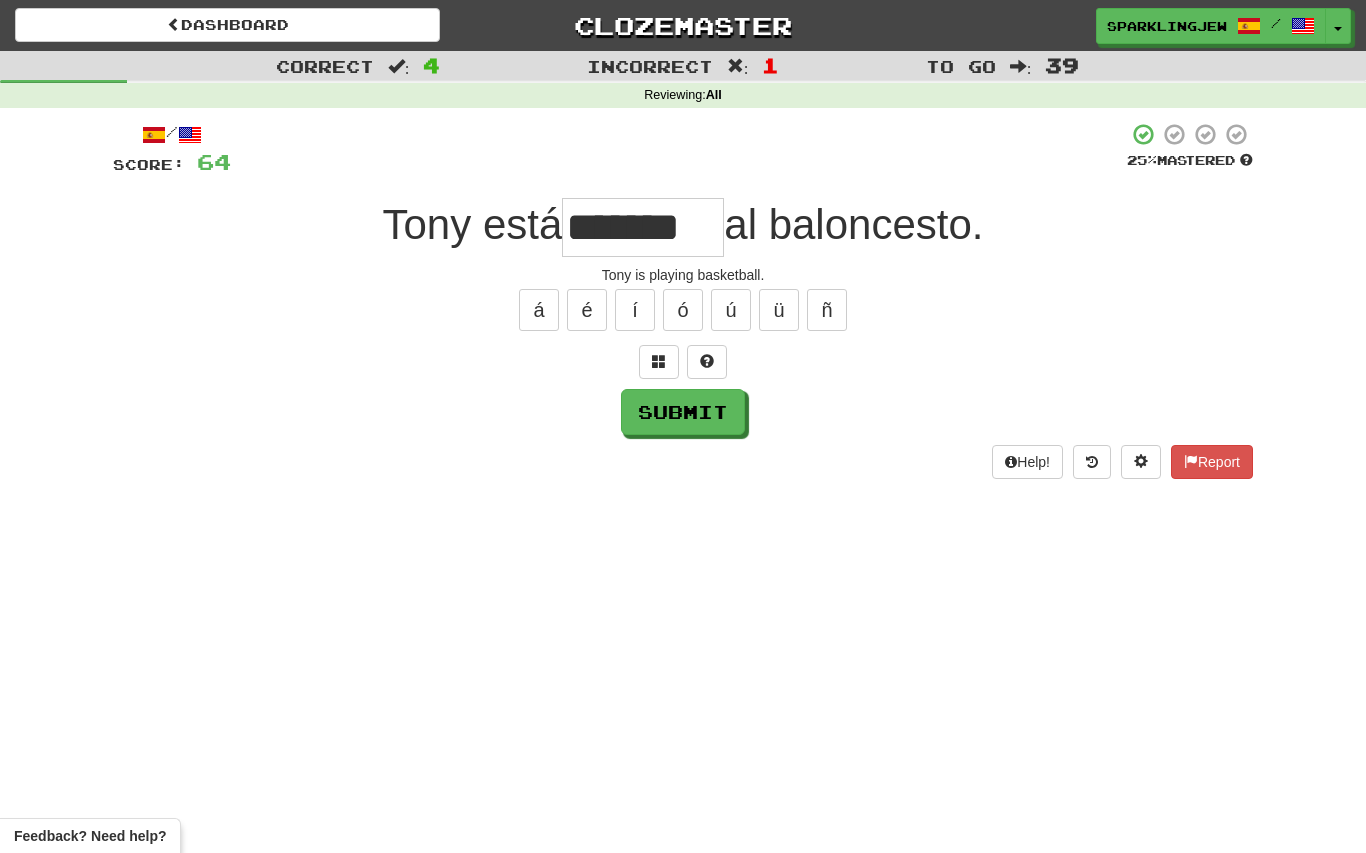 type on "*******" 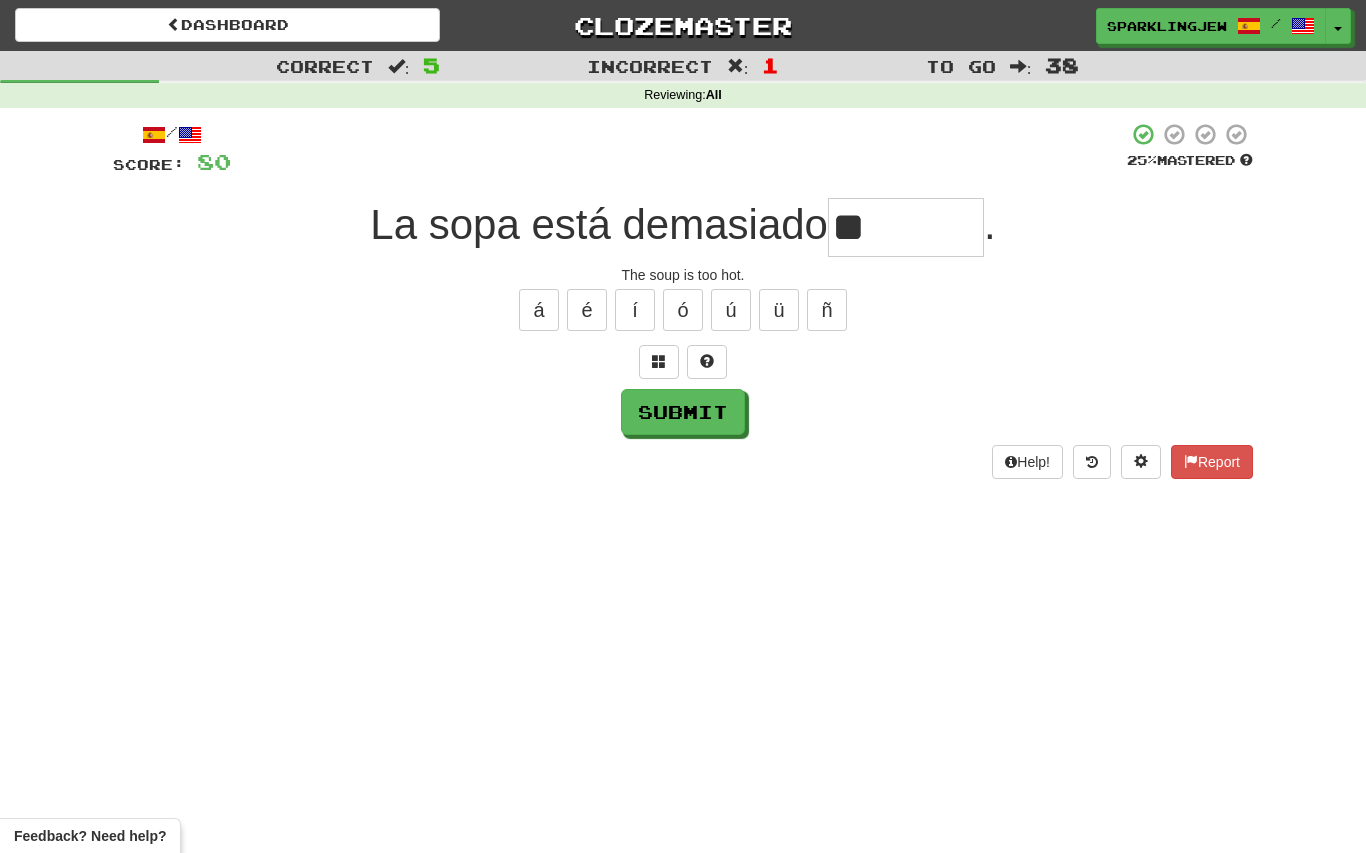 type on "*" 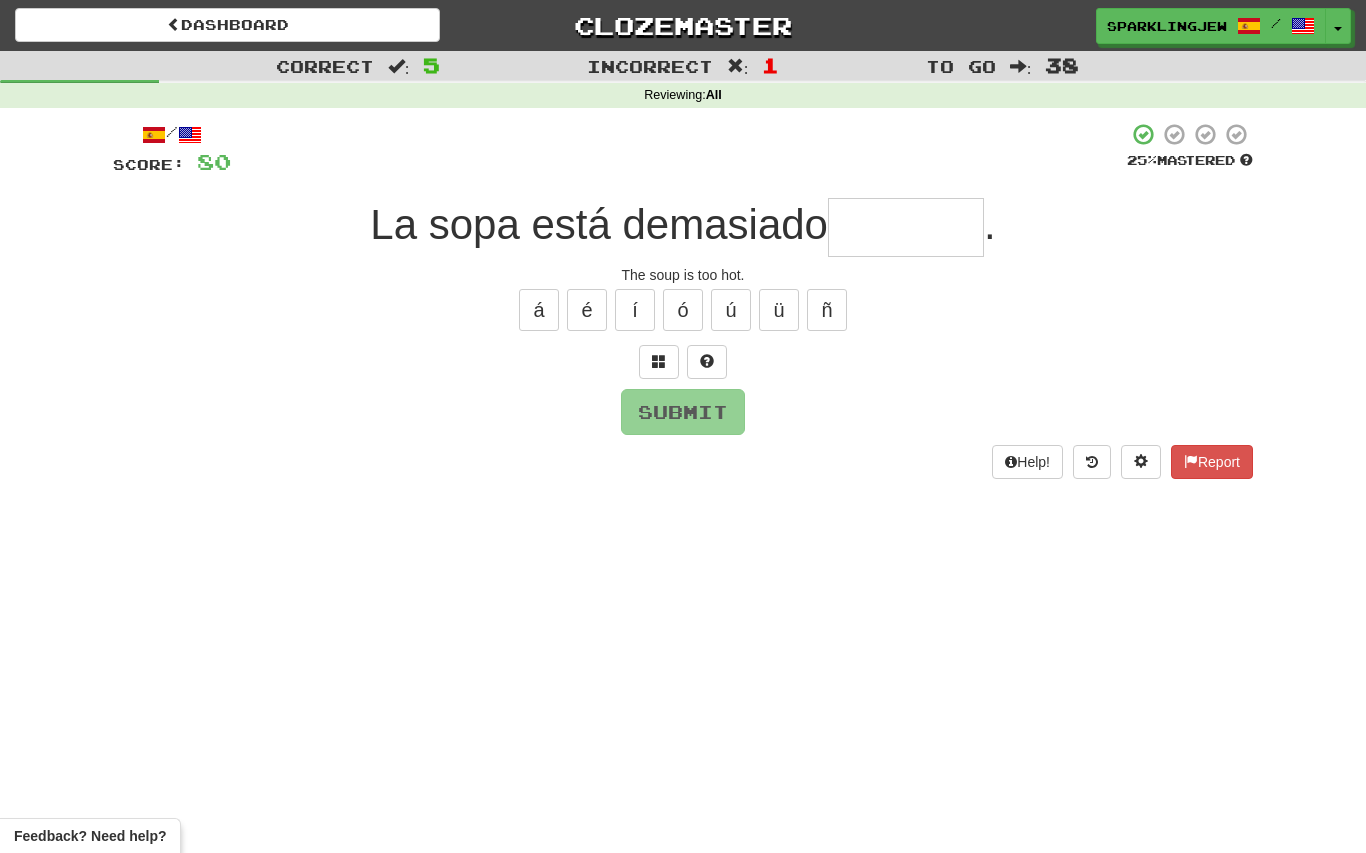 type on "********" 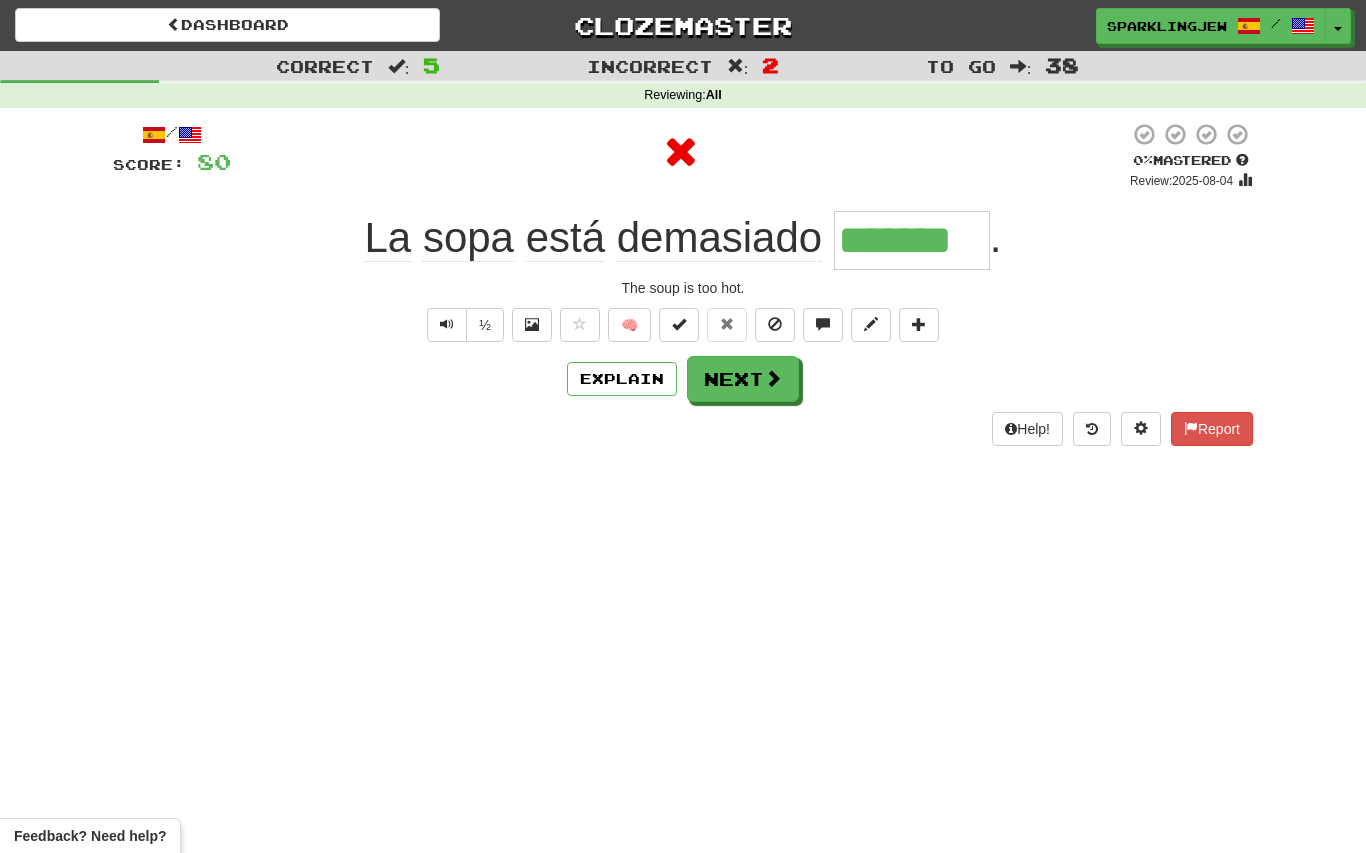 type on "********" 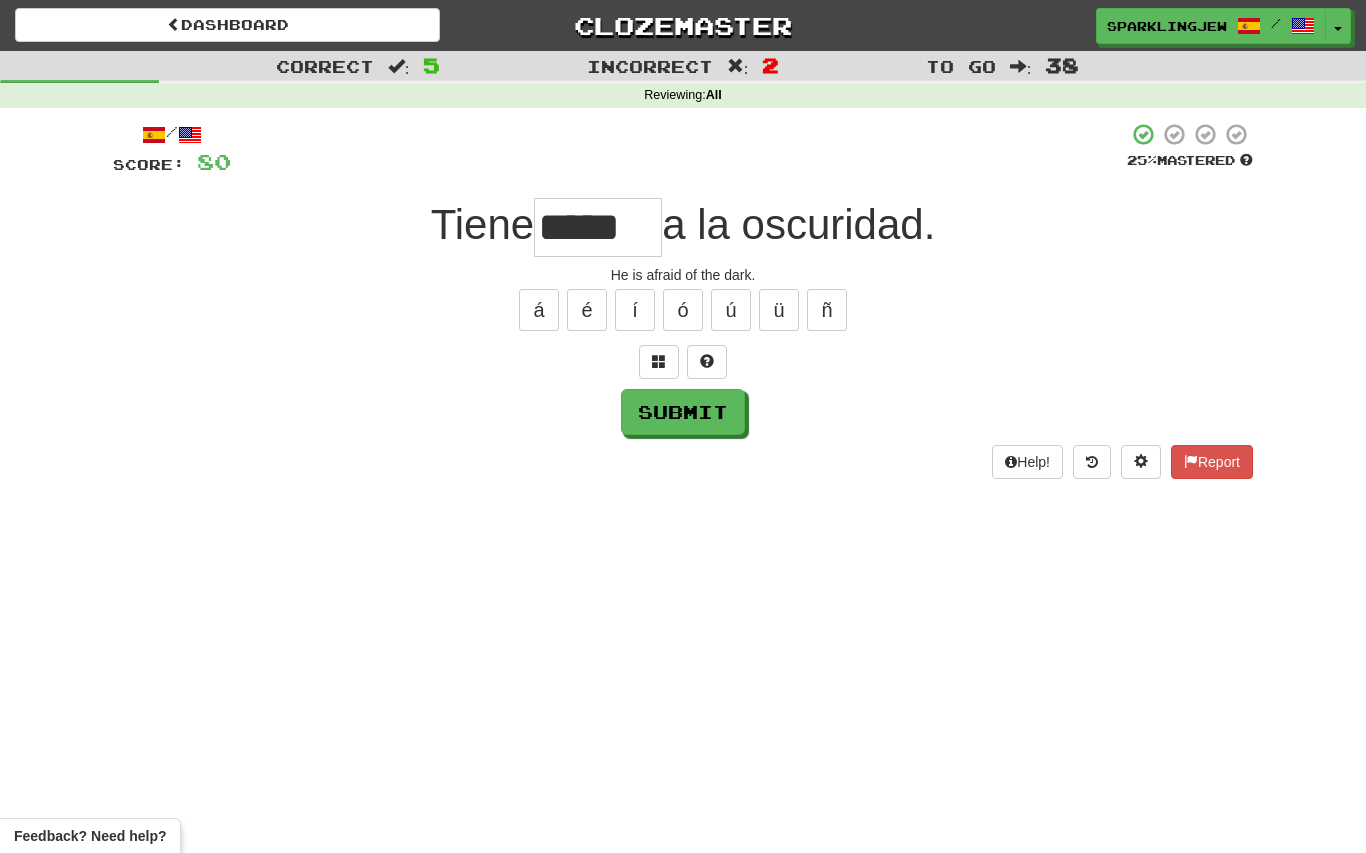 type on "*****" 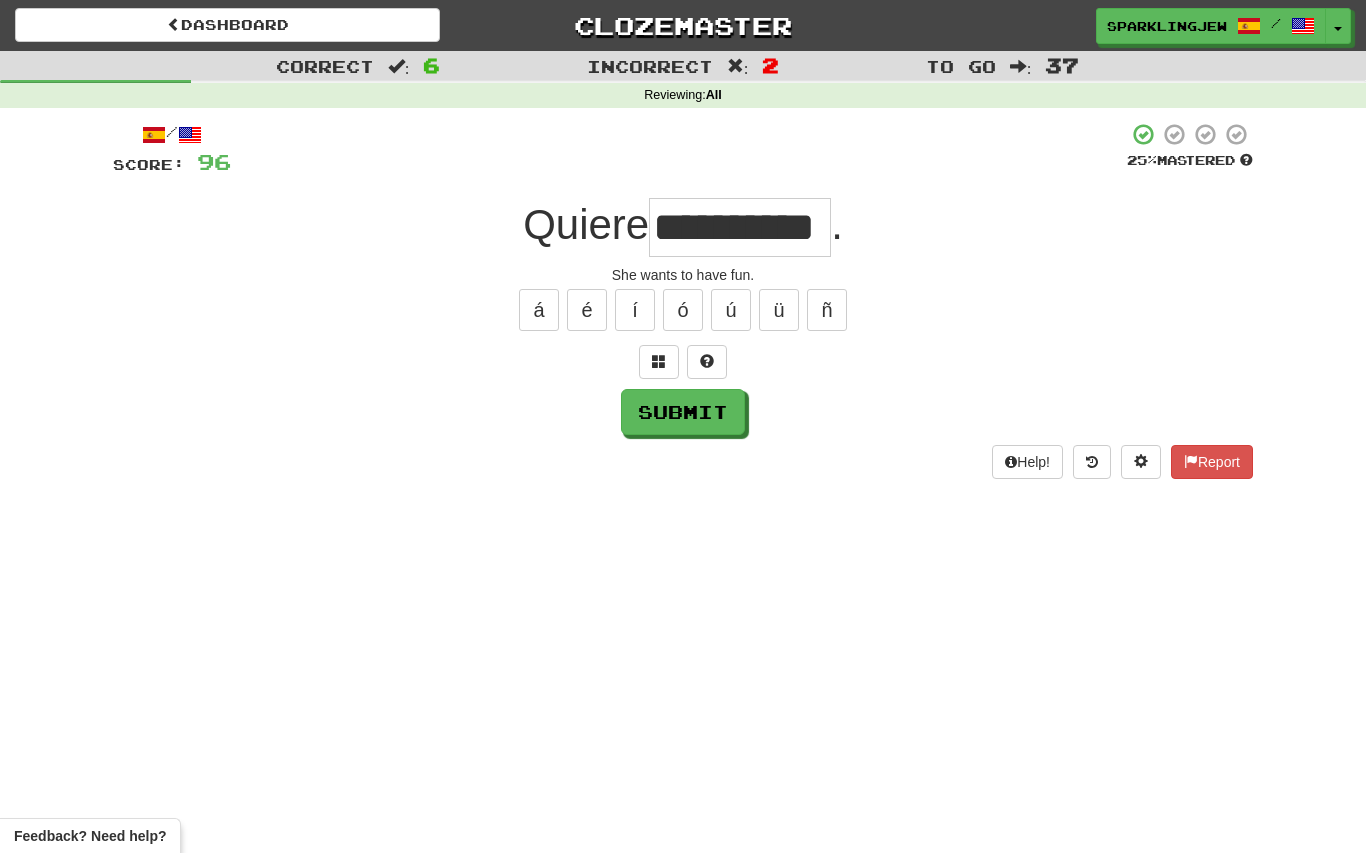 type on "**********" 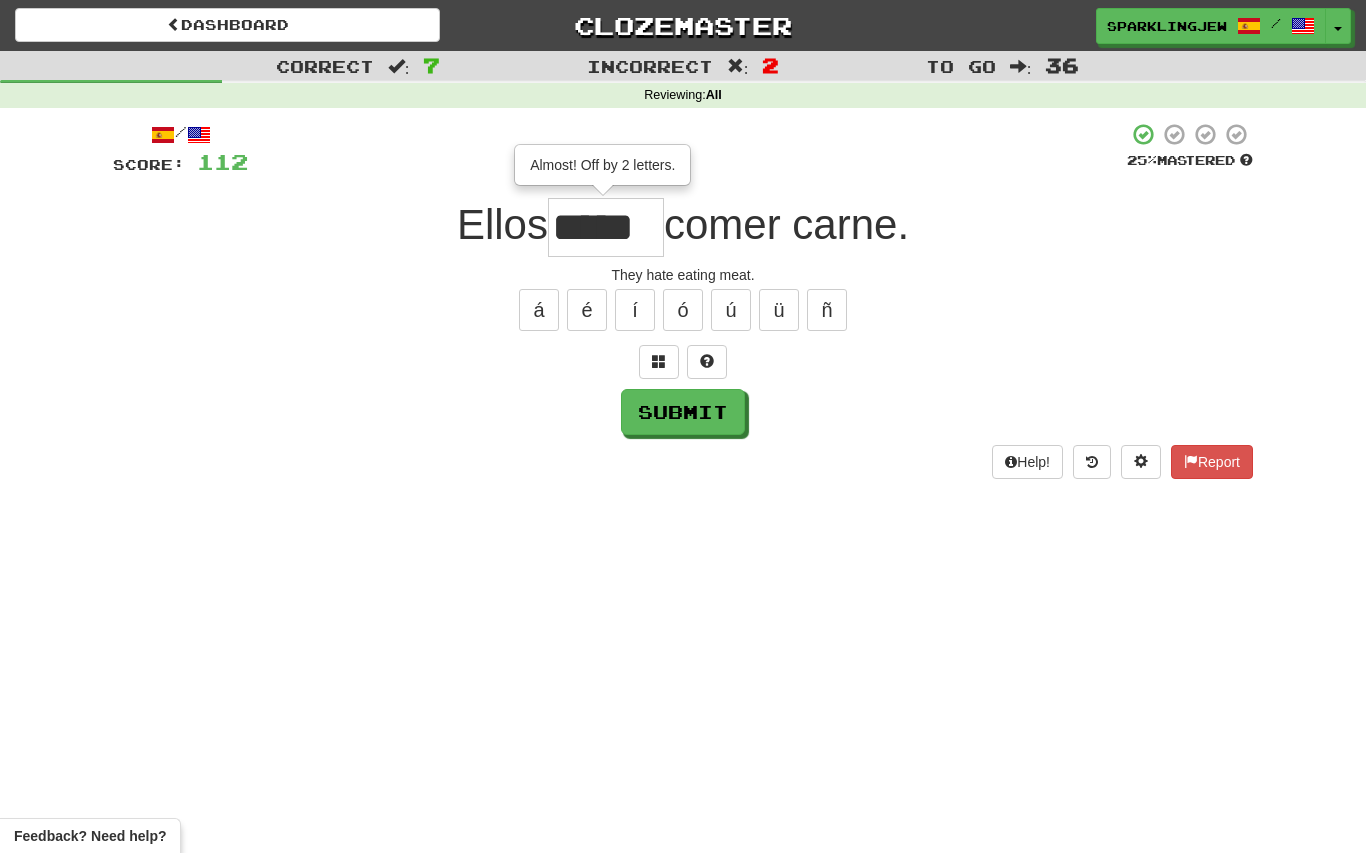 type on "*****" 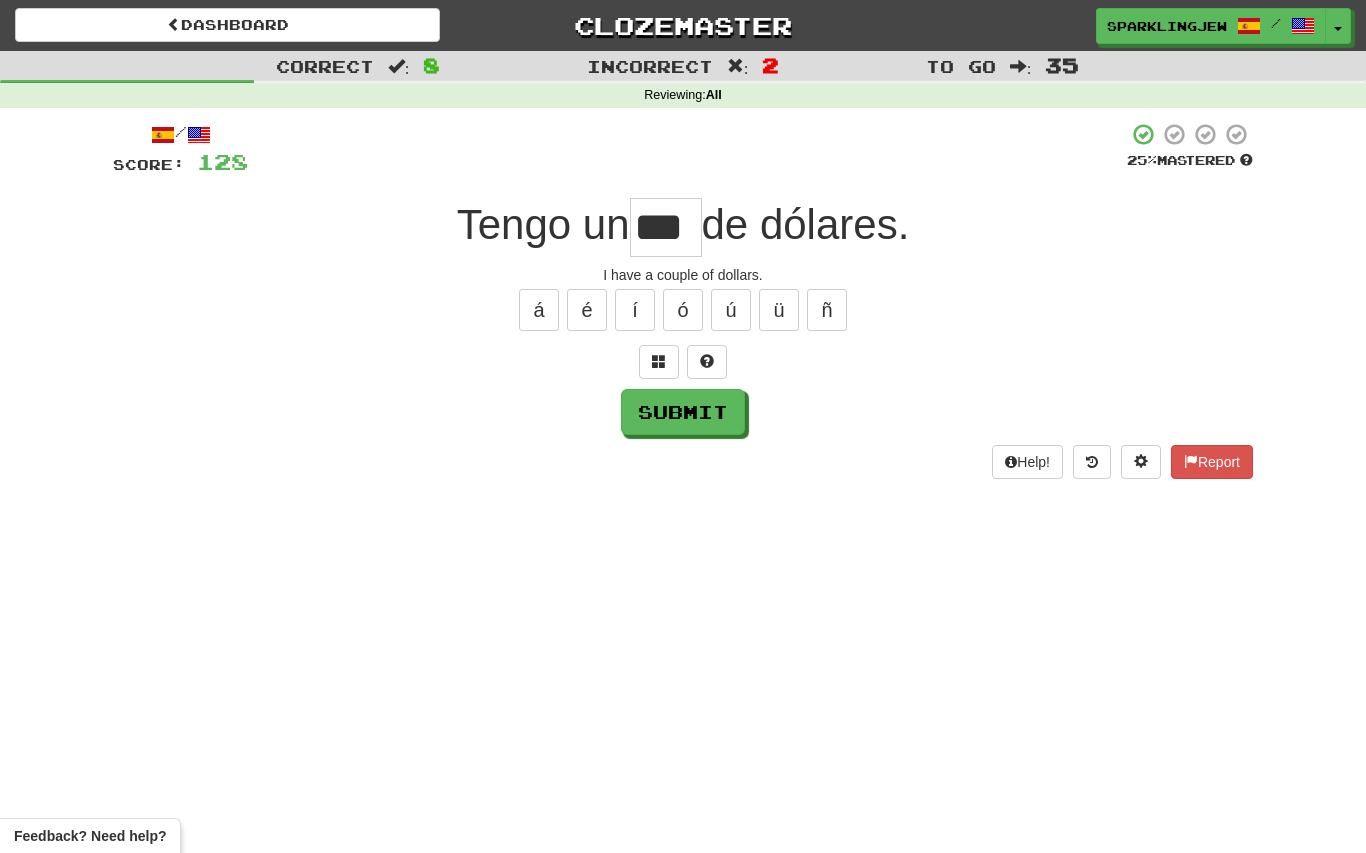type on "***" 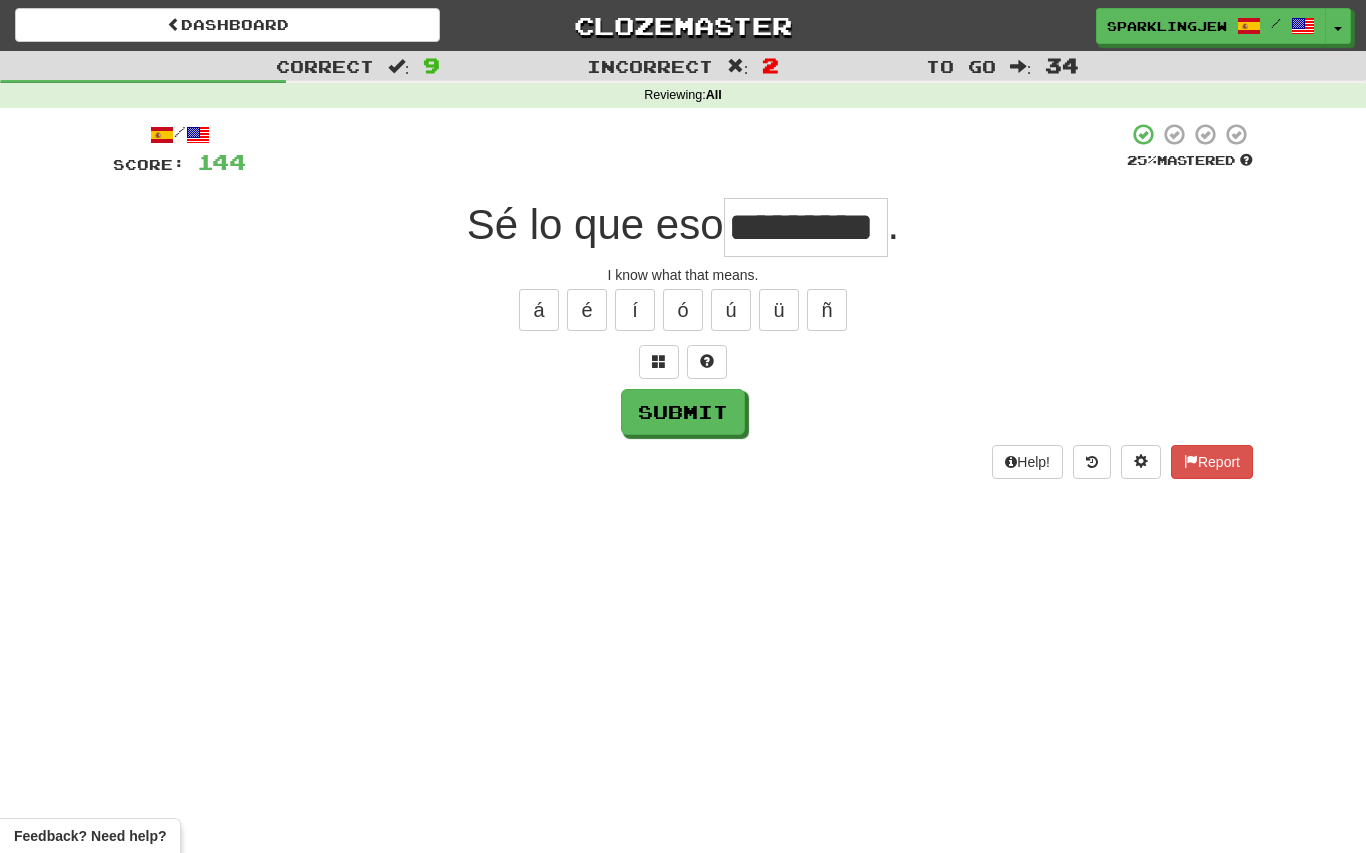 type on "*********" 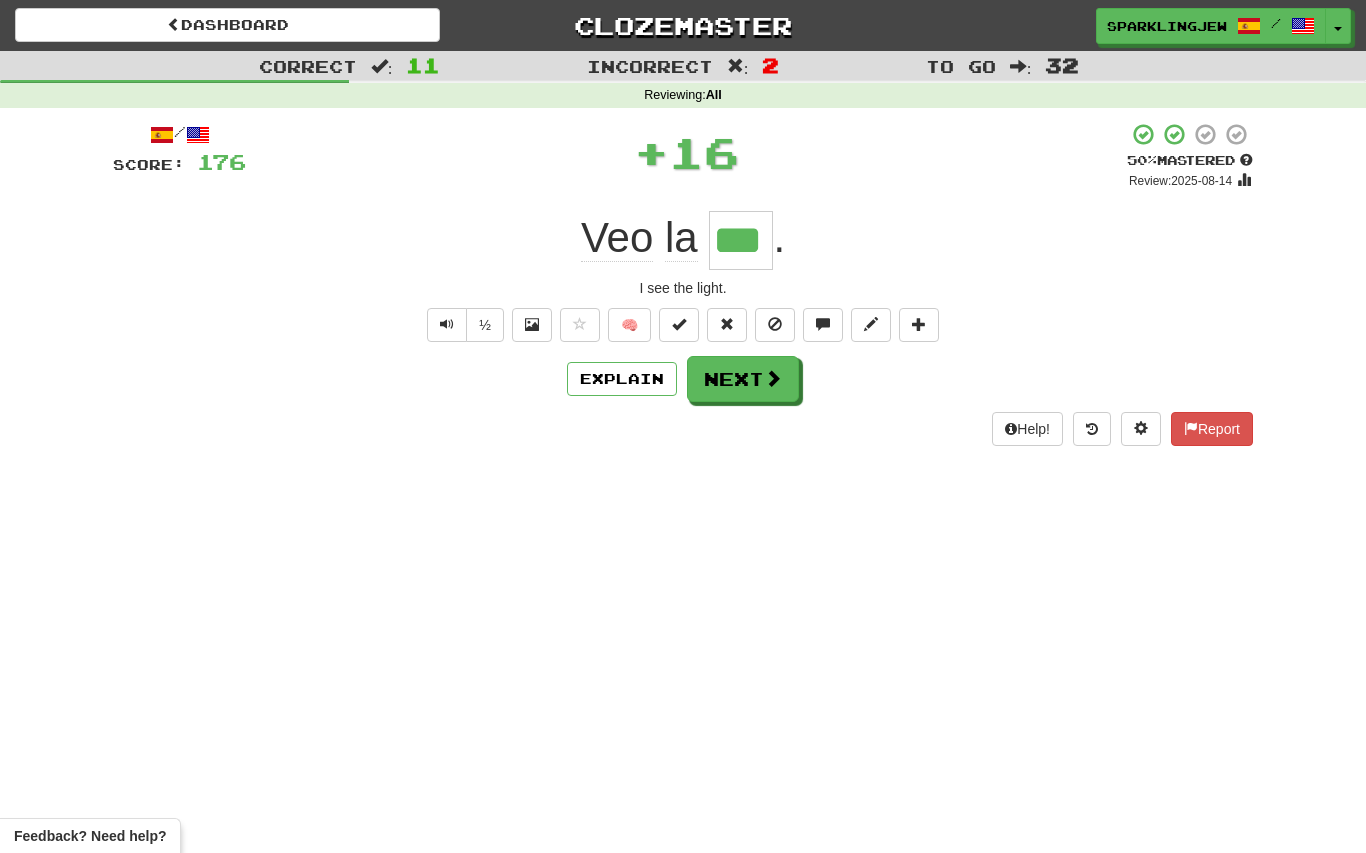 type on "***" 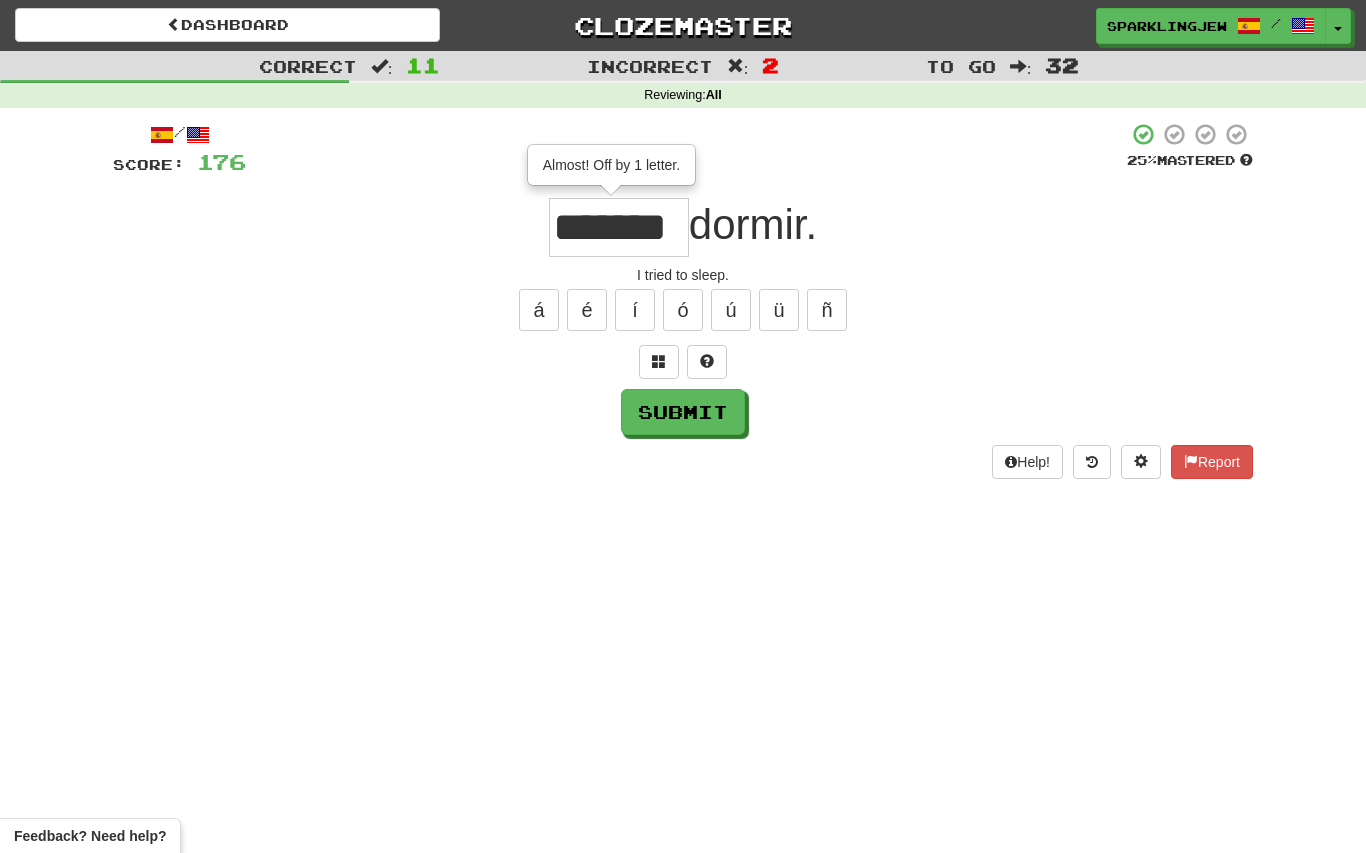 type on "*******" 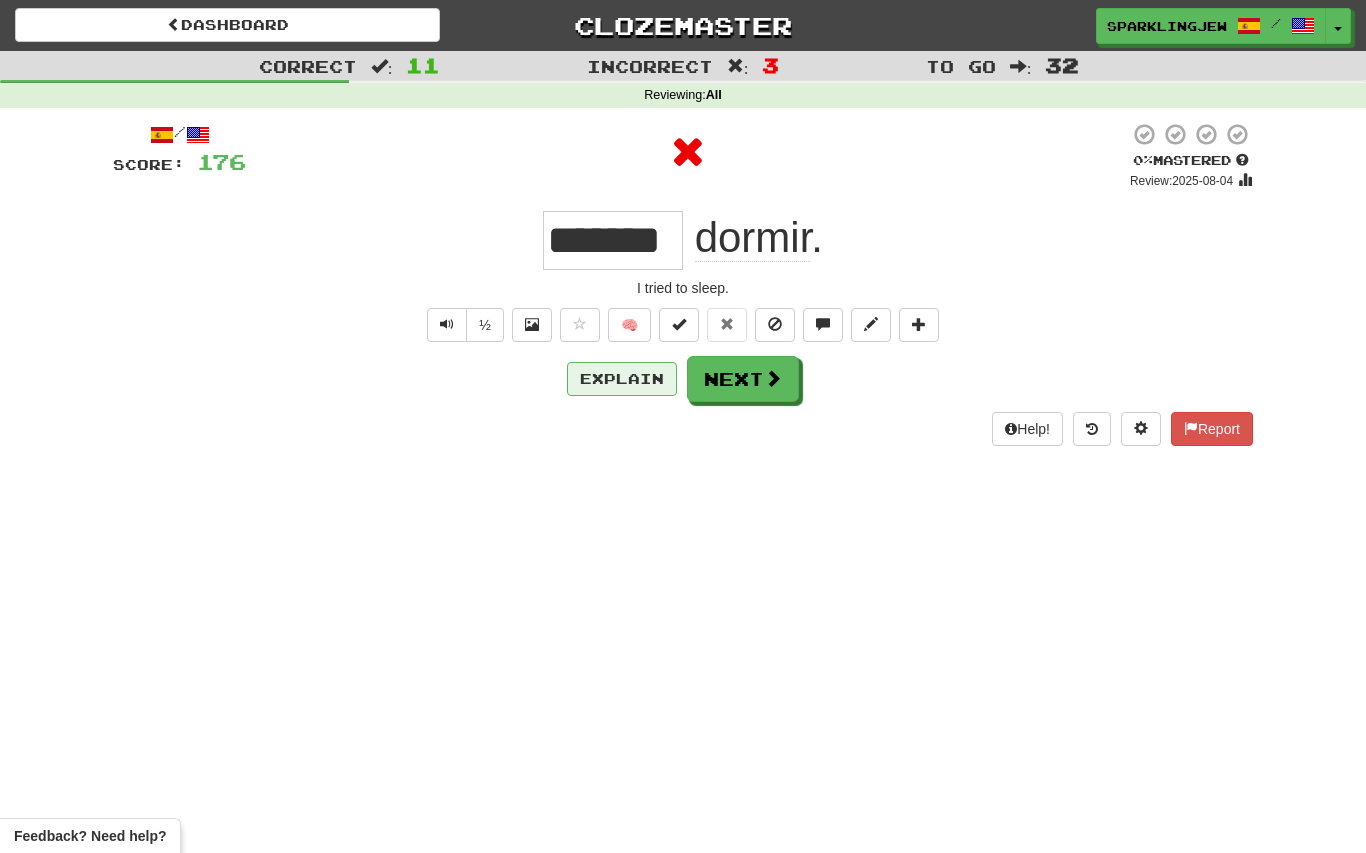click on "Explain" at bounding box center [622, 379] 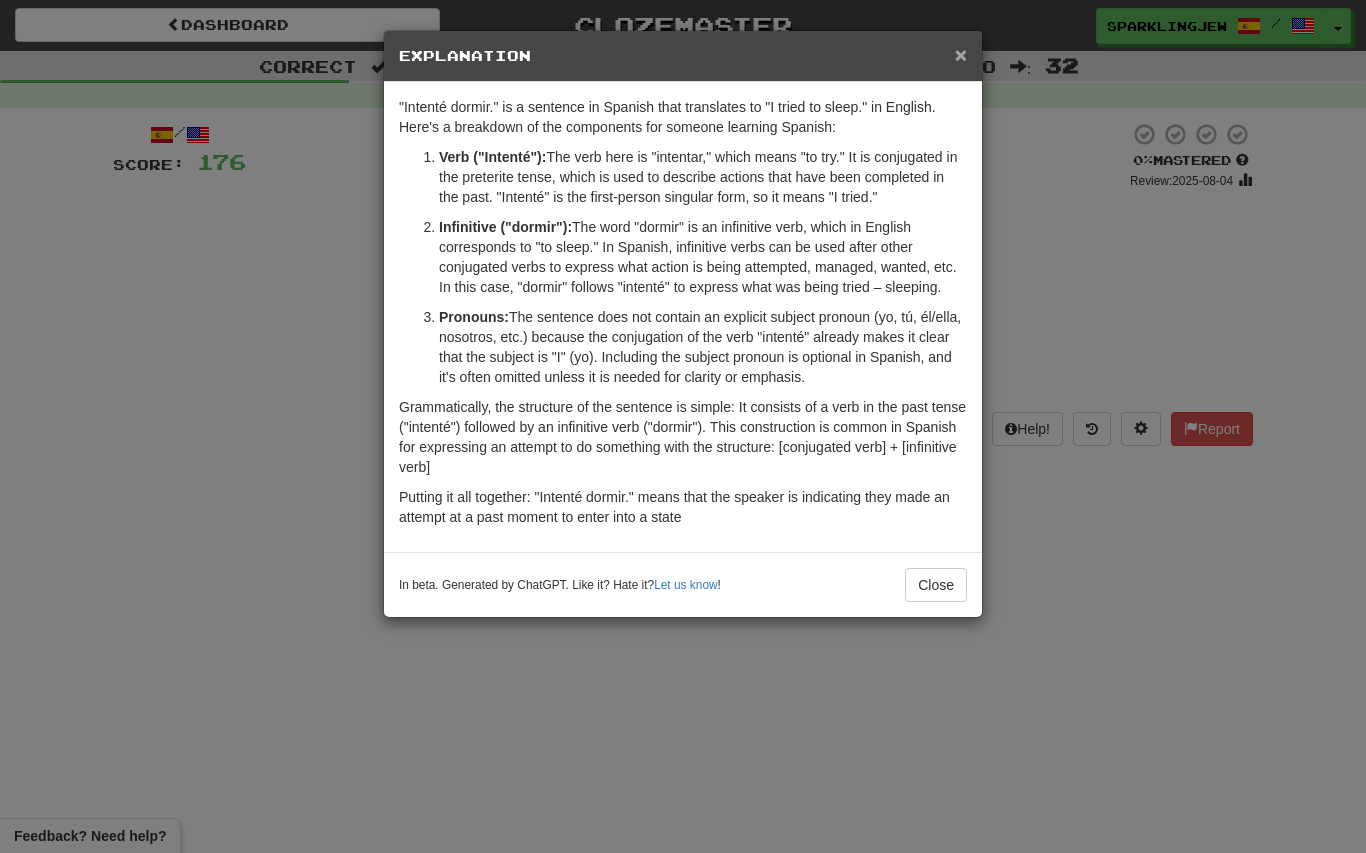 click on "×" at bounding box center (961, 54) 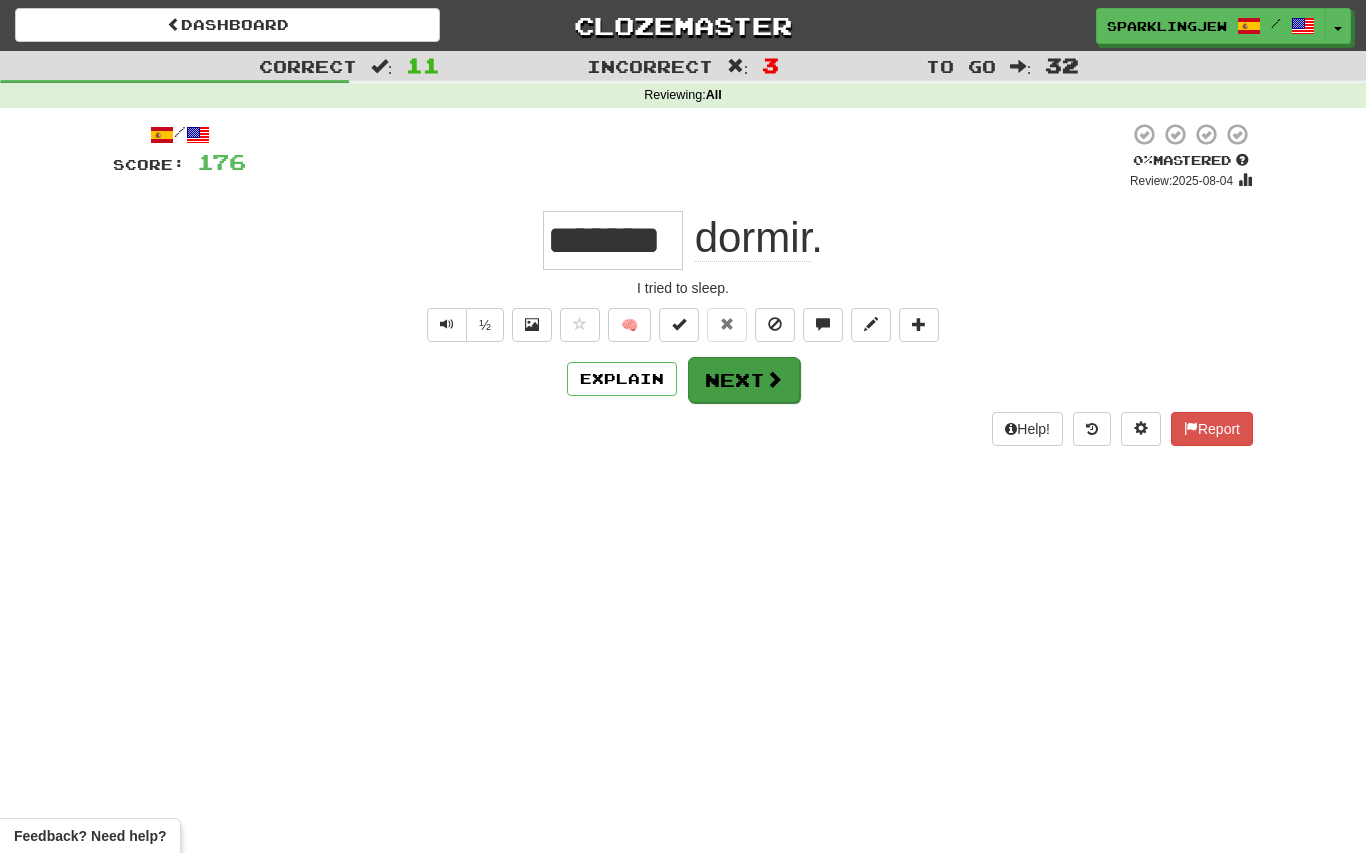 click at bounding box center (774, 379) 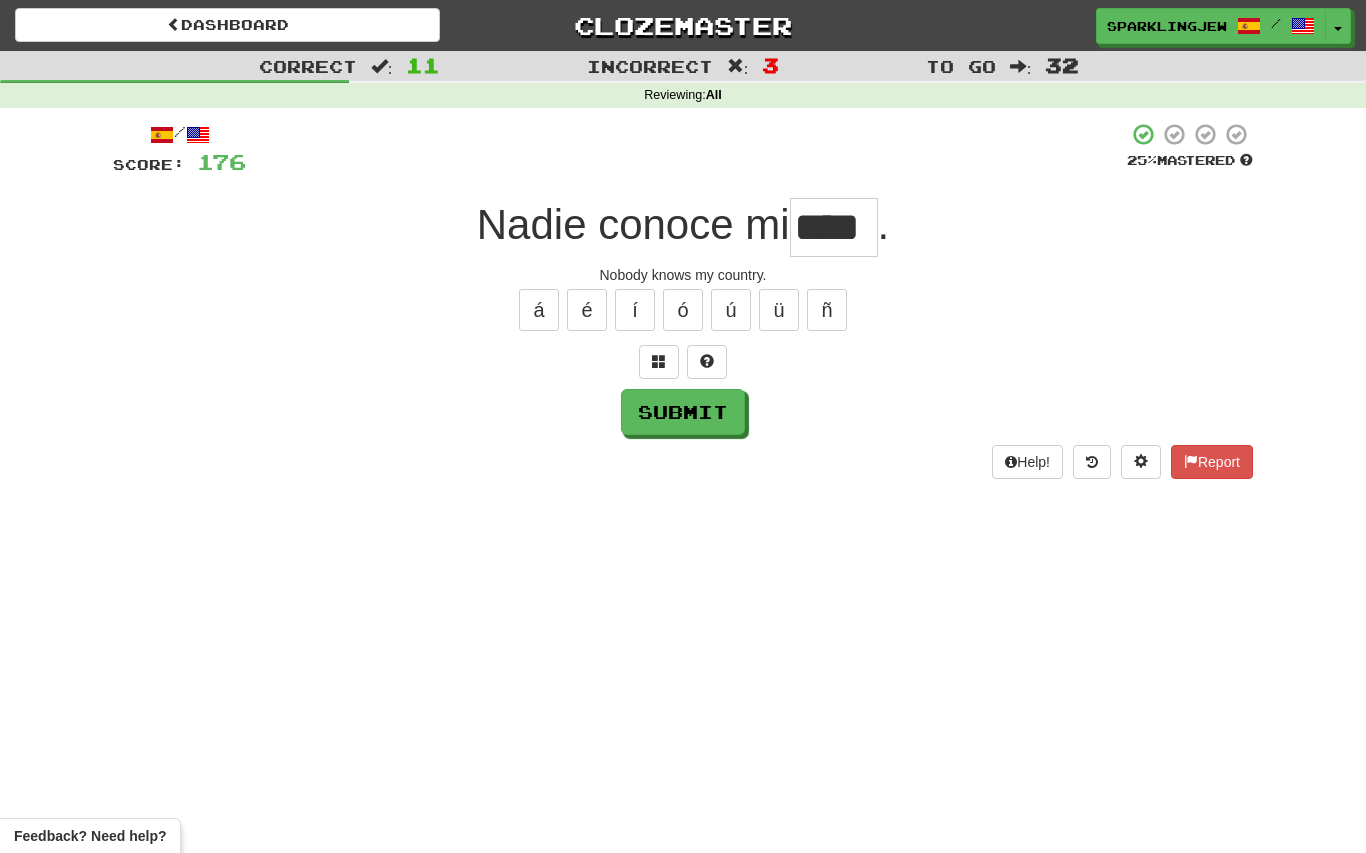 type on "****" 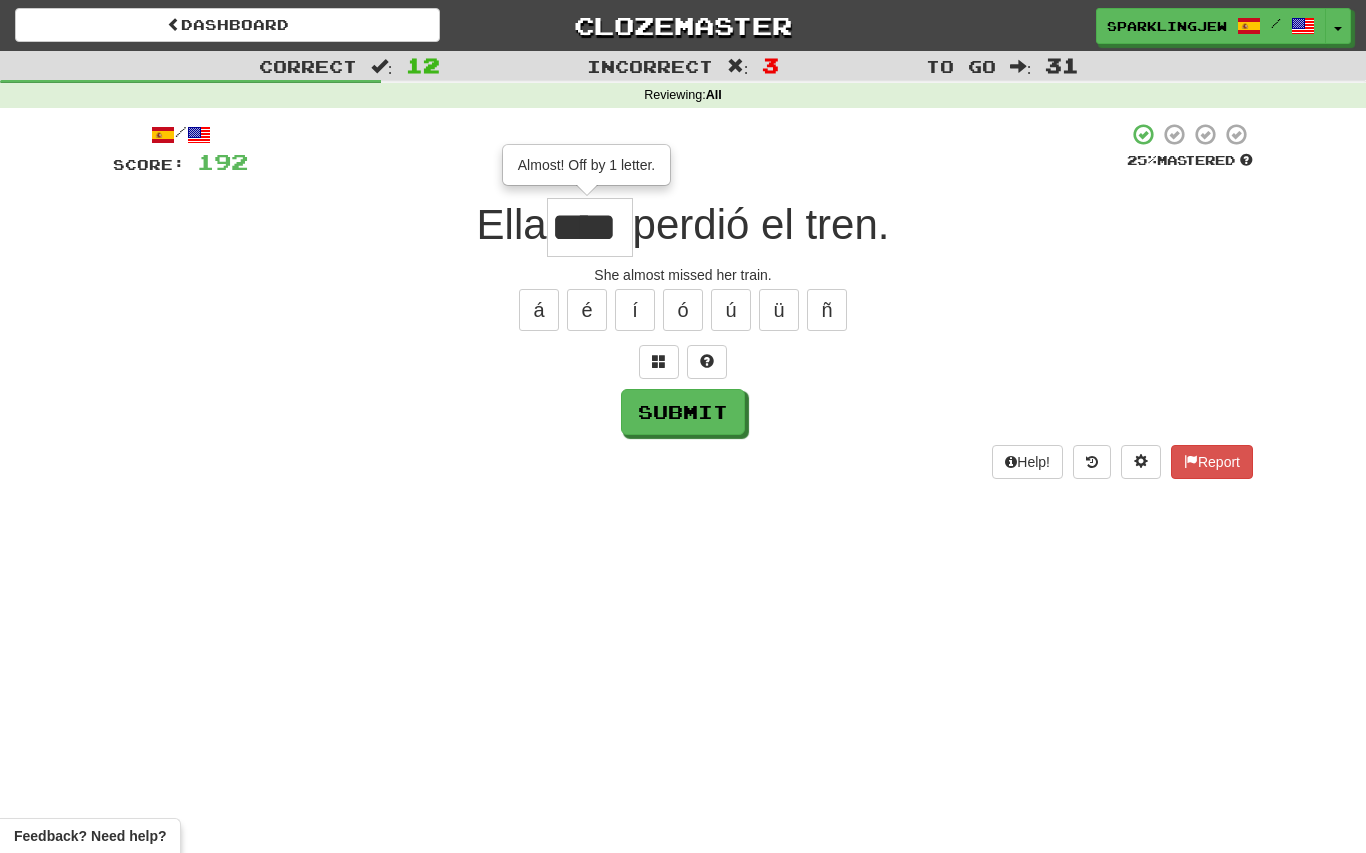 type on "****" 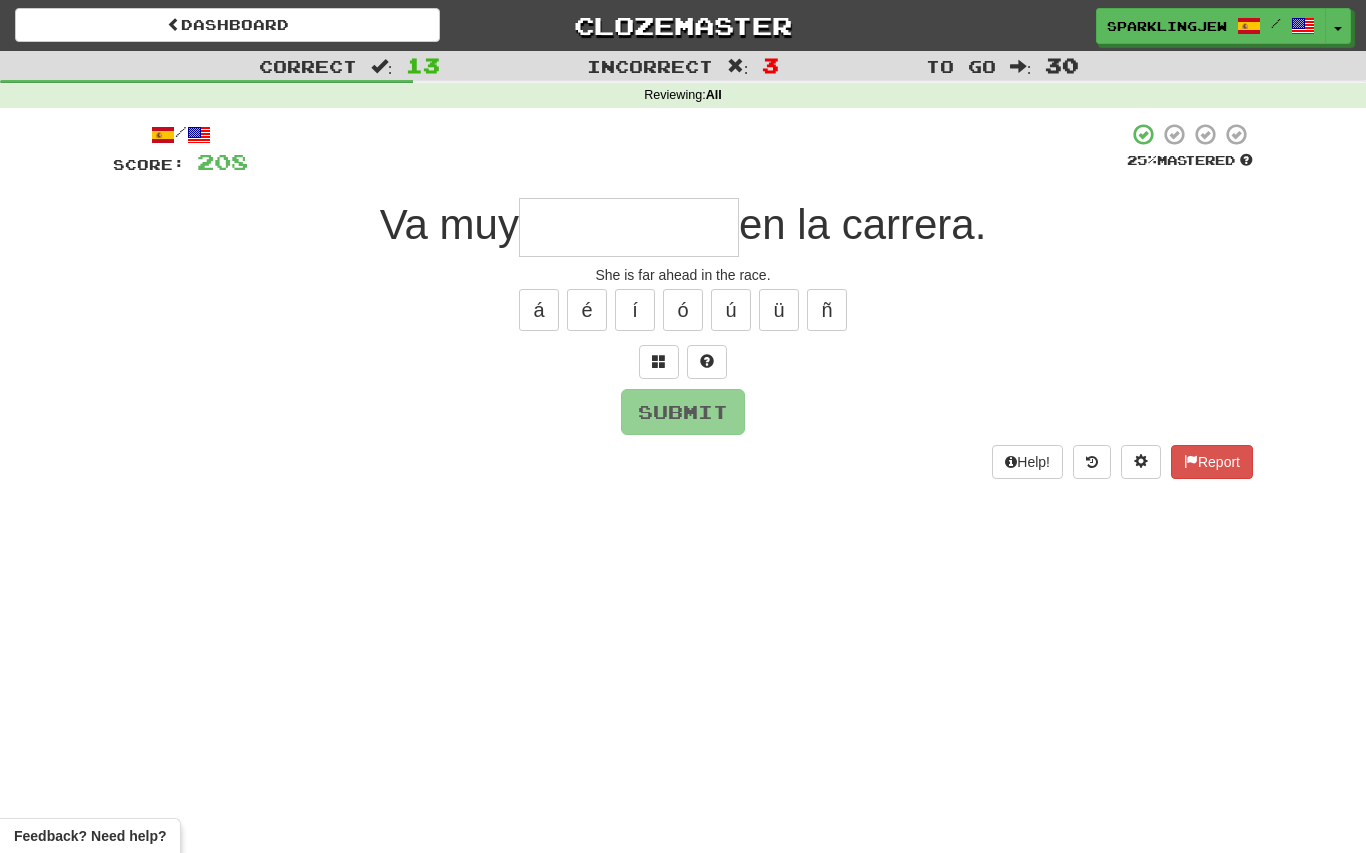 type on "**********" 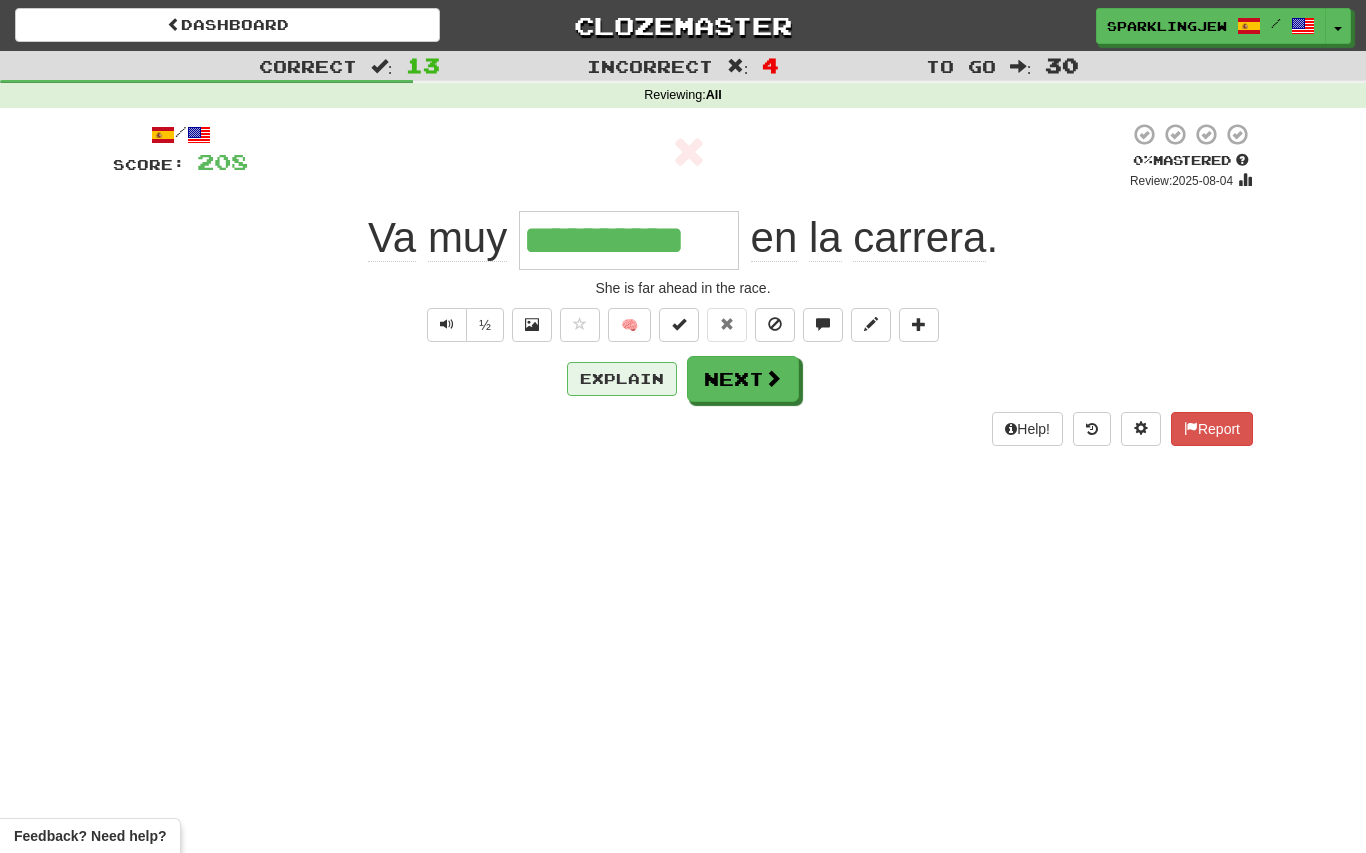 type on "**********" 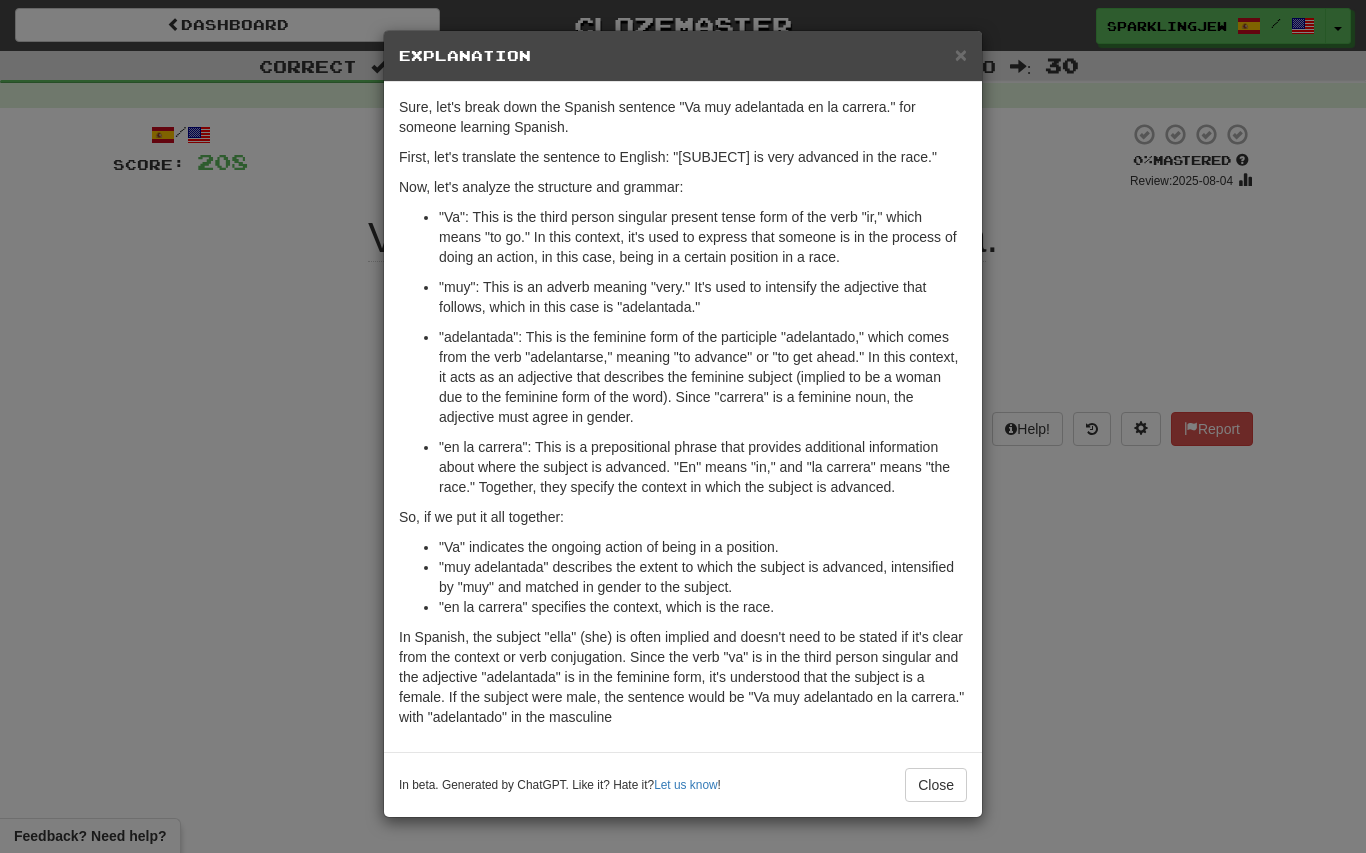 click on "× Explanation" at bounding box center [683, 56] 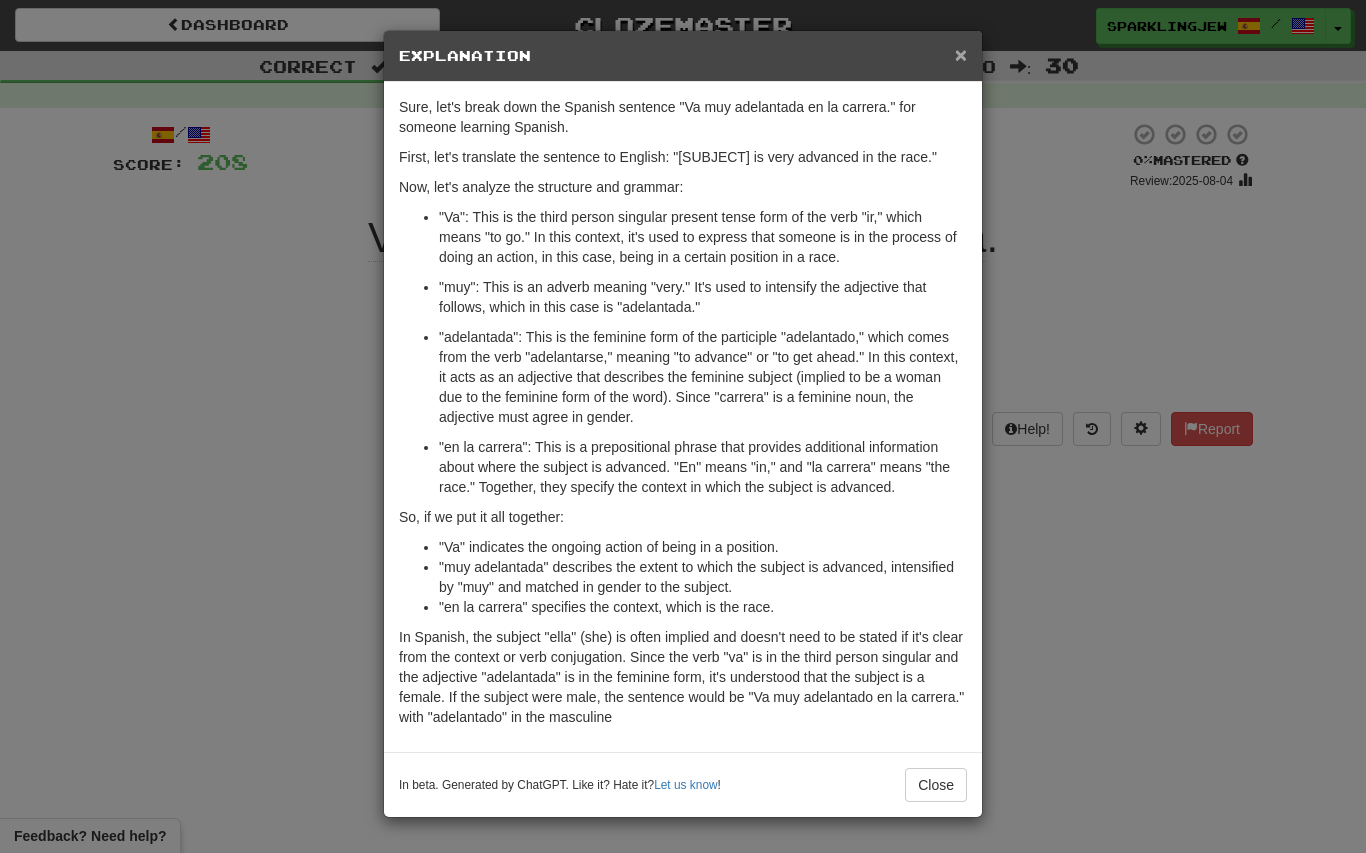 click on "×" at bounding box center [961, 54] 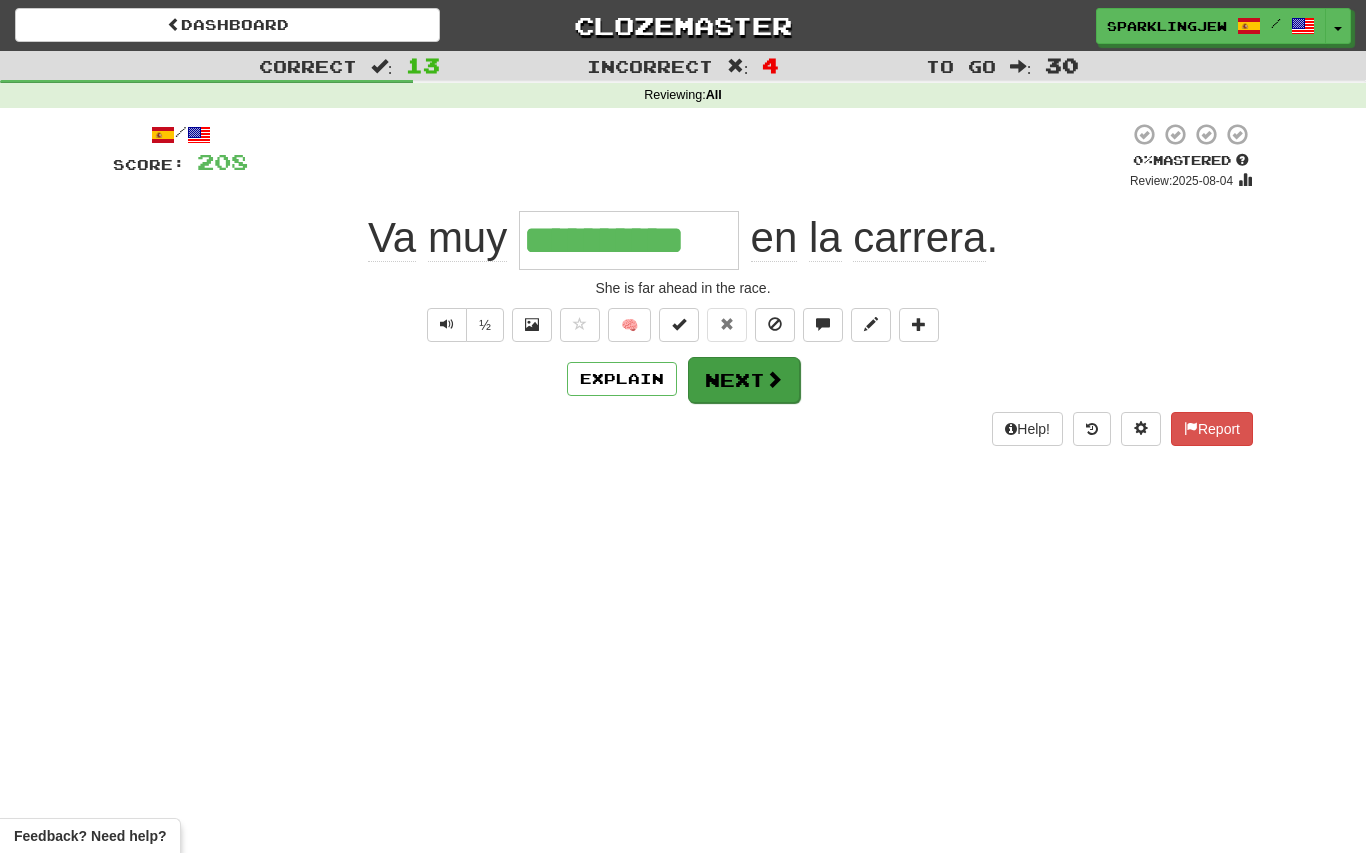 click on "Next" at bounding box center [744, 380] 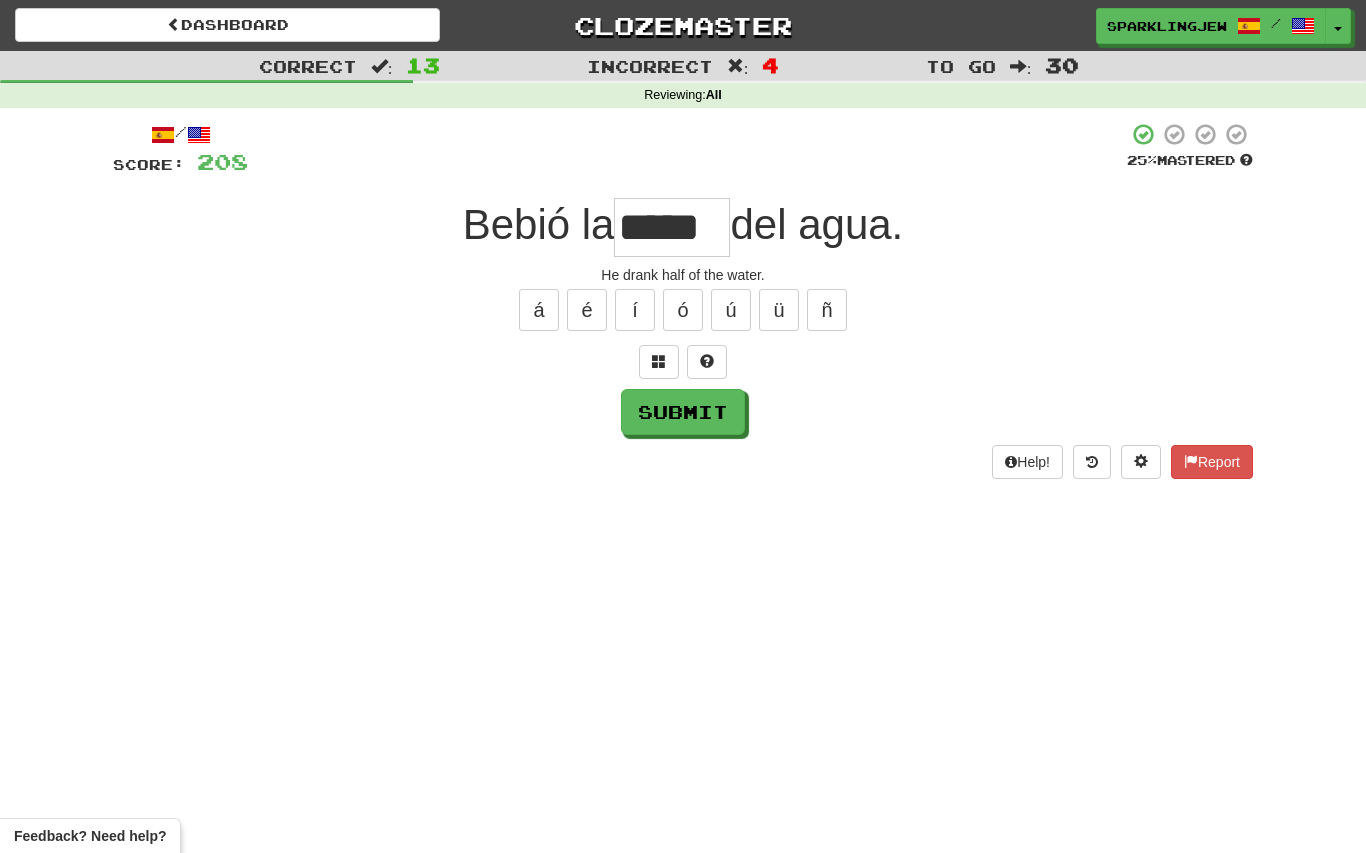 type on "*****" 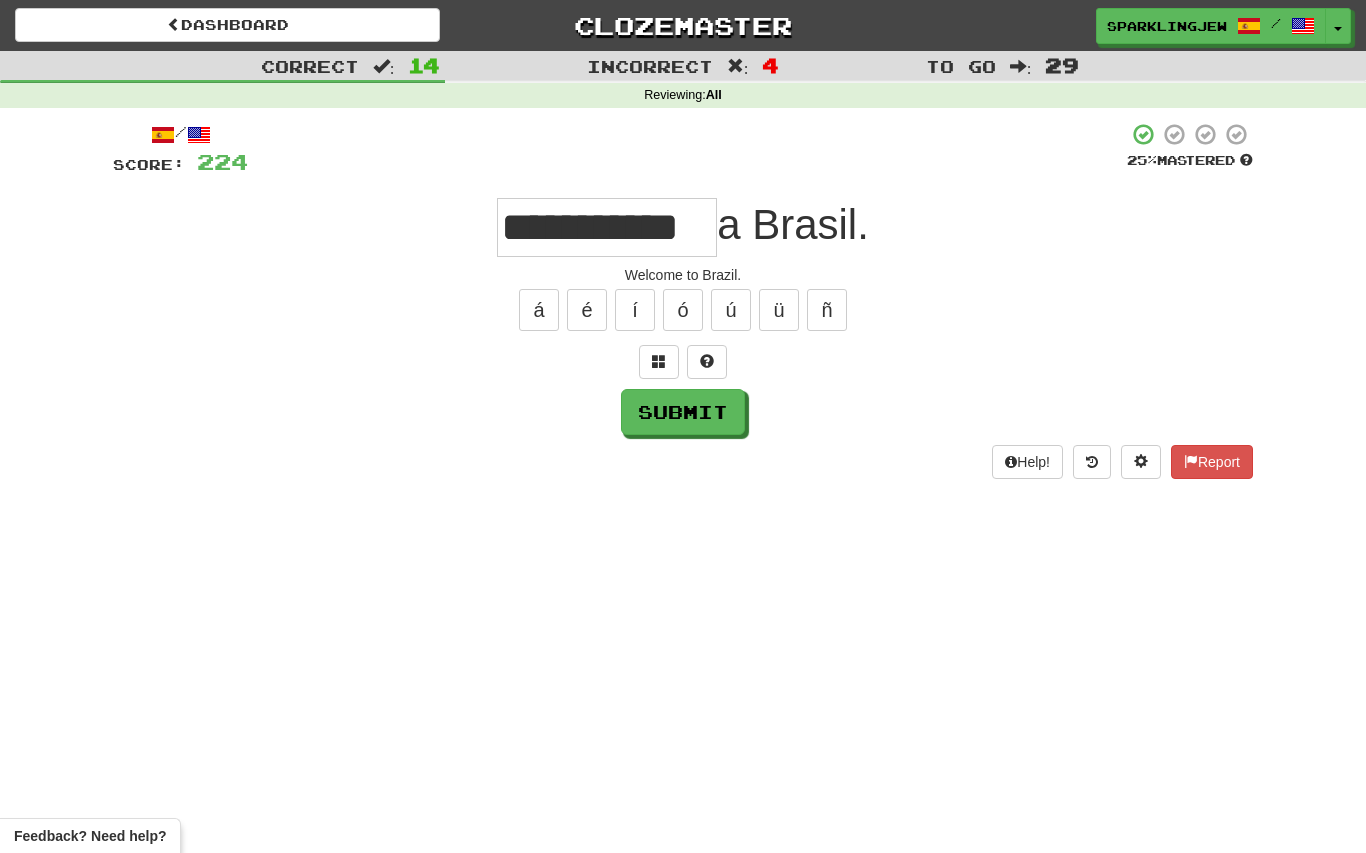 type on "**********" 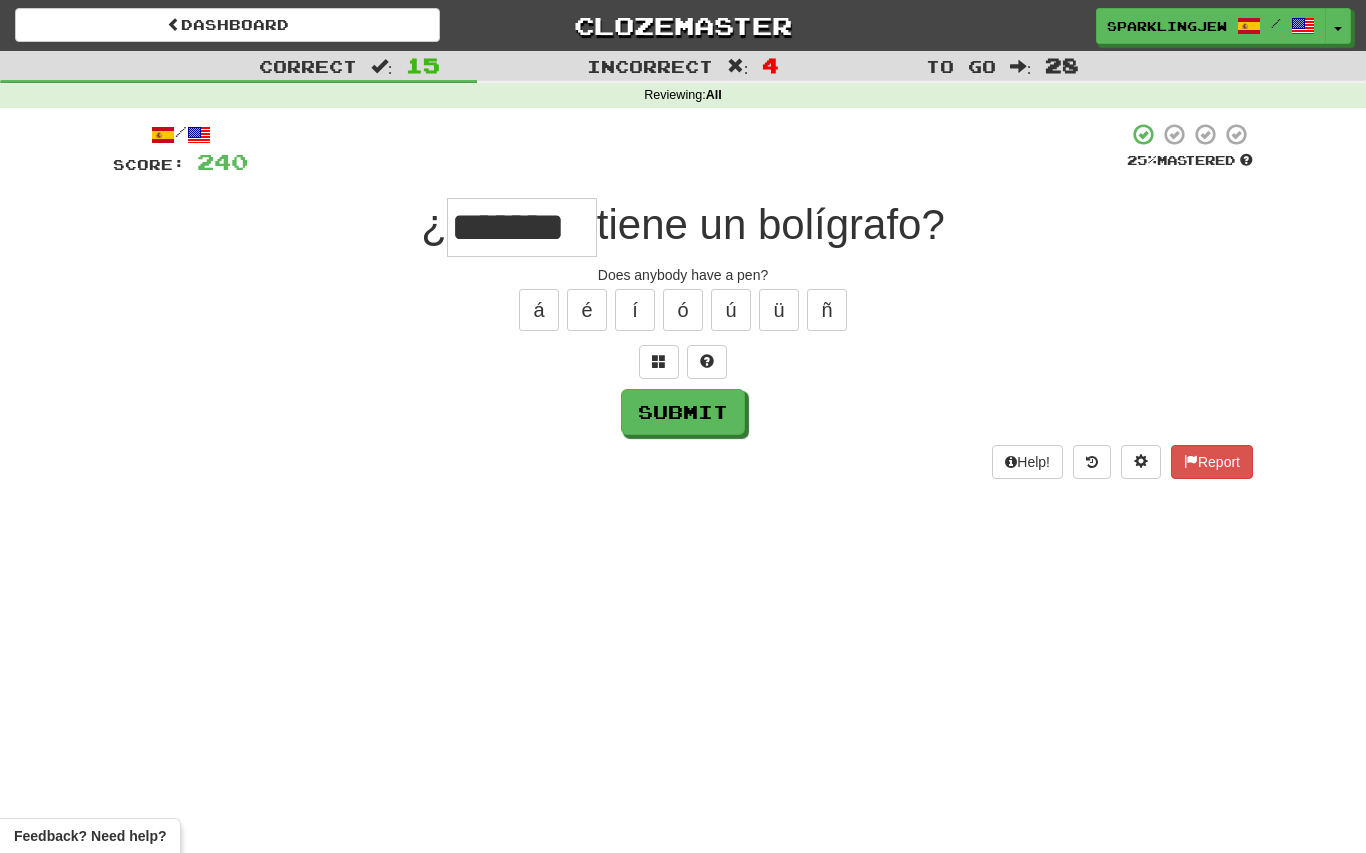 type on "*******" 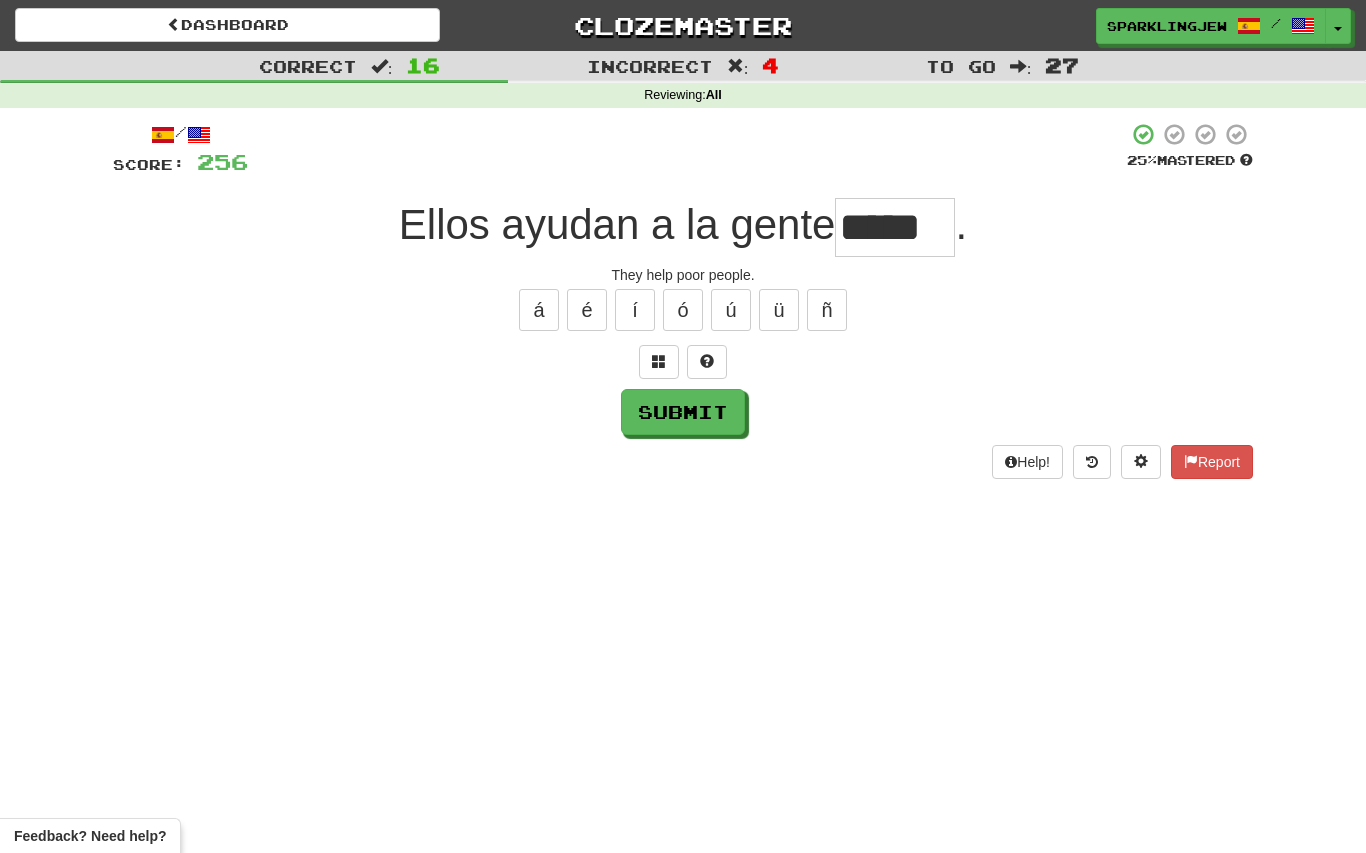 type on "*****" 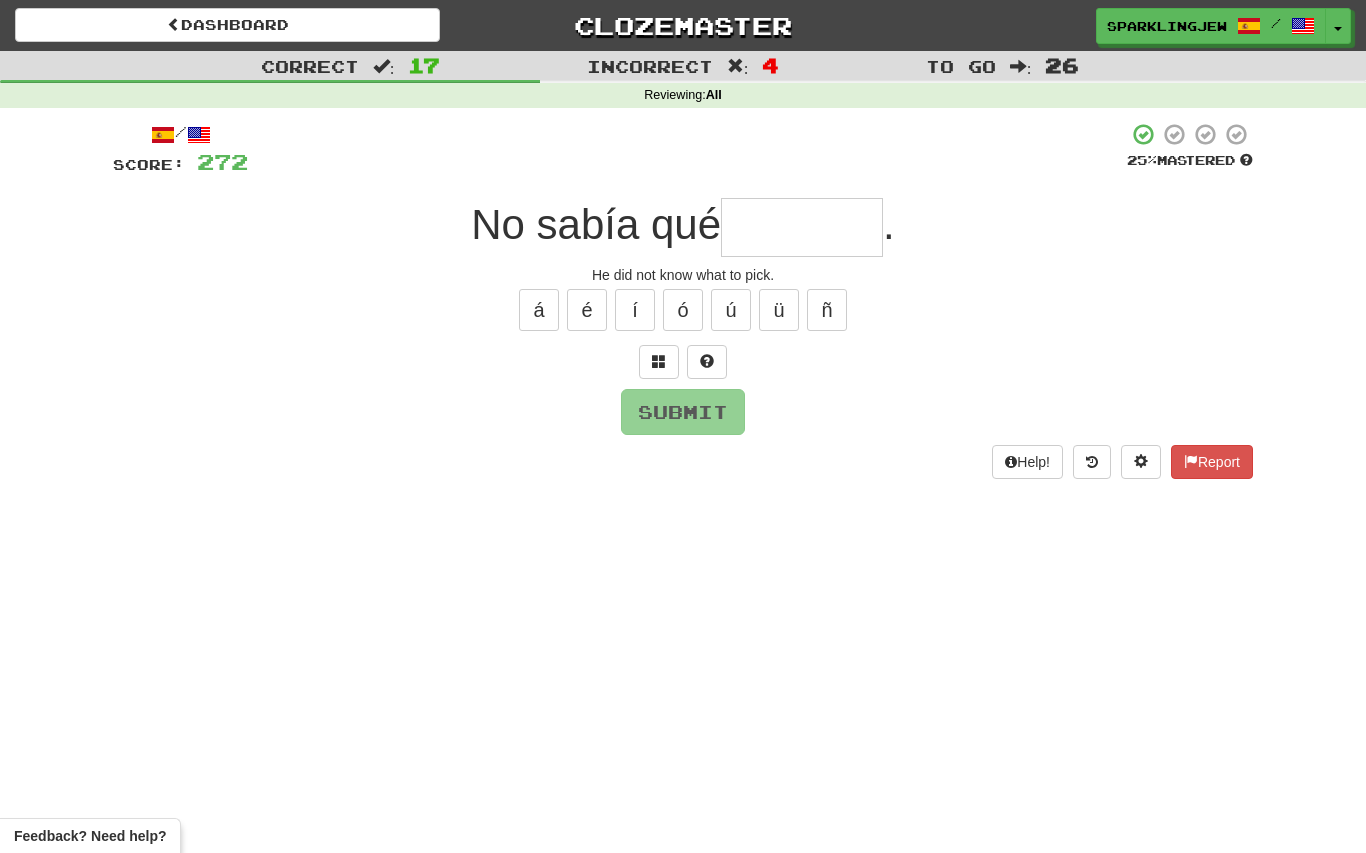 type on "*******" 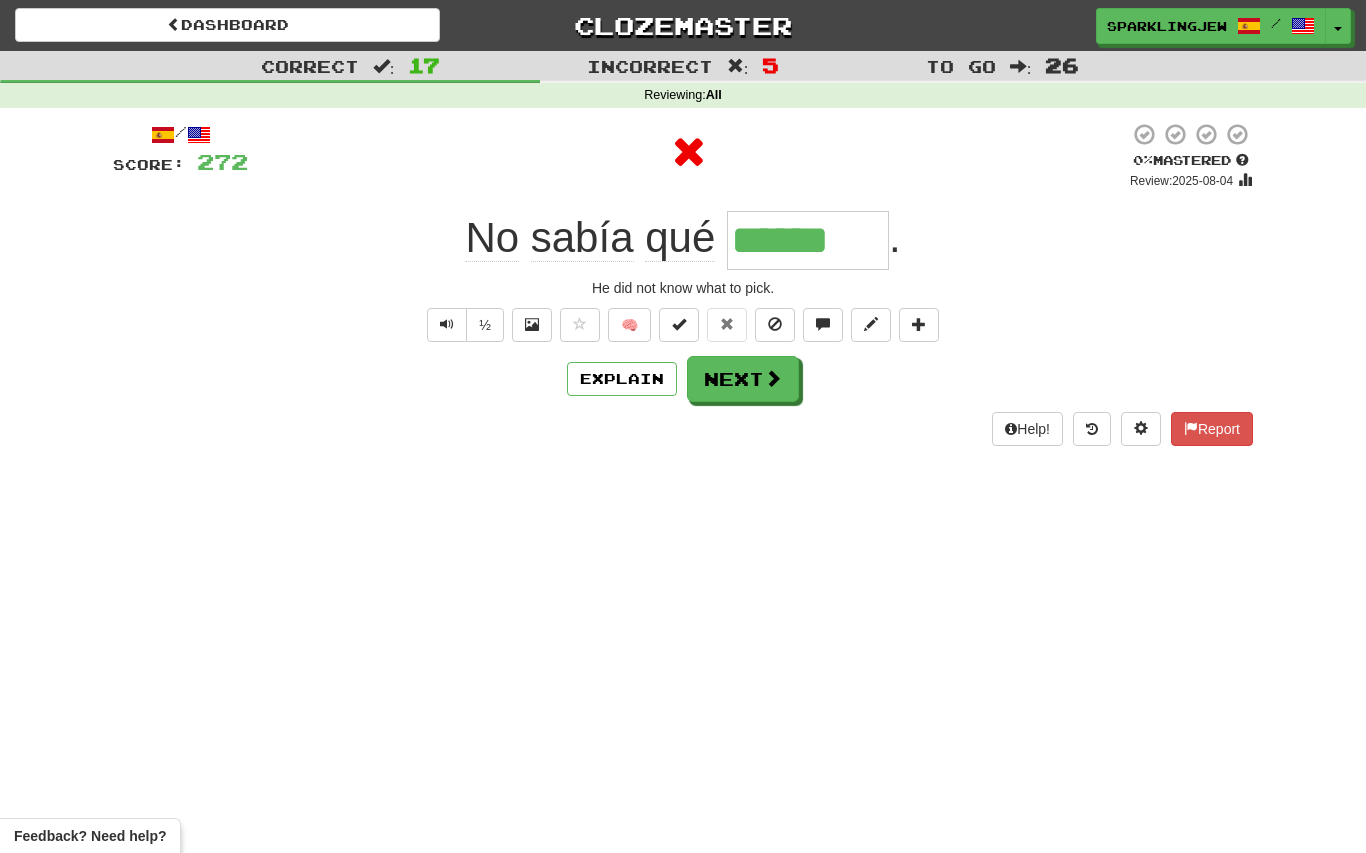 type on "*******" 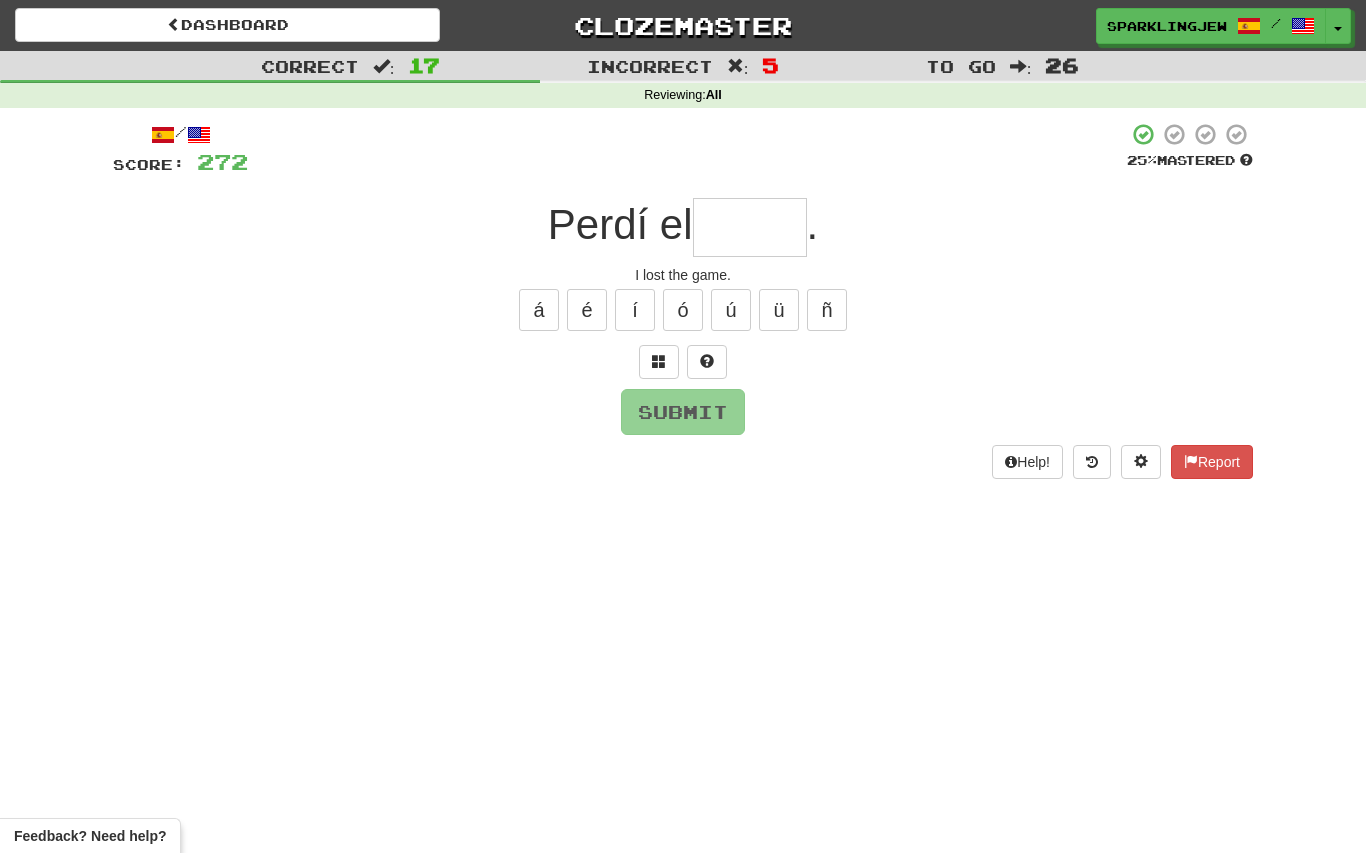 type on "*" 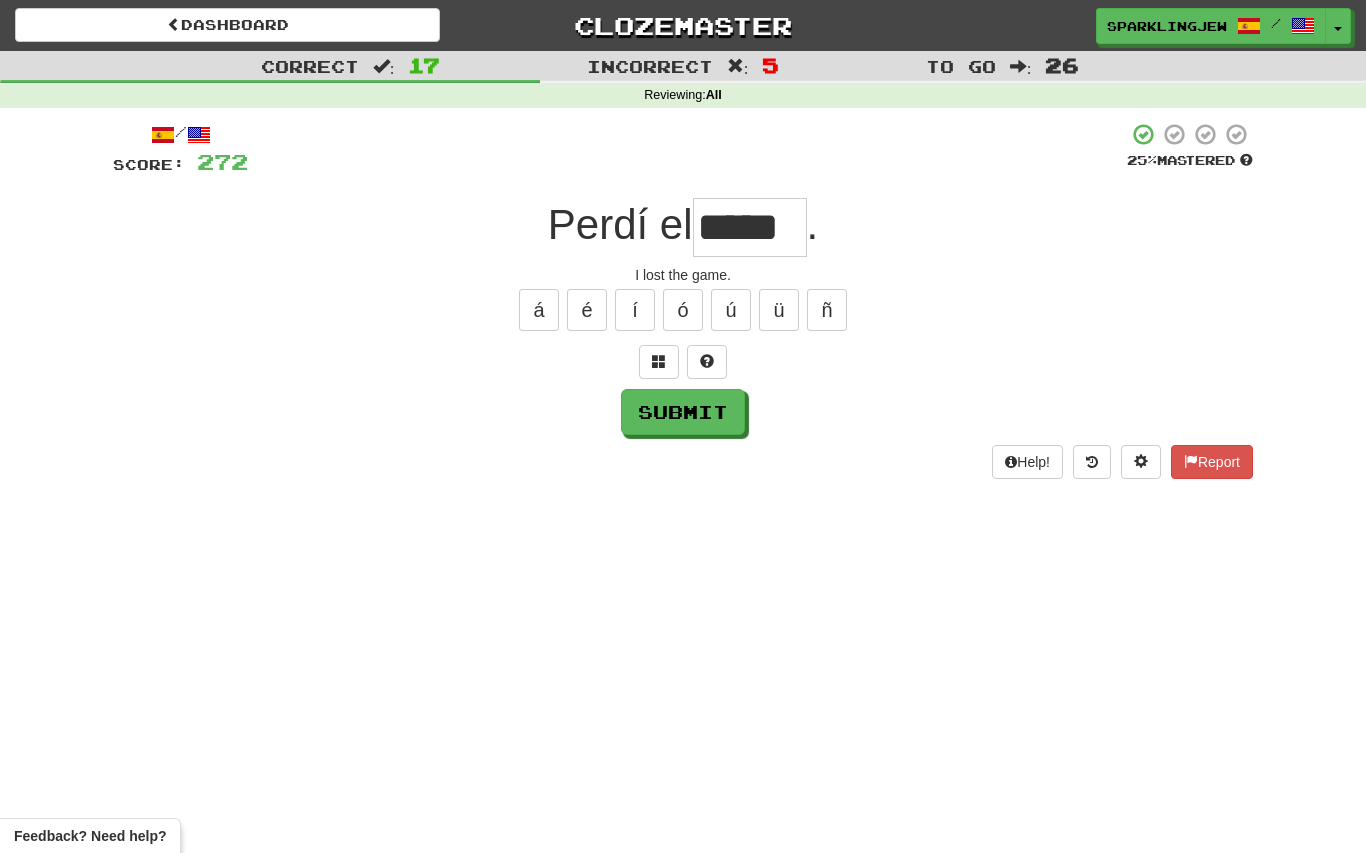 type on "*****" 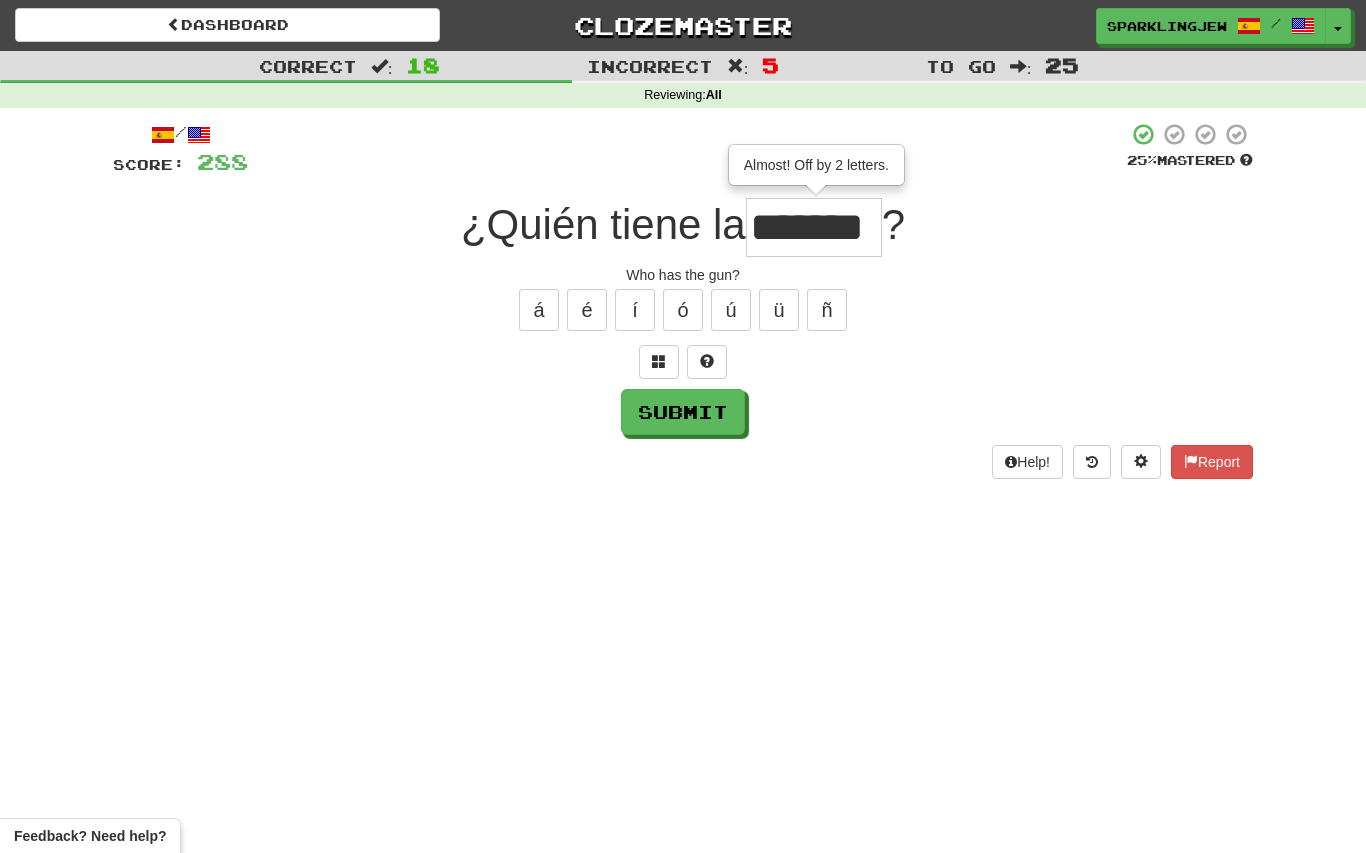type on "*******" 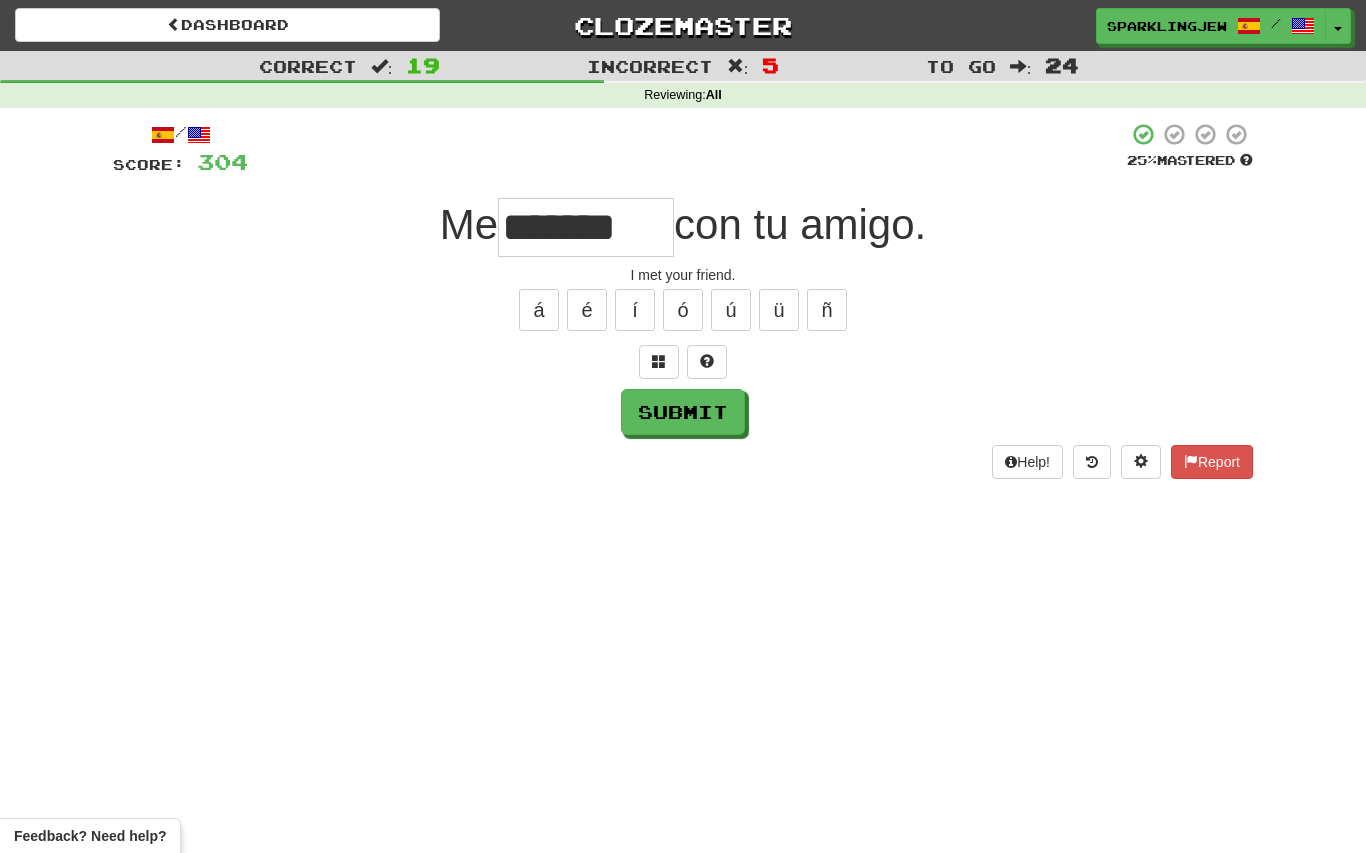 type on "********" 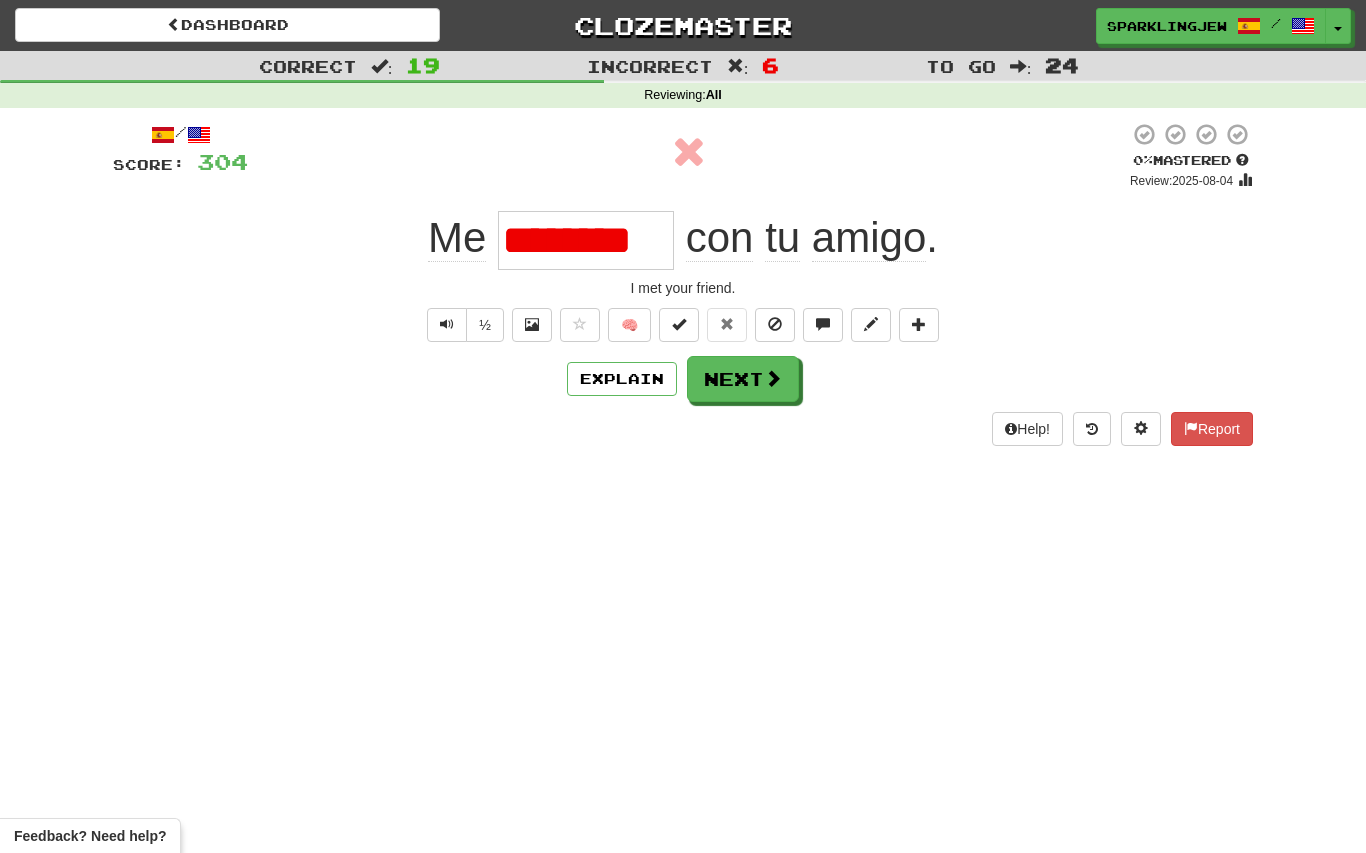 type on "********" 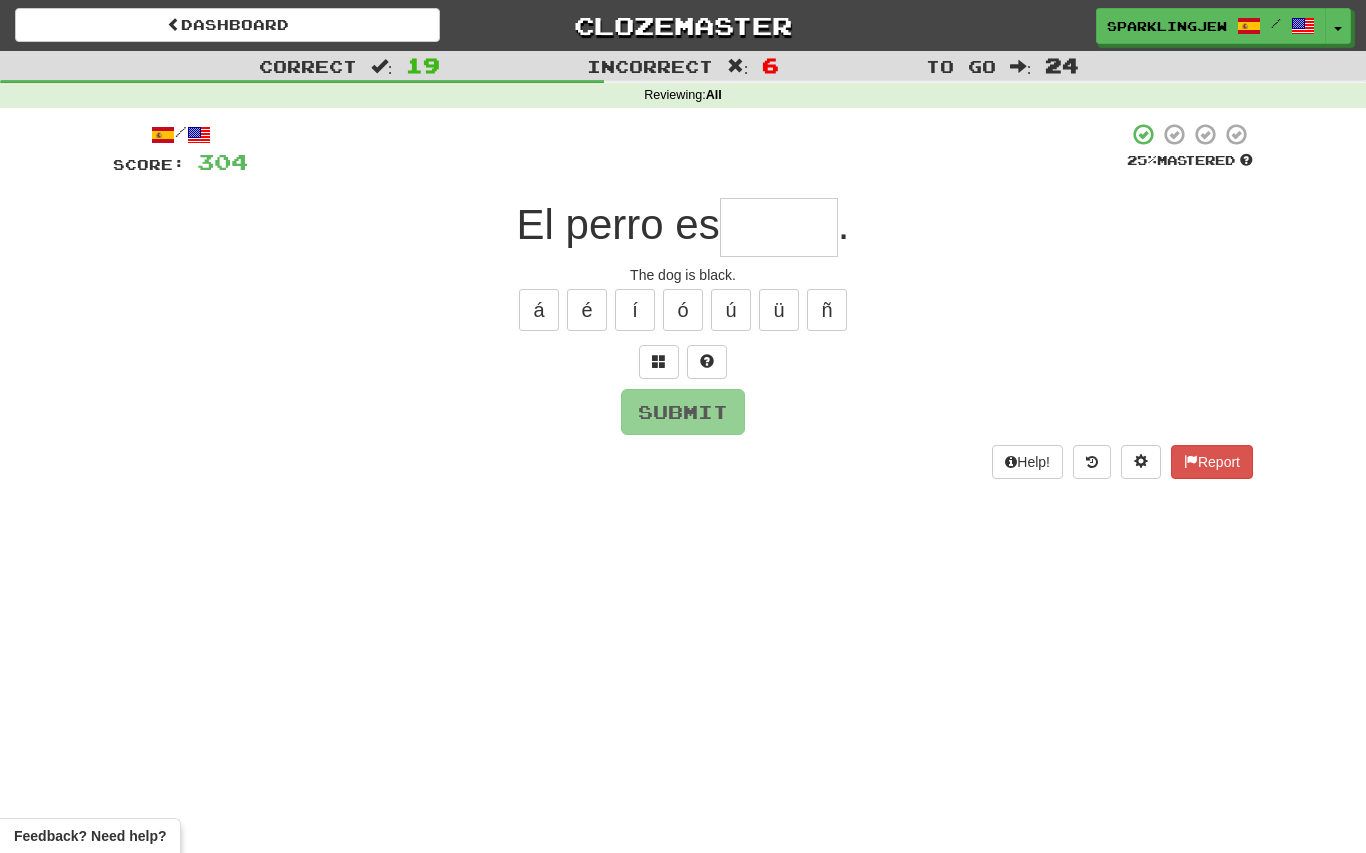 type on "*" 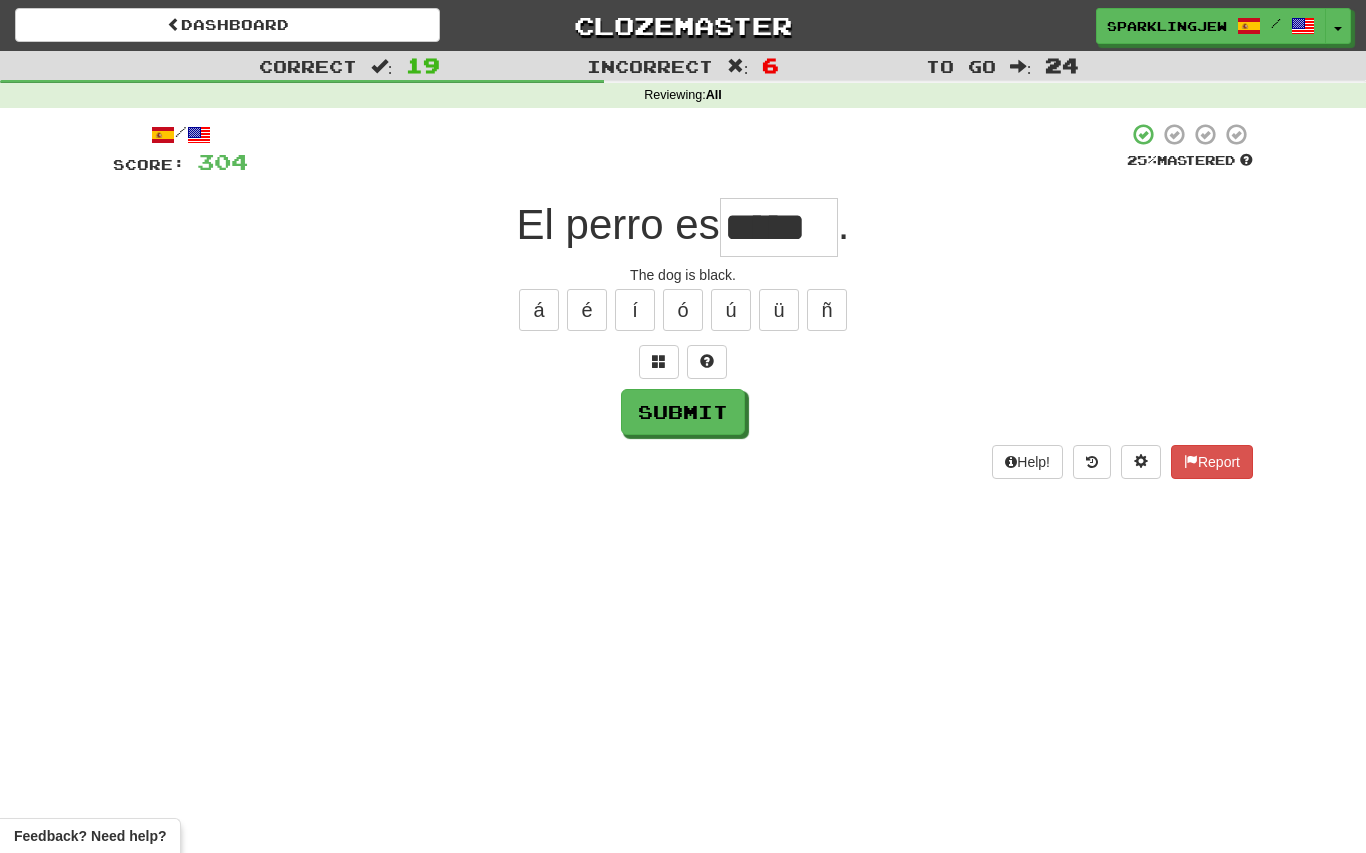 type on "*****" 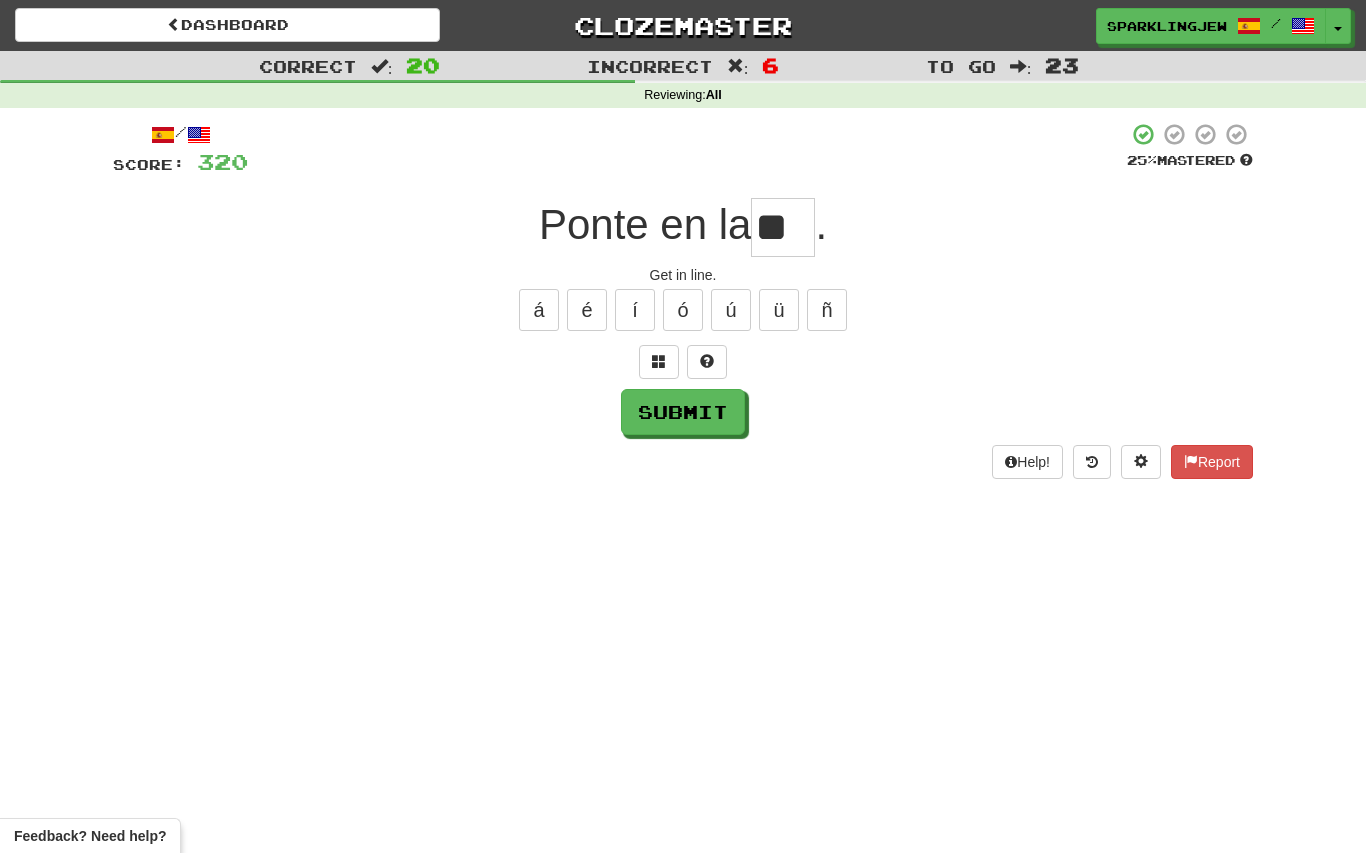 type on "*" 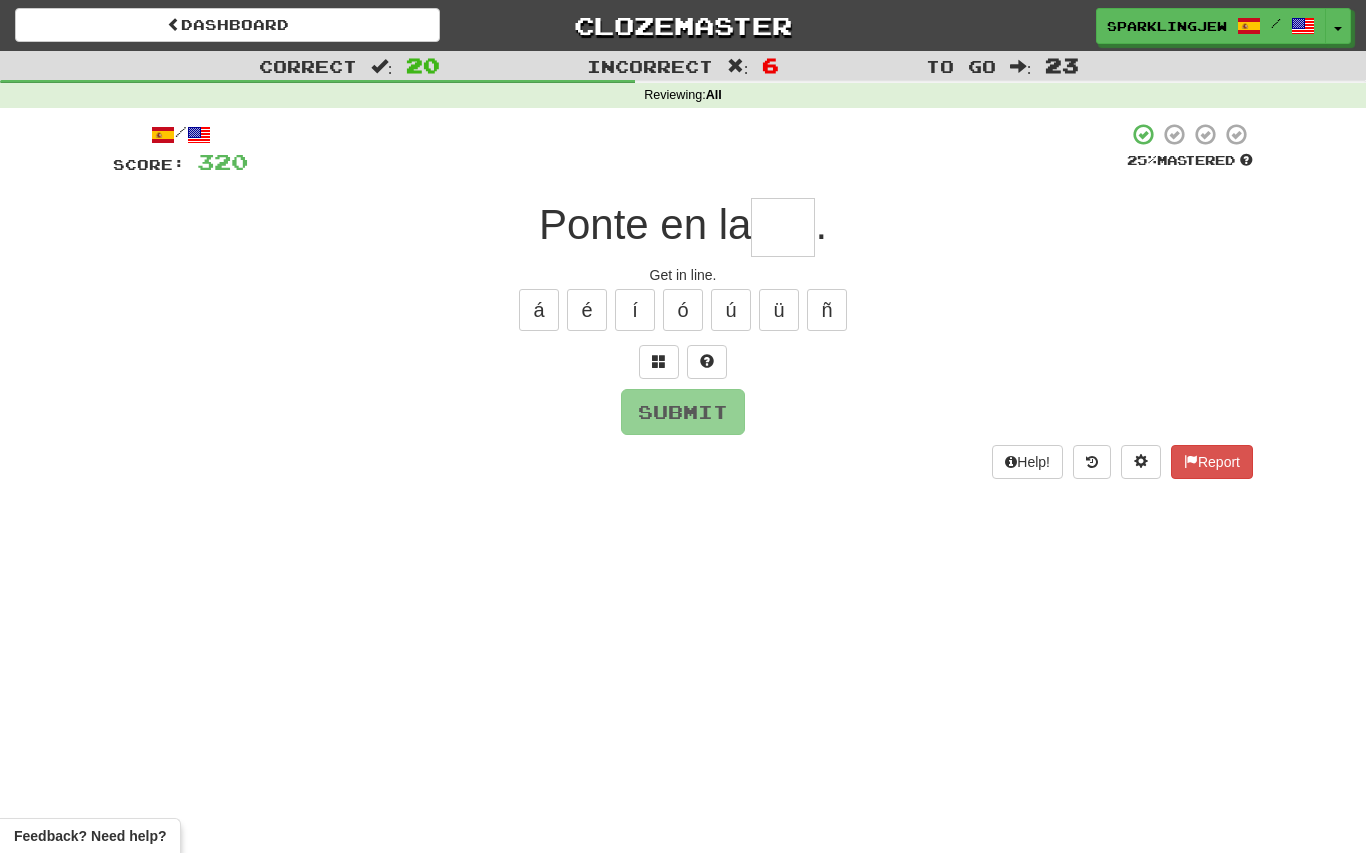 type on "****" 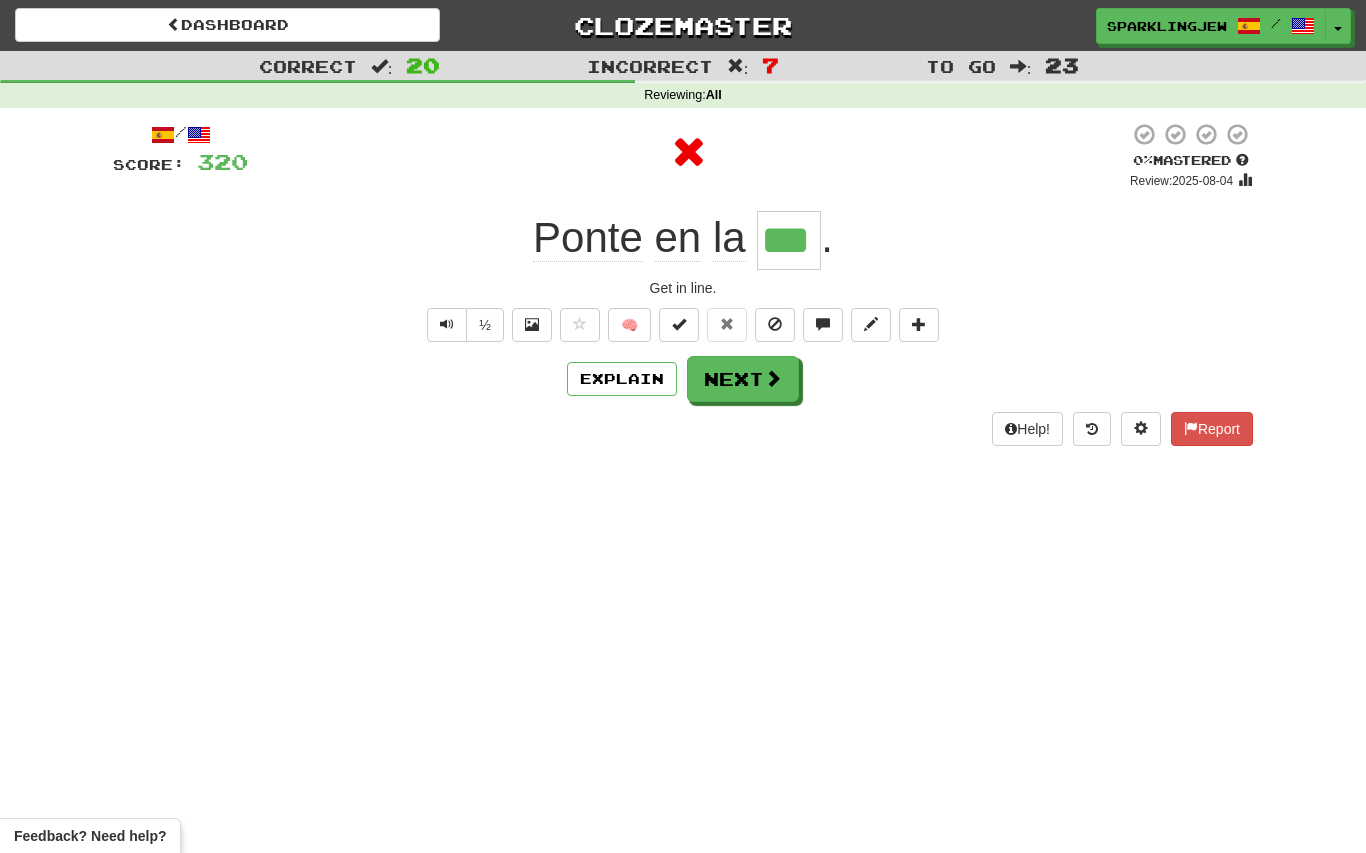 type on "****" 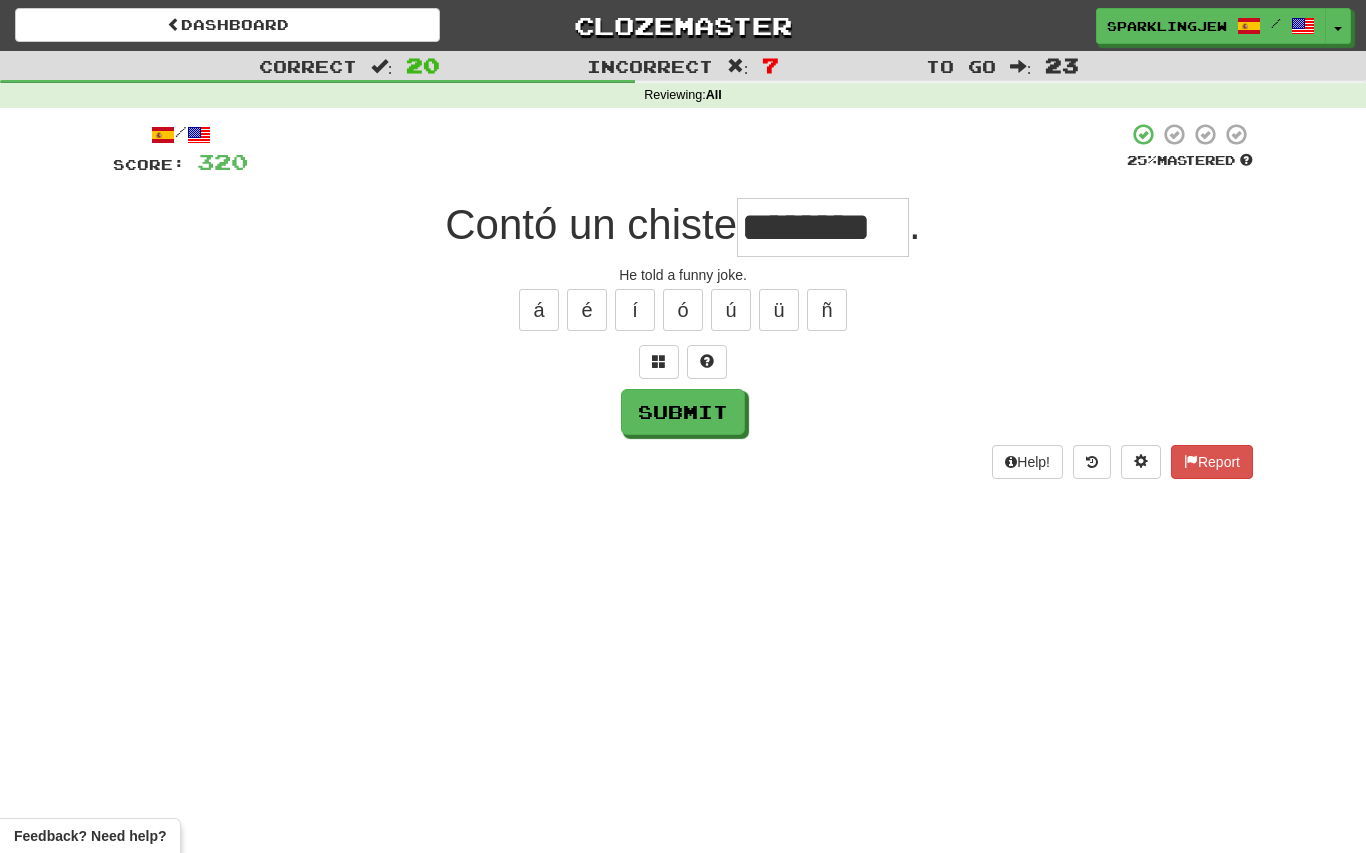 type on "********" 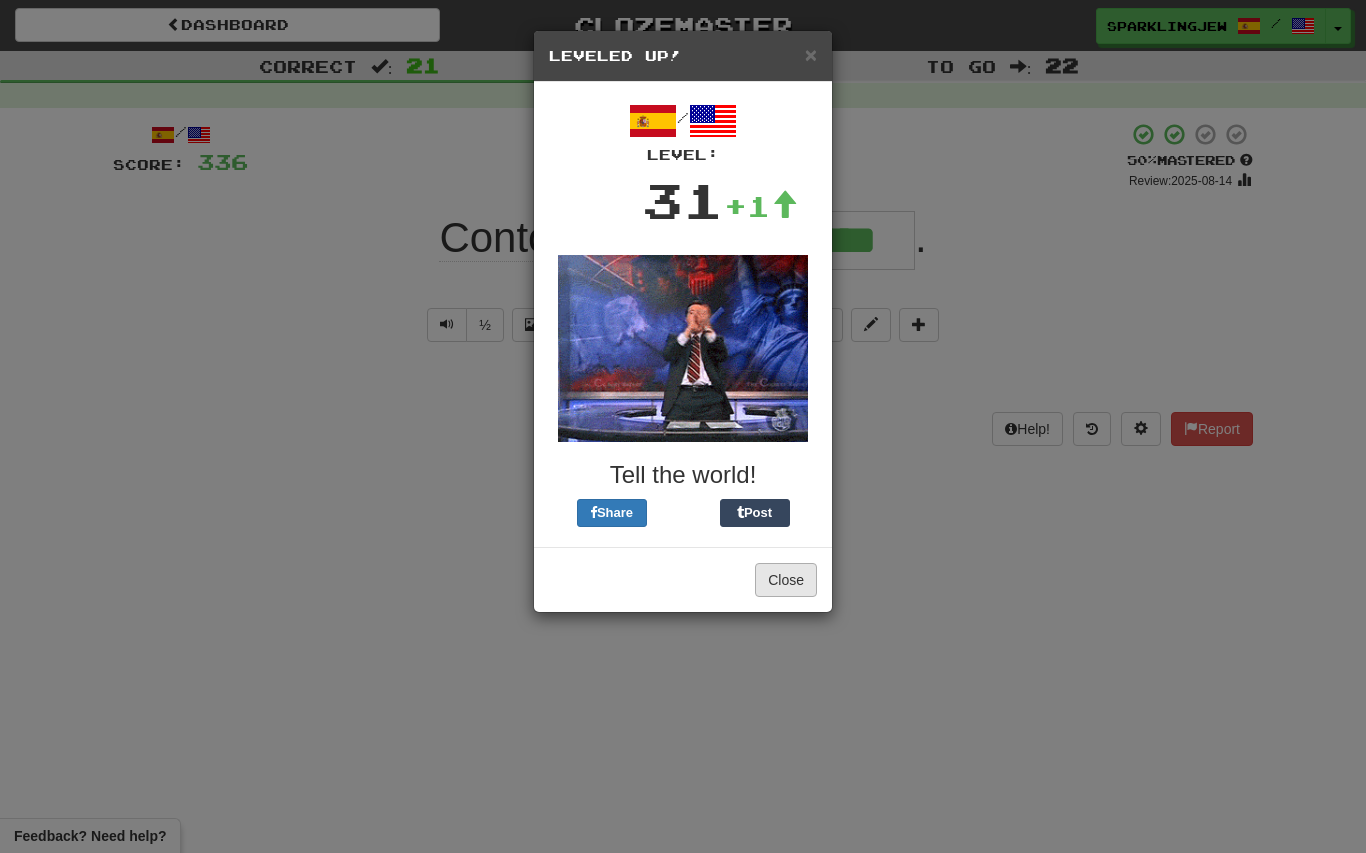 click on "Close" at bounding box center [786, 580] 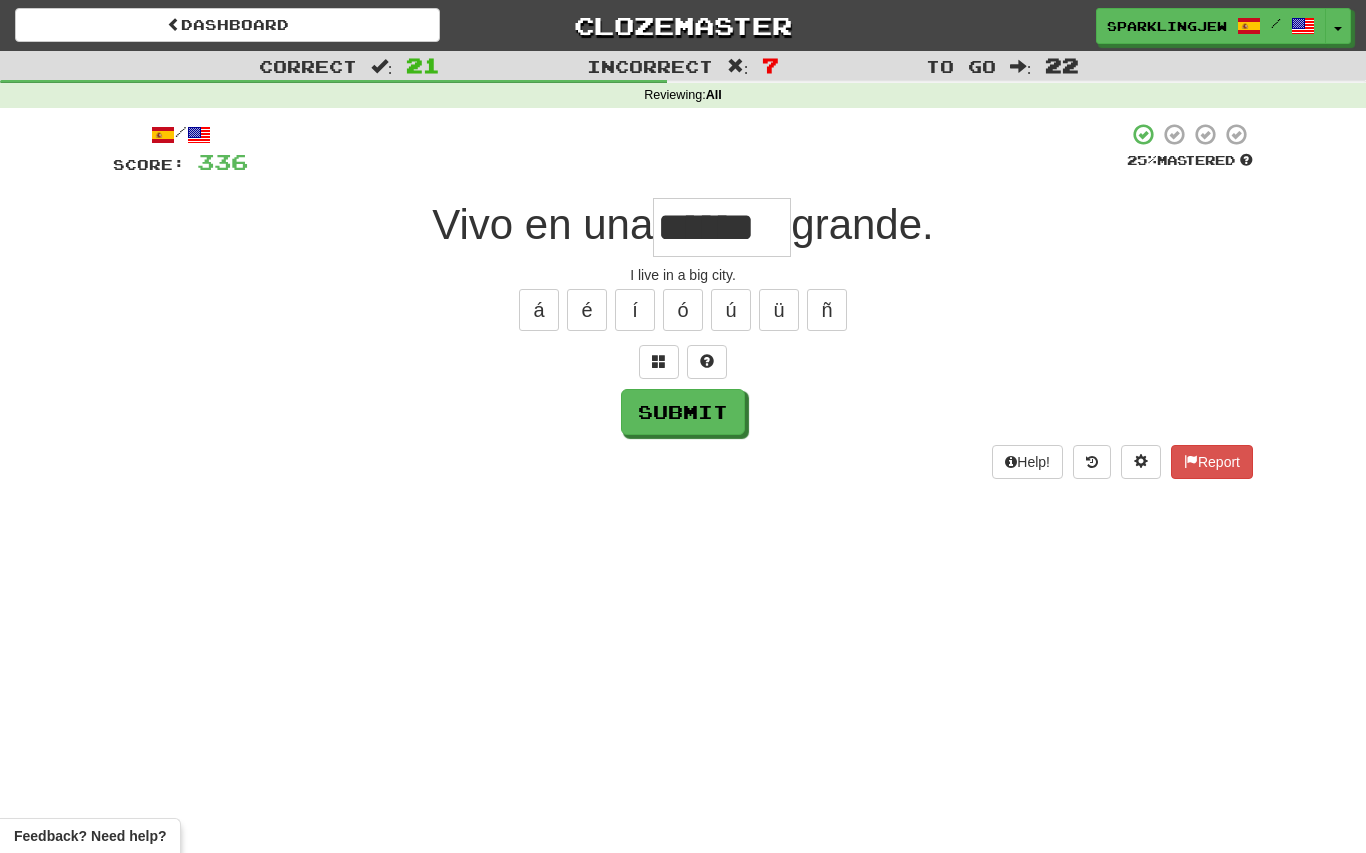 type on "******" 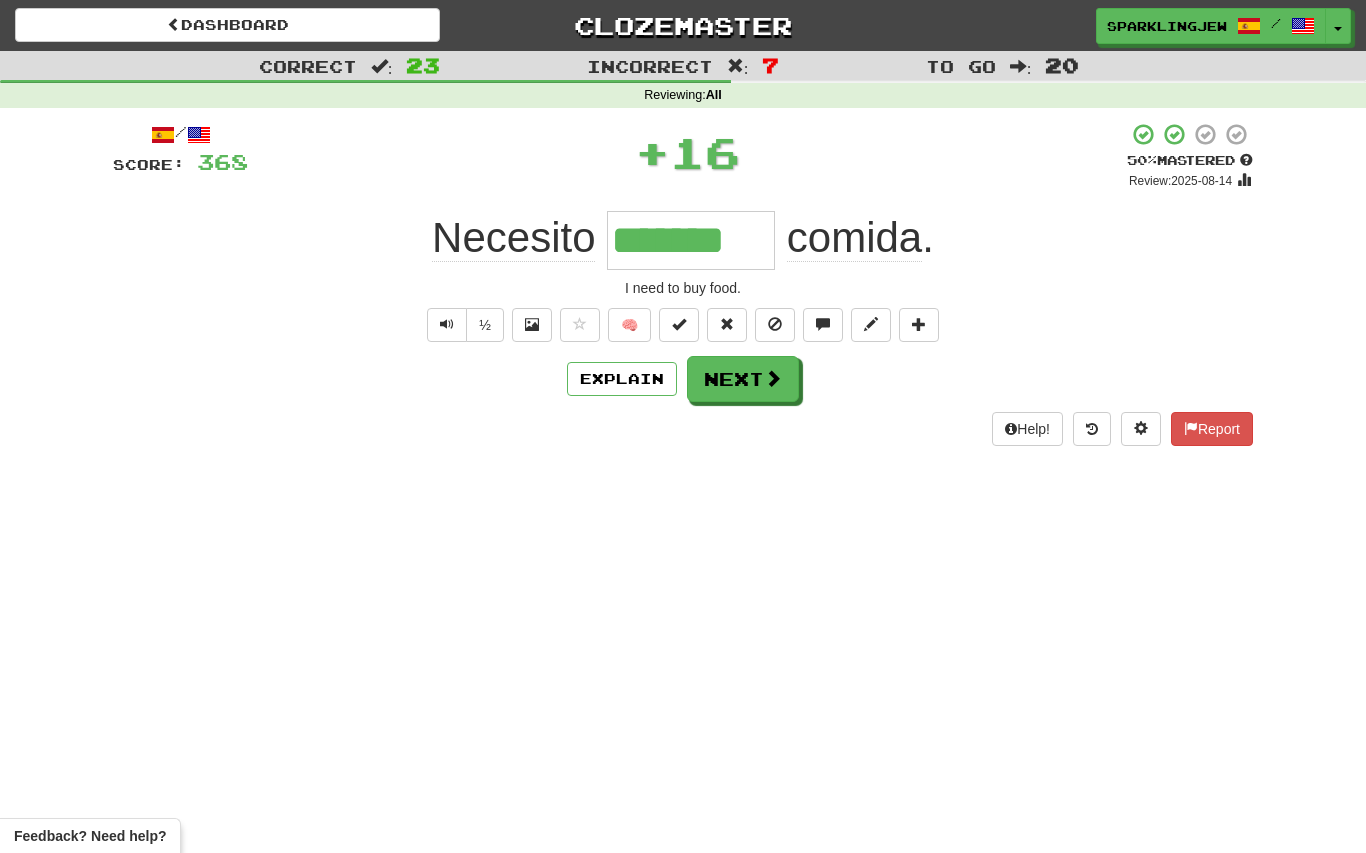 type on "*******" 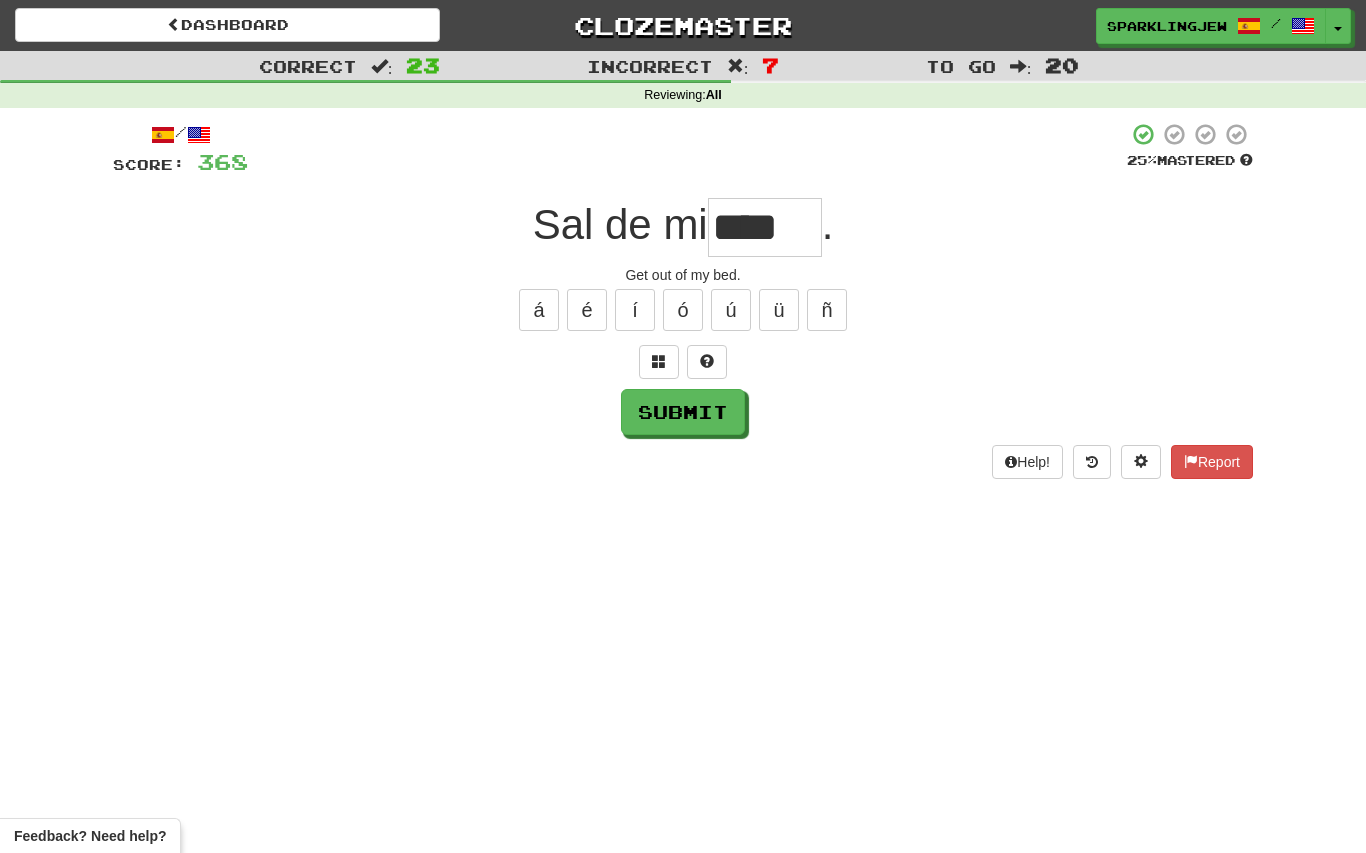 type on "****" 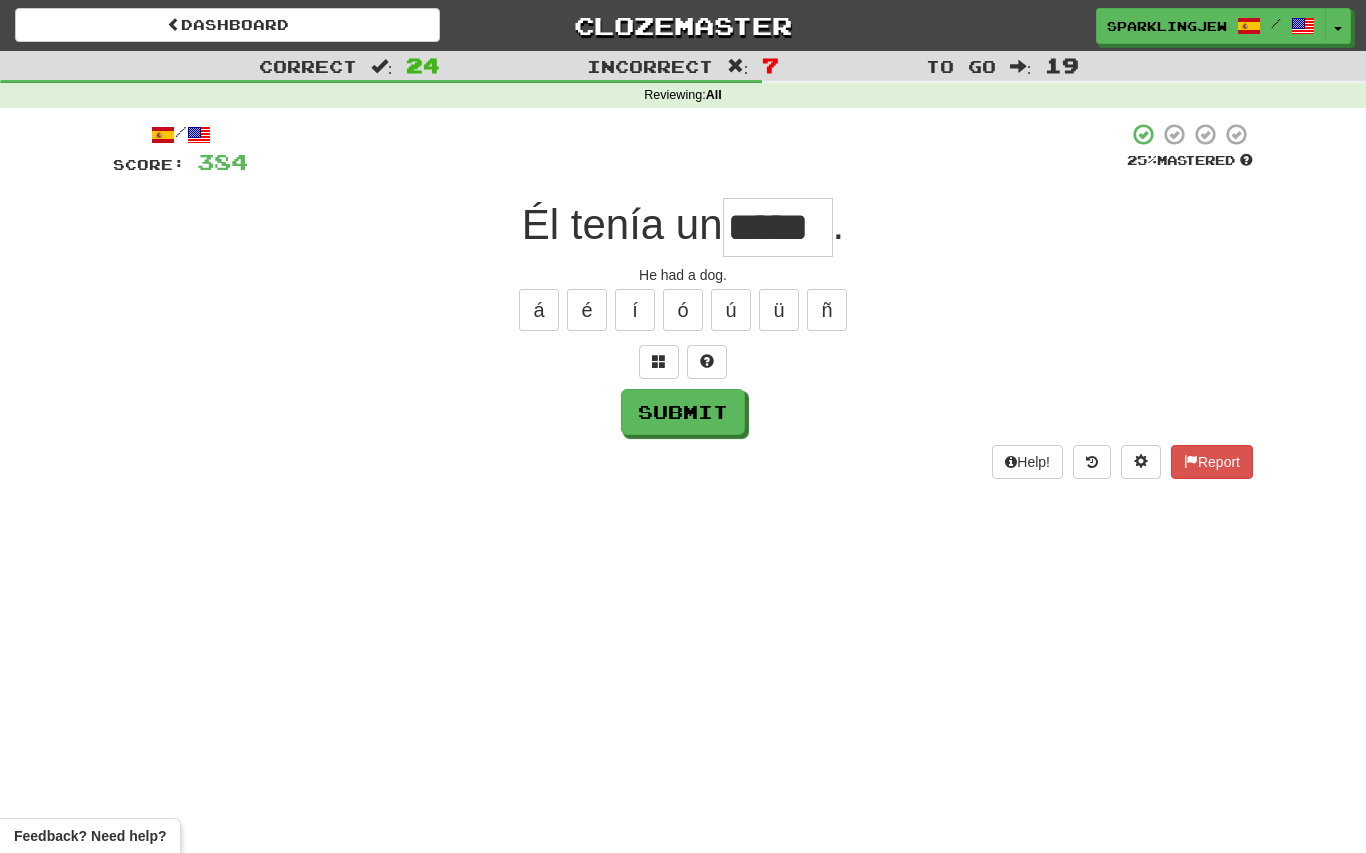 type on "*****" 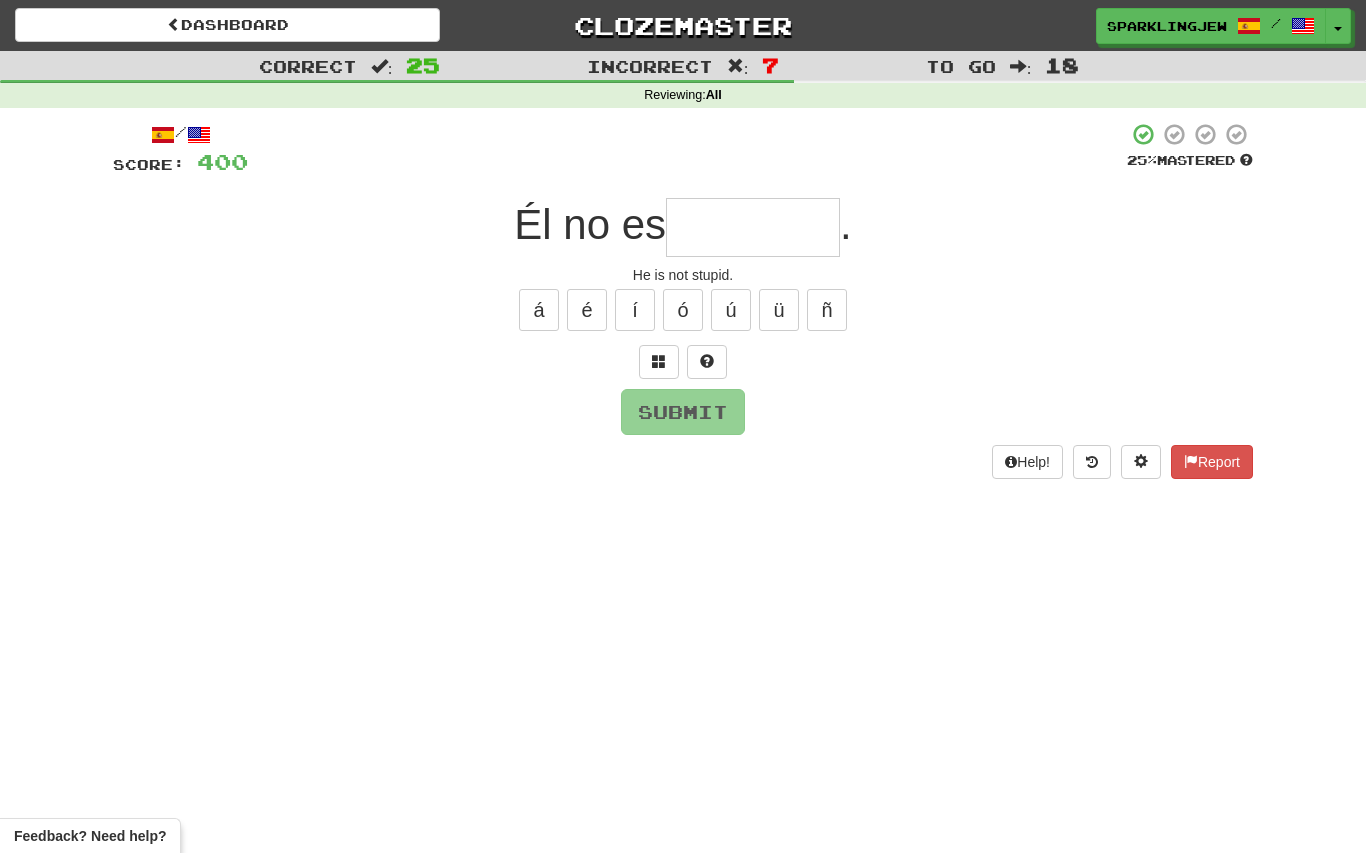 type on "*" 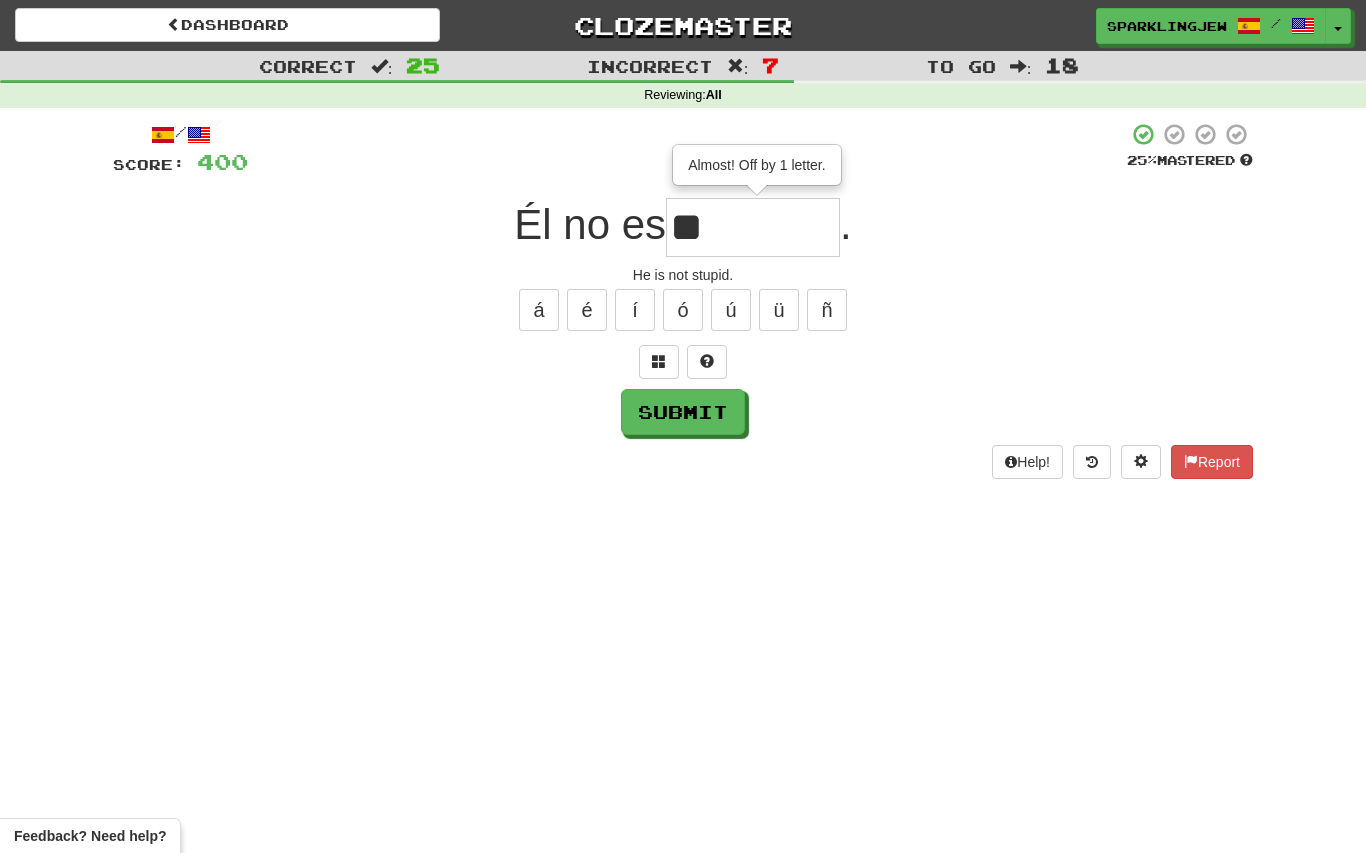 type on "*" 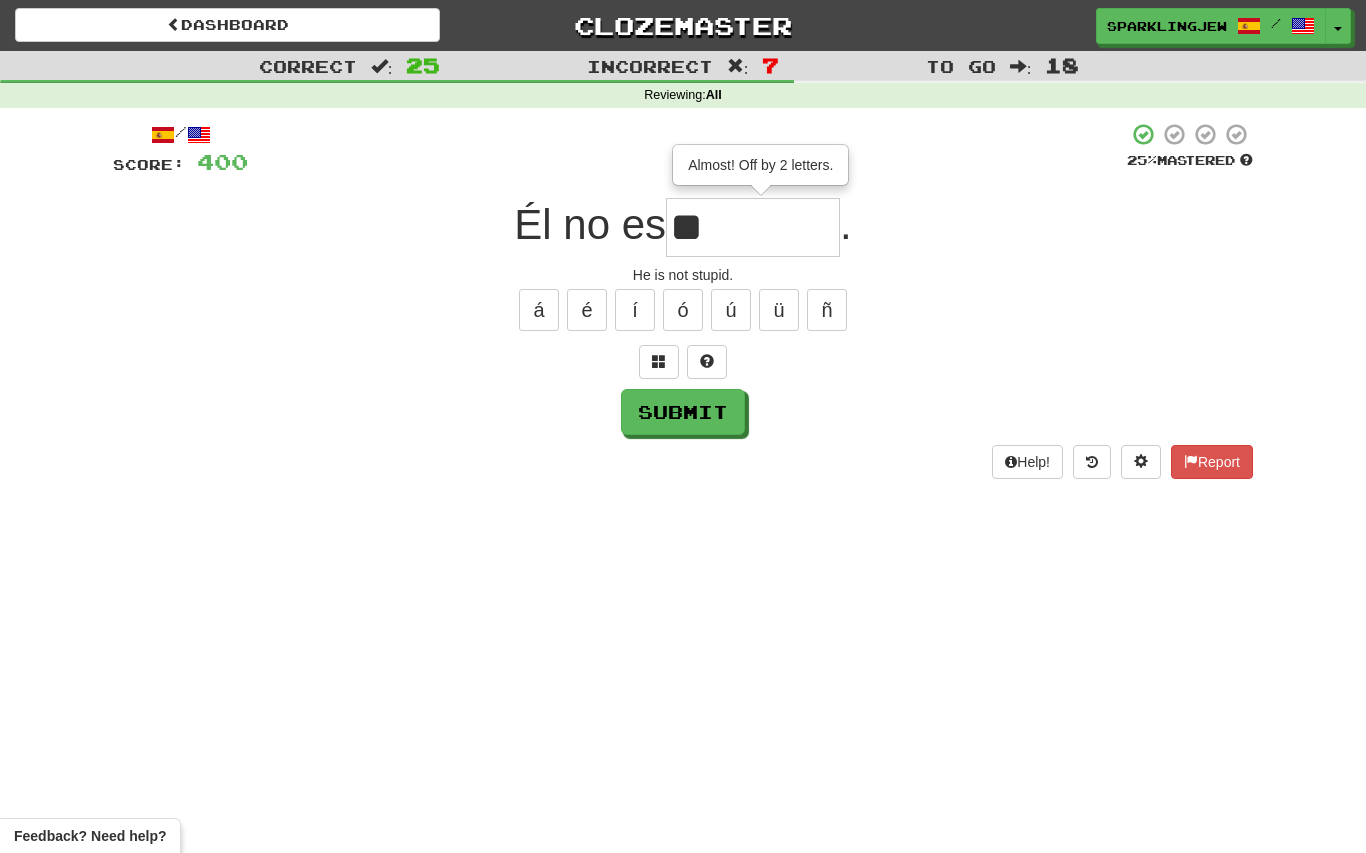 type on "*" 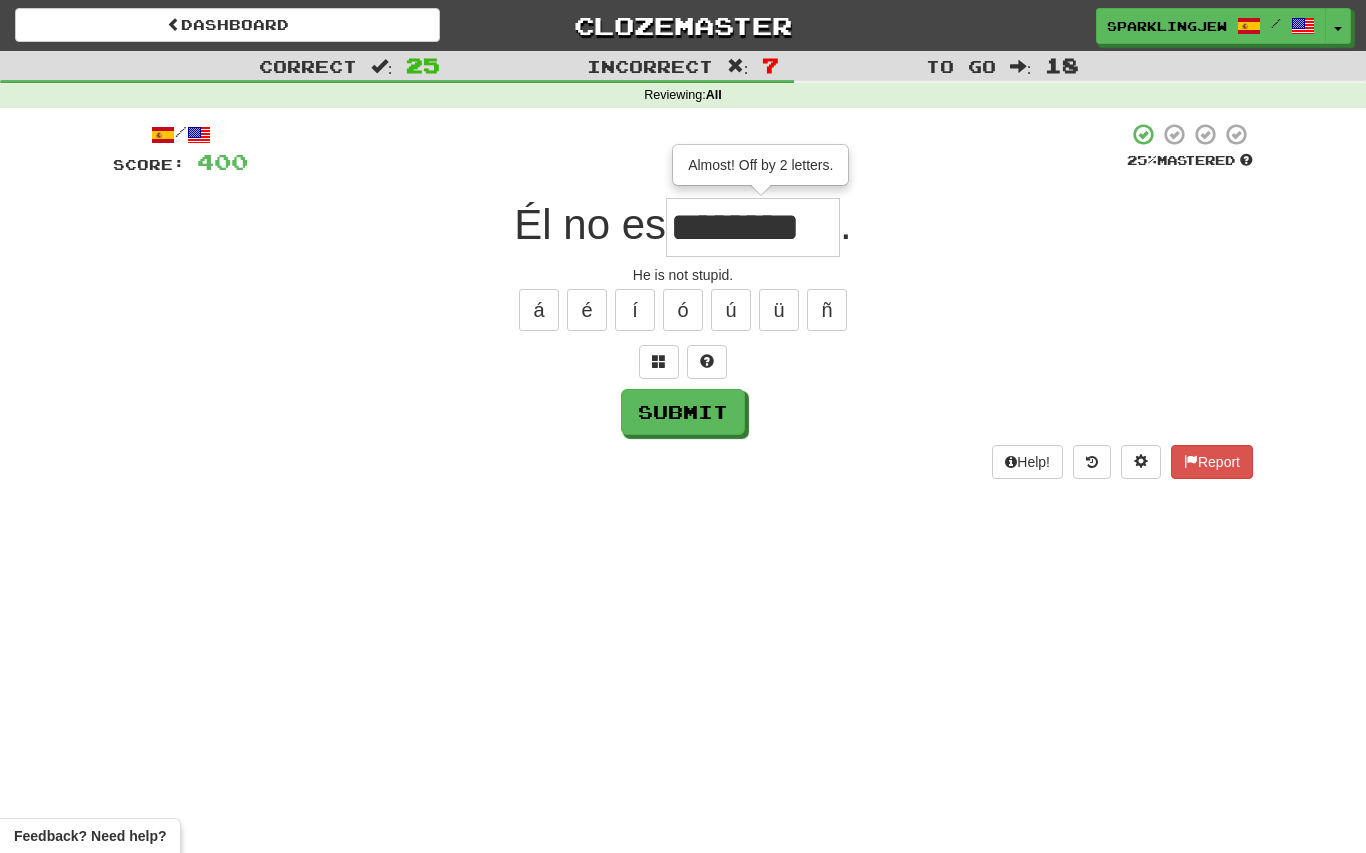 type on "********" 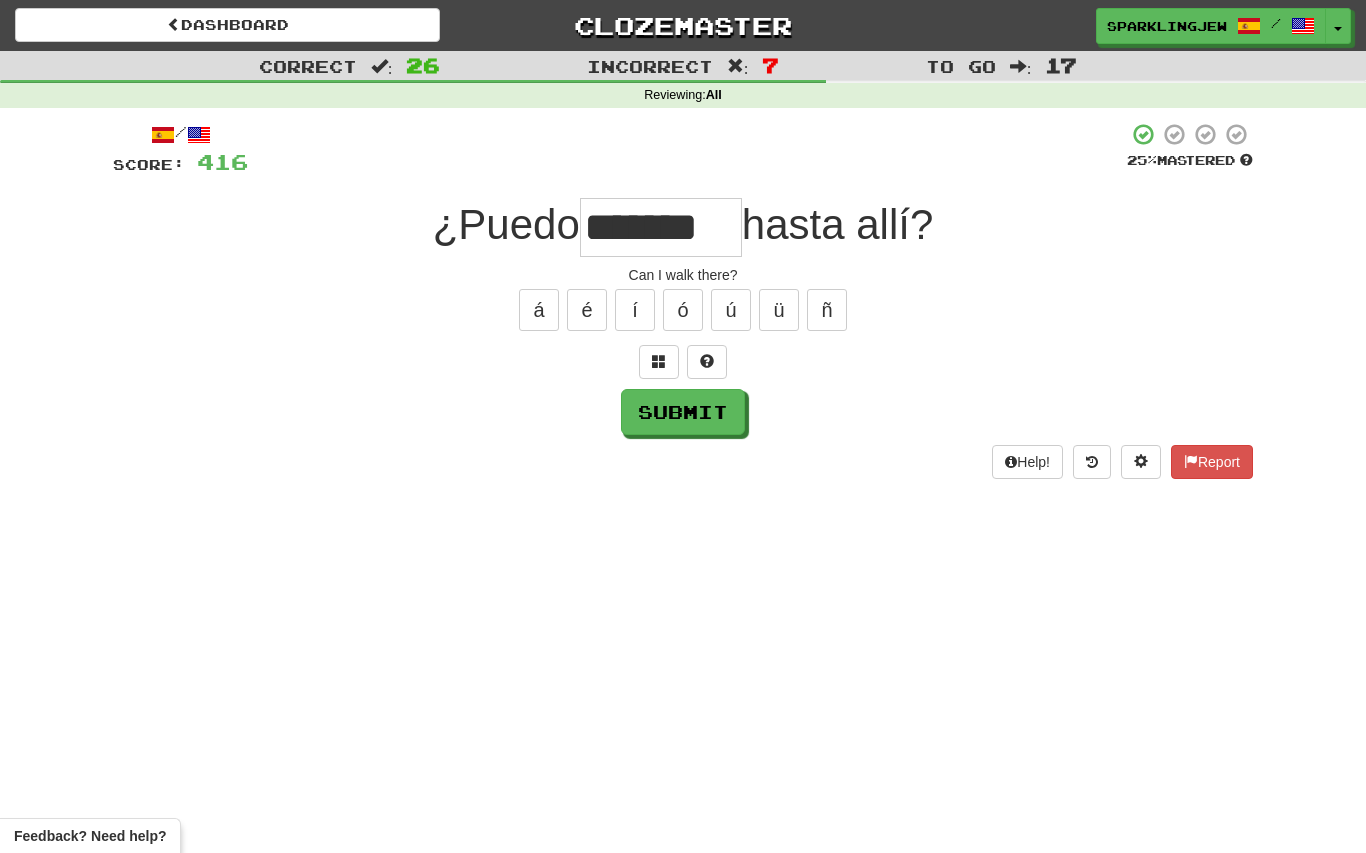type on "*******" 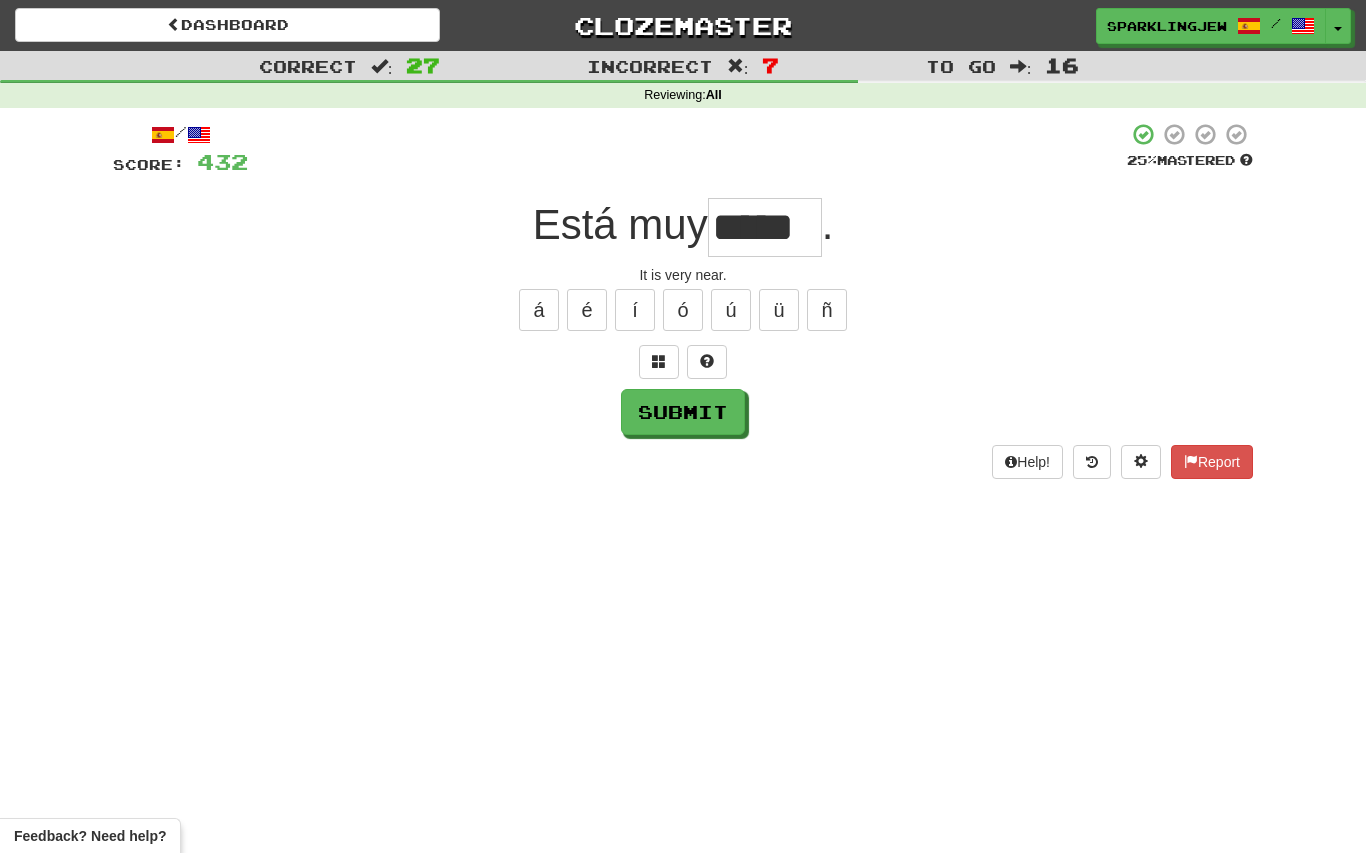 type on "*****" 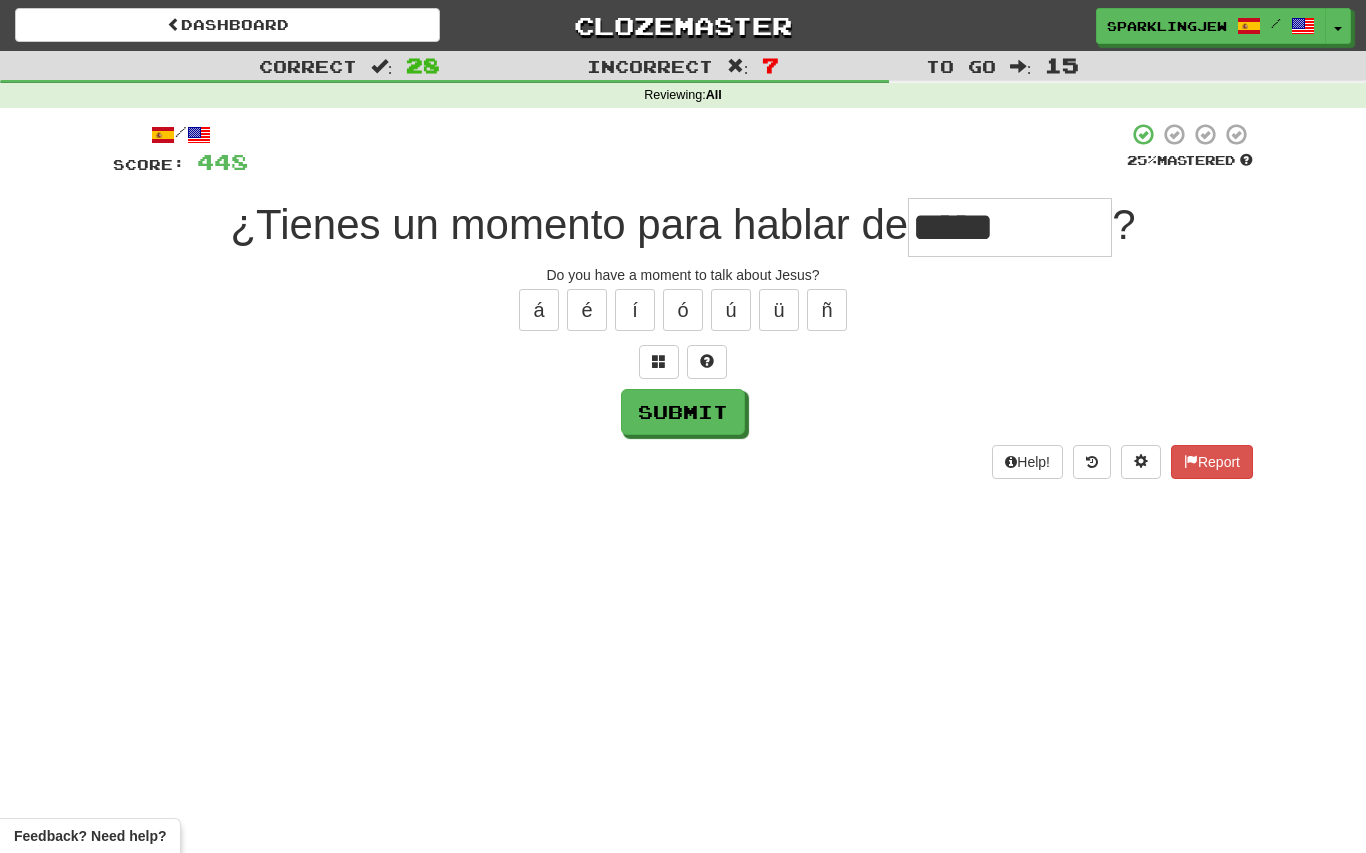 type on "**********" 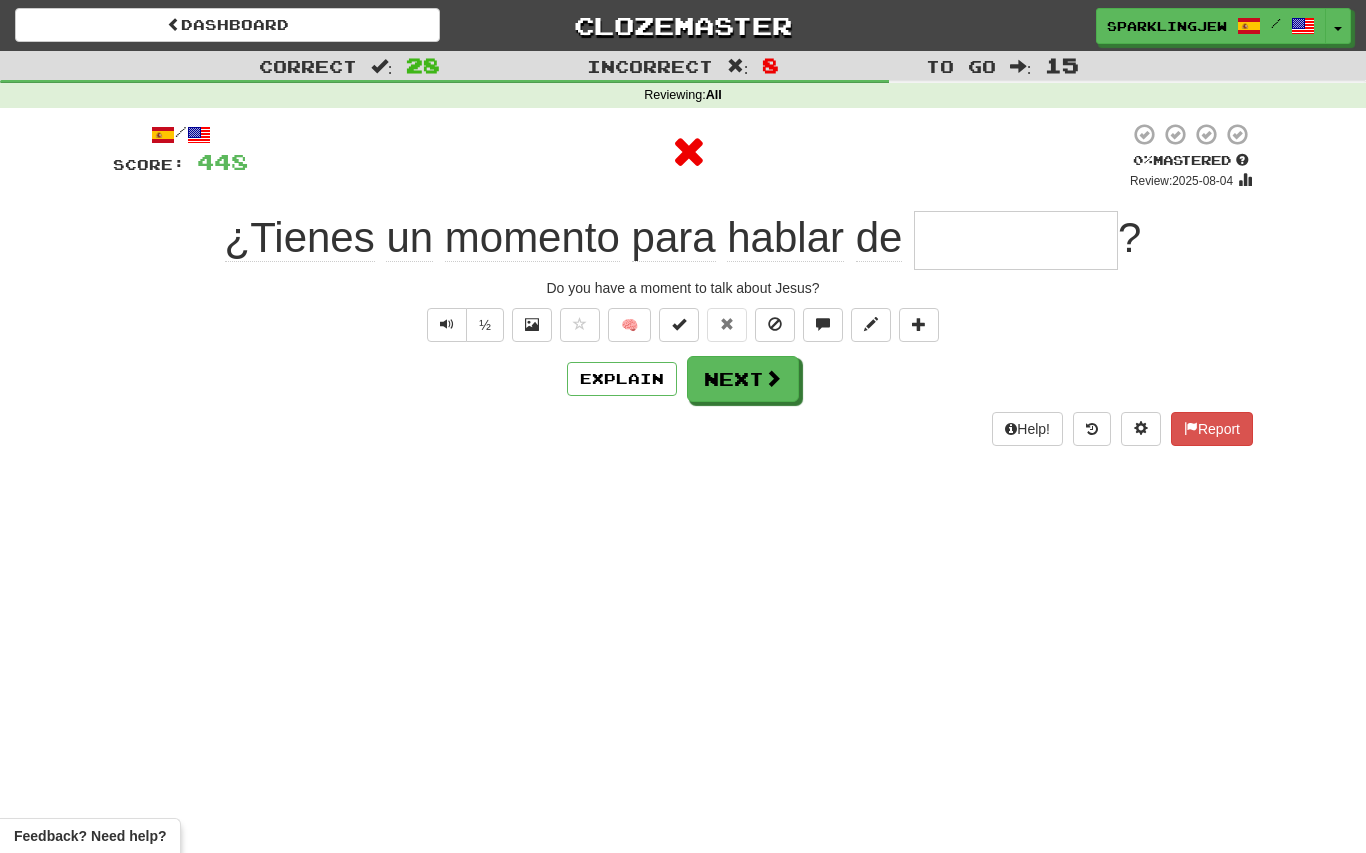 type on "*" 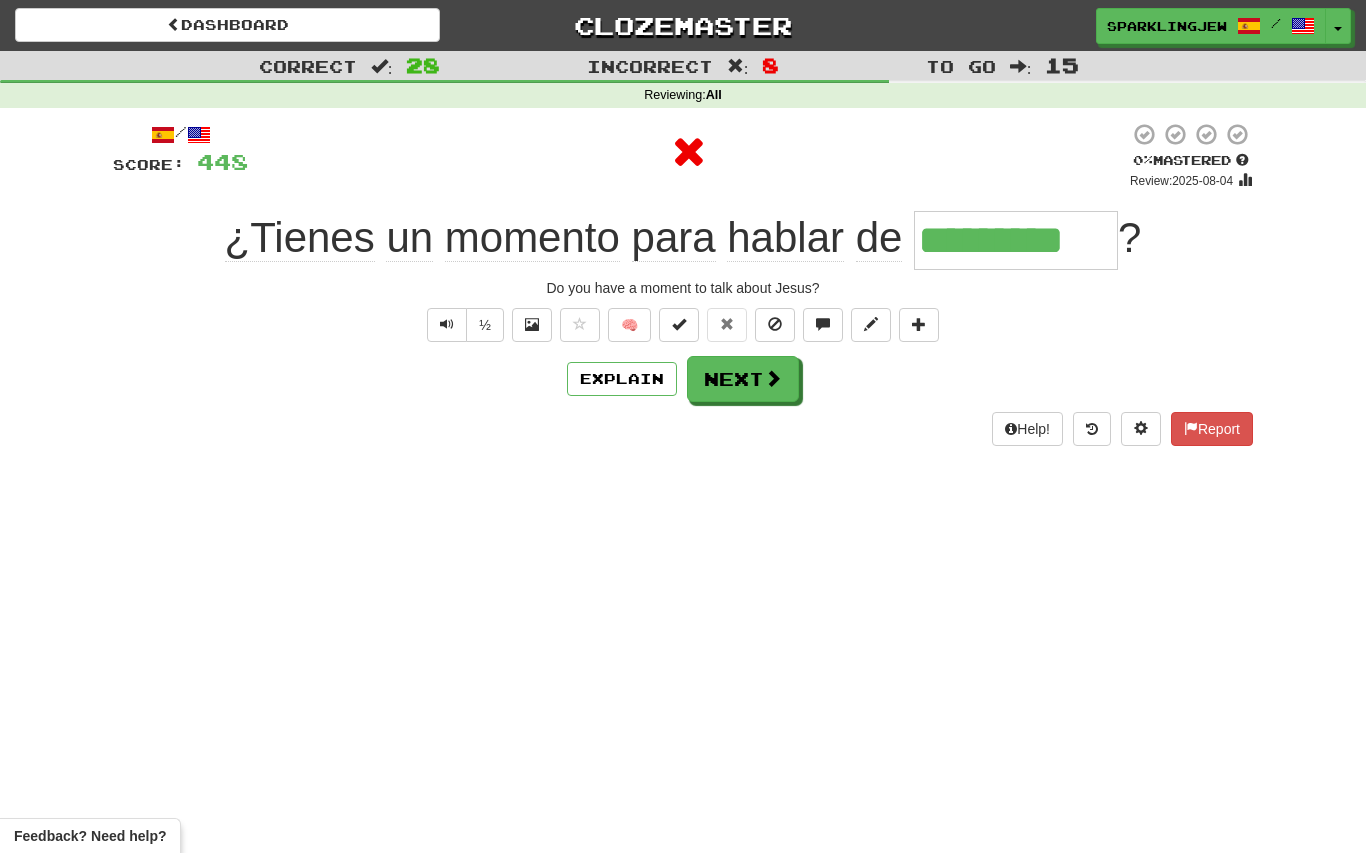 type on "**********" 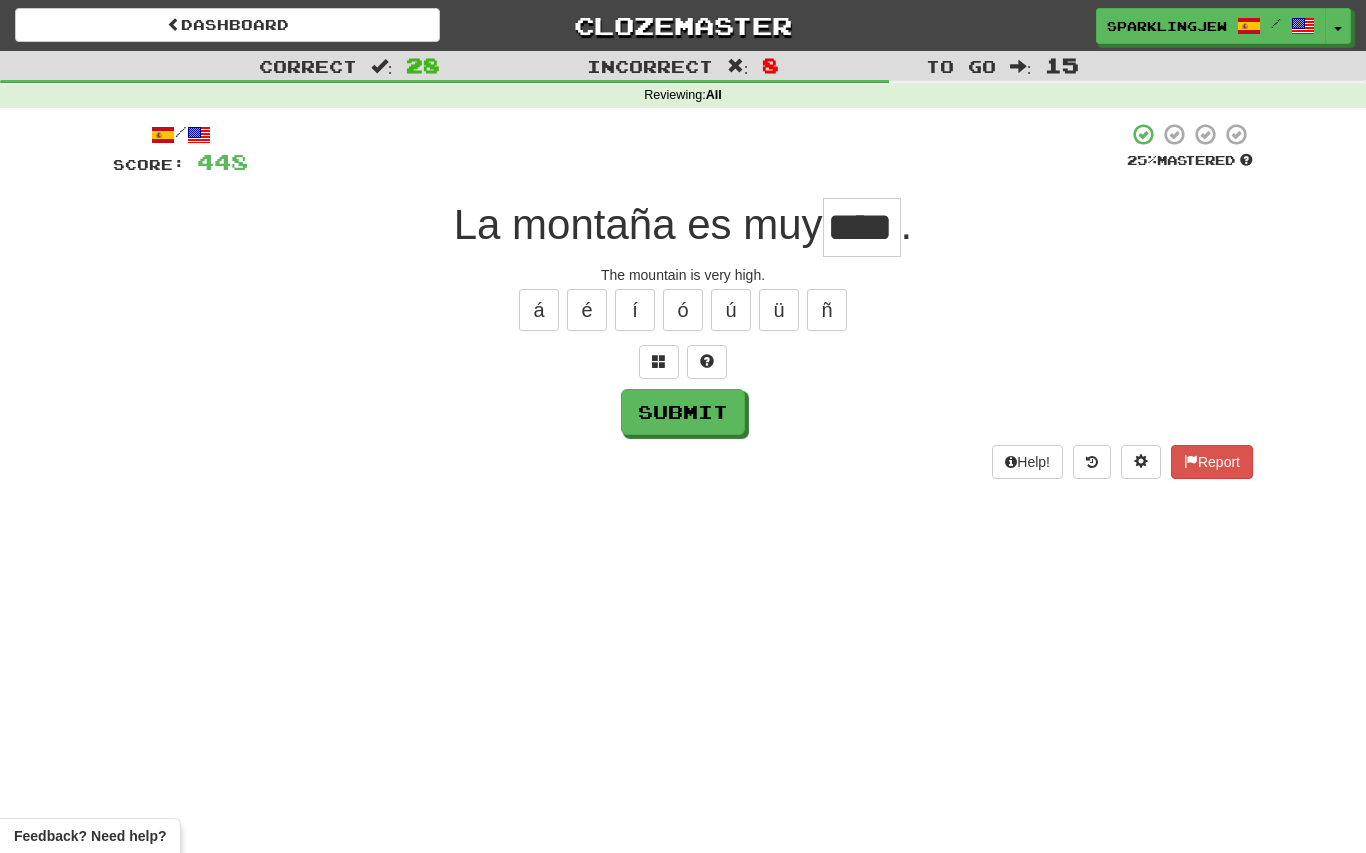 type on "****" 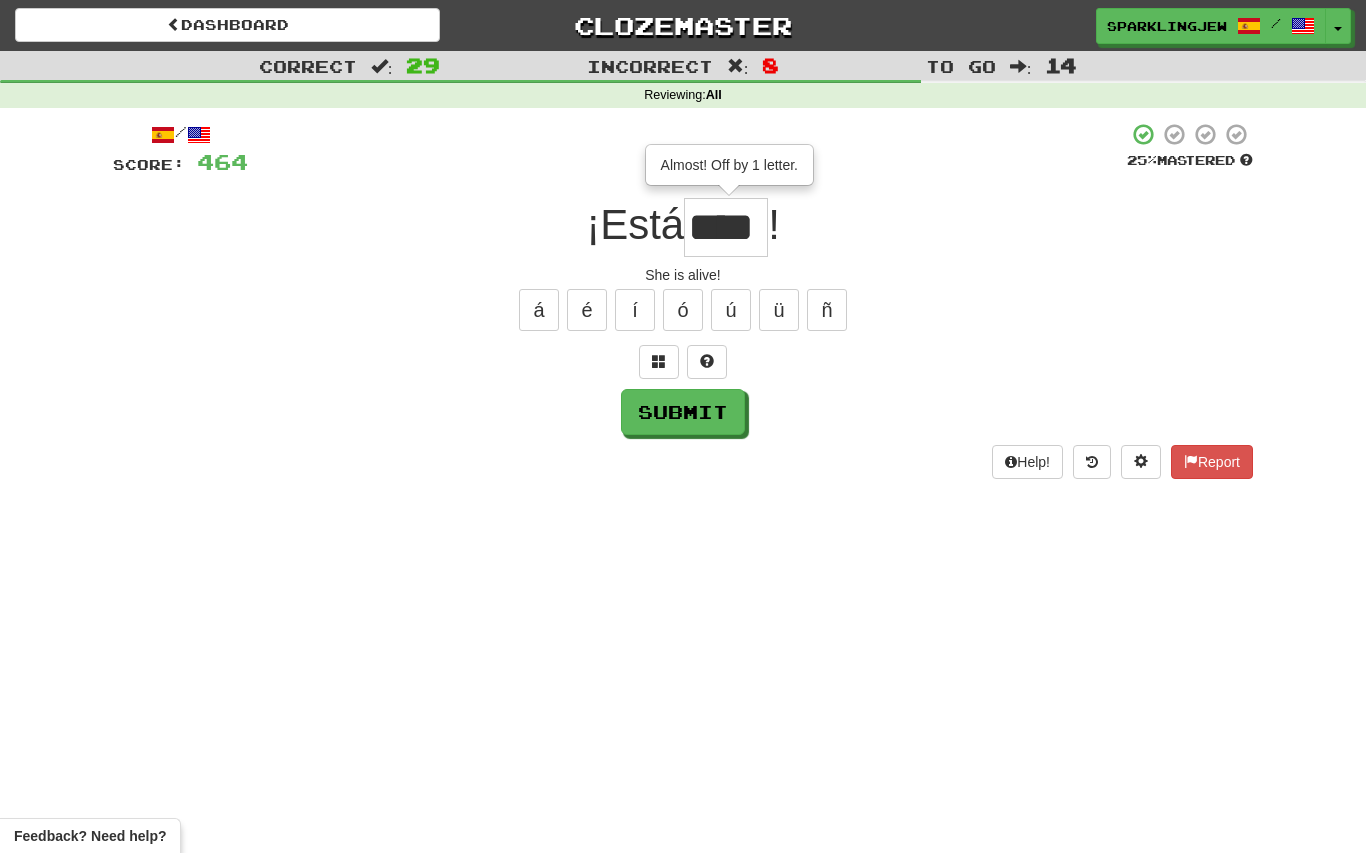 type on "****" 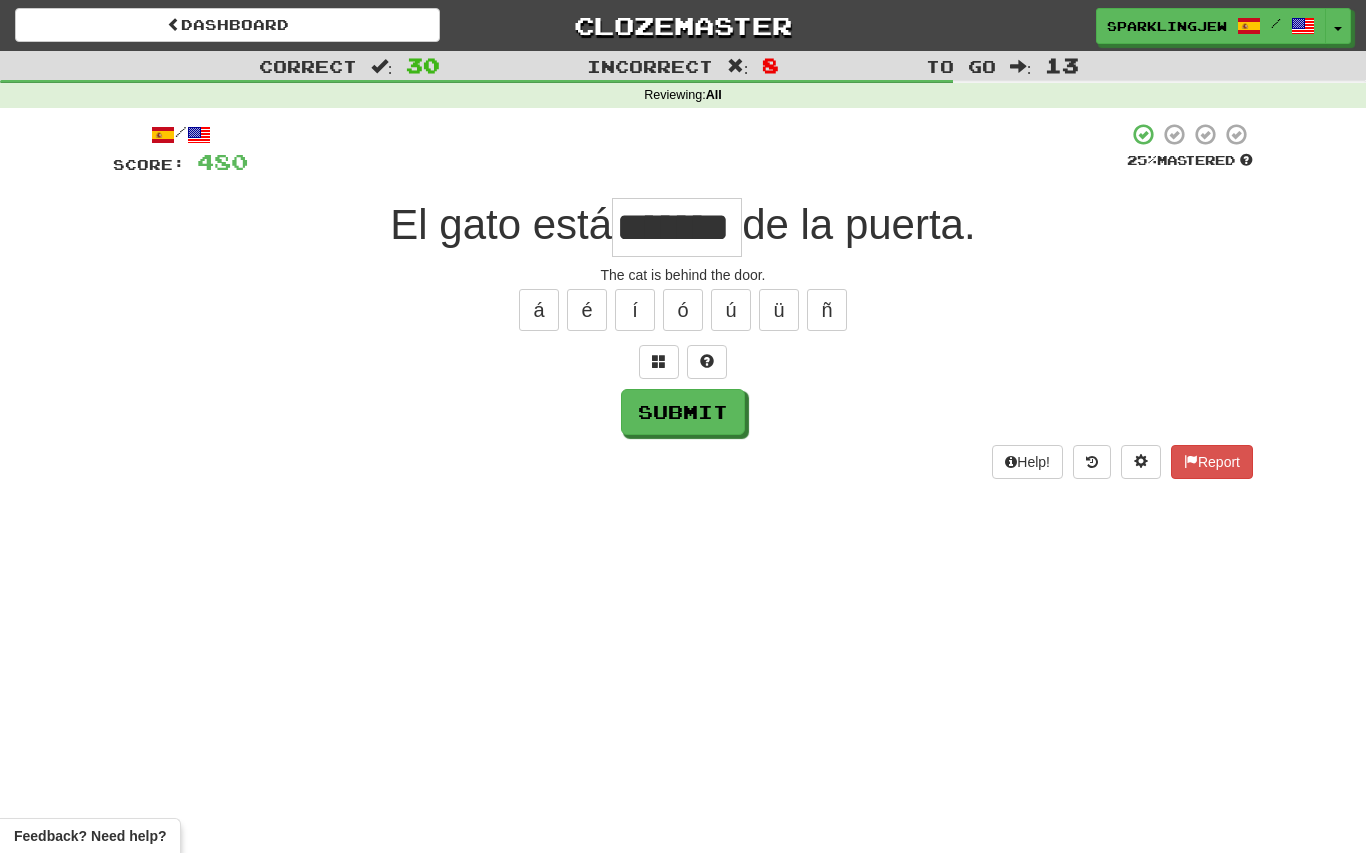type on "******" 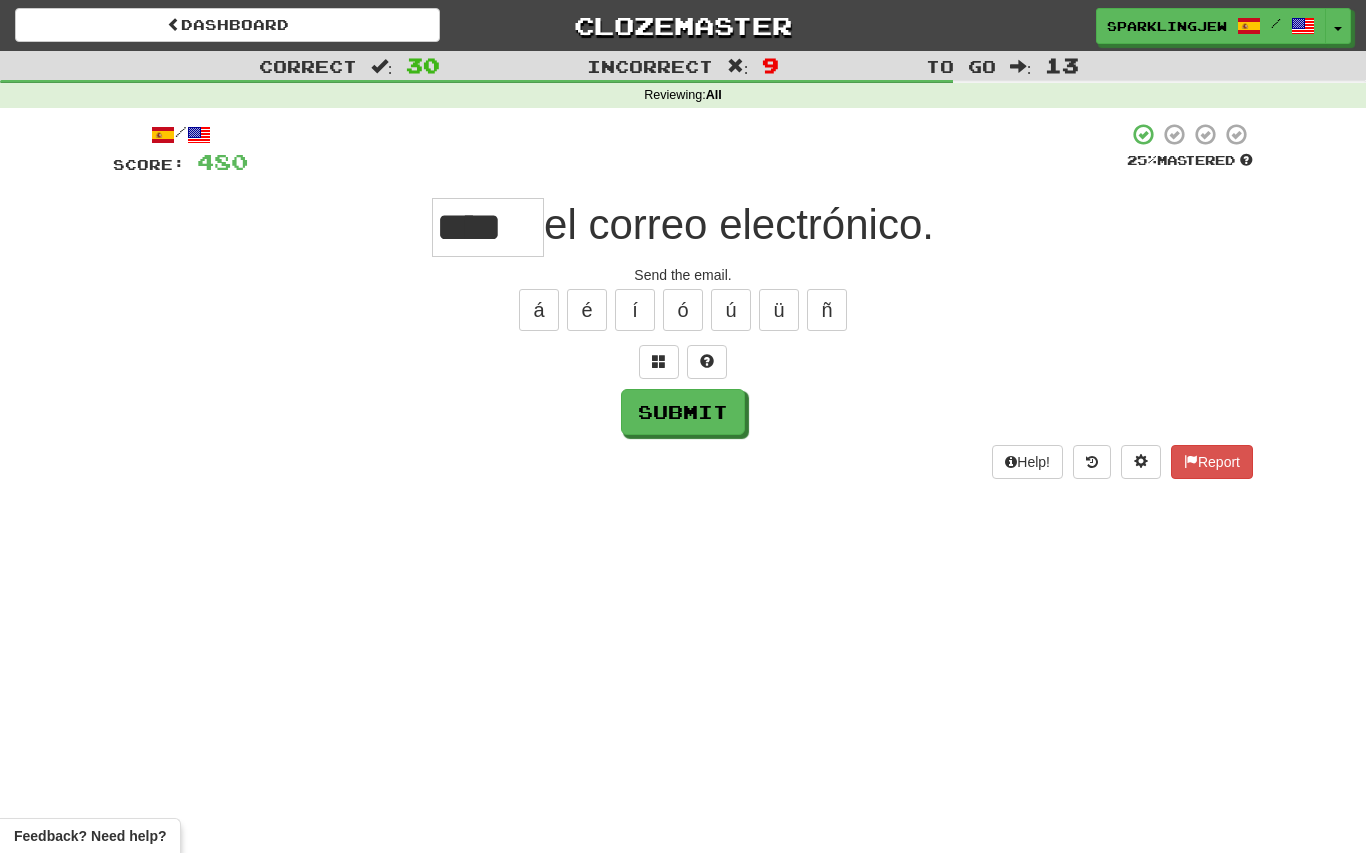 type on "*****" 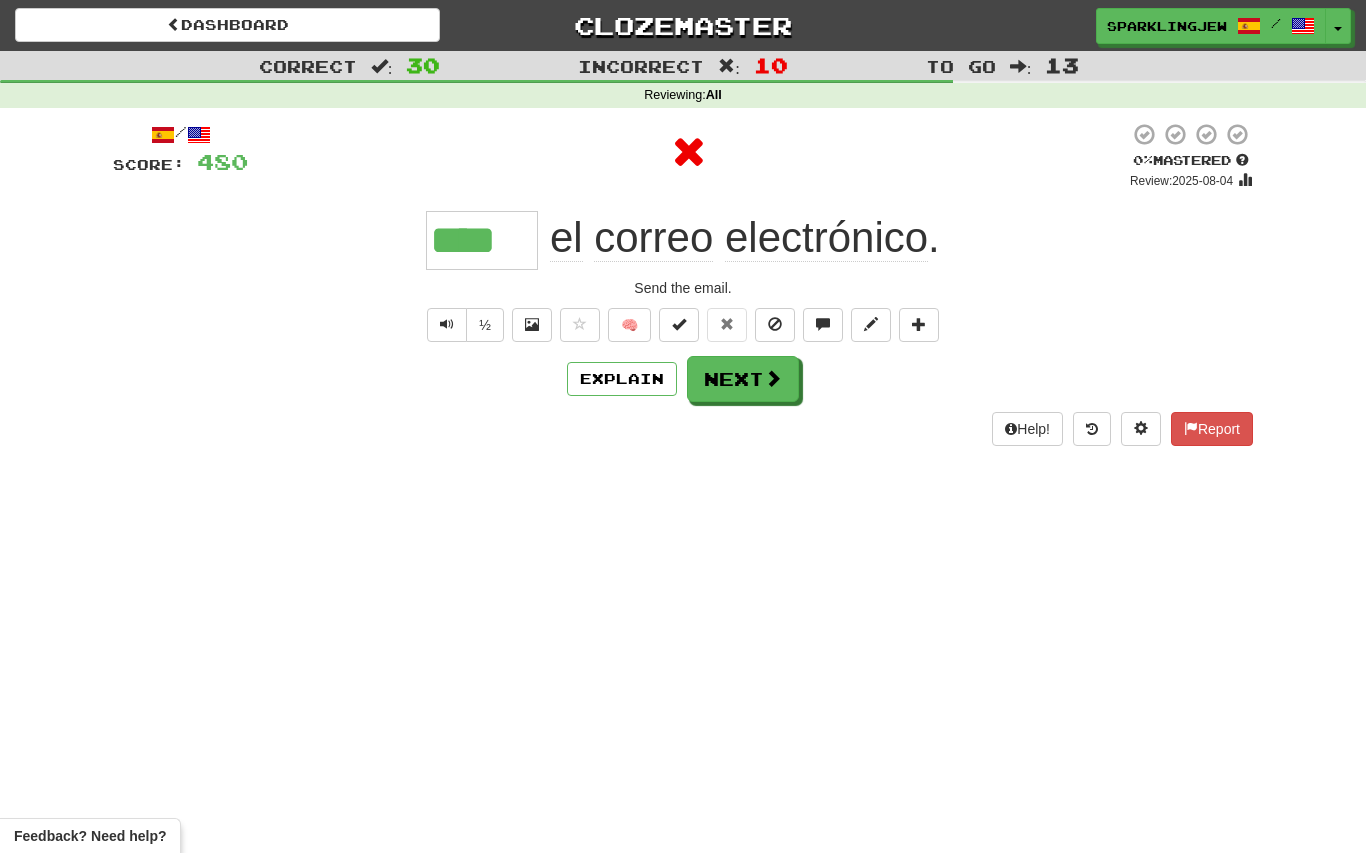 type on "*****" 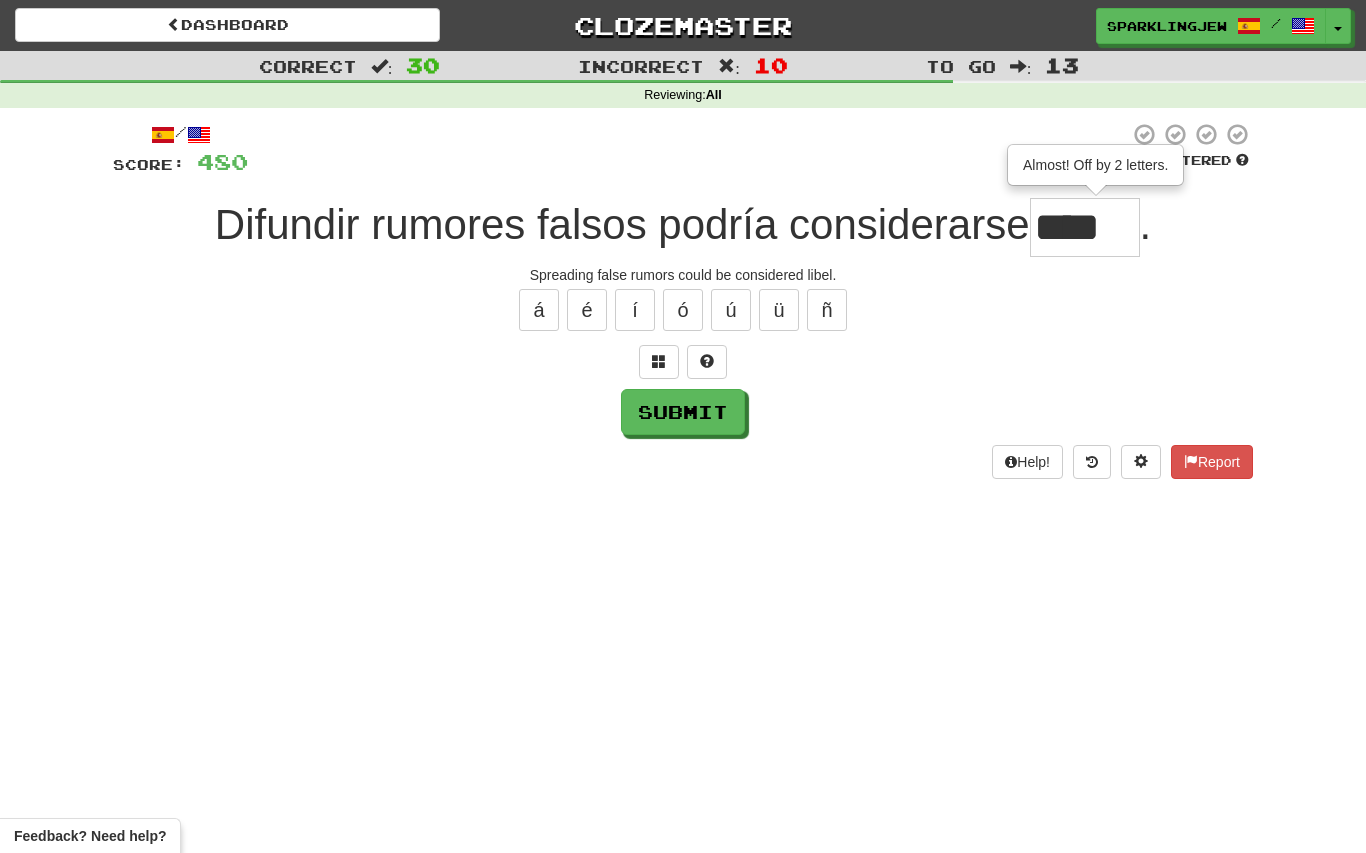 type on "******" 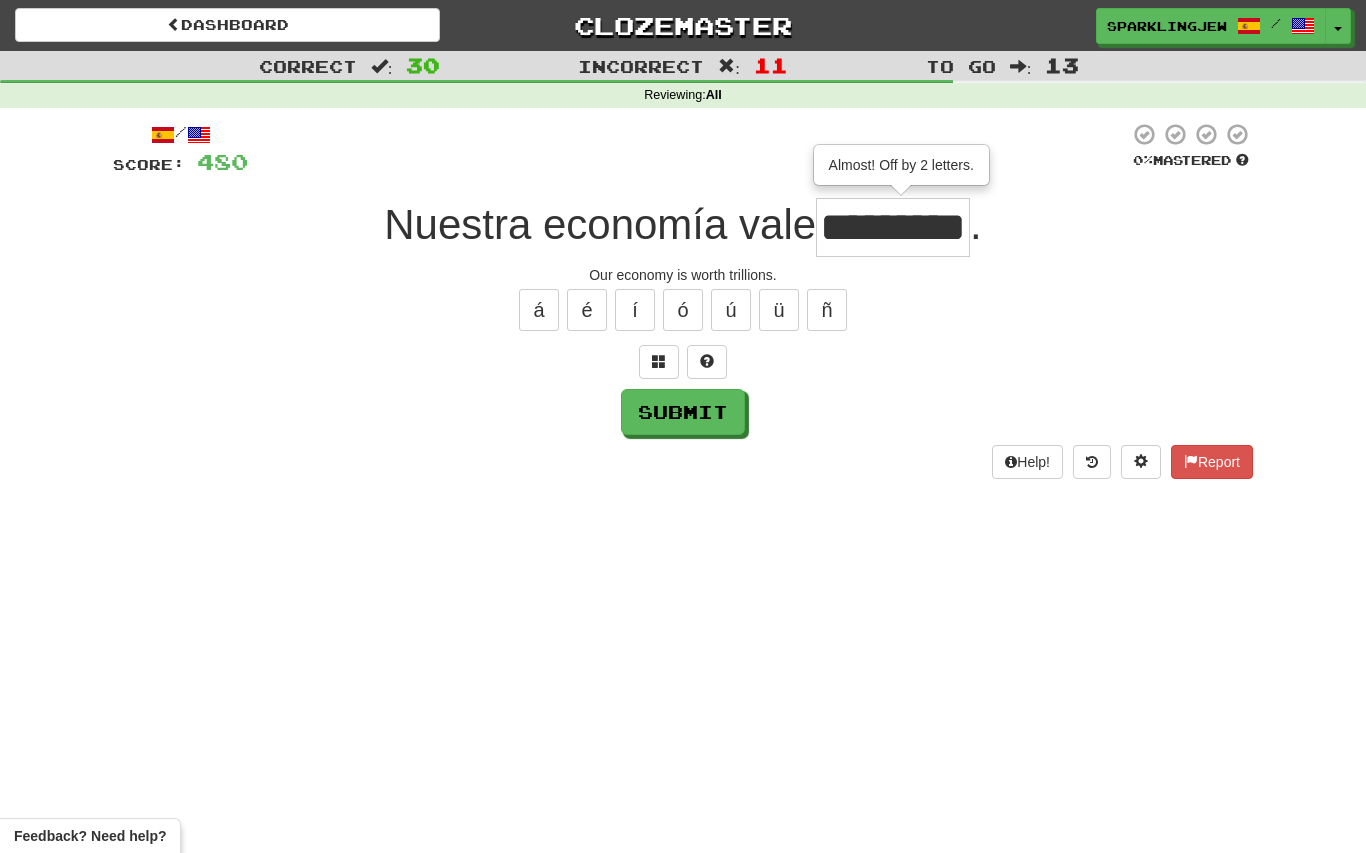 type on "********" 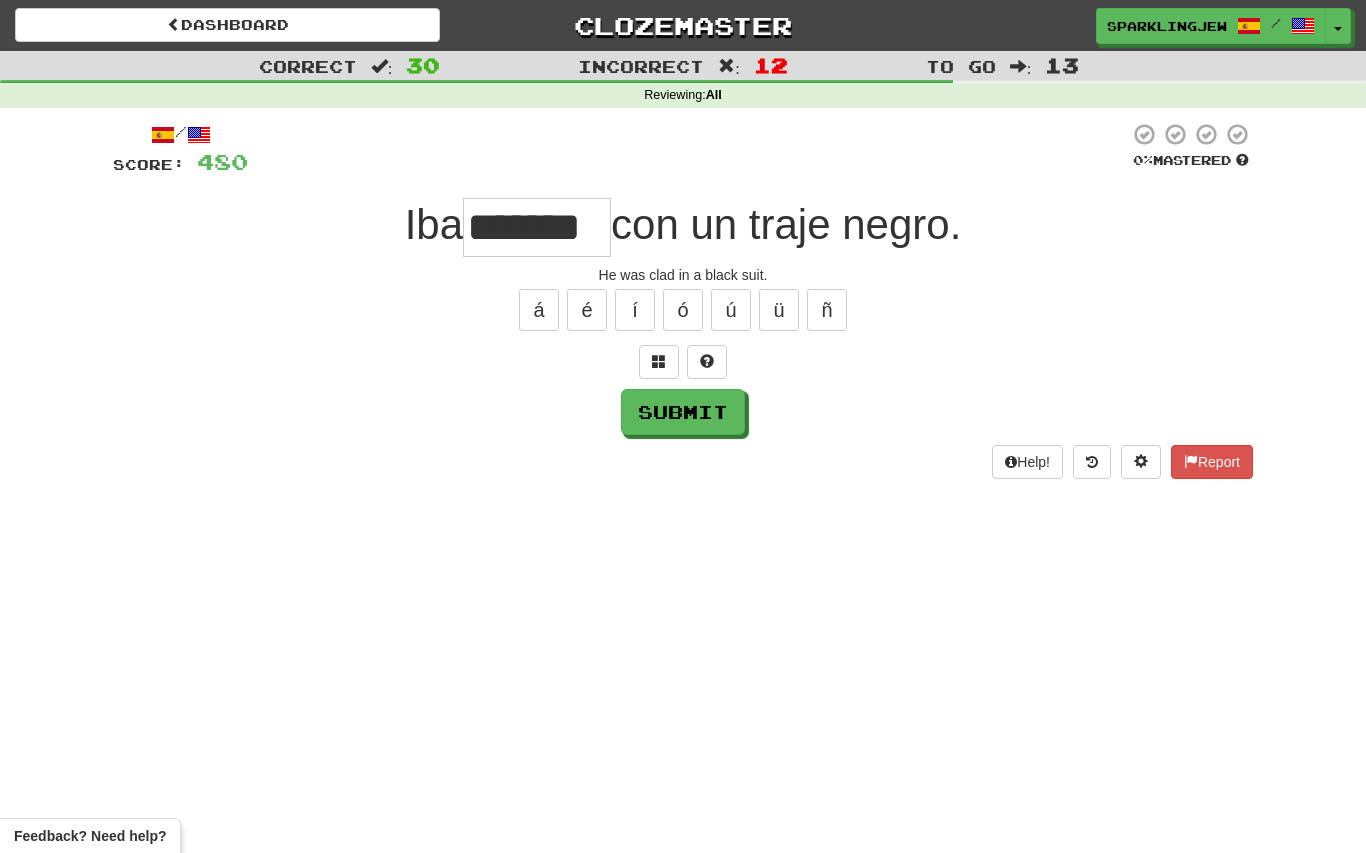 type on "*******" 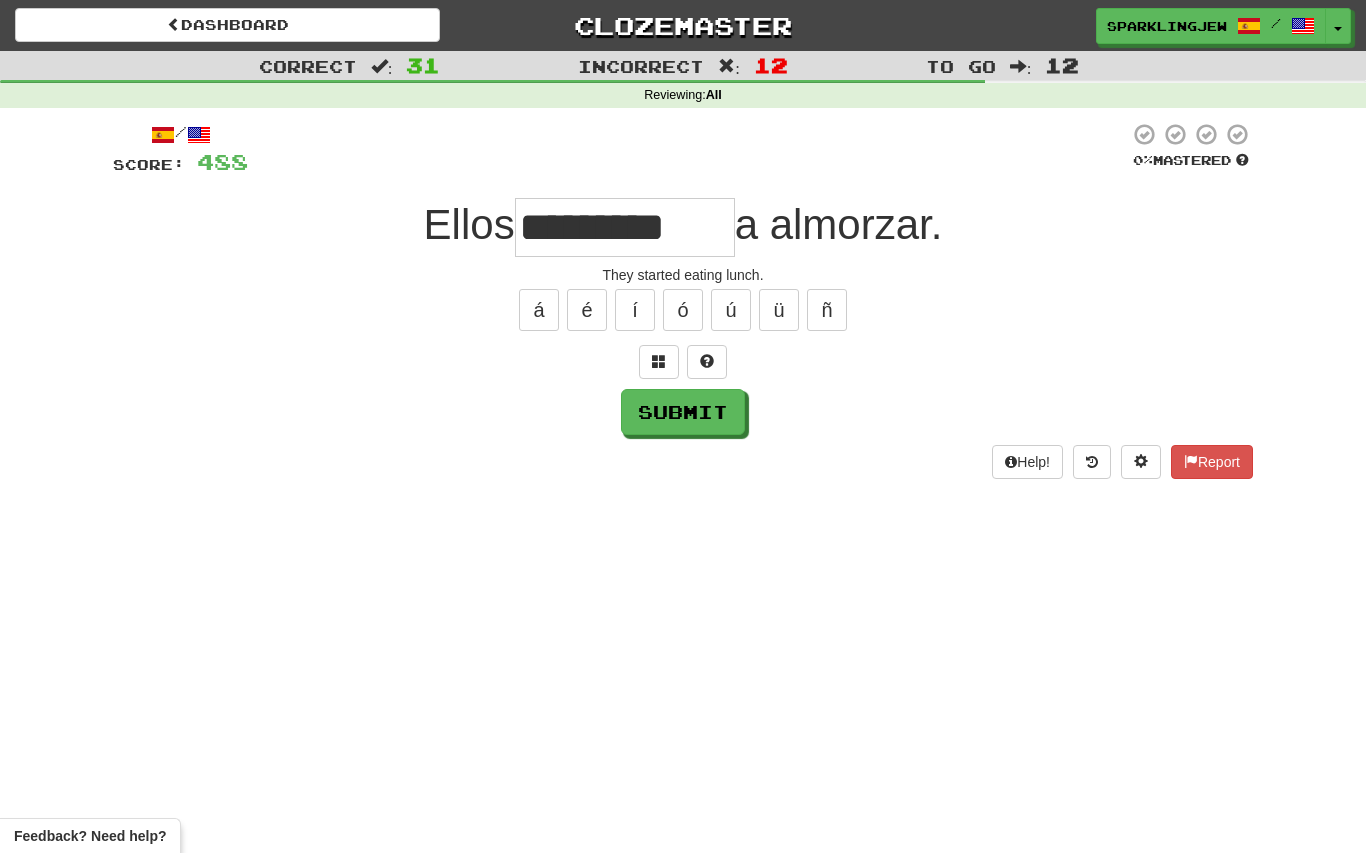 type on "*********" 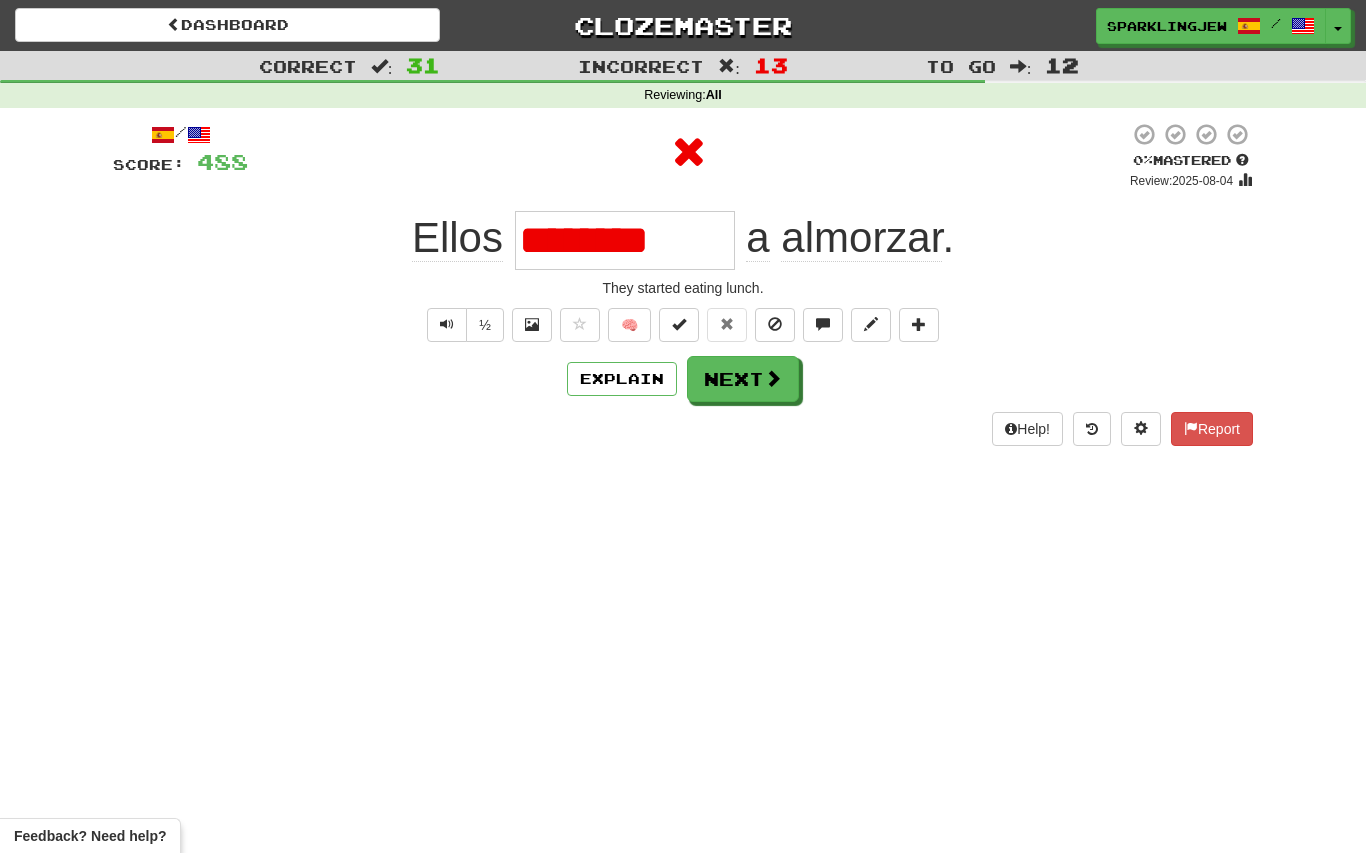 type on "*********" 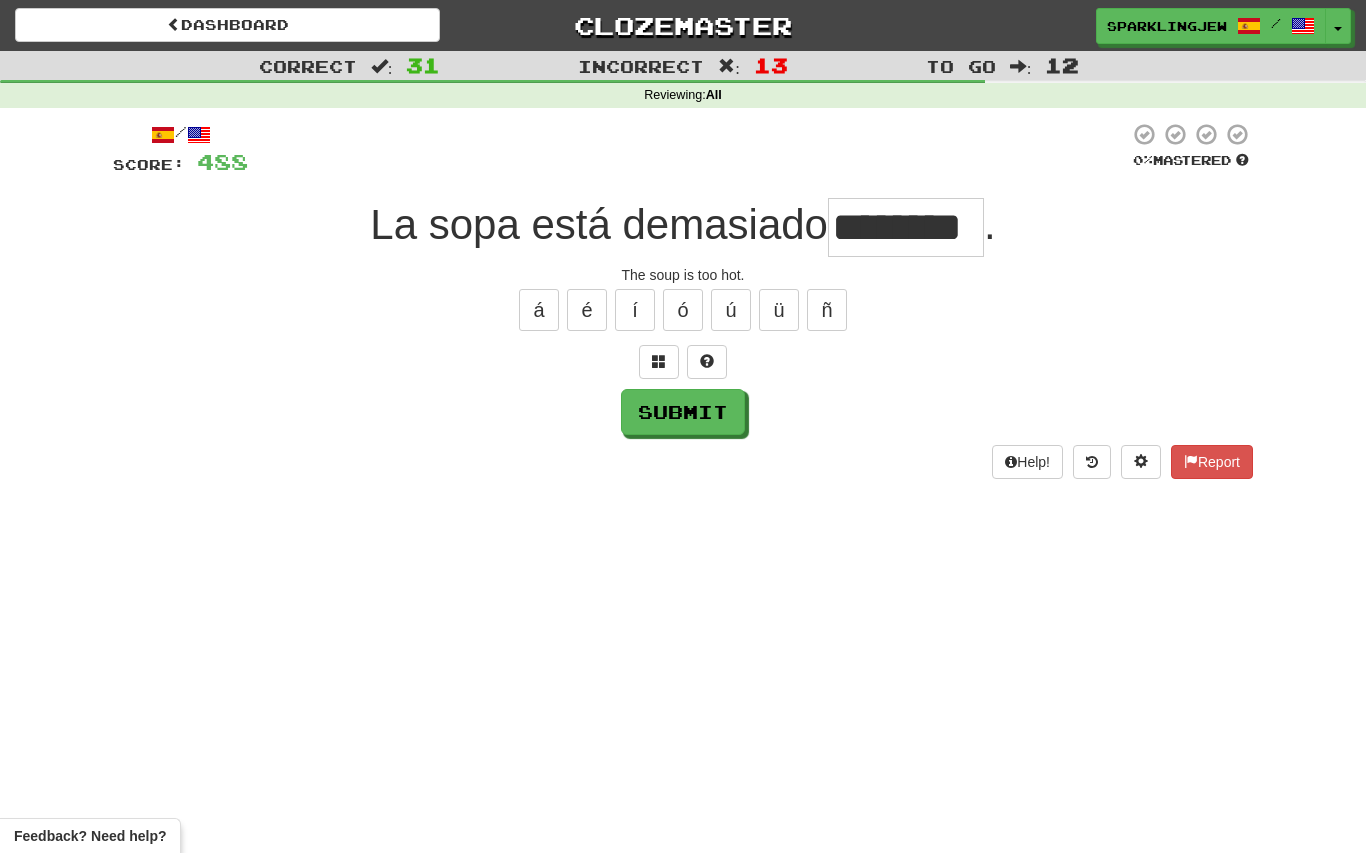 type on "********" 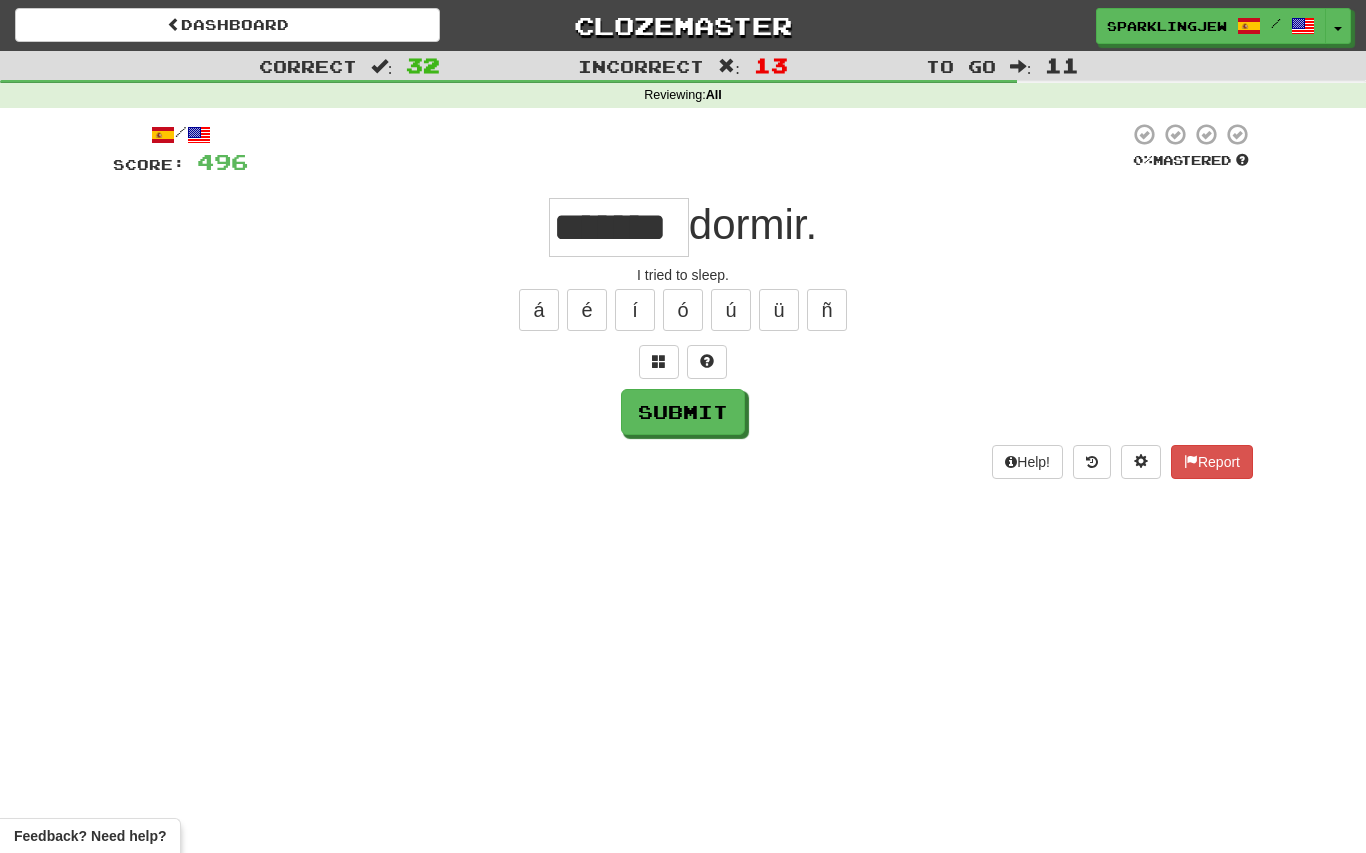 type on "*******" 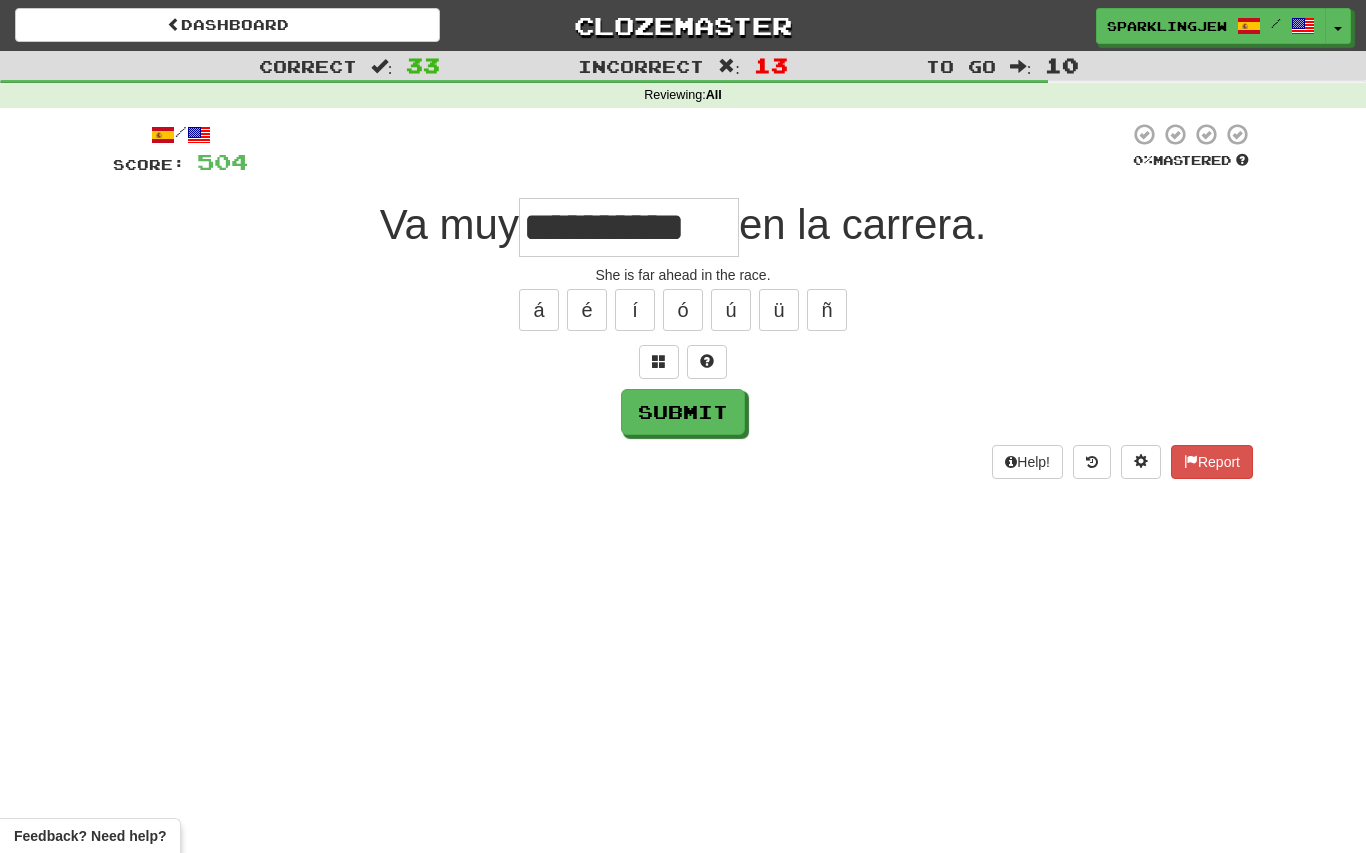 type on "**********" 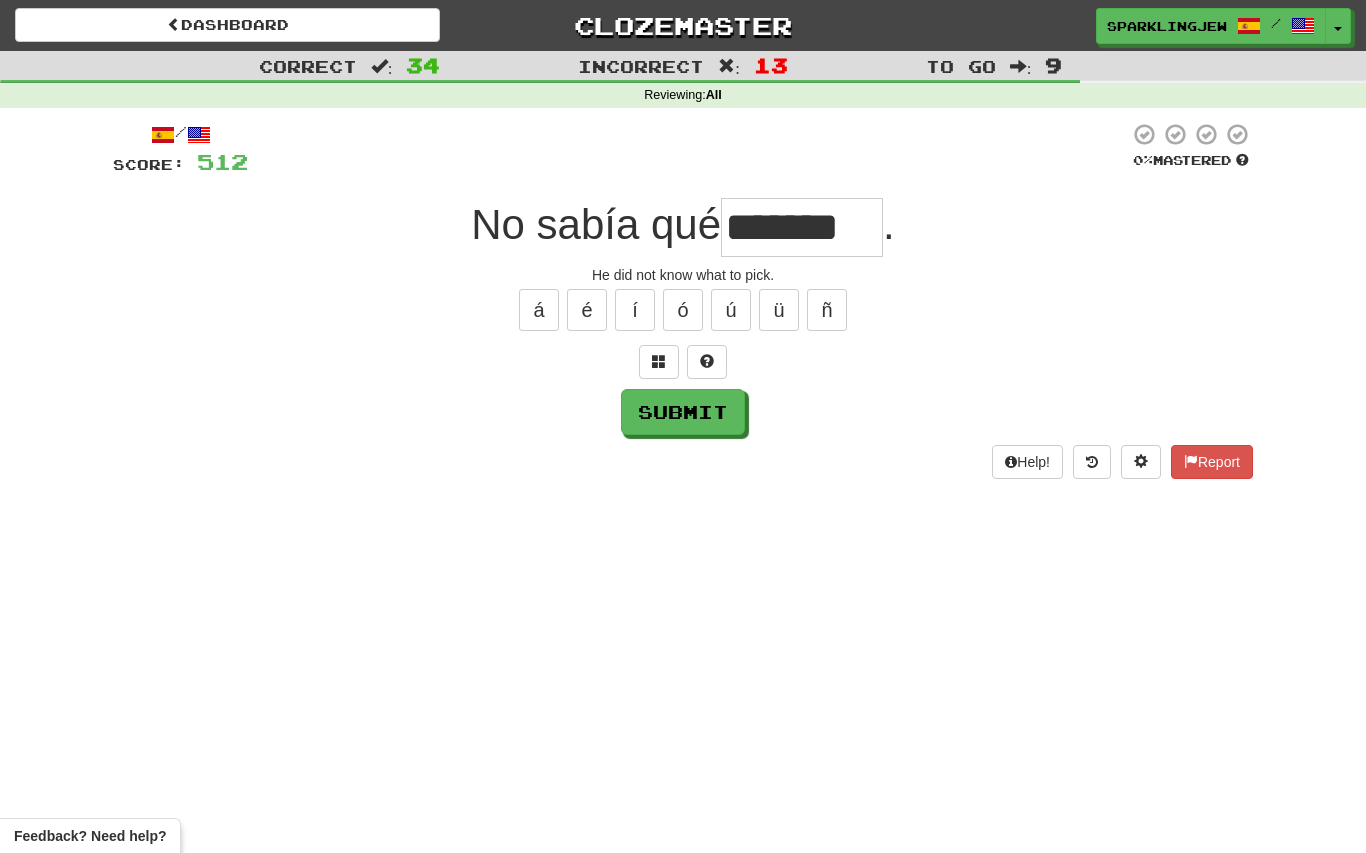 type on "*******" 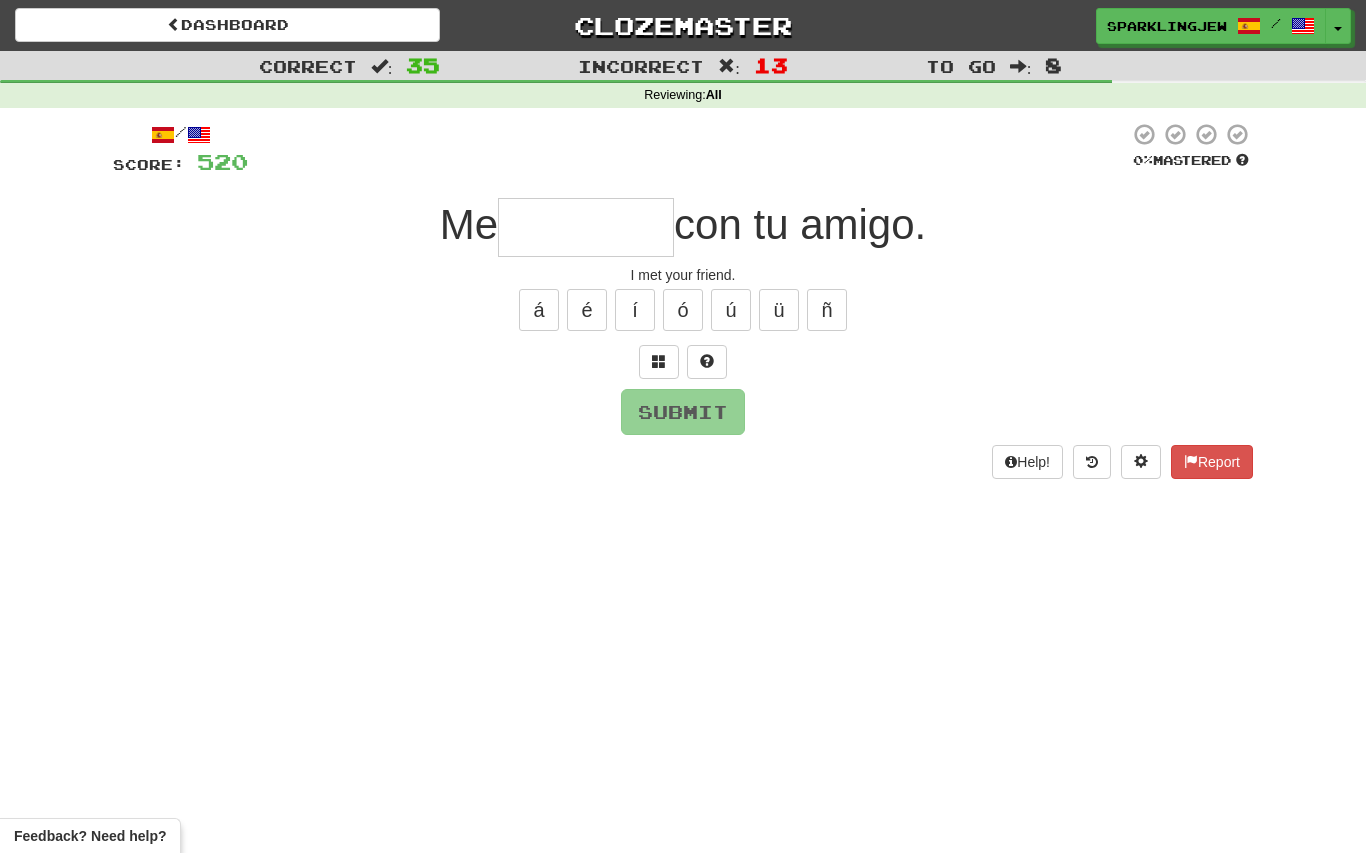 type on "*" 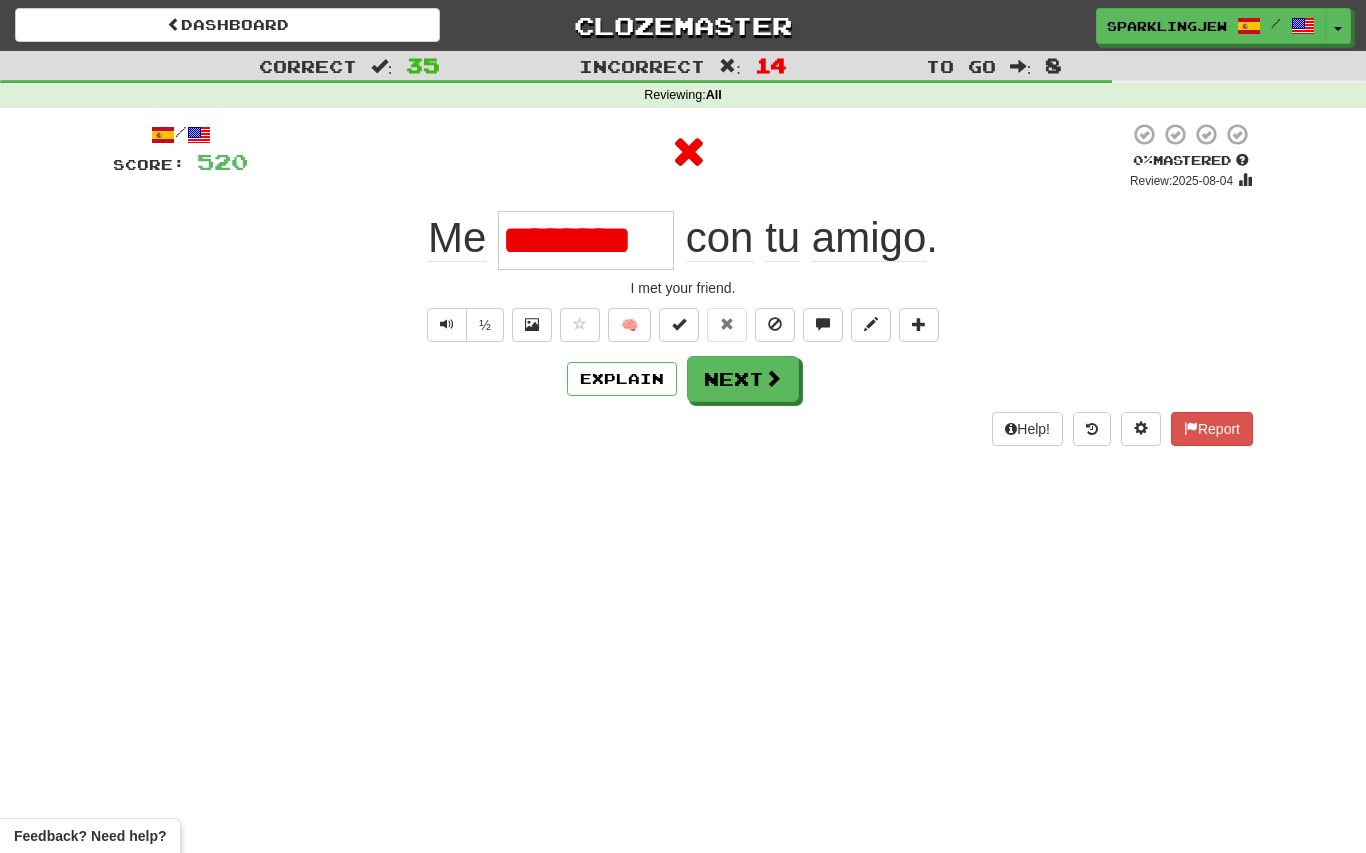 type on "********" 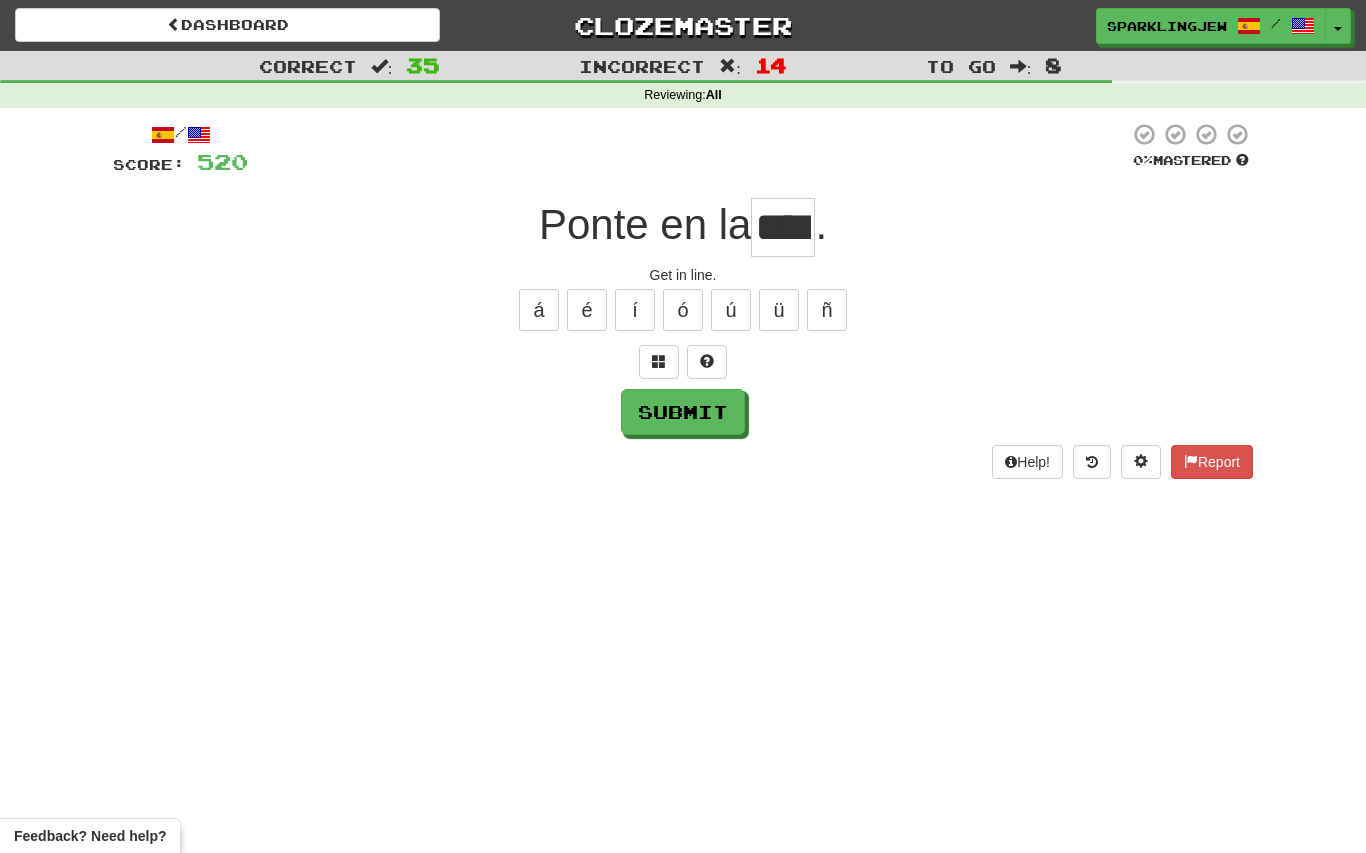 type on "****" 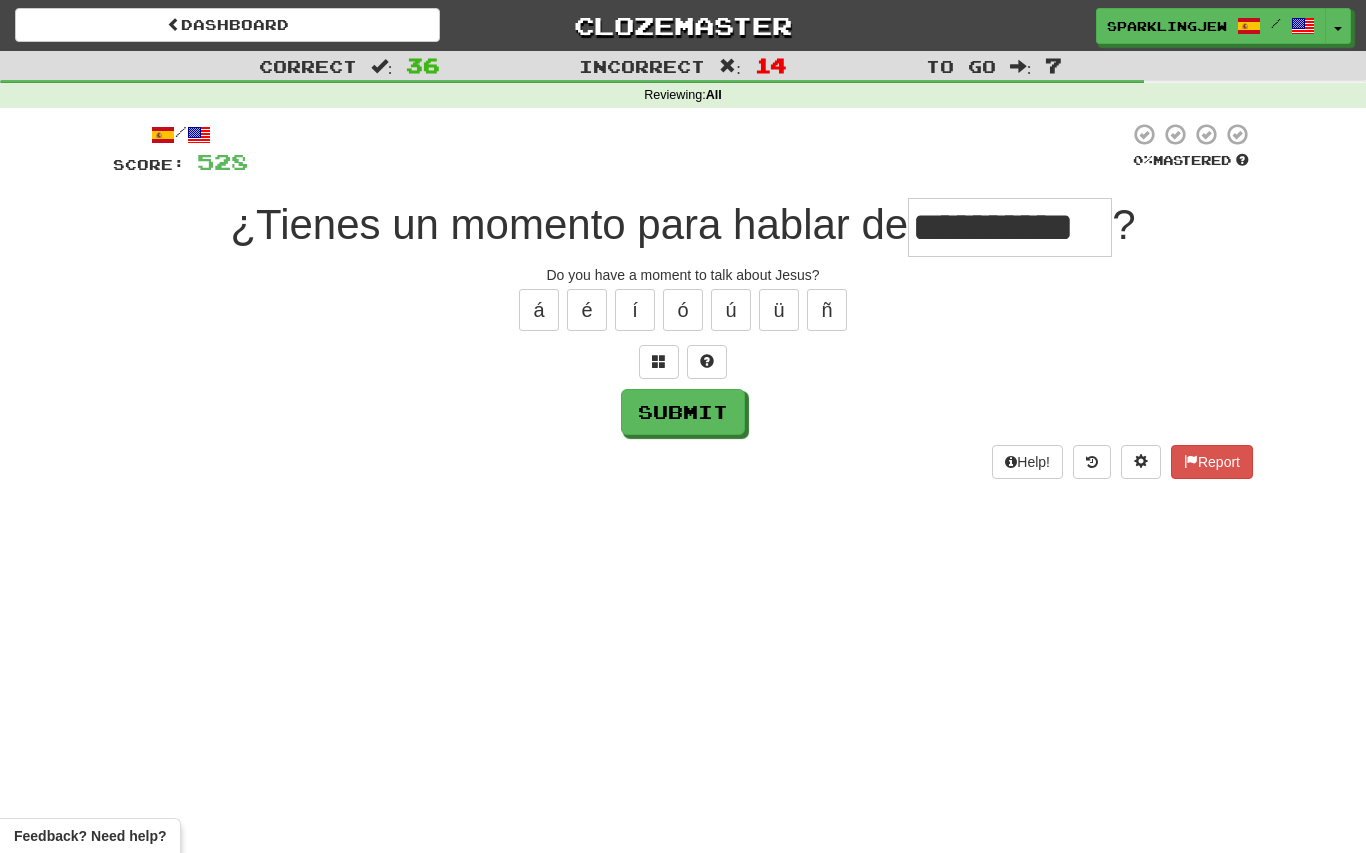 type on "**********" 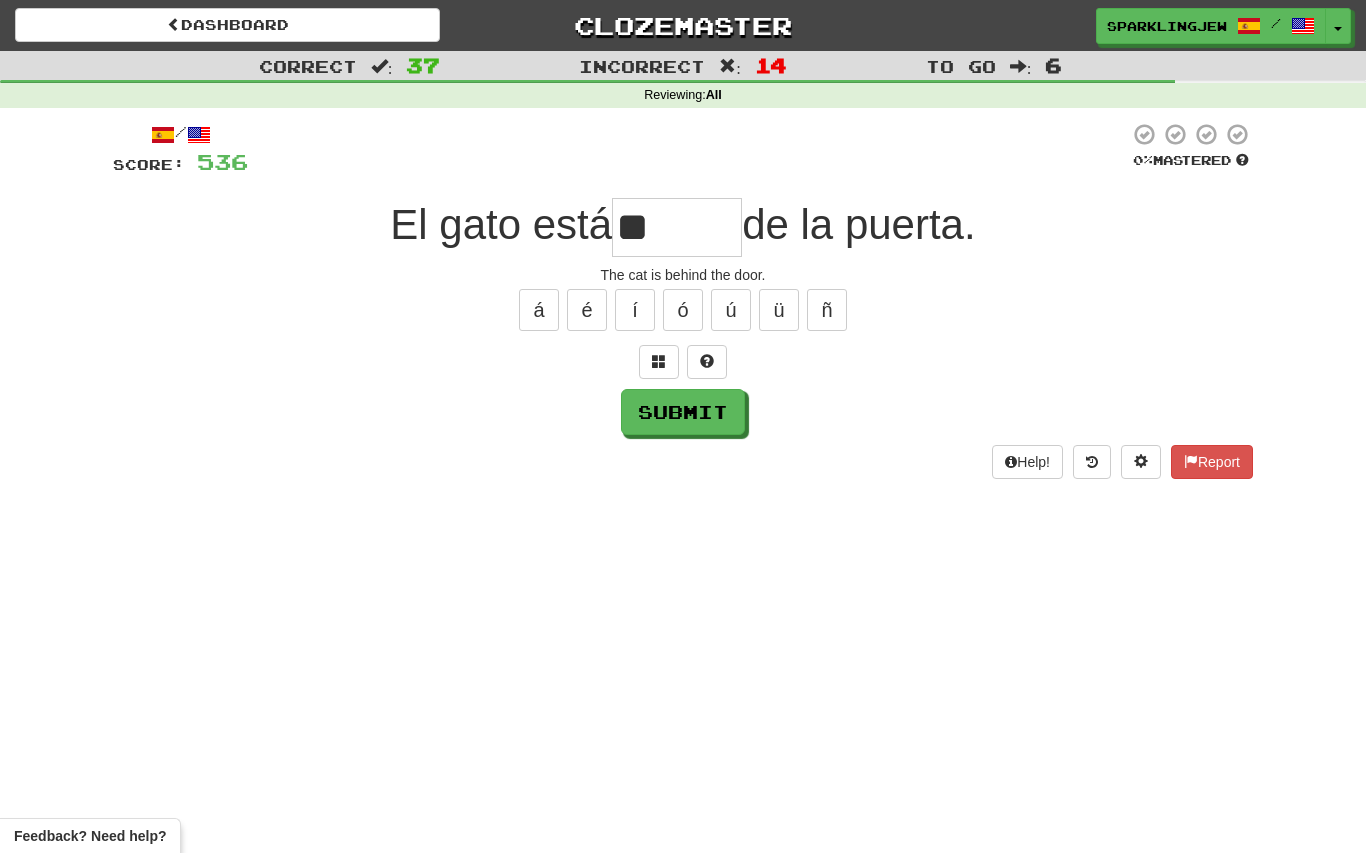 type on "*" 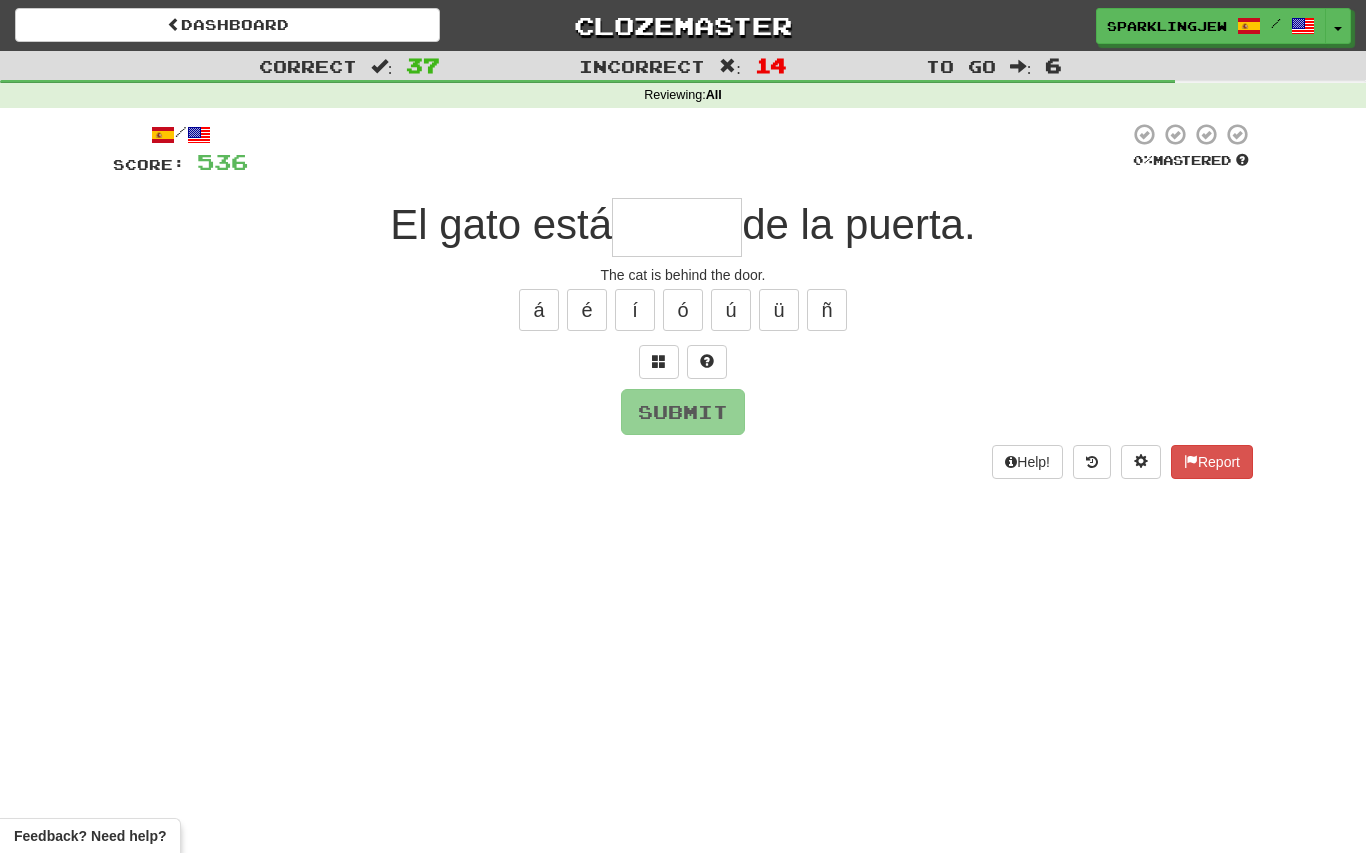 type on "*" 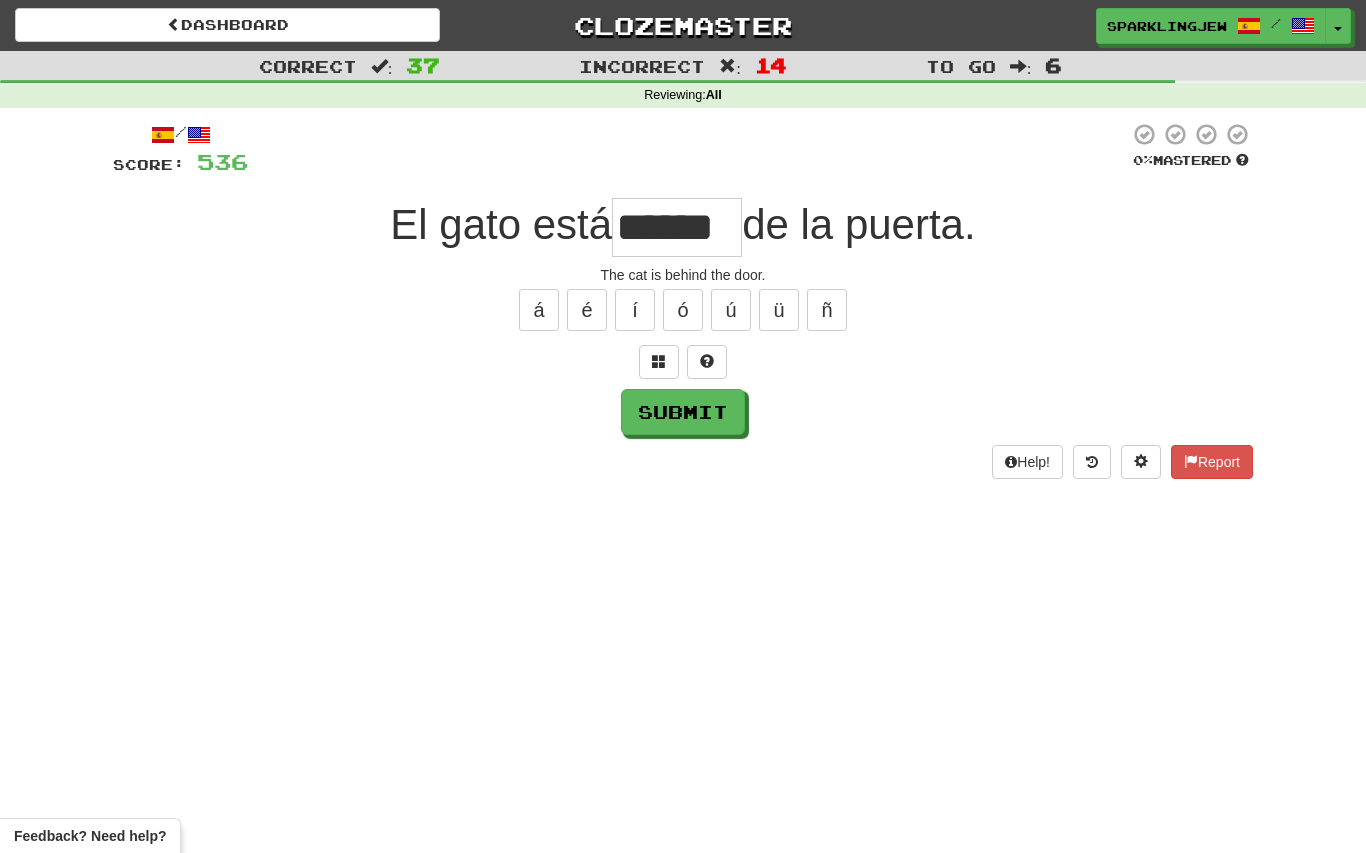 type on "******" 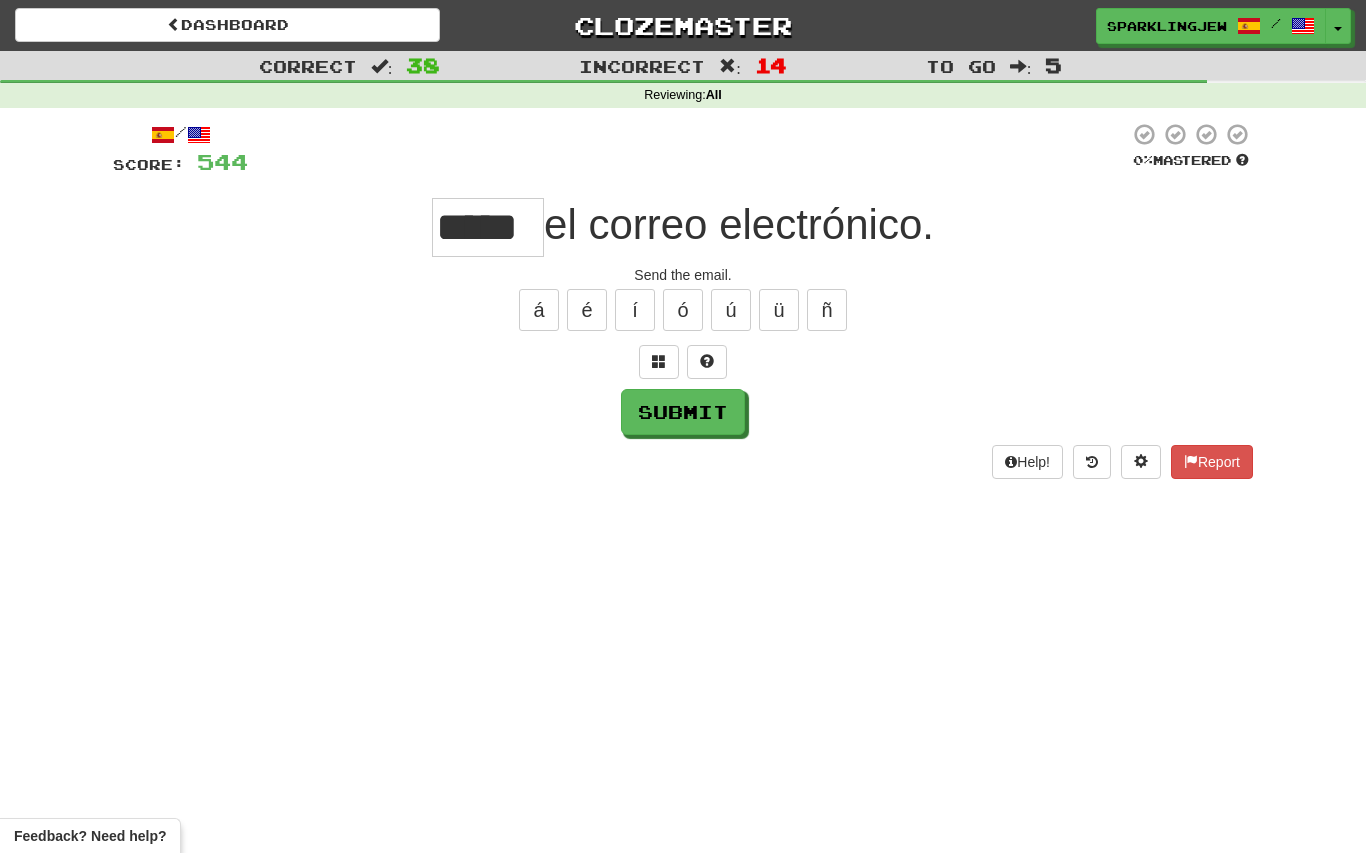 type on "*****" 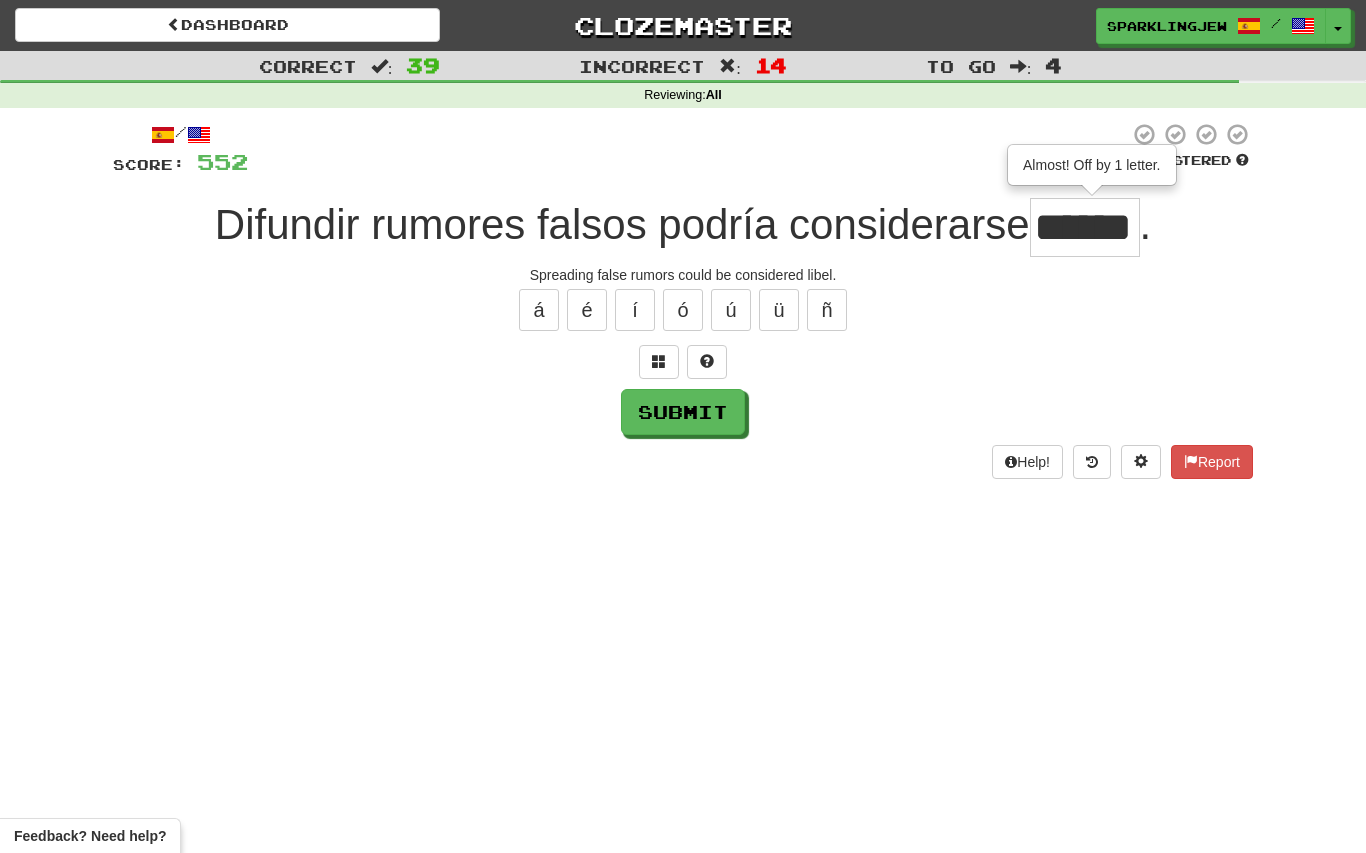 type on "******" 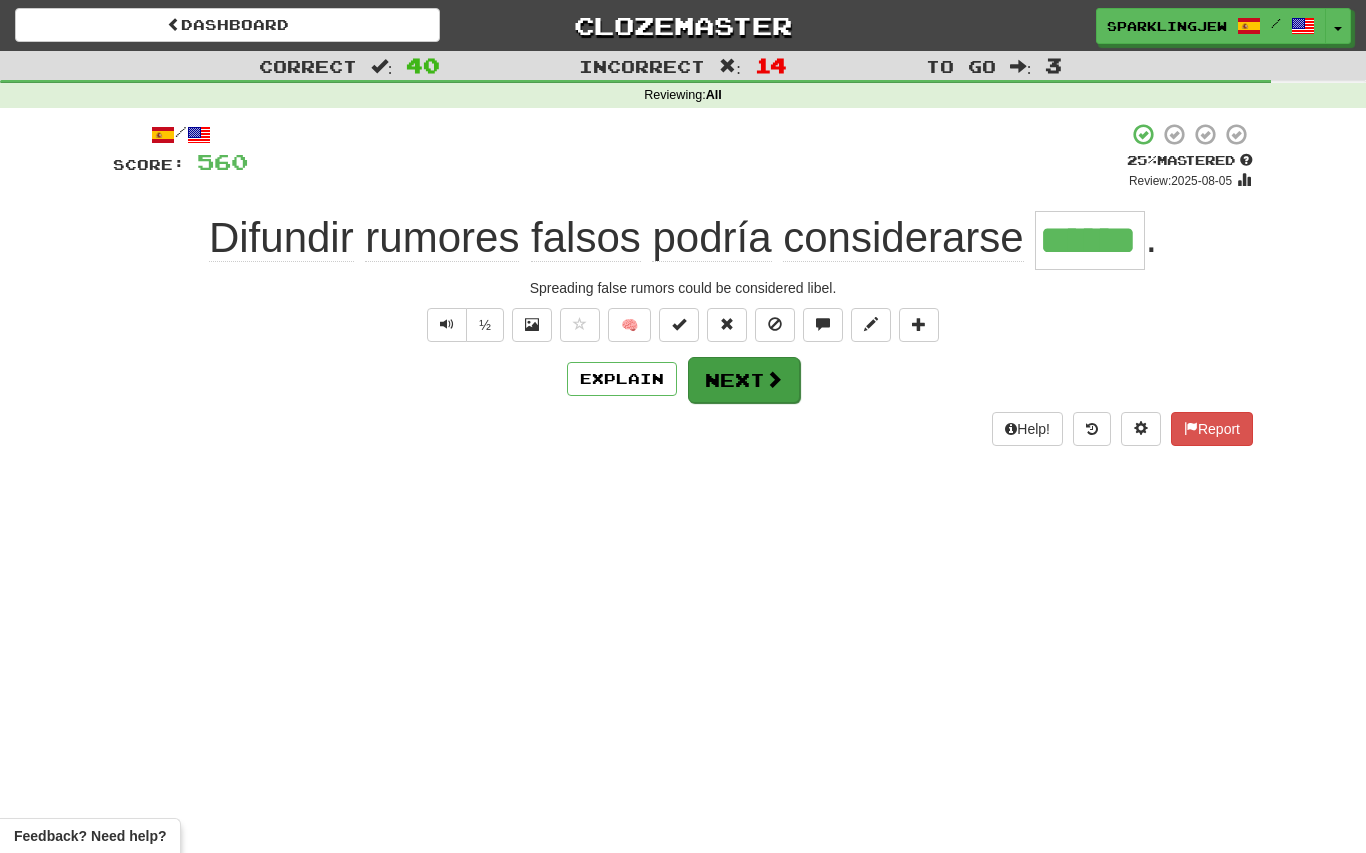 click on "Next" at bounding box center (744, 380) 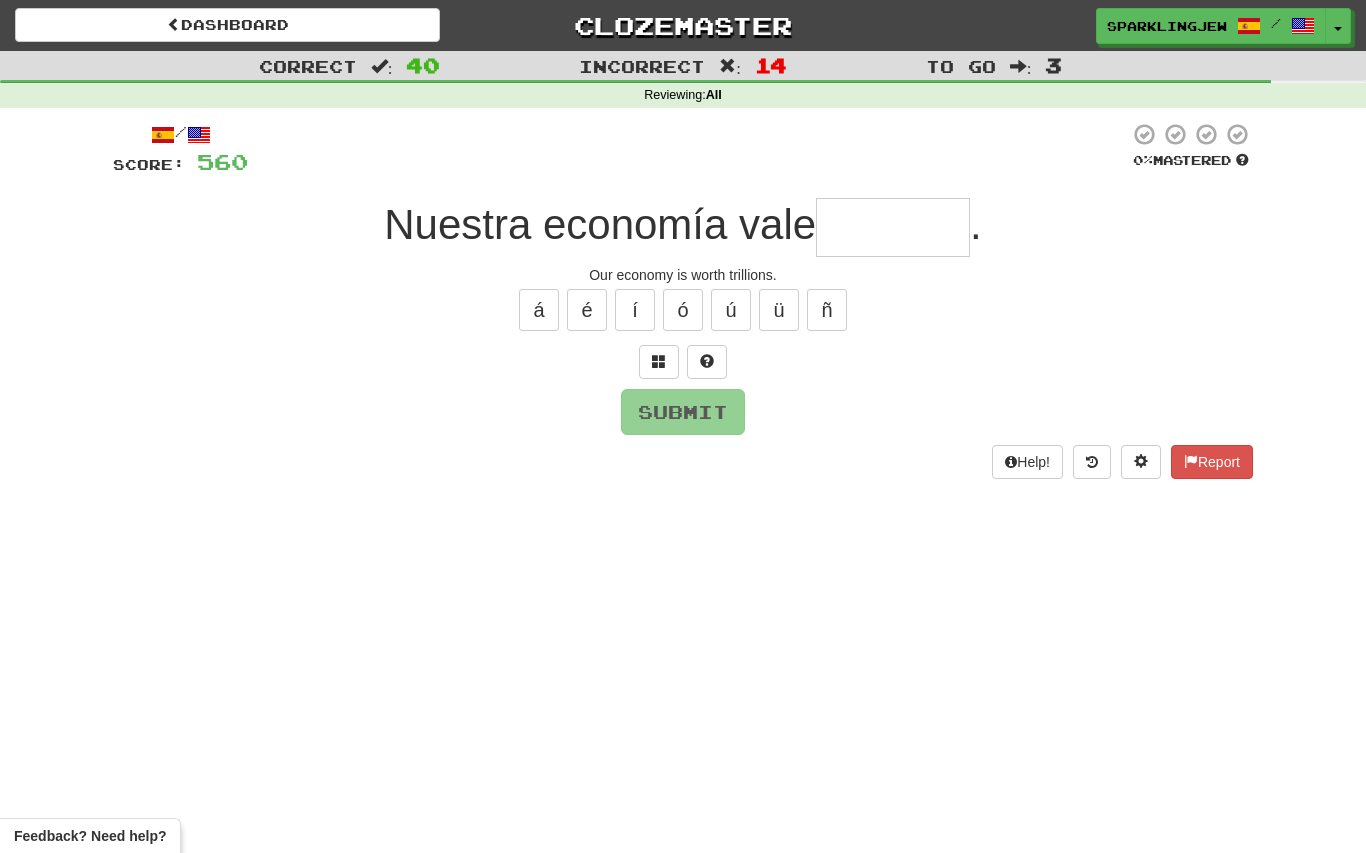 type on "*" 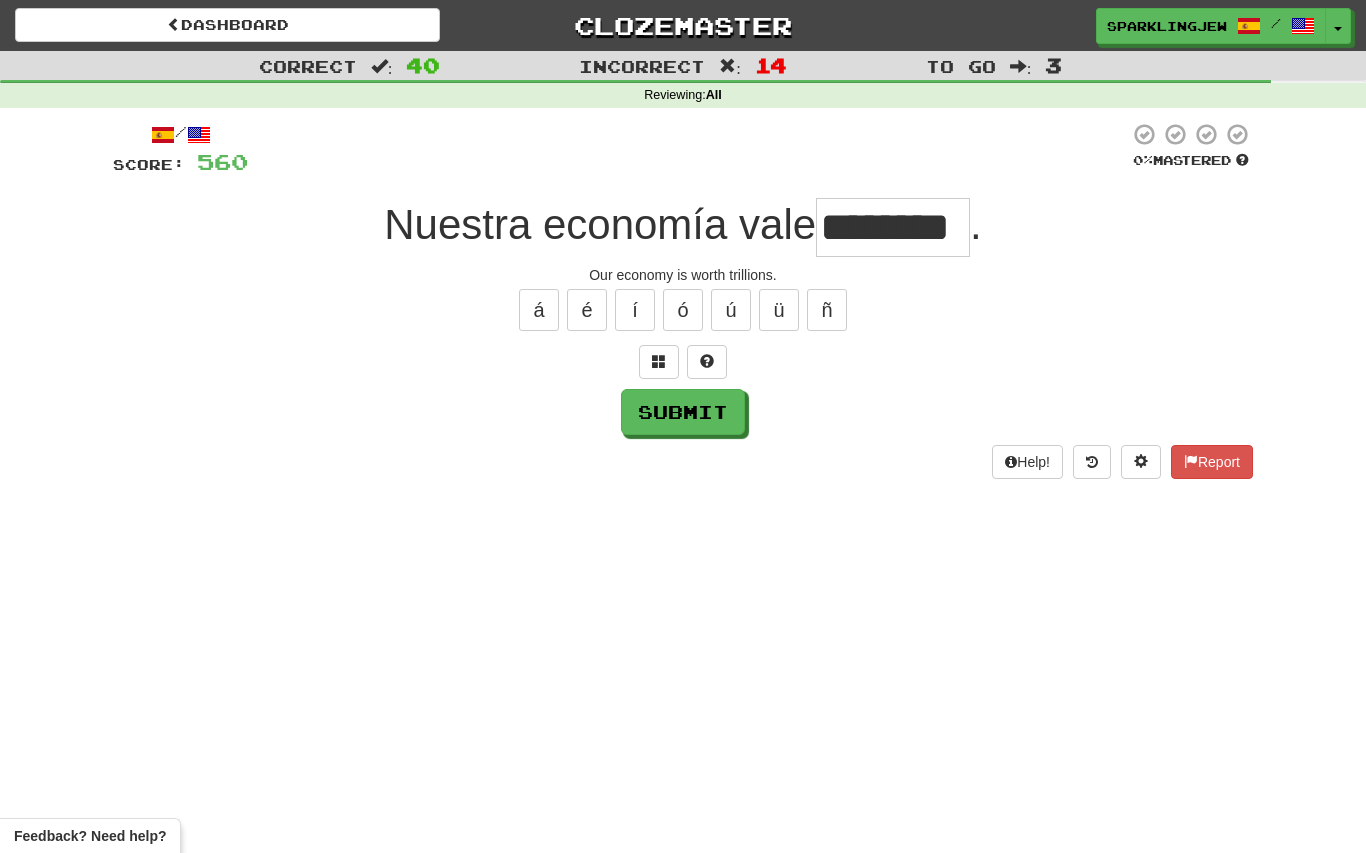 type on "********" 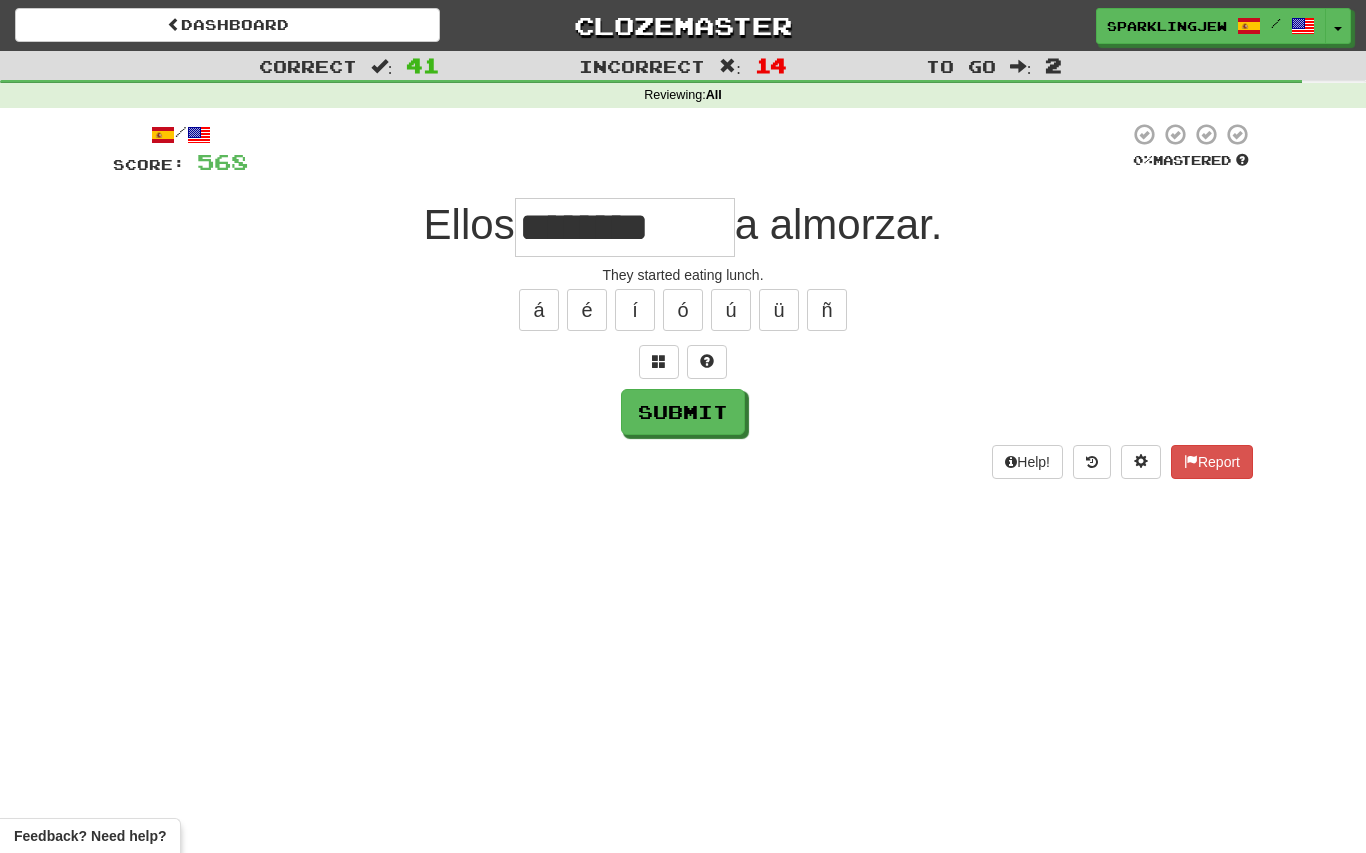 type on "*********" 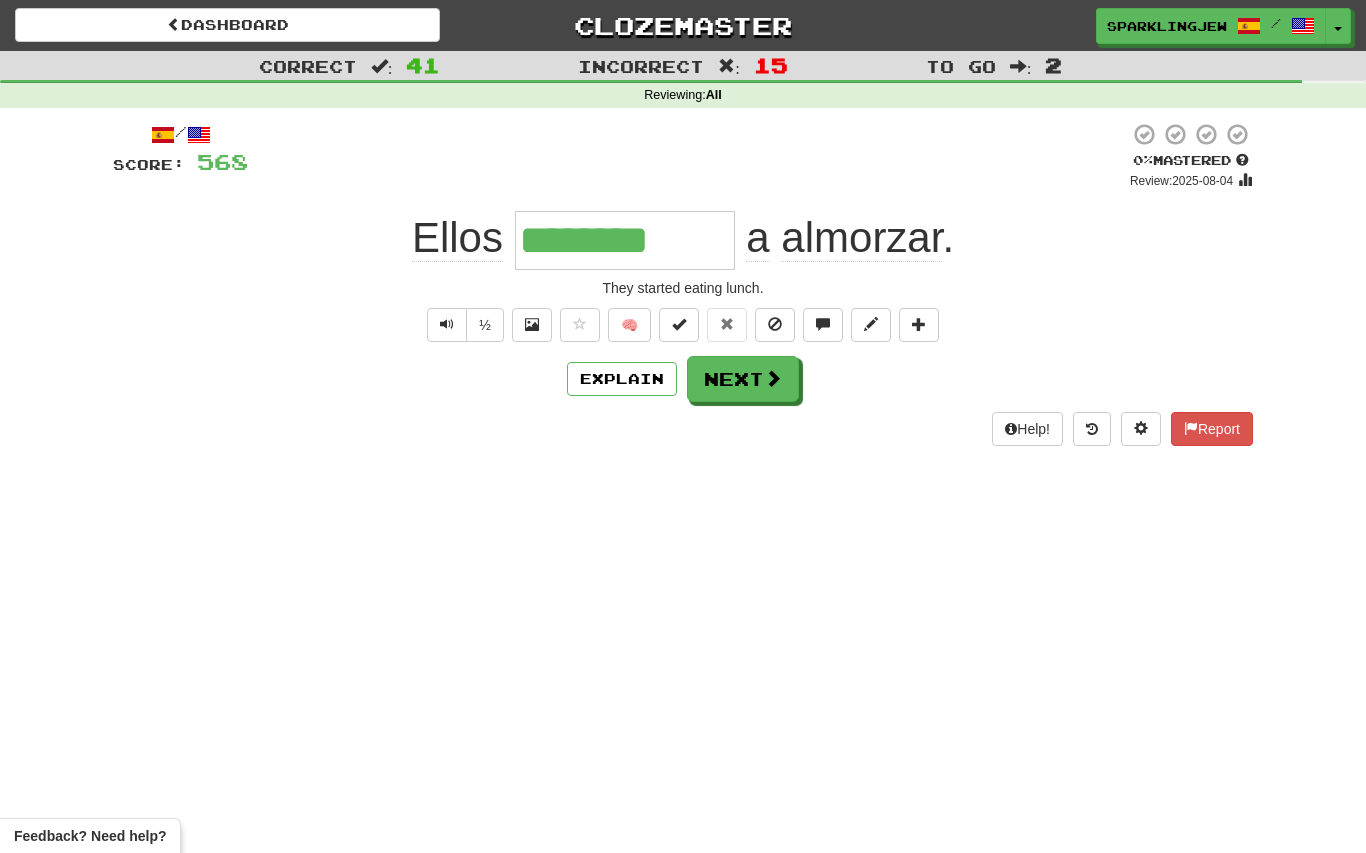 type on "*********" 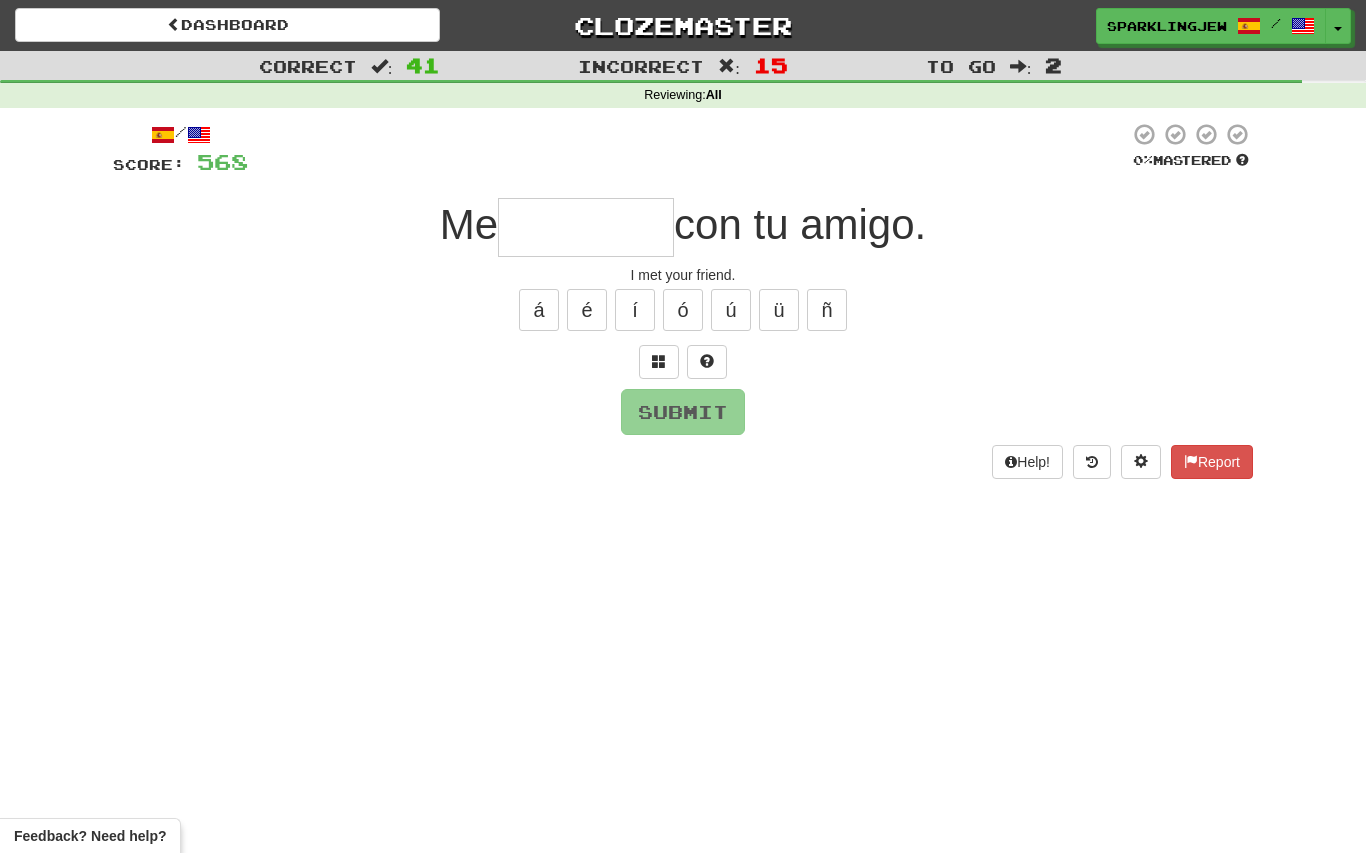 type on "********" 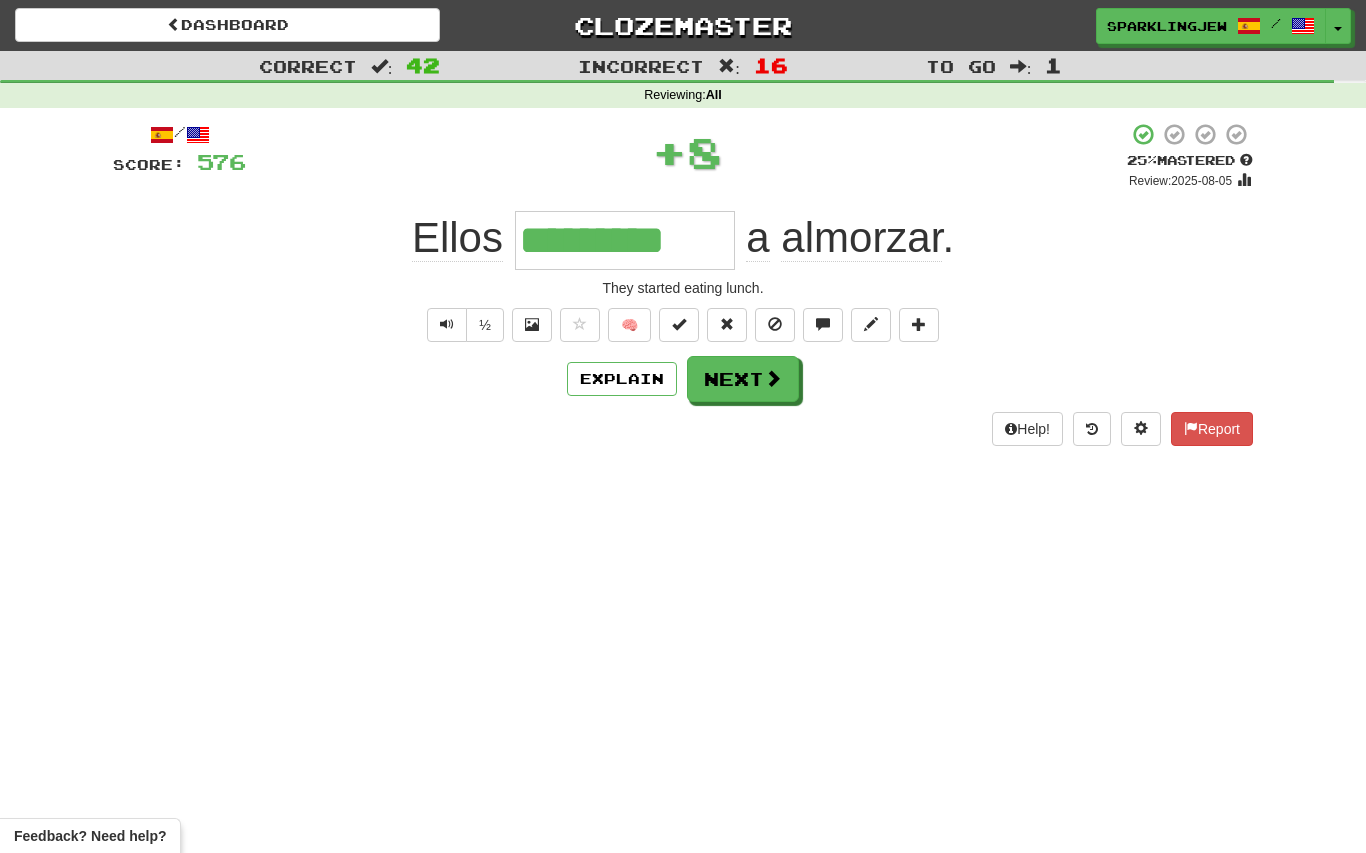 type on "*********" 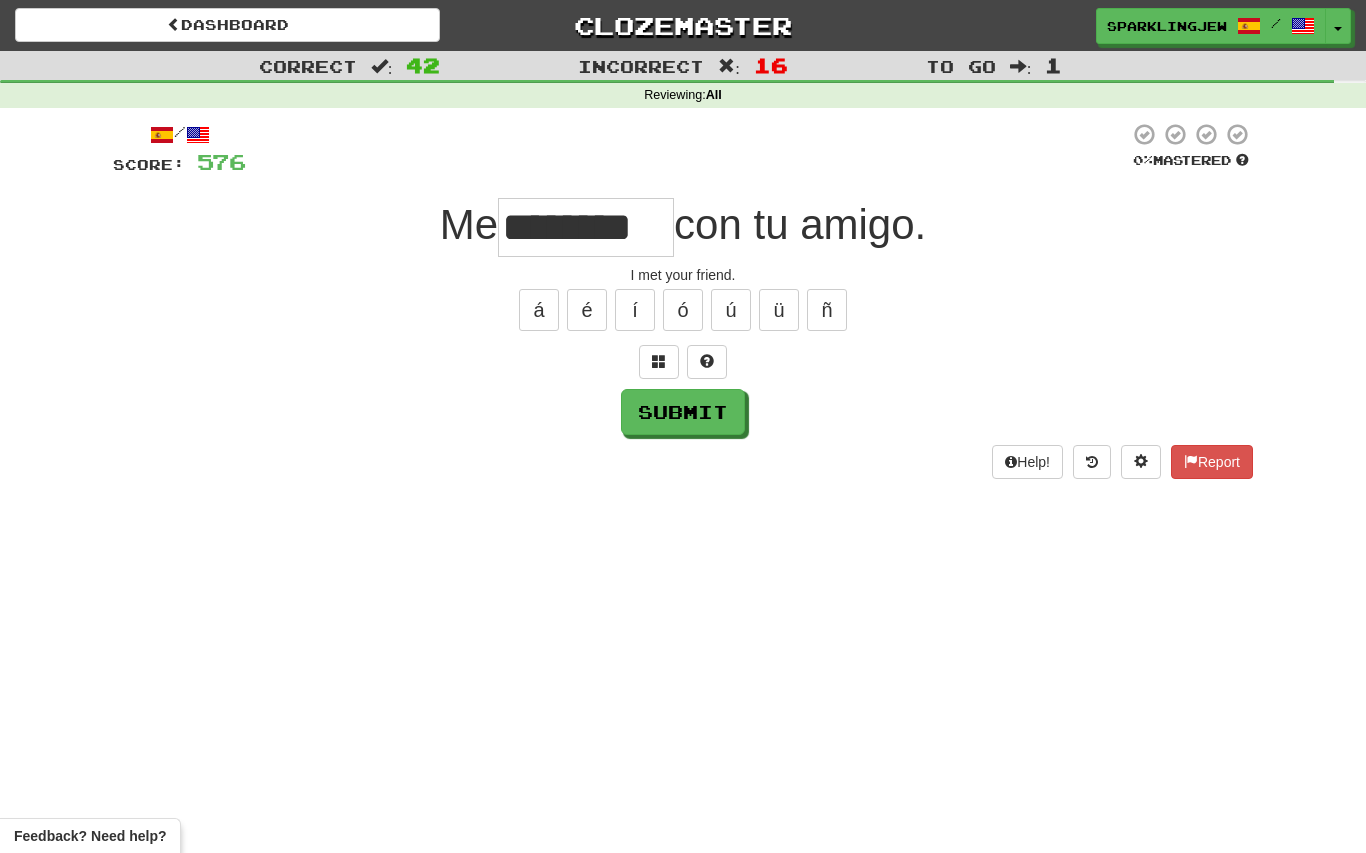 type on "********" 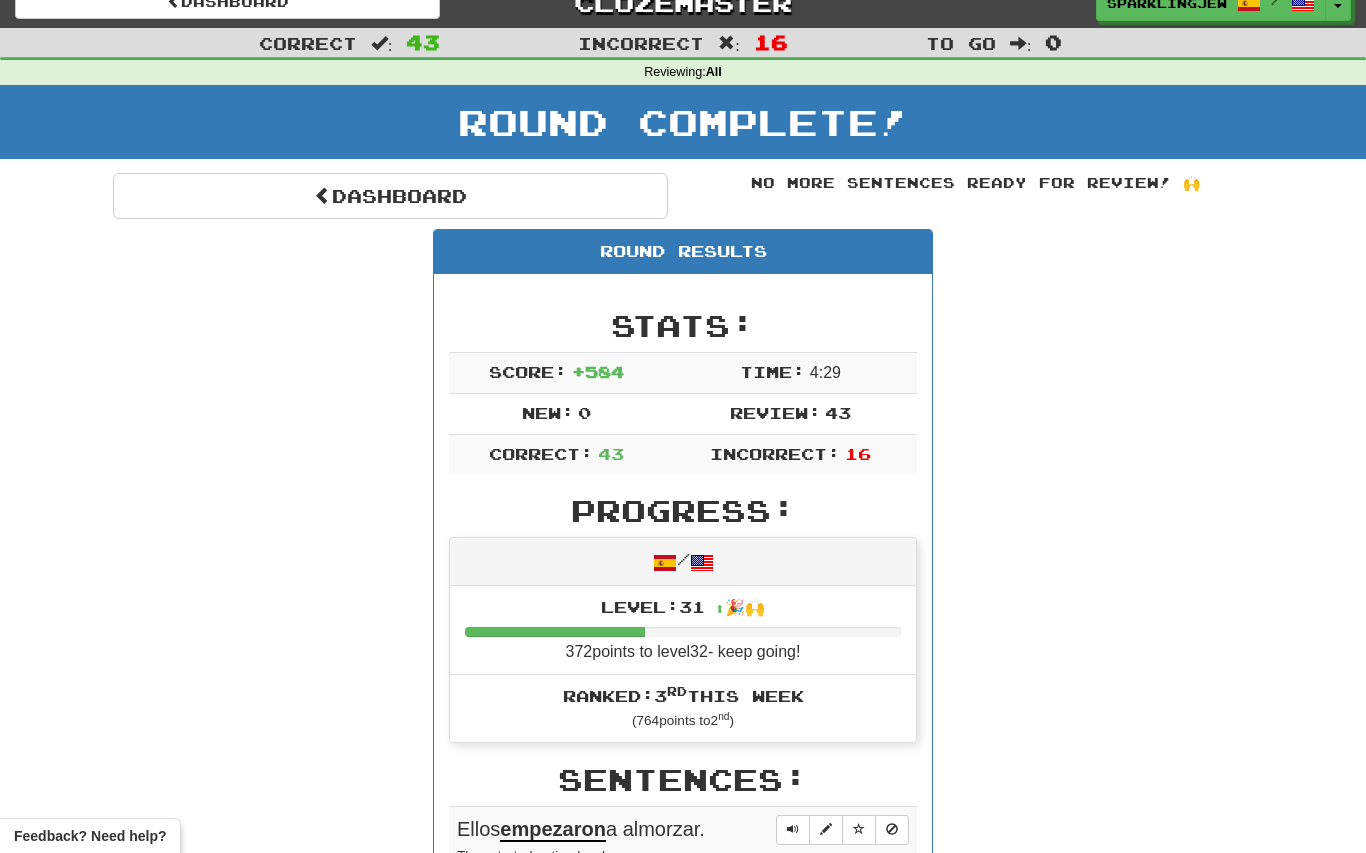 scroll, scrollTop: 0, scrollLeft: 0, axis: both 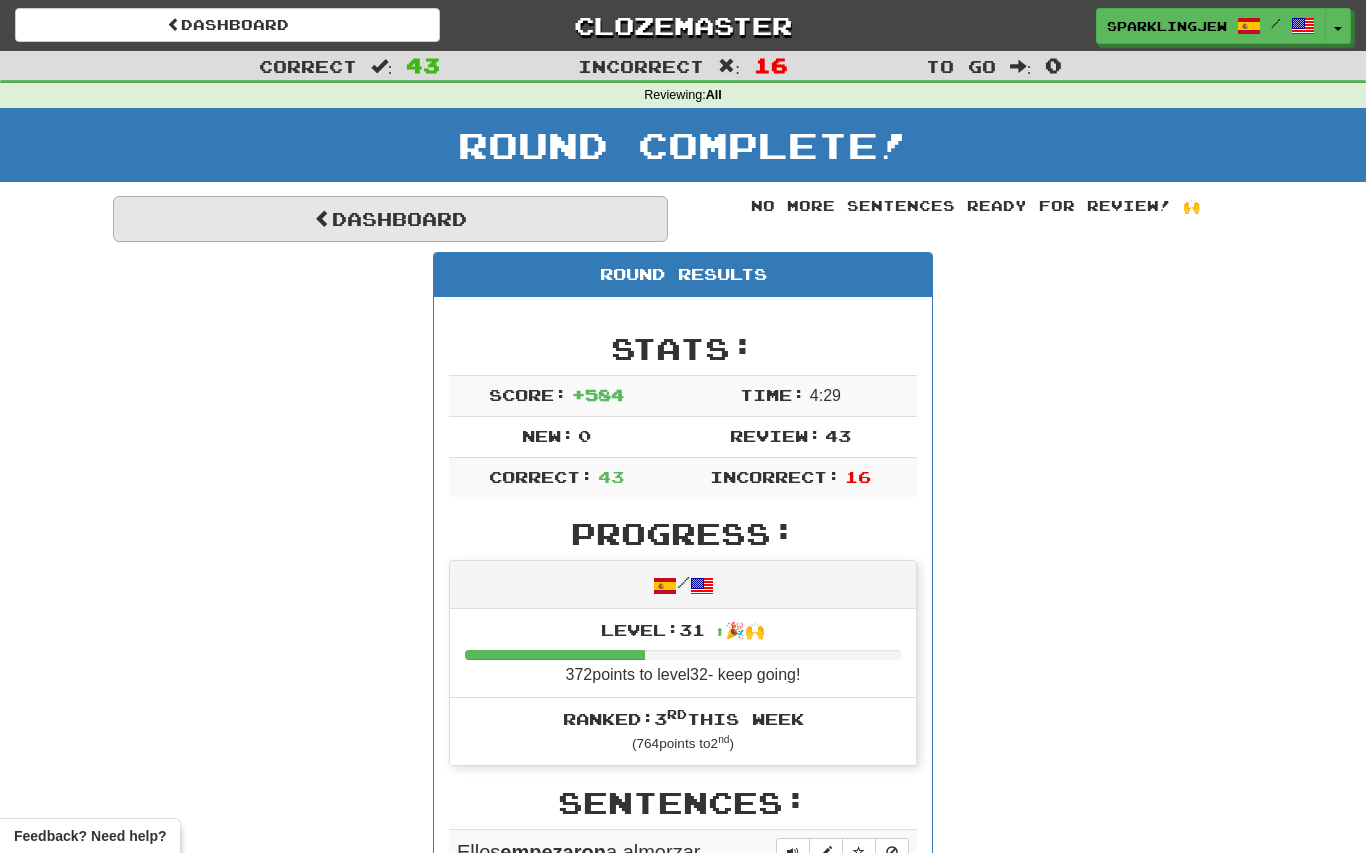 click on "Dashboard" at bounding box center (390, 219) 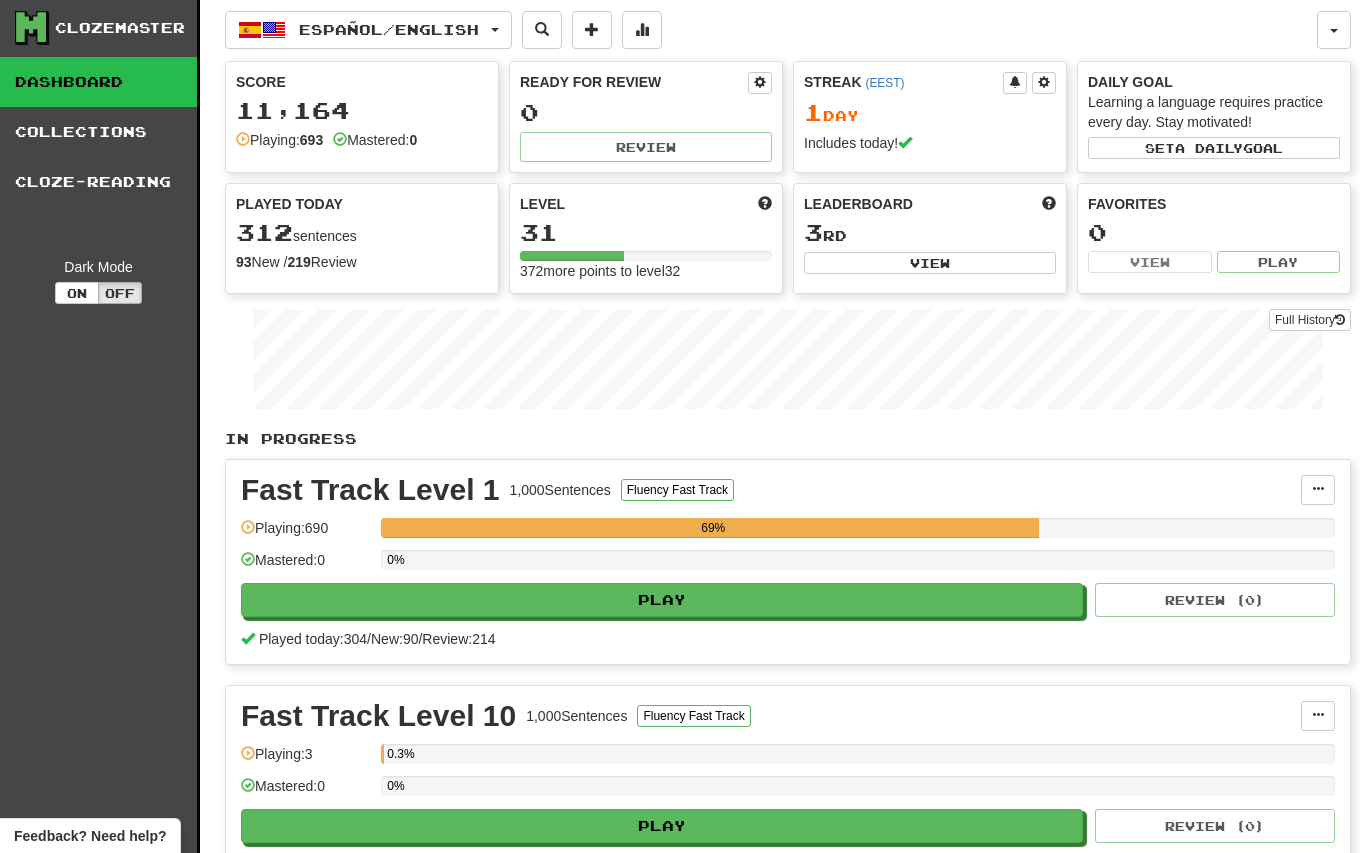 scroll, scrollTop: 0, scrollLeft: 0, axis: both 